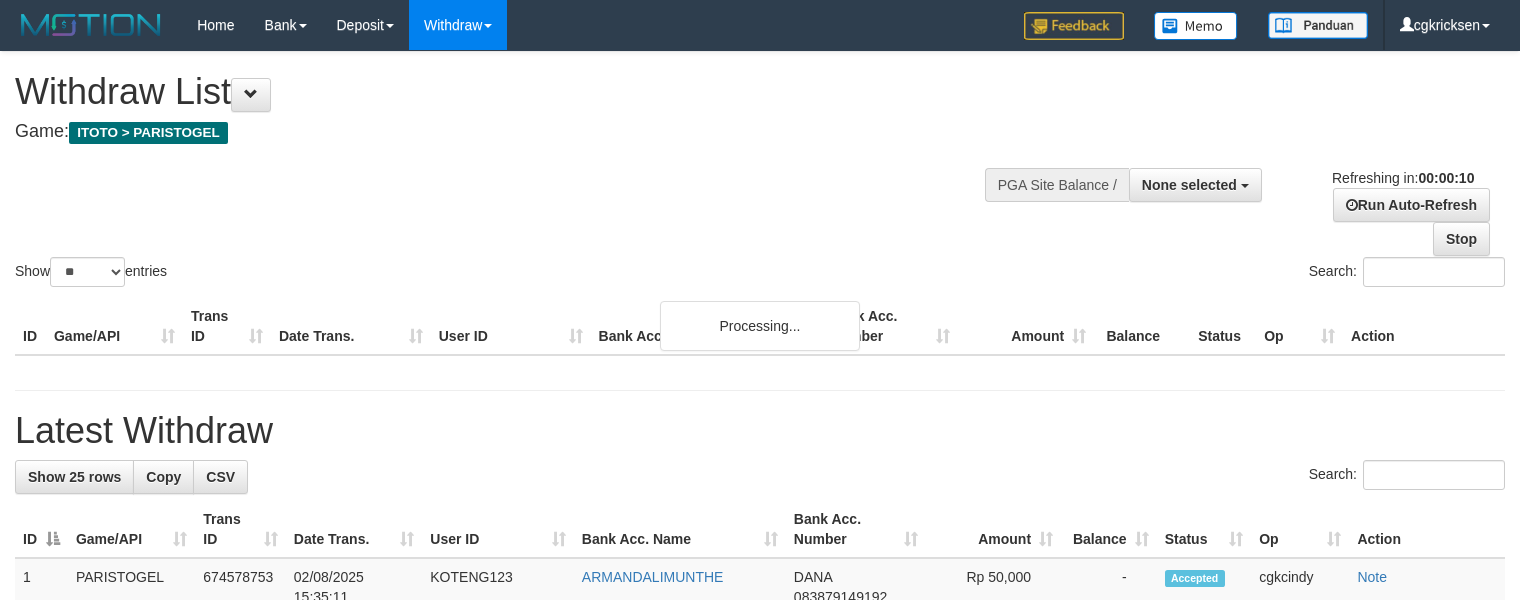 select 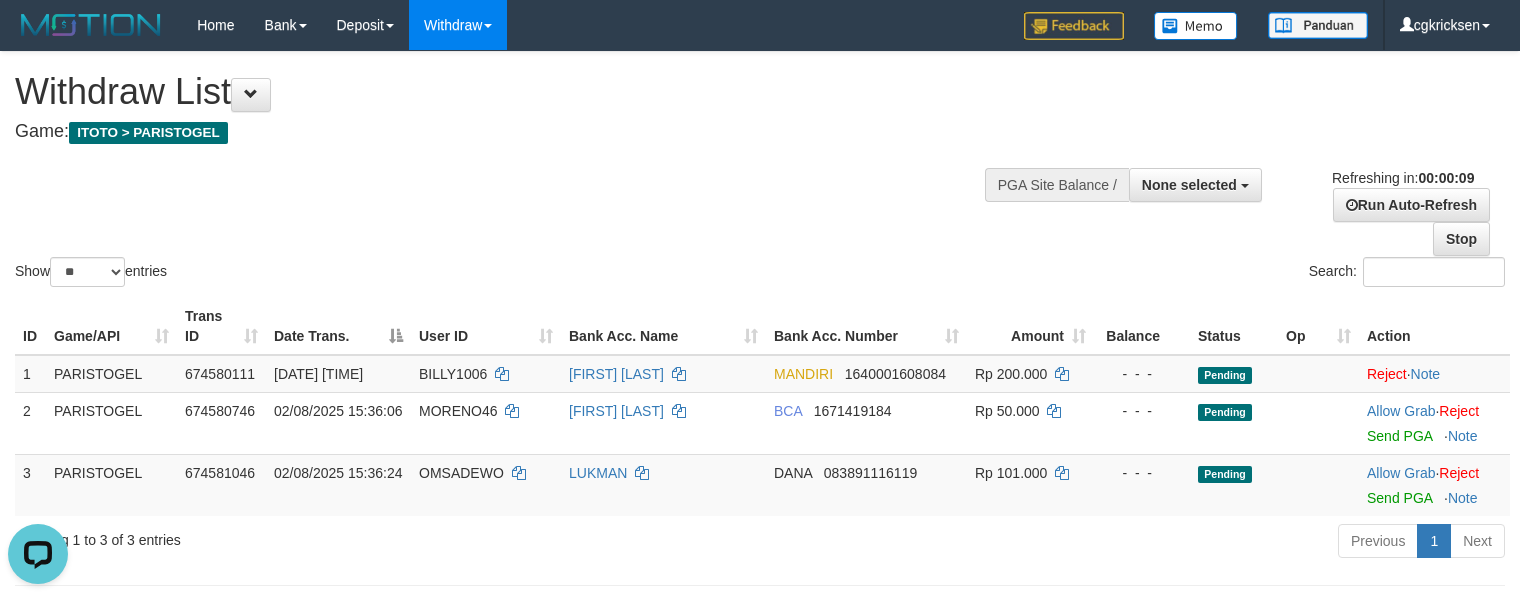 scroll, scrollTop: 0, scrollLeft: 0, axis: both 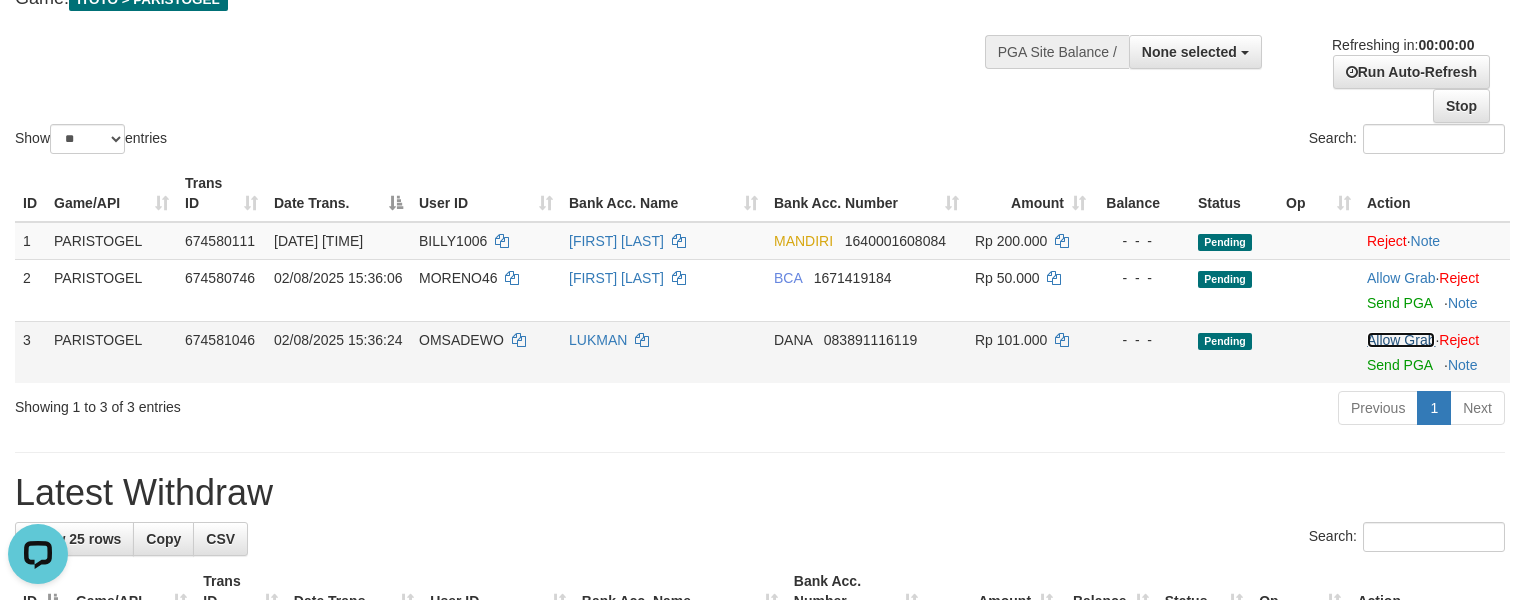 click on "Allow Grab" at bounding box center [1401, 340] 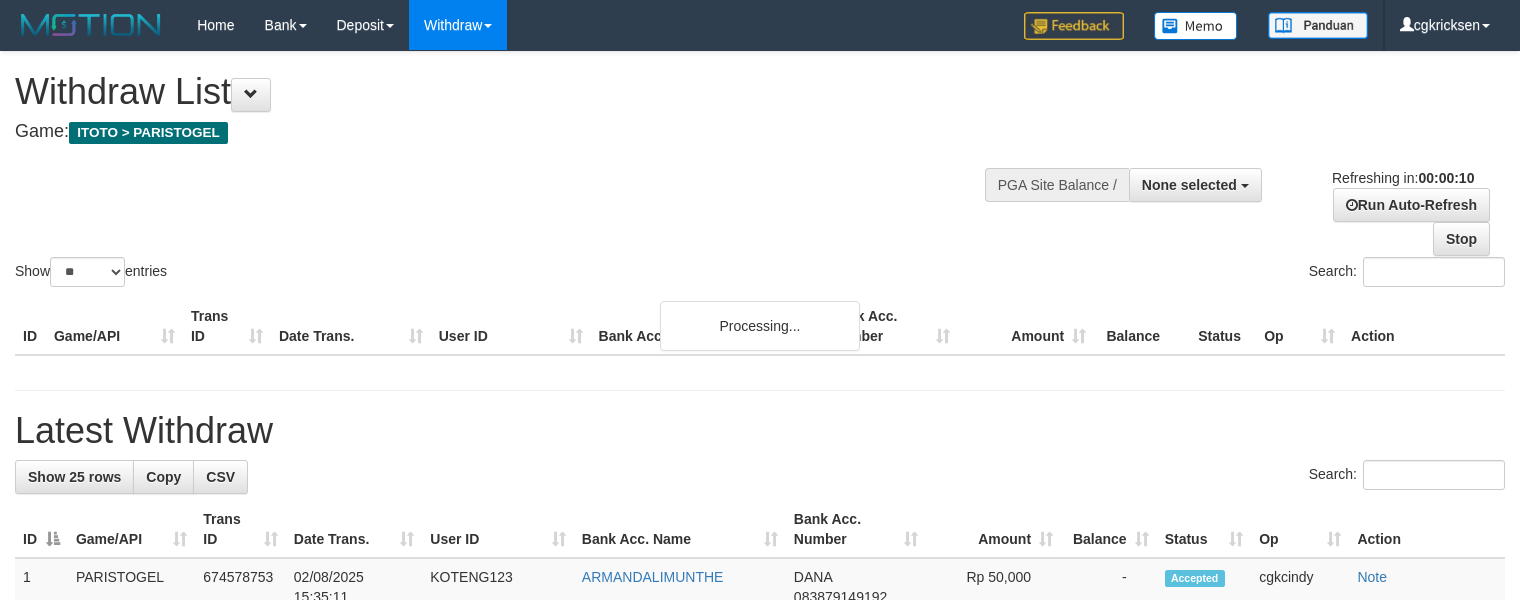 select 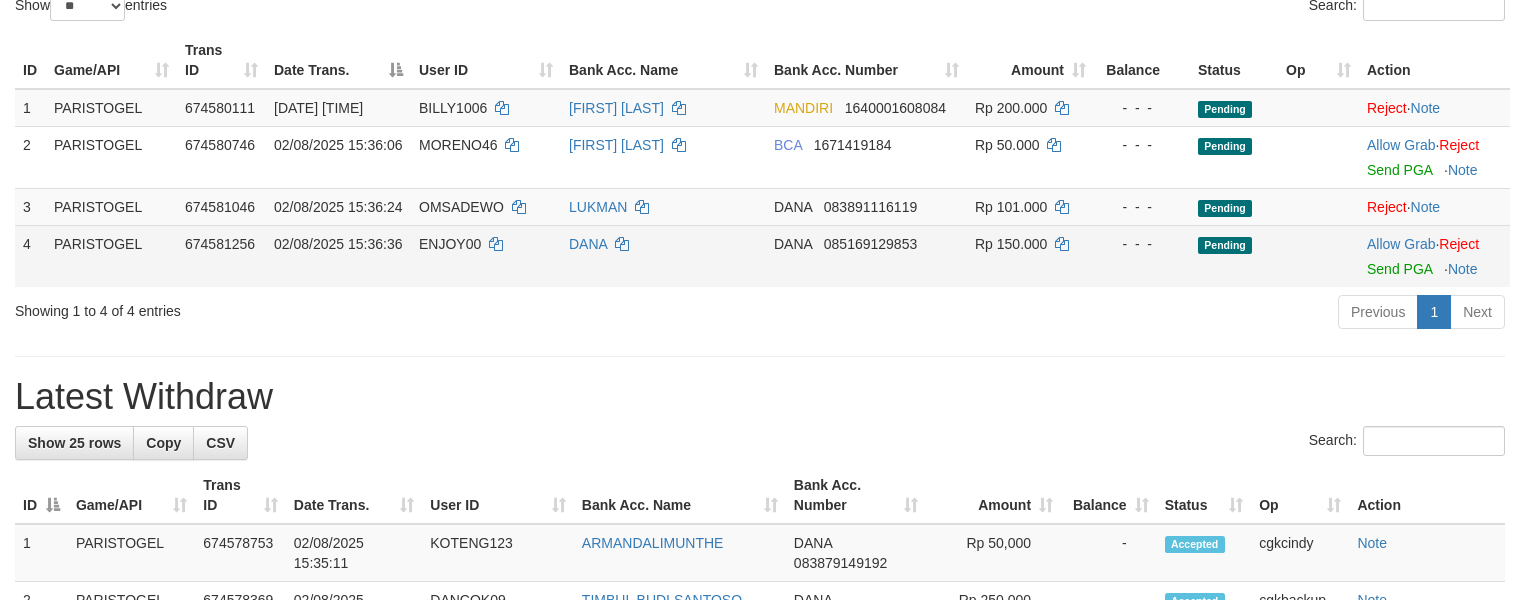 click on "Allow Grab   ·    Reject Send PGA     ·    Note" at bounding box center [1434, 256] 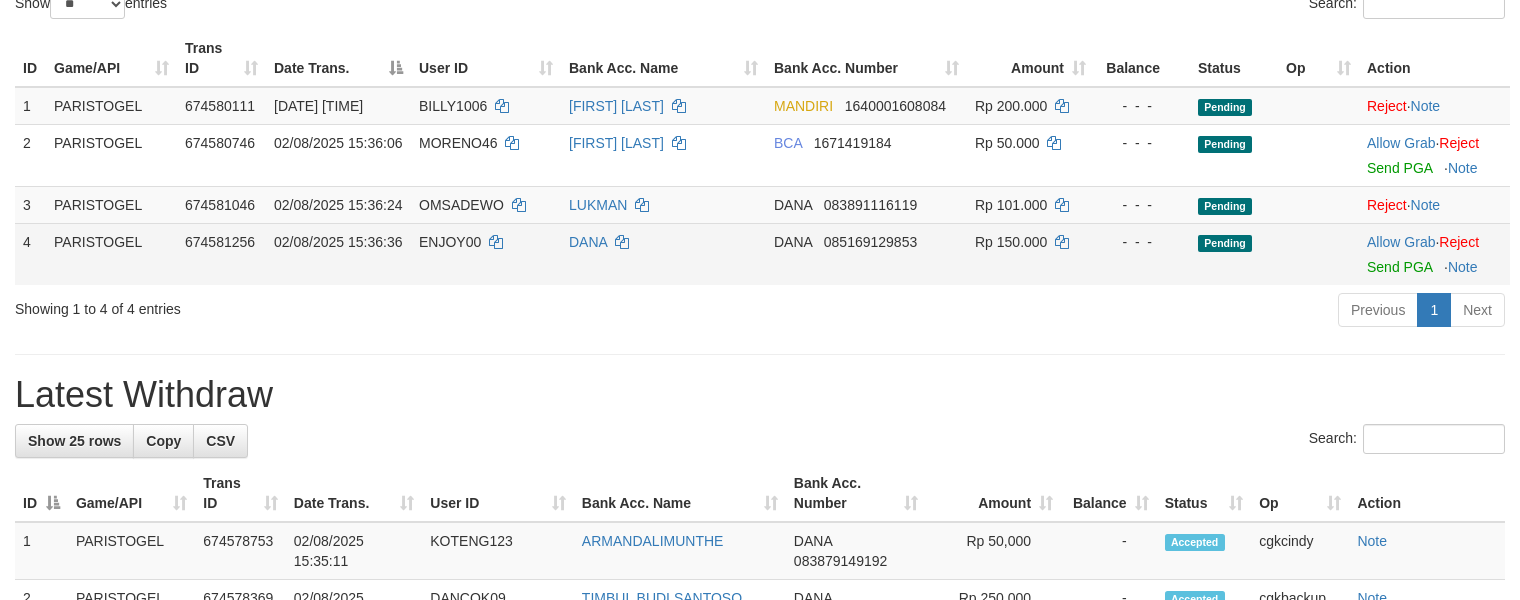 scroll, scrollTop: 257, scrollLeft: 0, axis: vertical 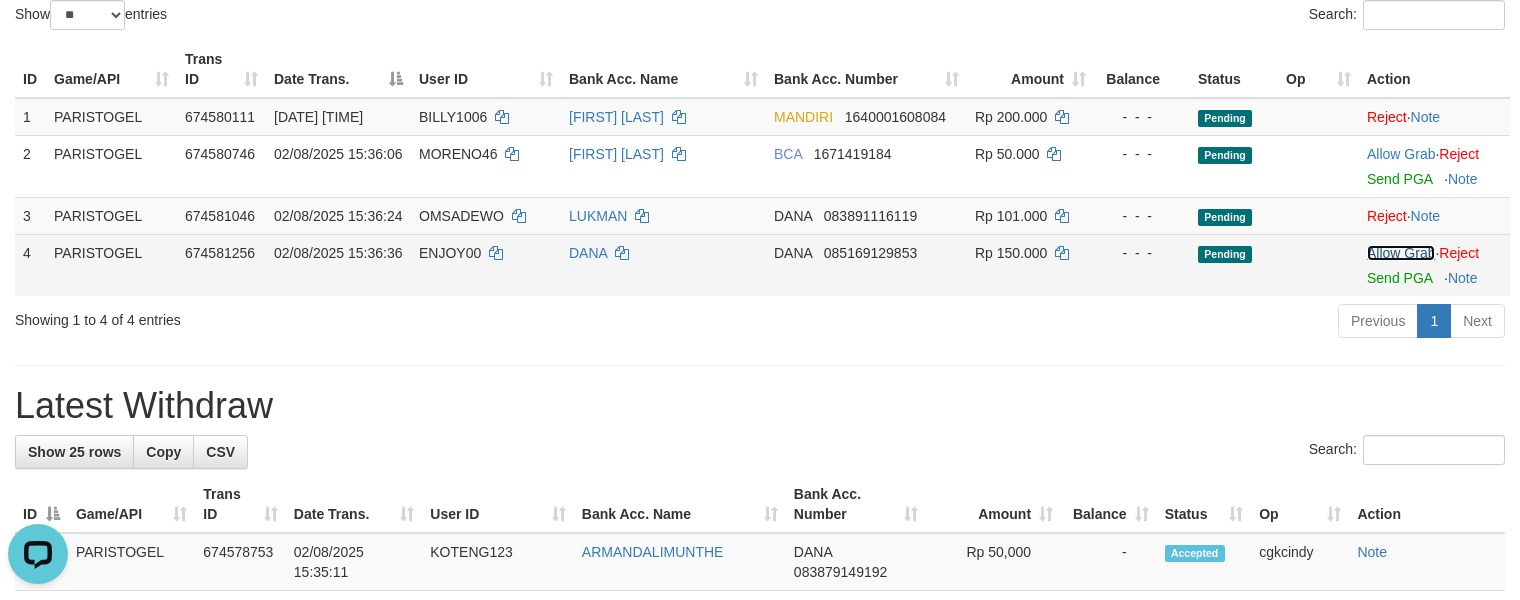 click on "Allow Grab" at bounding box center (1401, 253) 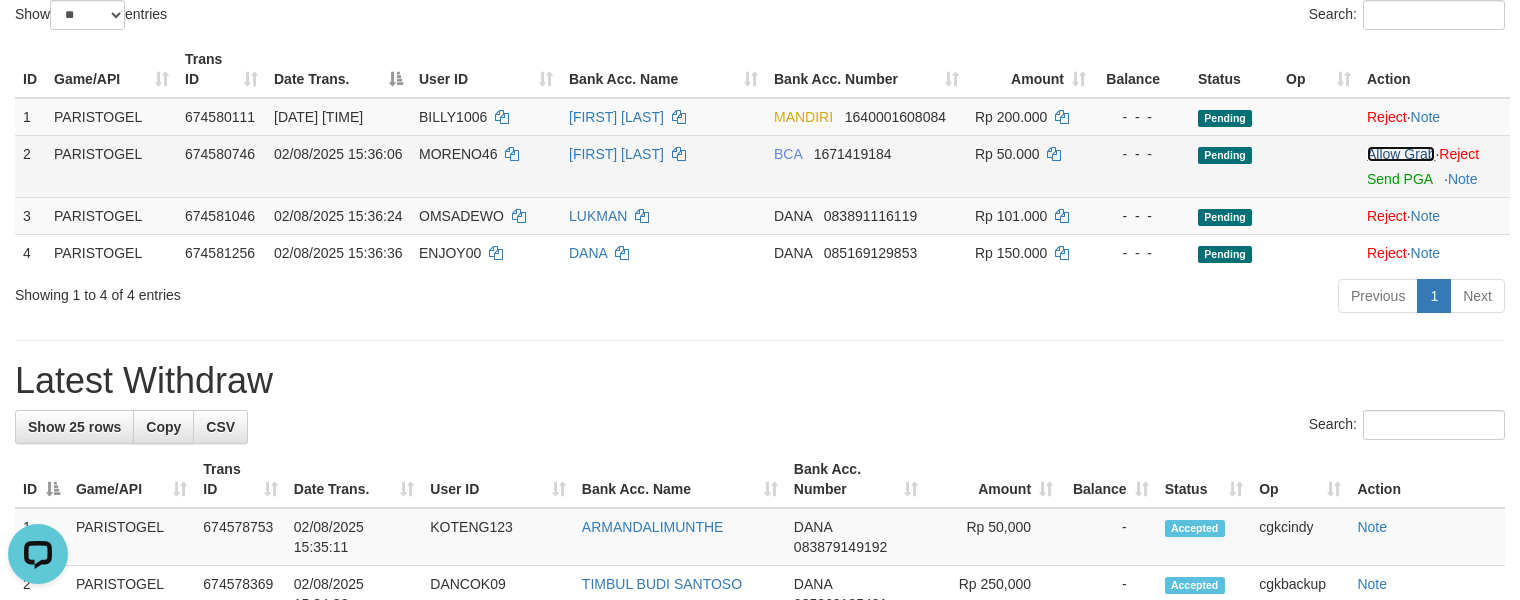 click on "Allow Grab" at bounding box center [1401, 154] 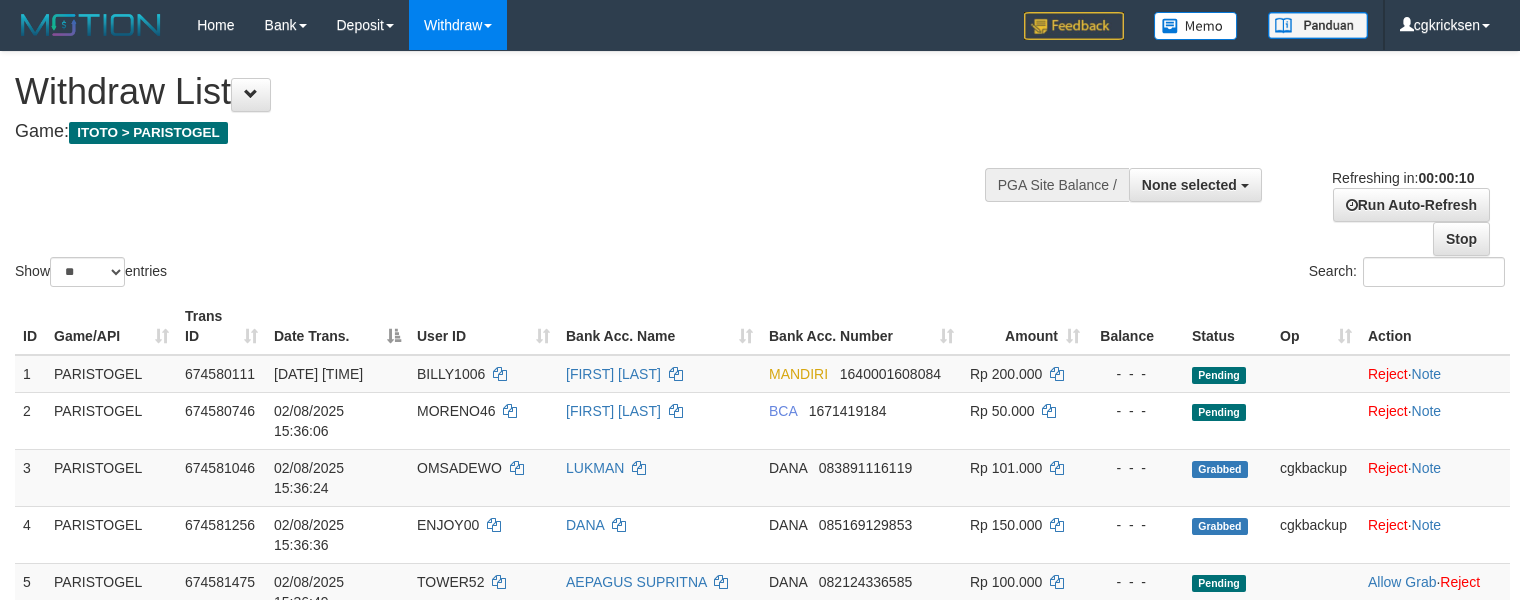 select 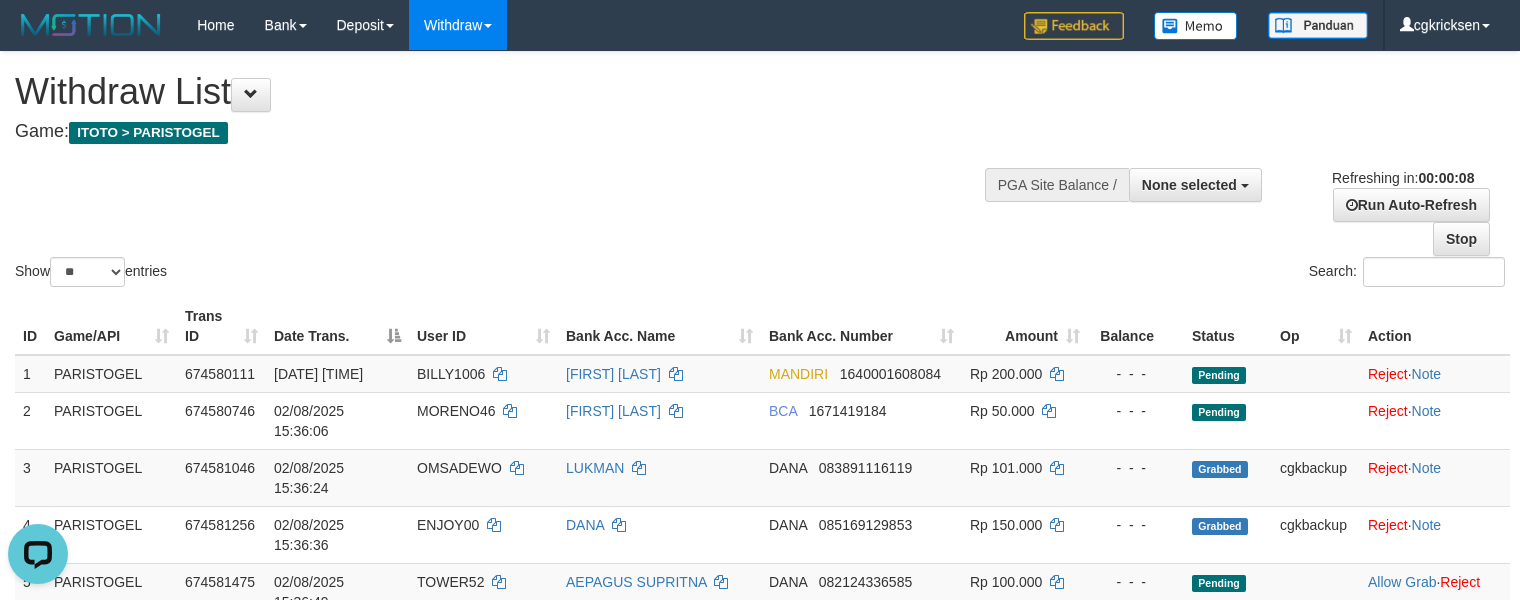 scroll, scrollTop: 0, scrollLeft: 0, axis: both 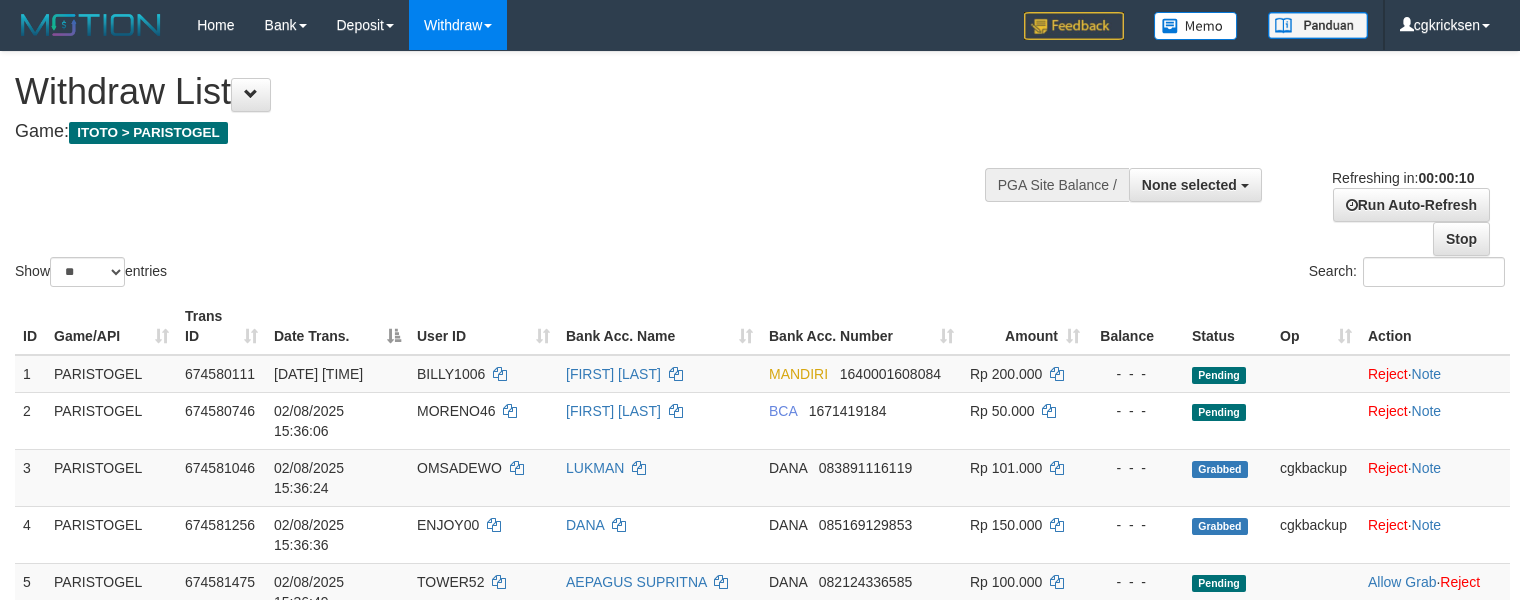 select 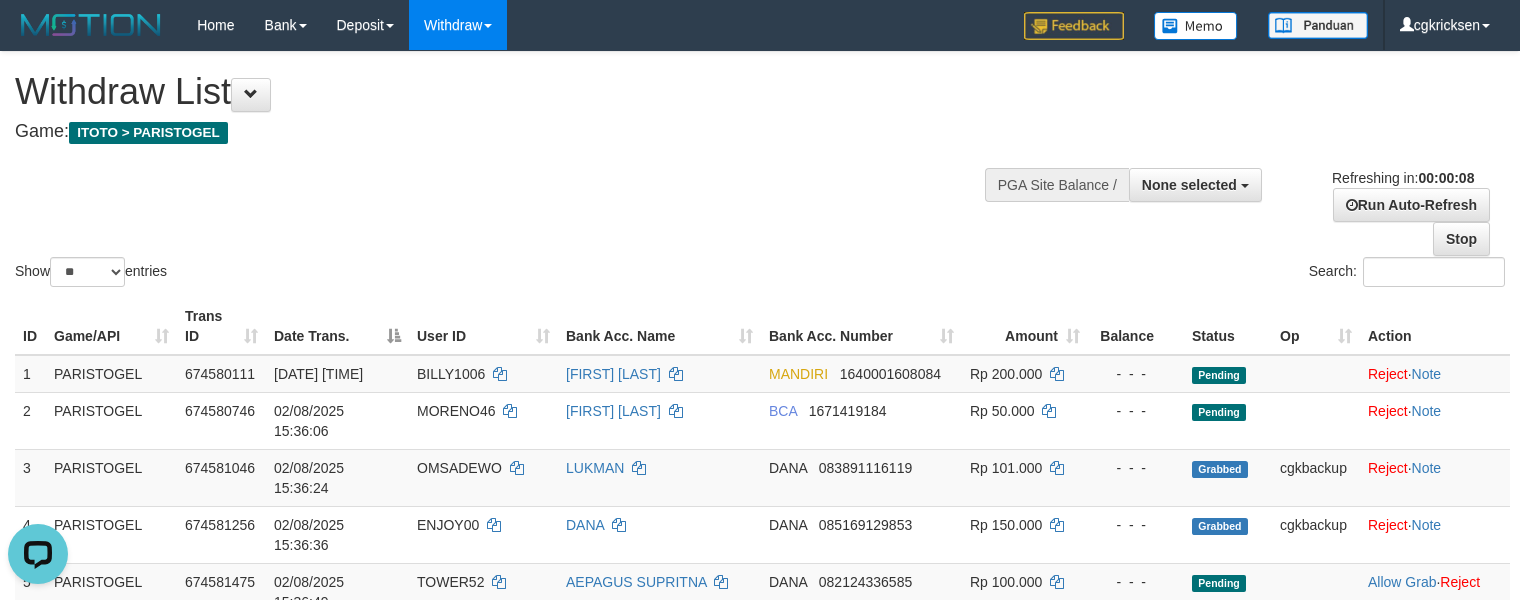 scroll, scrollTop: 0, scrollLeft: 0, axis: both 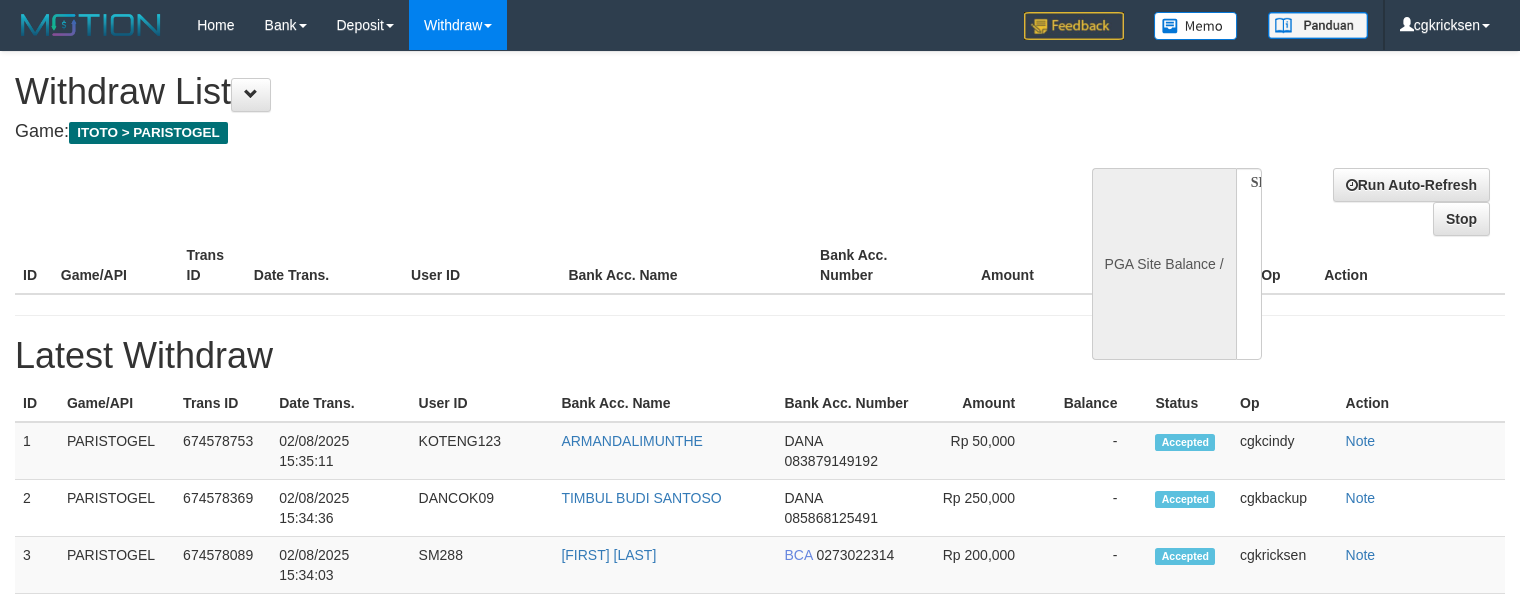 select 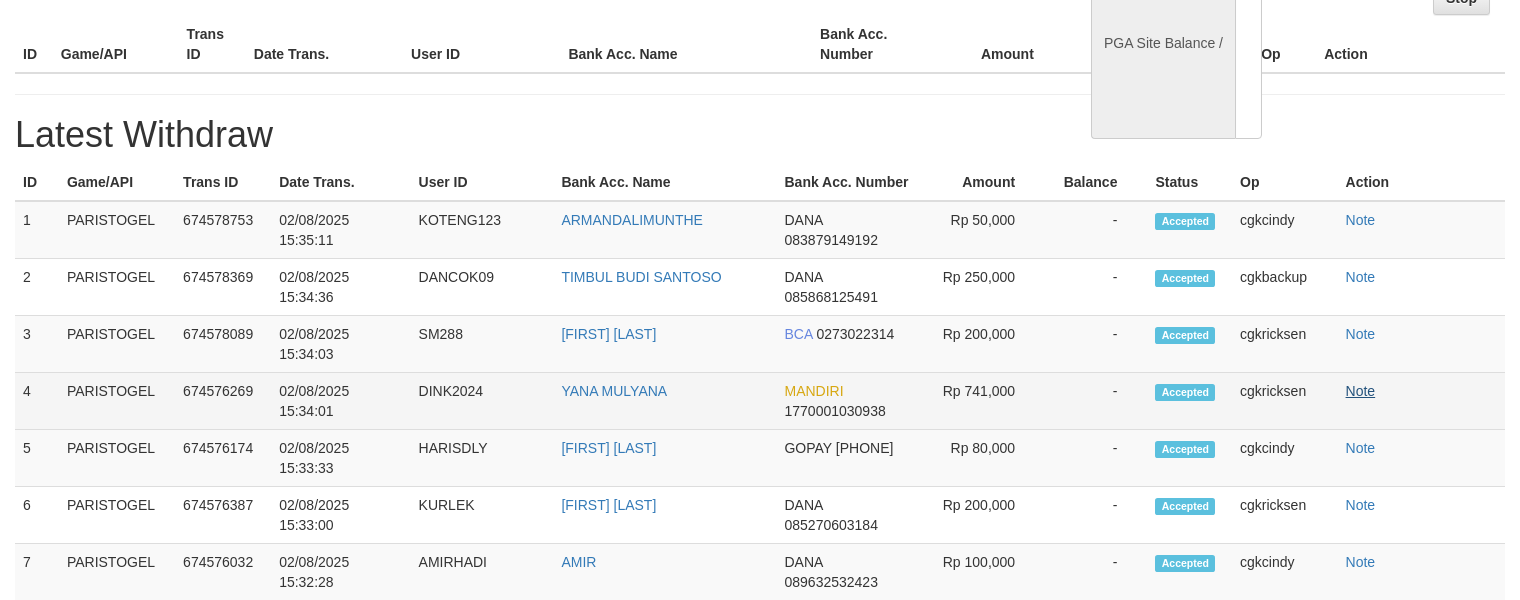 scroll, scrollTop: 266, scrollLeft: 0, axis: vertical 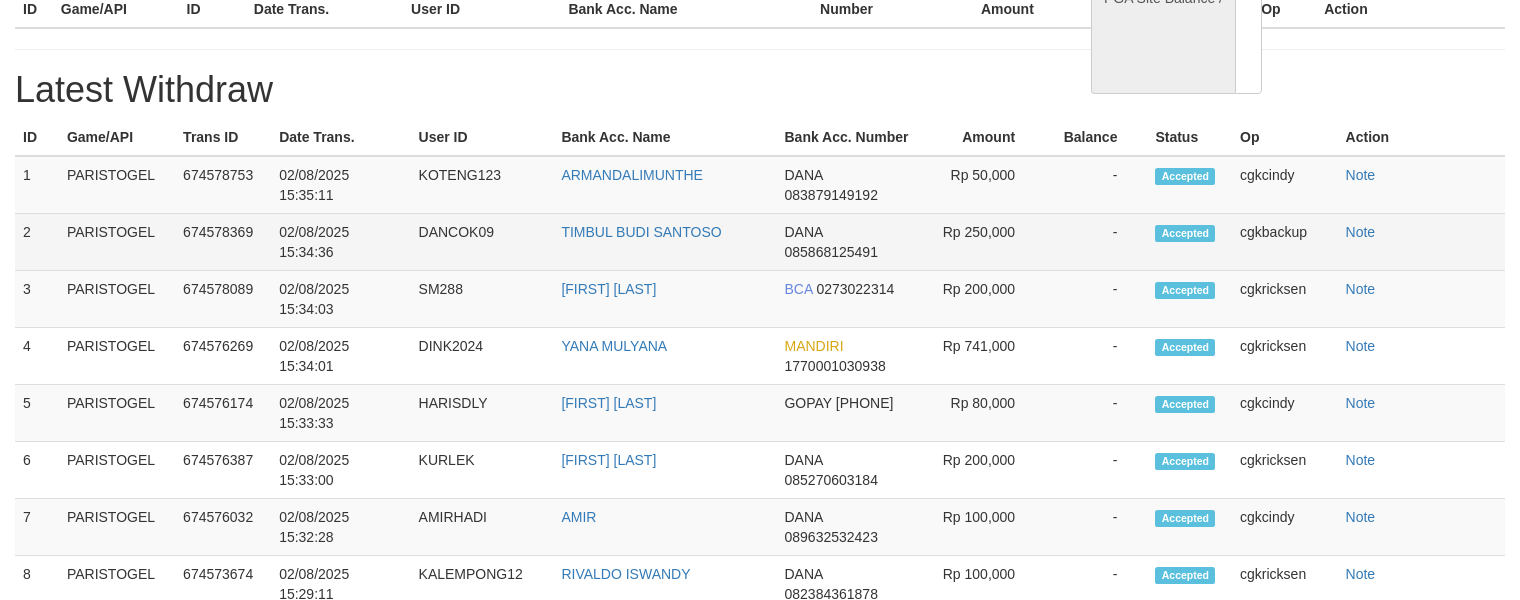 select on "**" 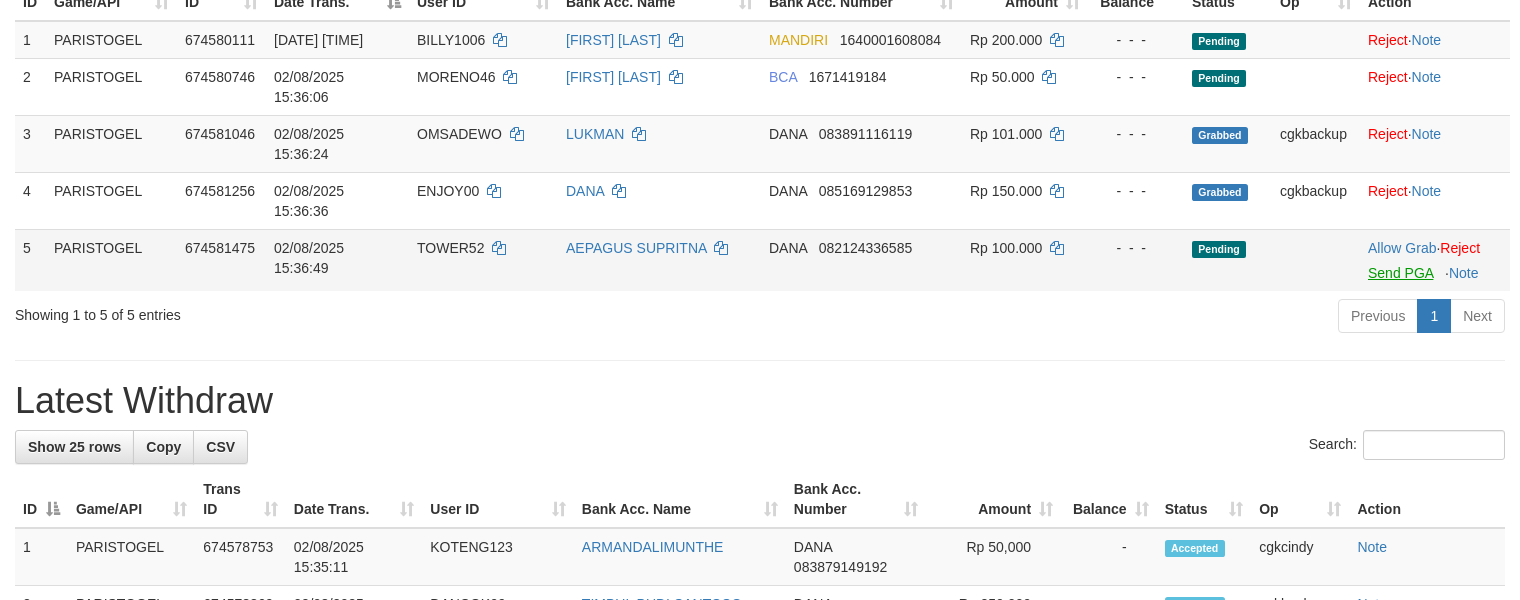 scroll, scrollTop: 400, scrollLeft: 0, axis: vertical 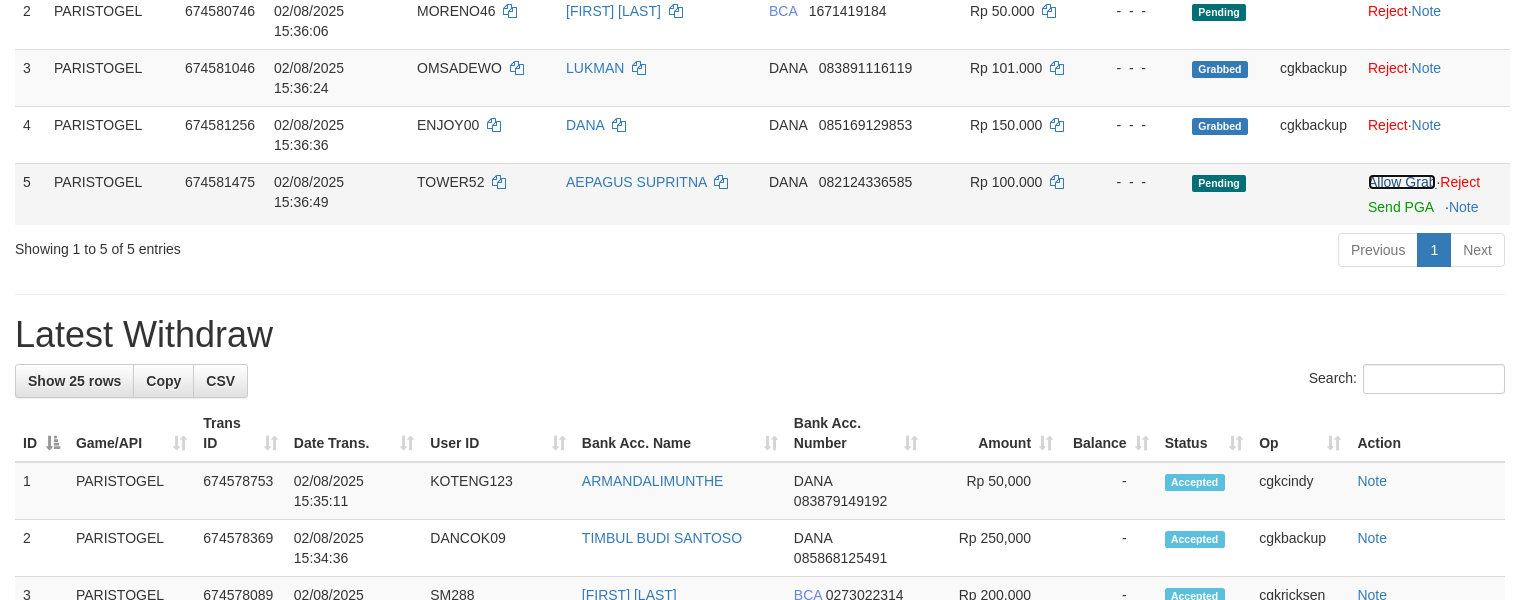 click on "Allow Grab" at bounding box center [1402, 182] 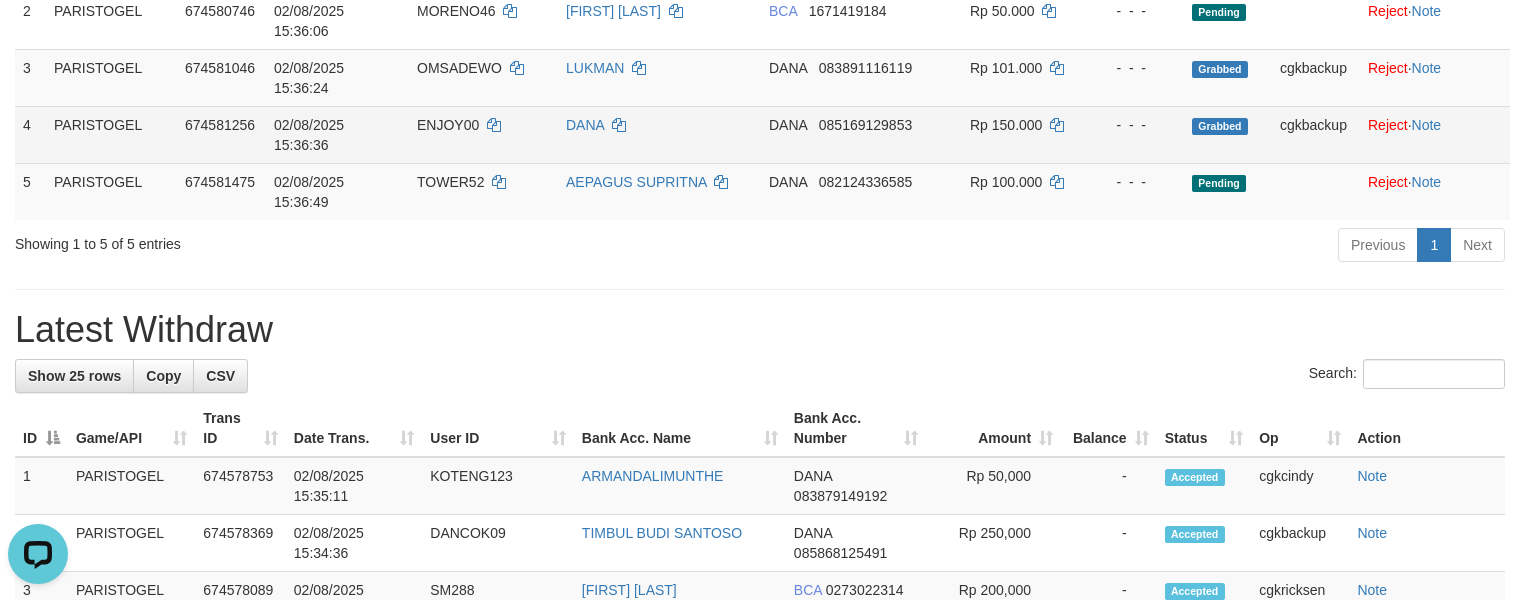 scroll, scrollTop: 0, scrollLeft: 0, axis: both 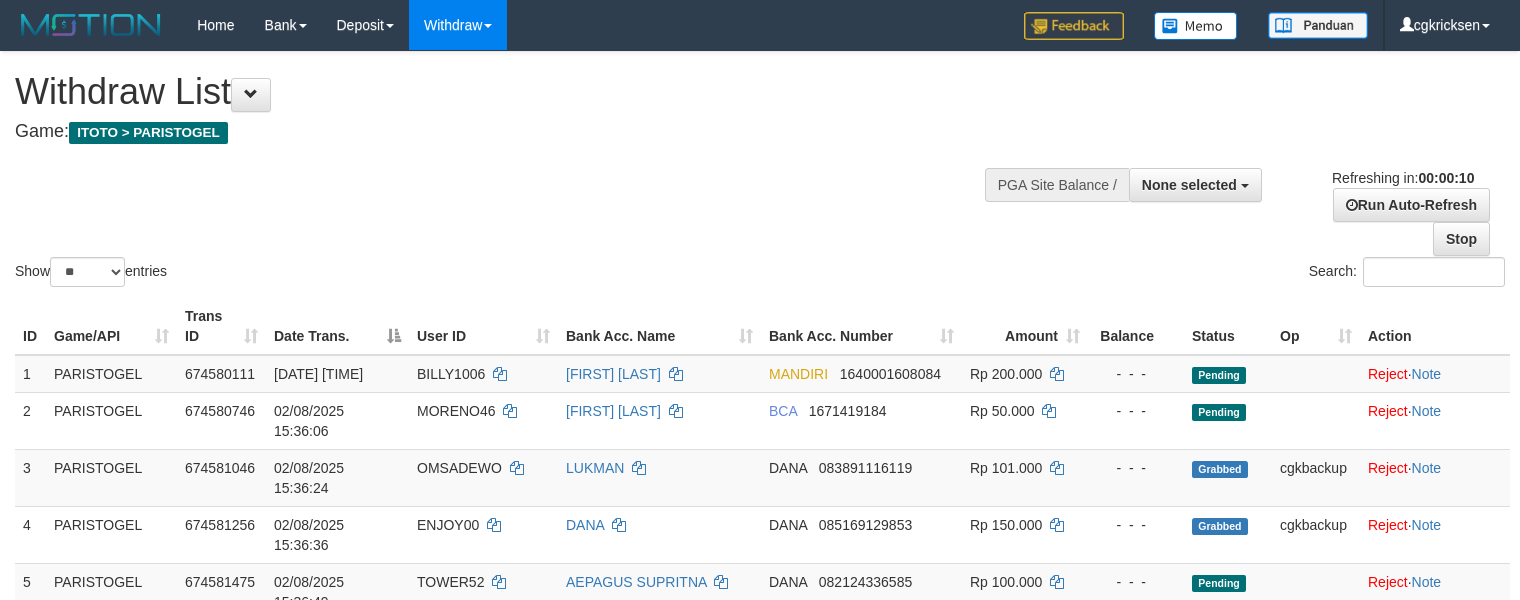 select 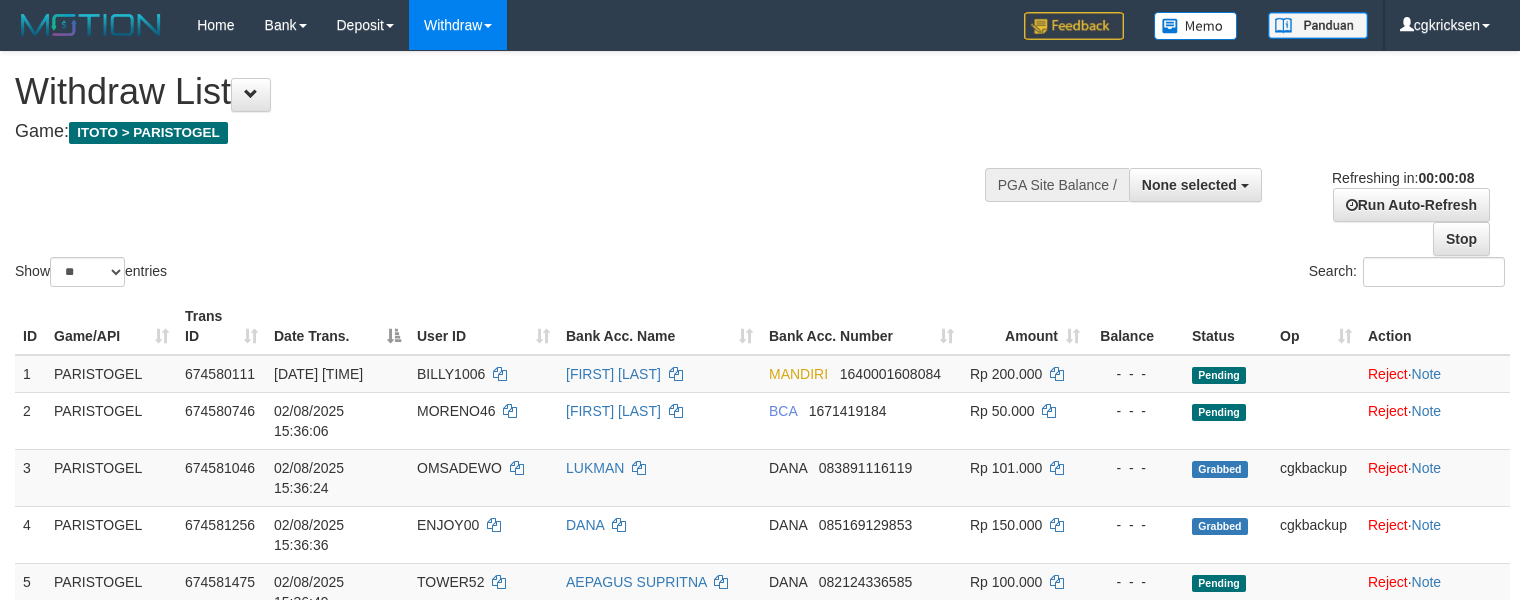 scroll, scrollTop: 8, scrollLeft: 0, axis: vertical 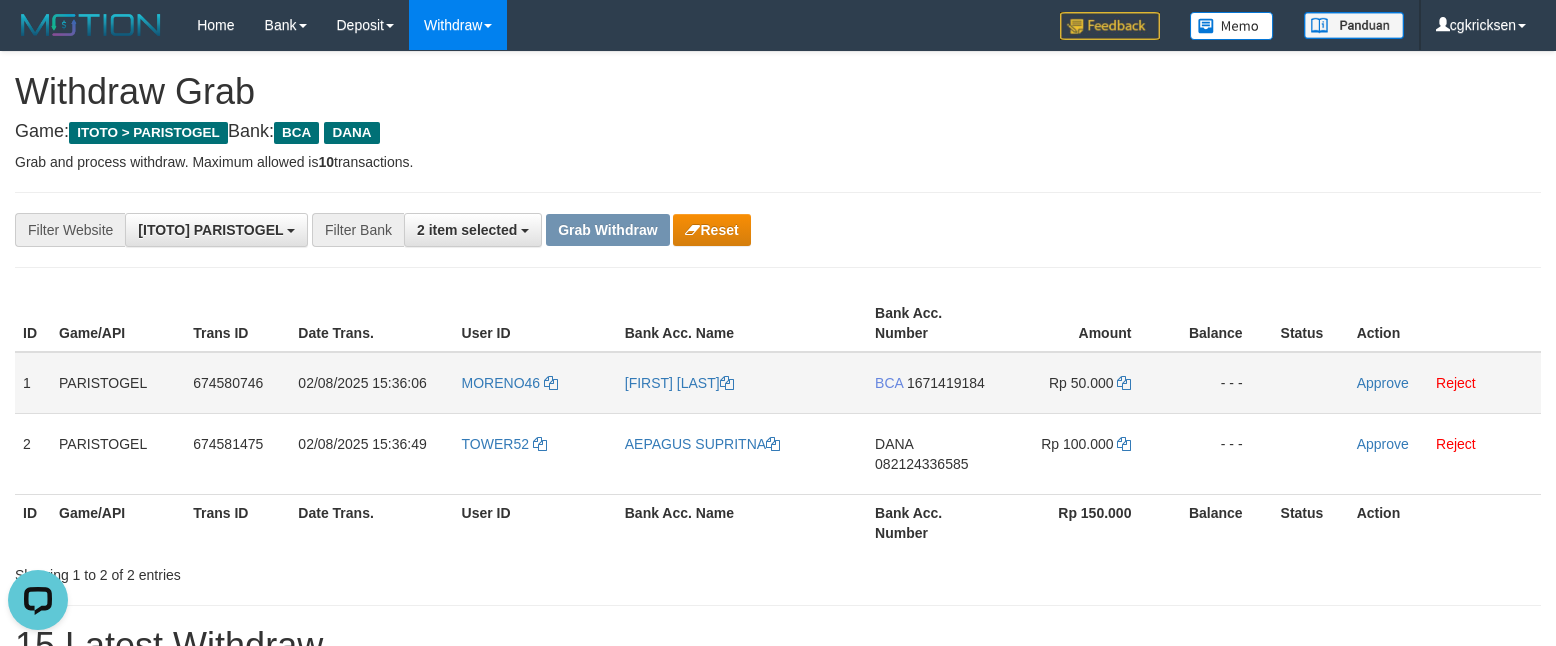 click on "TOWER52" at bounding box center [535, 453] 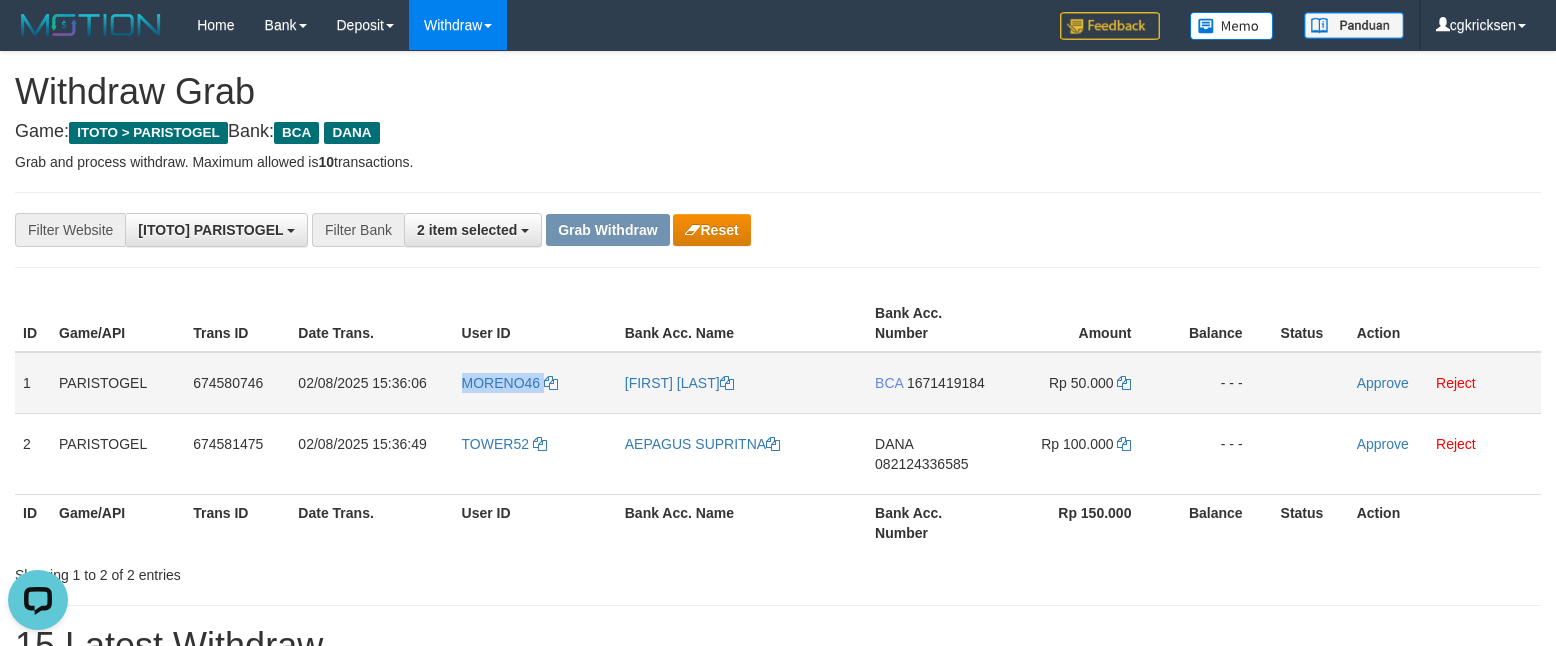 copy on "MORENO46" 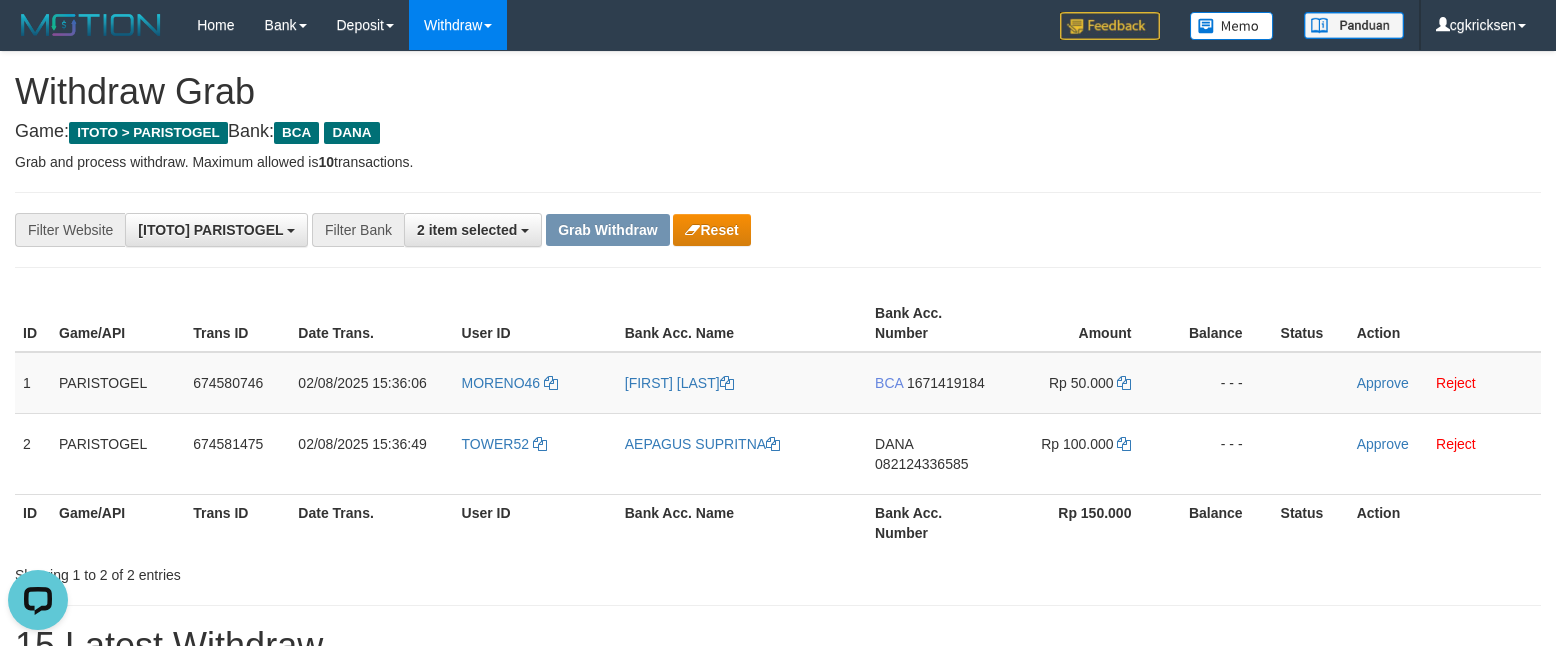 click on "**********" at bounding box center (778, 1013) 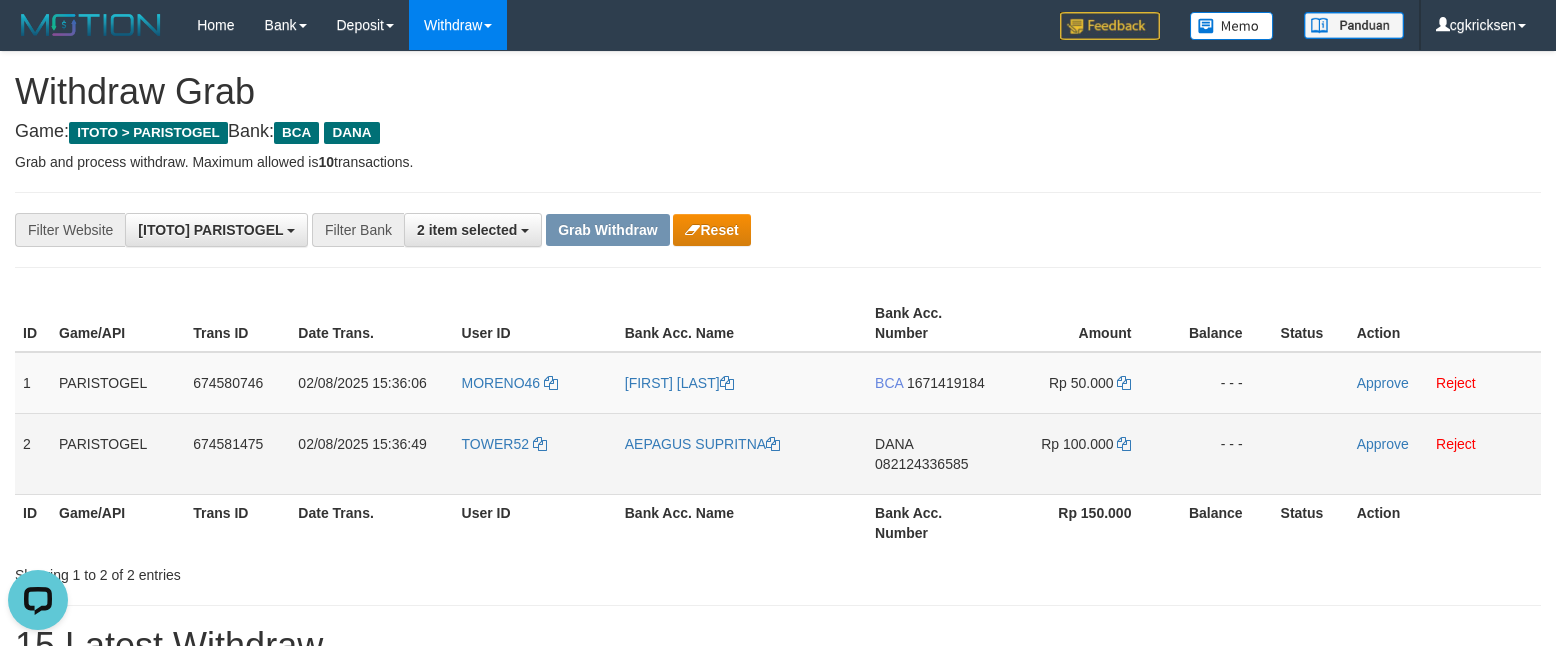 click on "TOWER52" at bounding box center (535, 453) 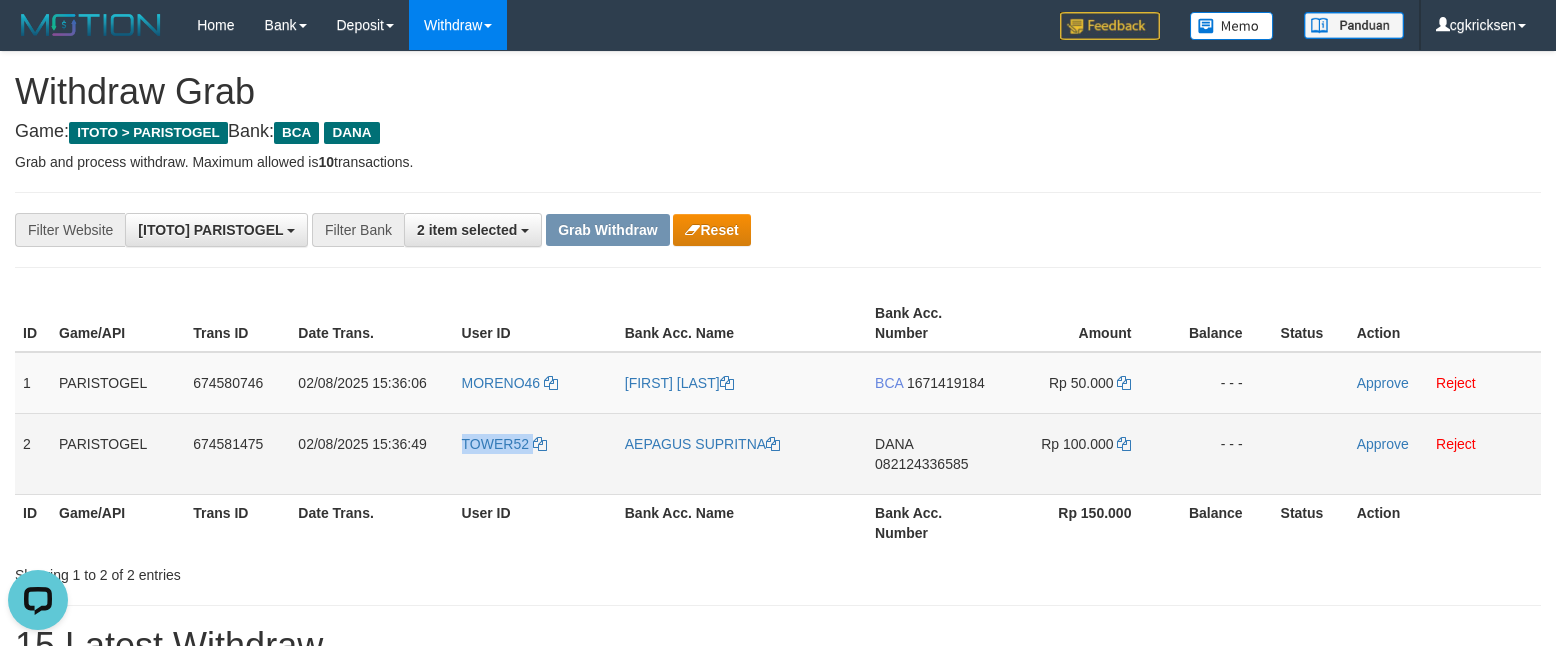 click on "TOWER52" at bounding box center (535, 453) 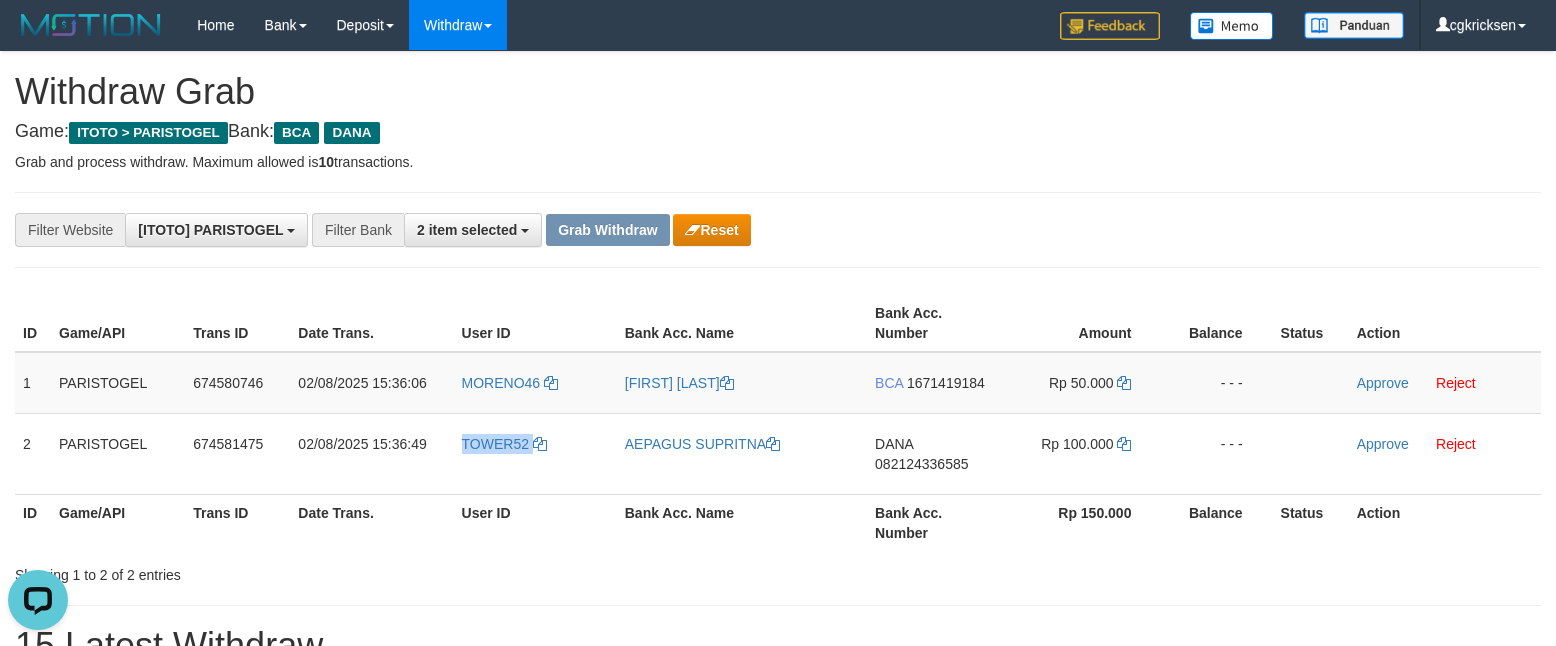copy on "TOWER52" 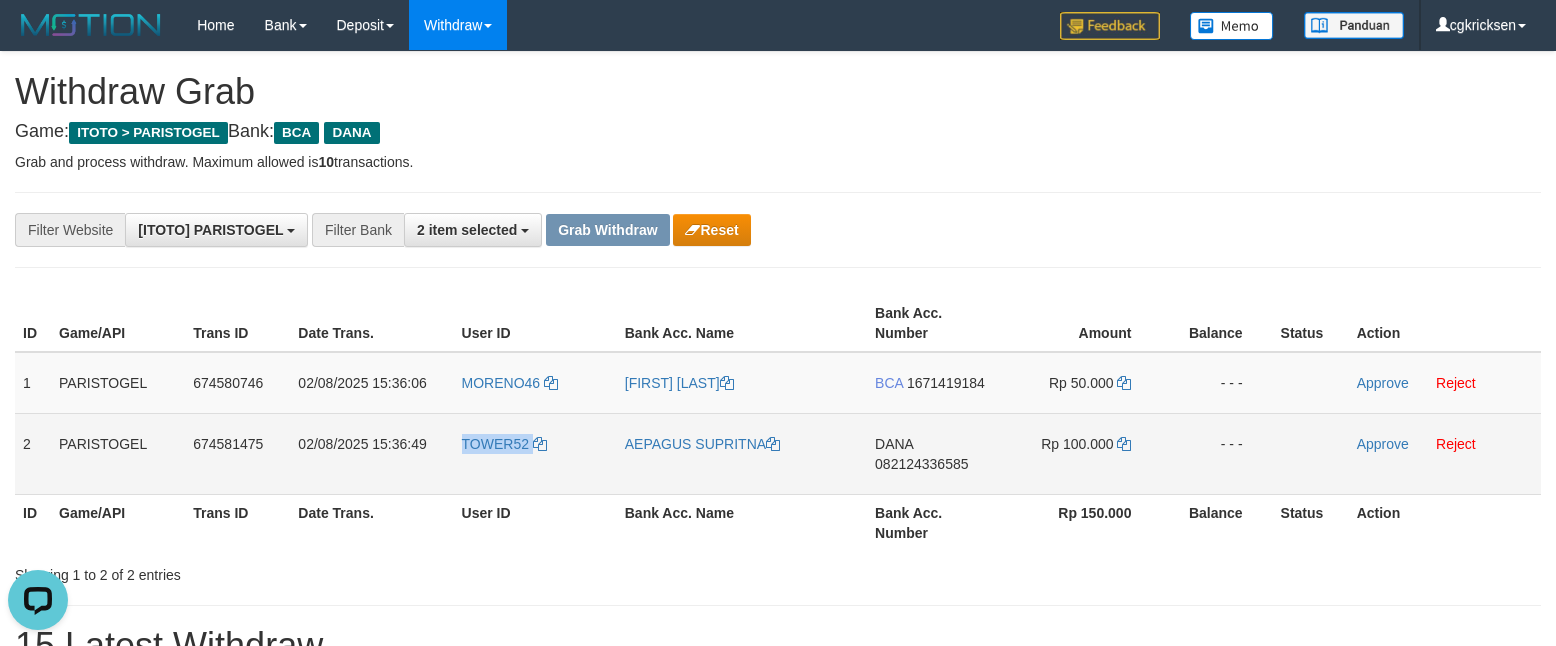 click on "TOWER52" at bounding box center [535, 453] 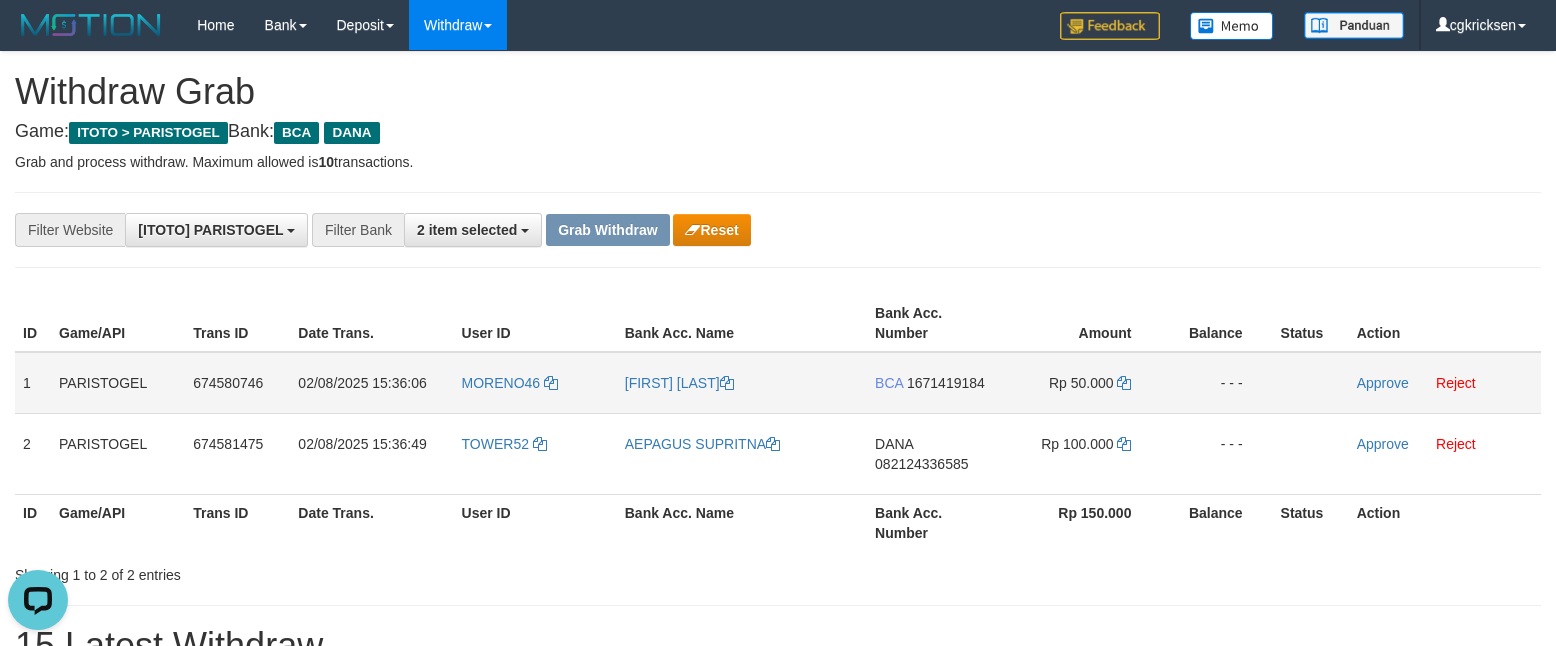 click on "MORENO46" at bounding box center [535, 383] 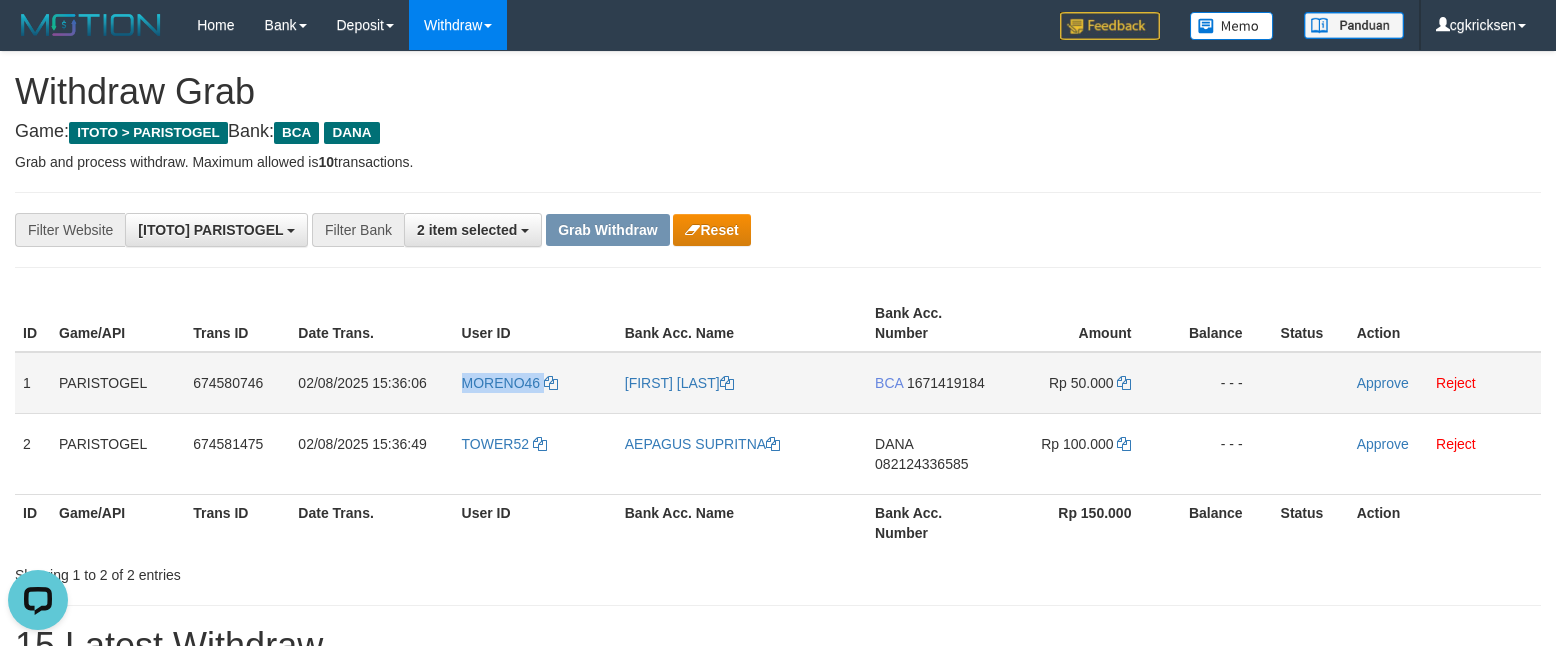 copy on "MORENO46" 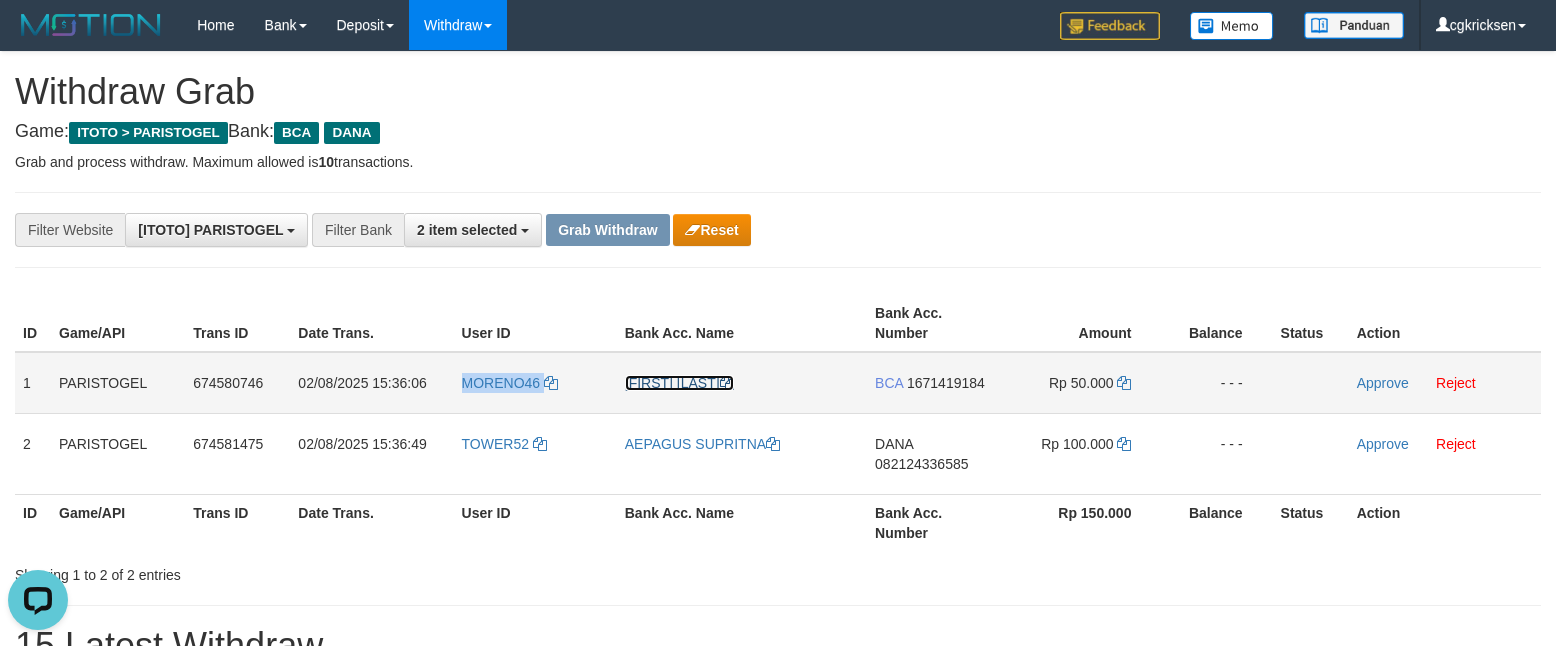 click on "[FIRST] [LAST]" at bounding box center (679, 383) 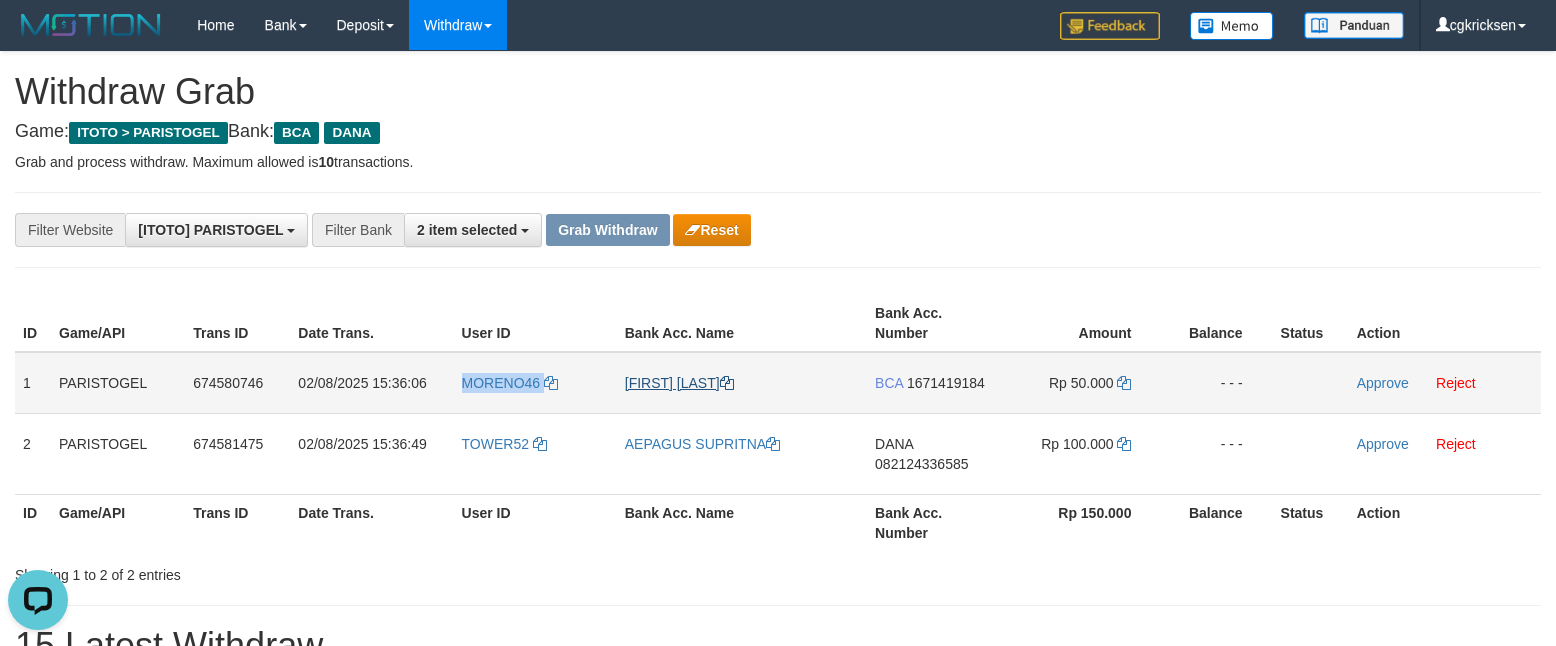 copy on "MORENO46" 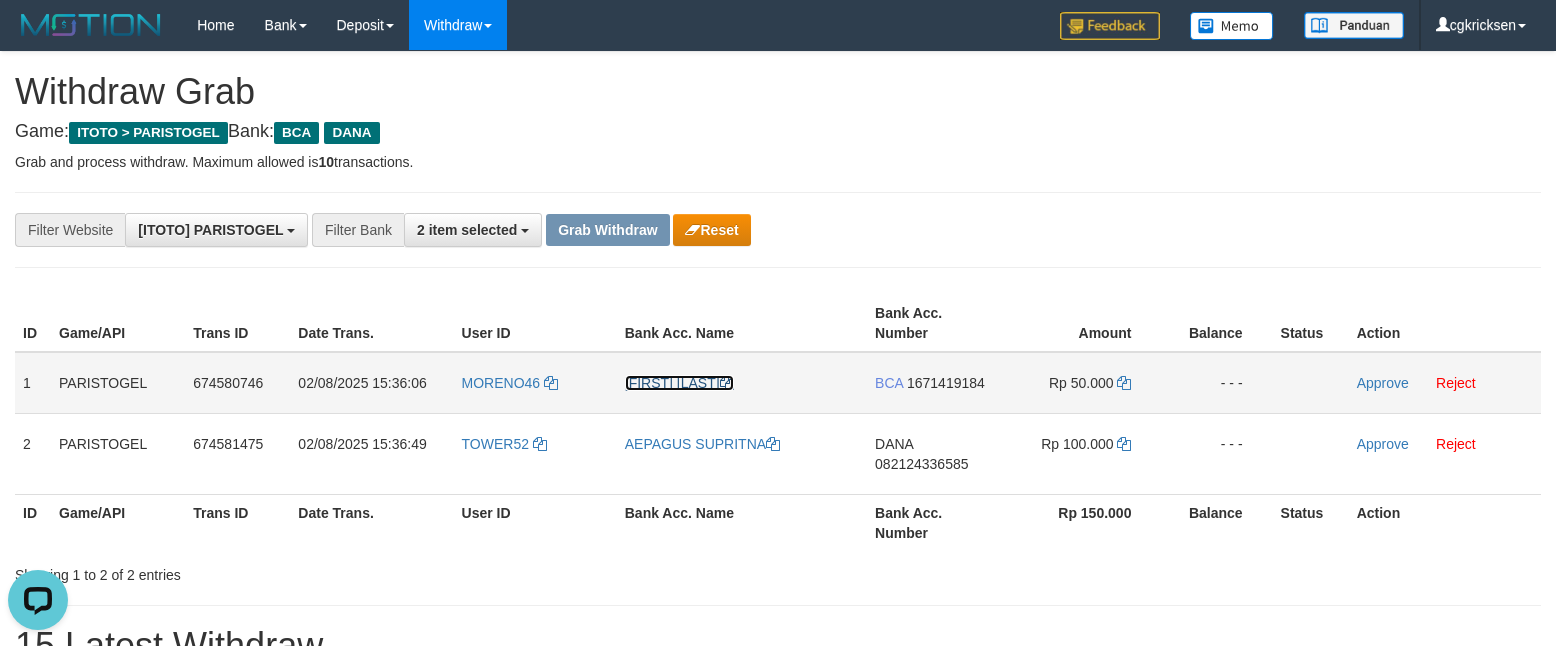 drag, startPoint x: 718, startPoint y: 389, endPoint x: 713, endPoint y: 409, distance: 20.615528 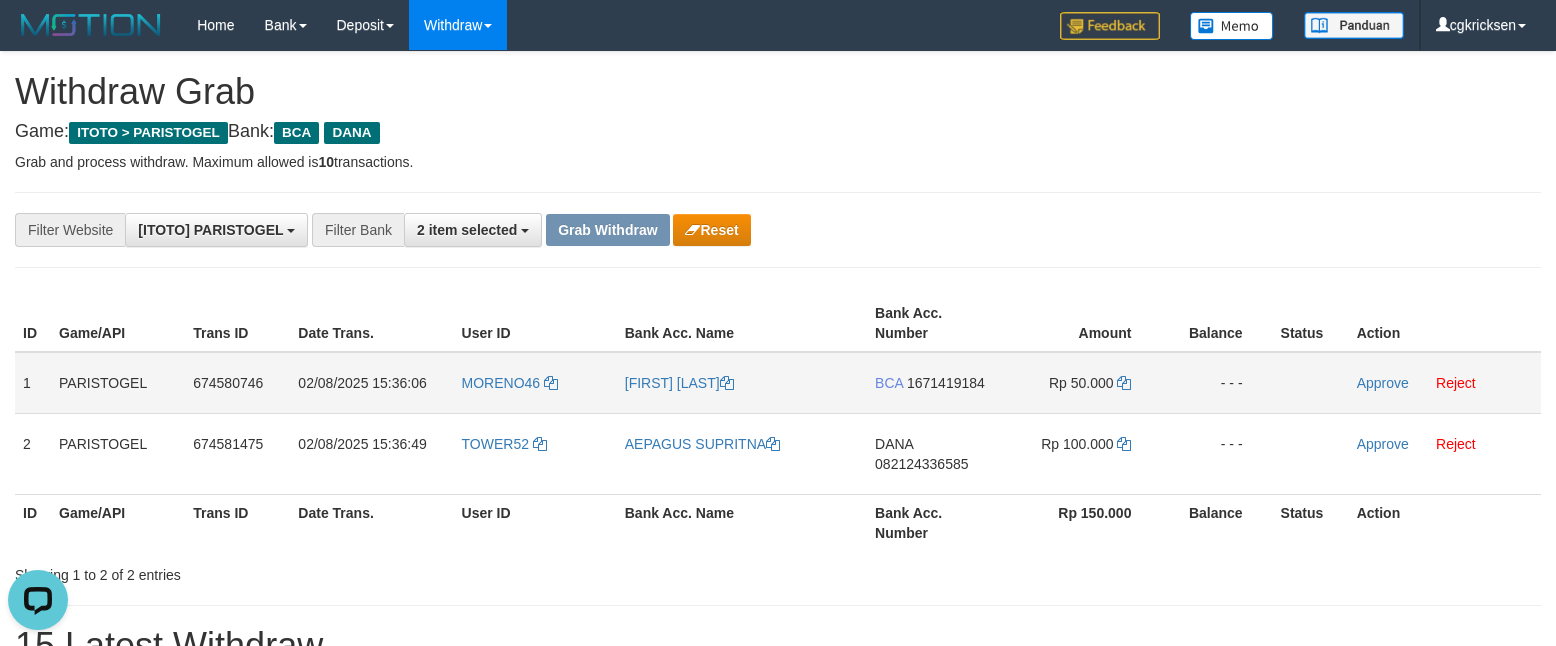 click on "[FIRST] [LAST]" at bounding box center [742, 383] 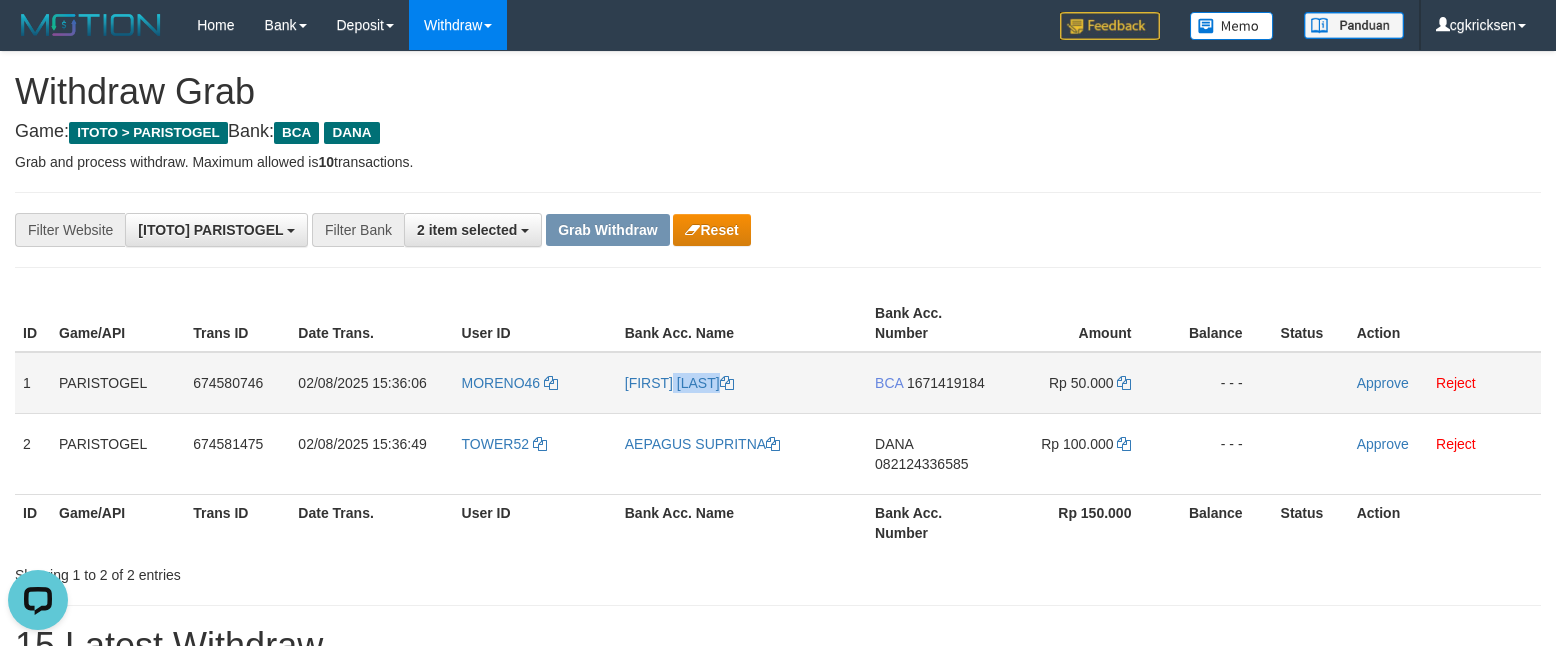 click on "[LAST]" at bounding box center (742, 383) 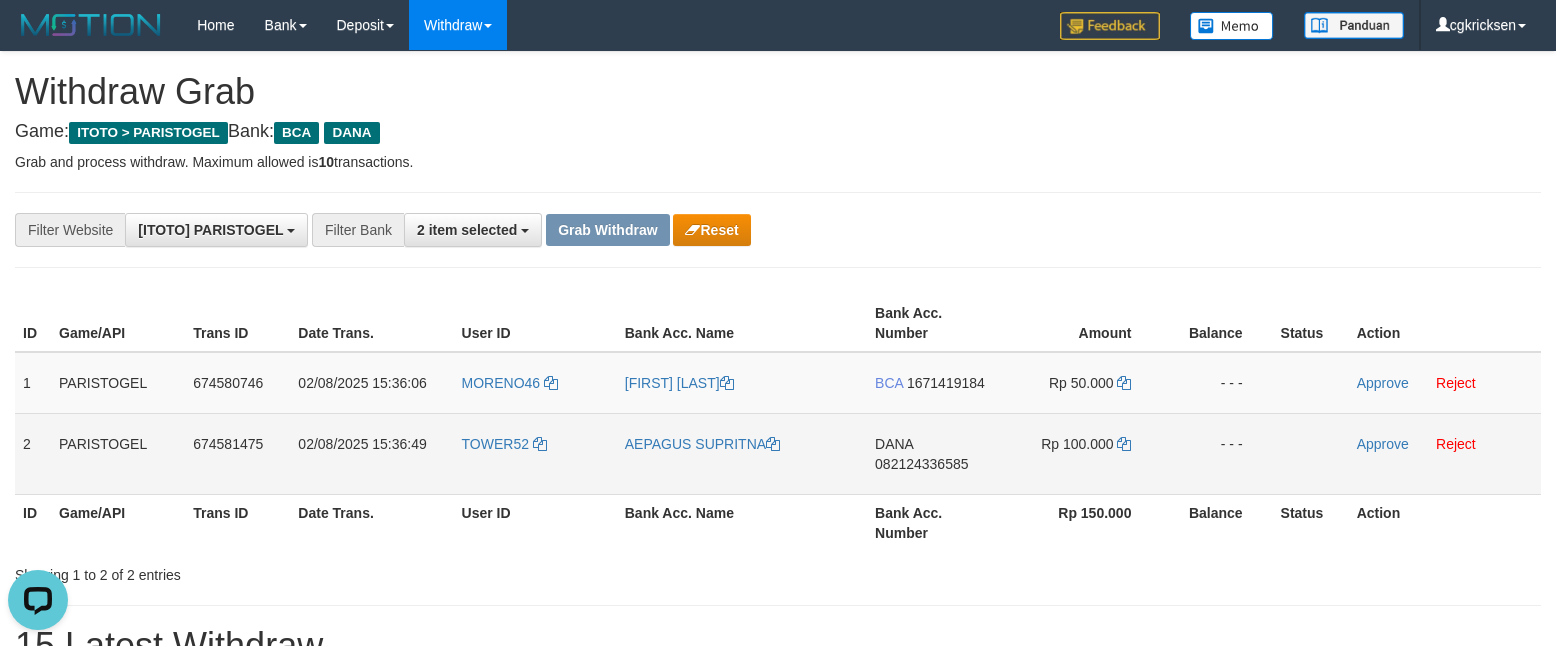 click on "TOWER52" at bounding box center [535, 453] 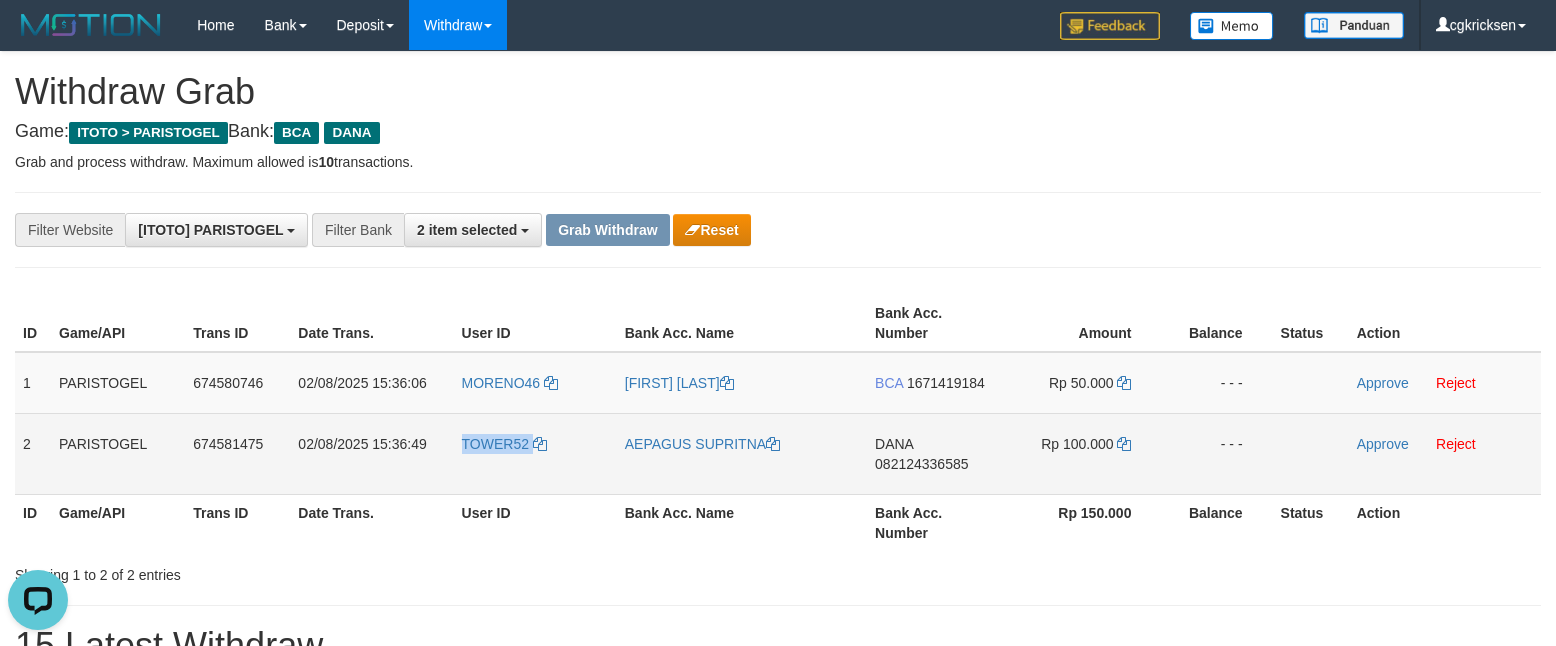 click on "TOWER52" at bounding box center [535, 453] 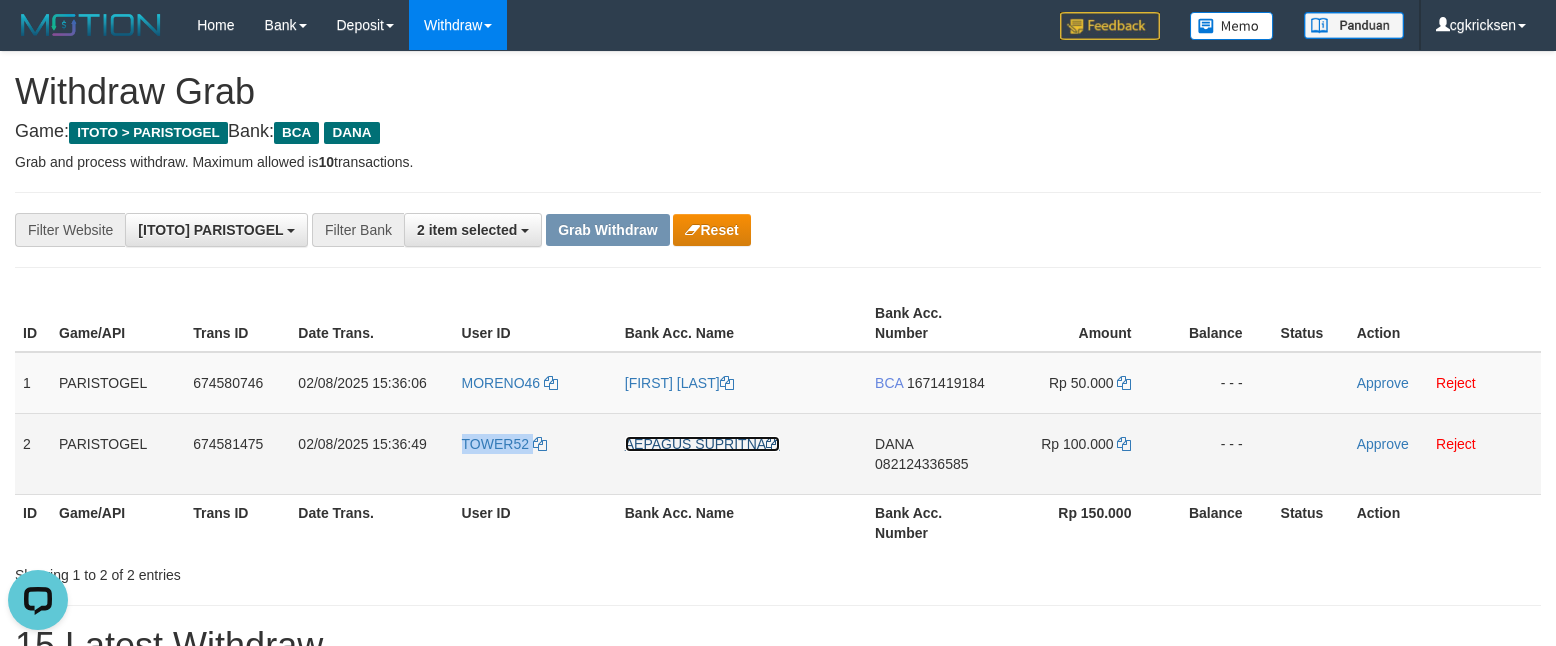 click on "AEPAGUS SUPRITNA" at bounding box center [702, 444] 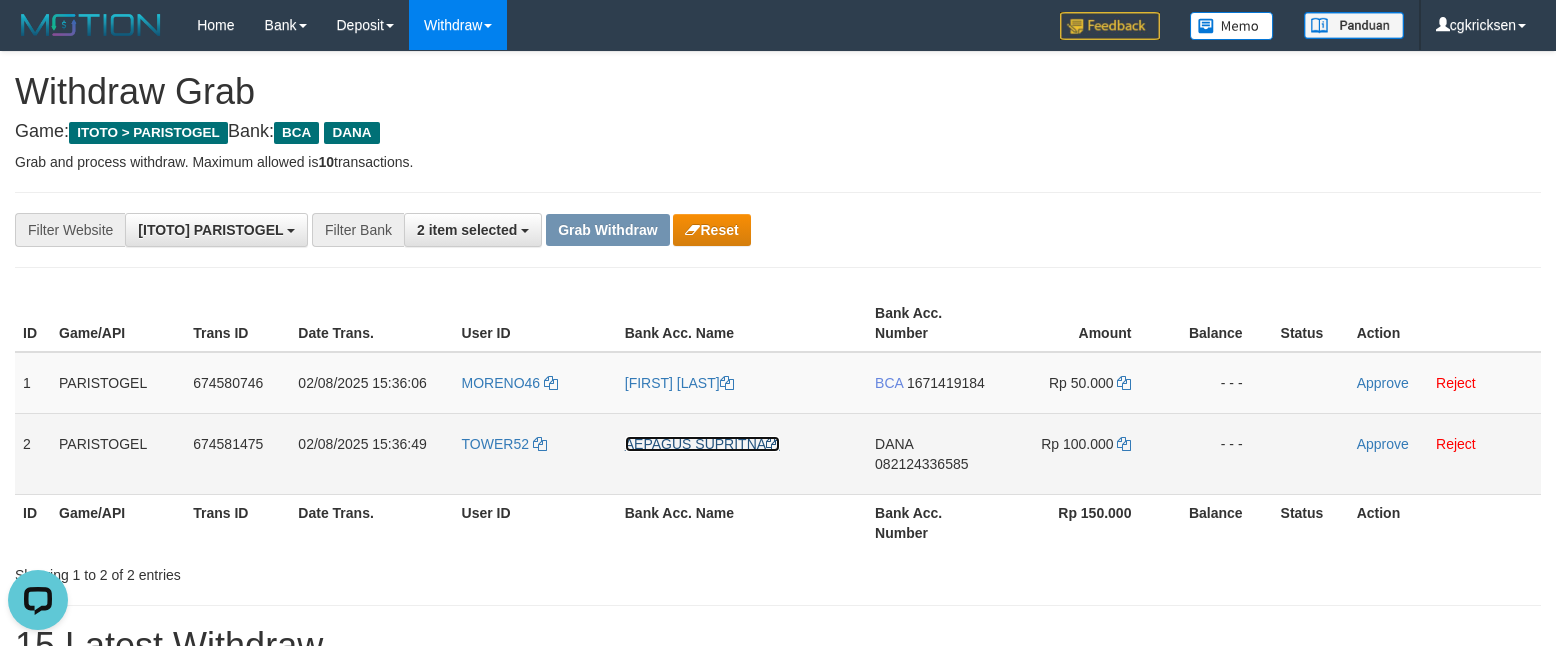 click on "AEPAGUS SUPRITNA" at bounding box center (702, 444) 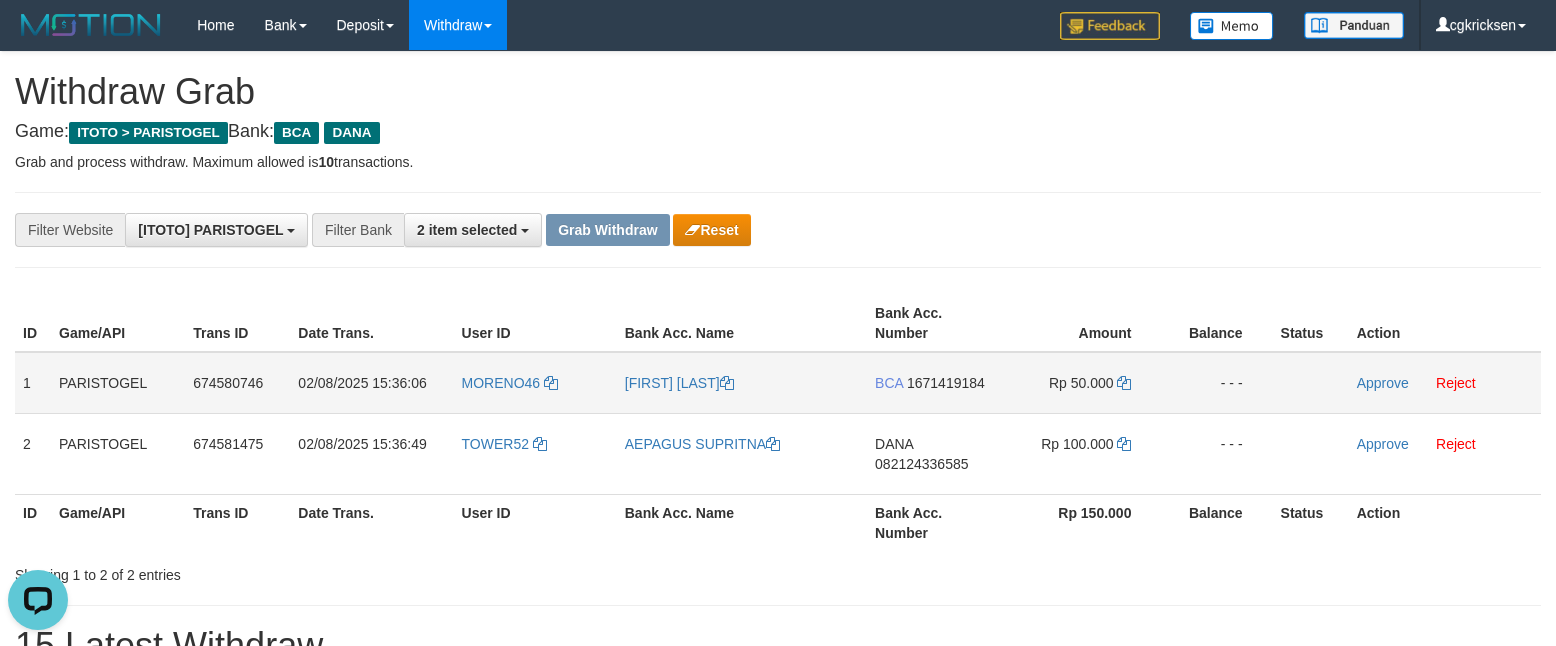 click on "BCA
1671419184" at bounding box center [934, 383] 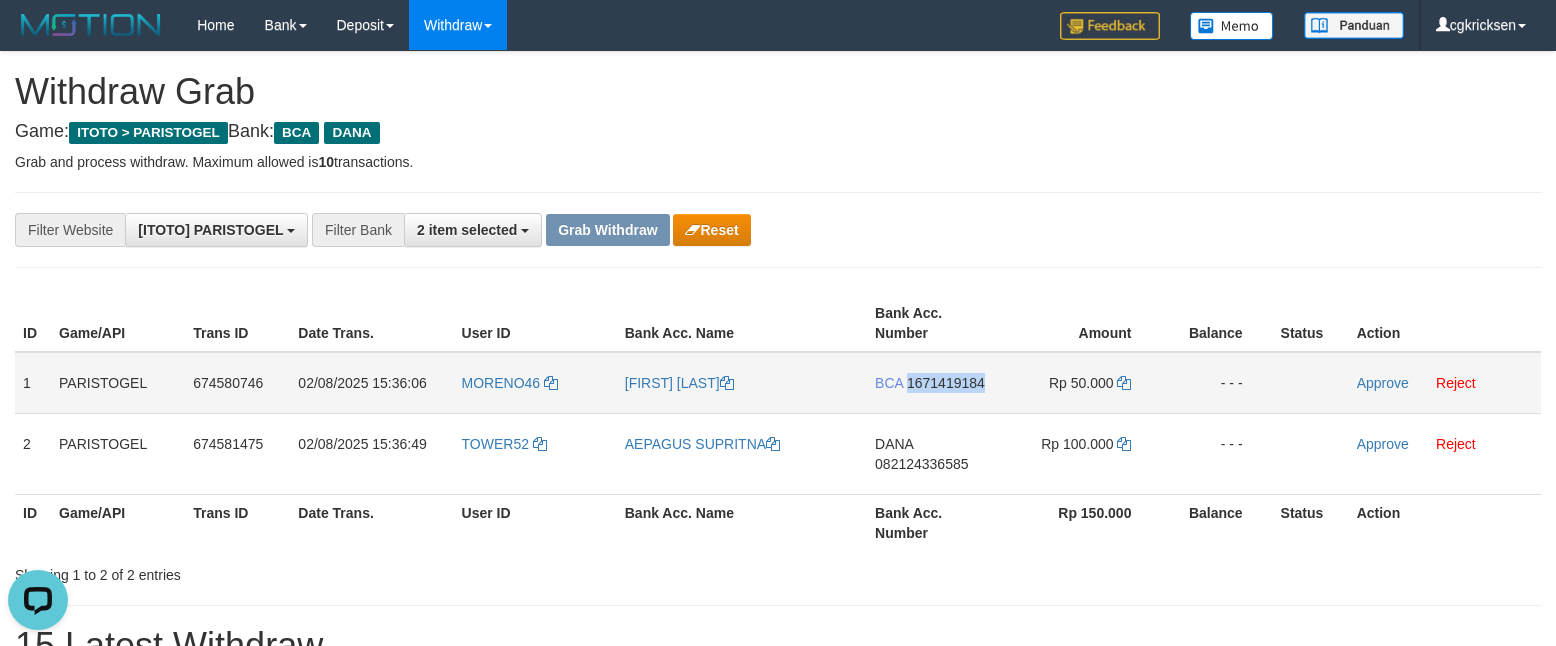 click on "BCA
1671419184" at bounding box center [934, 383] 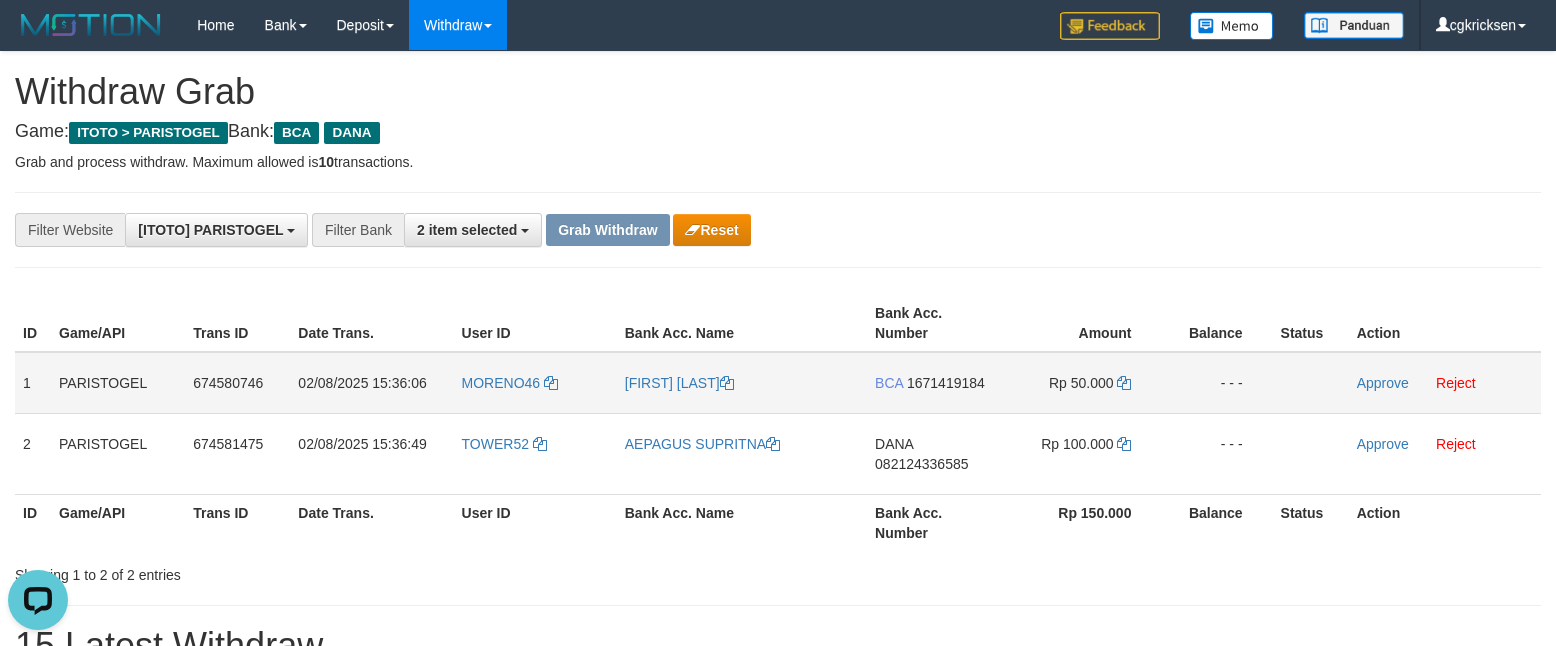 click on "Rp 50.000" at bounding box center (1081, 383) 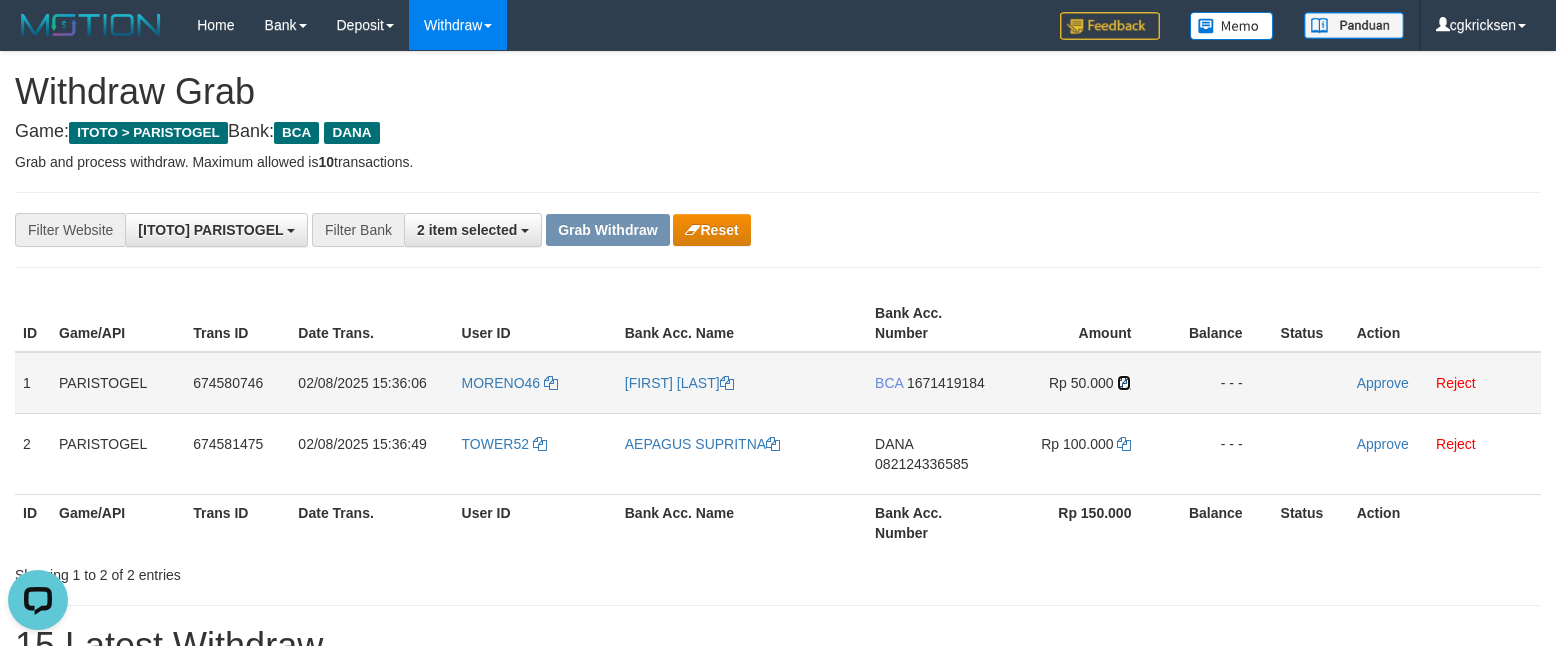 click at bounding box center [1124, 383] 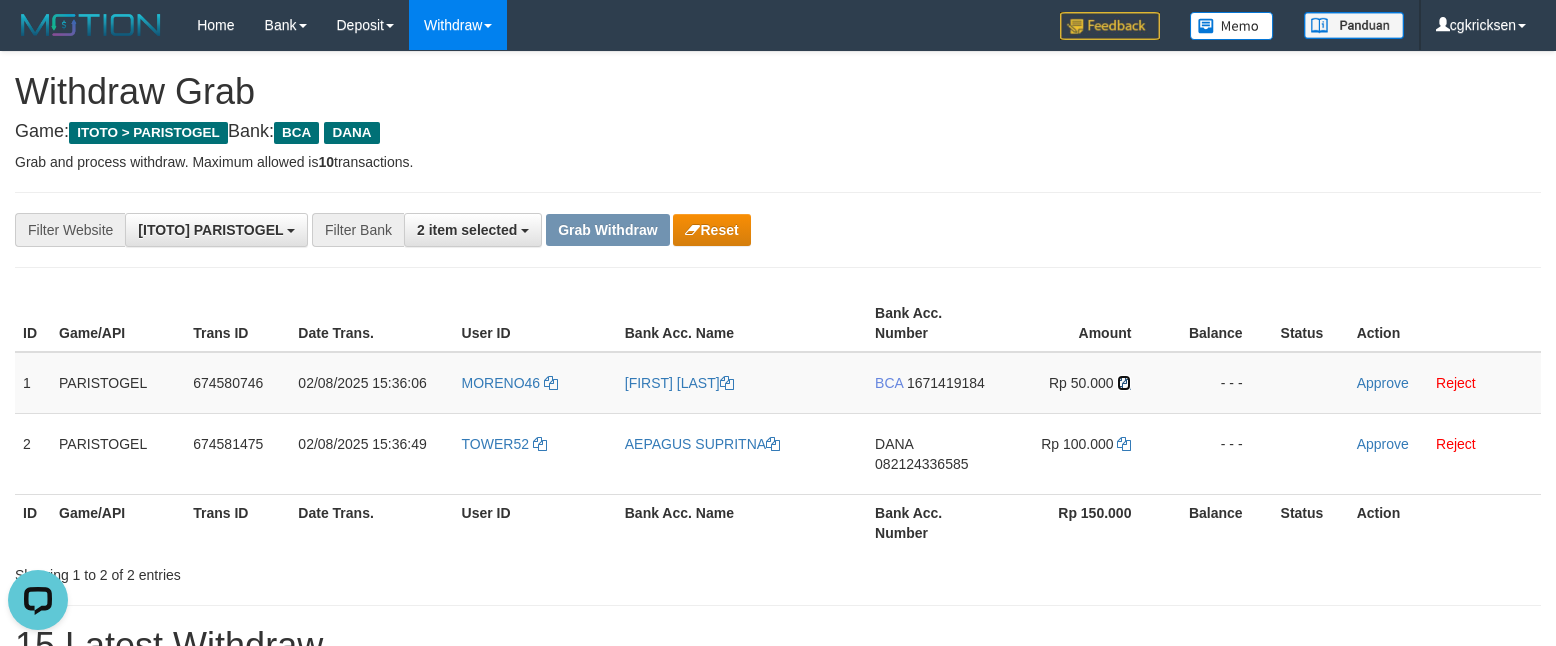 drag, startPoint x: 1118, startPoint y: 386, endPoint x: 1533, endPoint y: 313, distance: 421.37158 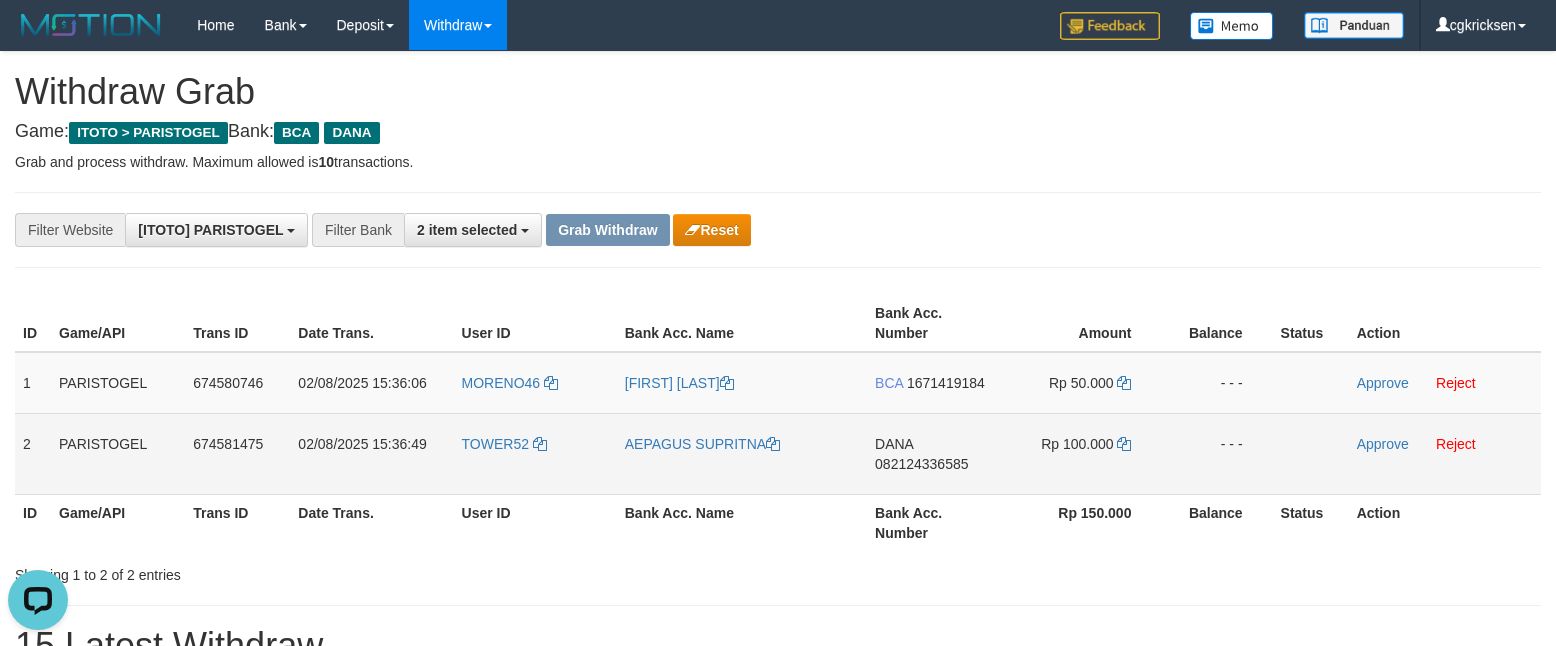 click on "DANA
082124336585" at bounding box center (934, 453) 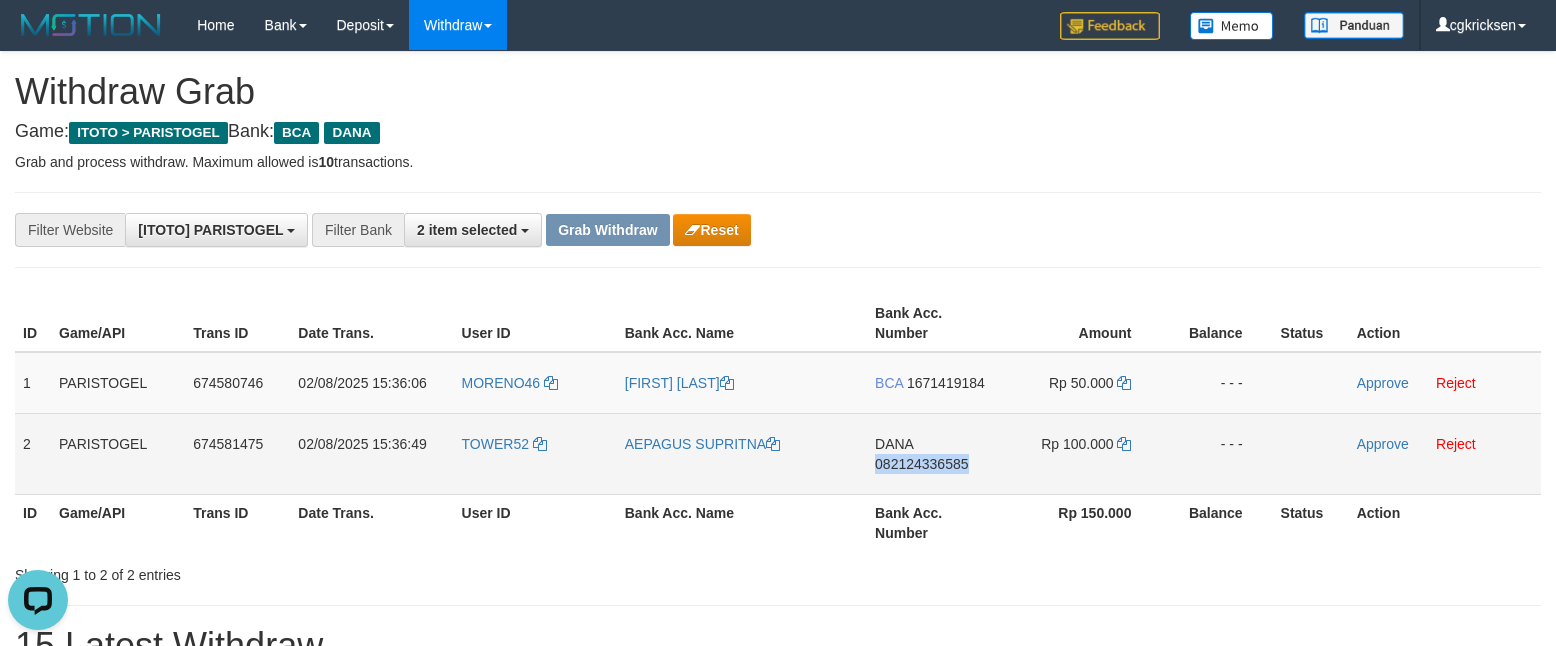 copy on "082124336585" 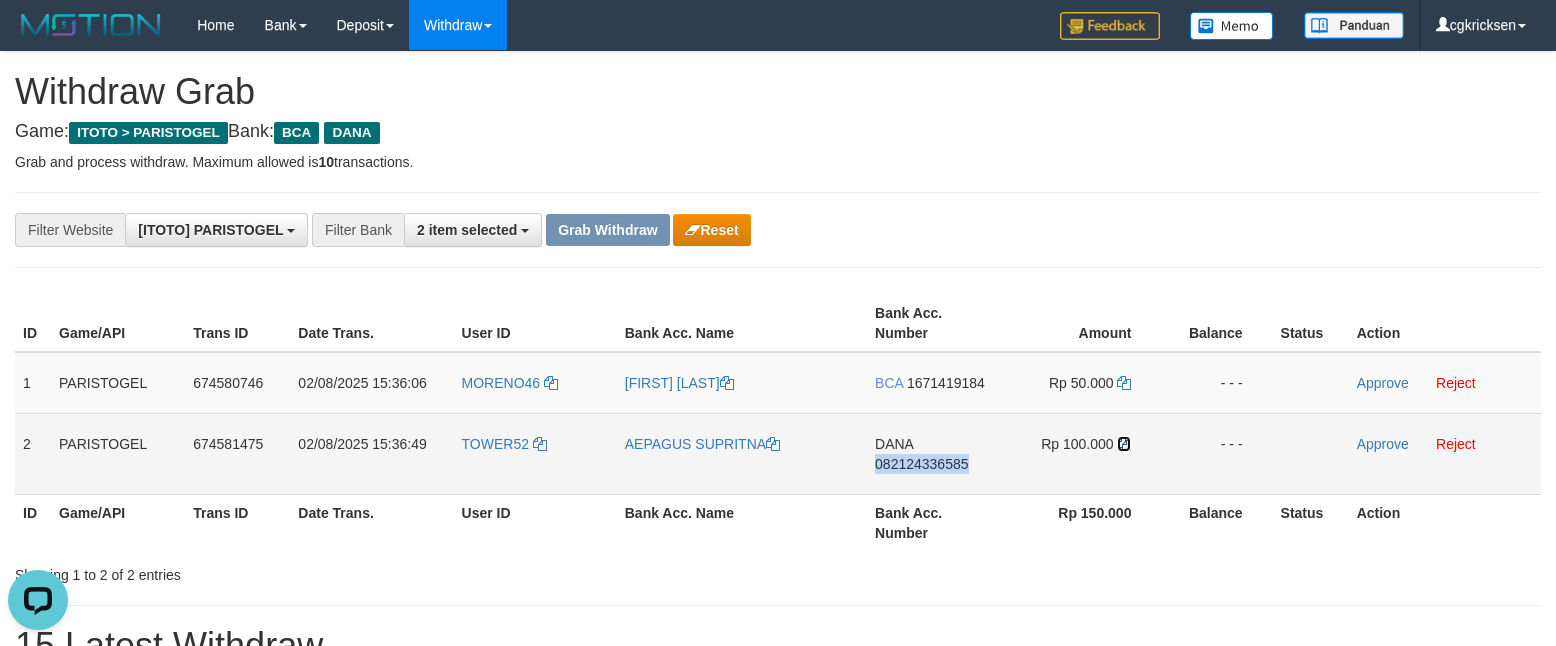 click at bounding box center [1124, 444] 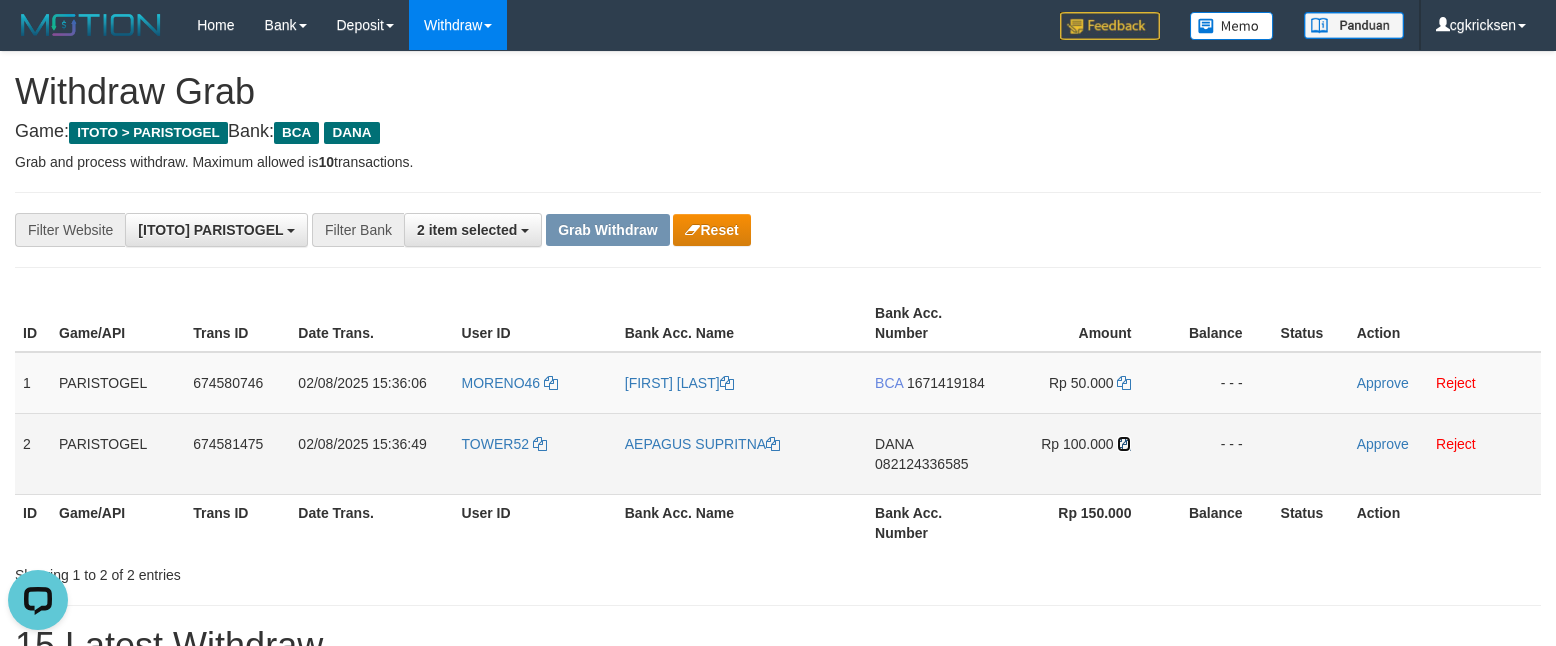click at bounding box center (1124, 444) 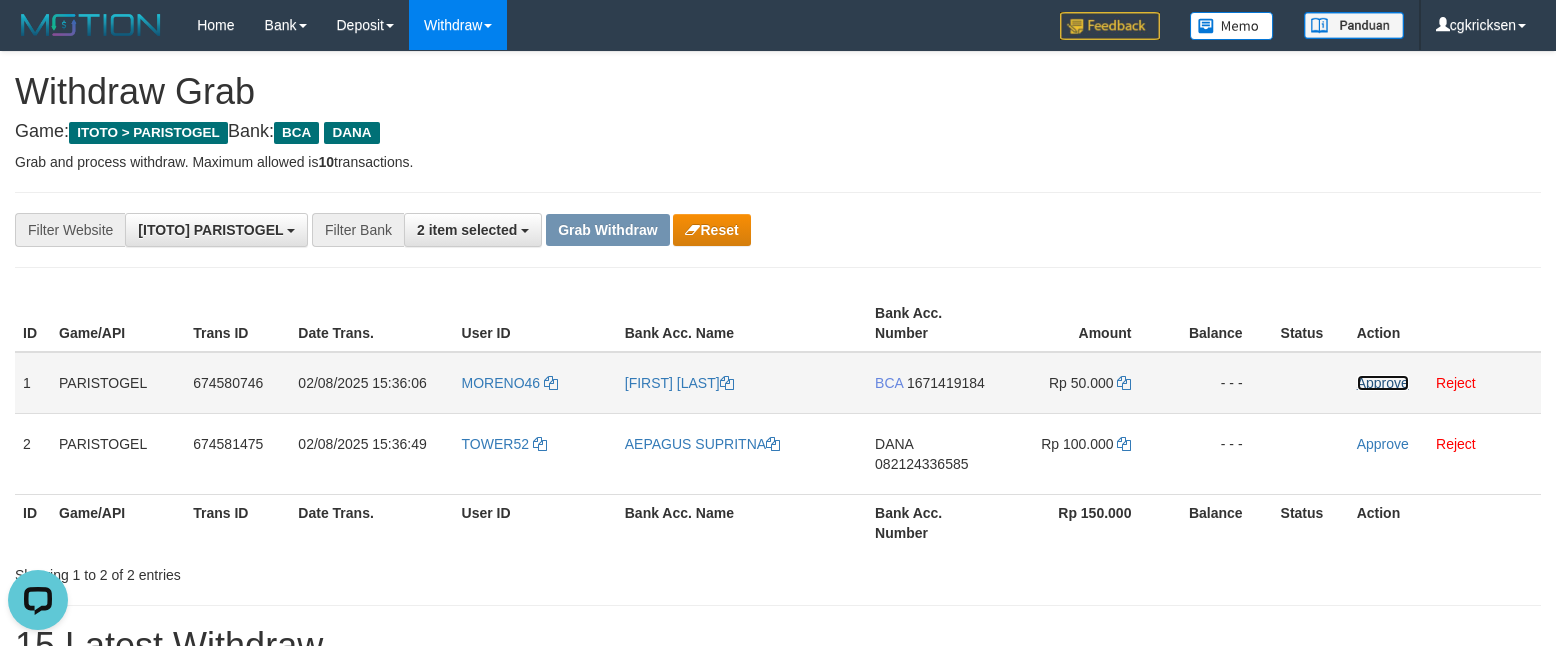 click on "Approve" at bounding box center [1383, 383] 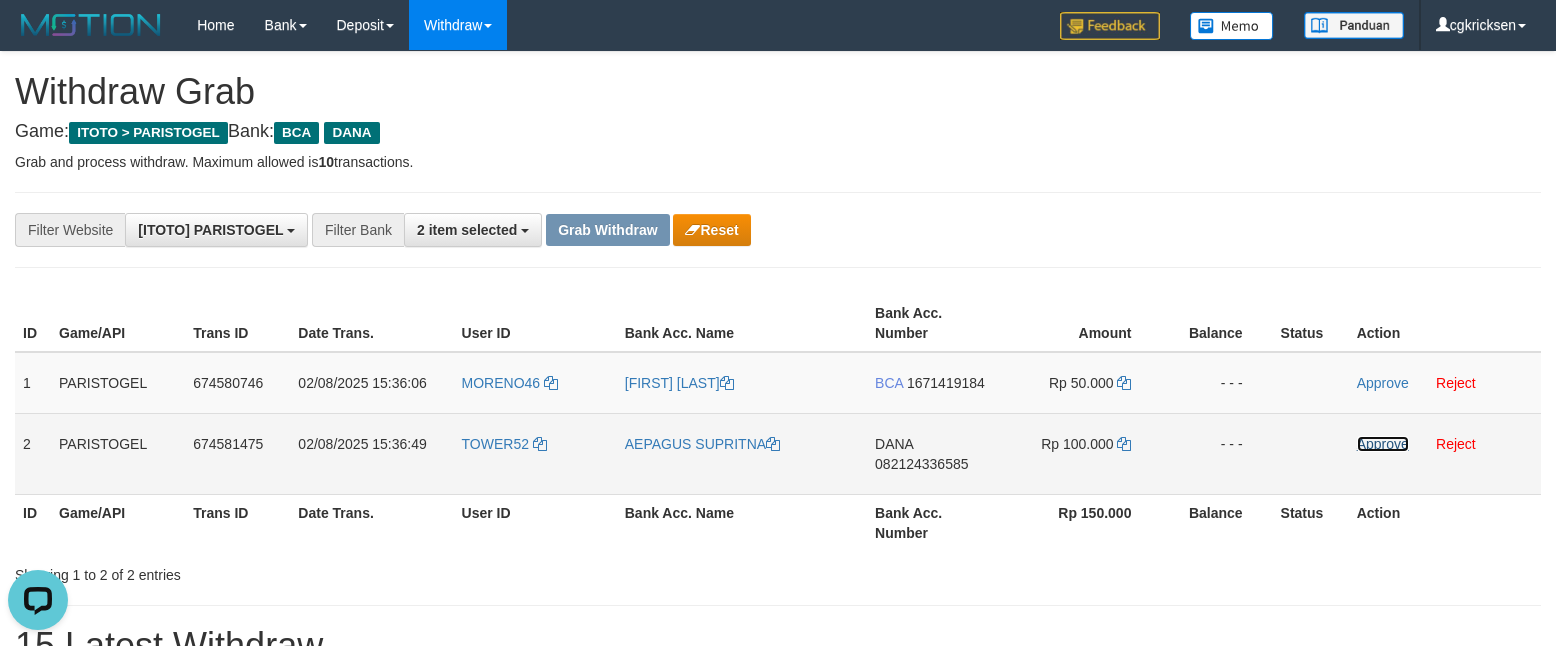 click on "Approve" at bounding box center [1383, 444] 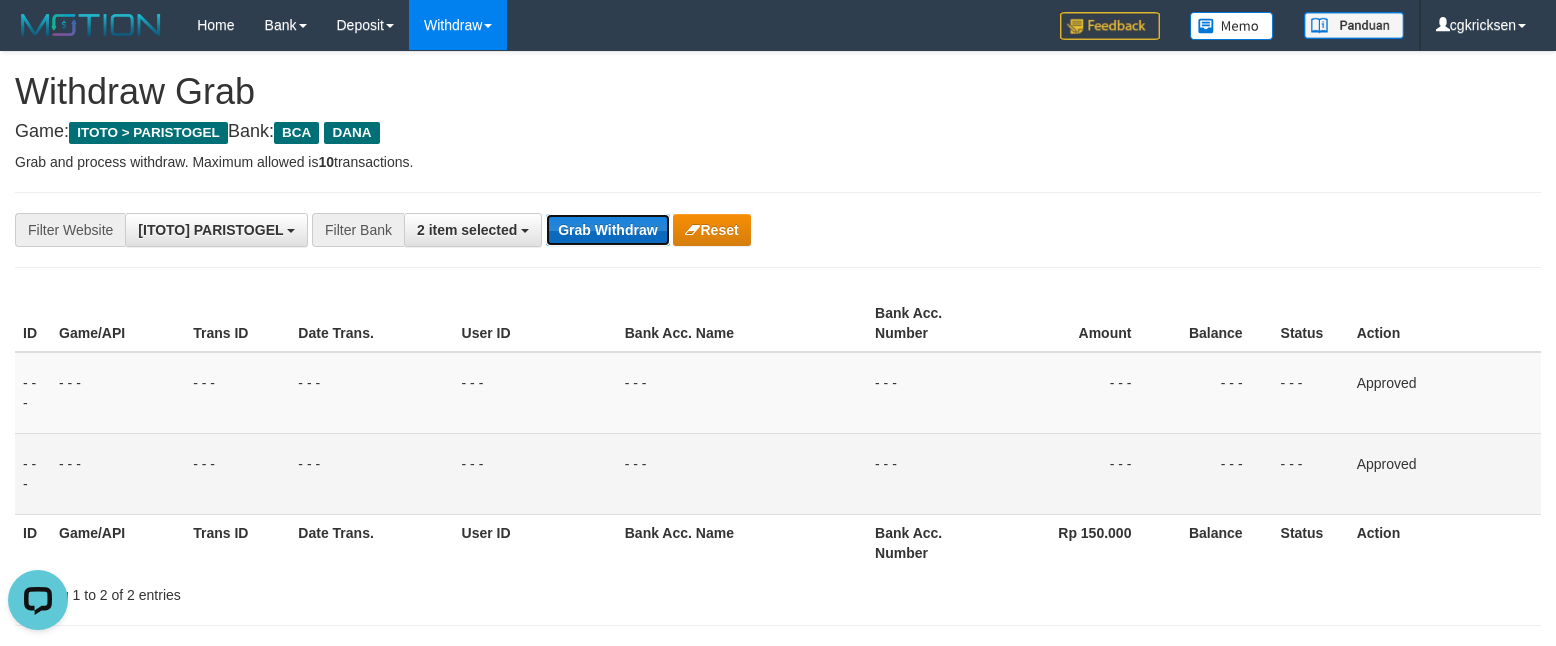 click on "Grab Withdraw" at bounding box center (607, 230) 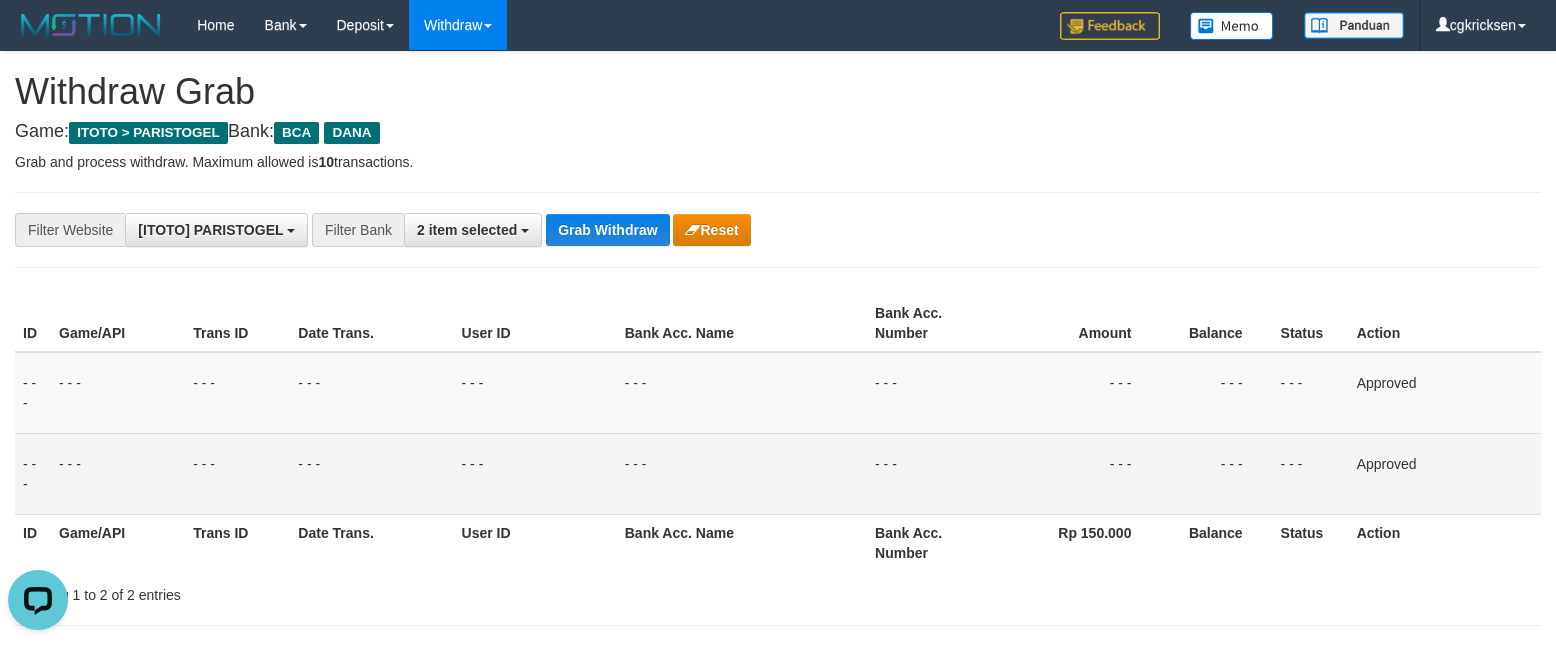 click on "**********" at bounding box center [648, 230] 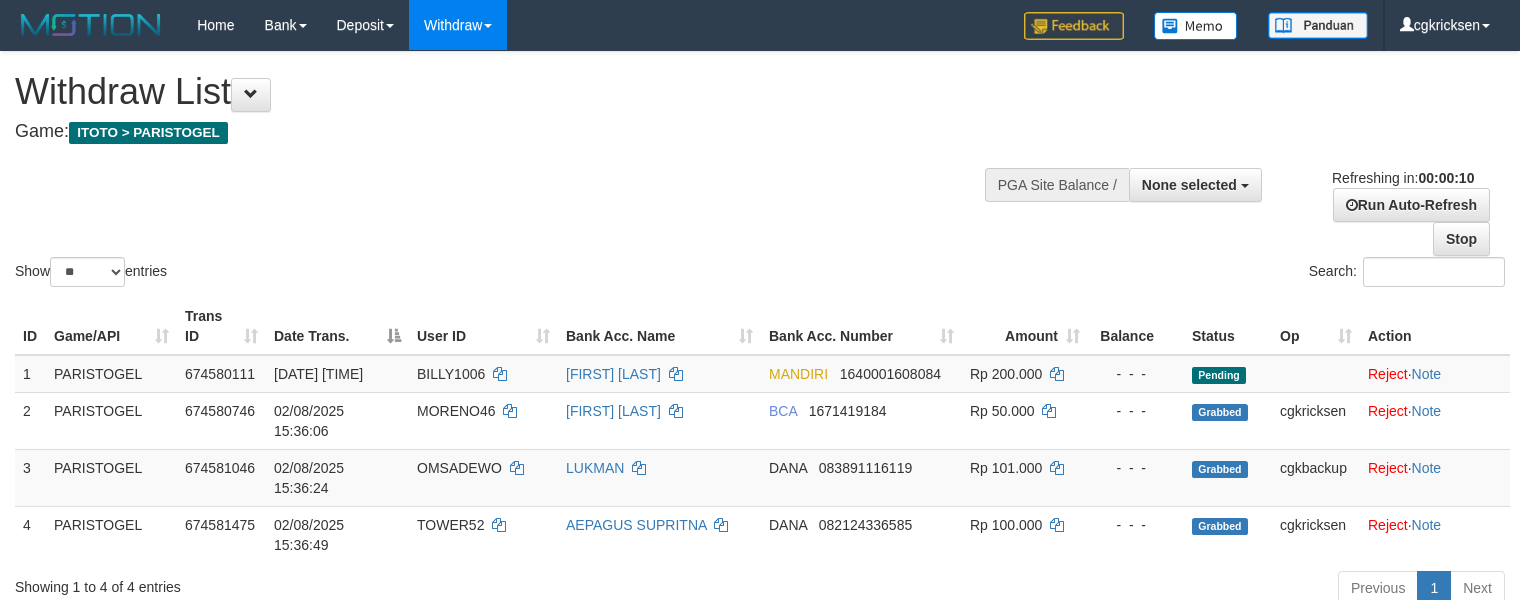 select 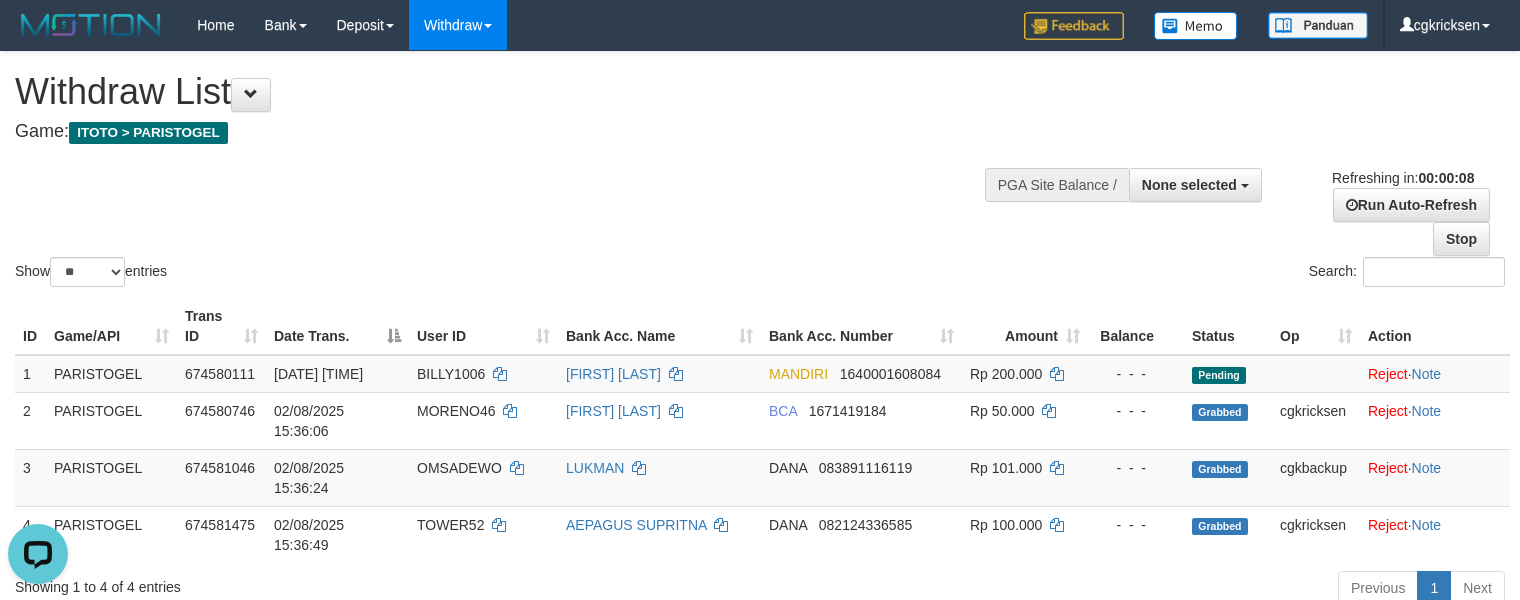 scroll, scrollTop: 0, scrollLeft: 0, axis: both 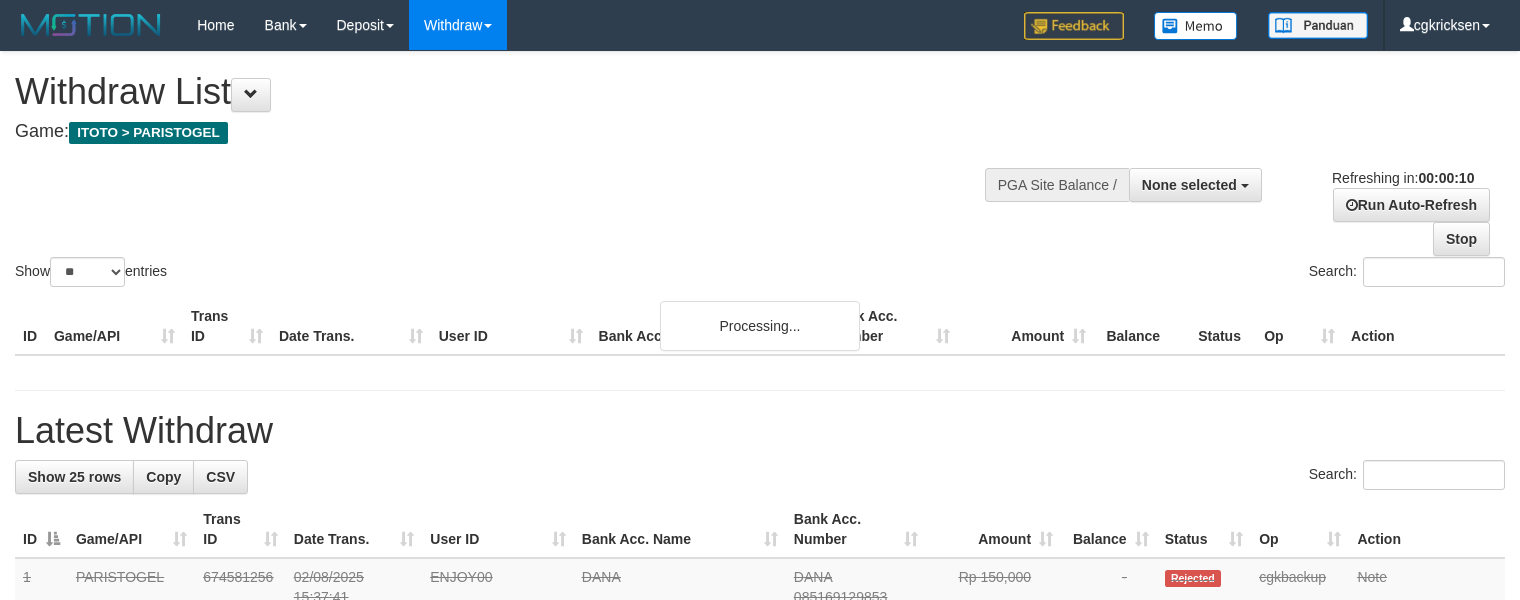 select 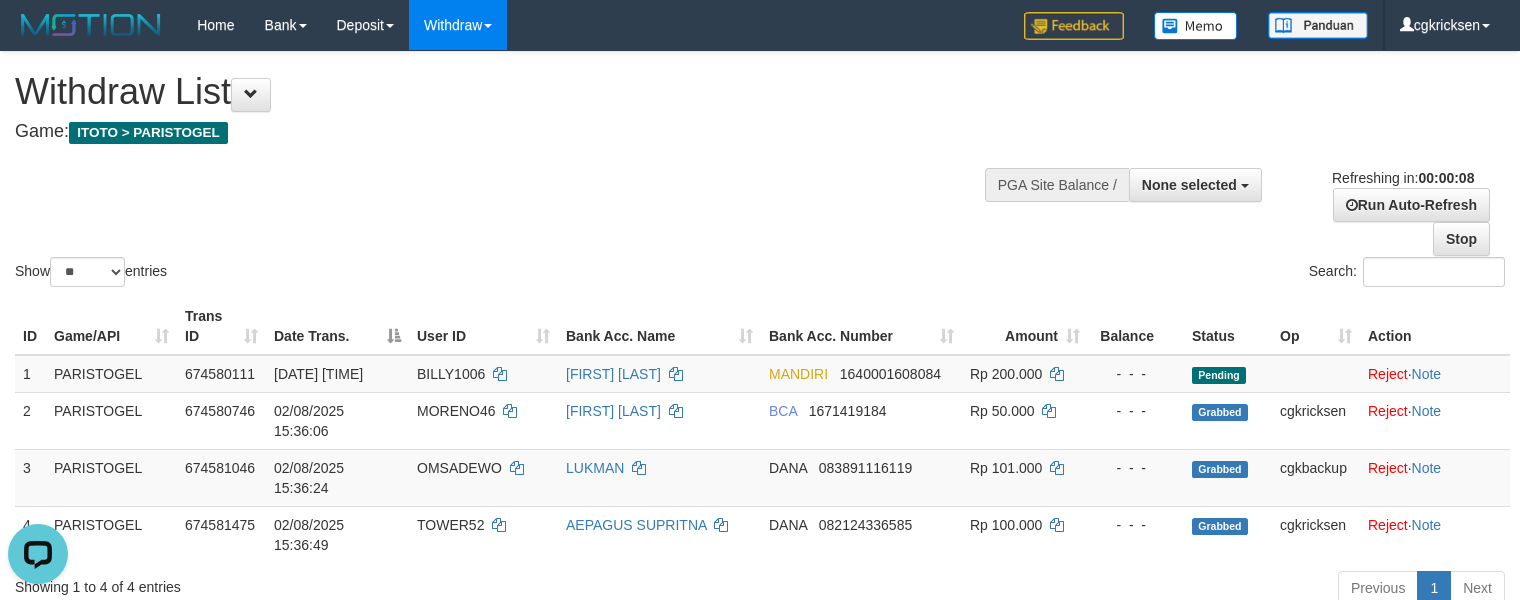 scroll, scrollTop: 0, scrollLeft: 0, axis: both 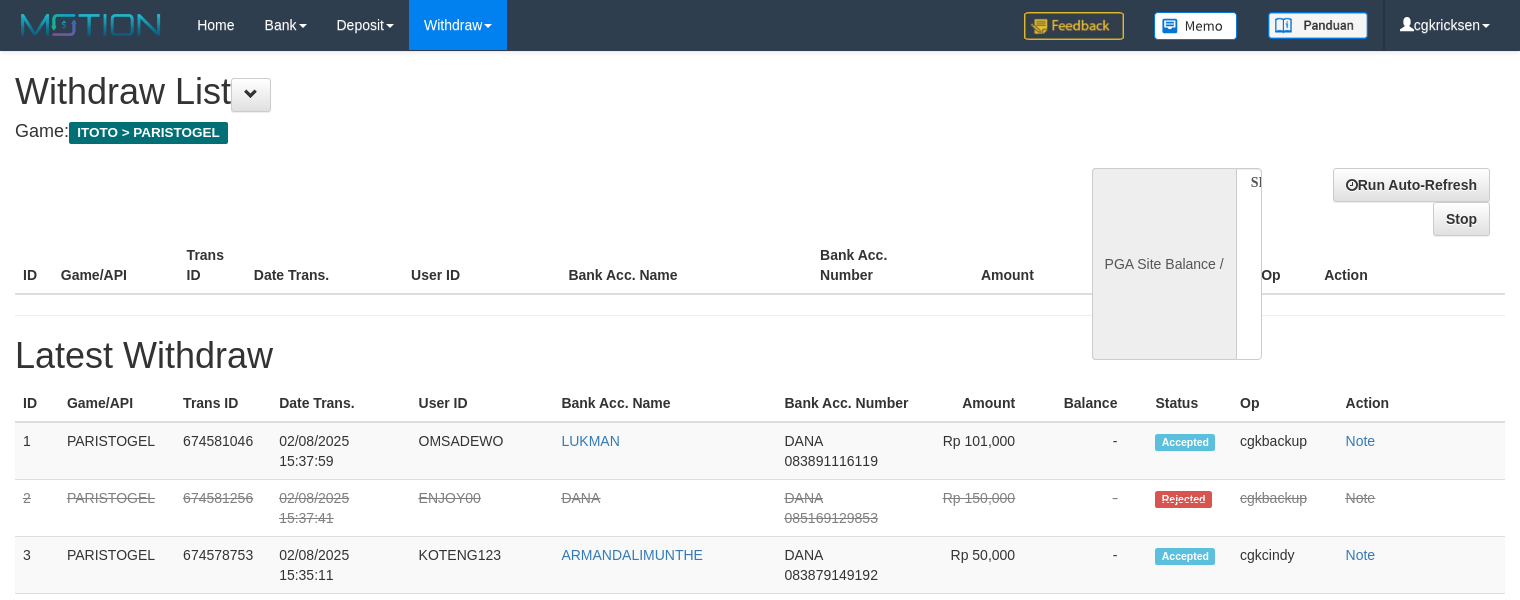 select 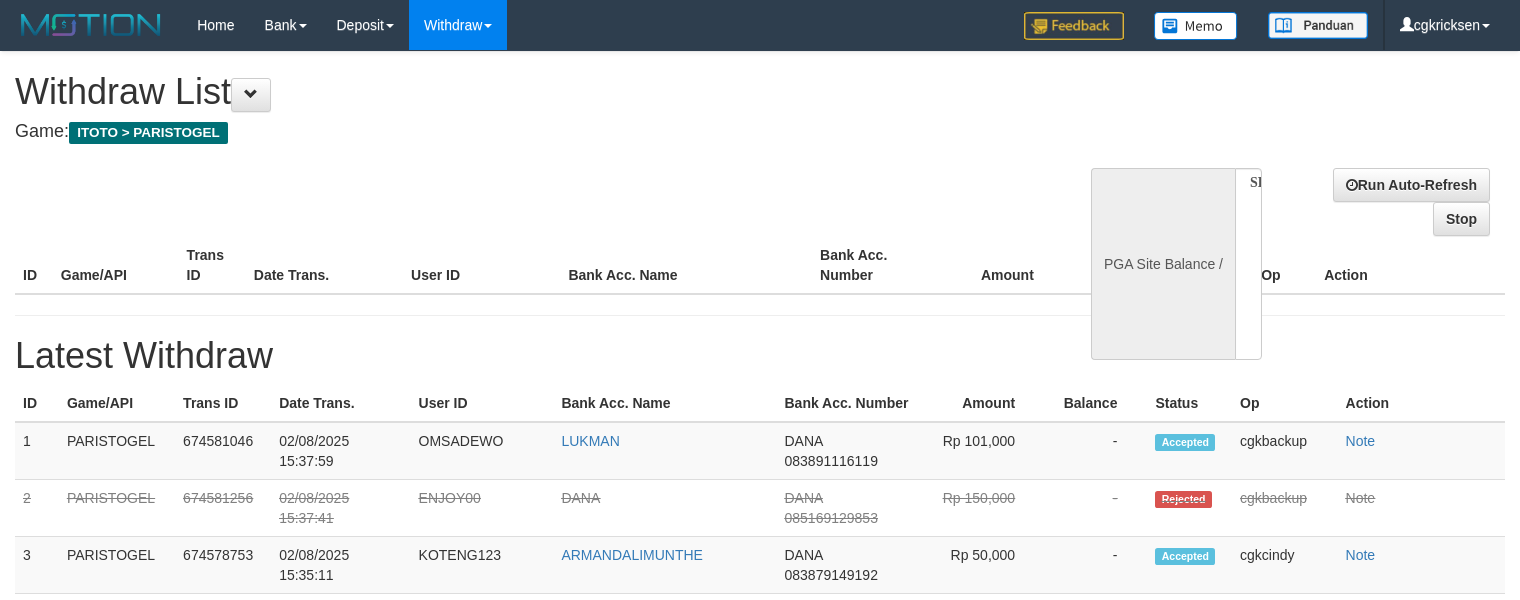 scroll, scrollTop: 0, scrollLeft: 0, axis: both 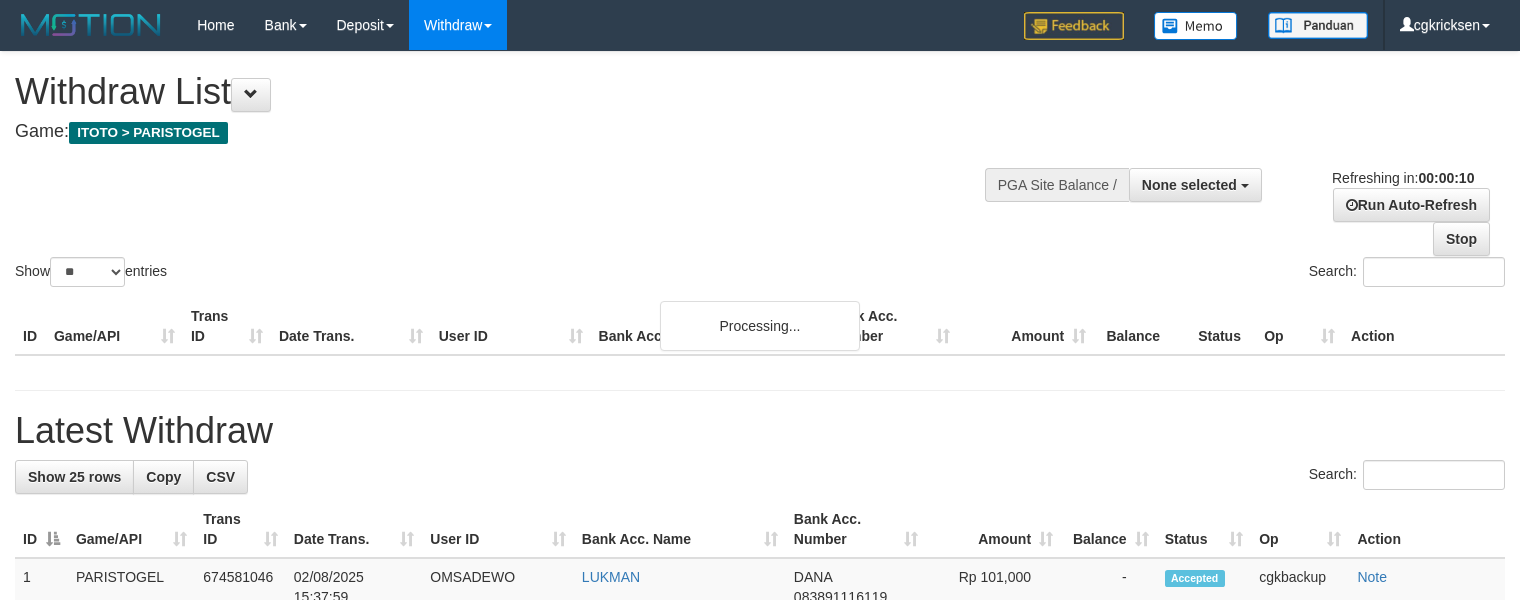 select 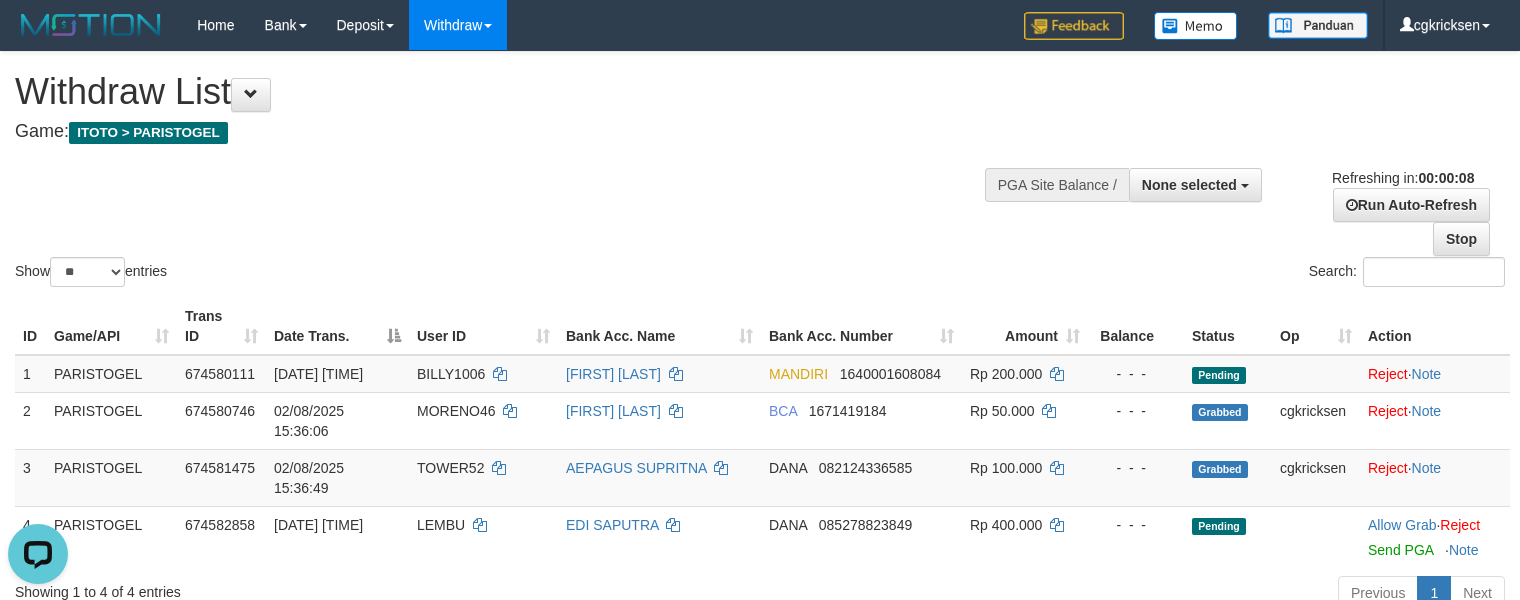 scroll, scrollTop: 0, scrollLeft: 0, axis: both 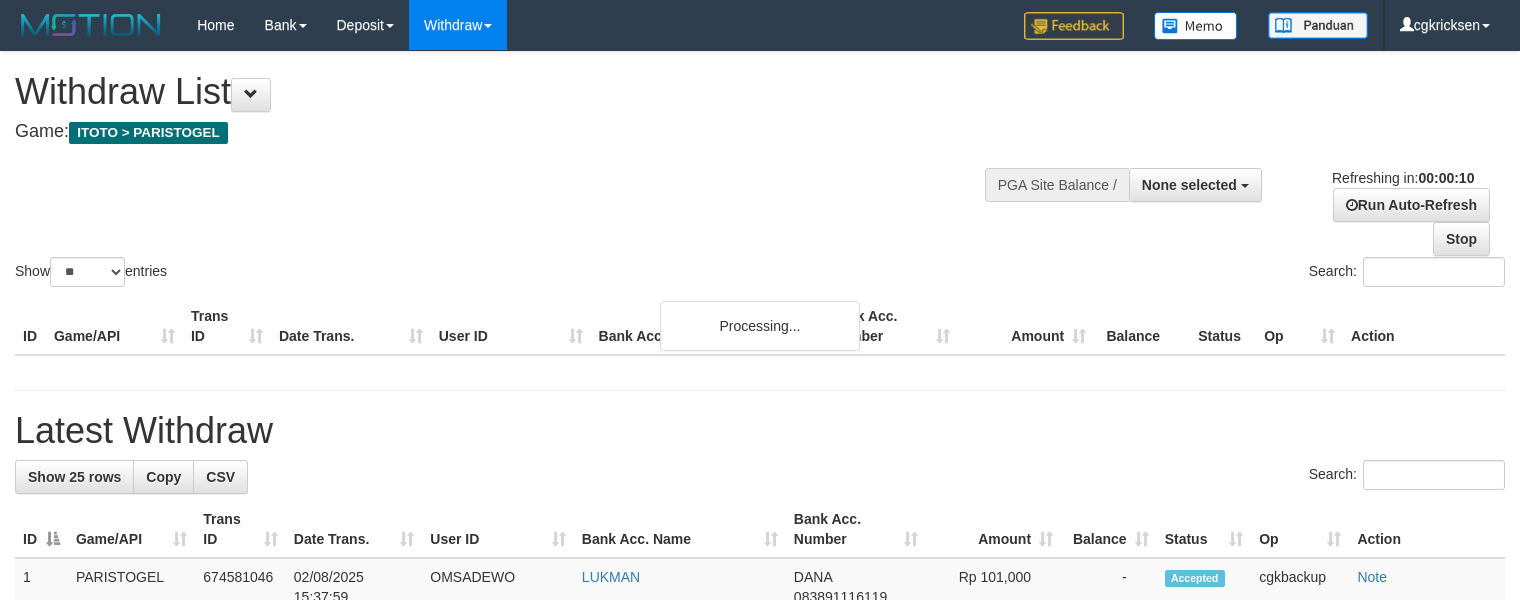 select 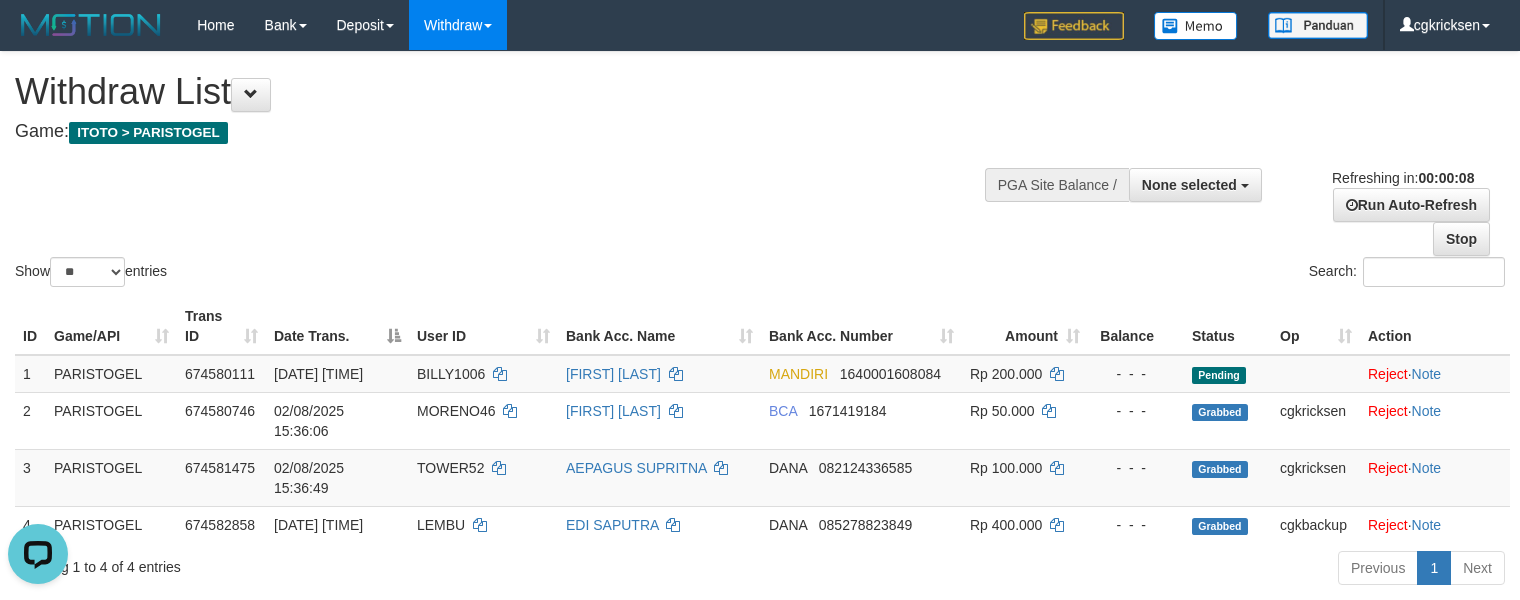 scroll, scrollTop: 0, scrollLeft: 0, axis: both 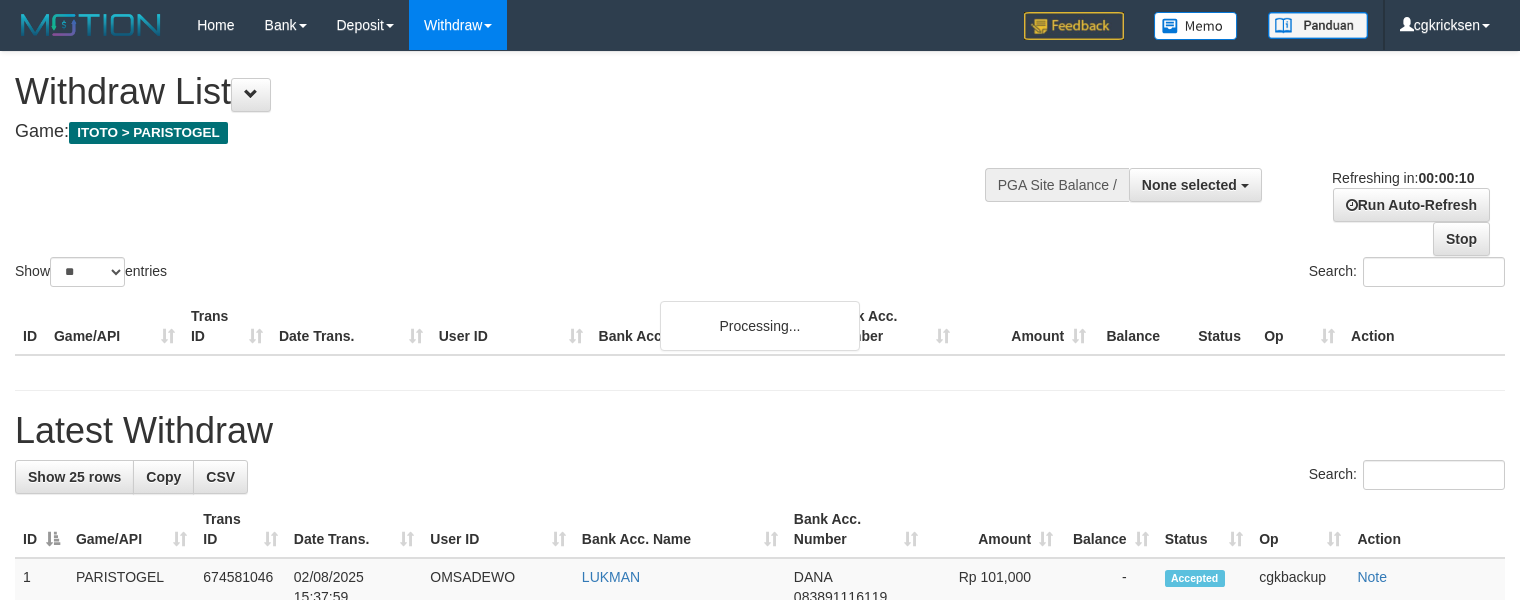 select 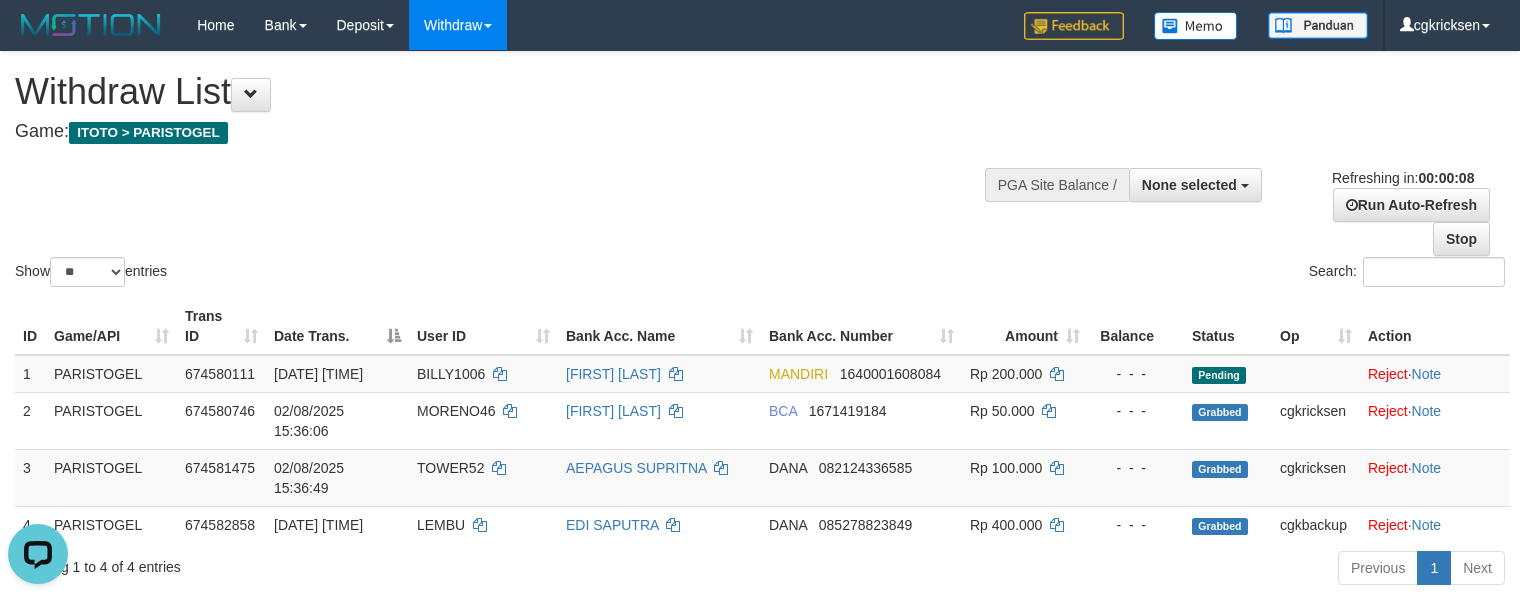 scroll, scrollTop: 0, scrollLeft: 0, axis: both 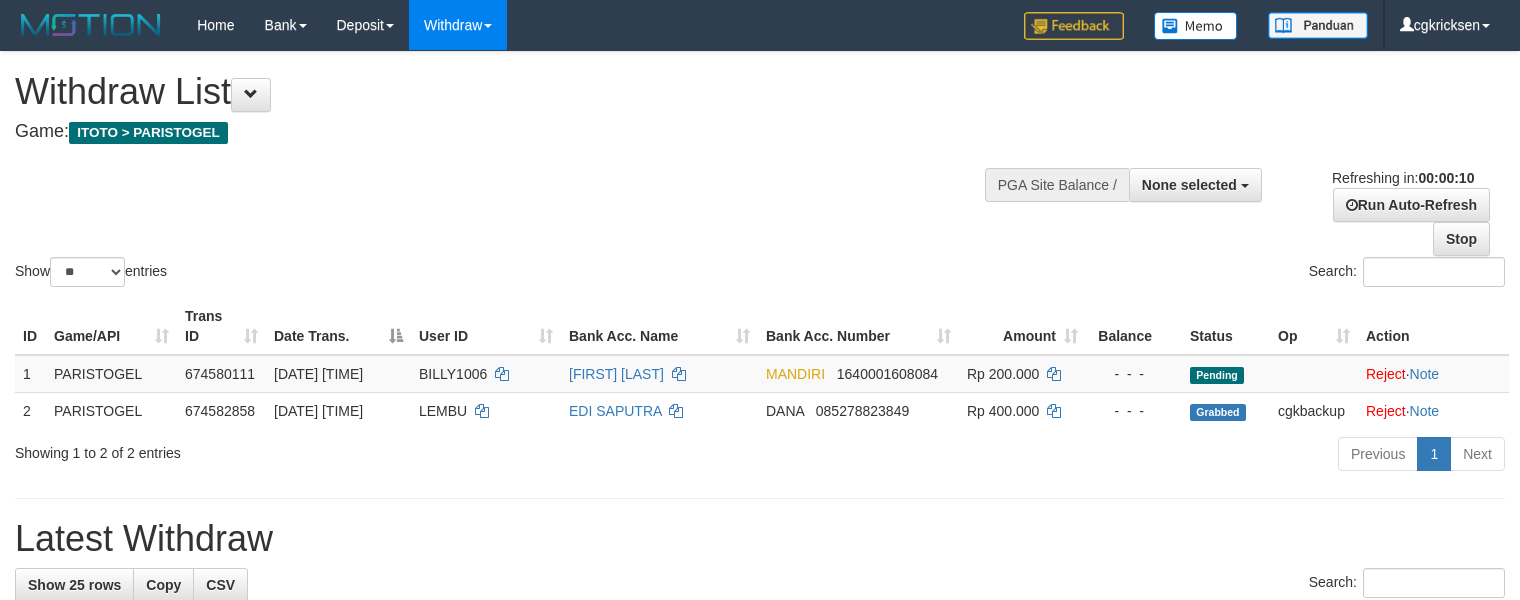 select 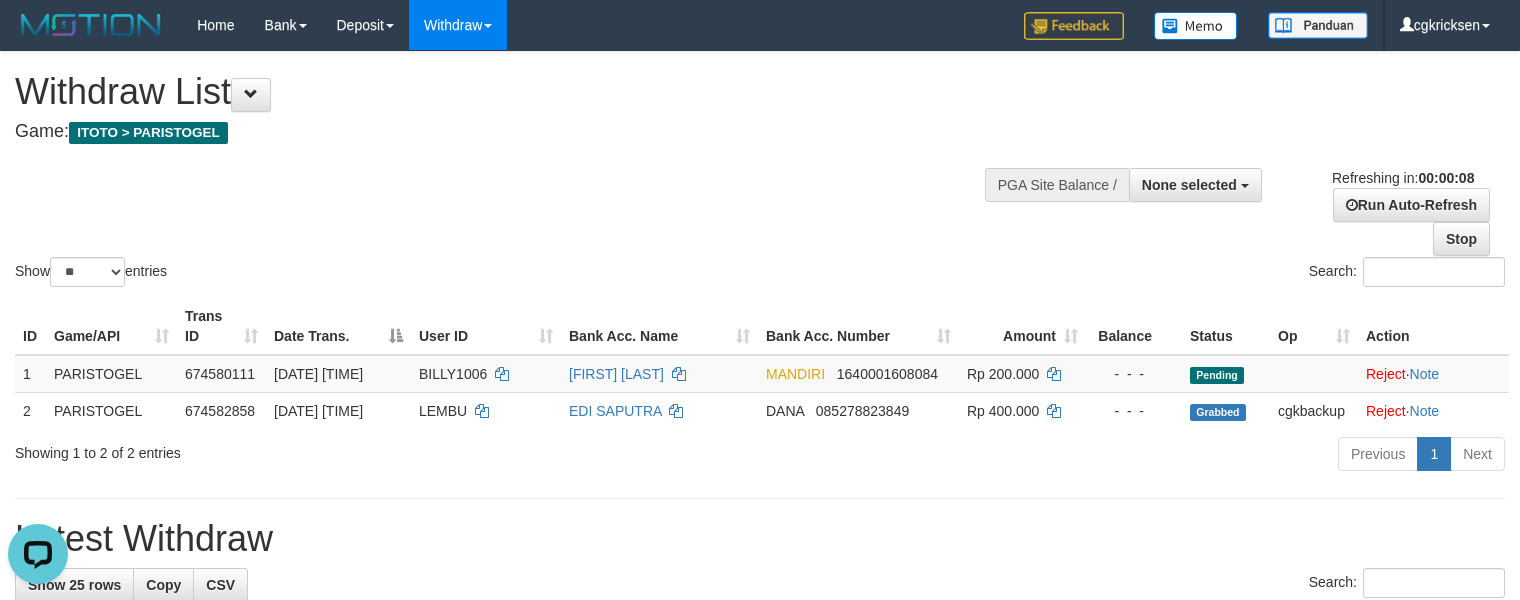 scroll, scrollTop: 0, scrollLeft: 0, axis: both 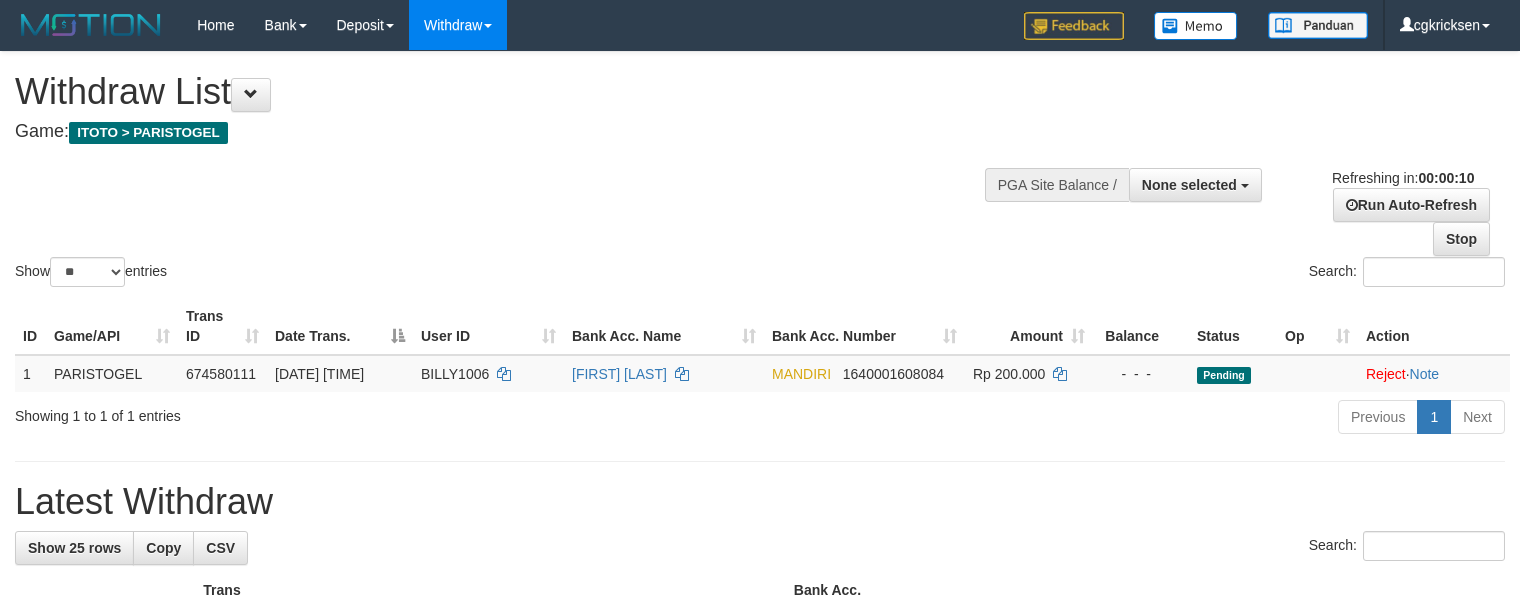select 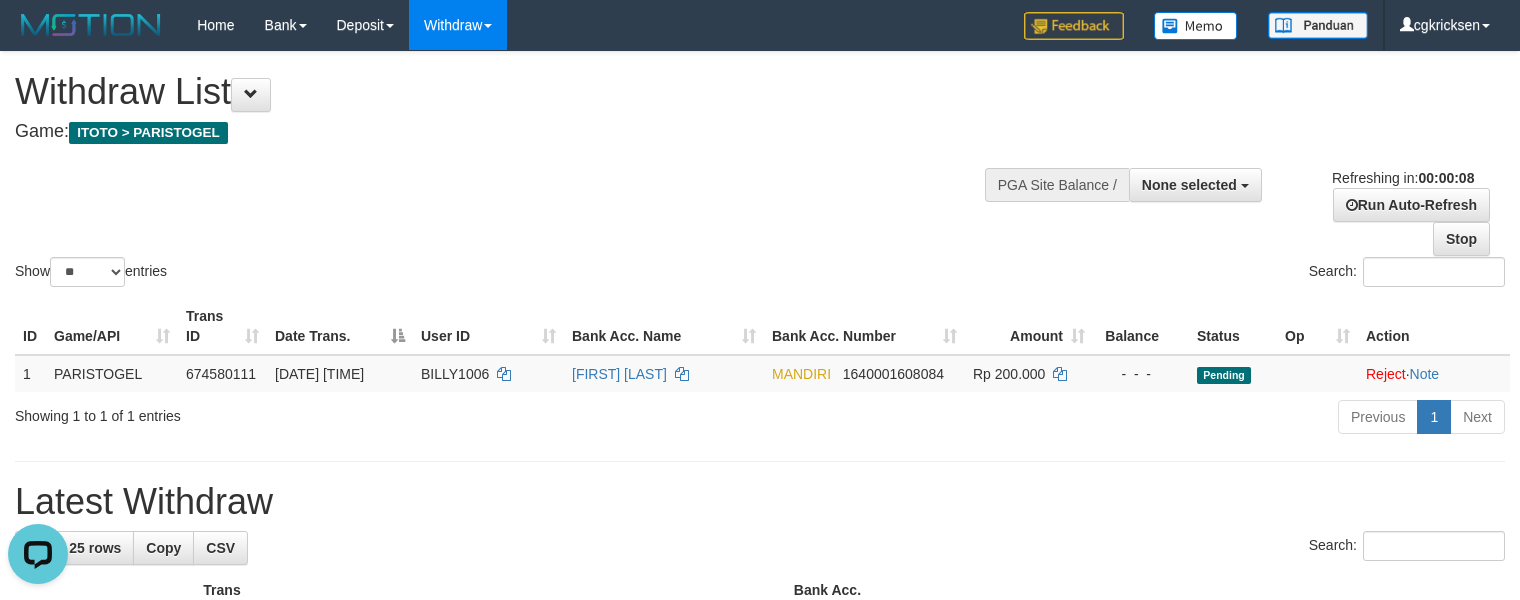 scroll, scrollTop: 0, scrollLeft: 0, axis: both 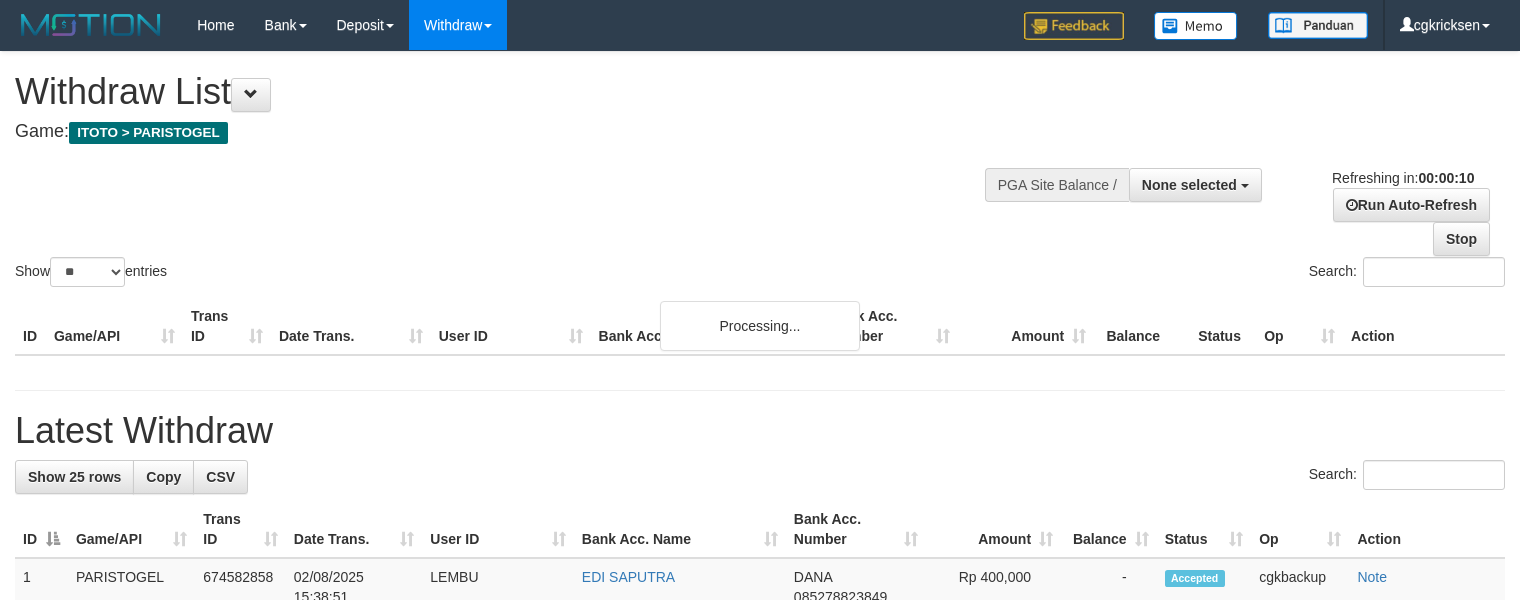 select 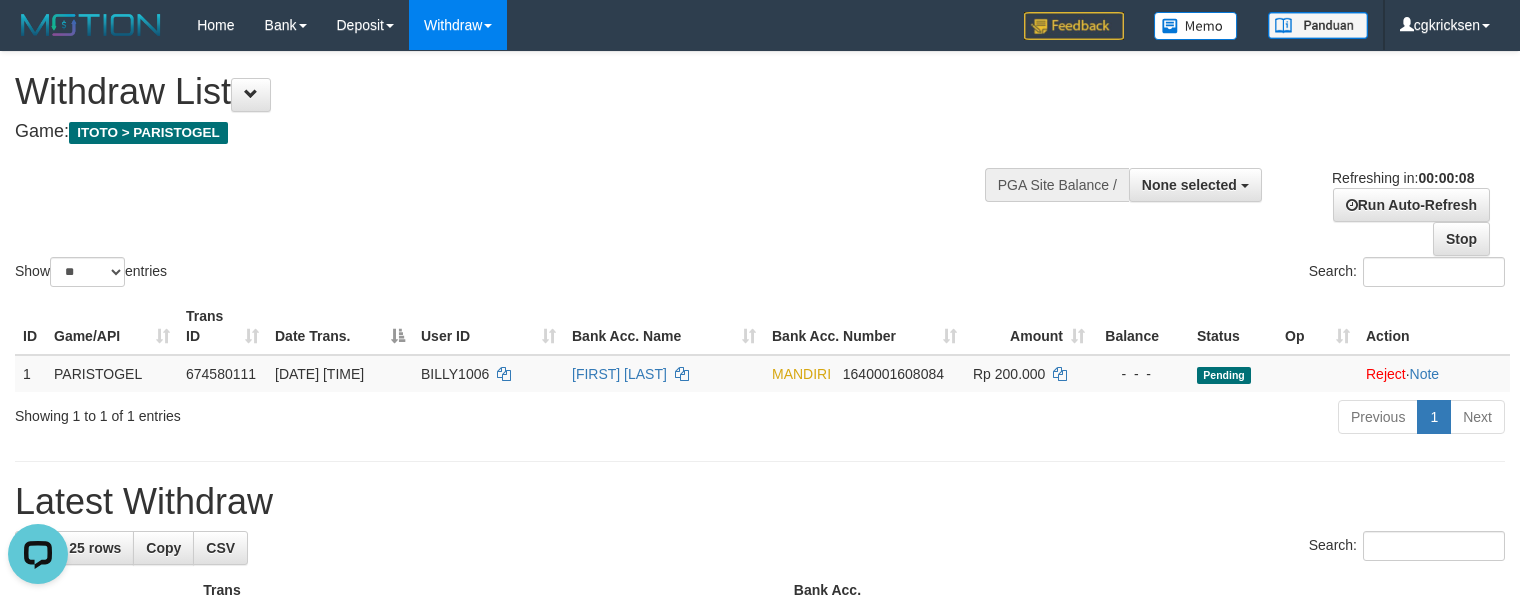 scroll, scrollTop: 0, scrollLeft: 0, axis: both 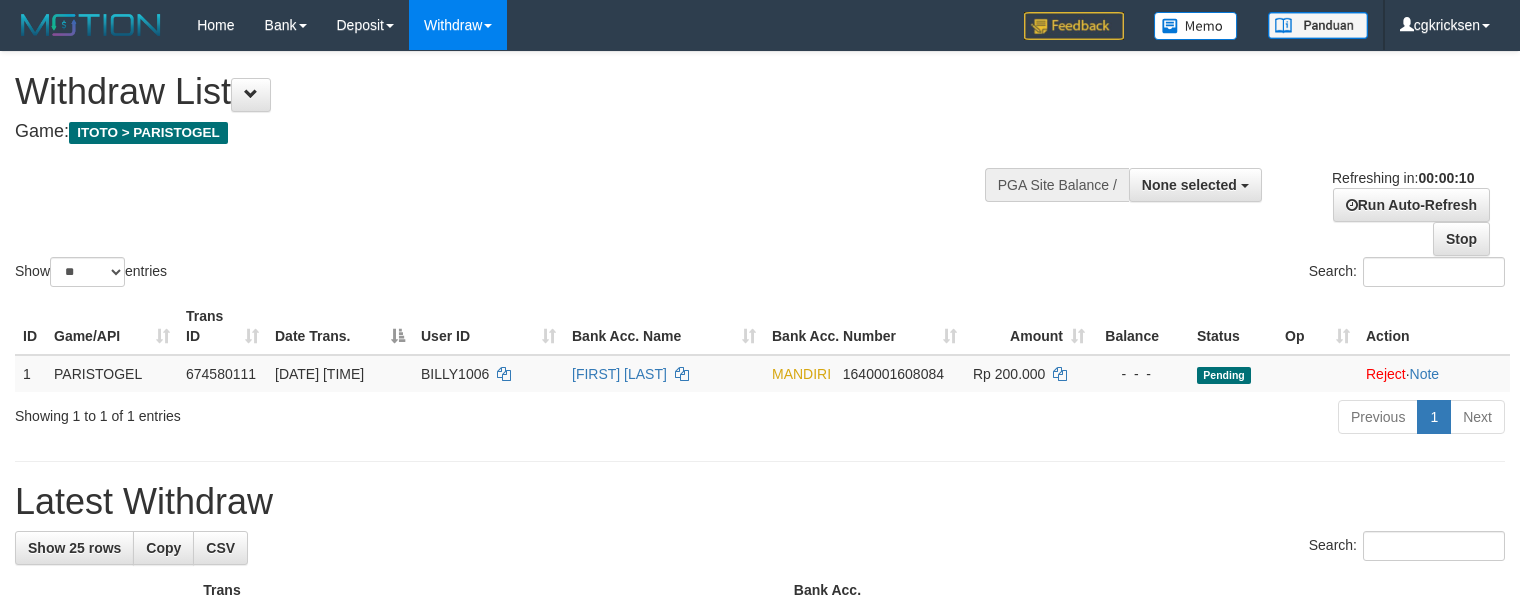 select 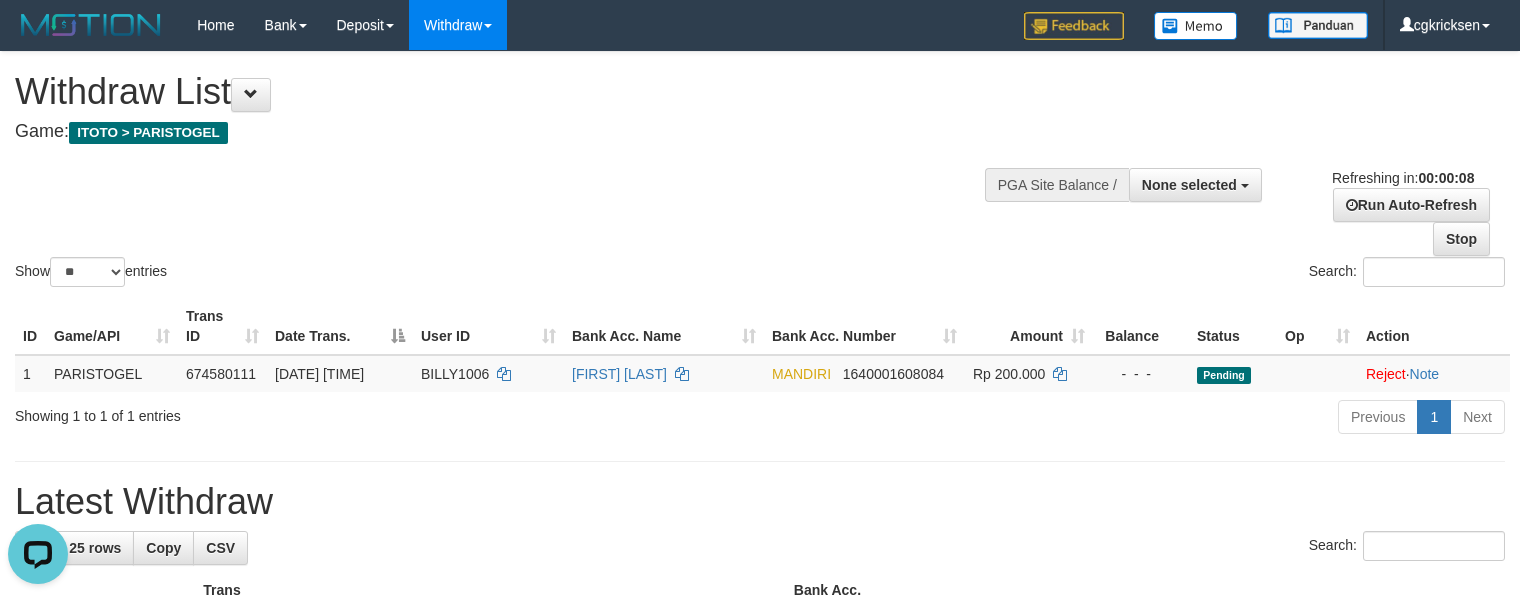 scroll, scrollTop: 0, scrollLeft: 0, axis: both 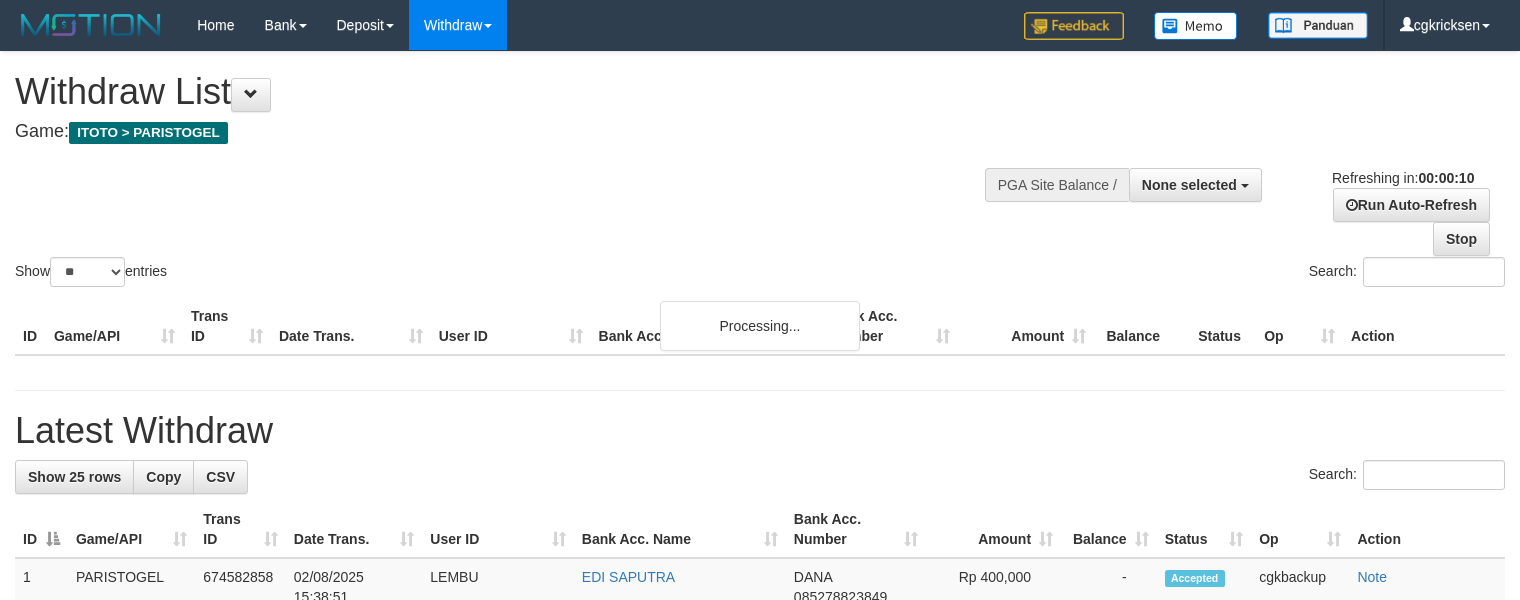 select 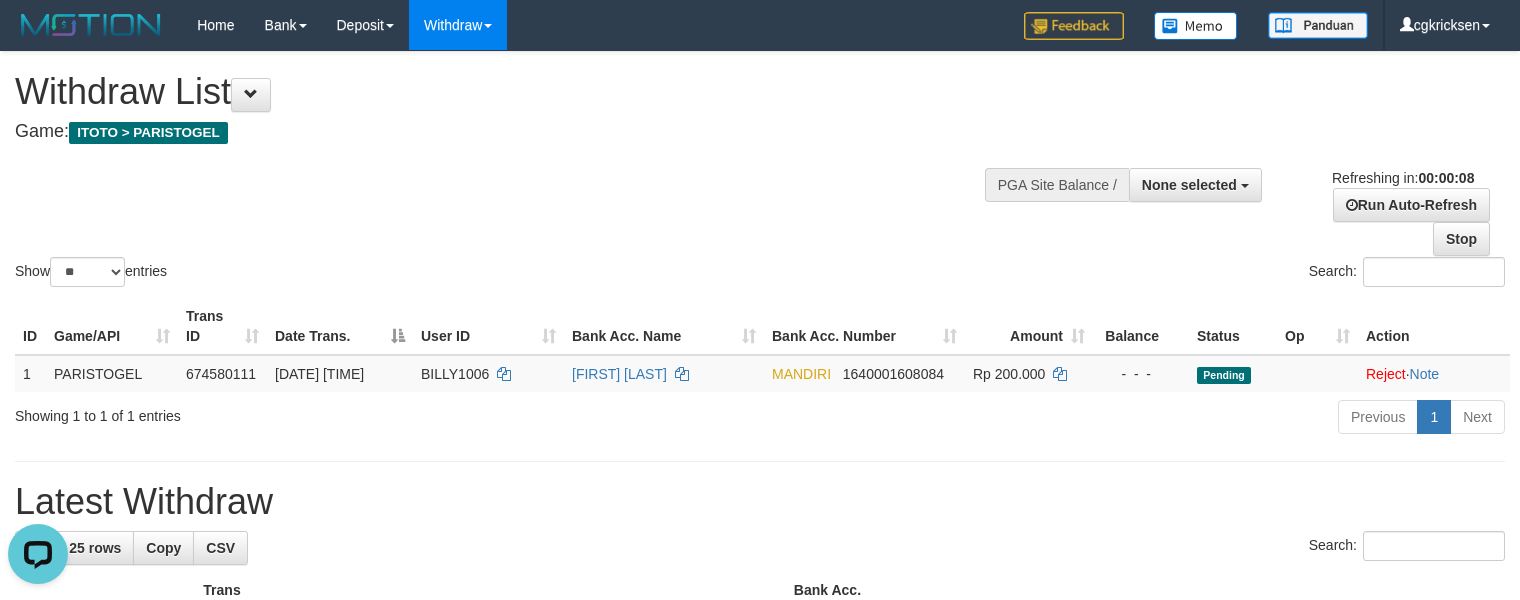 scroll, scrollTop: 0, scrollLeft: 0, axis: both 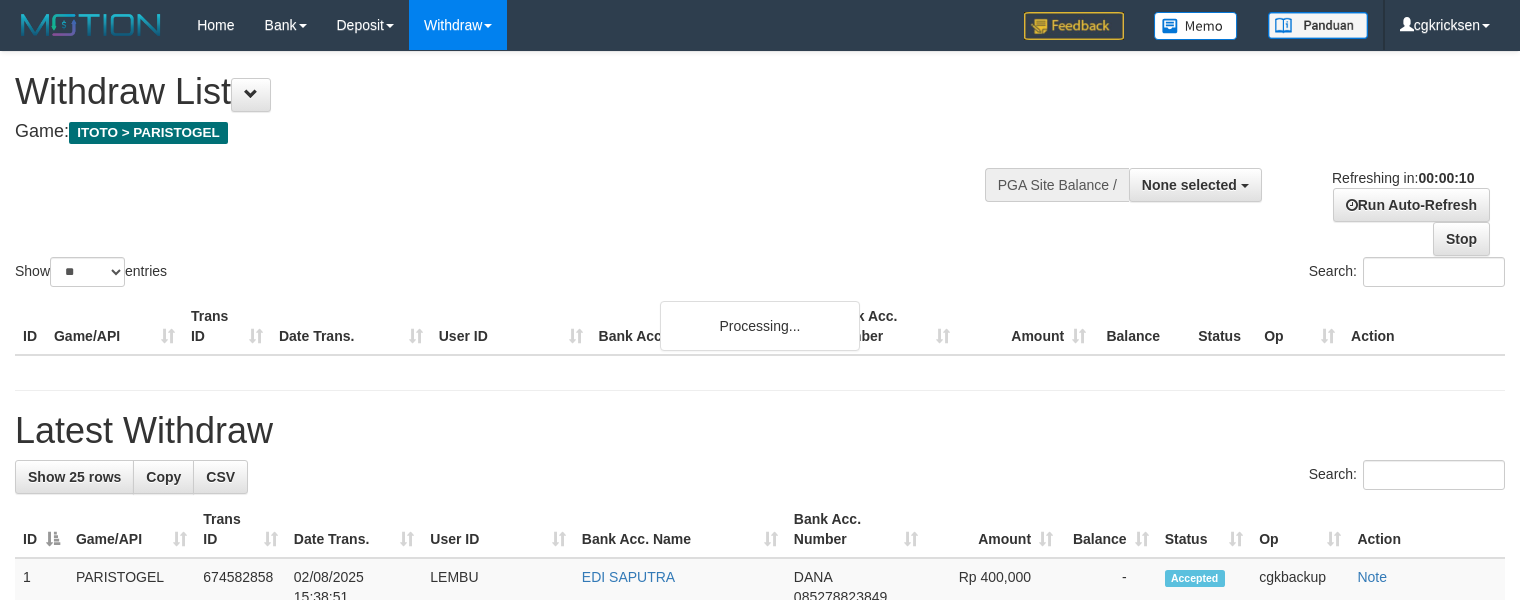 select 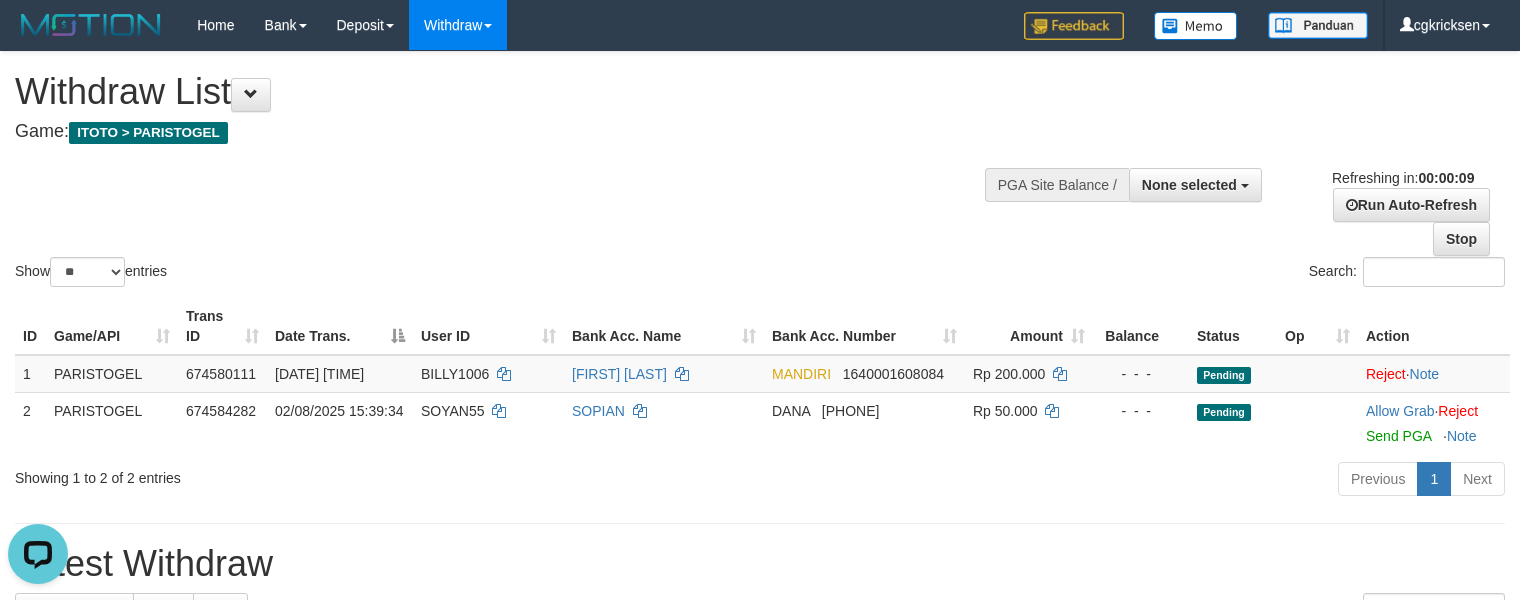 scroll, scrollTop: 0, scrollLeft: 0, axis: both 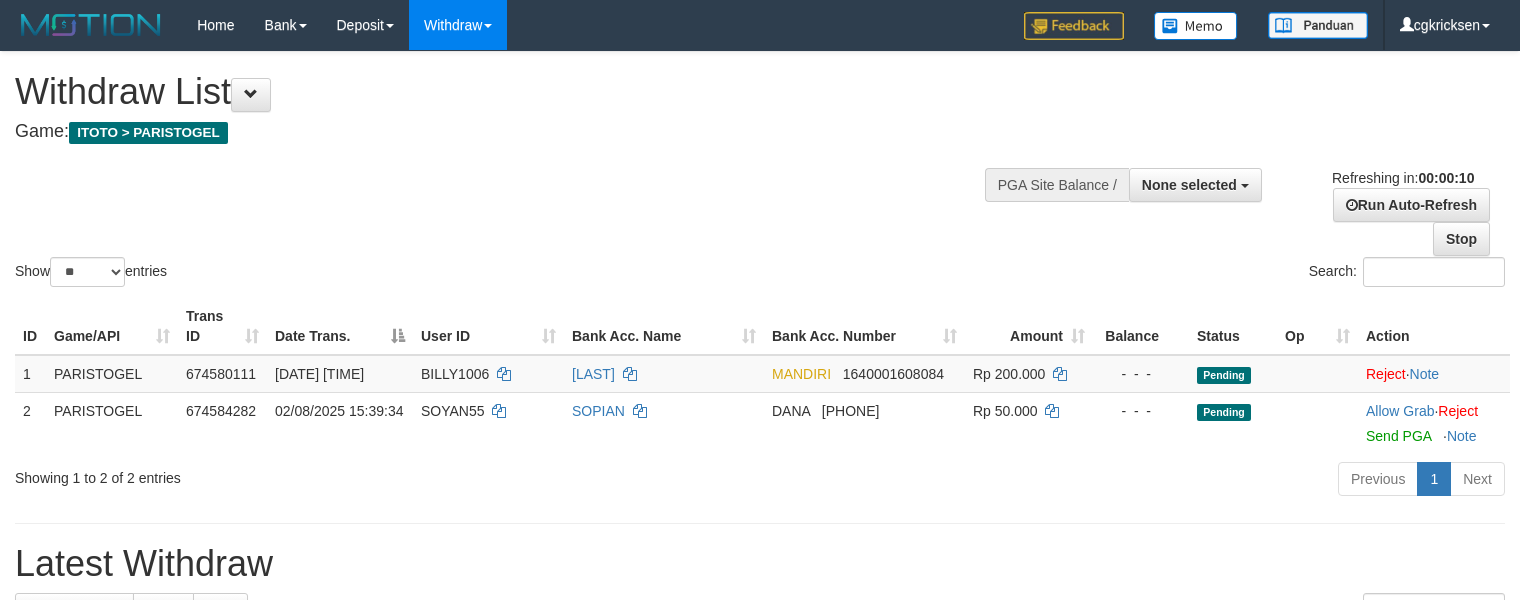 select 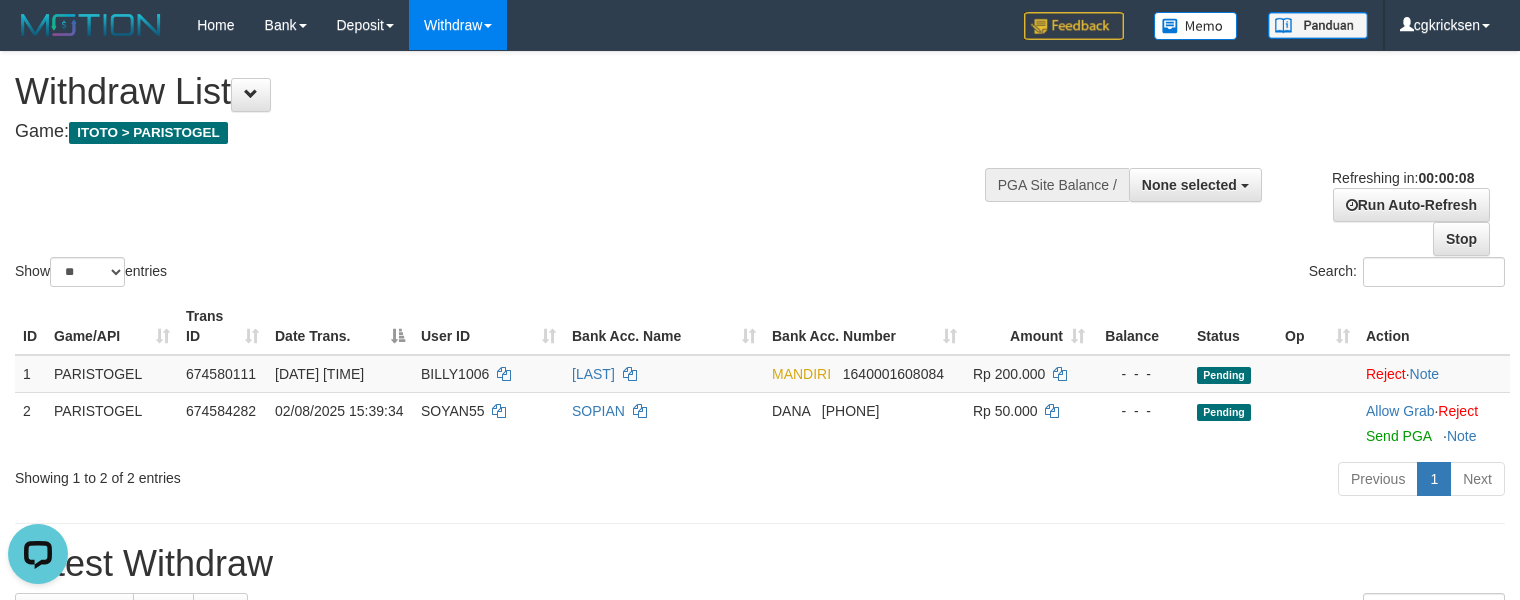 scroll, scrollTop: 0, scrollLeft: 0, axis: both 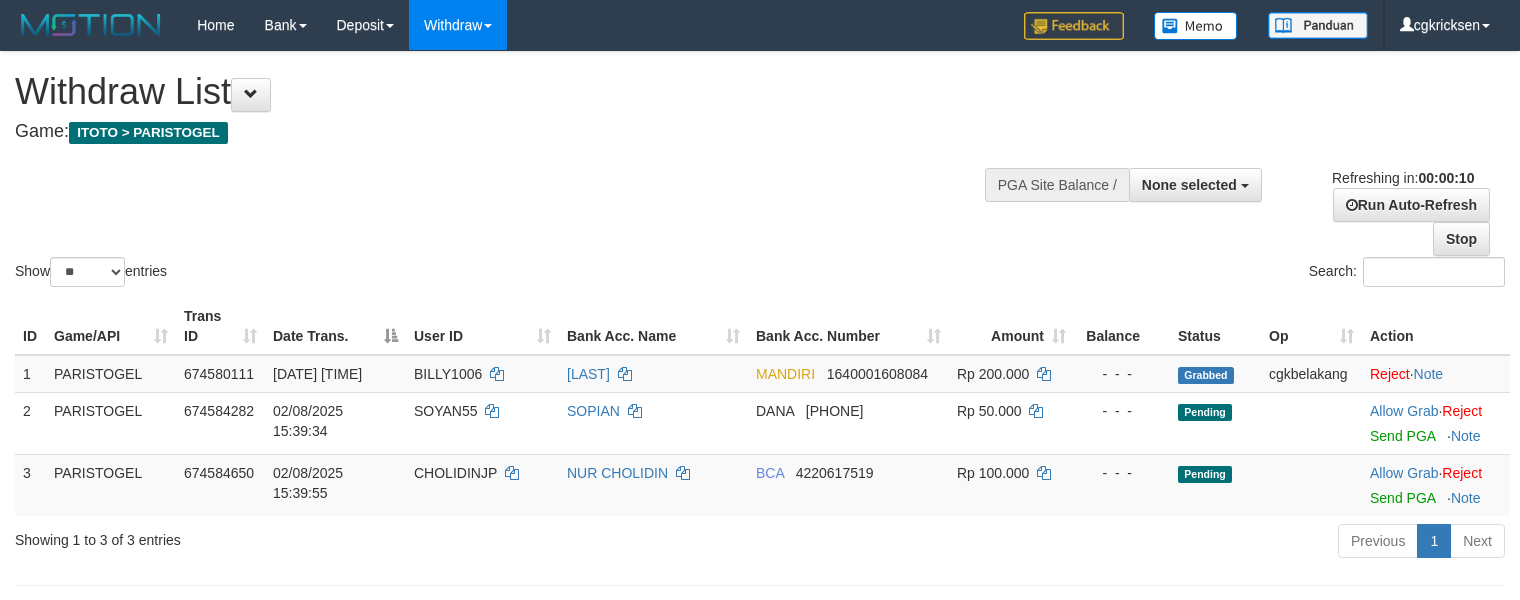 select 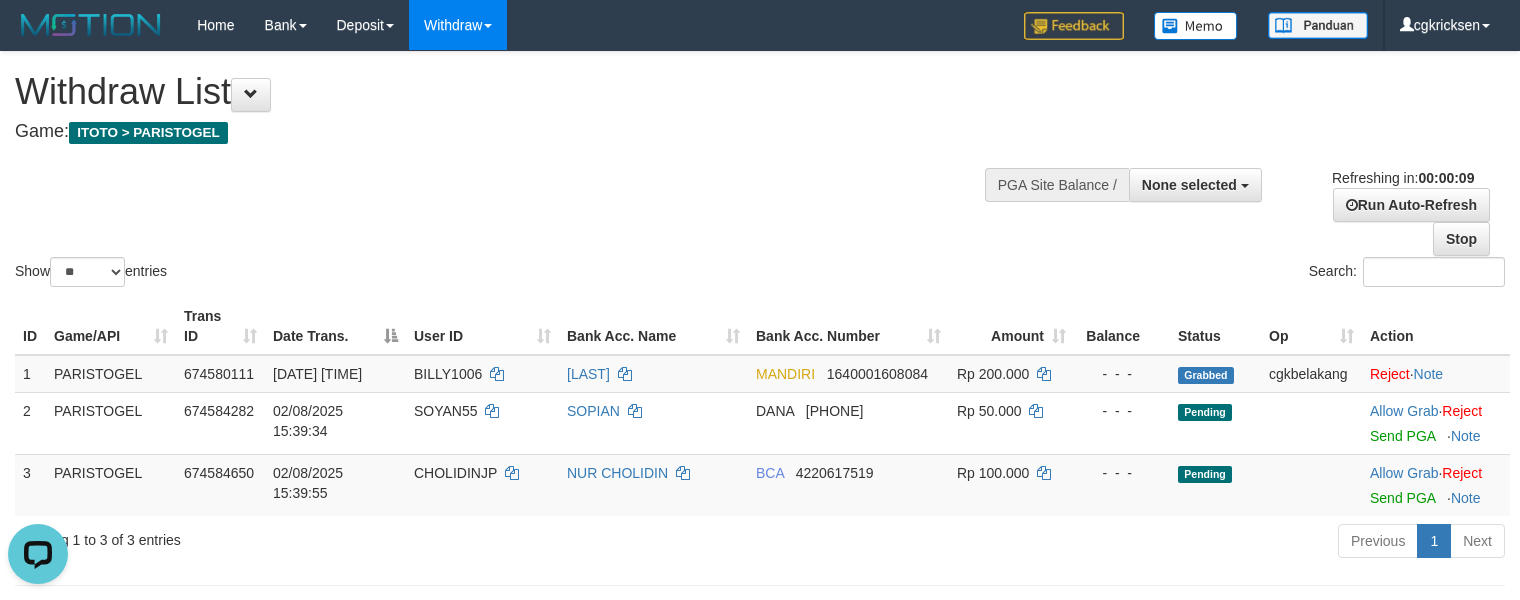 scroll, scrollTop: 0, scrollLeft: 0, axis: both 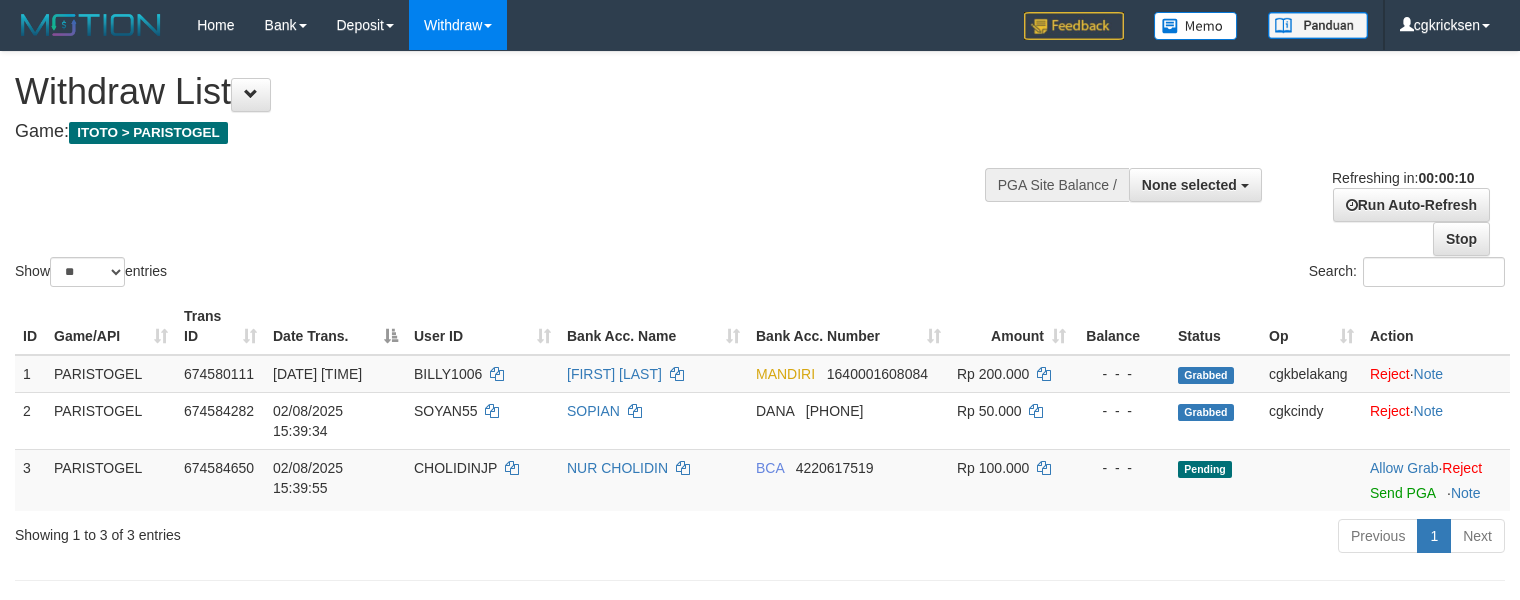 select 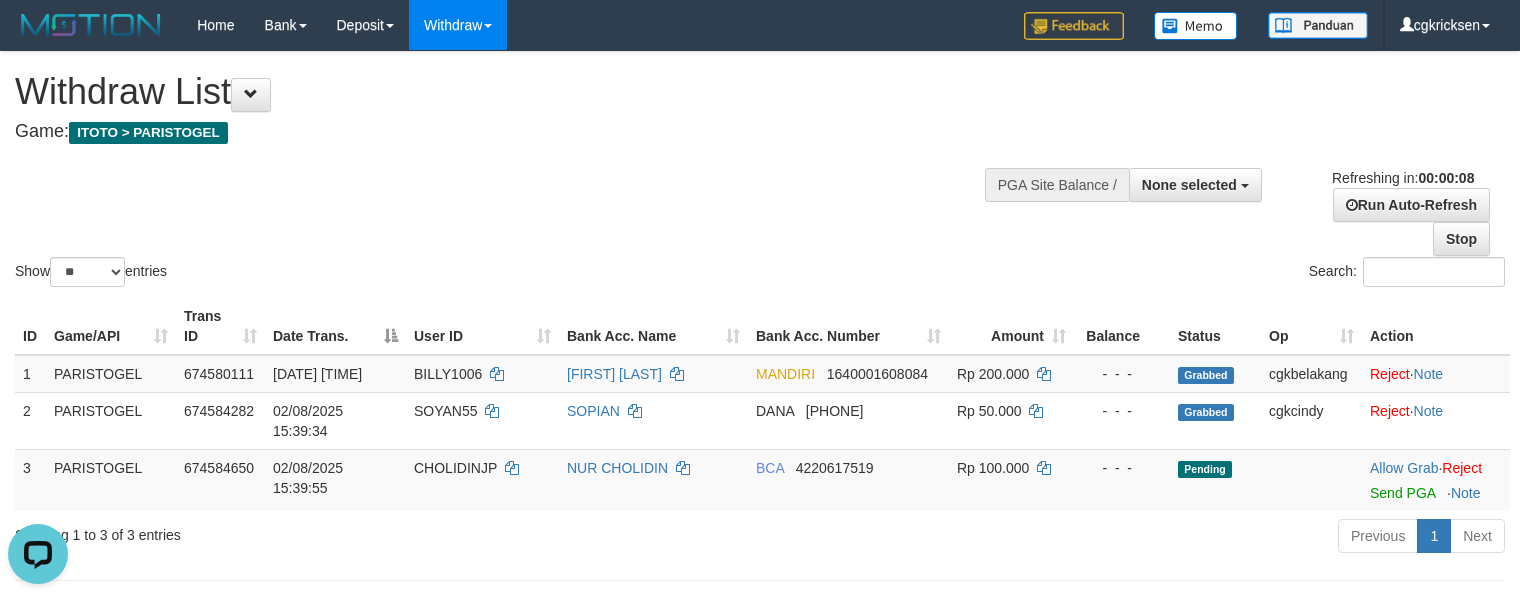 scroll, scrollTop: 0, scrollLeft: 0, axis: both 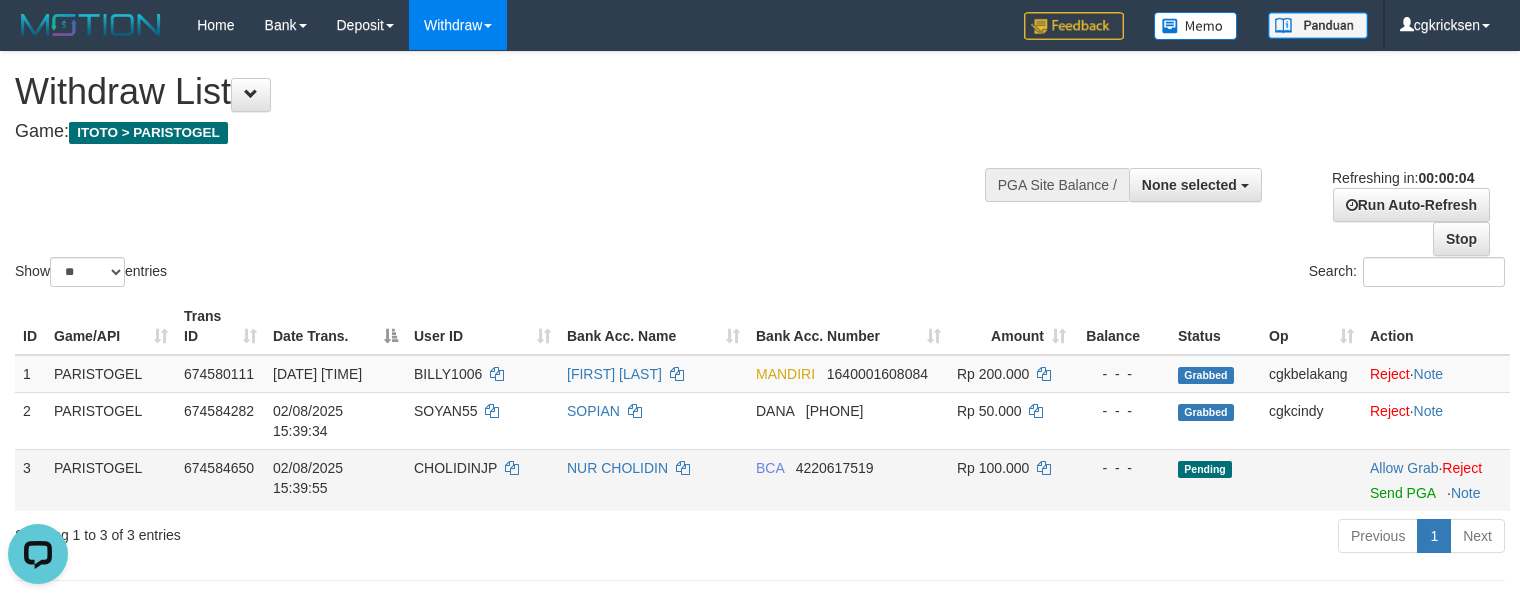 click on "Allow Grab   ·    Reject Send PGA     ·    Note" at bounding box center (1436, 480) 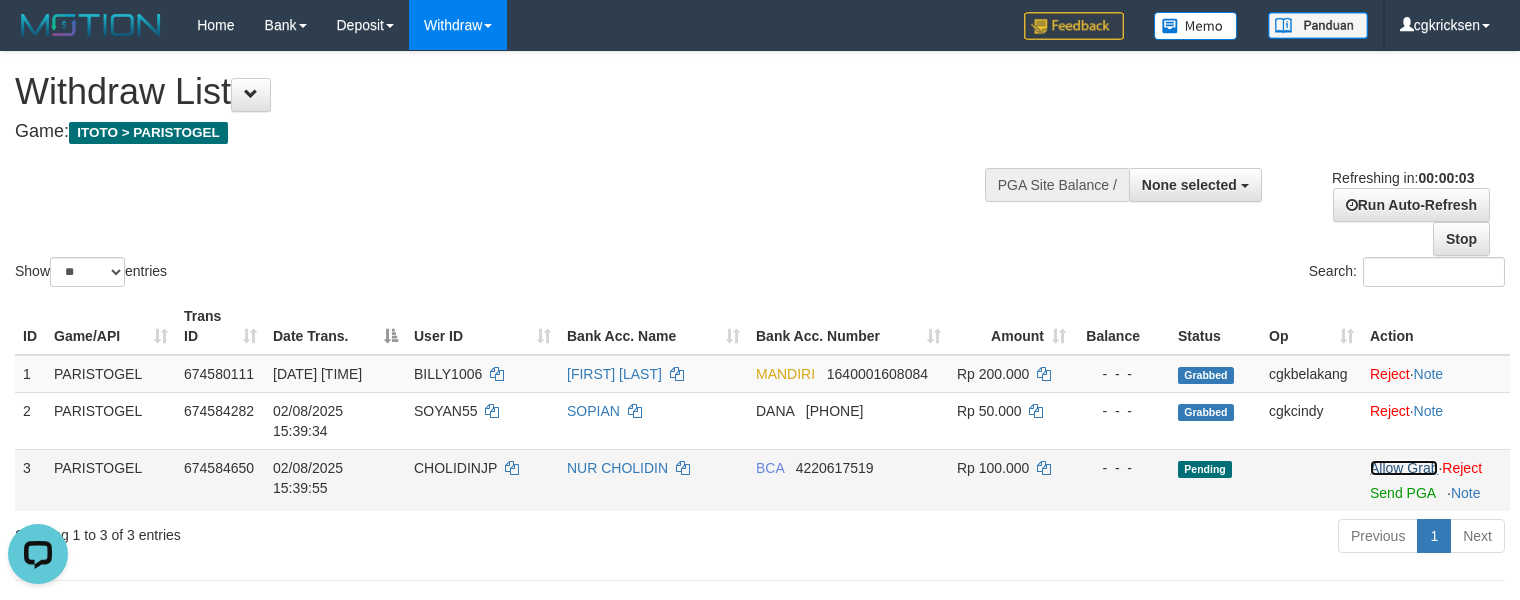 click on "Allow Grab" at bounding box center (1404, 468) 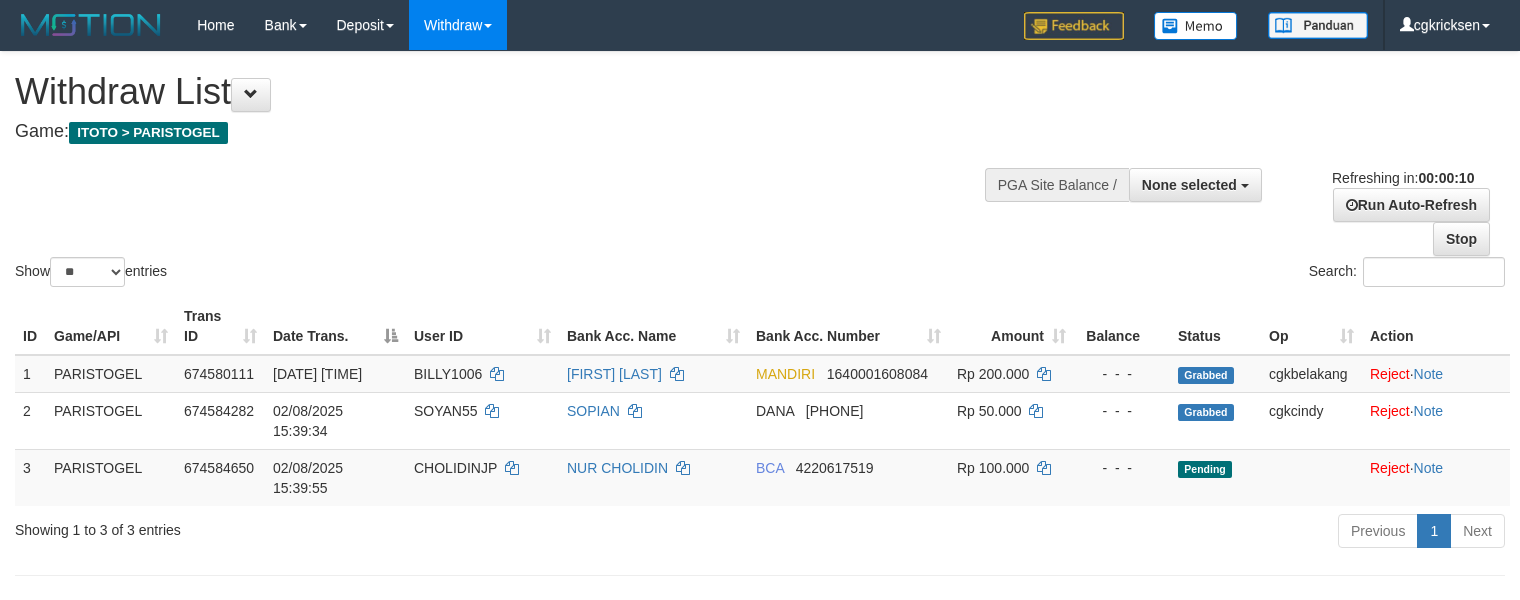 select 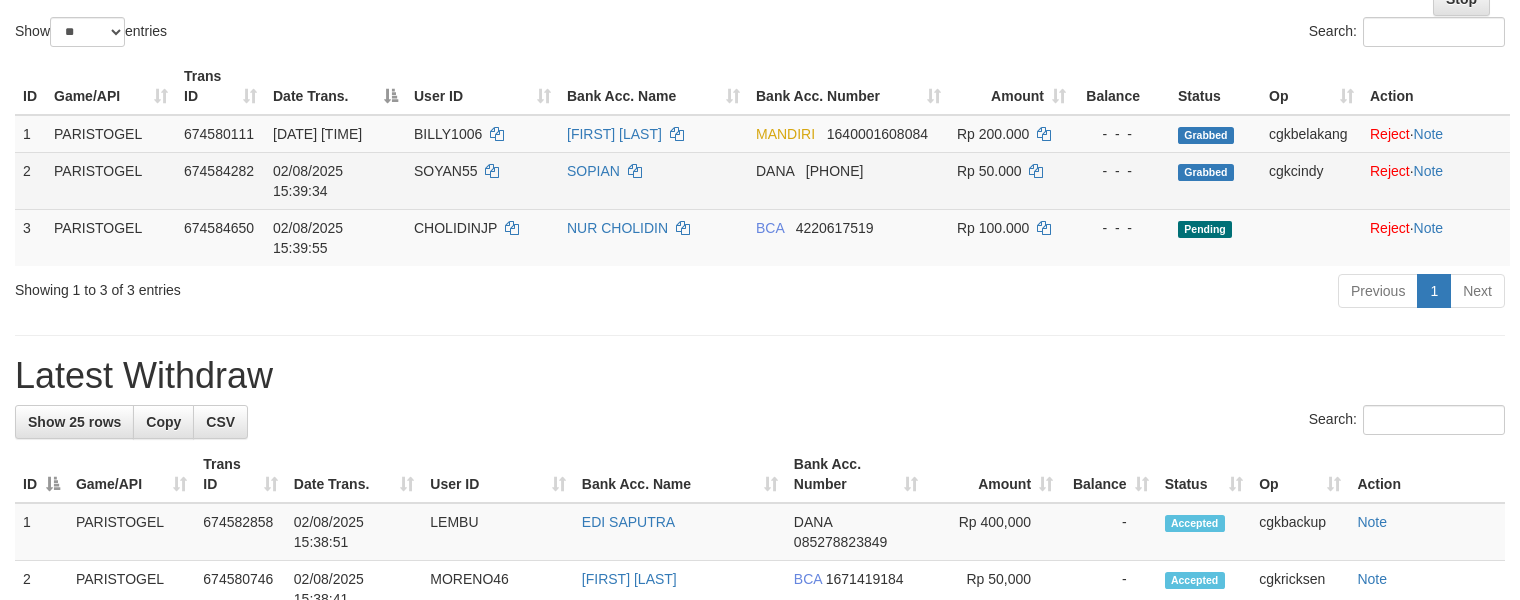 scroll, scrollTop: 266, scrollLeft: 0, axis: vertical 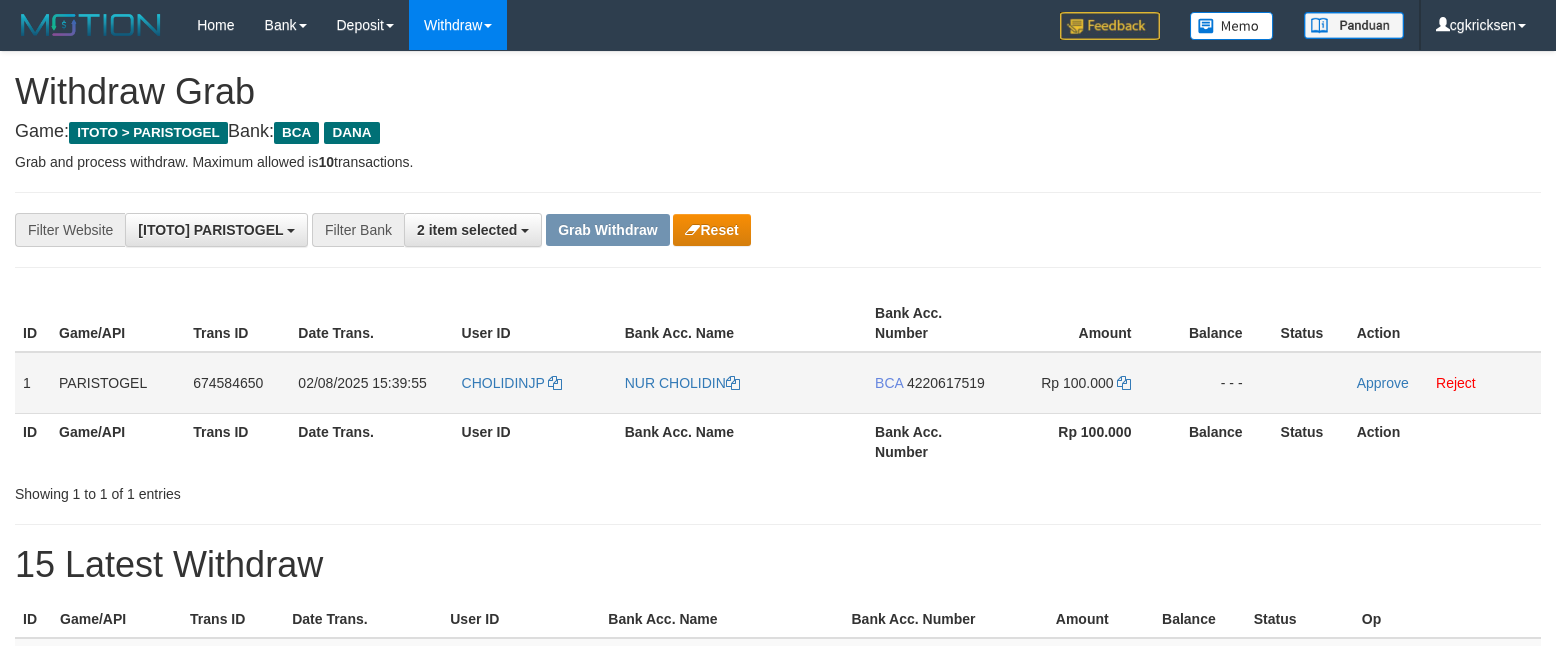 click on "CHOLIDINJP" at bounding box center [535, 383] 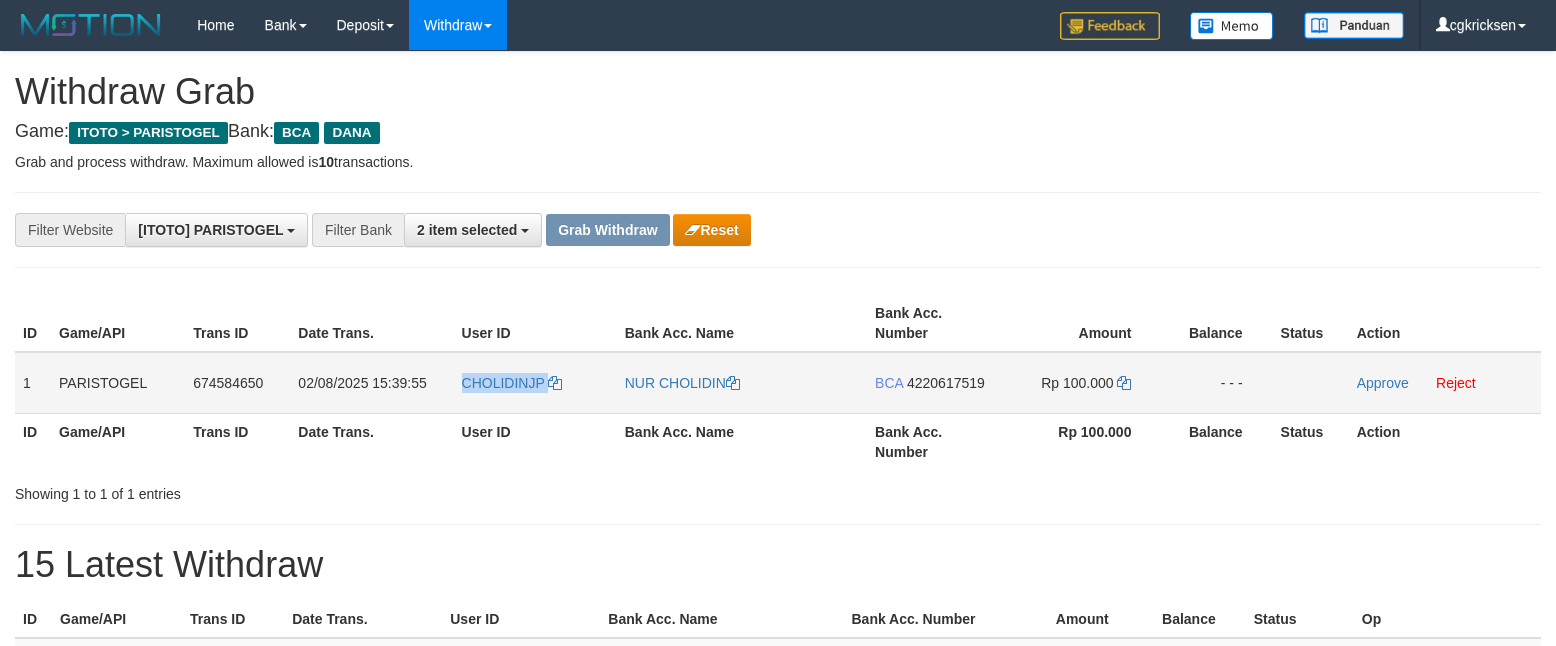 click on "CHOLIDINJP" at bounding box center (535, 383) 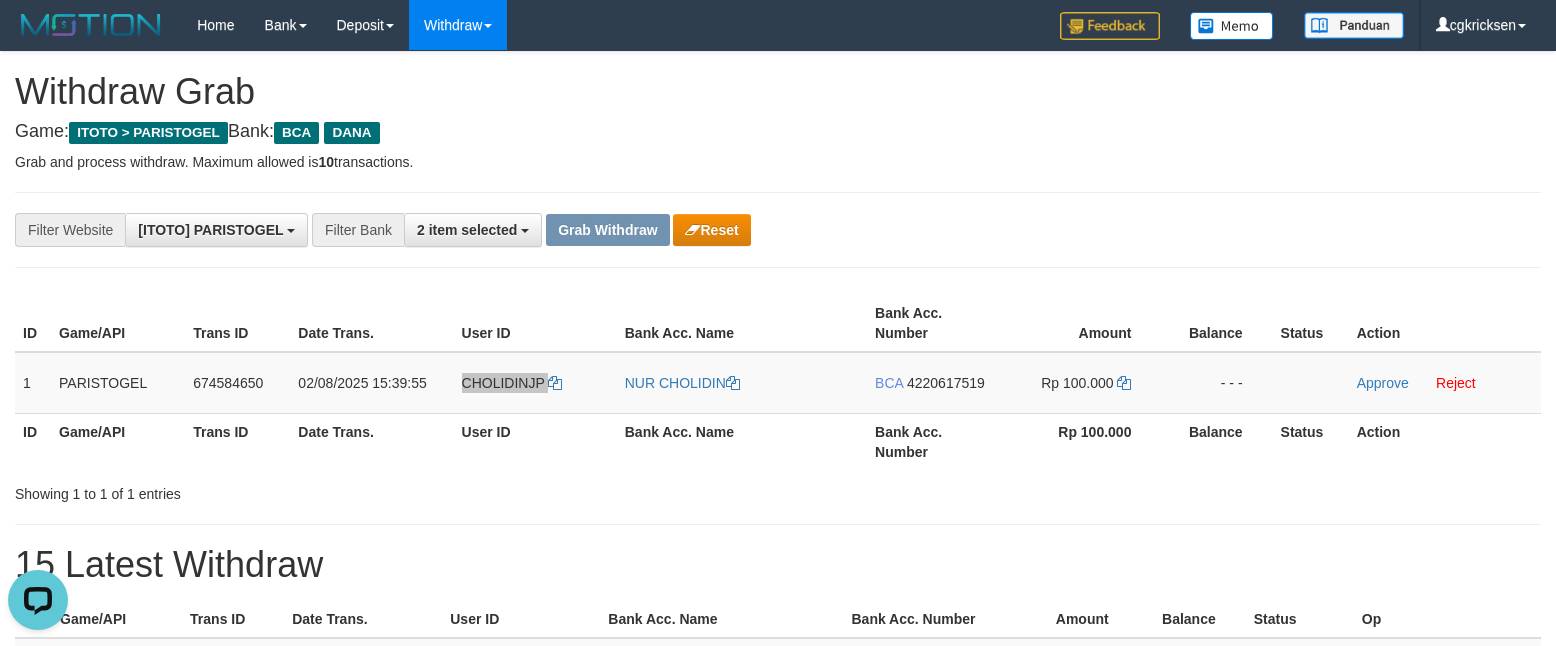 scroll, scrollTop: 0, scrollLeft: 0, axis: both 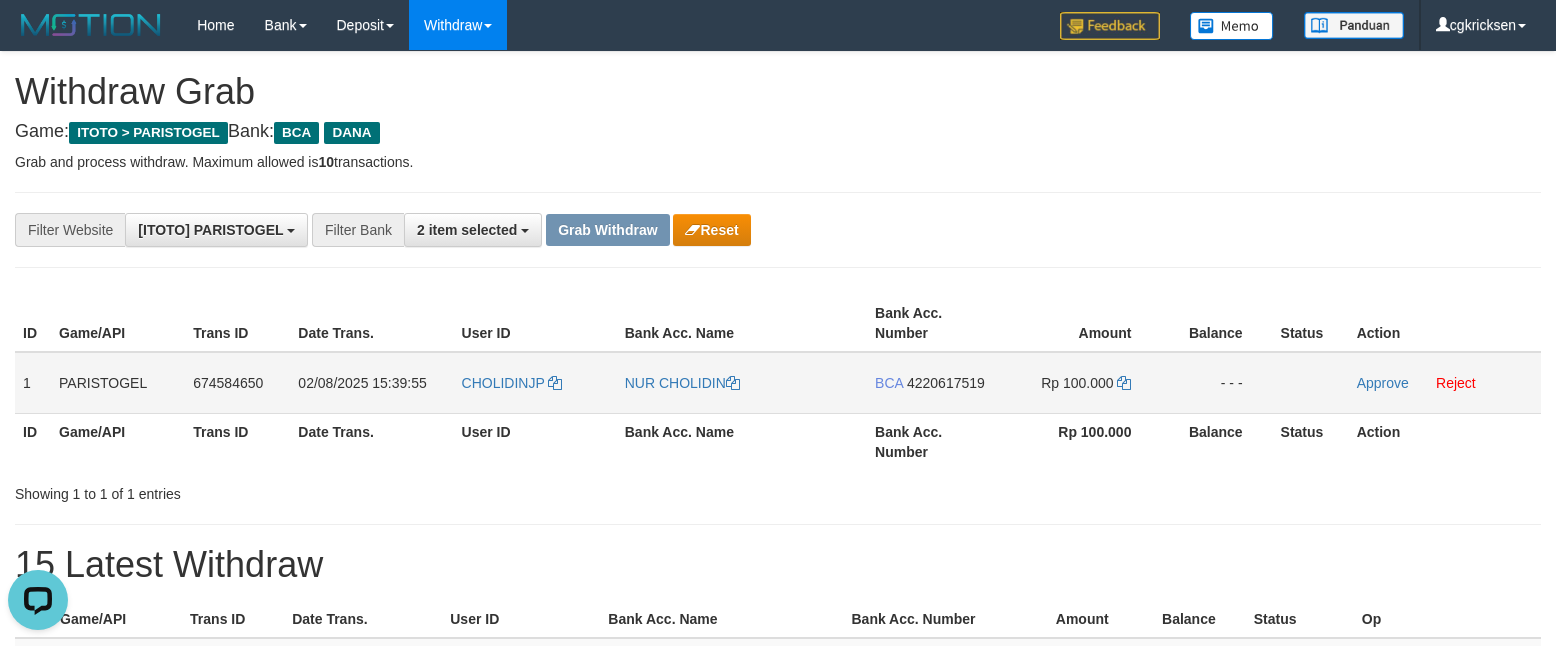 drag, startPoint x: 938, startPoint y: 360, endPoint x: 874, endPoint y: 376, distance: 65.96969 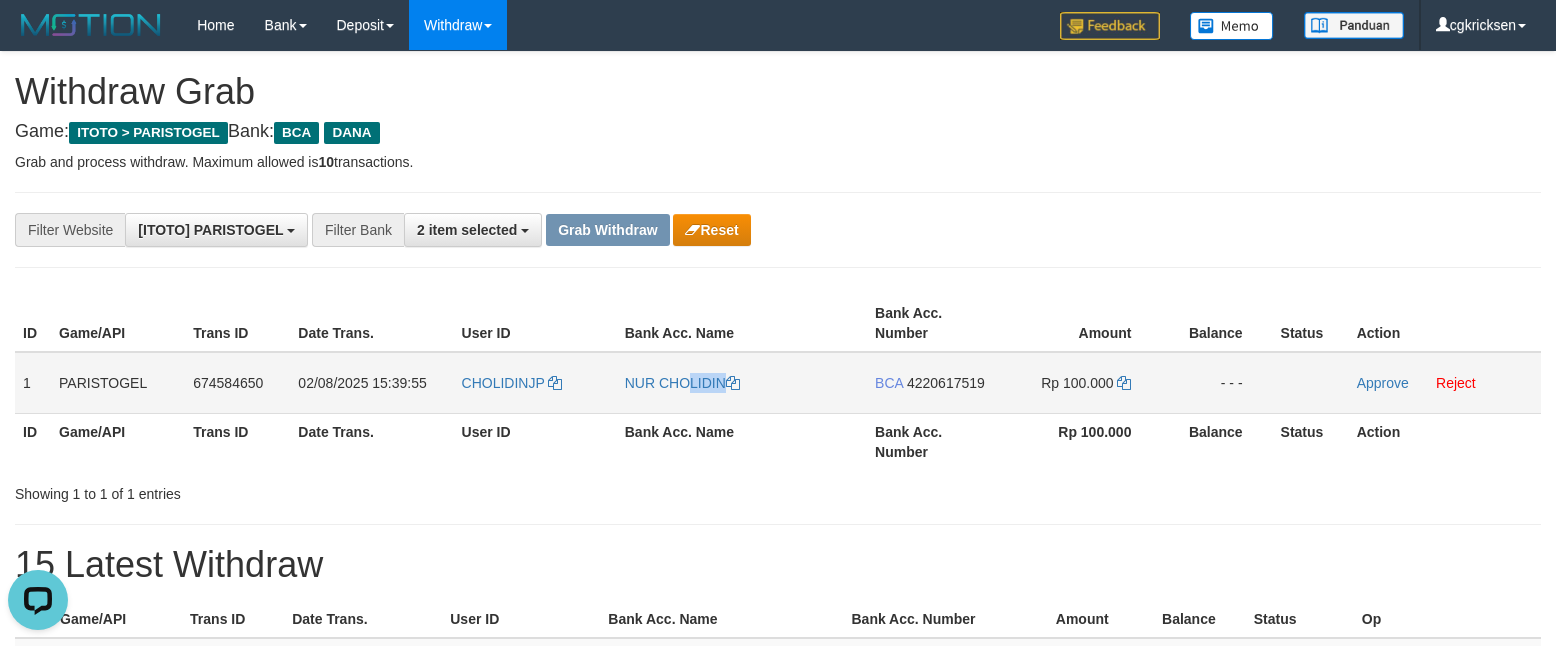 click on "NUR CHOLIDIN" at bounding box center (742, 383) 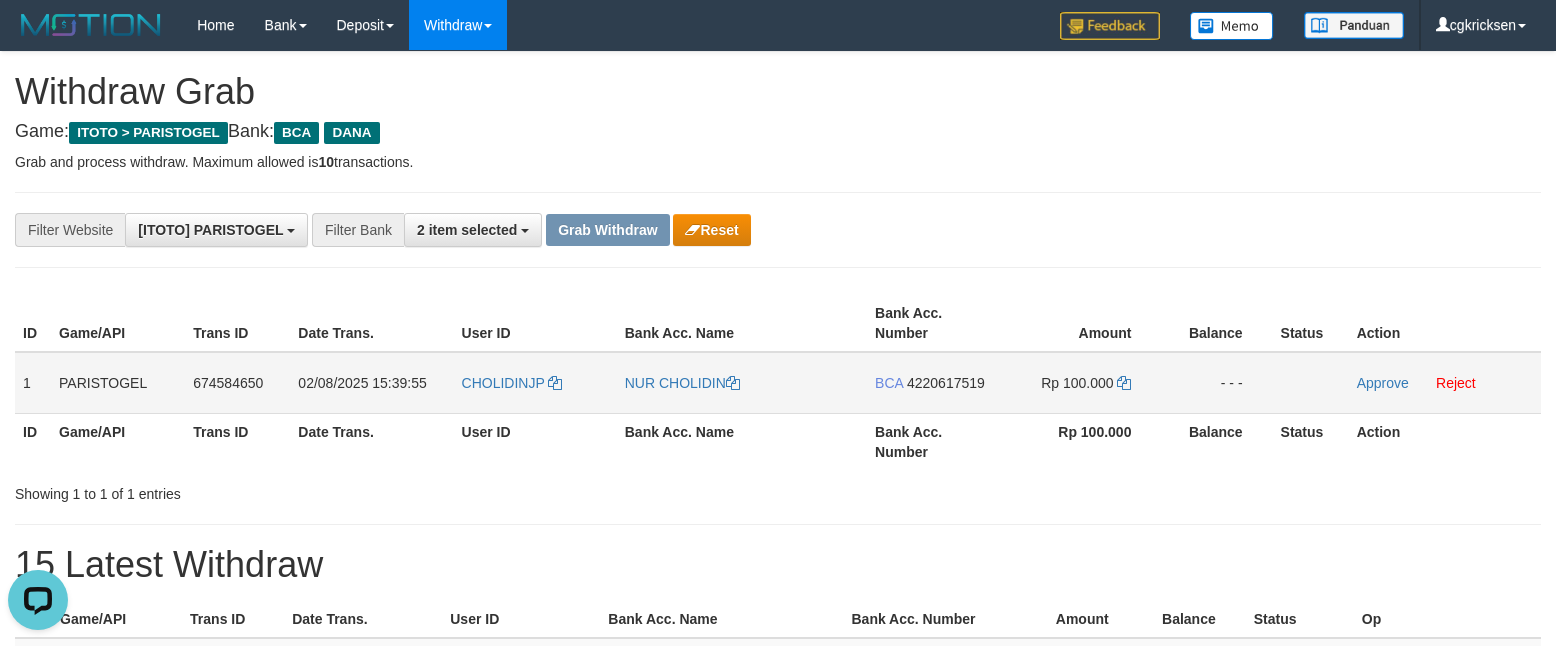 click on "BCA
4220617519" at bounding box center (934, 383) 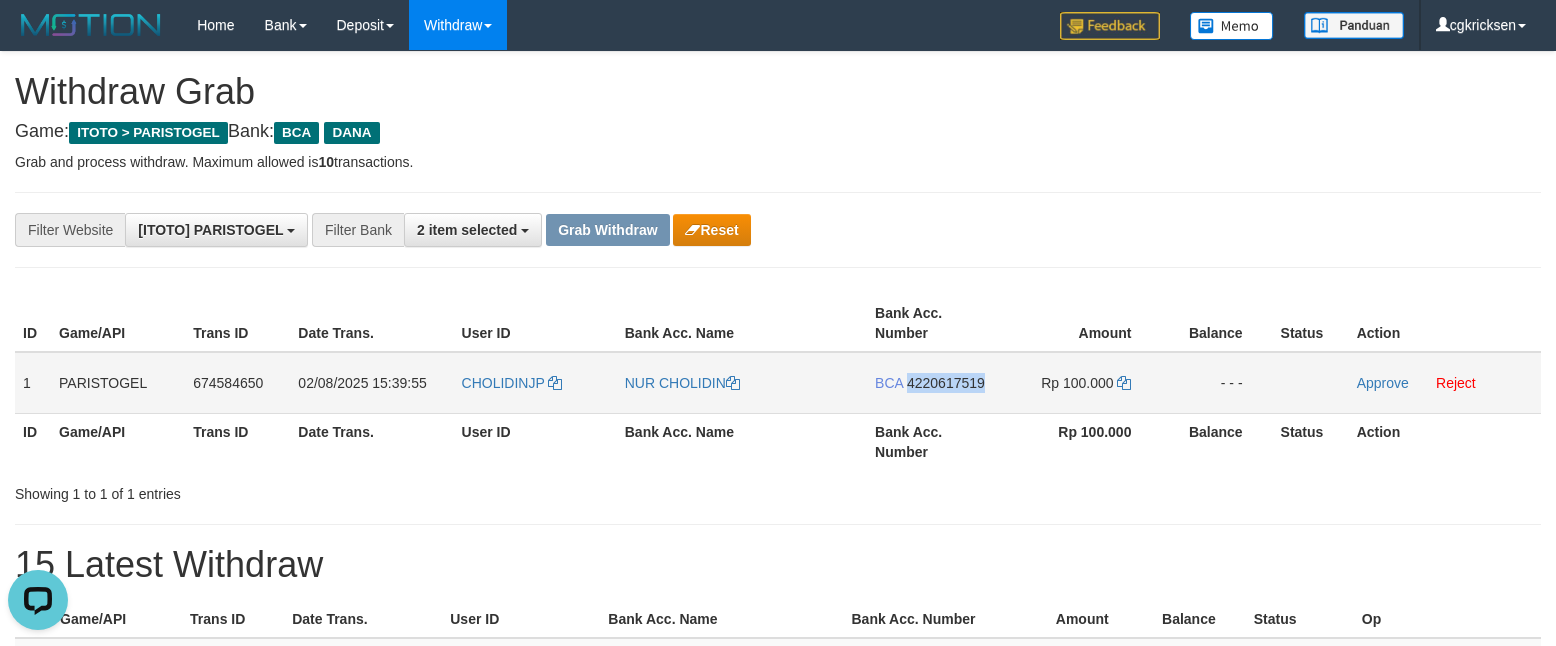 click on "BCA
4220617519" at bounding box center (934, 383) 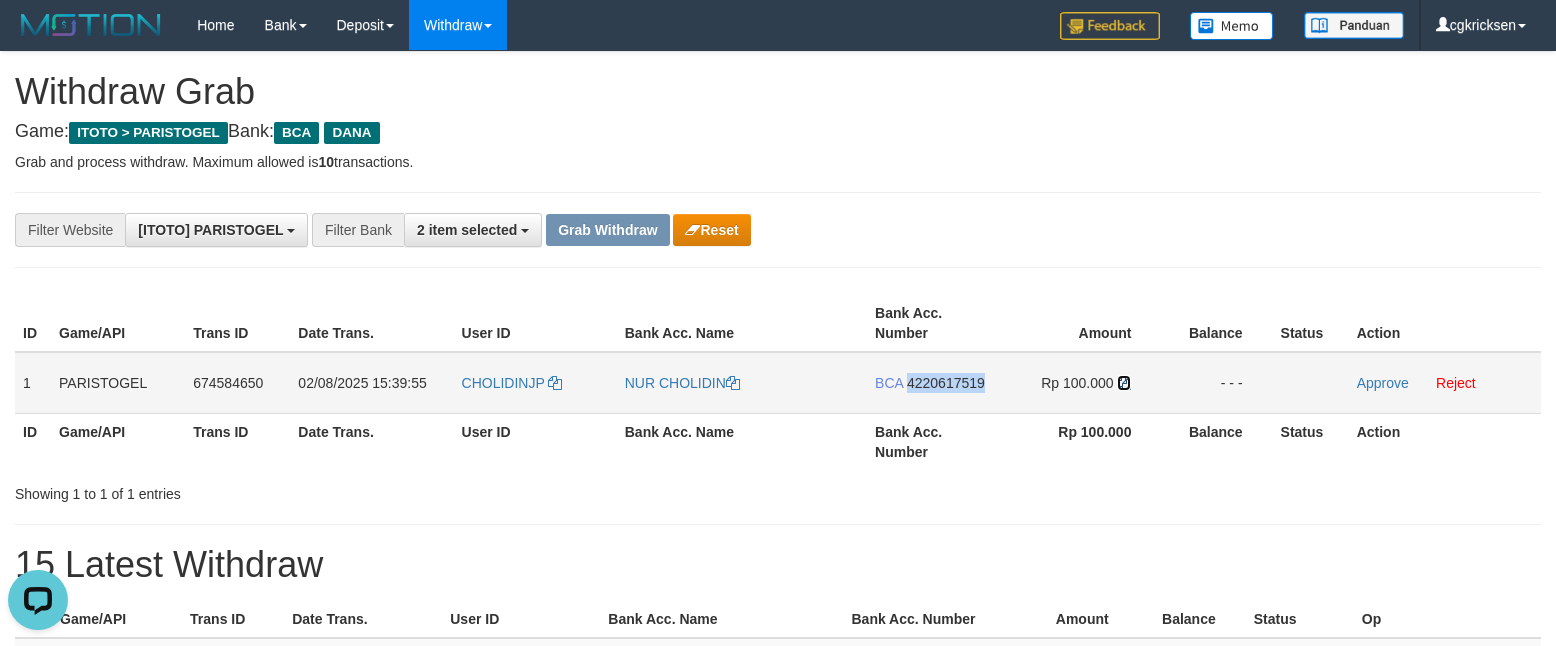 click at bounding box center [1124, 383] 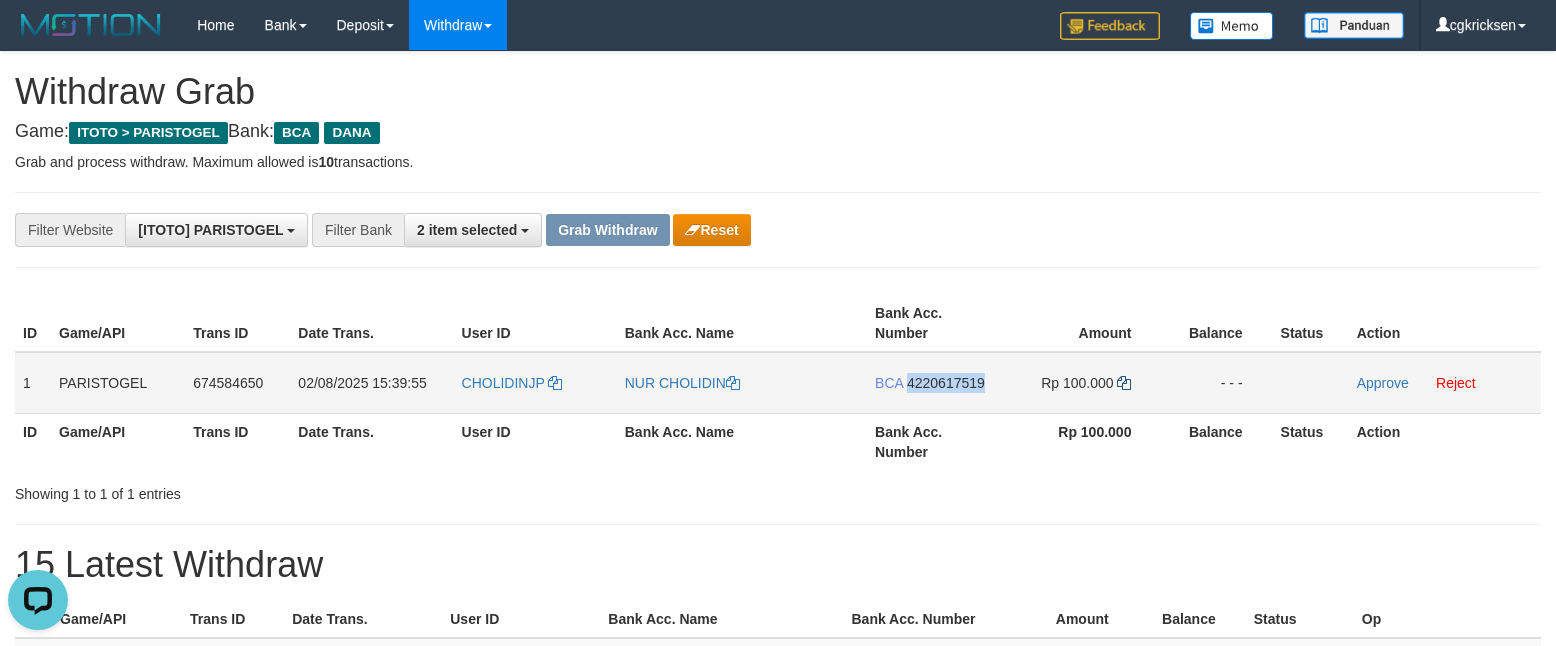 copy on "4220617519" 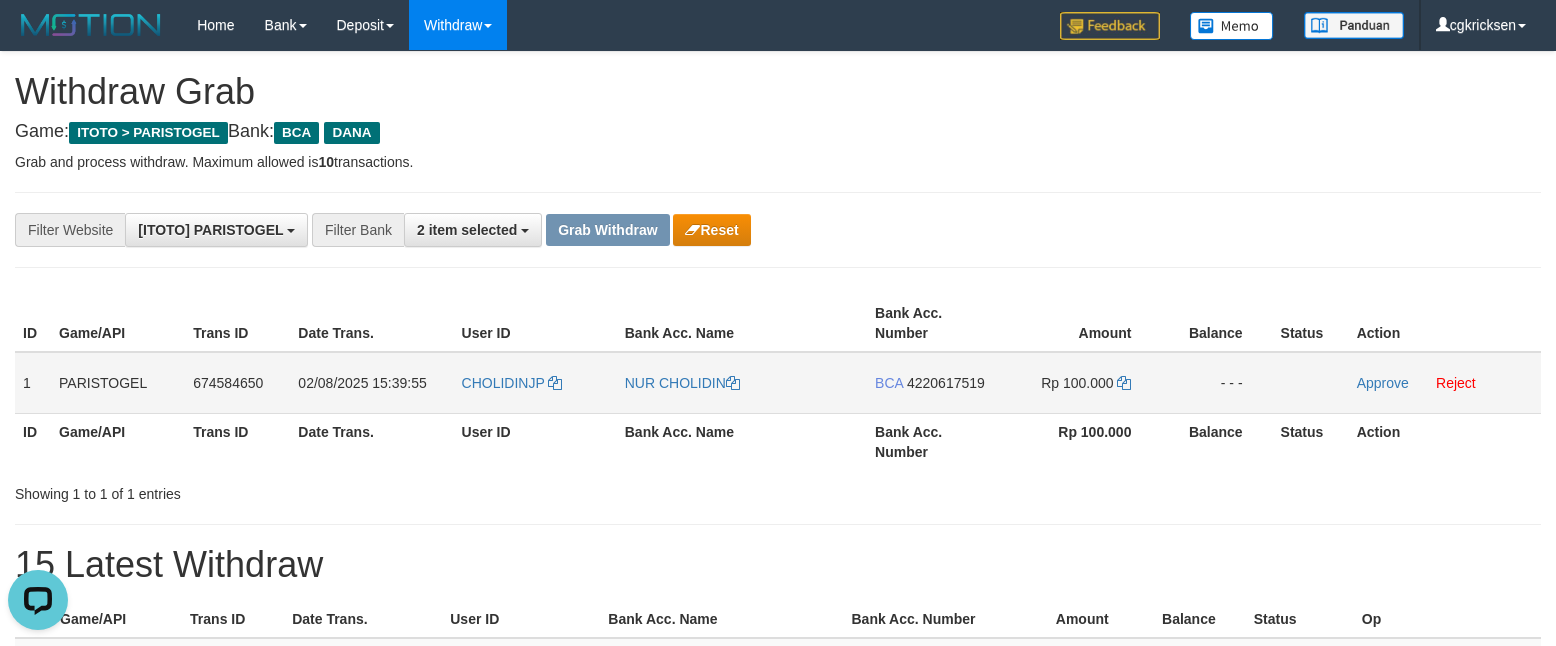 click on "Rp 100.000" at bounding box center (1081, 383) 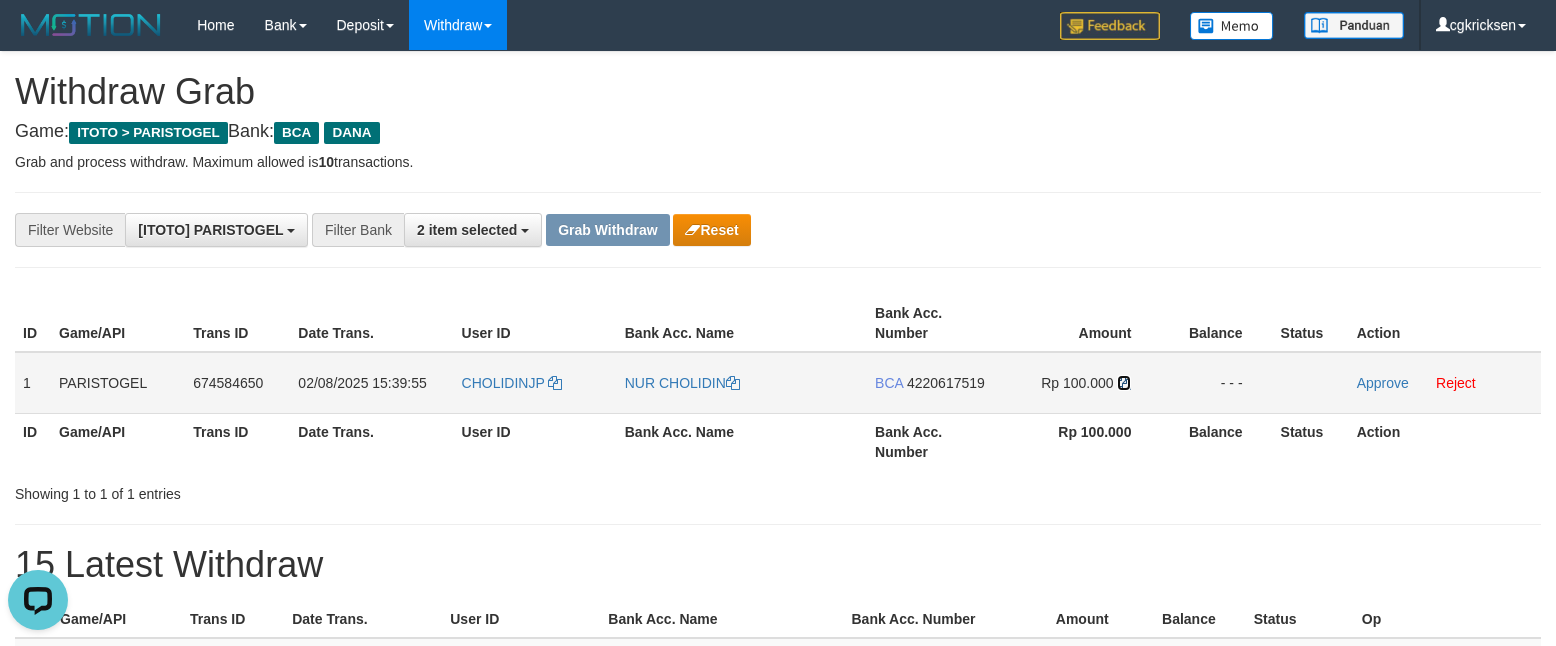 click at bounding box center (1124, 383) 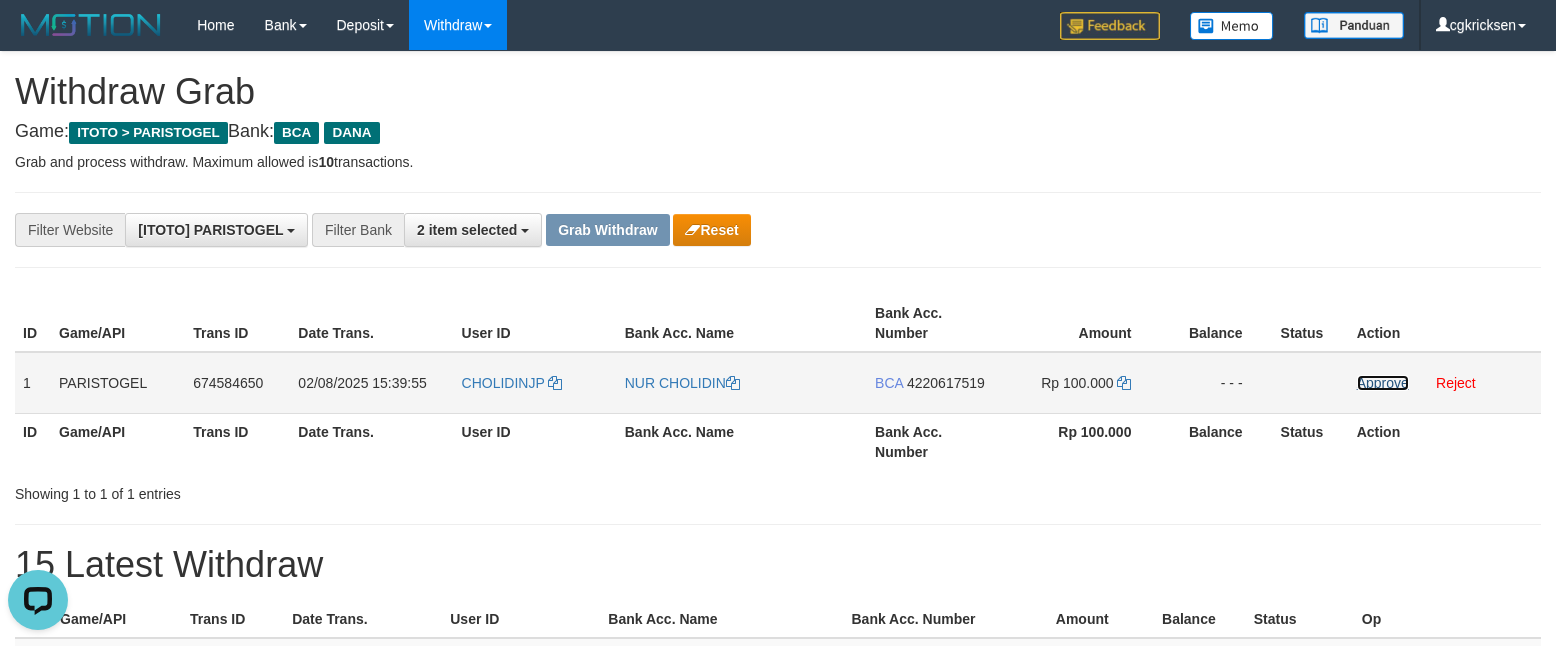 click on "Approve" at bounding box center (1383, 383) 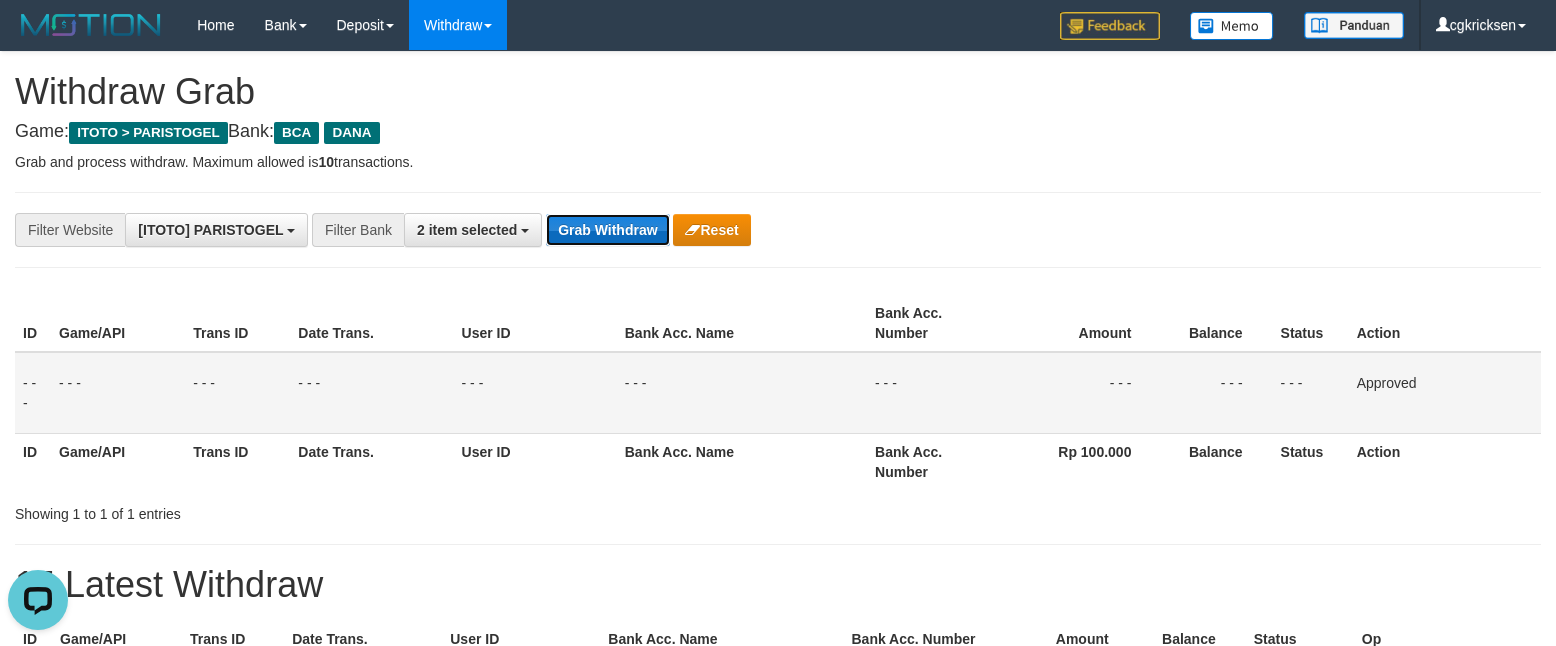 click on "Grab Withdraw" at bounding box center [607, 230] 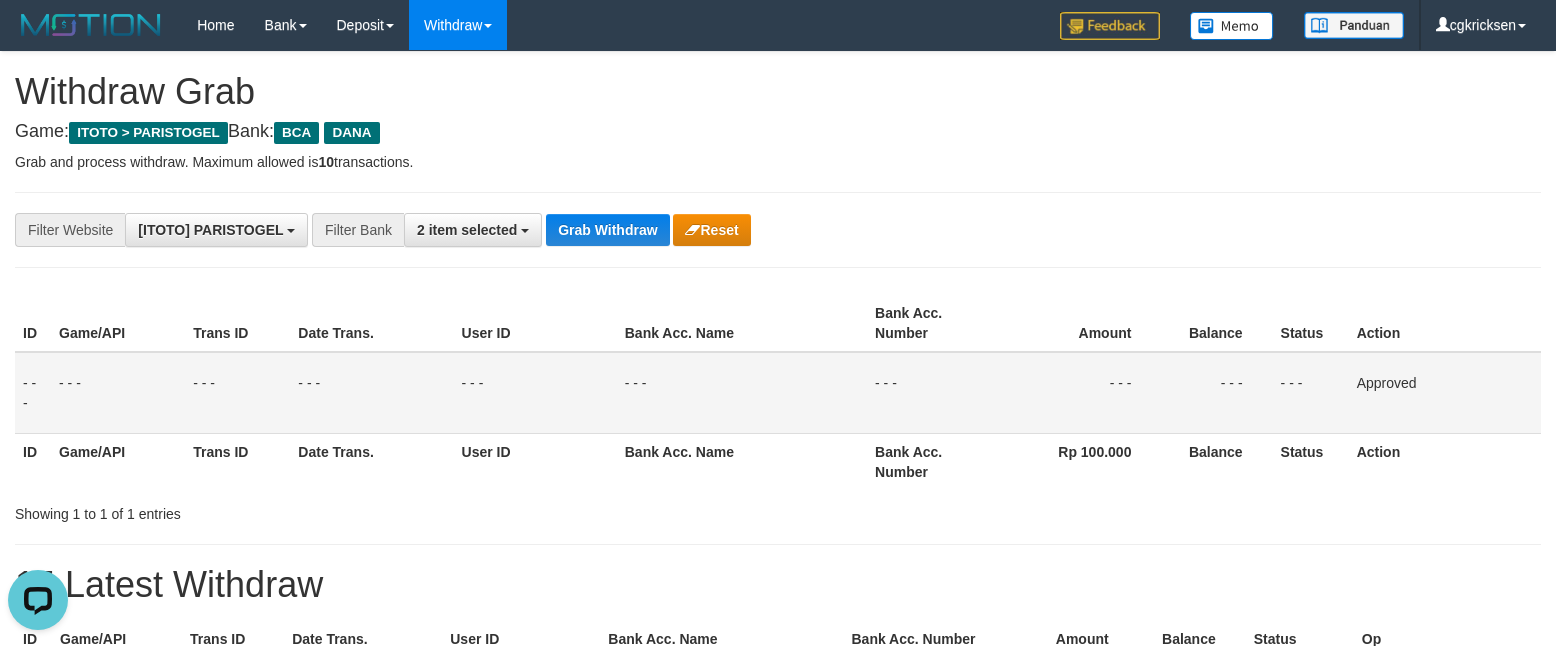 click on "**********" at bounding box center (778, 993) 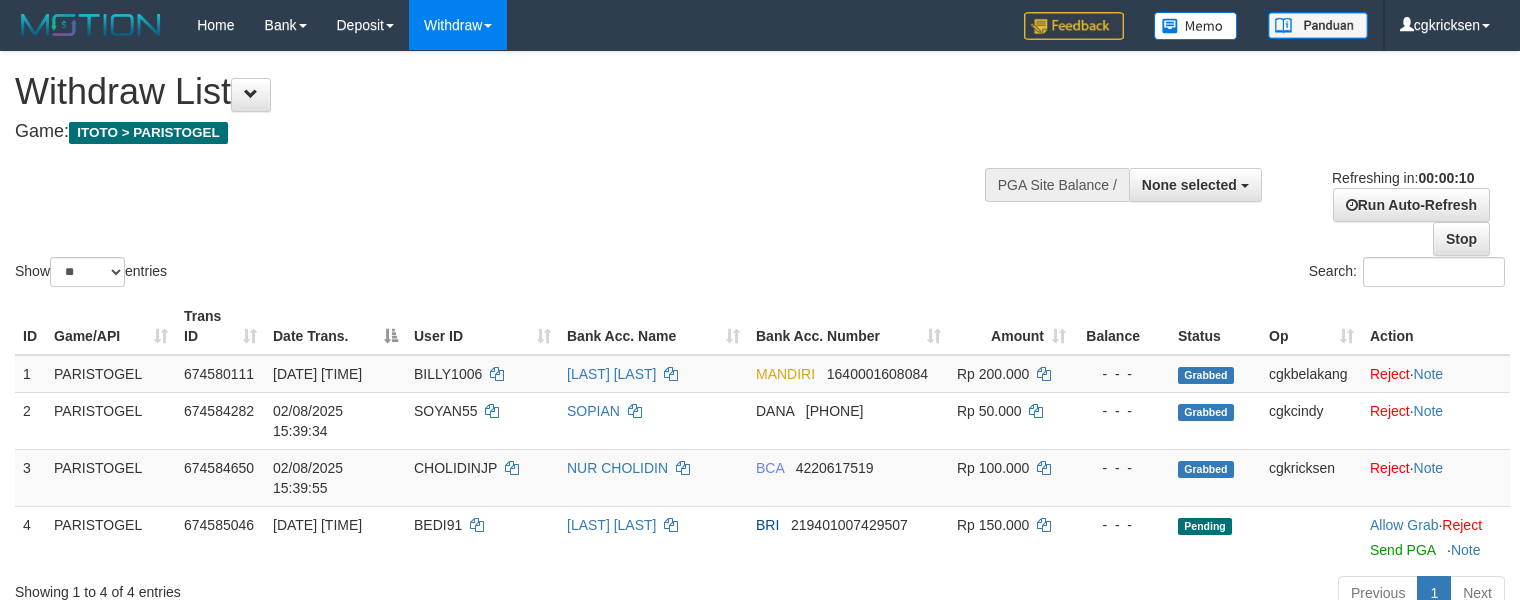 select 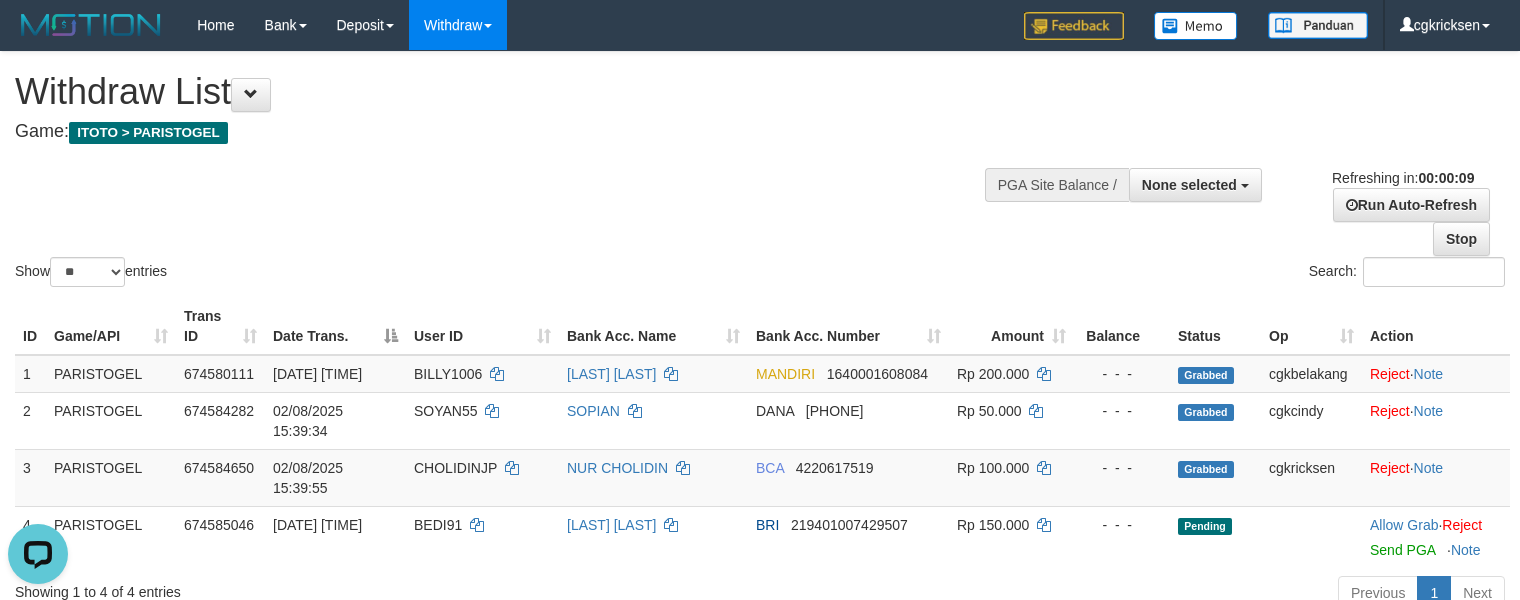 scroll, scrollTop: 0, scrollLeft: 0, axis: both 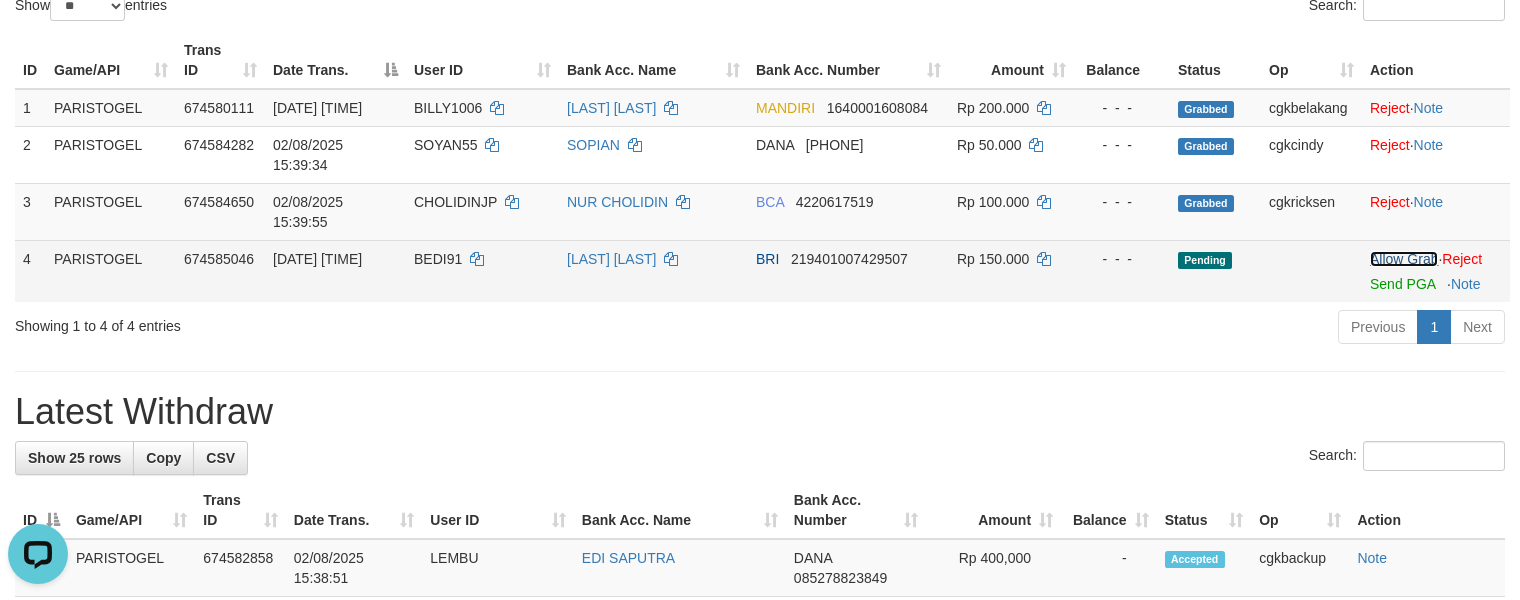 click on "Allow Grab" at bounding box center [1404, 259] 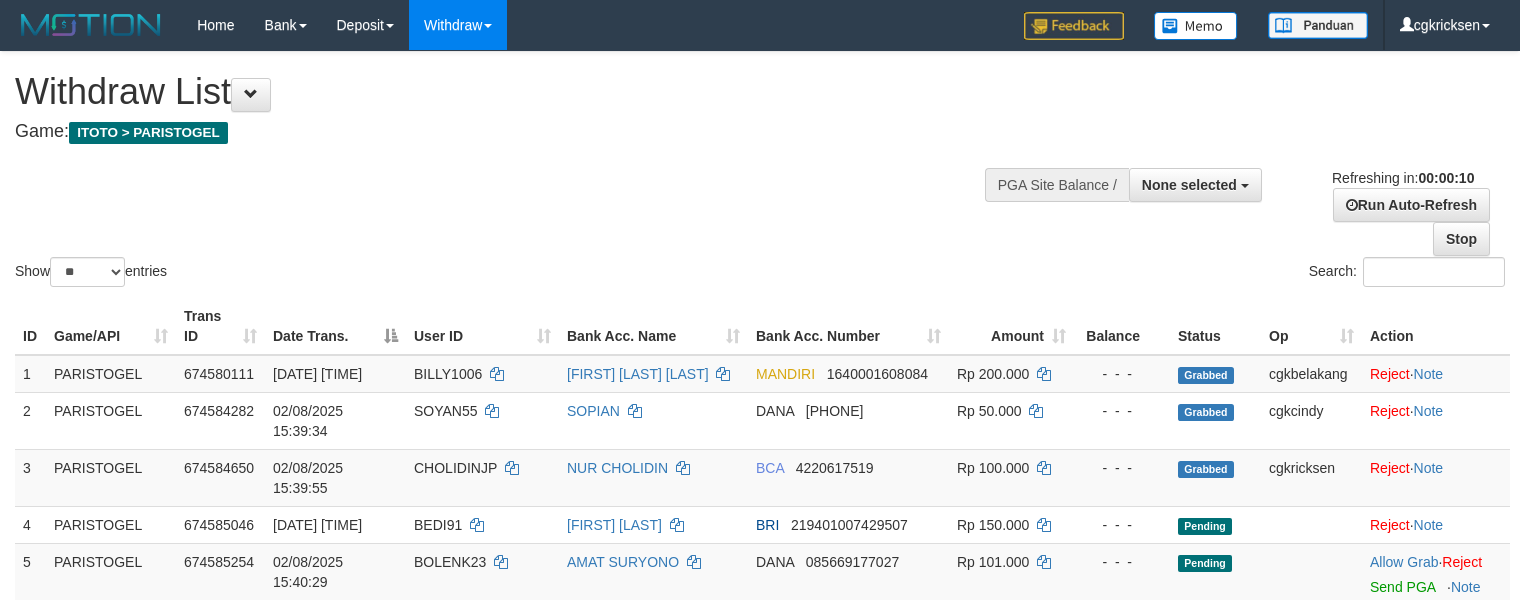 select 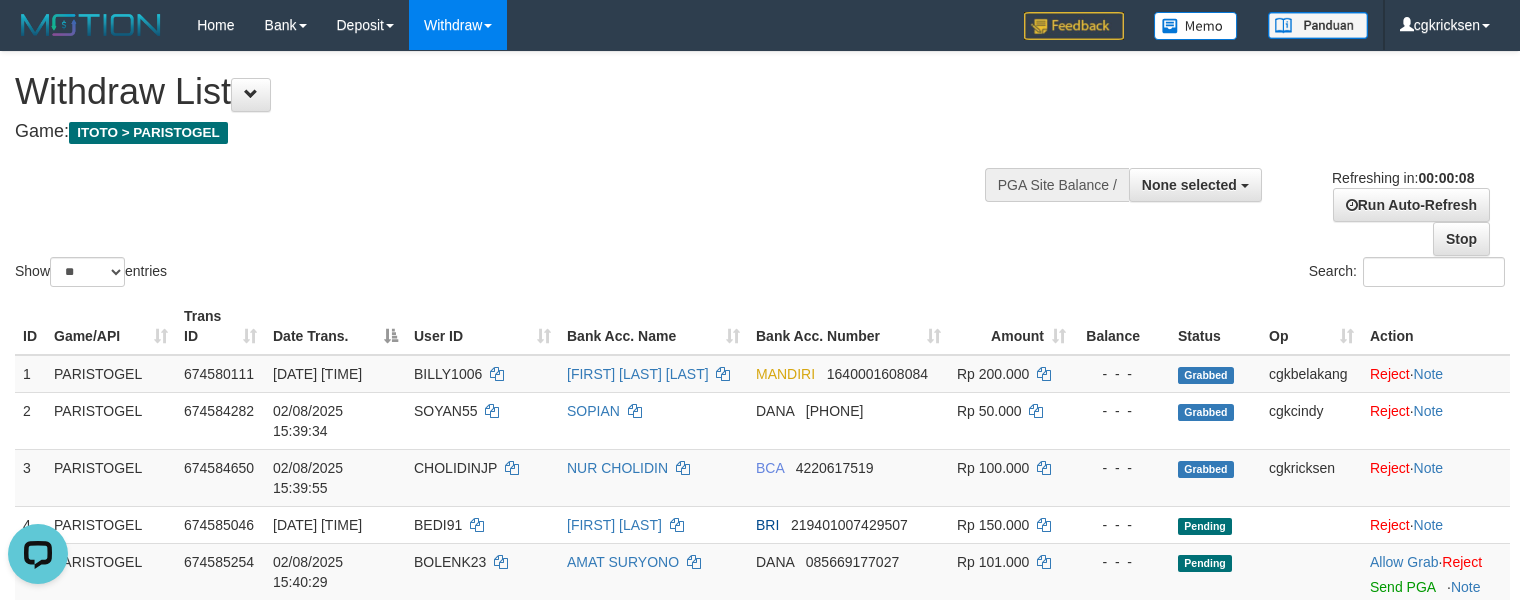 scroll, scrollTop: 0, scrollLeft: 0, axis: both 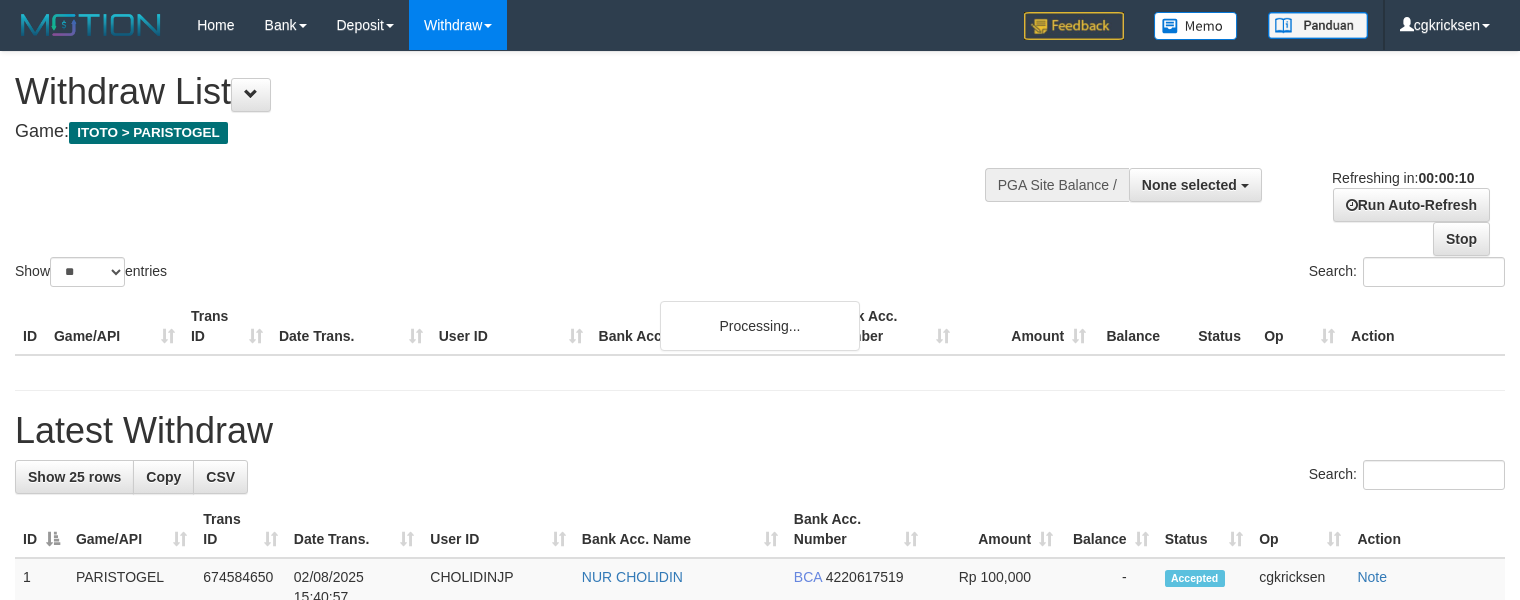 select 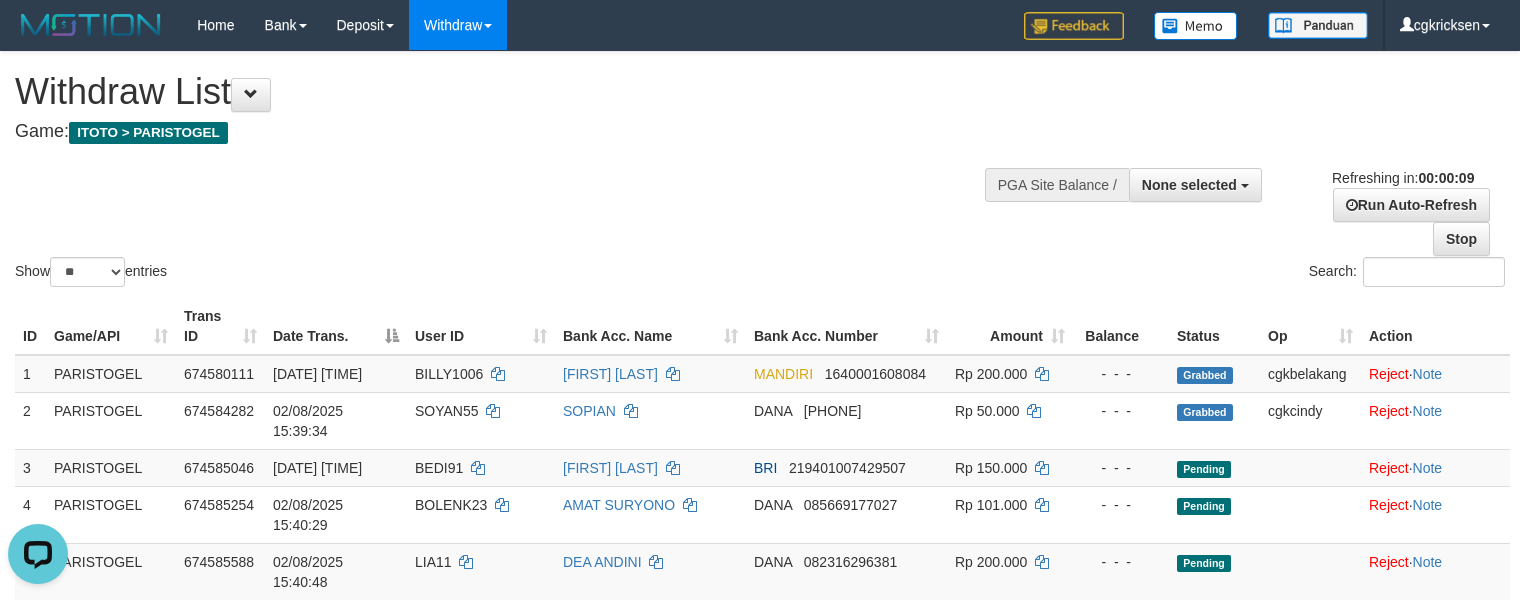 scroll, scrollTop: 0, scrollLeft: 0, axis: both 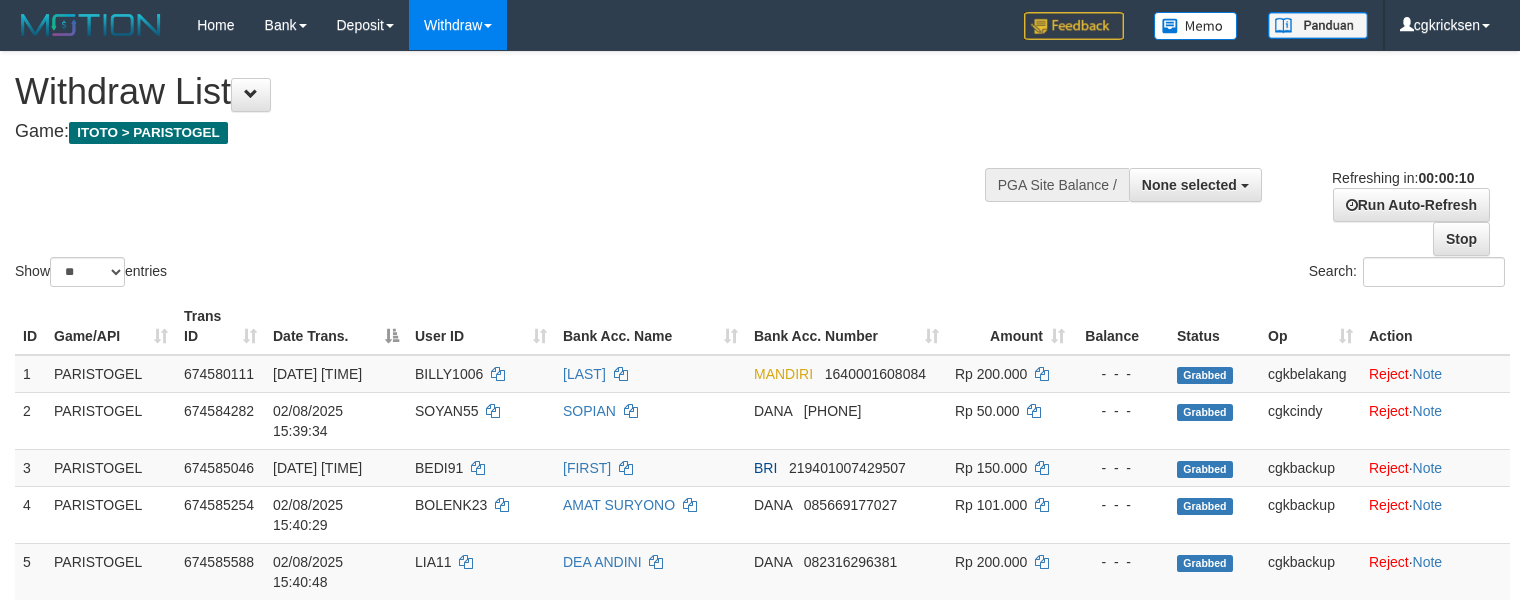 select 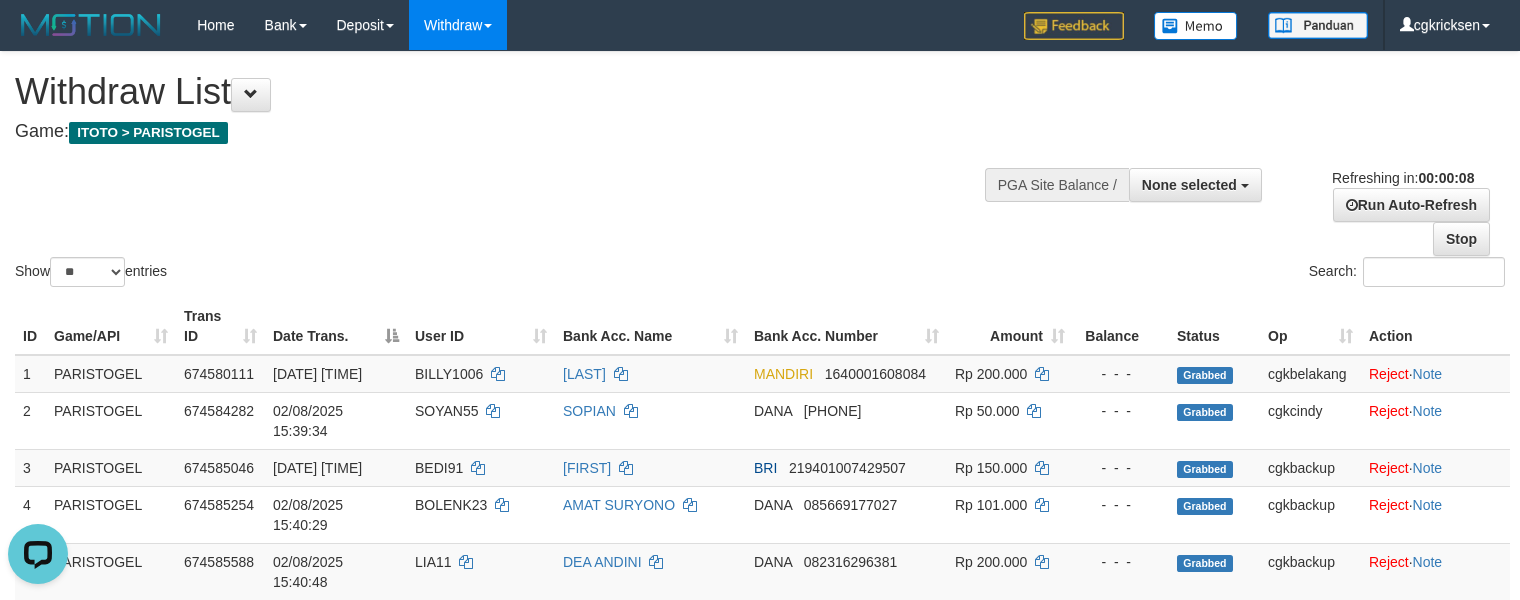 scroll, scrollTop: 0, scrollLeft: 0, axis: both 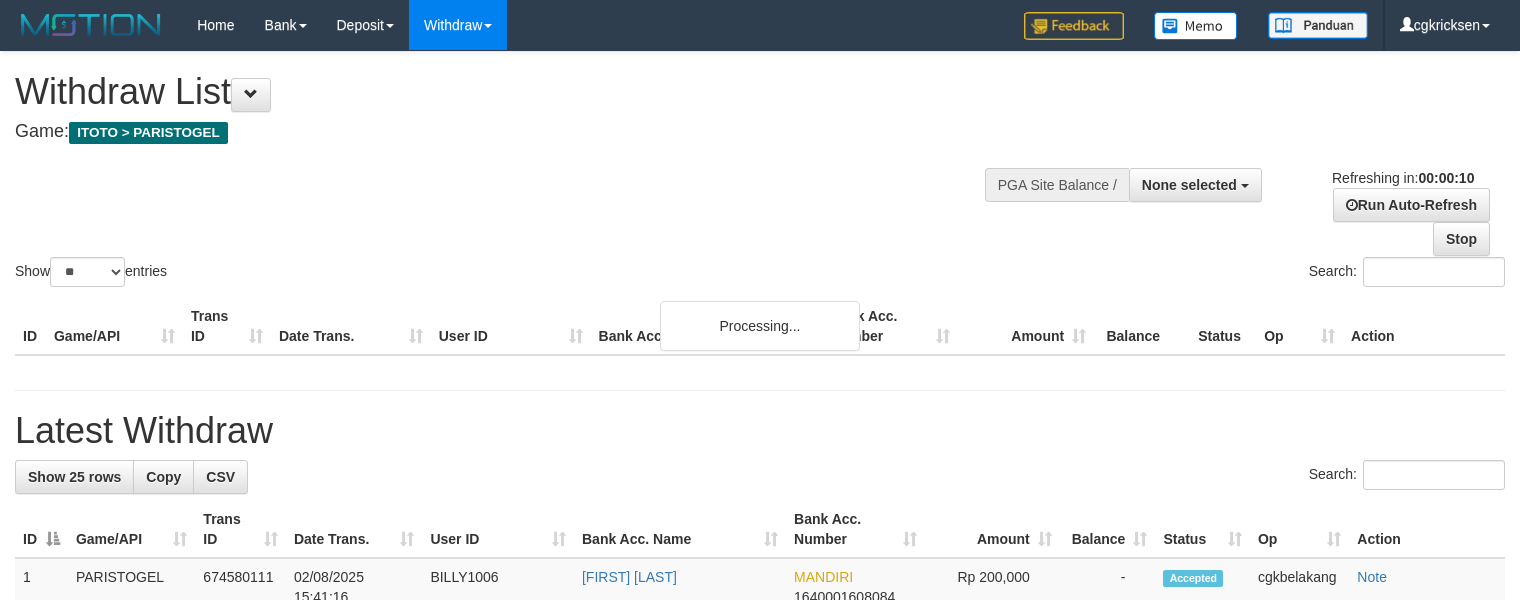 select 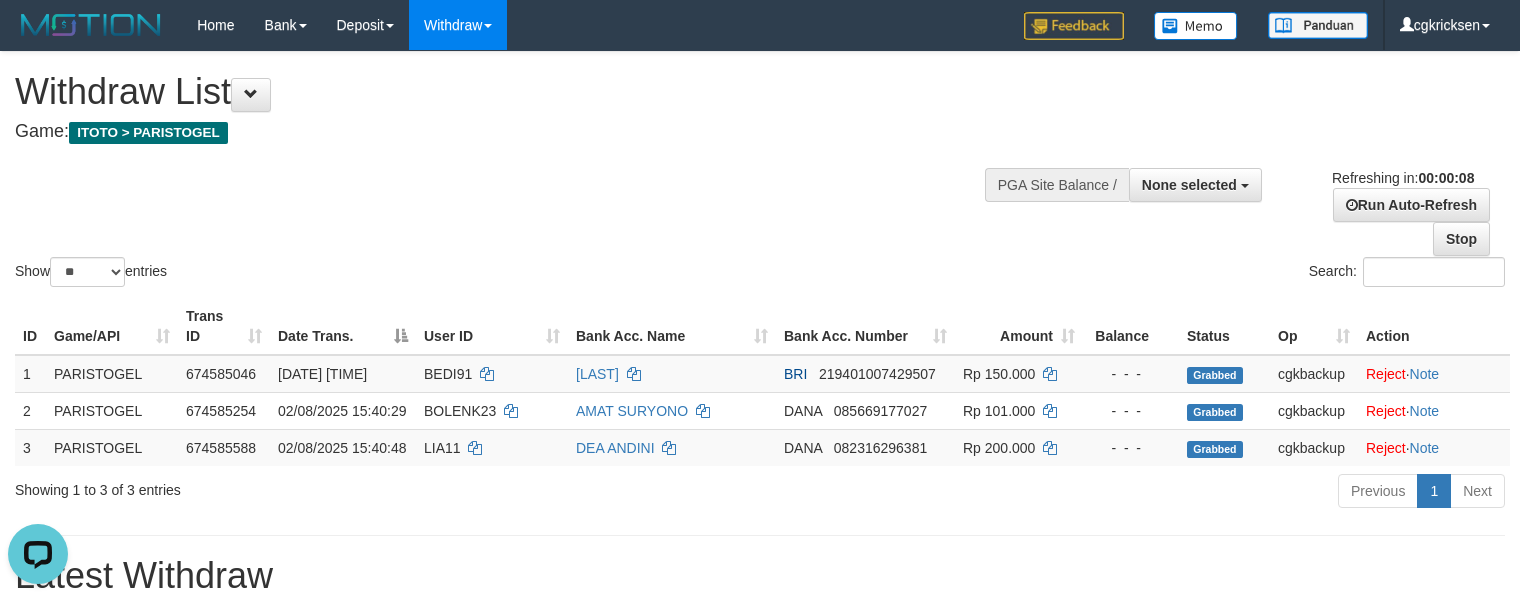 scroll, scrollTop: 0, scrollLeft: 0, axis: both 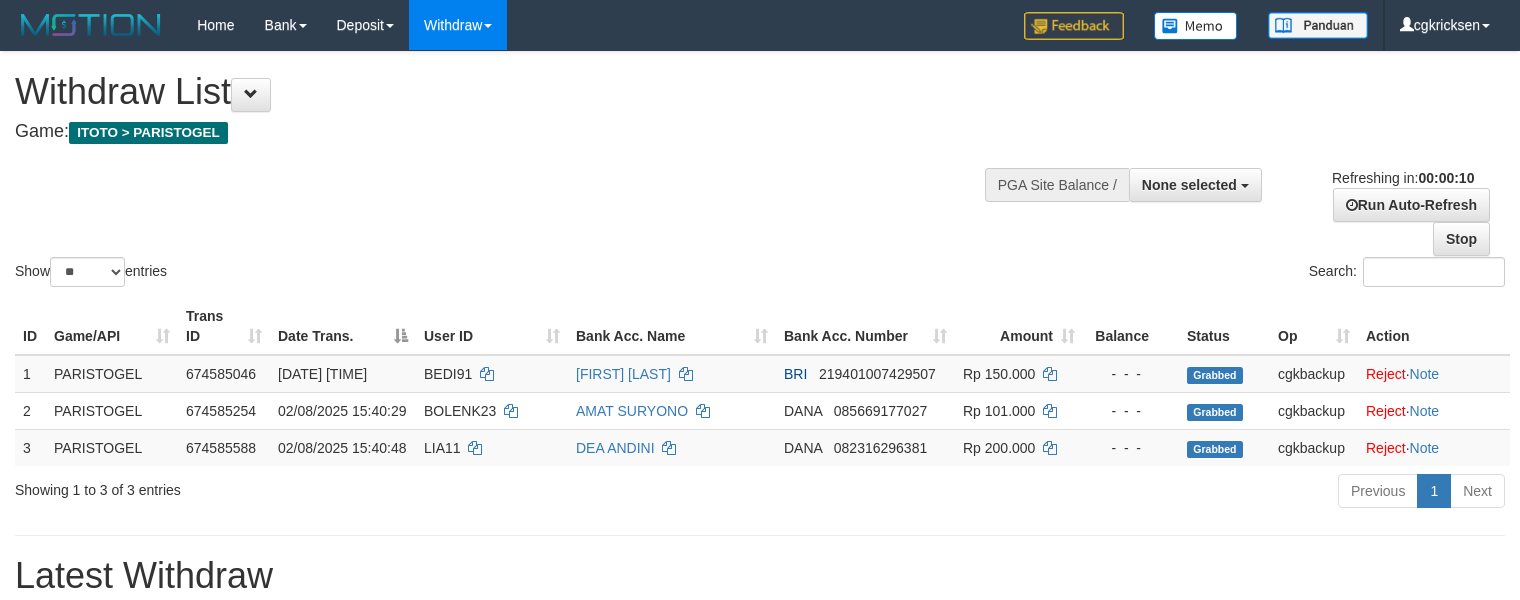 select 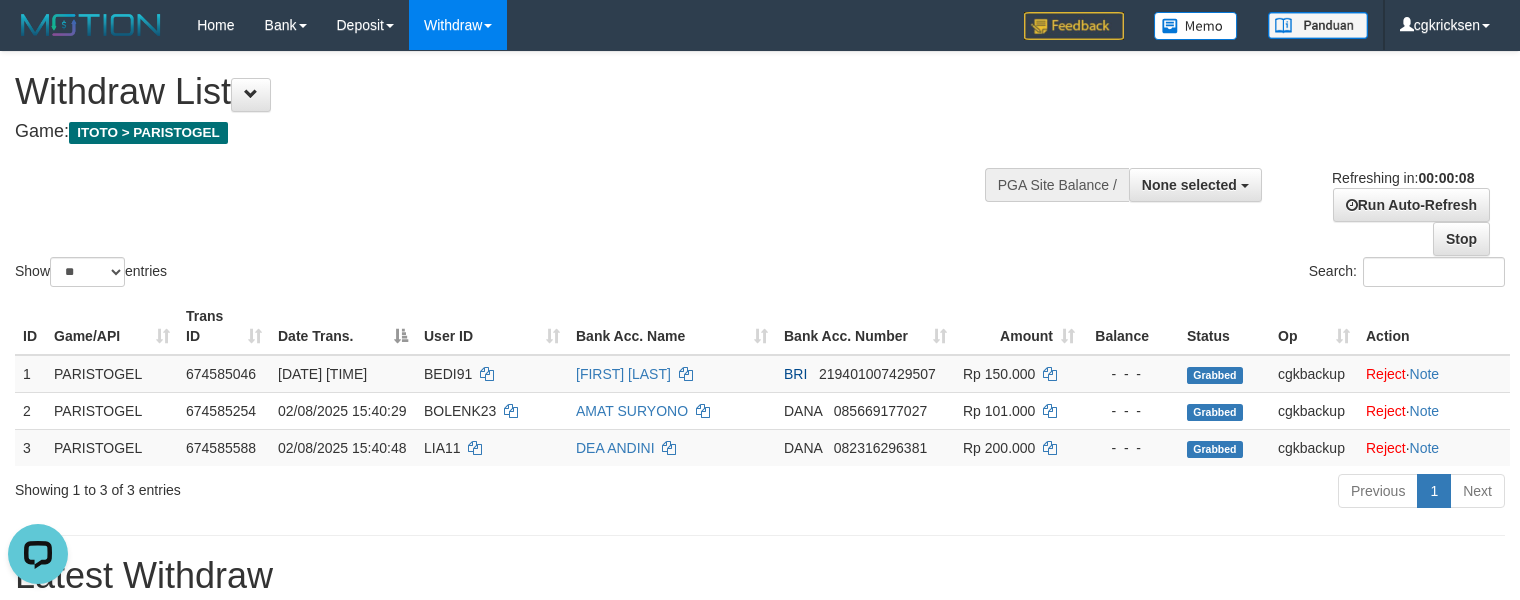 scroll, scrollTop: 0, scrollLeft: 0, axis: both 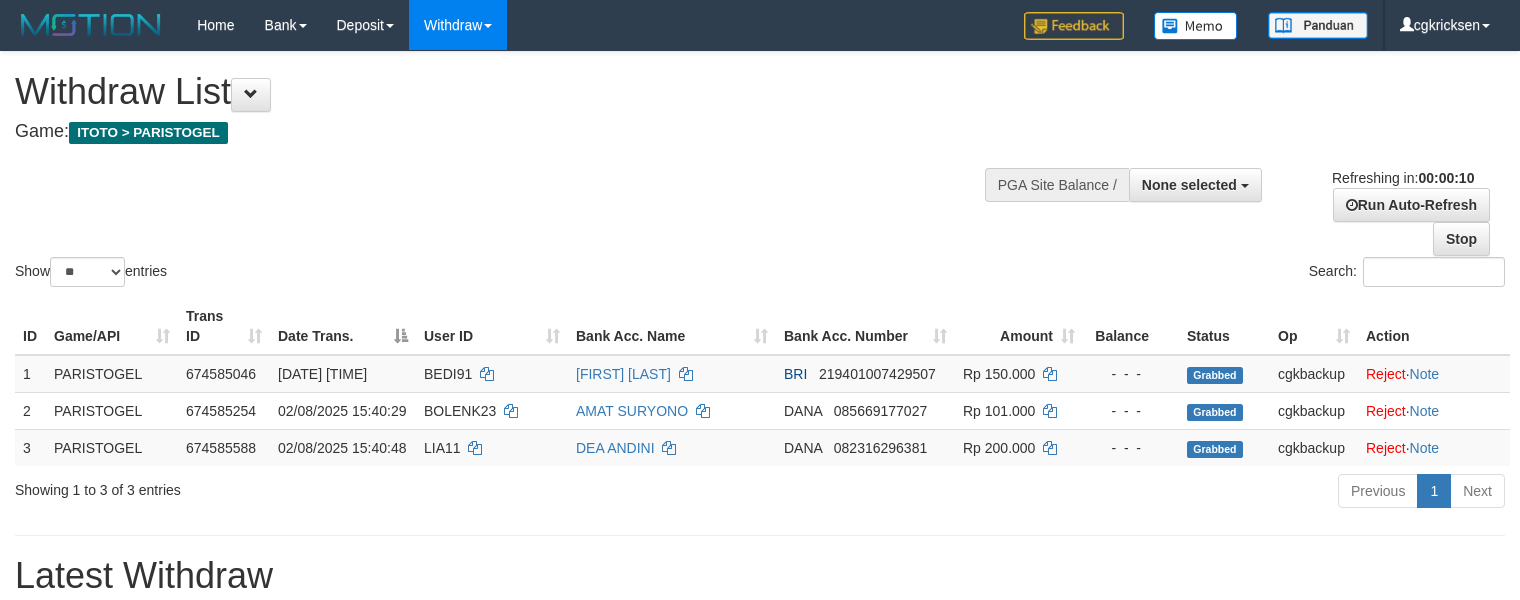 select 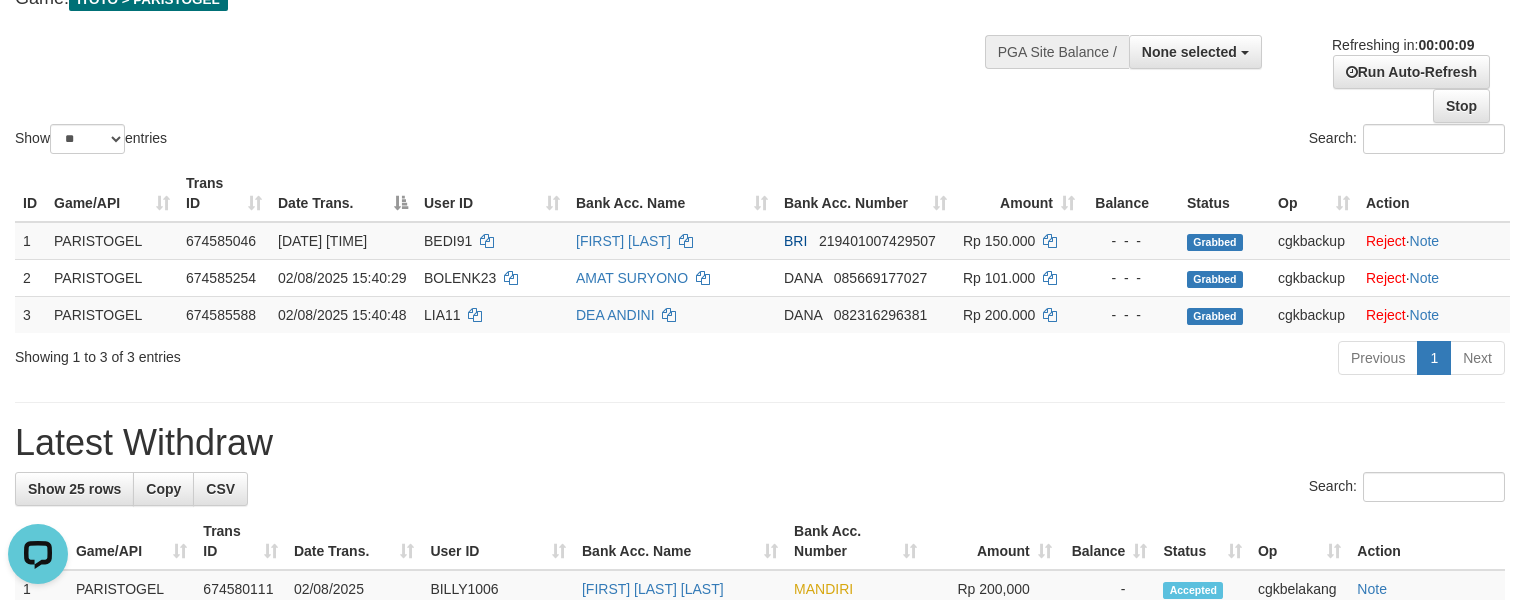 scroll, scrollTop: 0, scrollLeft: 0, axis: both 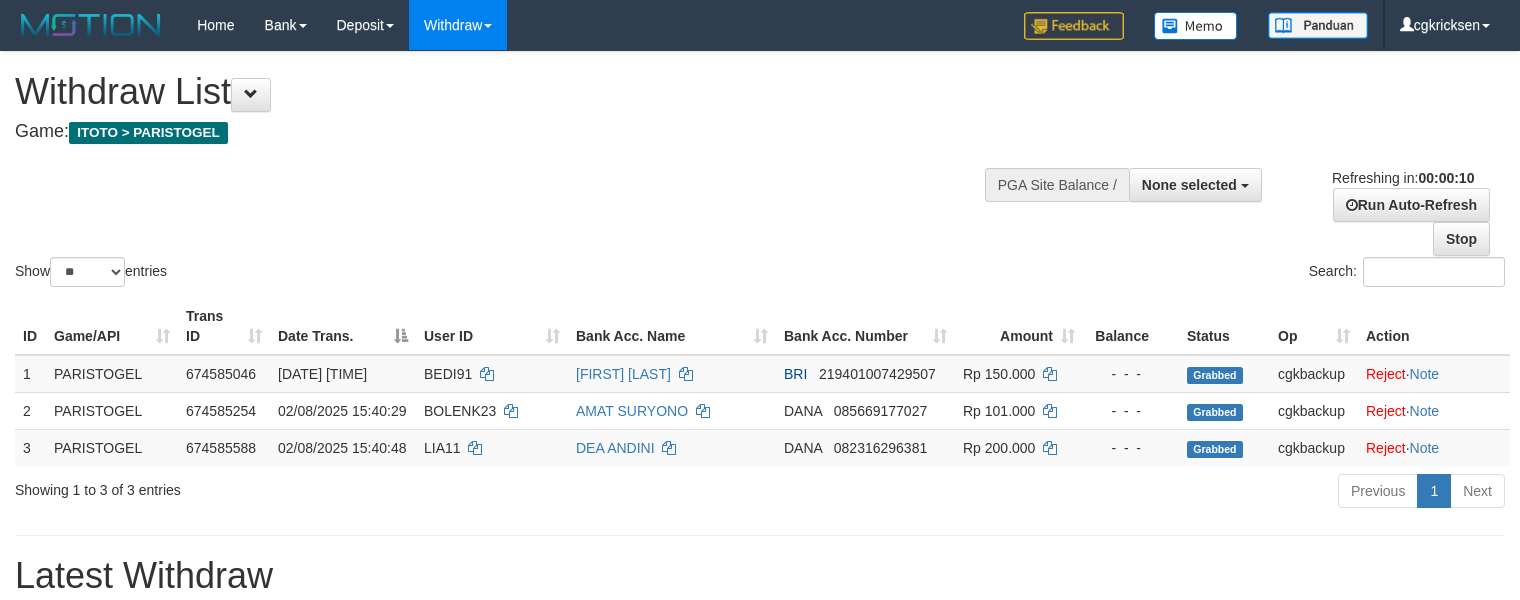 select 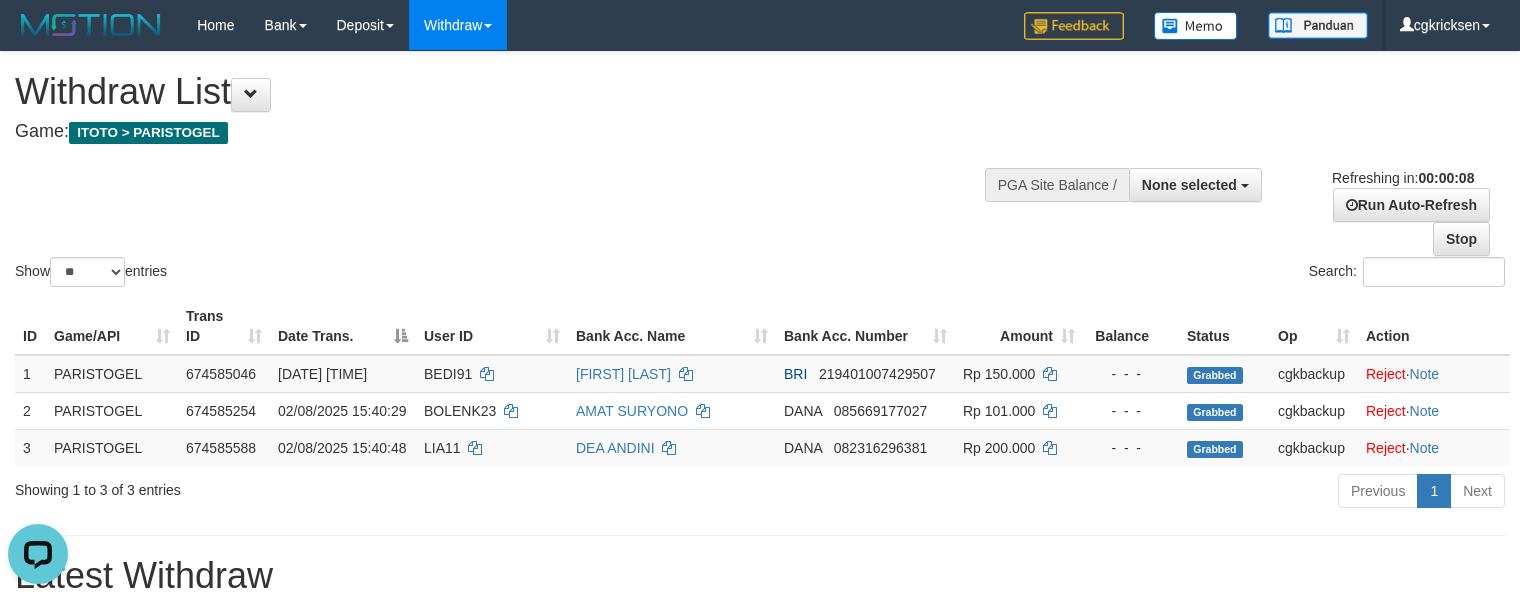 scroll, scrollTop: 0, scrollLeft: 0, axis: both 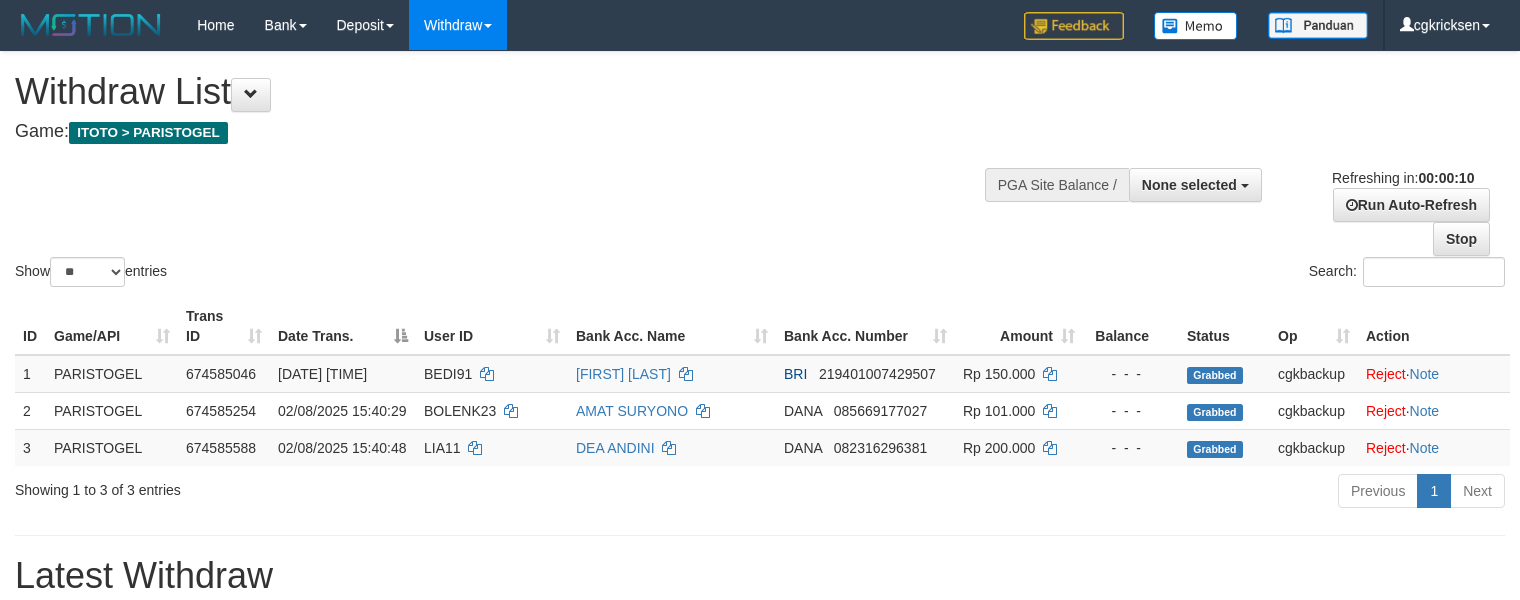 select 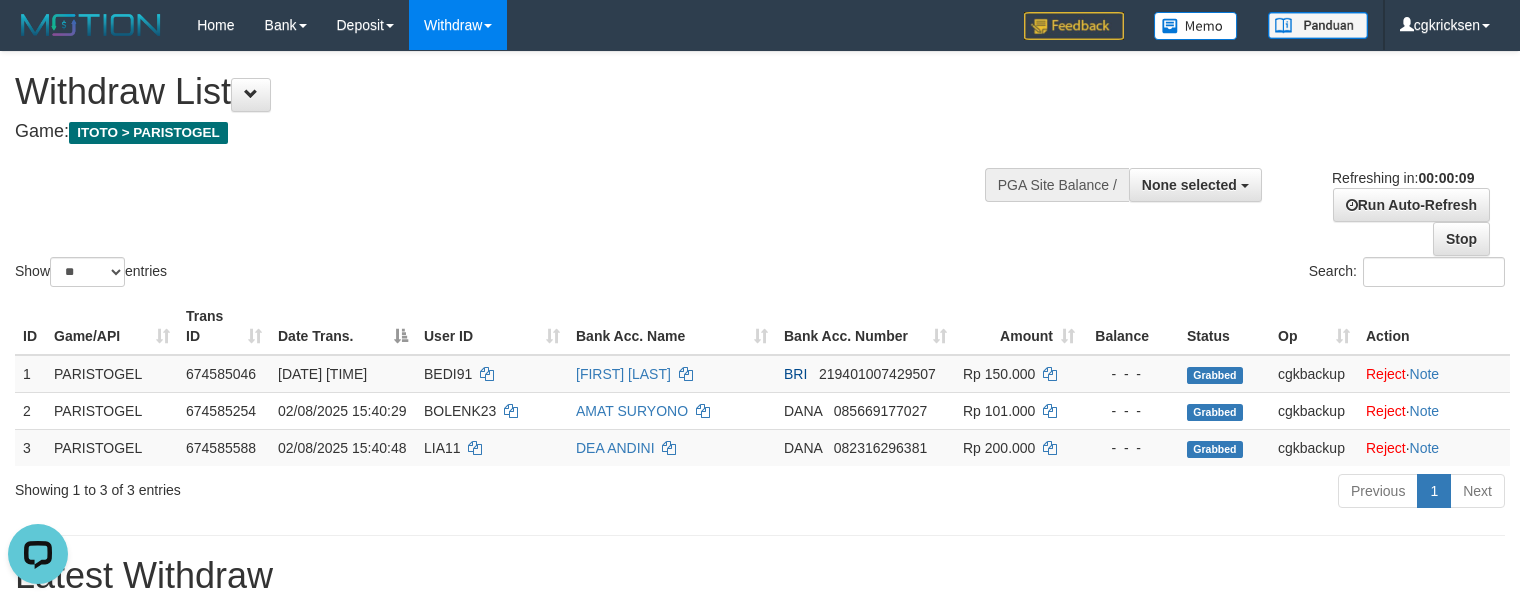 scroll, scrollTop: 0, scrollLeft: 0, axis: both 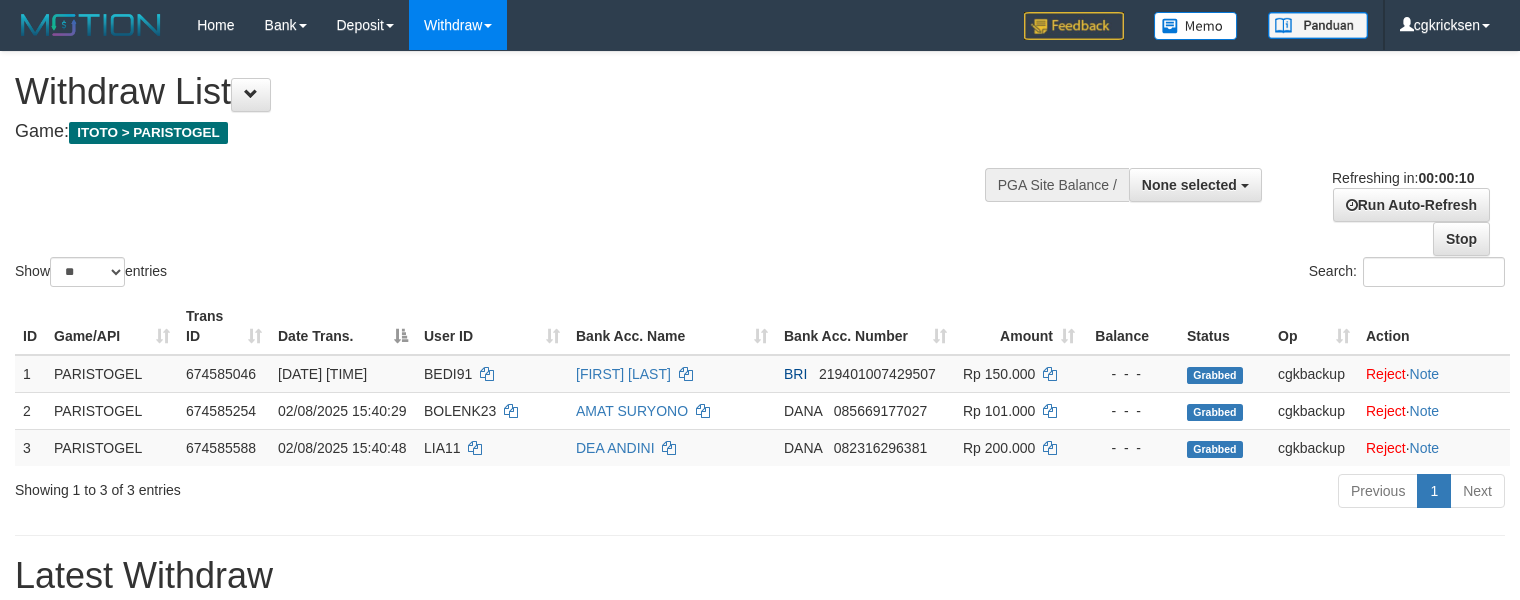 select 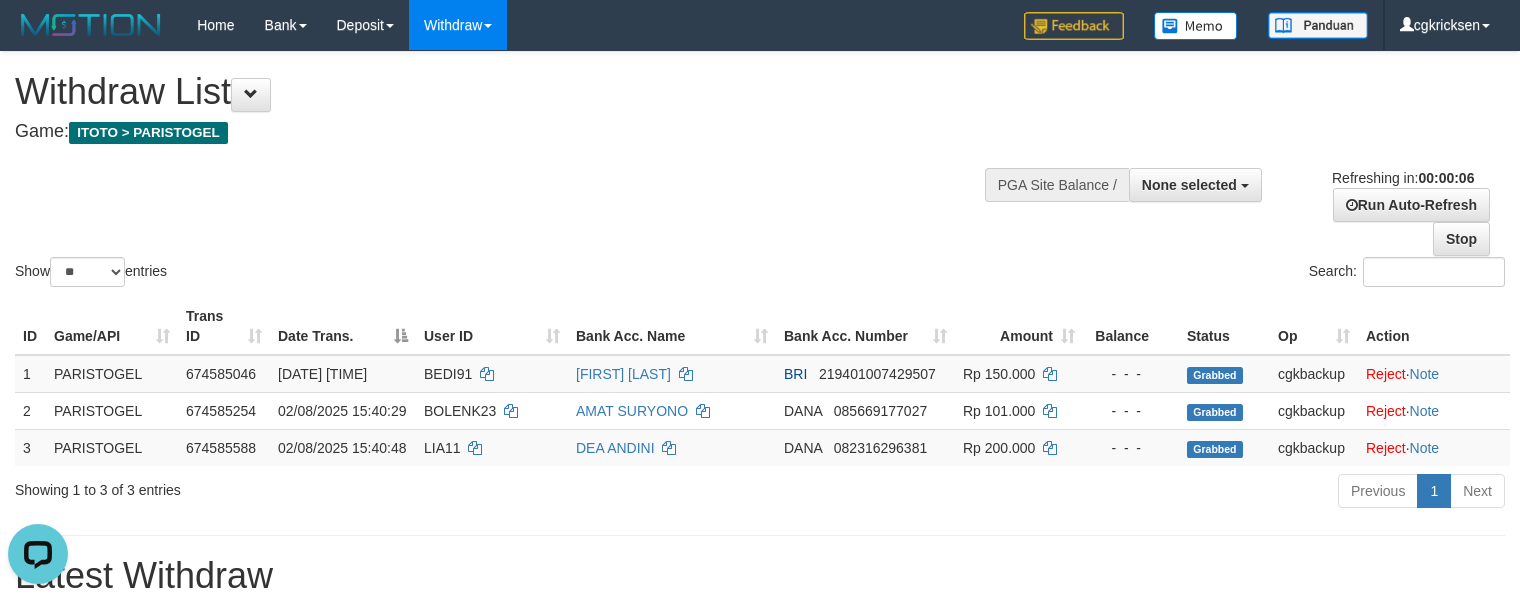 scroll, scrollTop: 0, scrollLeft: 0, axis: both 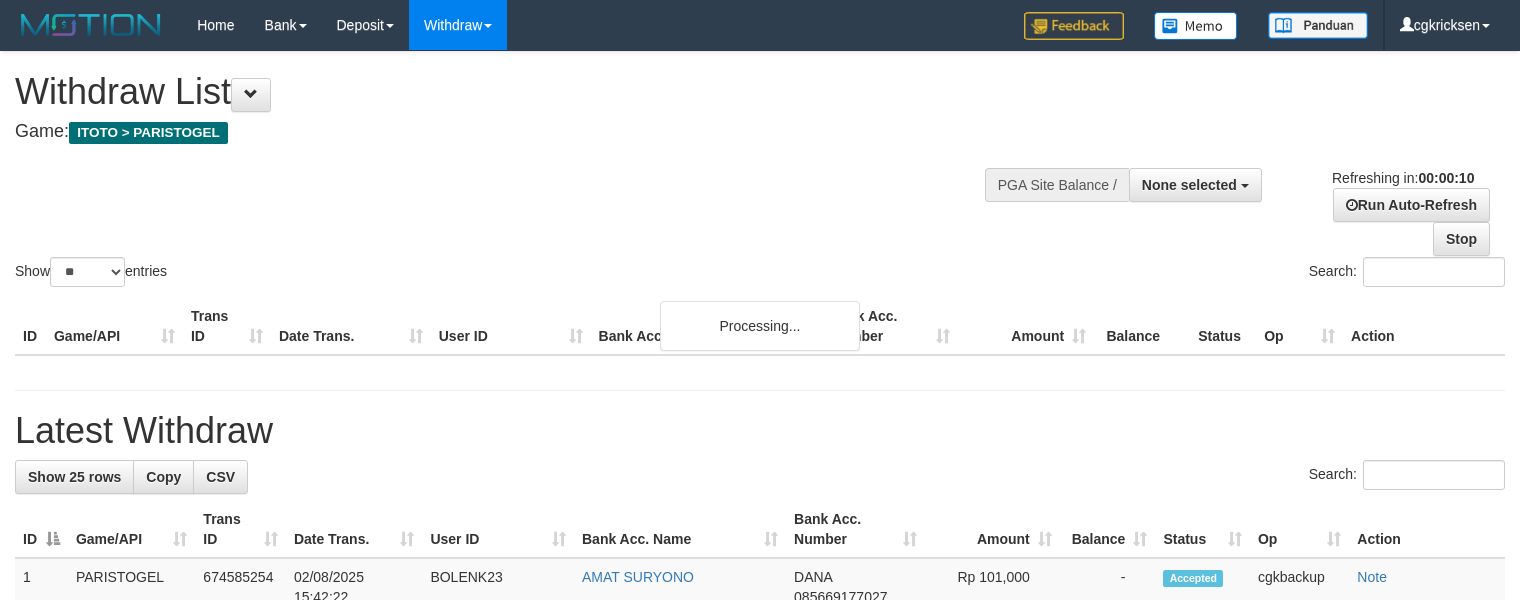 select 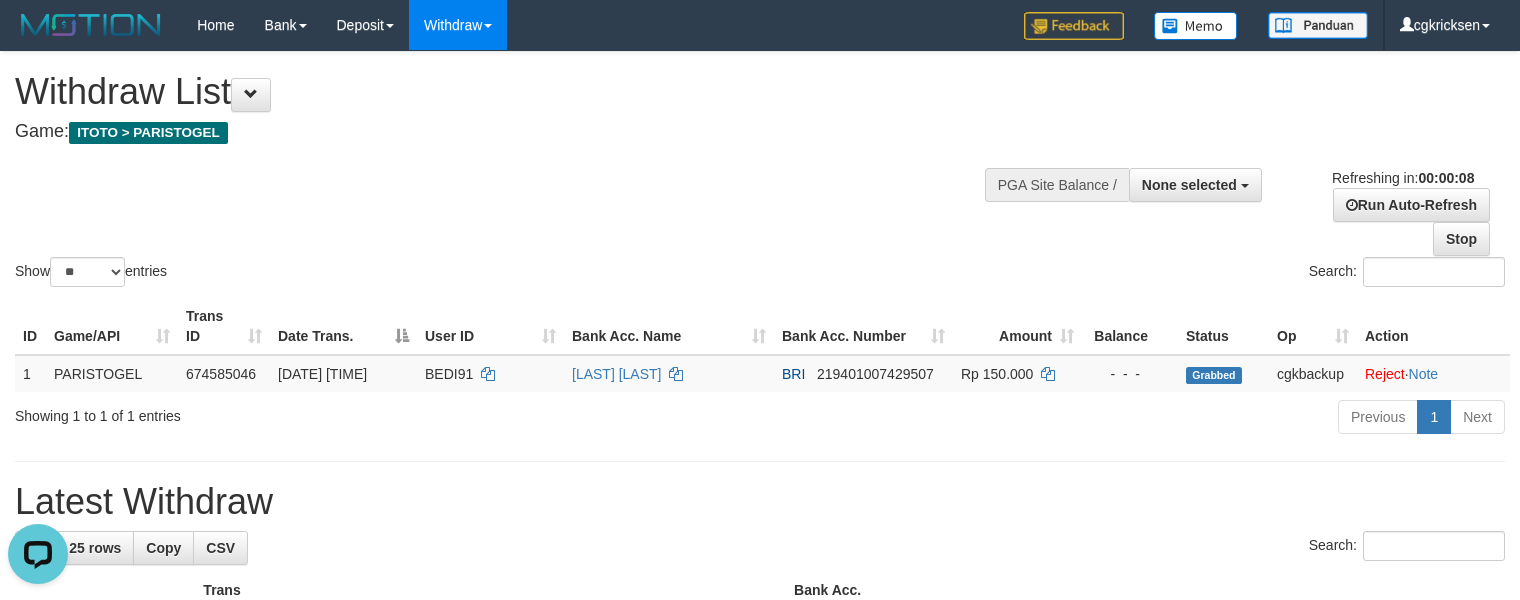 scroll, scrollTop: 0, scrollLeft: 0, axis: both 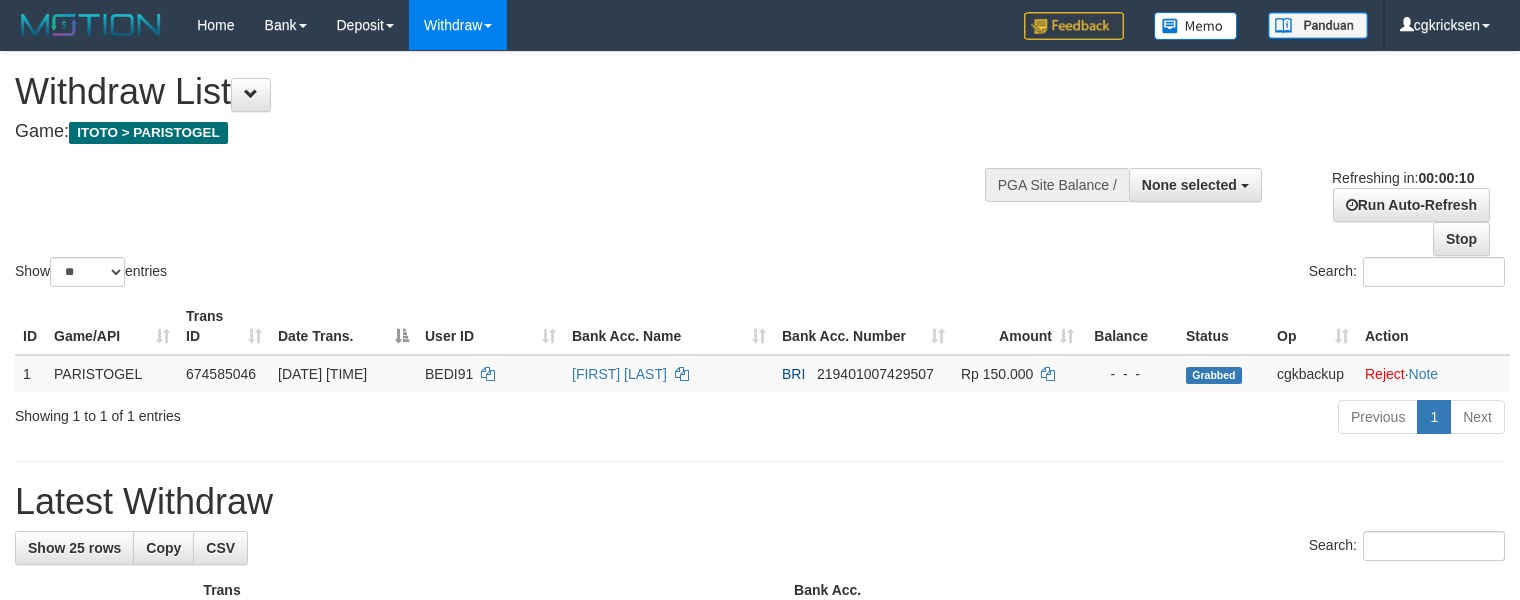 select 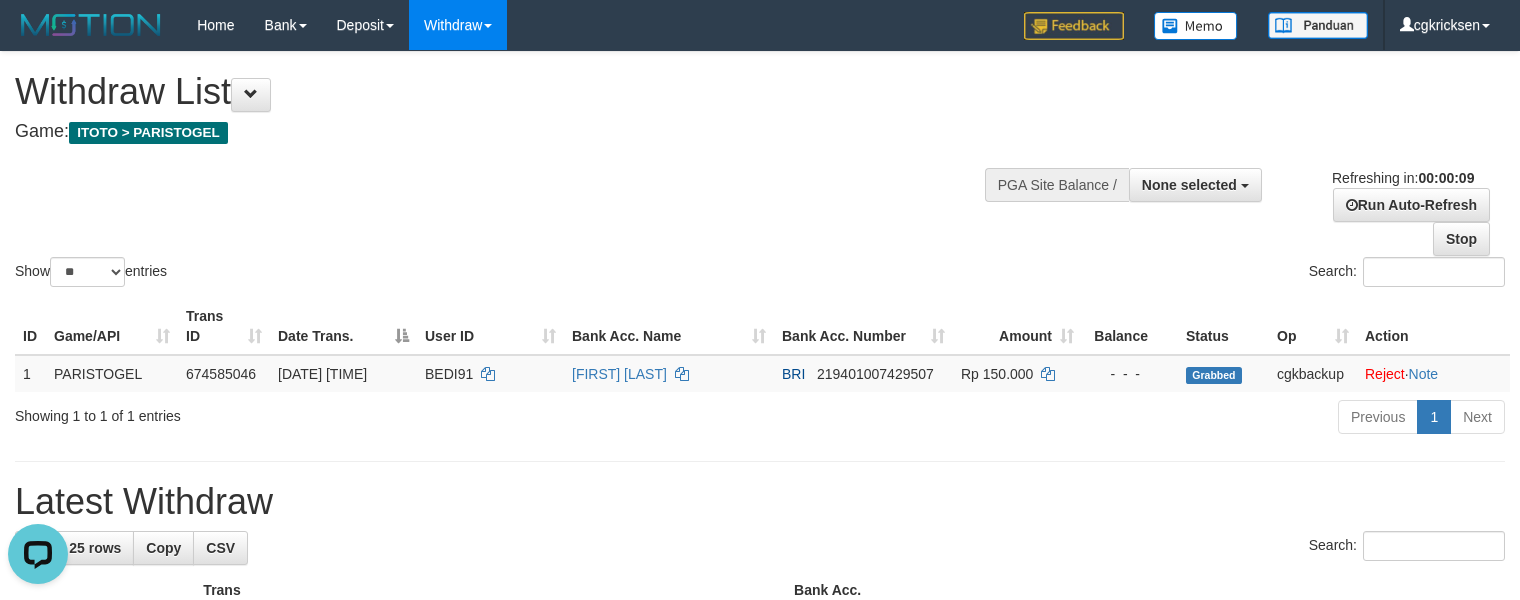 scroll, scrollTop: 0, scrollLeft: 0, axis: both 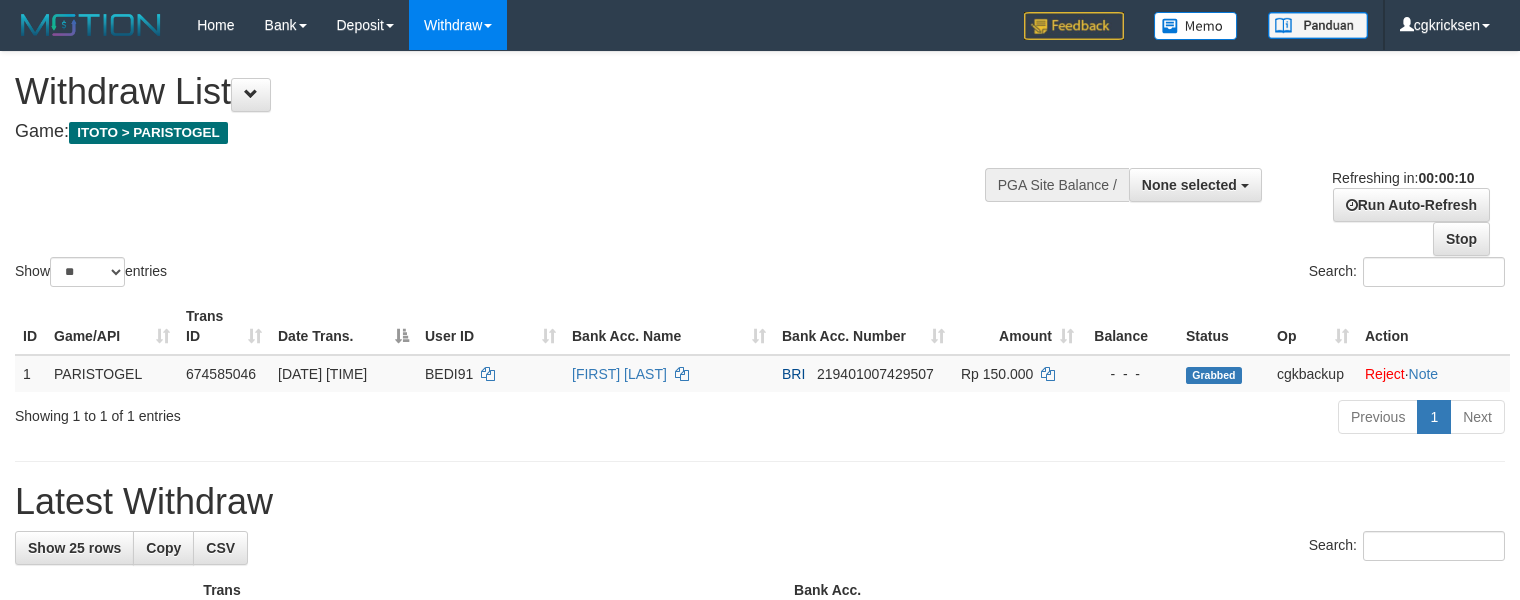 select 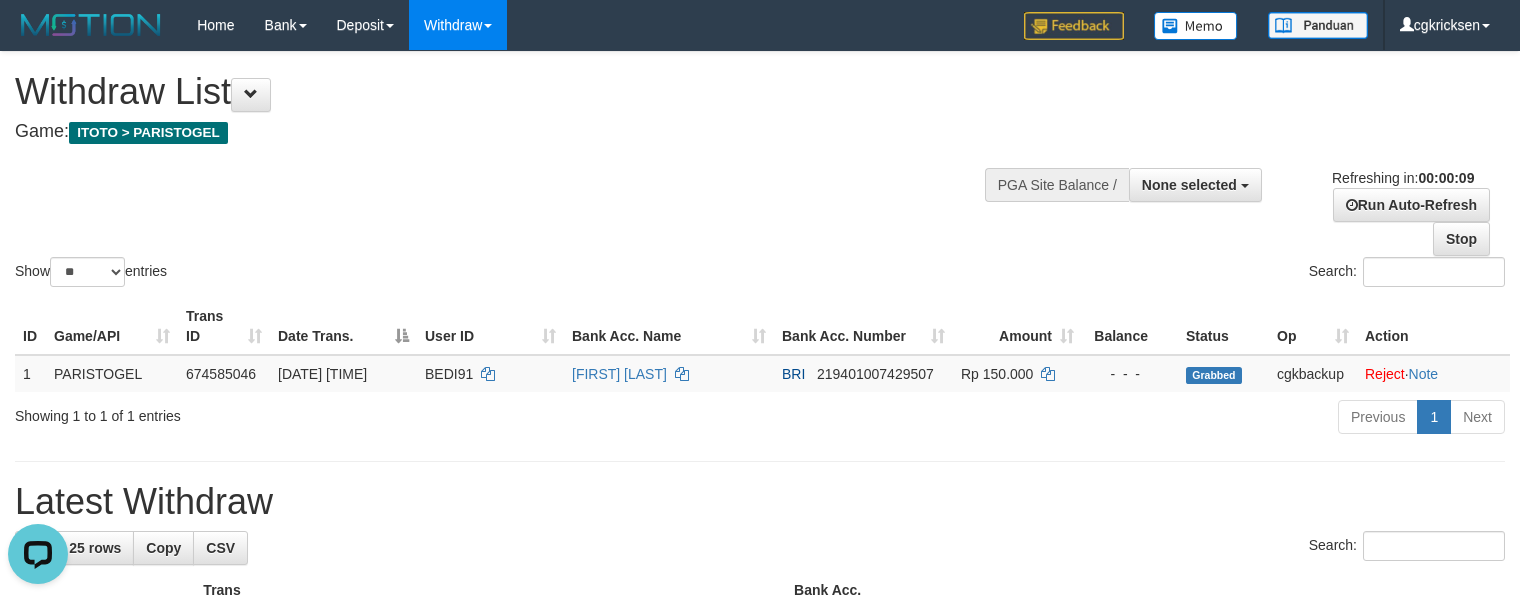 scroll, scrollTop: 0, scrollLeft: 0, axis: both 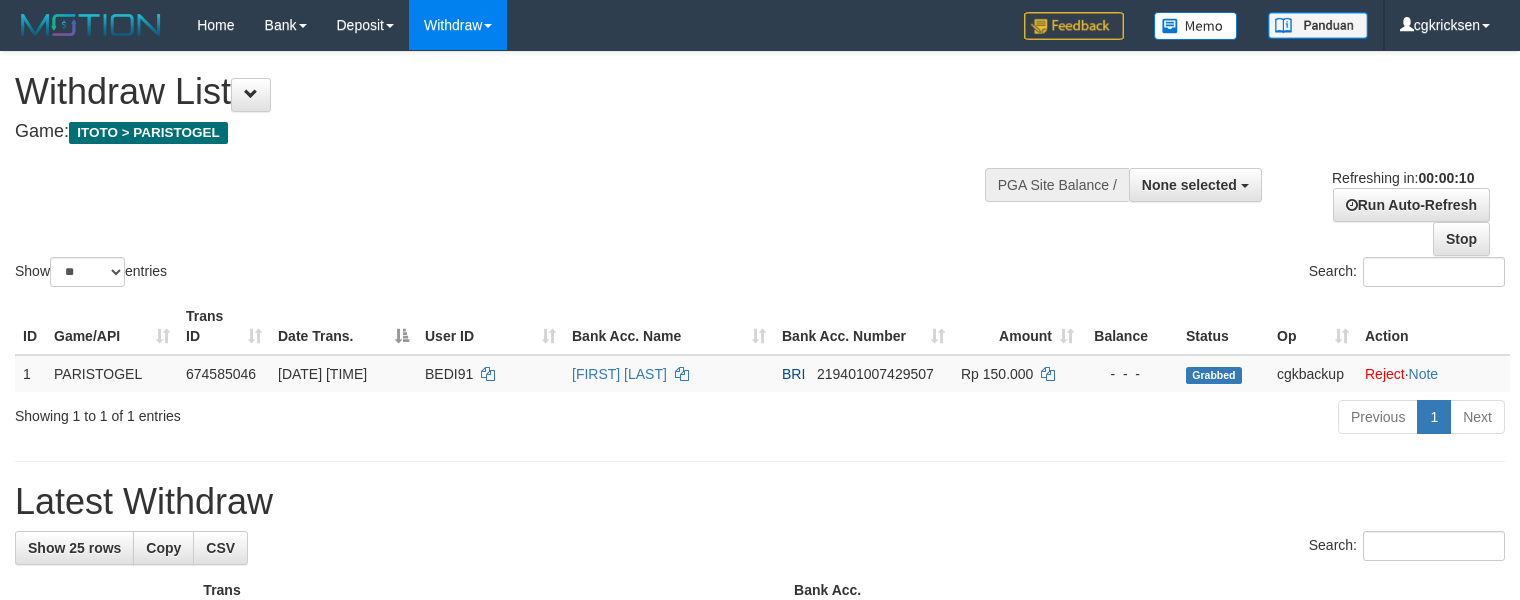 select 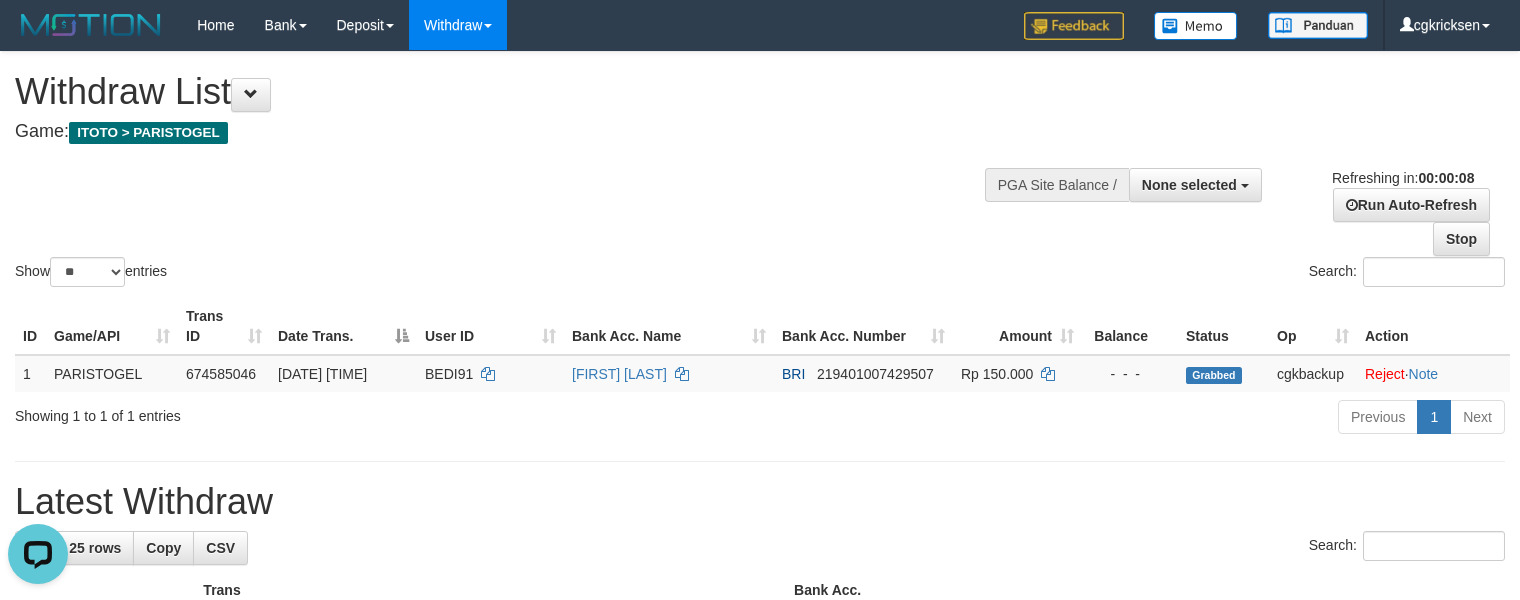 scroll, scrollTop: 0, scrollLeft: 0, axis: both 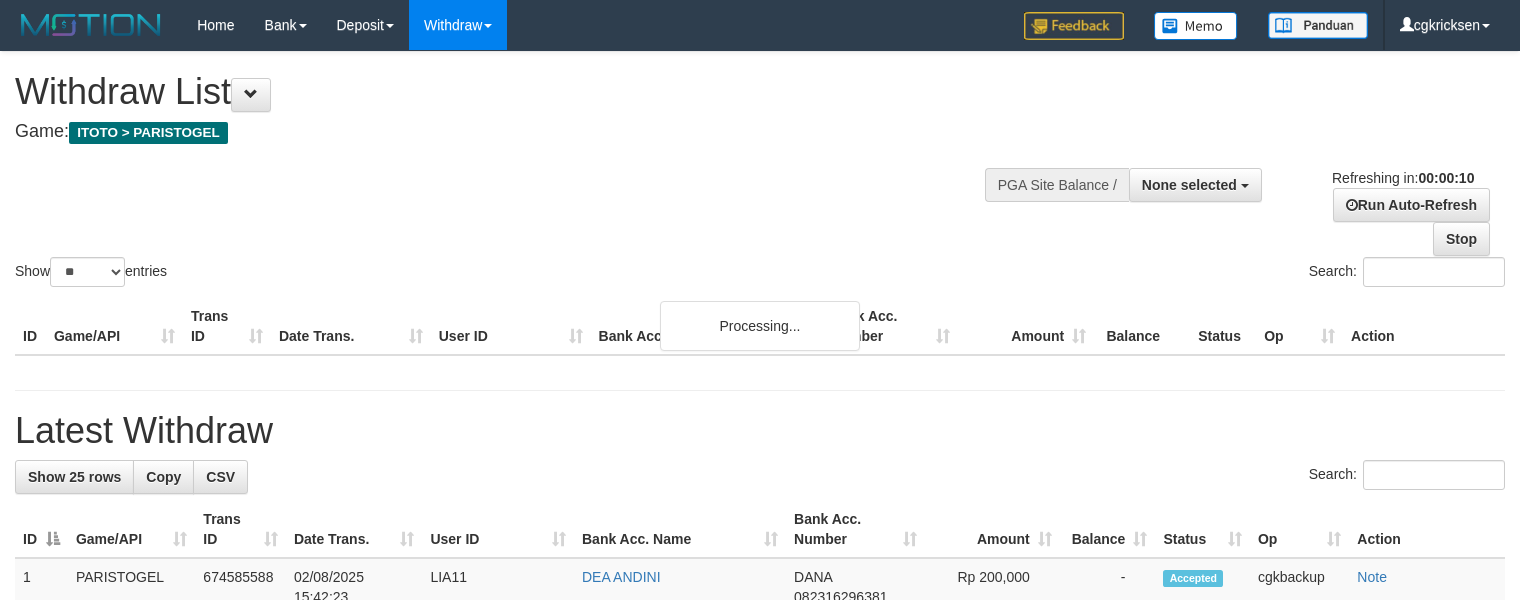 select 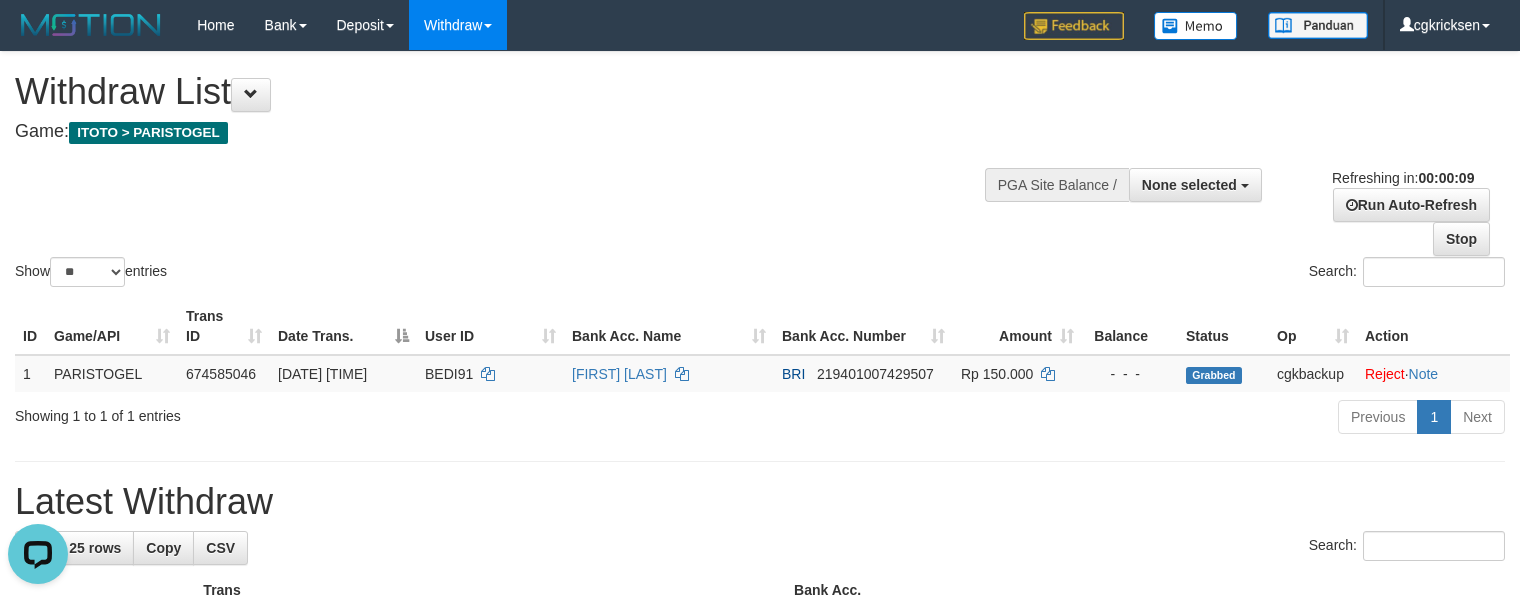scroll, scrollTop: 0, scrollLeft: 0, axis: both 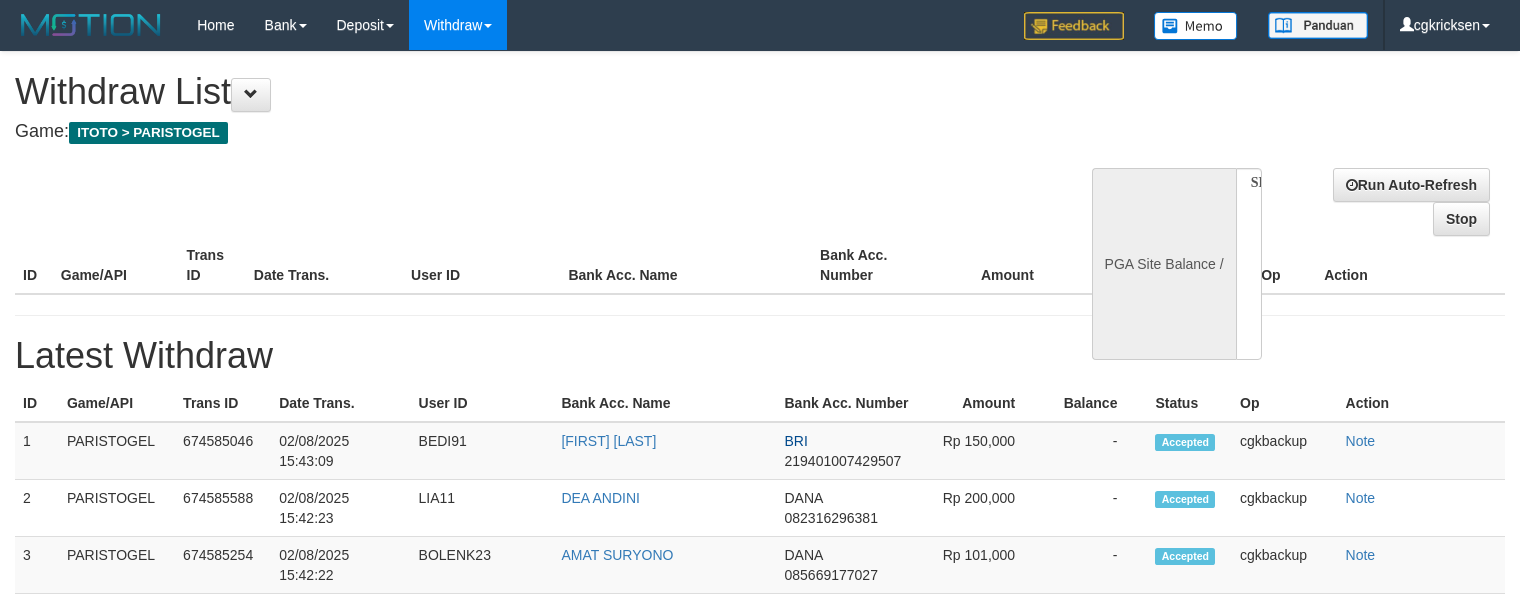 select 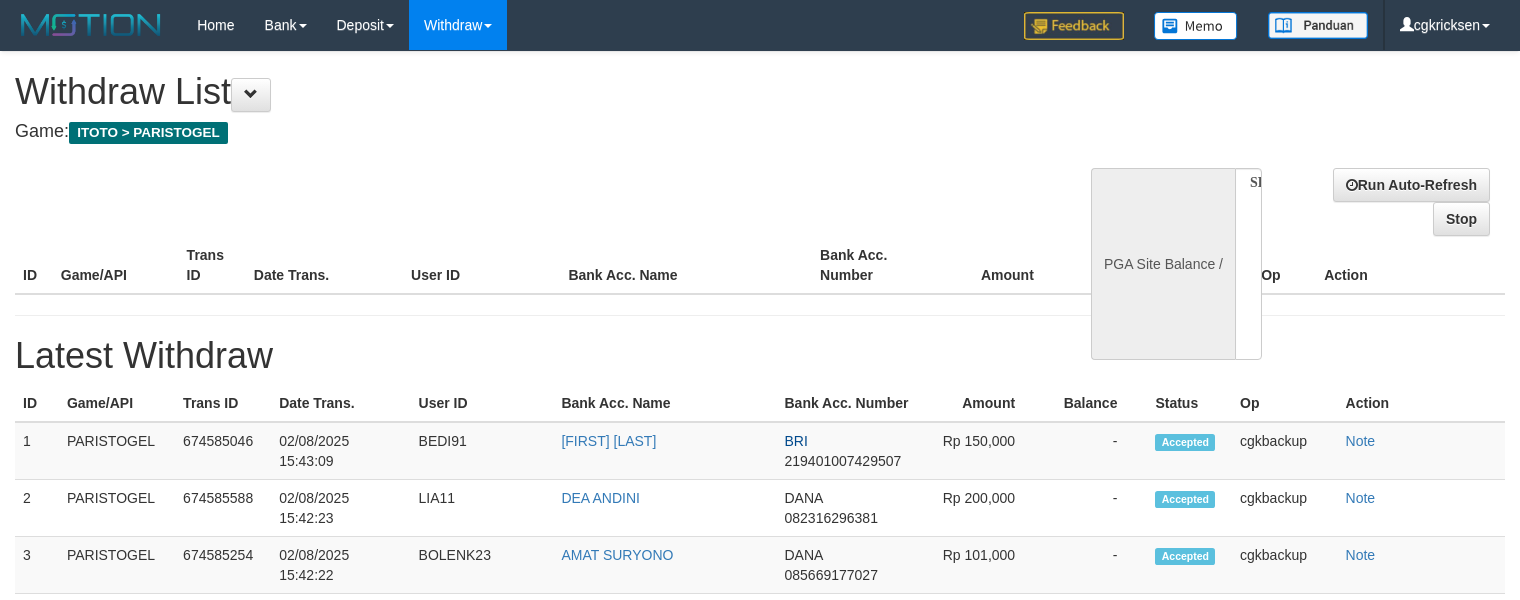 scroll, scrollTop: 0, scrollLeft: 0, axis: both 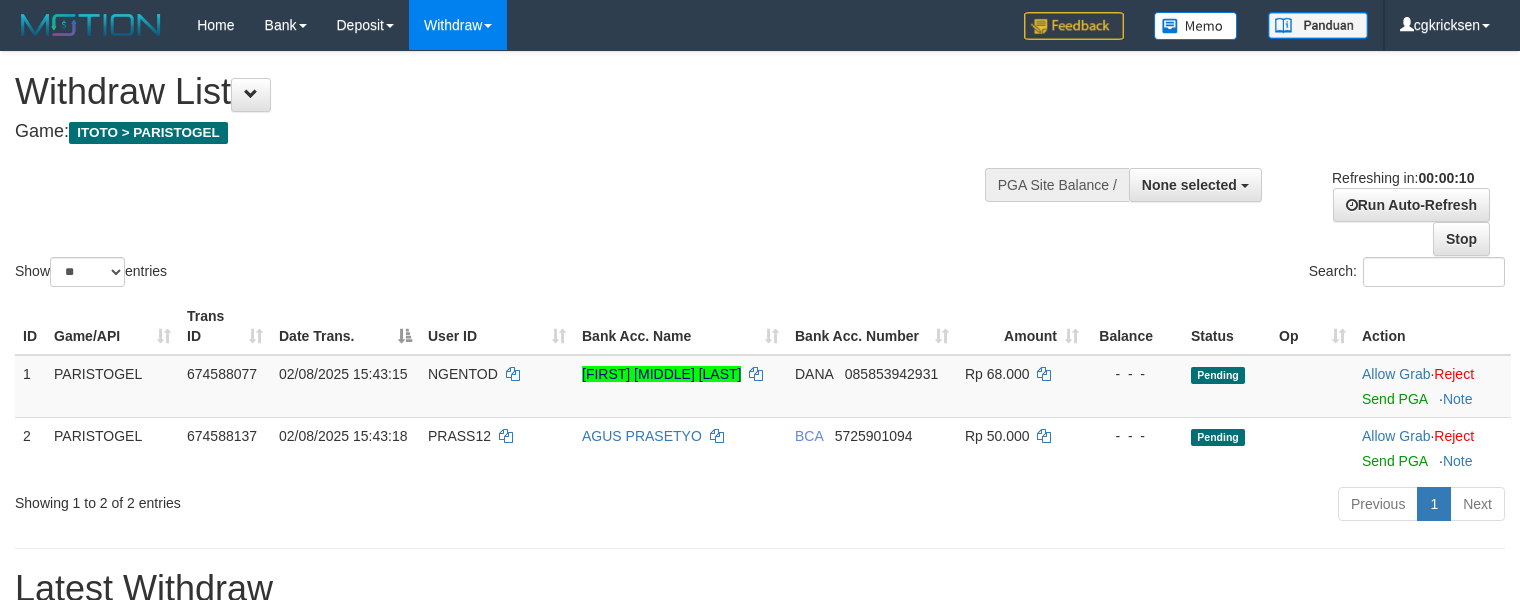 select 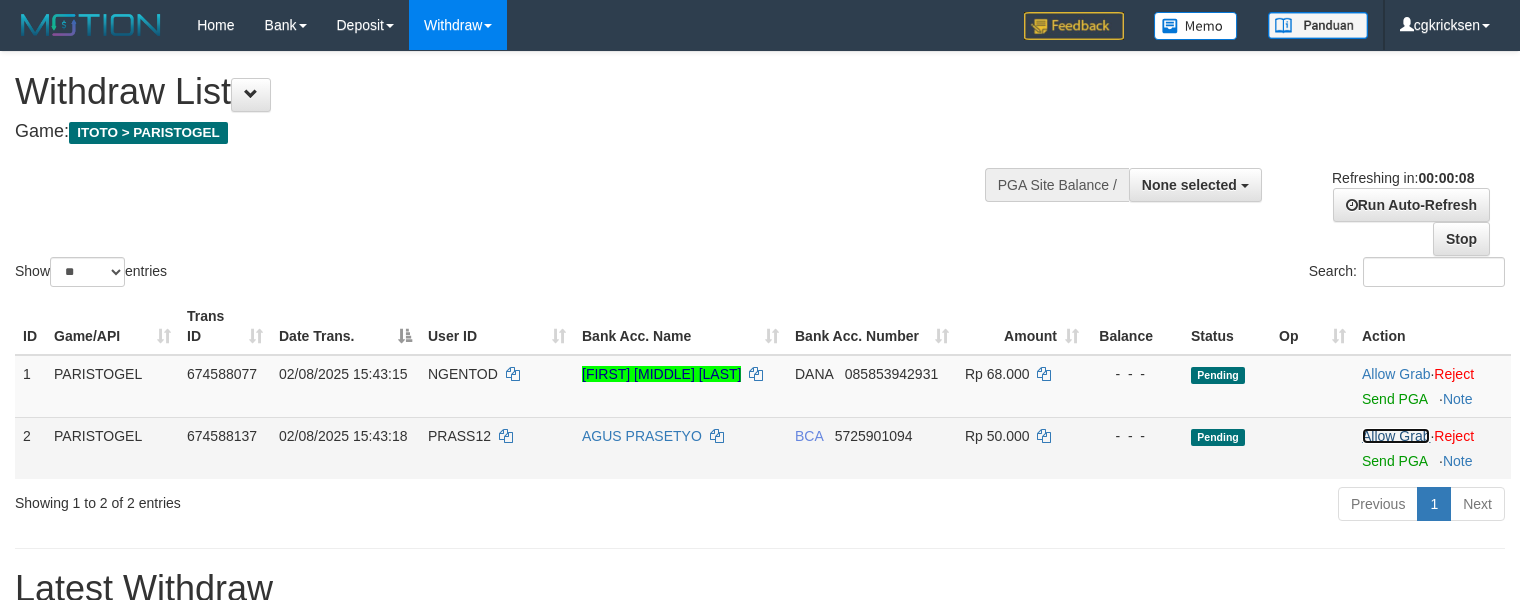 click on "Allow Grab" at bounding box center (1396, 436) 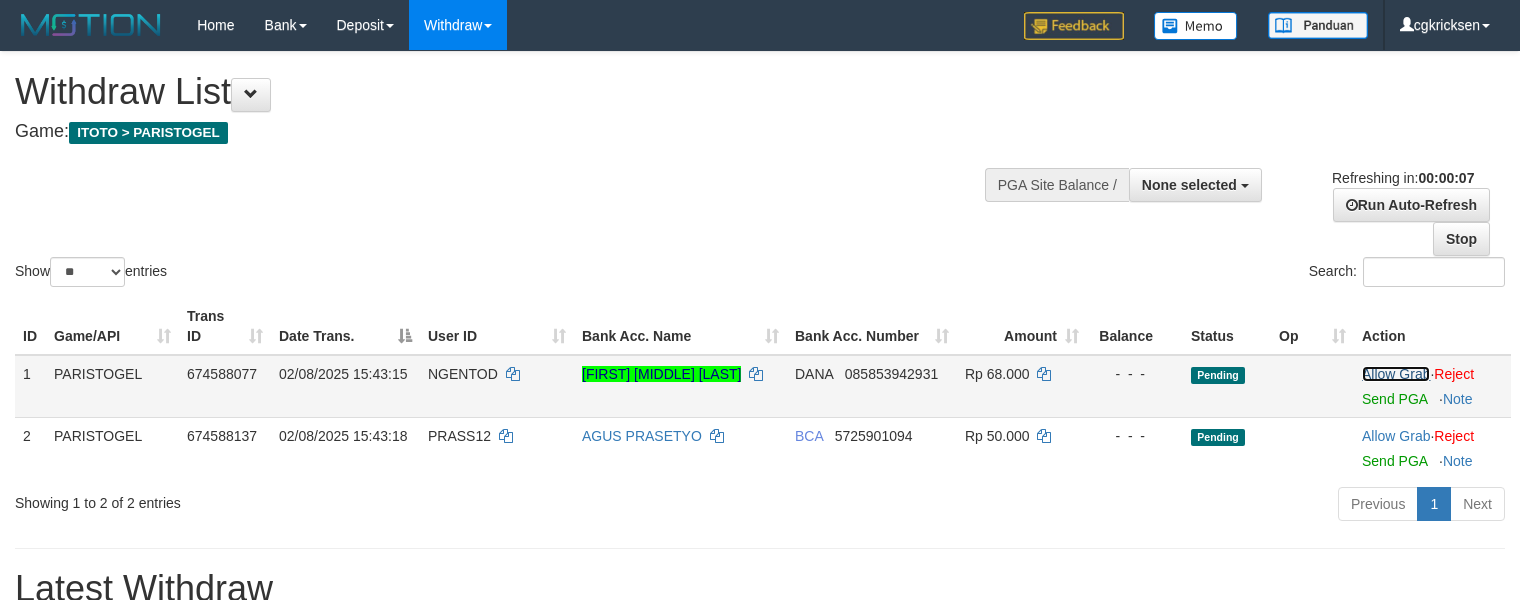 click on "Allow Grab" at bounding box center (1396, 374) 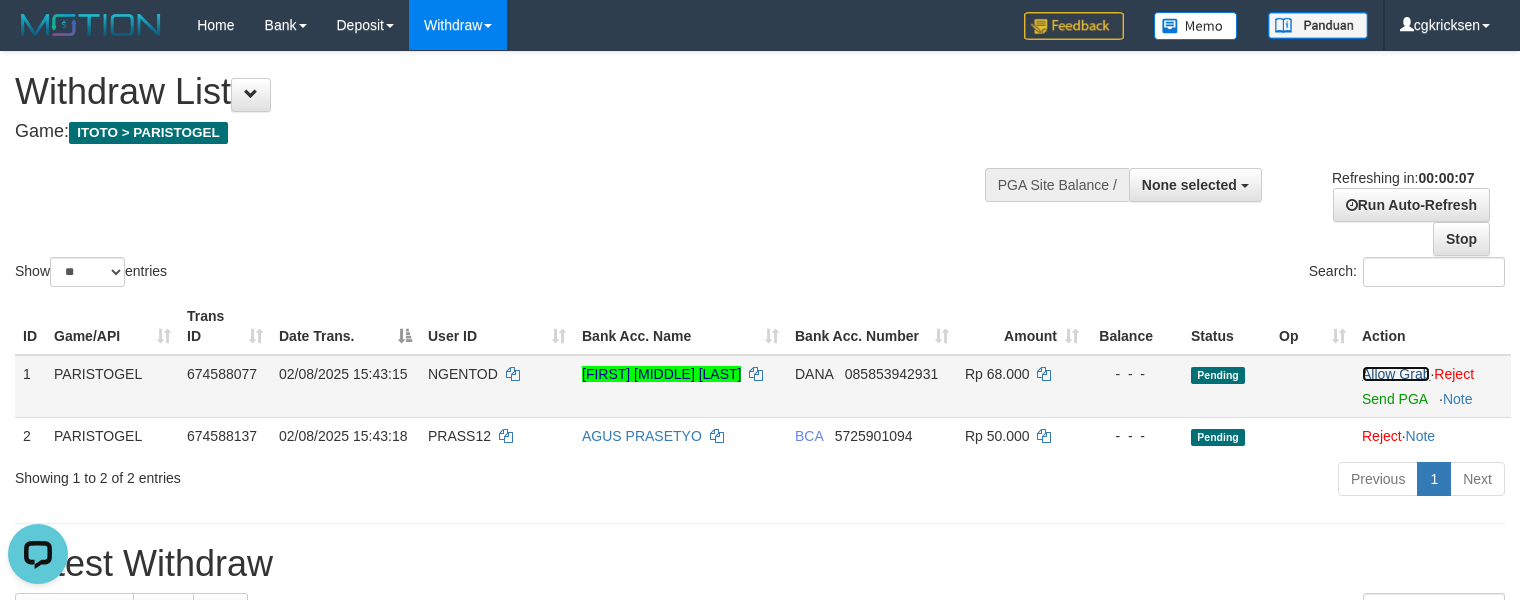 scroll, scrollTop: 0, scrollLeft: 0, axis: both 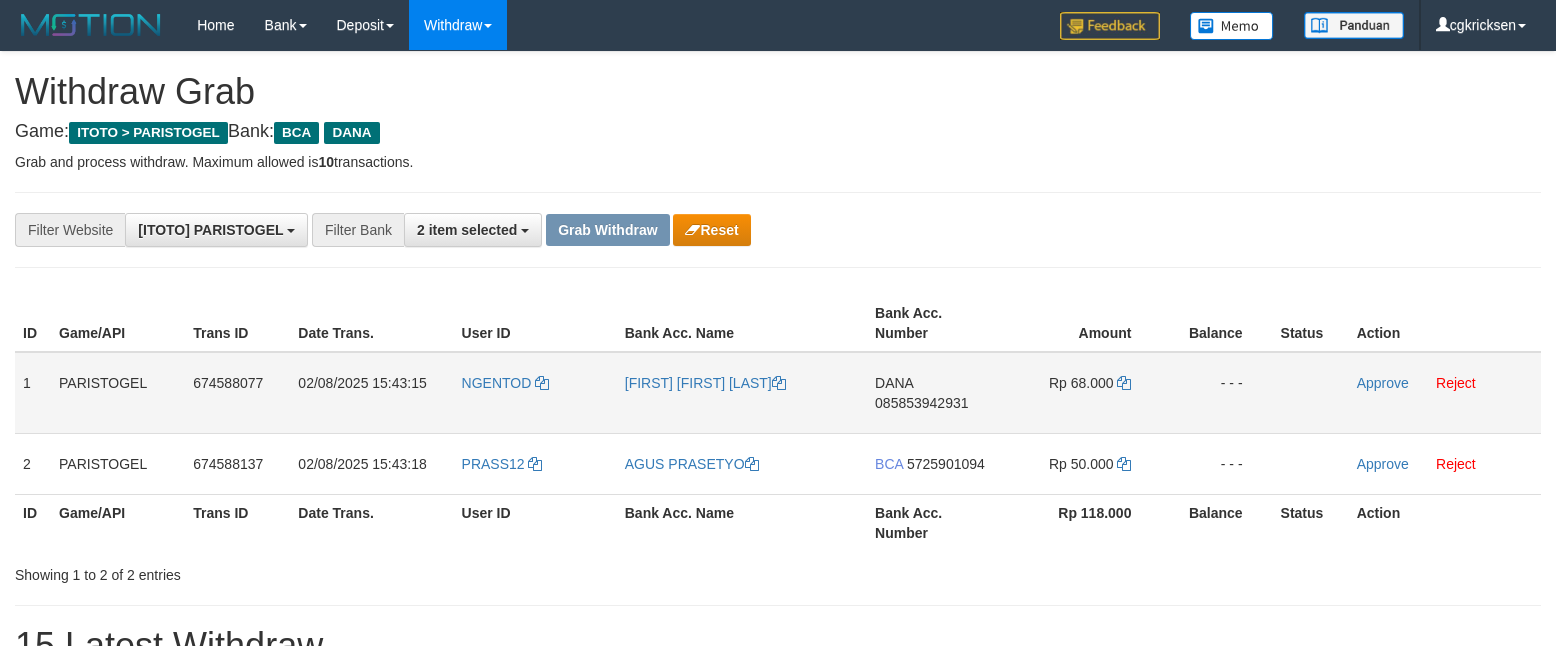 click on "NGENTOD" at bounding box center [535, 393] 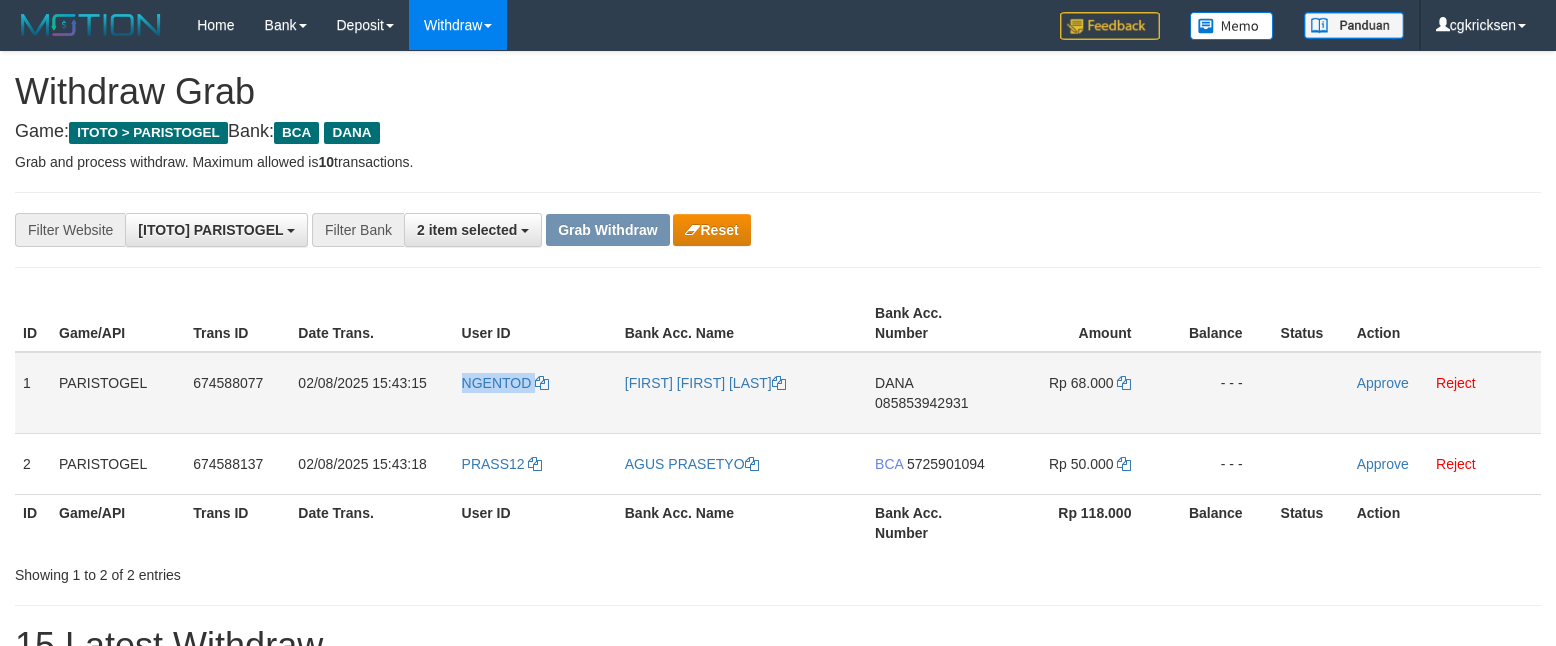 copy on "NGENTOD" 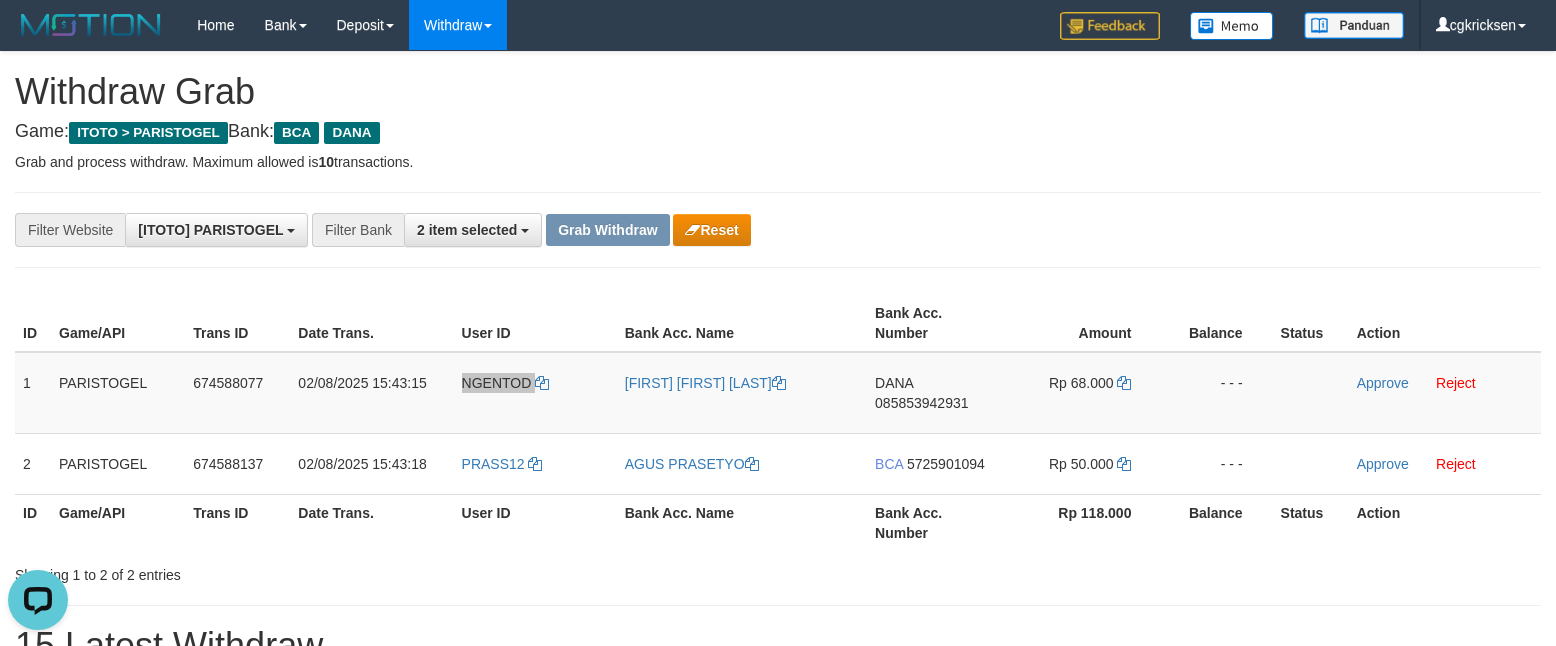 scroll, scrollTop: 0, scrollLeft: 0, axis: both 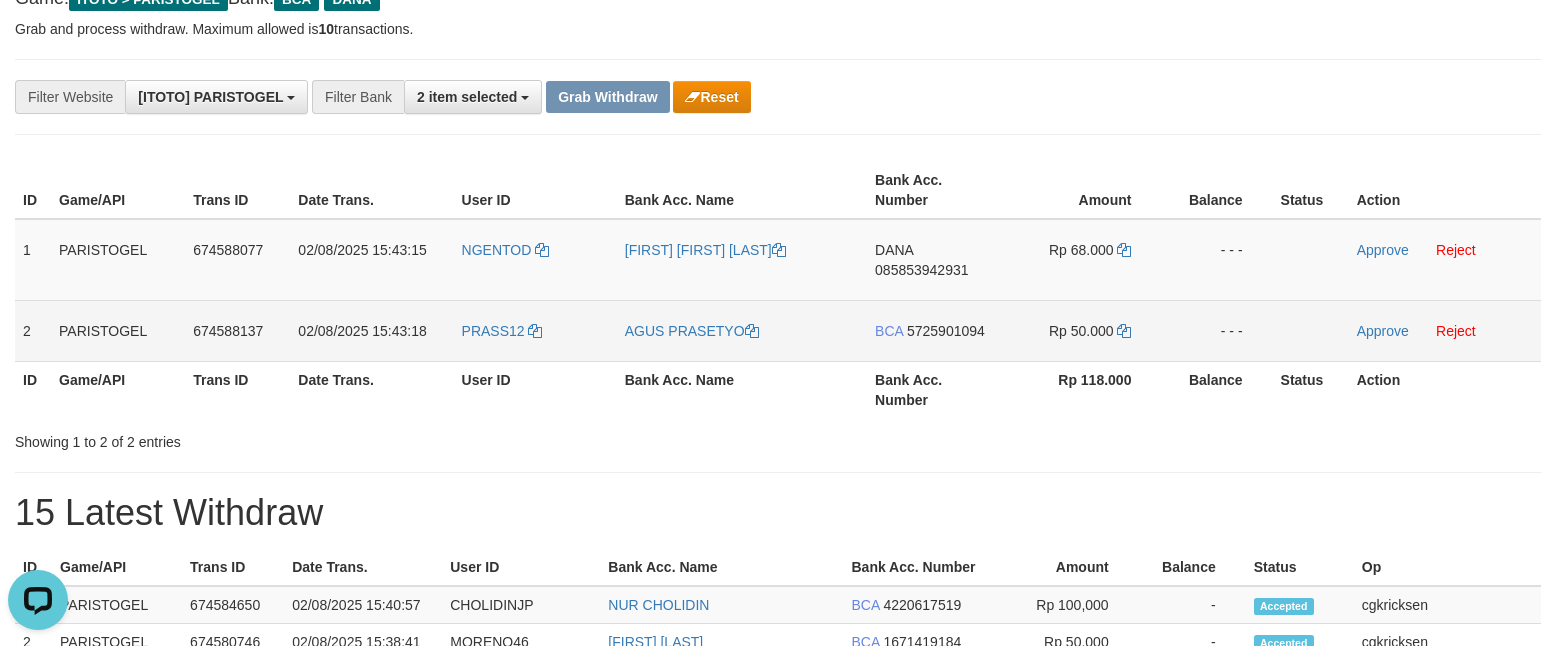 drag, startPoint x: 512, startPoint y: 377, endPoint x: 504, endPoint y: 349, distance: 29.12044 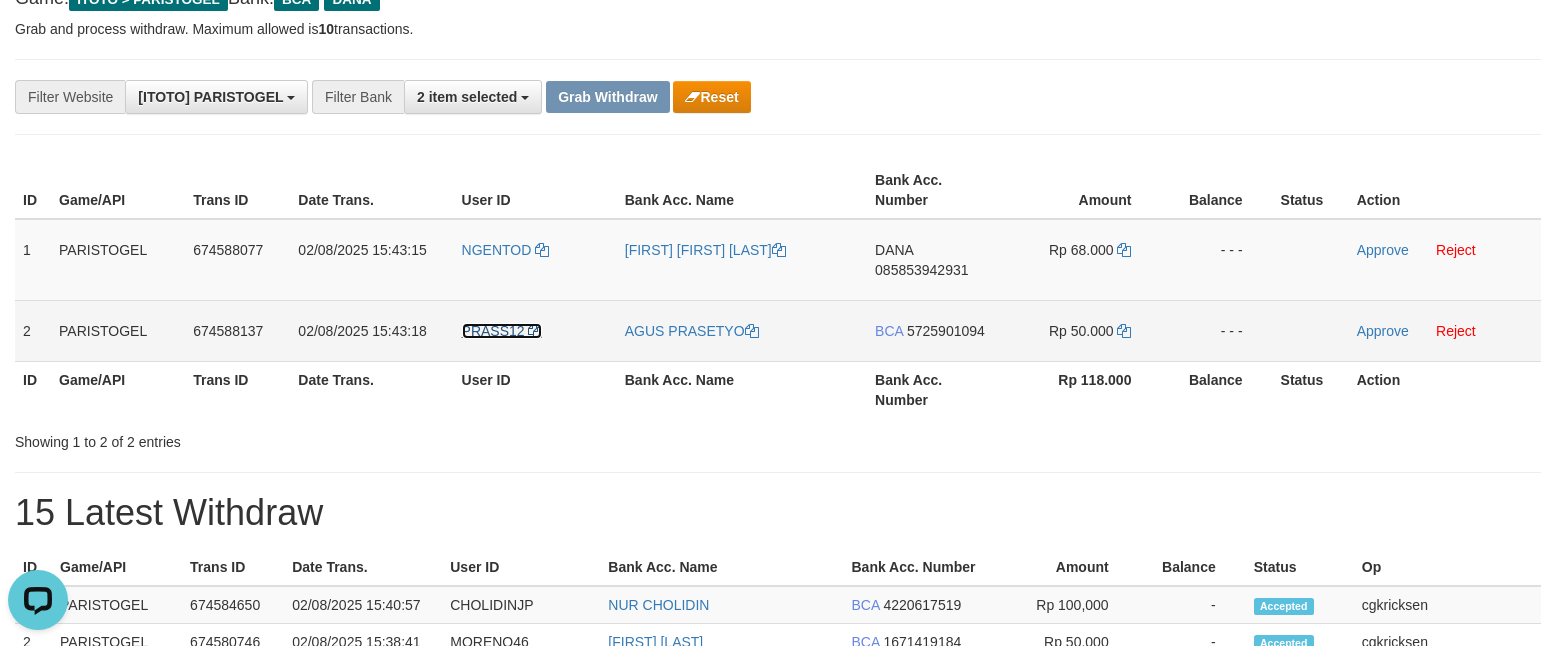 click on "PRASS12" at bounding box center (535, 330) 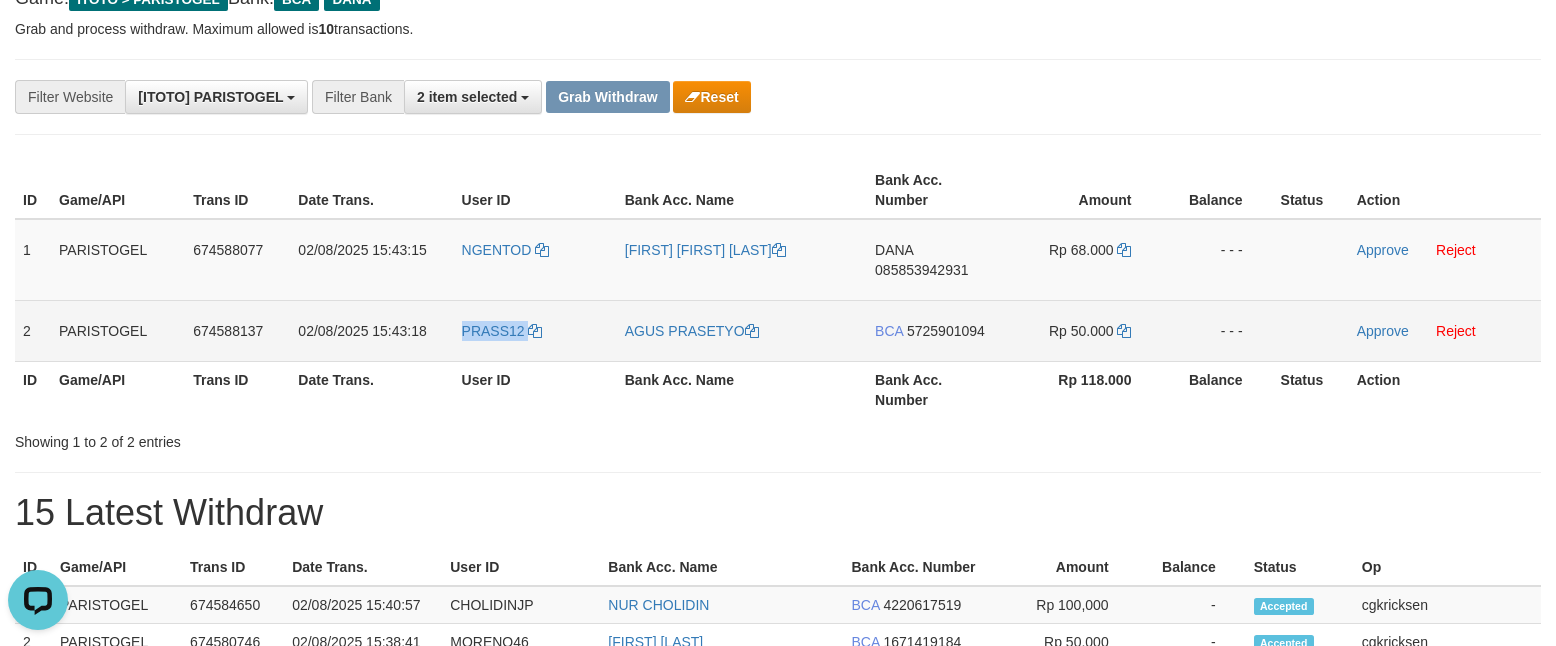 click on "PRASS12" at bounding box center (535, 330) 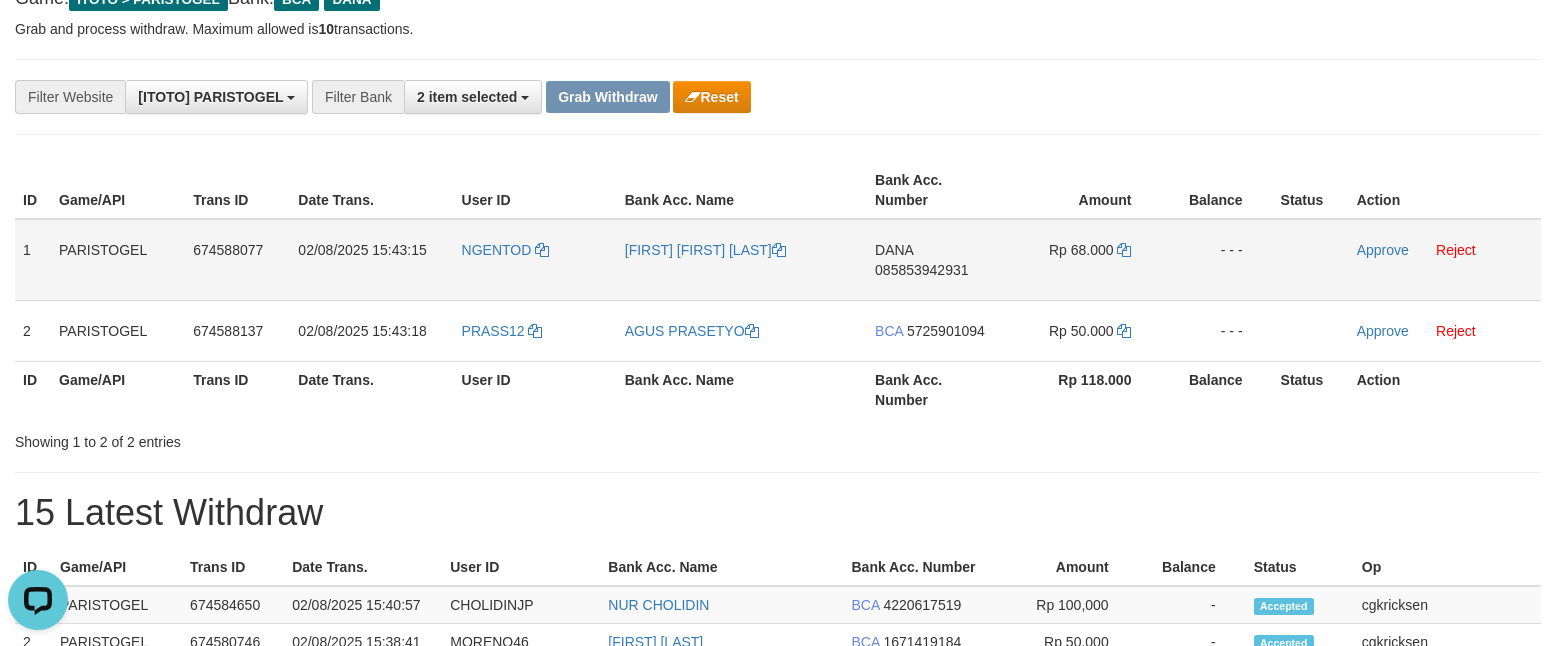 click on "NGENTOD" at bounding box center (535, 260) 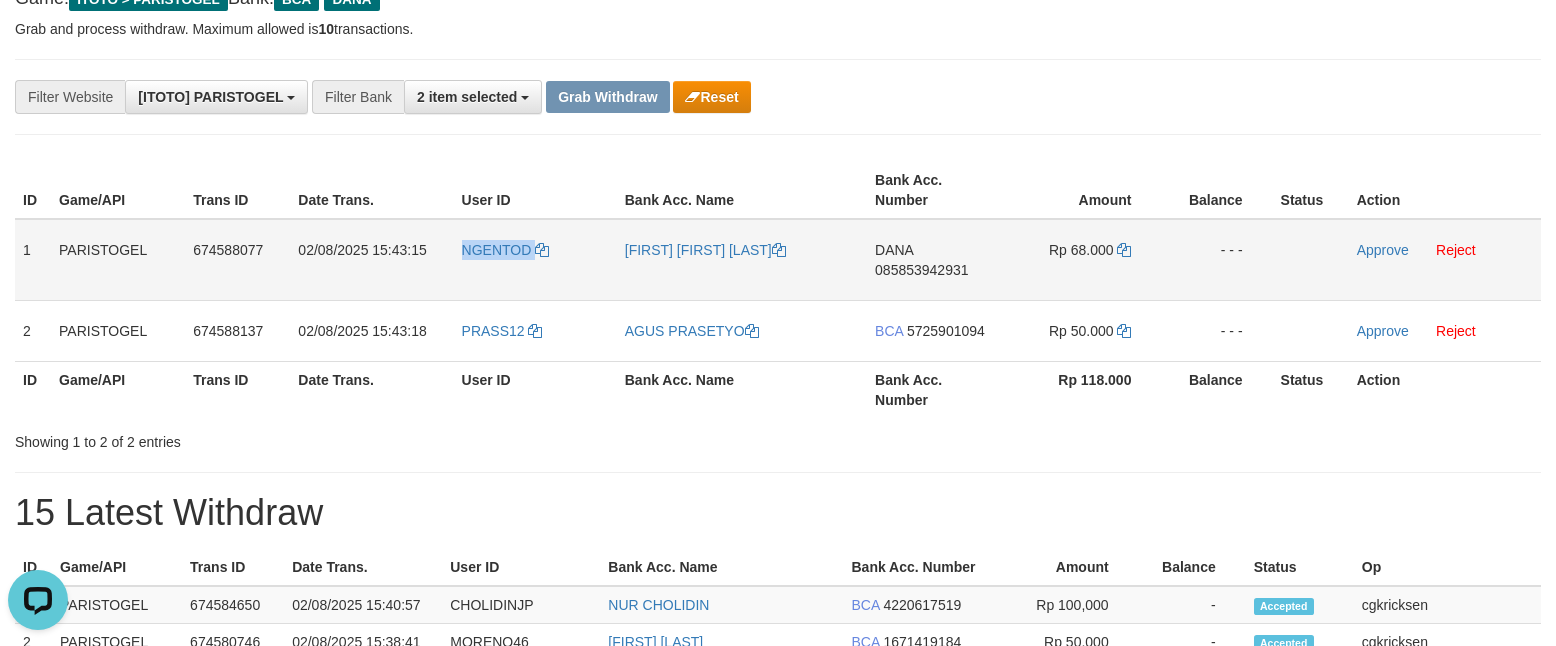 copy on "NGENTOD" 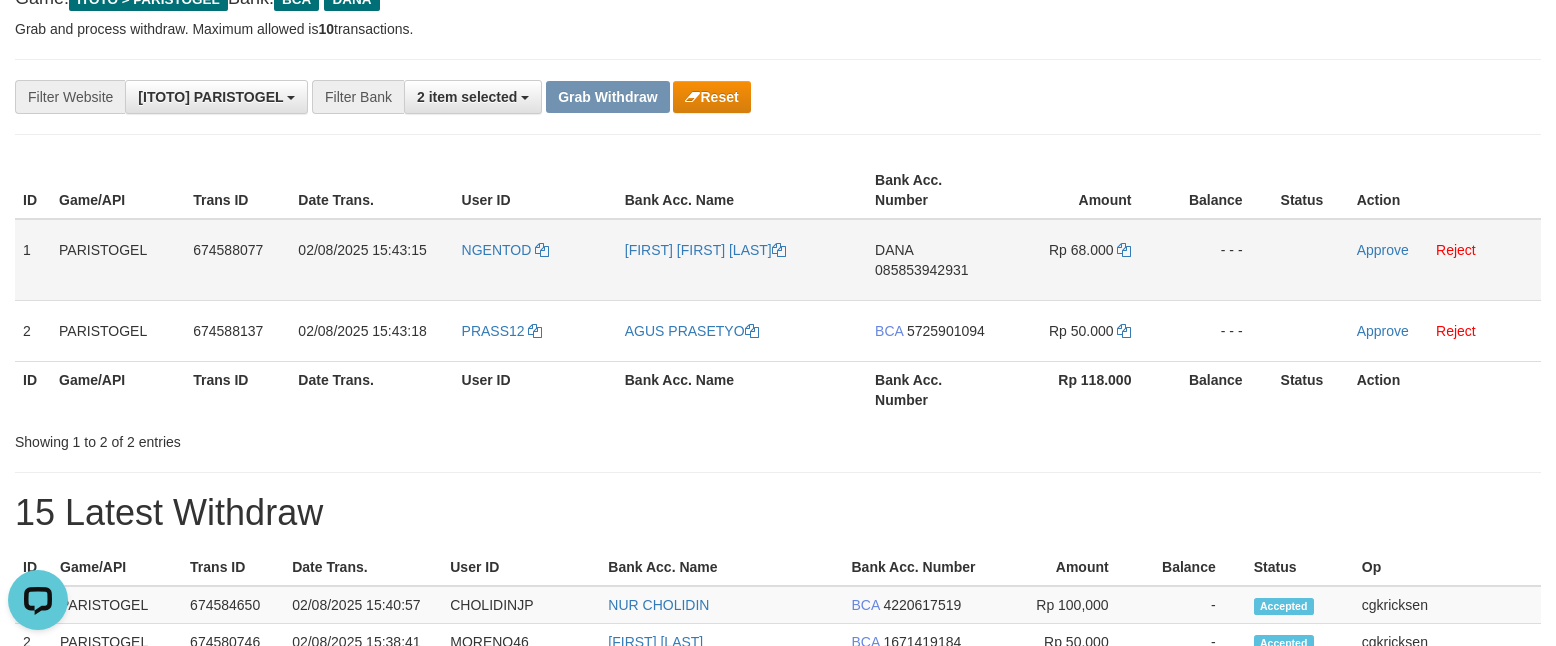 click on "[FIRST] [LAST] [LAST]" at bounding box center (742, 260) 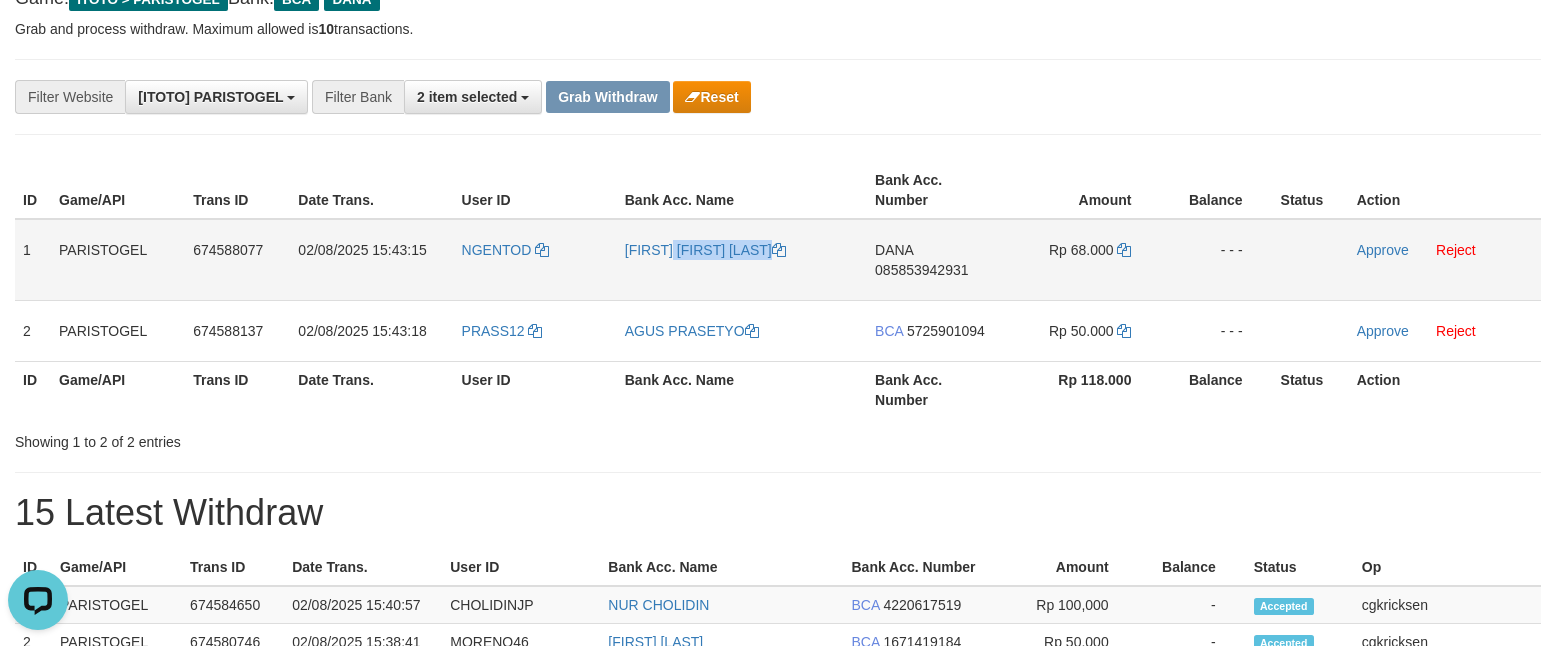 copy on "[FIRST] [MIDDLE] [LAST]" 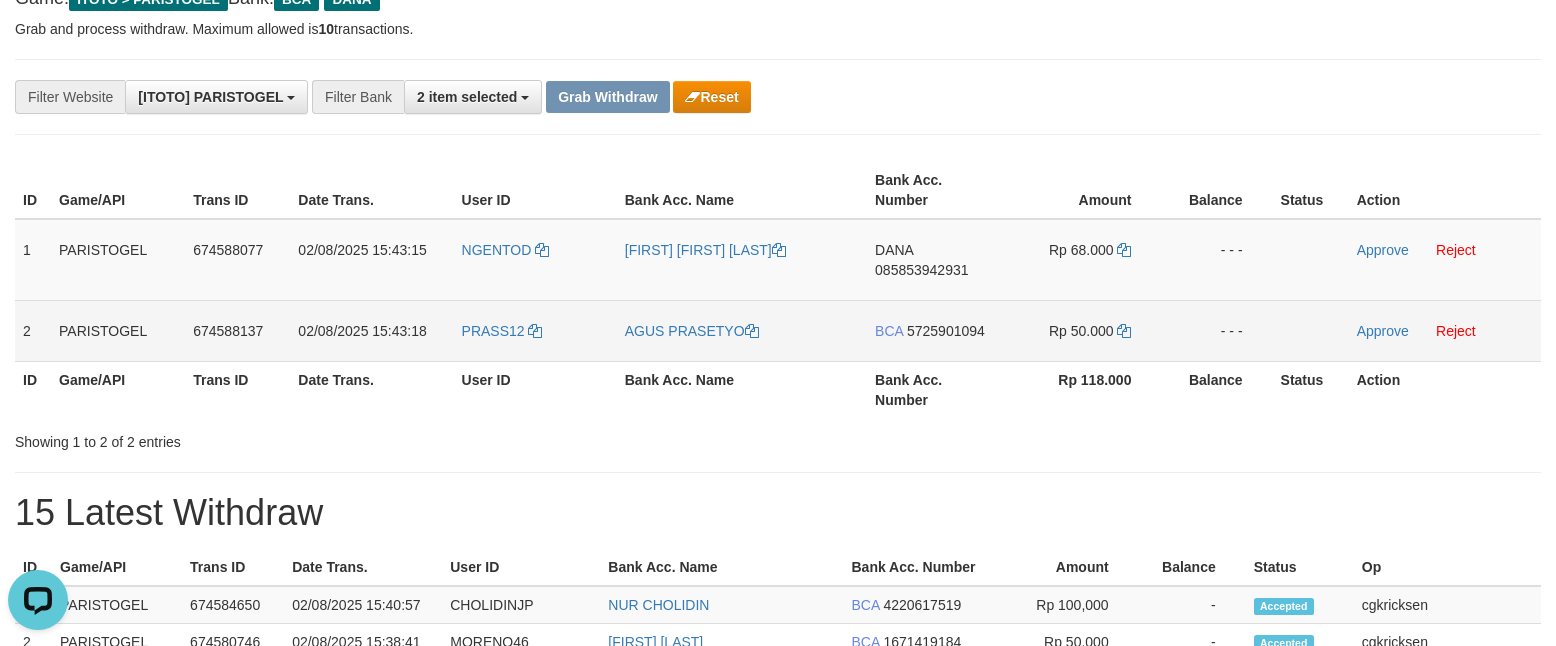 click on "PRASS12" at bounding box center [535, 330] 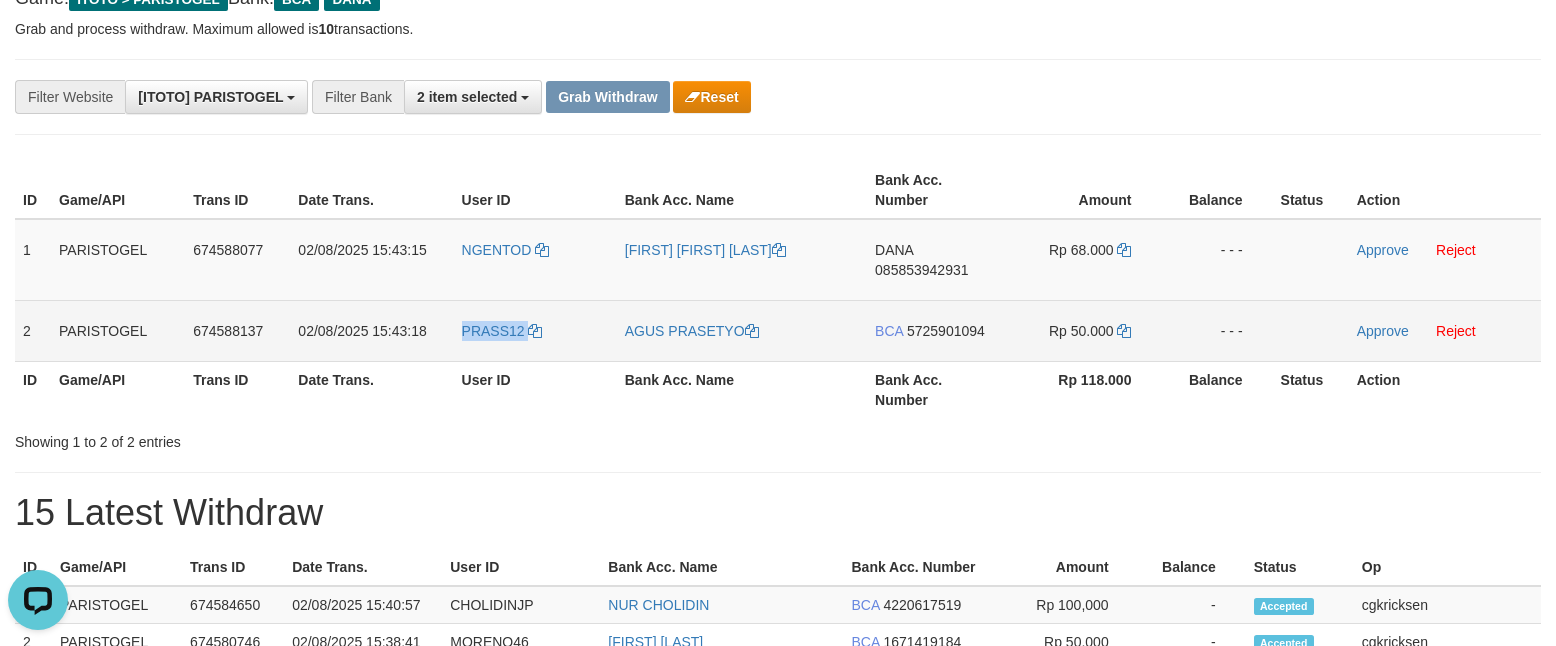 click on "PRASS12" at bounding box center (535, 330) 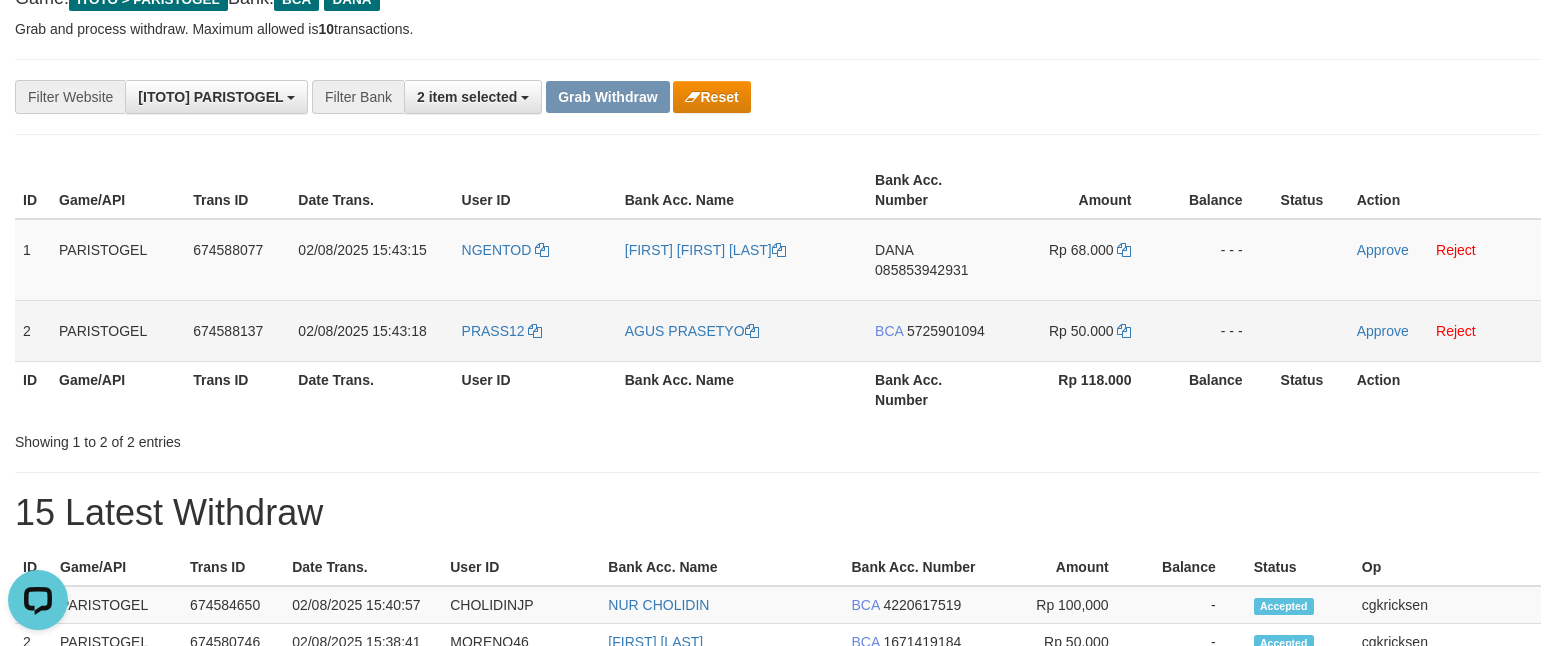 click on "AGUS PRASETYO" at bounding box center (742, 330) 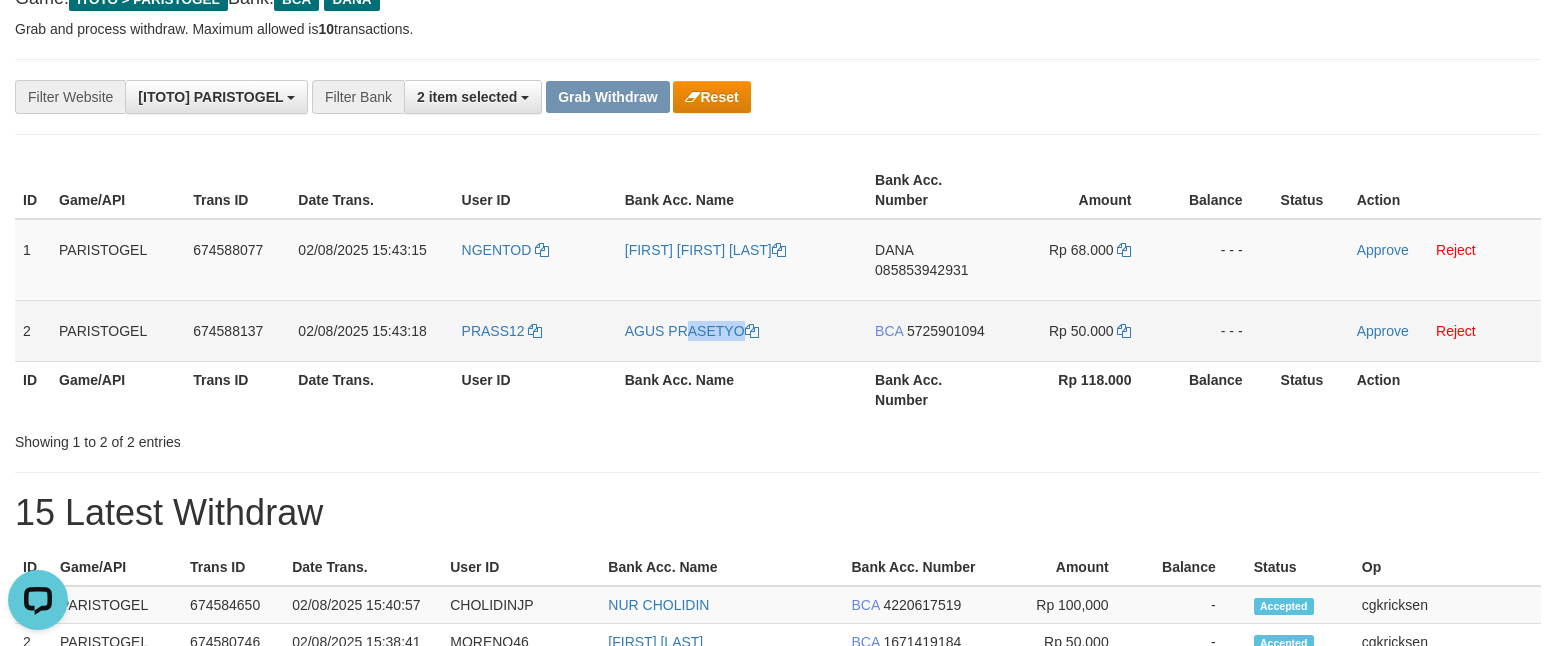 copy on "AGUS PRASETYO" 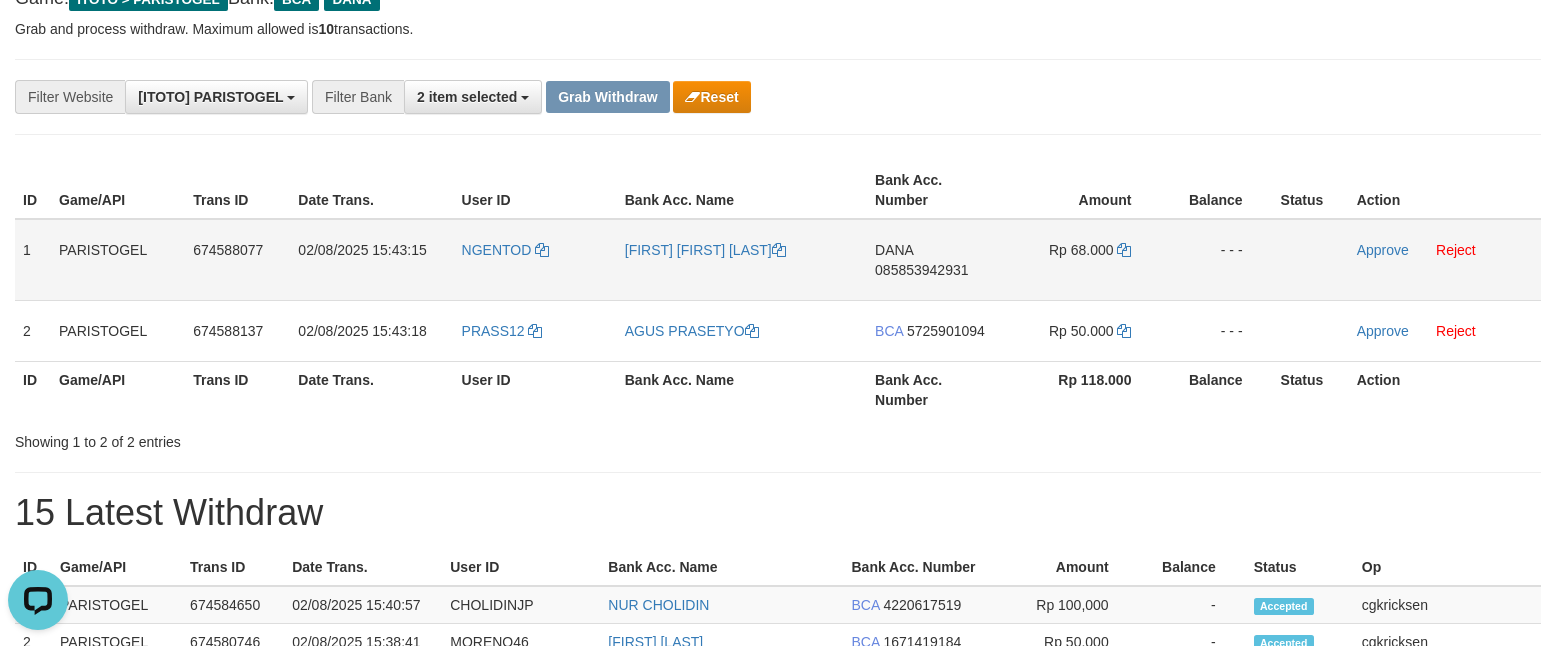 click on "DANA
085853942931" at bounding box center (934, 260) 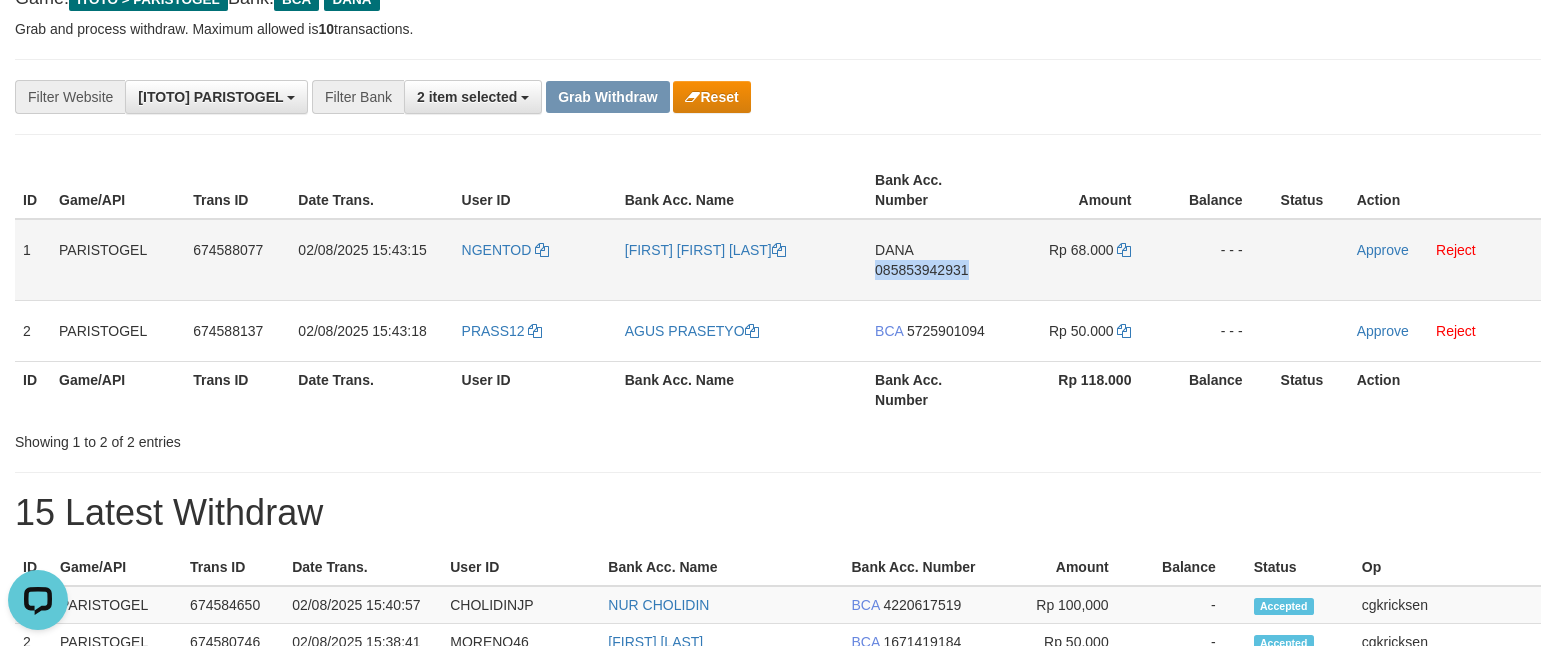 copy on "085853942931" 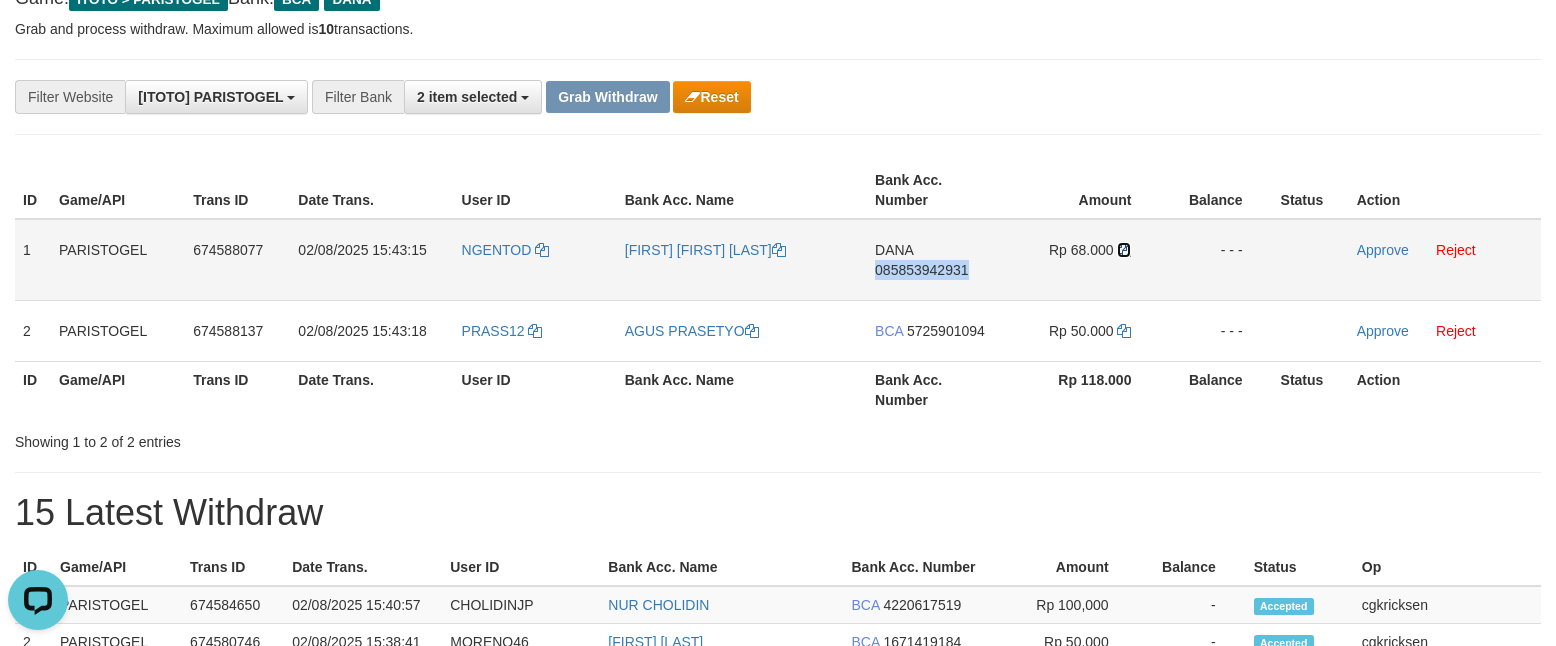 click at bounding box center (1124, 250) 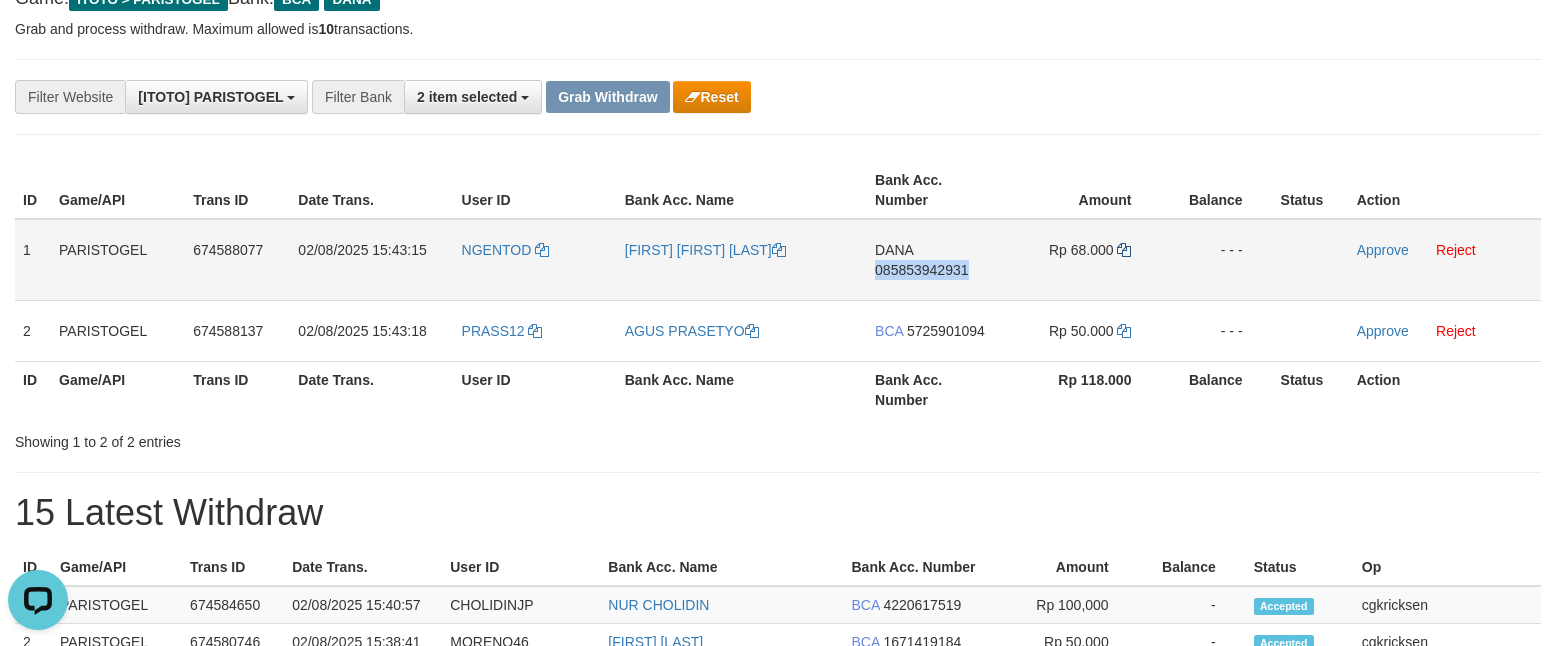 copy on "085853942931" 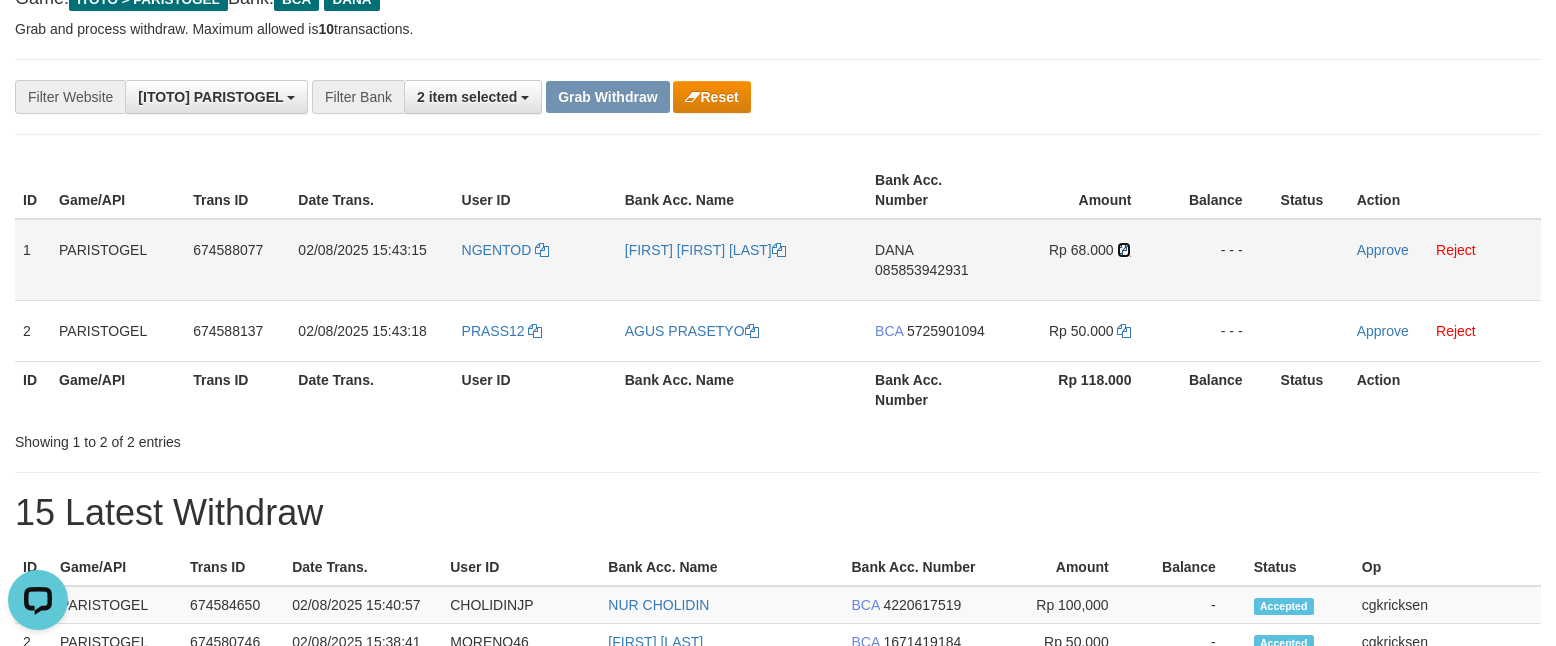 click at bounding box center (1124, 250) 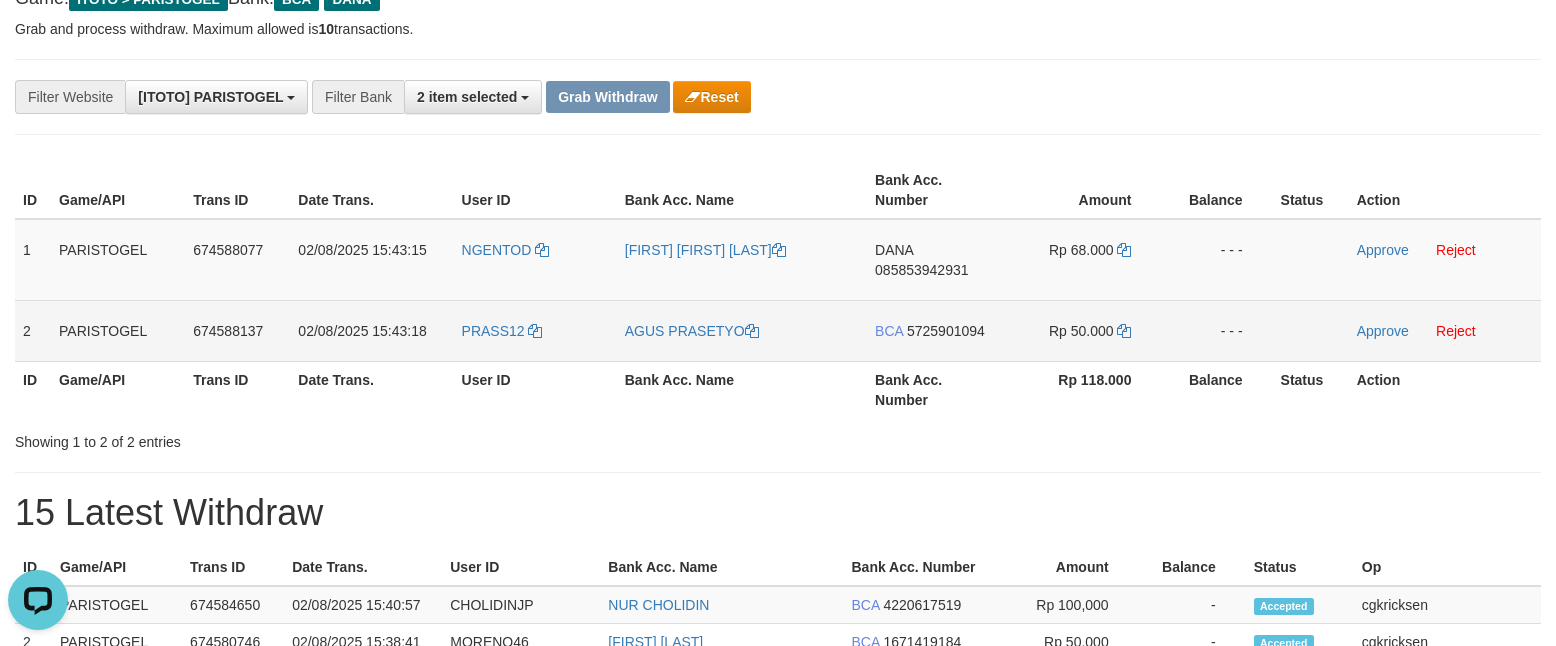 drag, startPoint x: 910, startPoint y: 346, endPoint x: 952, endPoint y: 370, distance: 48.373547 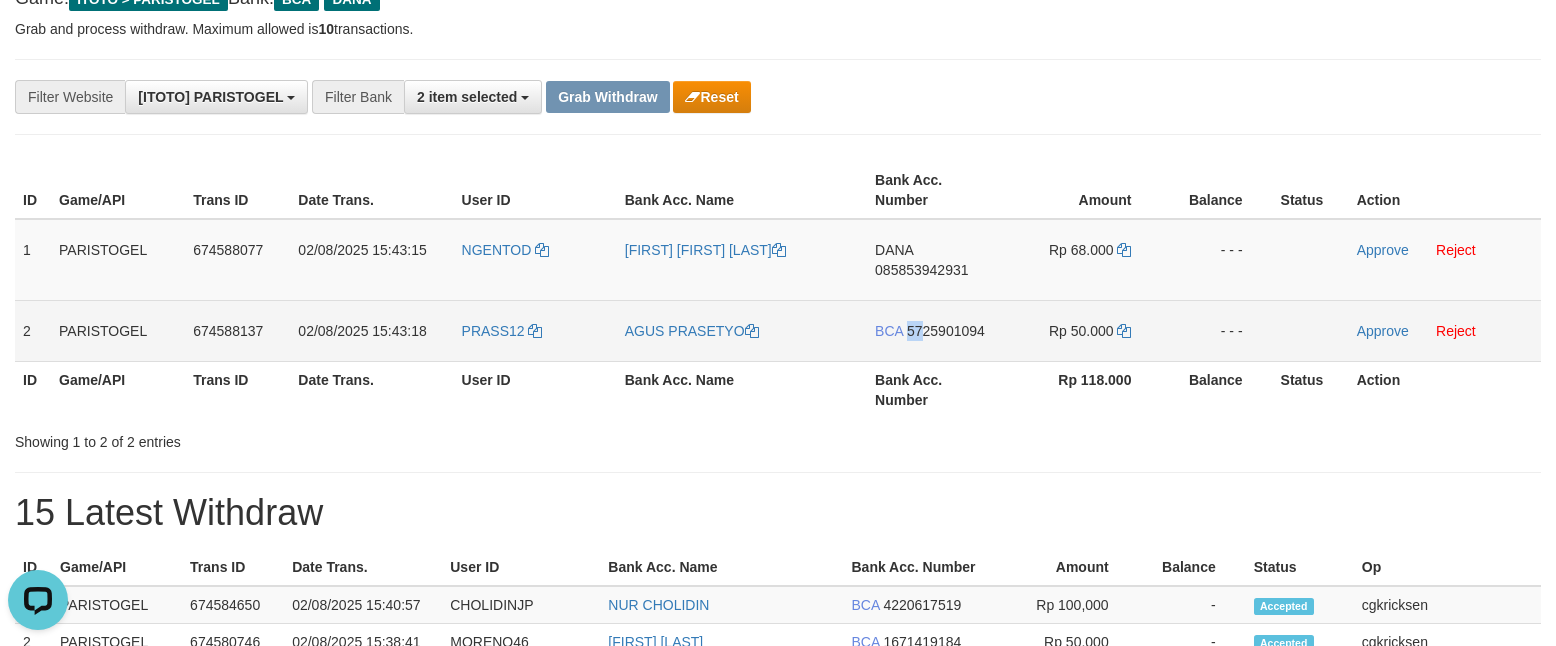 copy on "57" 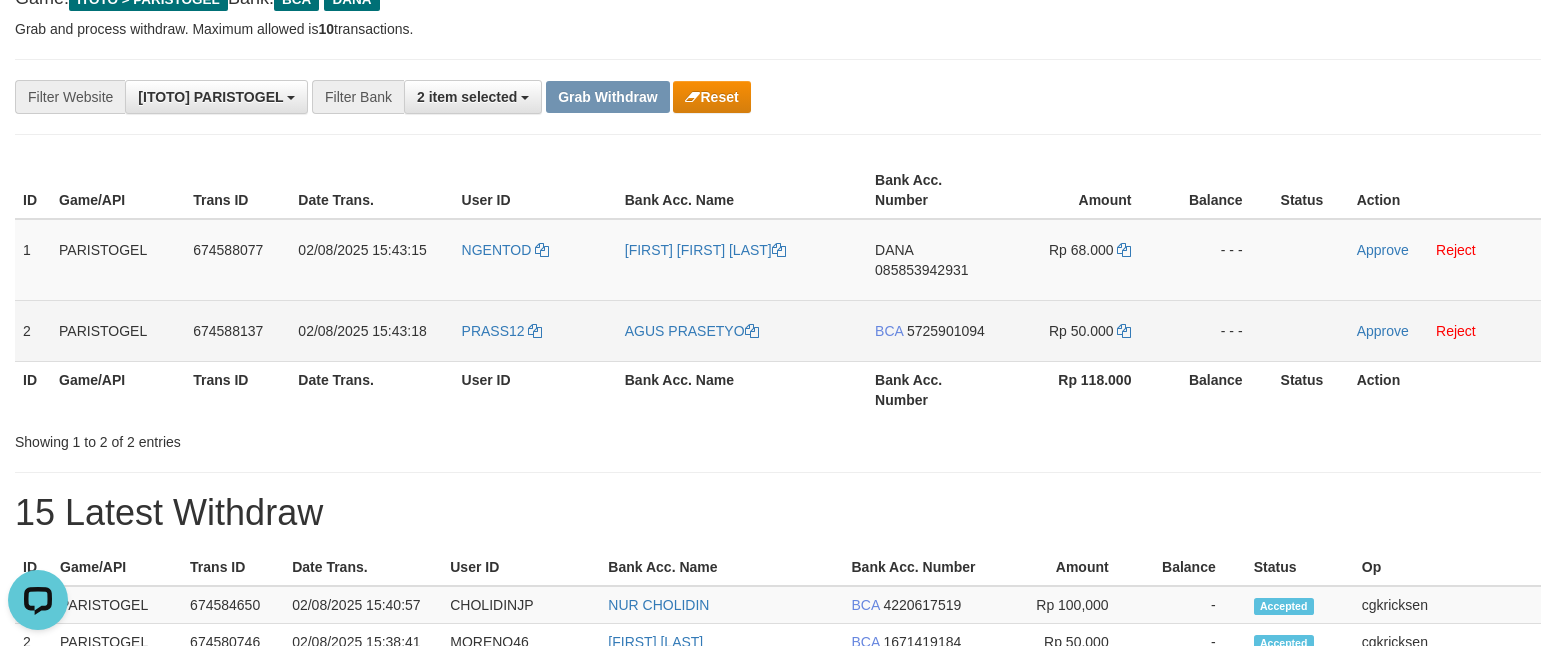 click on "BCA
5725901094" at bounding box center (934, 330) 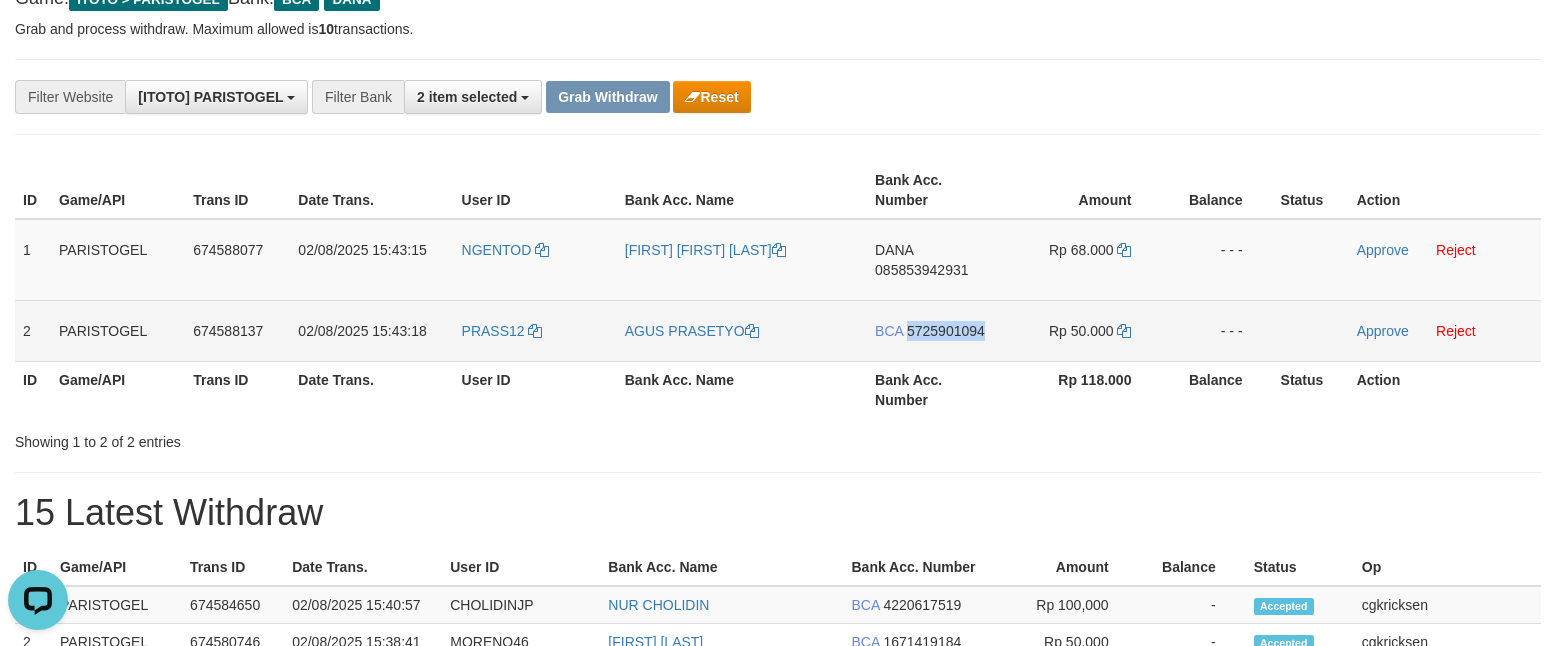 click on "BCA
5725901094" at bounding box center (934, 330) 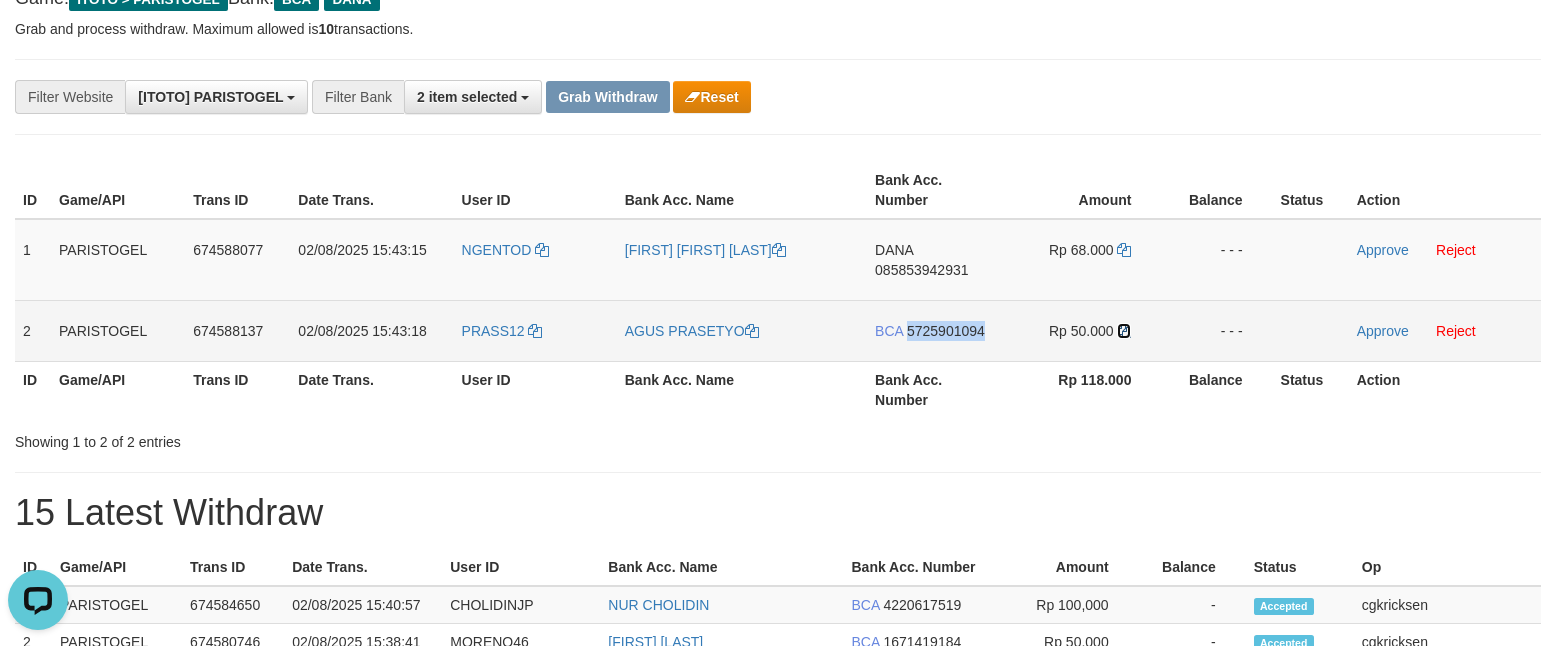 click at bounding box center (1124, 331) 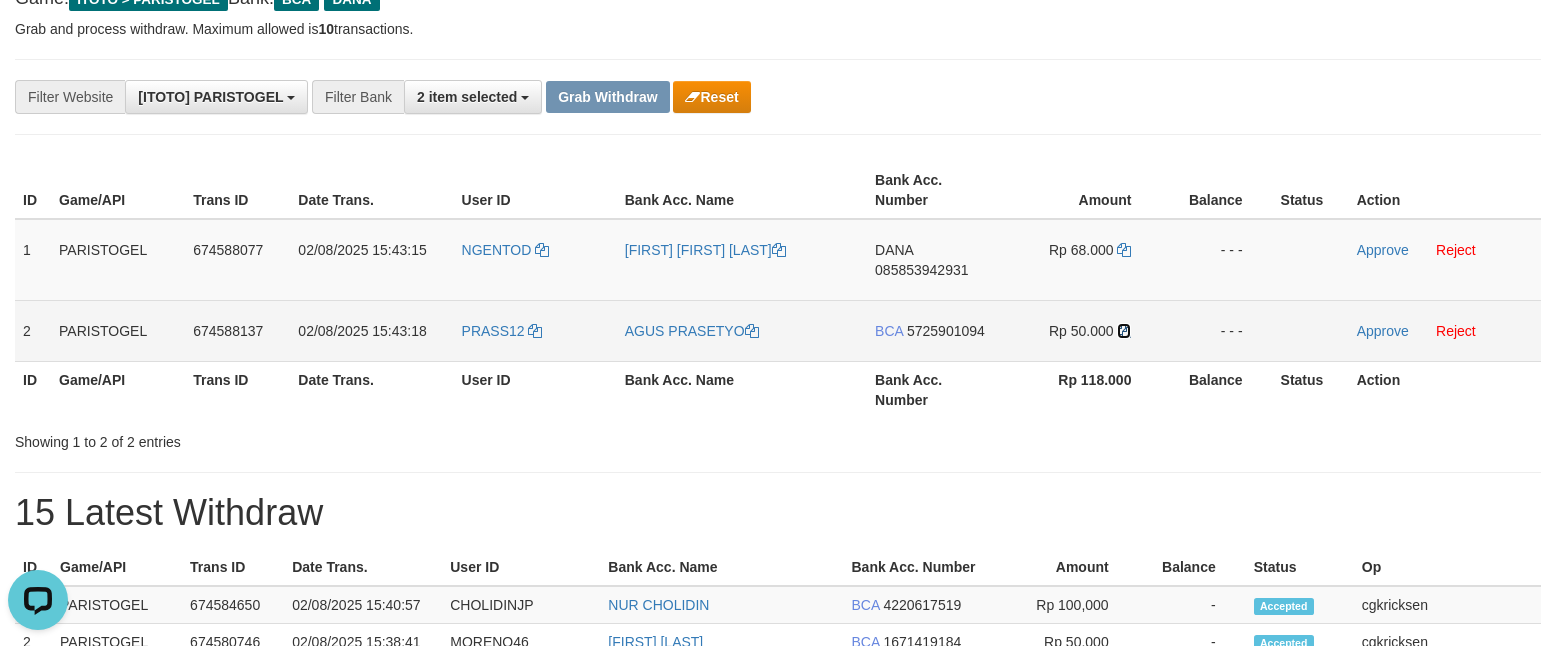 click at bounding box center [1124, 331] 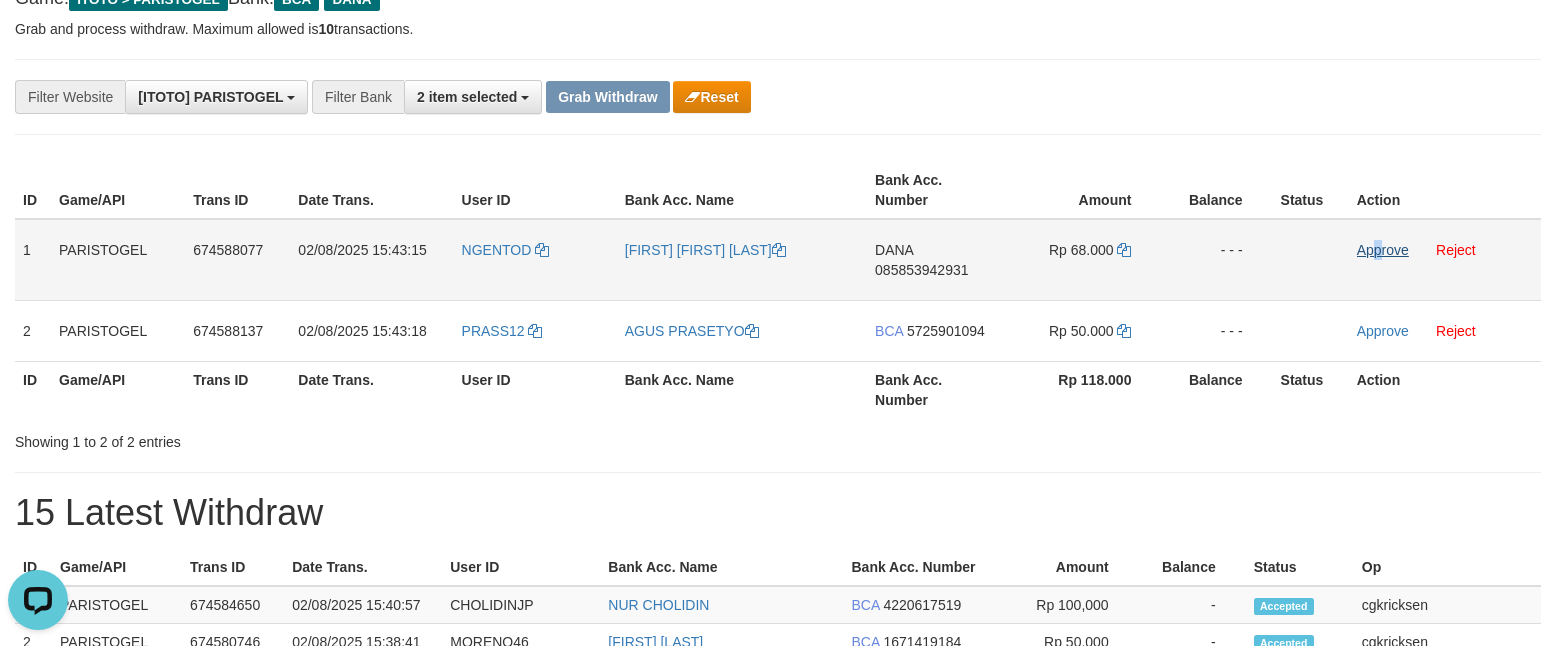 click on "Approve
Reject" at bounding box center (1445, 260) 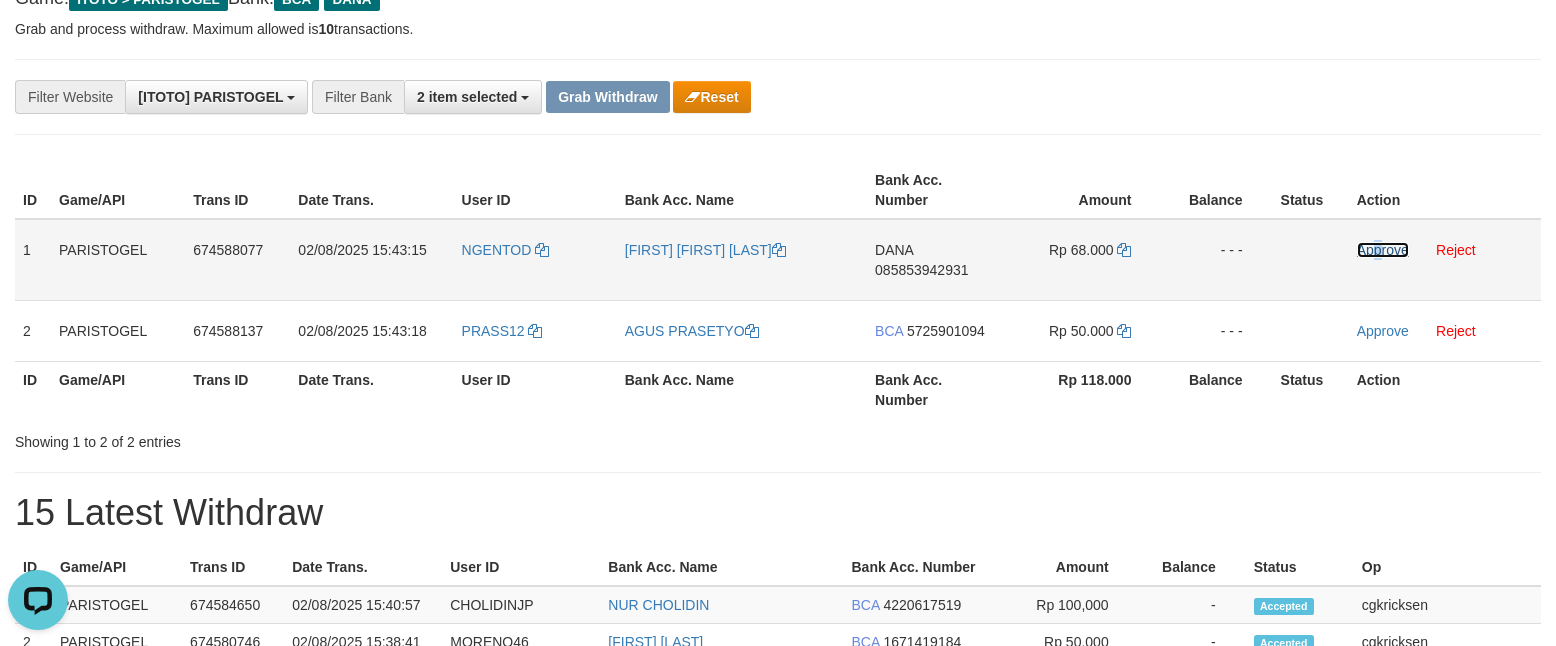 click on "Approve" at bounding box center [1383, 250] 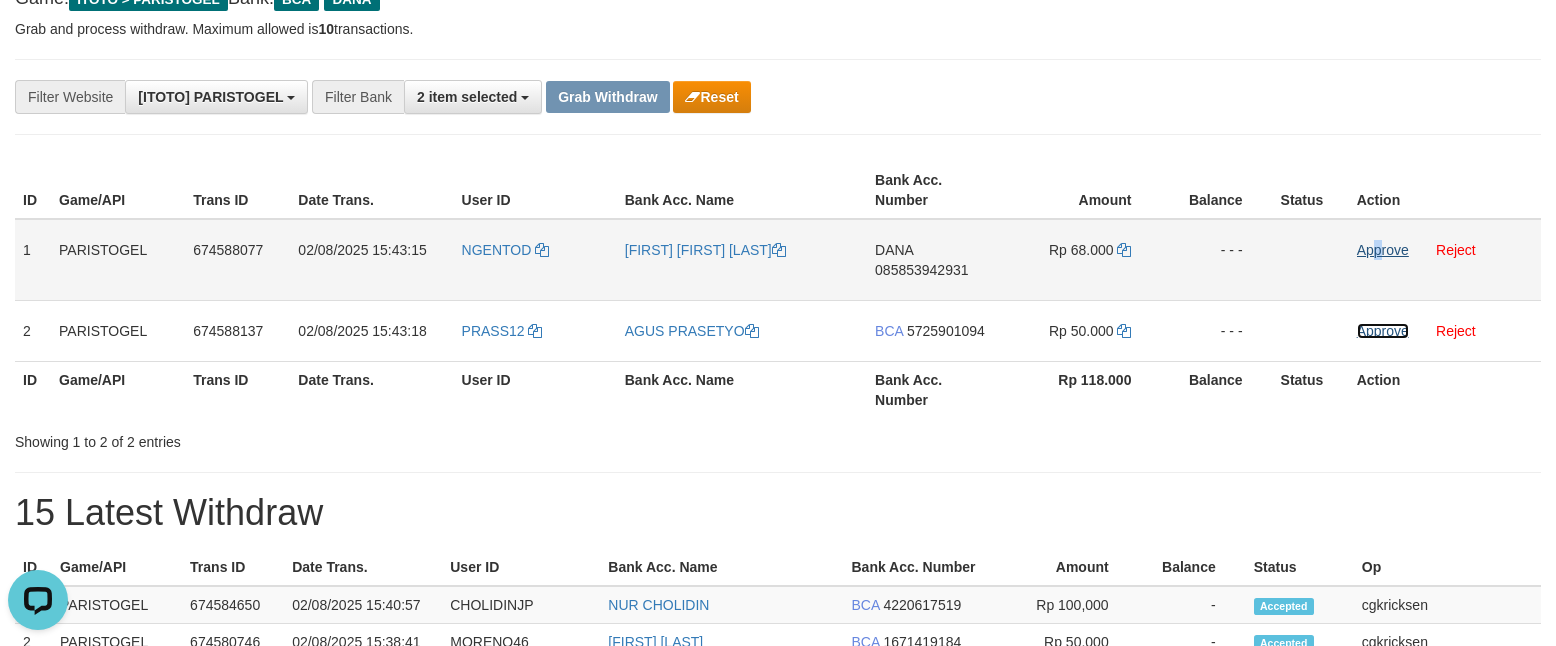 click on "Approve" at bounding box center (1383, 331) 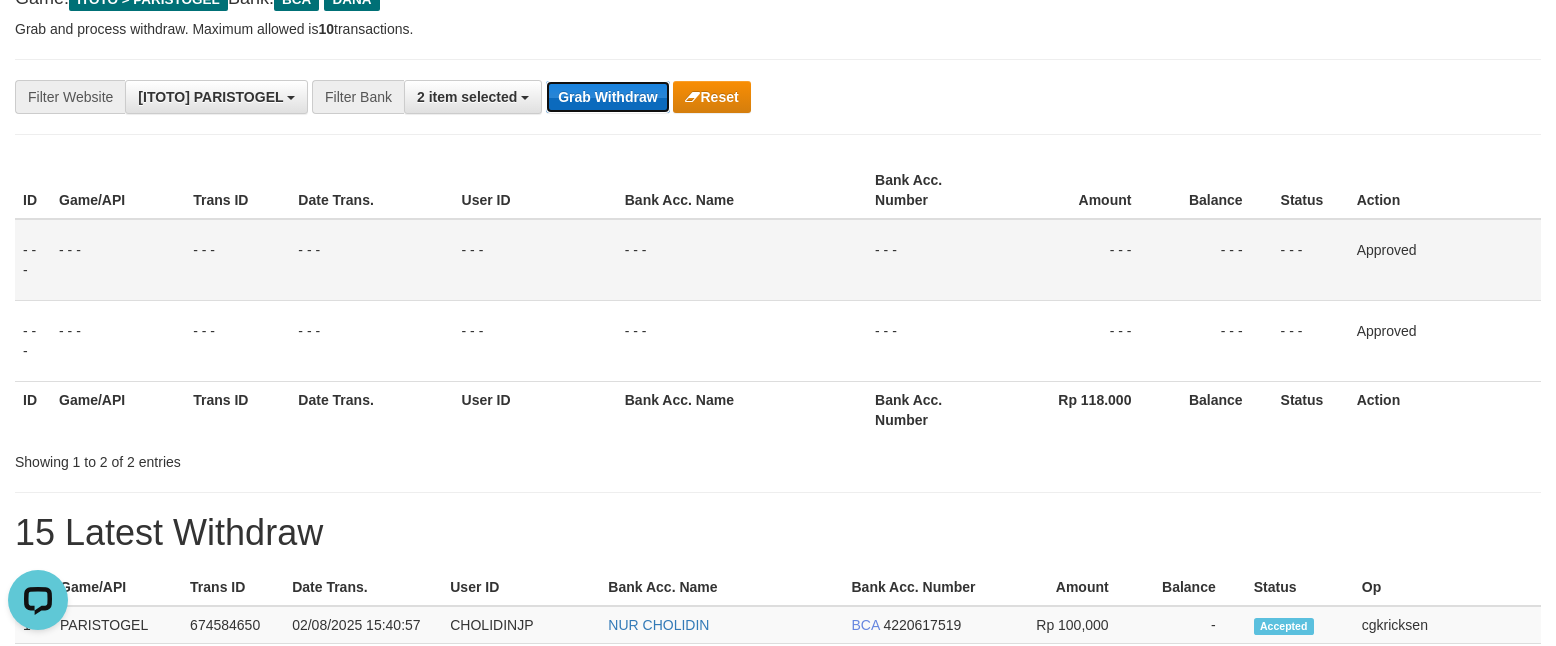 click on "Grab Withdraw" at bounding box center (607, 97) 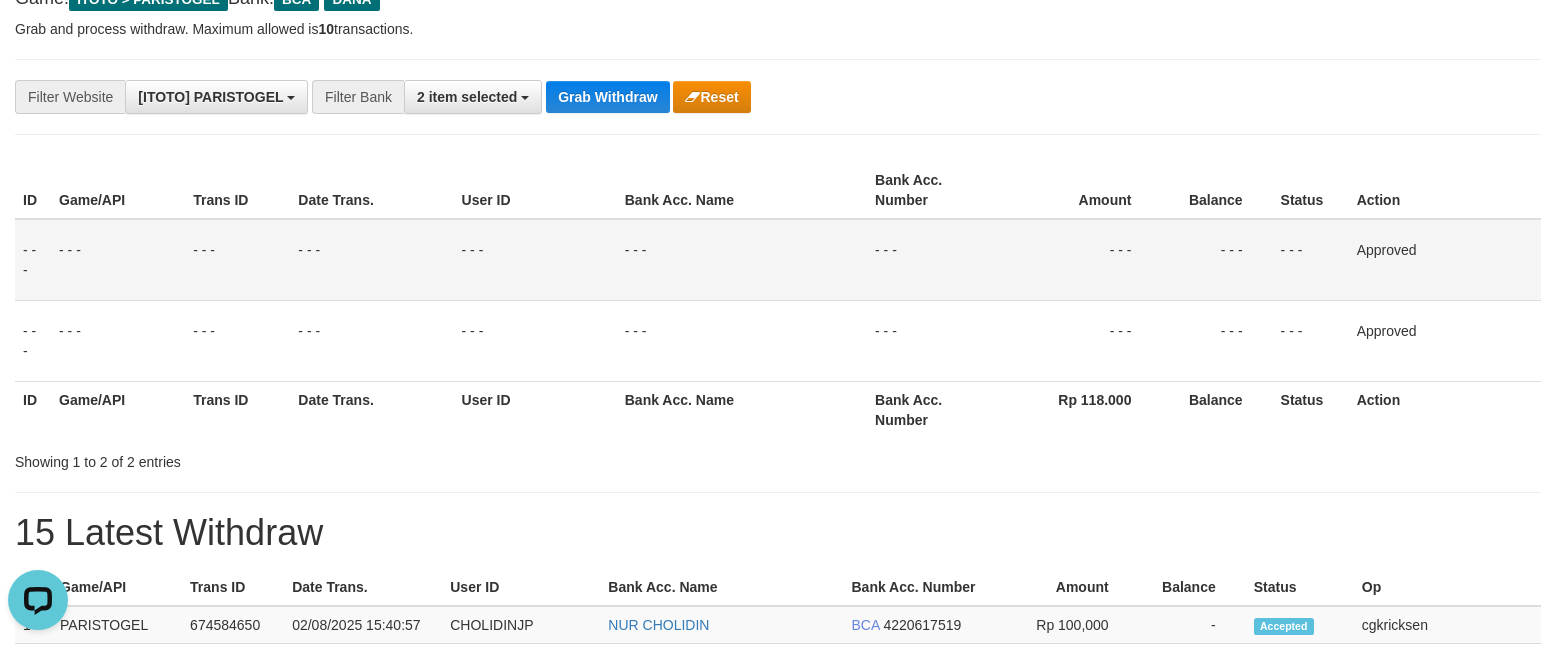 drag, startPoint x: 1014, startPoint y: 84, endPoint x: 1009, endPoint y: 74, distance: 11.18034 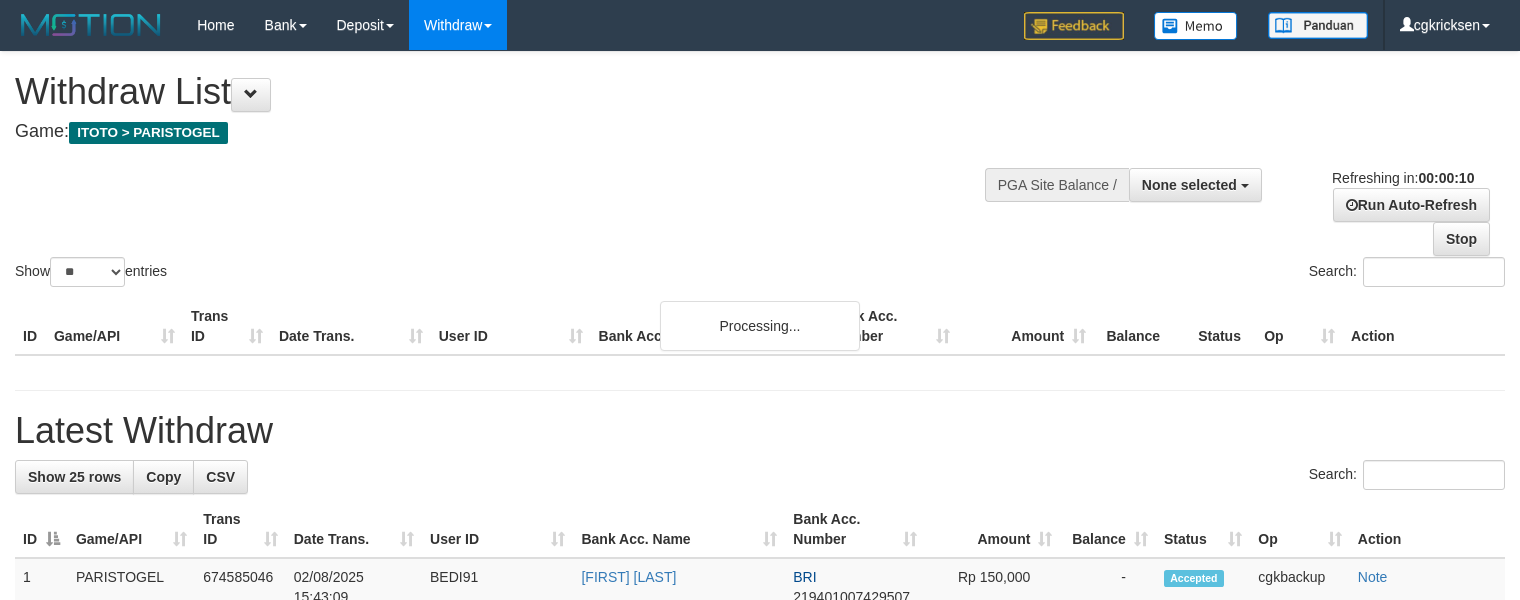 select 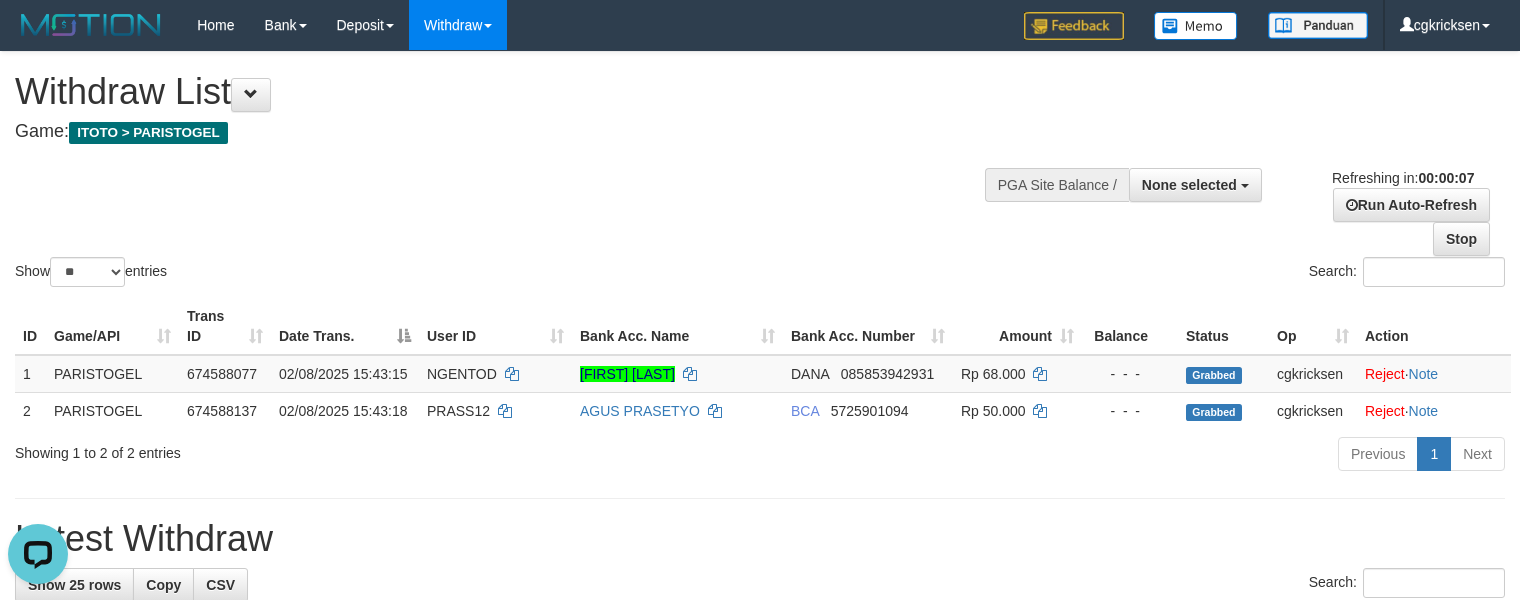 scroll, scrollTop: 0, scrollLeft: 0, axis: both 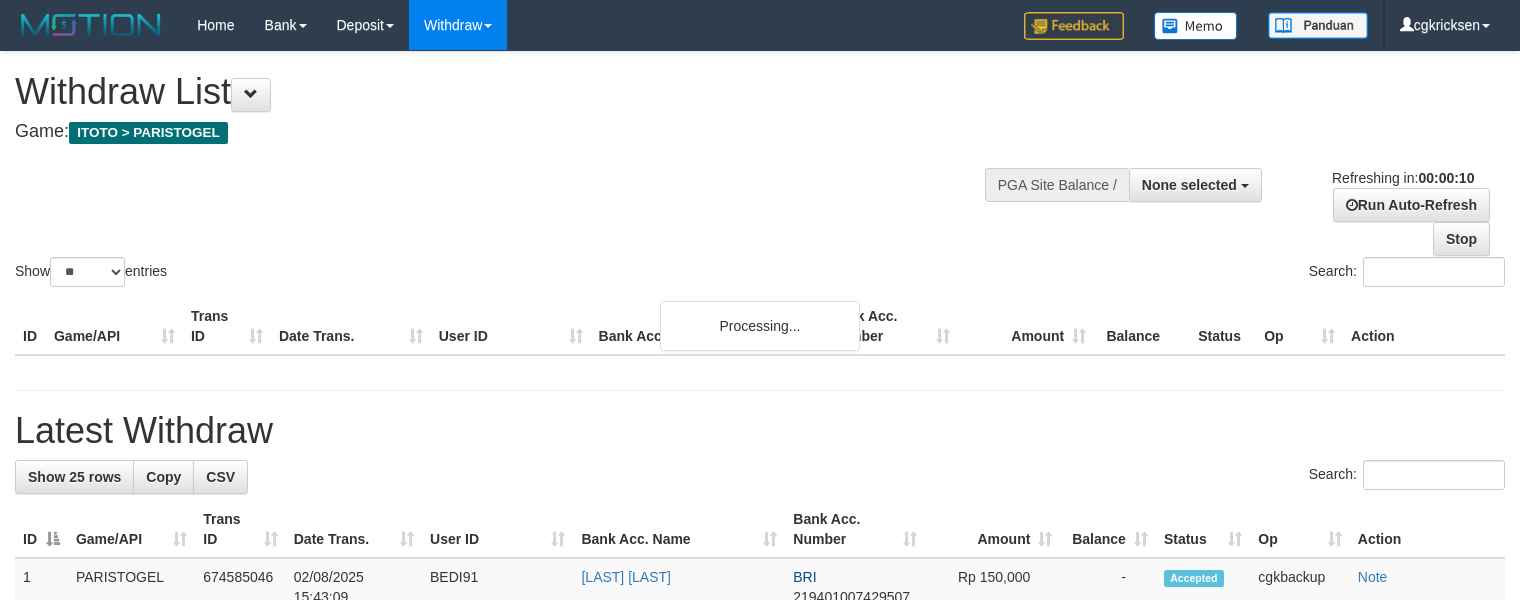 select 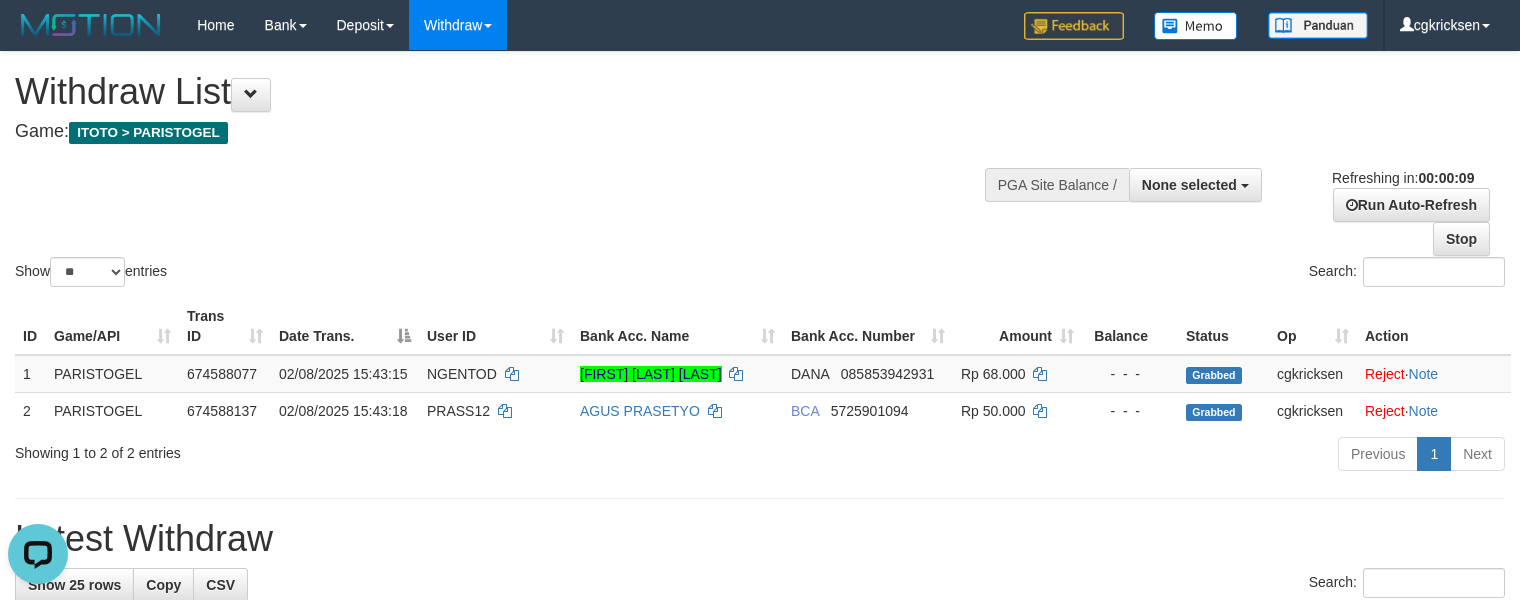 scroll, scrollTop: 0, scrollLeft: 0, axis: both 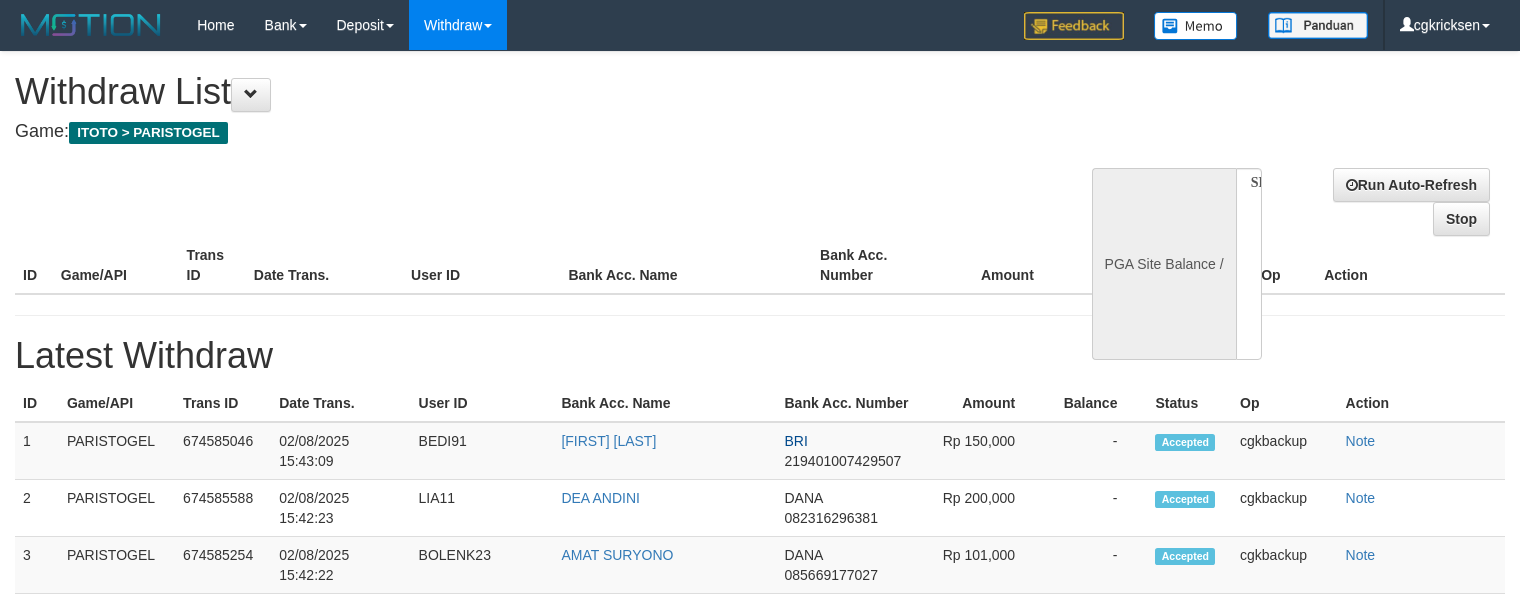 select 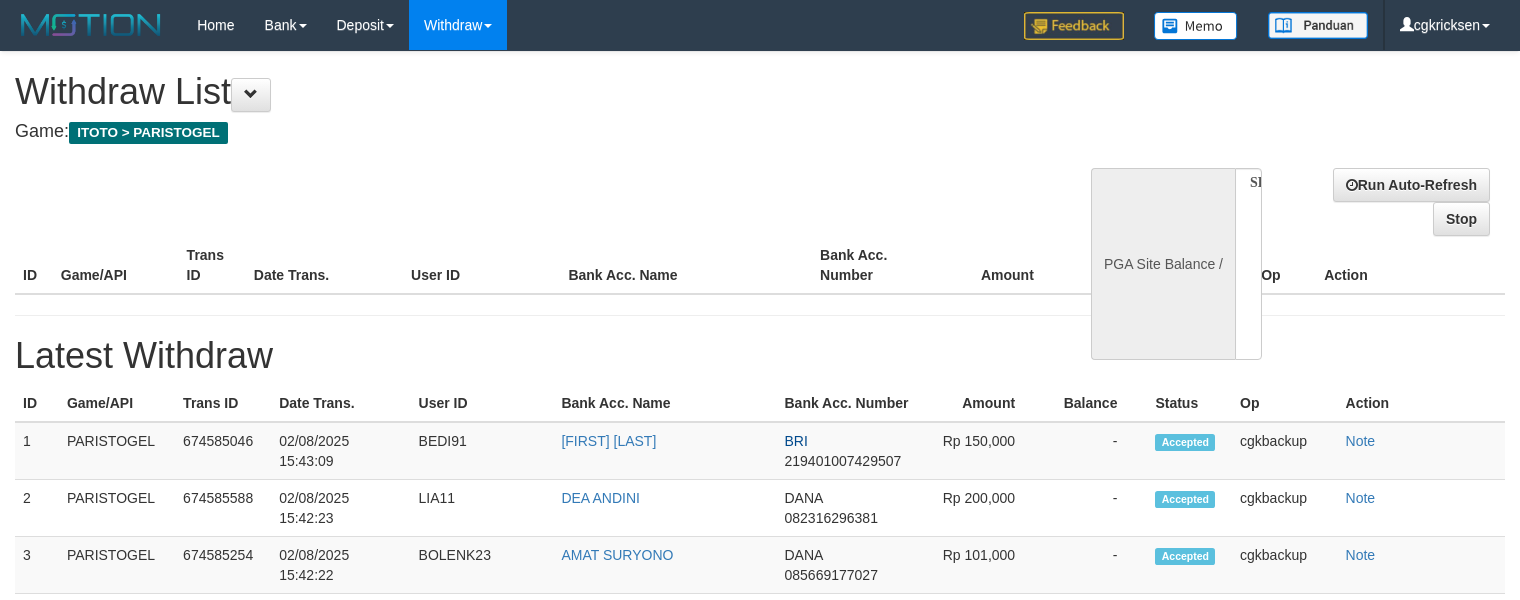 scroll, scrollTop: 0, scrollLeft: 0, axis: both 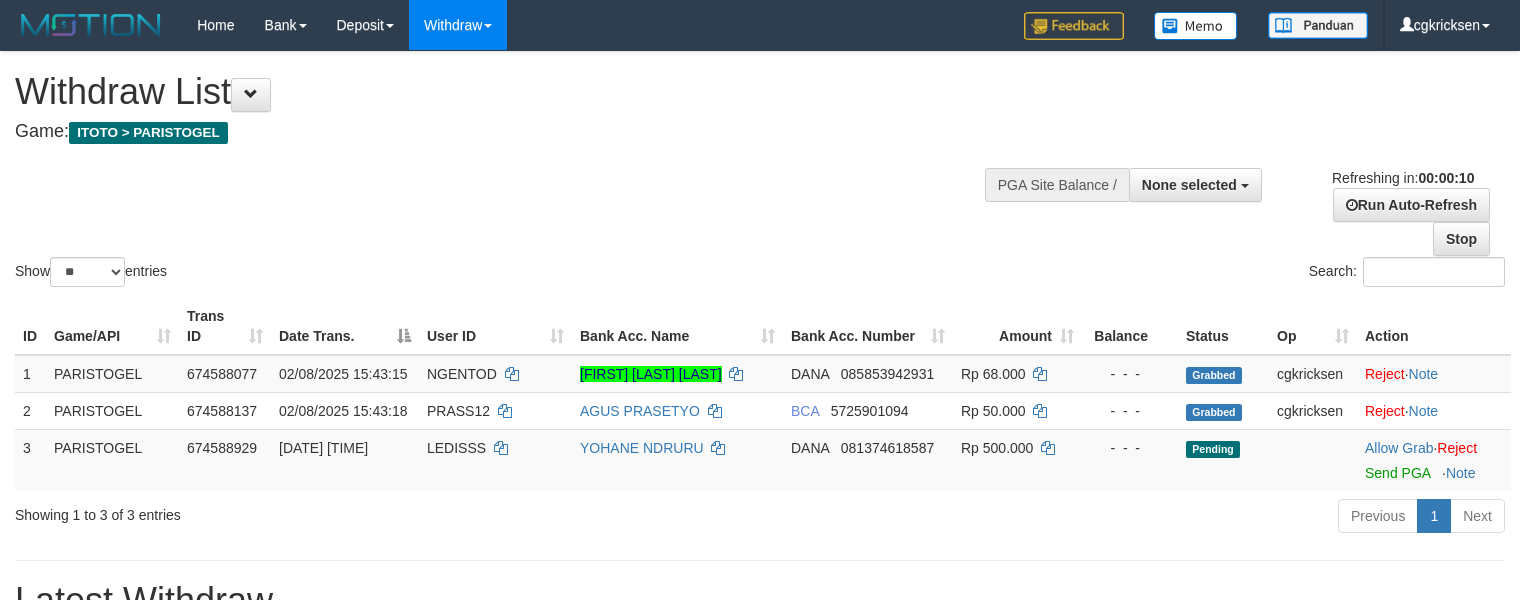 select 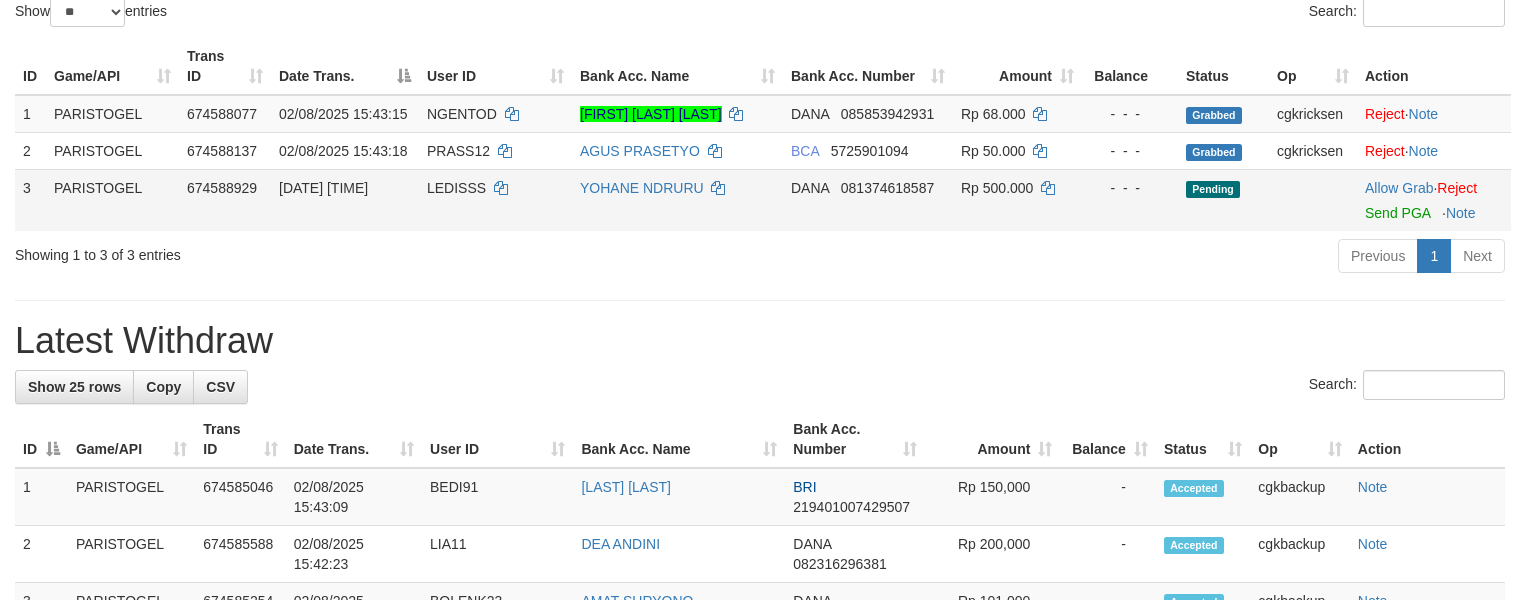 scroll, scrollTop: 266, scrollLeft: 0, axis: vertical 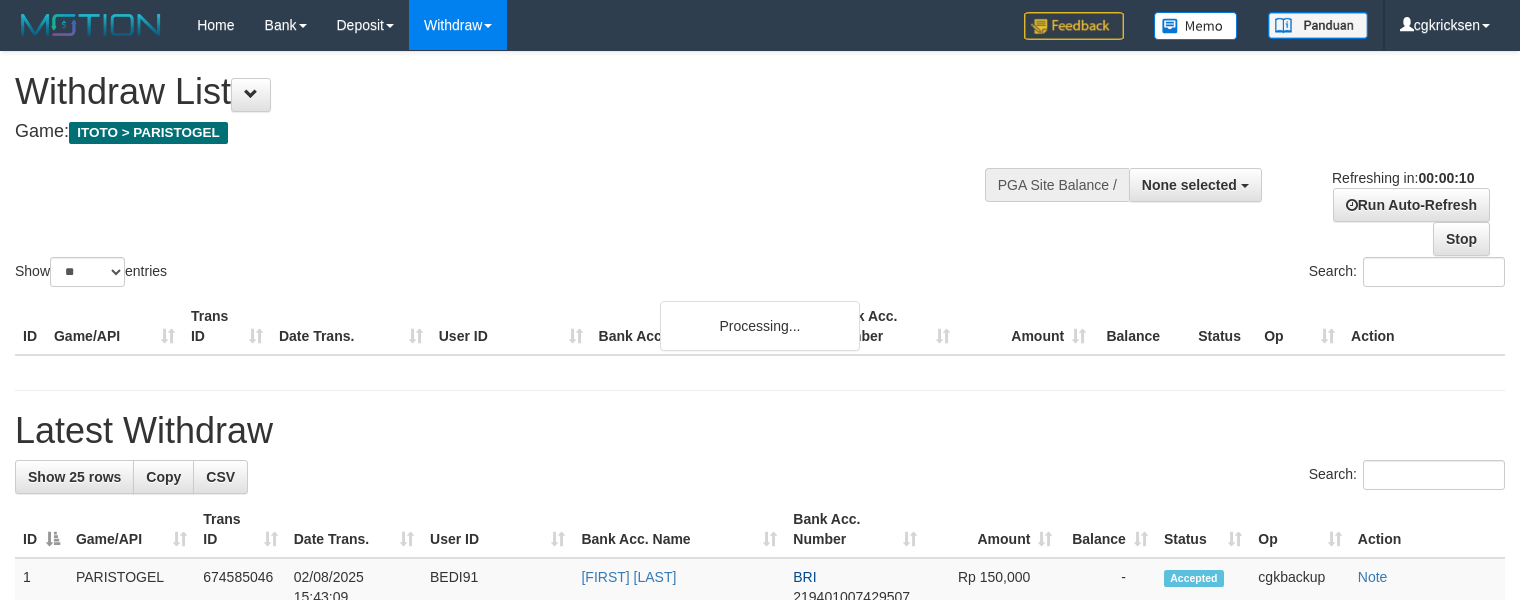 select 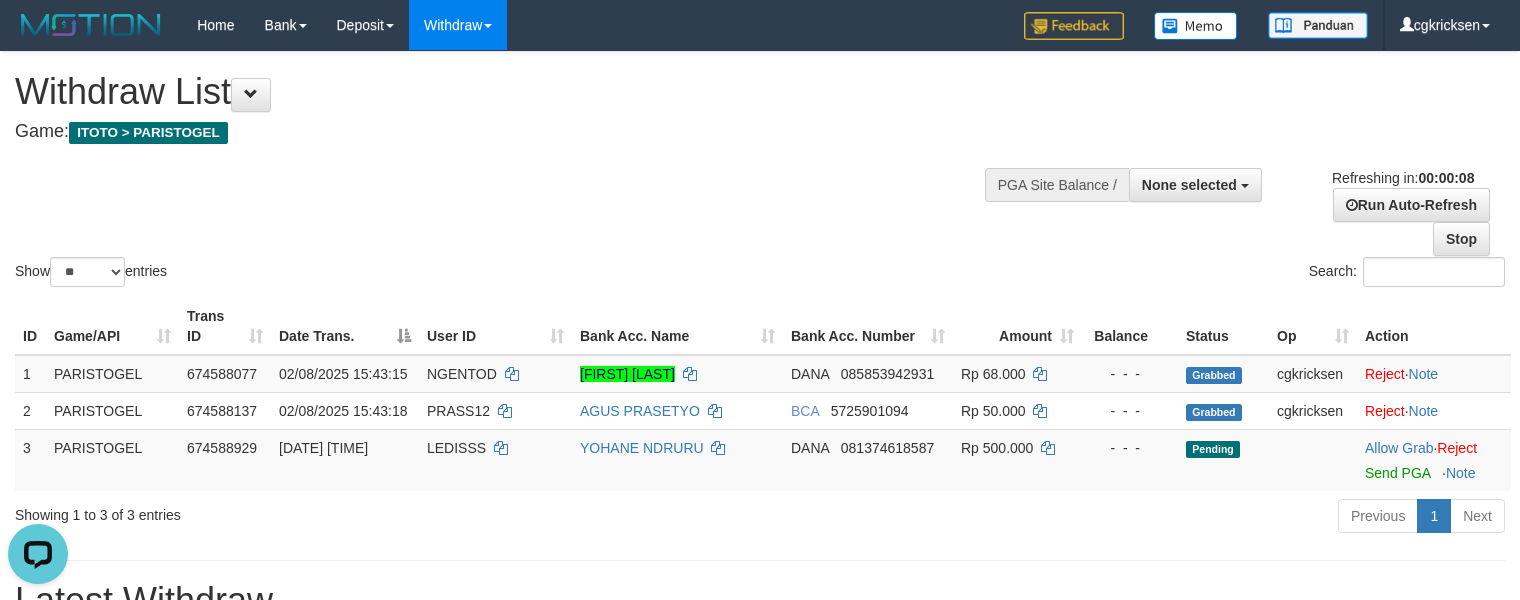 scroll, scrollTop: 0, scrollLeft: 0, axis: both 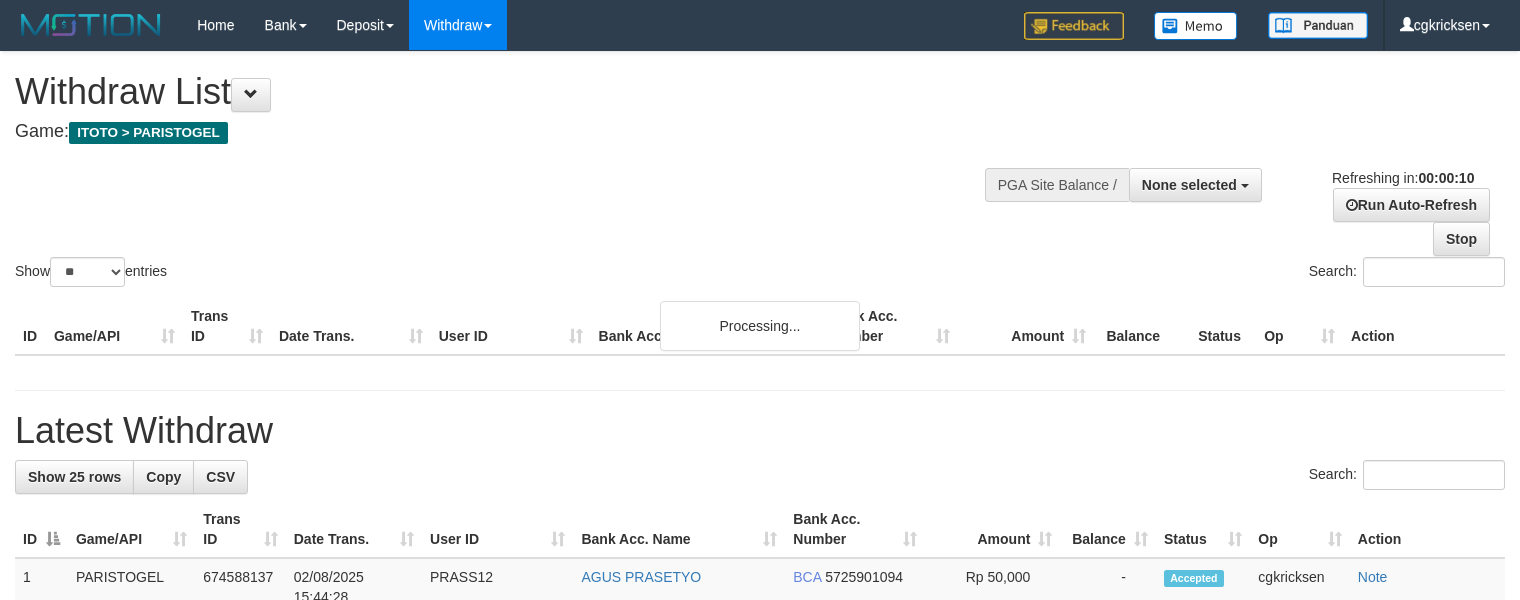 select 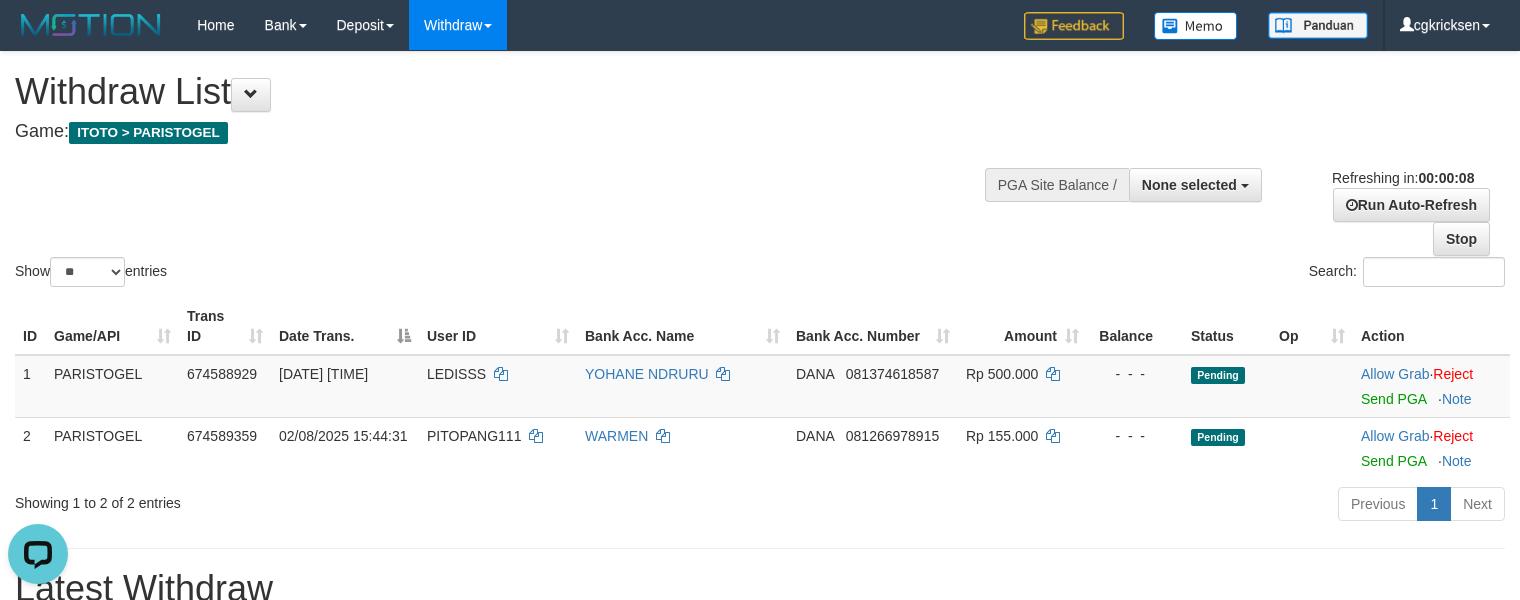 scroll, scrollTop: 0, scrollLeft: 0, axis: both 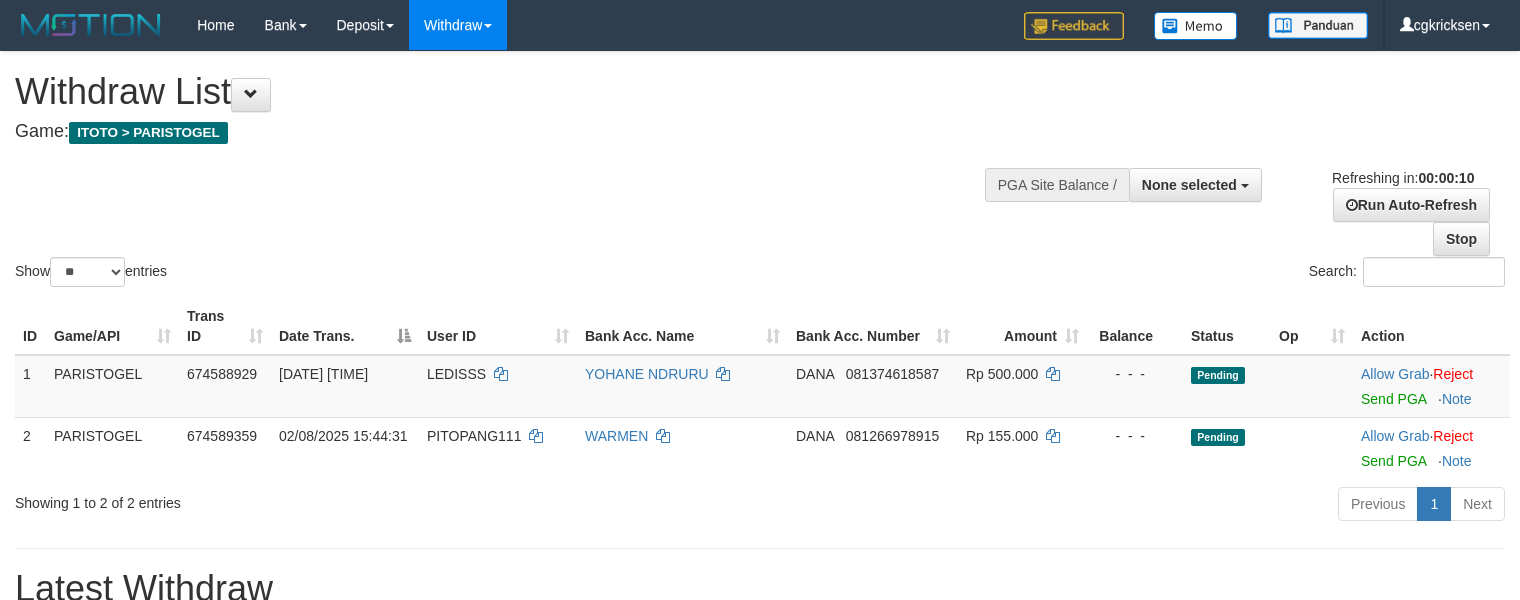 select 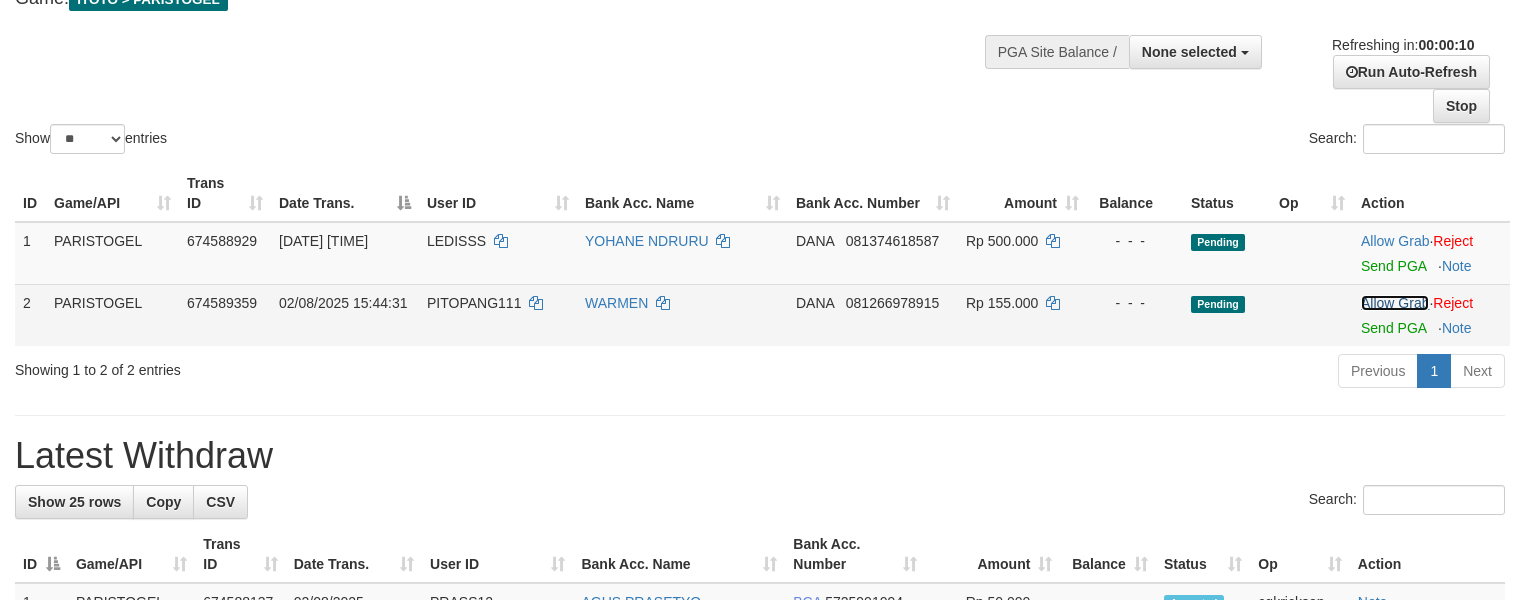 click on "Allow Grab" at bounding box center (1395, 303) 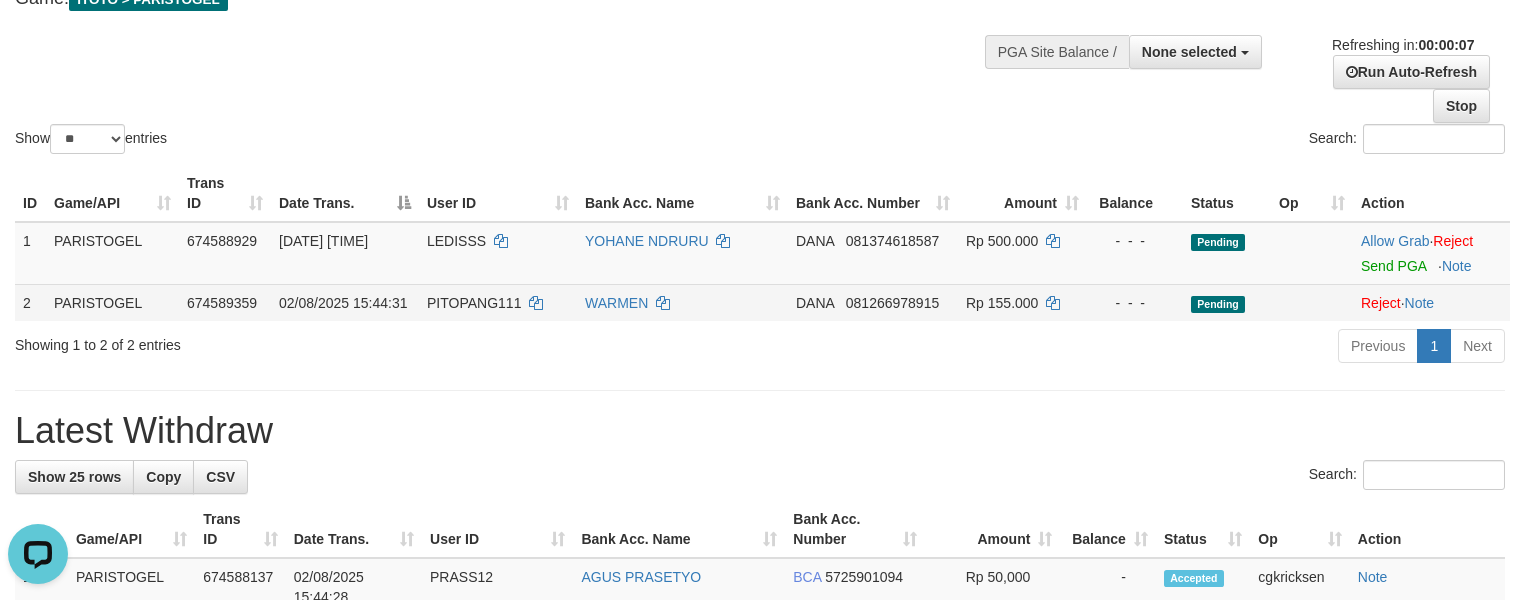 scroll, scrollTop: 0, scrollLeft: 0, axis: both 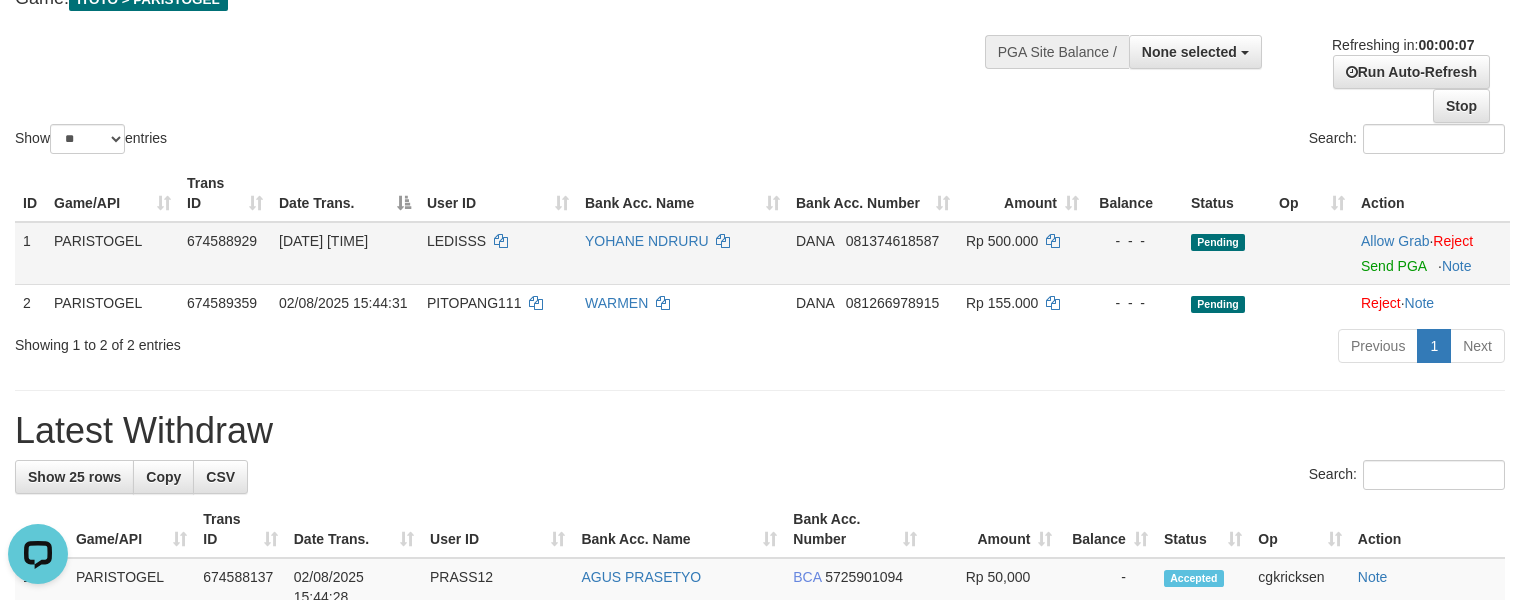 click on "LEDISSS" at bounding box center (498, 253) 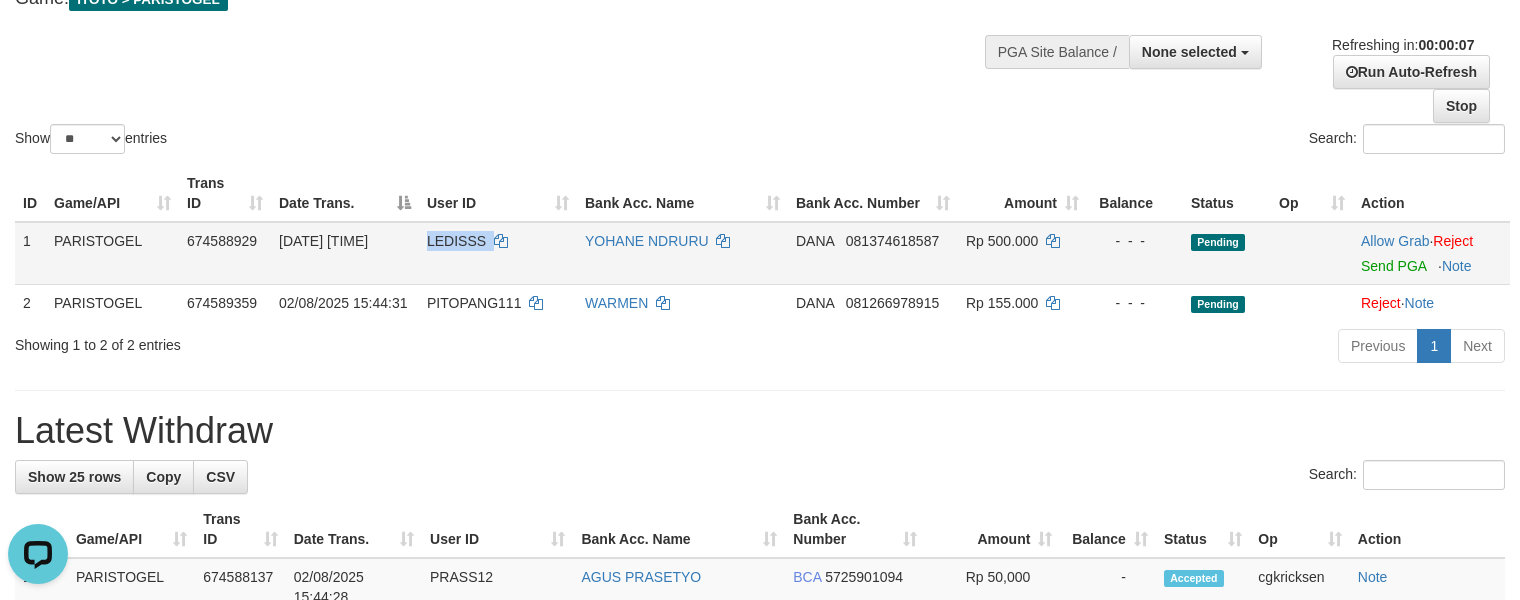 copy on "LEDISSS" 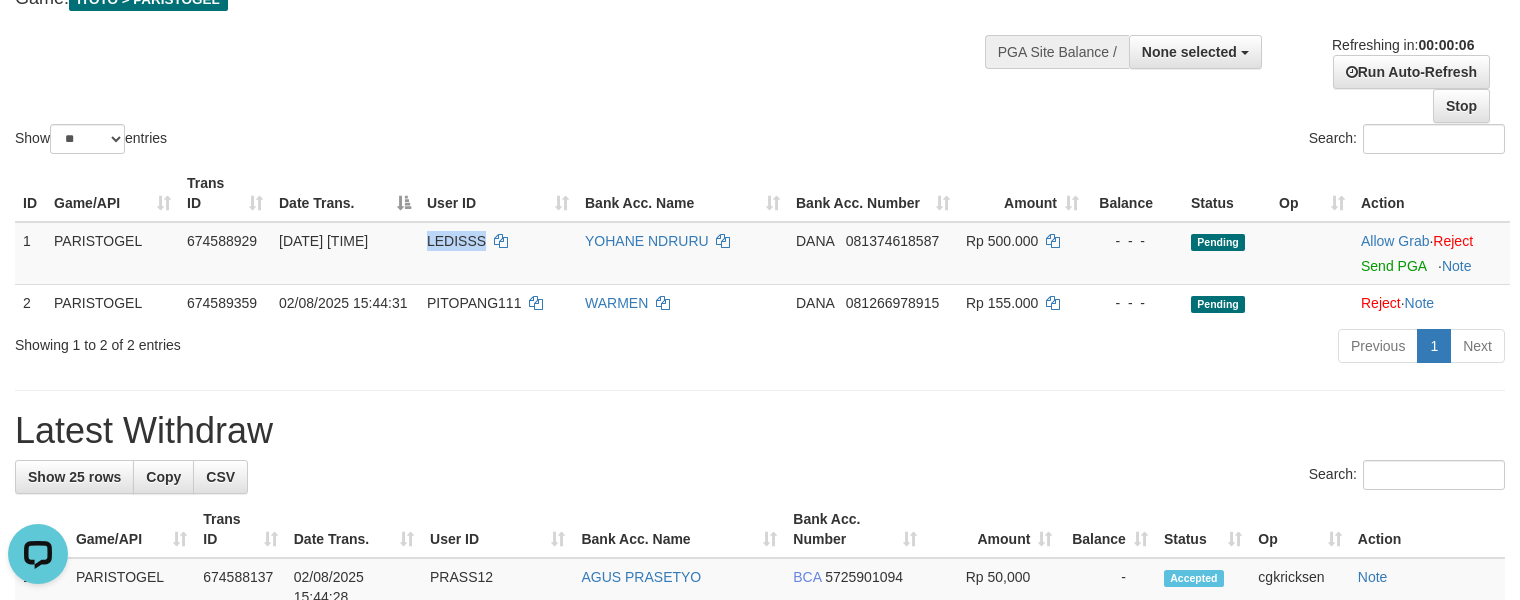 copy on "LEDISSS" 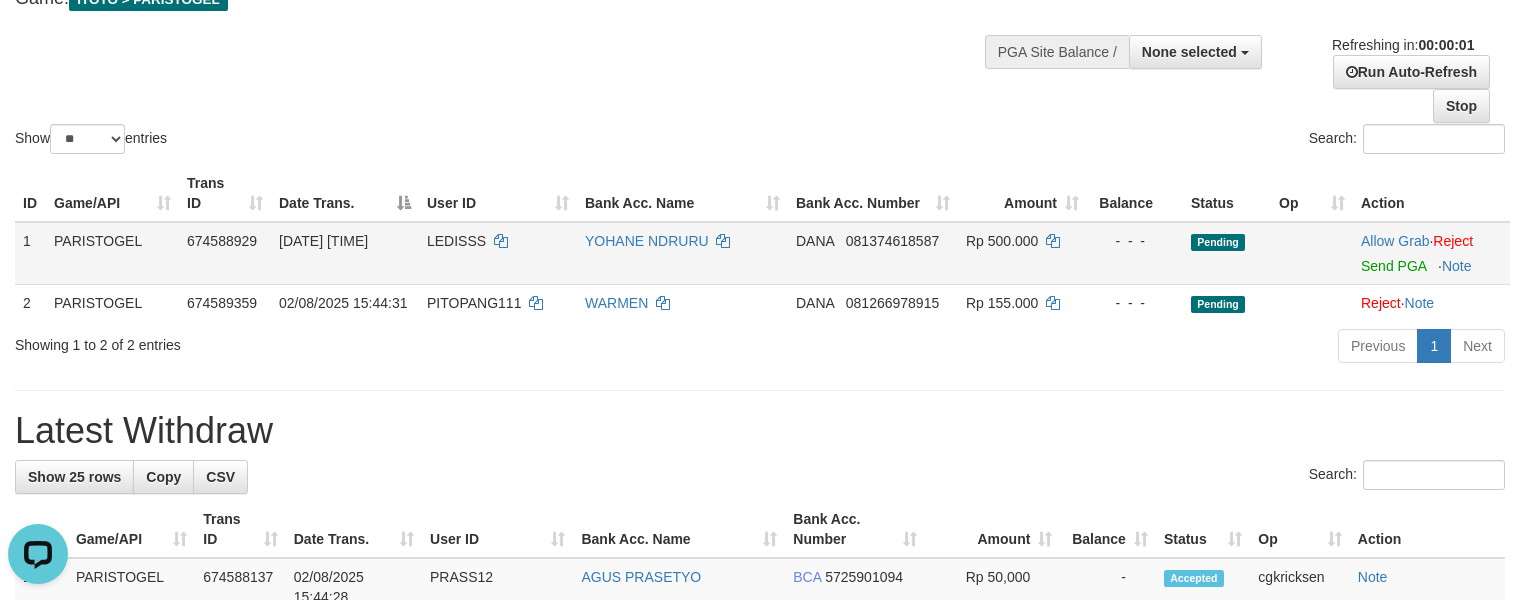 click on "YOHANE NDRURU" at bounding box center (682, 253) 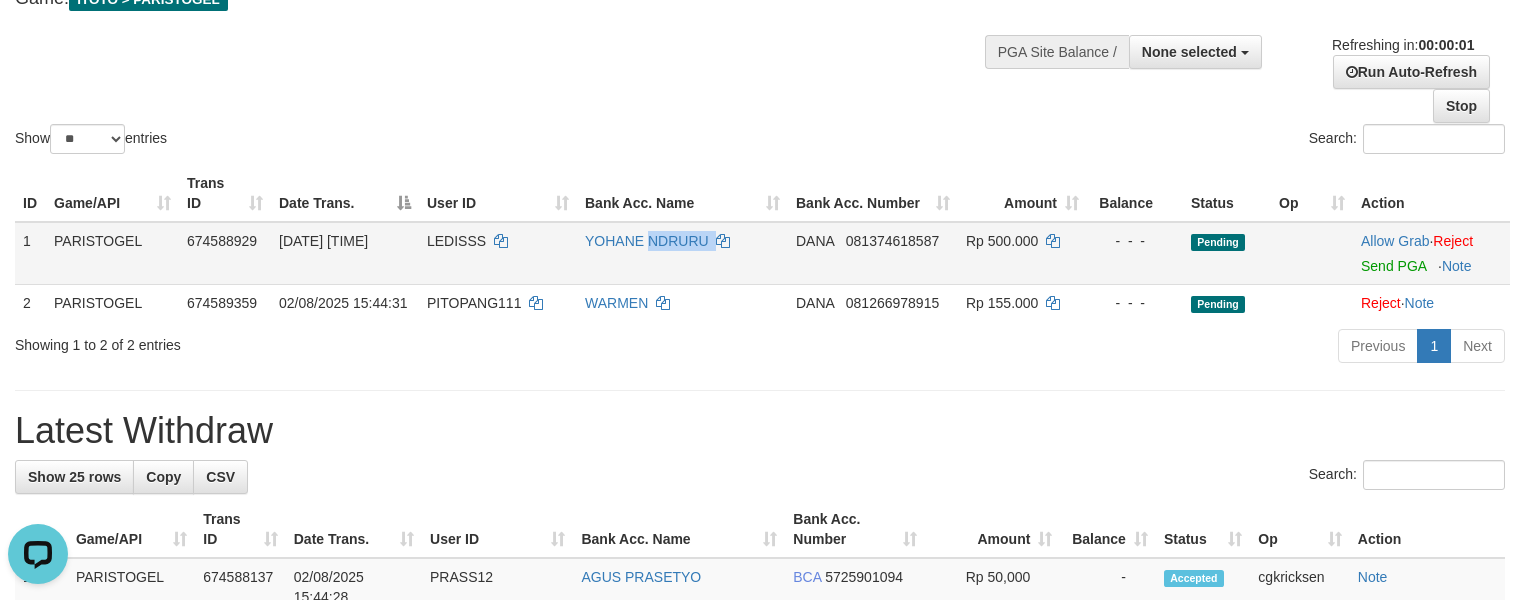 copy on "NDRURU" 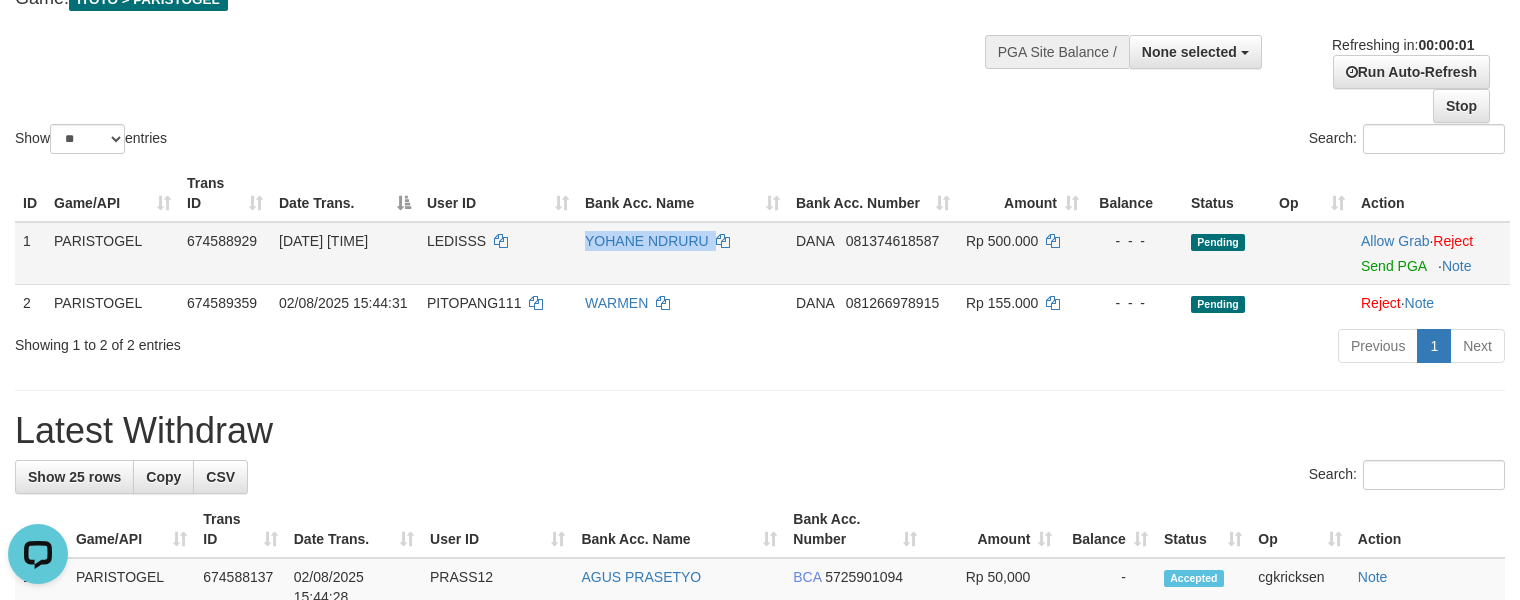 copy on "YOHANE NDRURU" 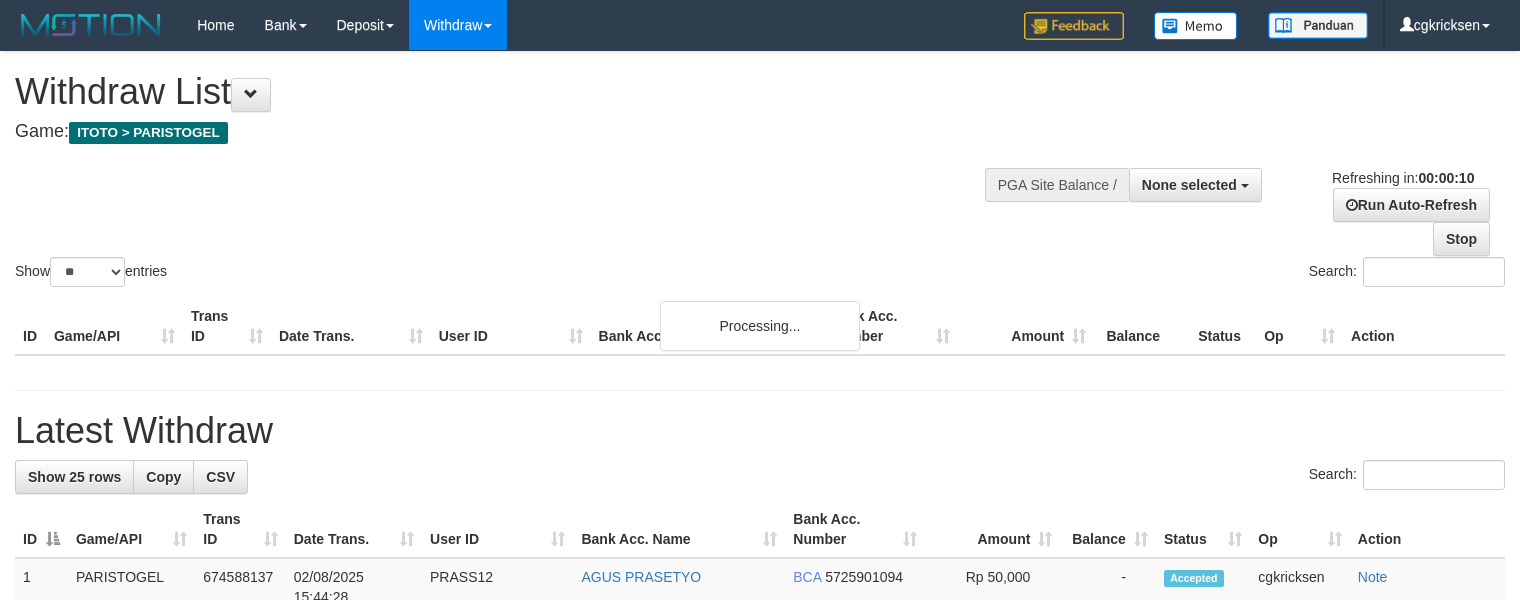 select 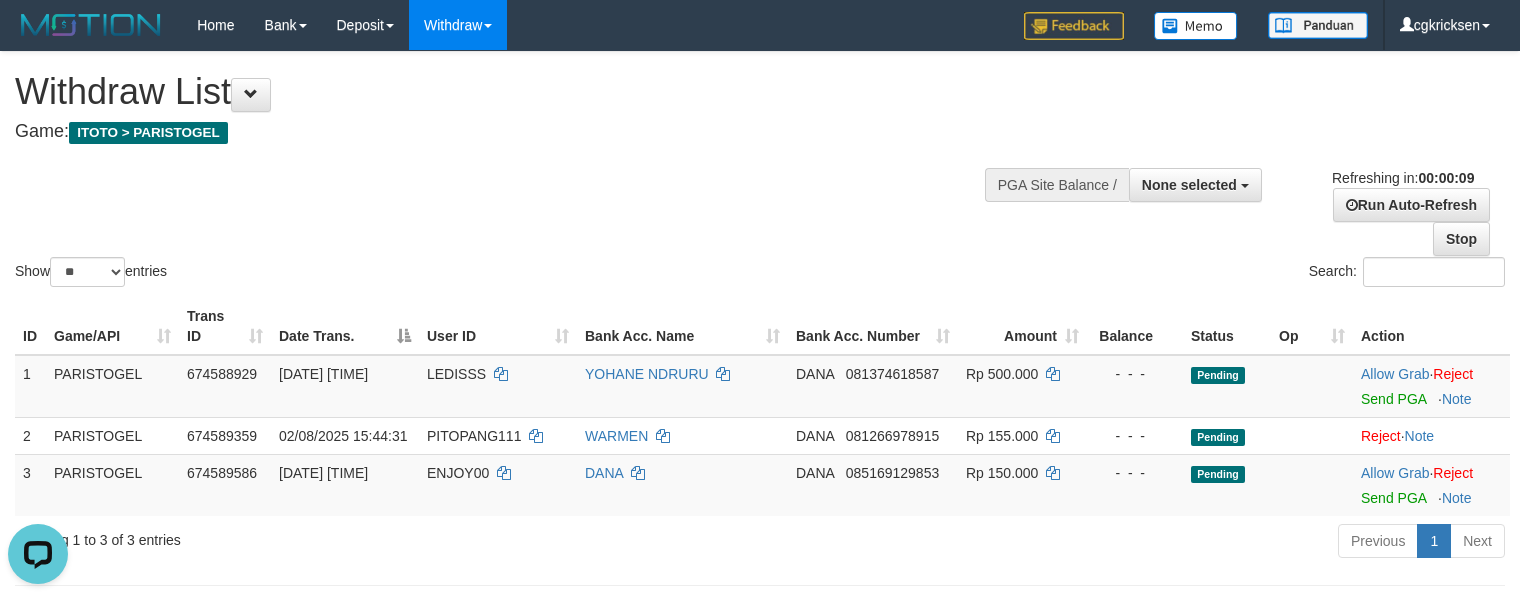 scroll, scrollTop: 0, scrollLeft: 0, axis: both 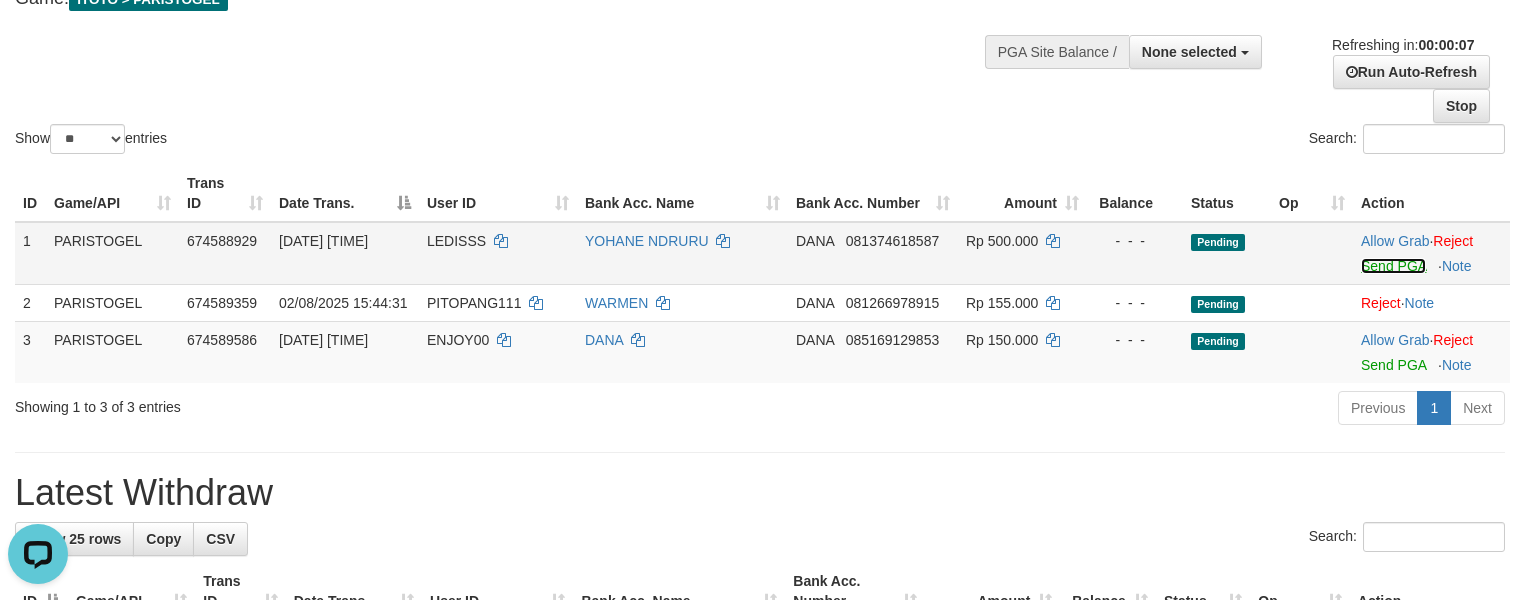 click on "Send PGA" at bounding box center [1393, 266] 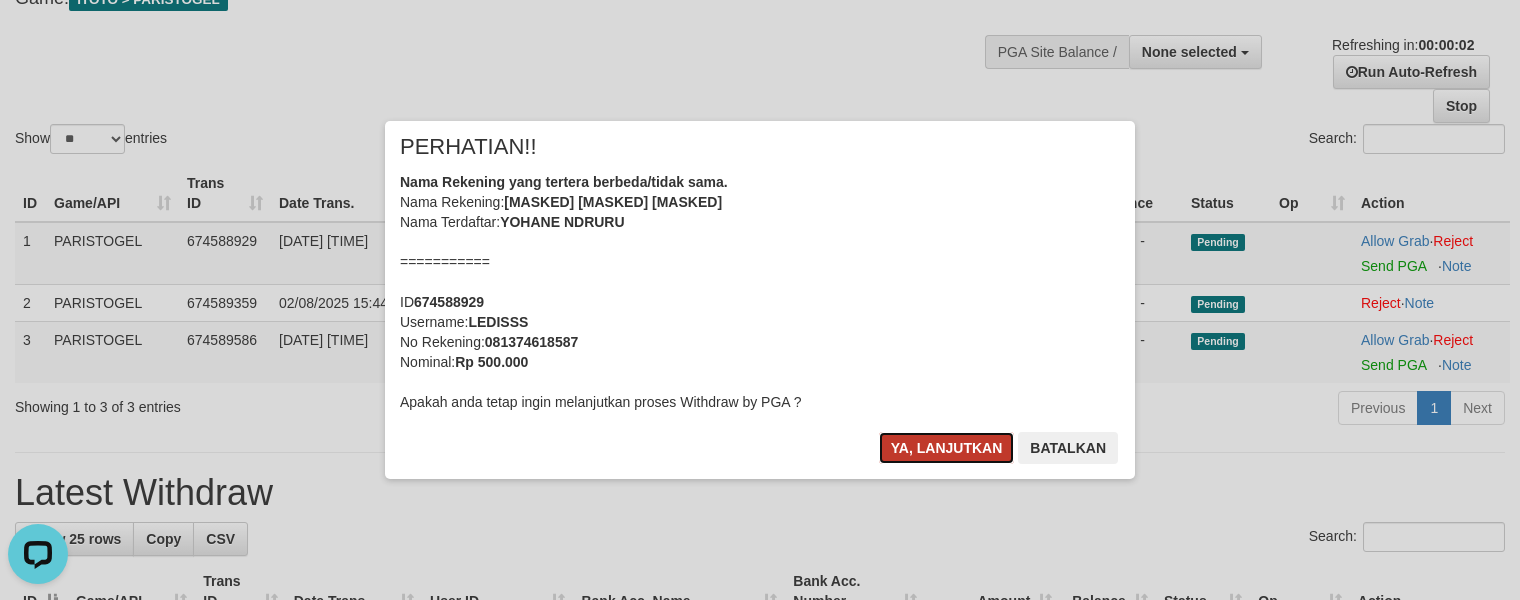click on "Ya, lanjutkan" at bounding box center (947, 448) 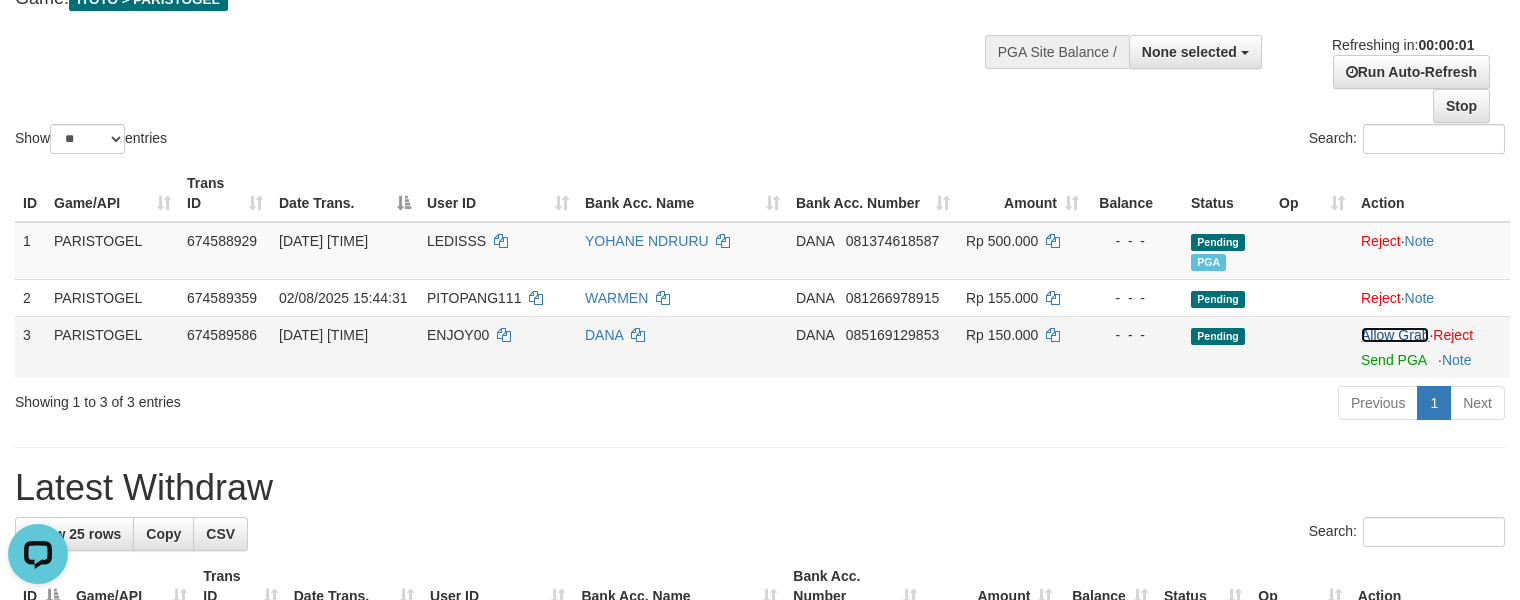click on "Allow Grab" at bounding box center (1395, 335) 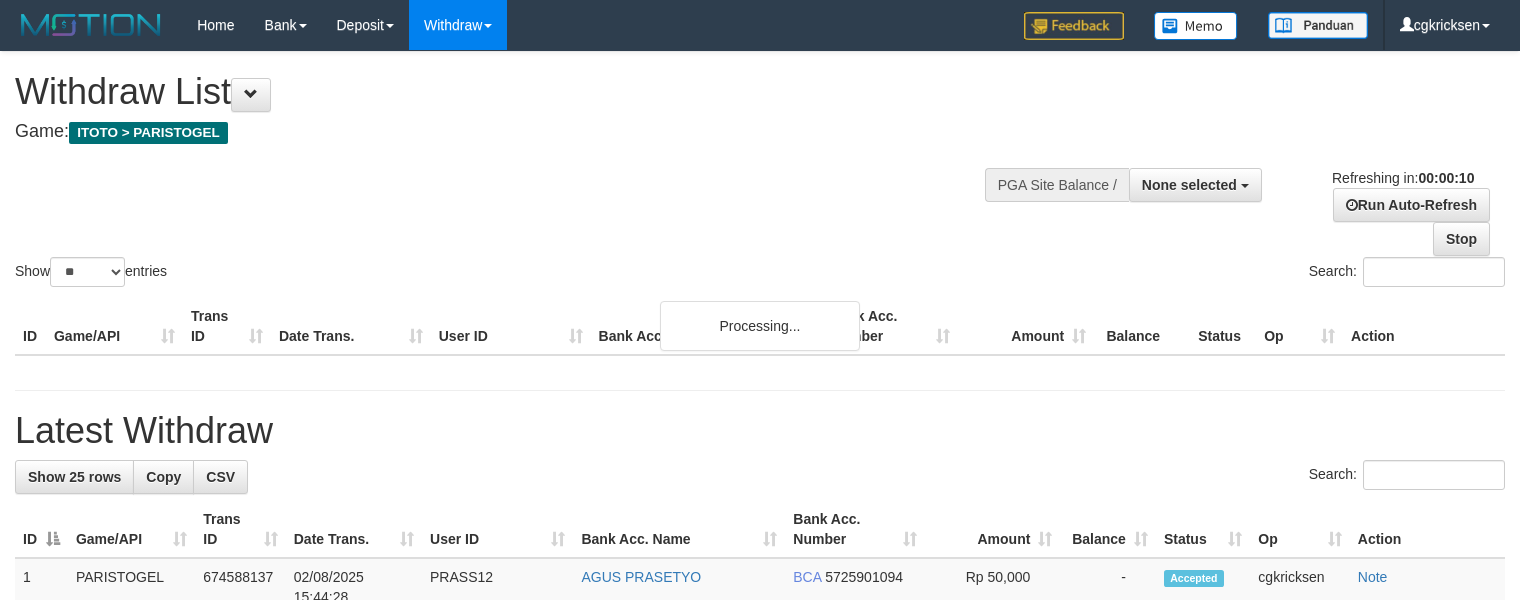 select 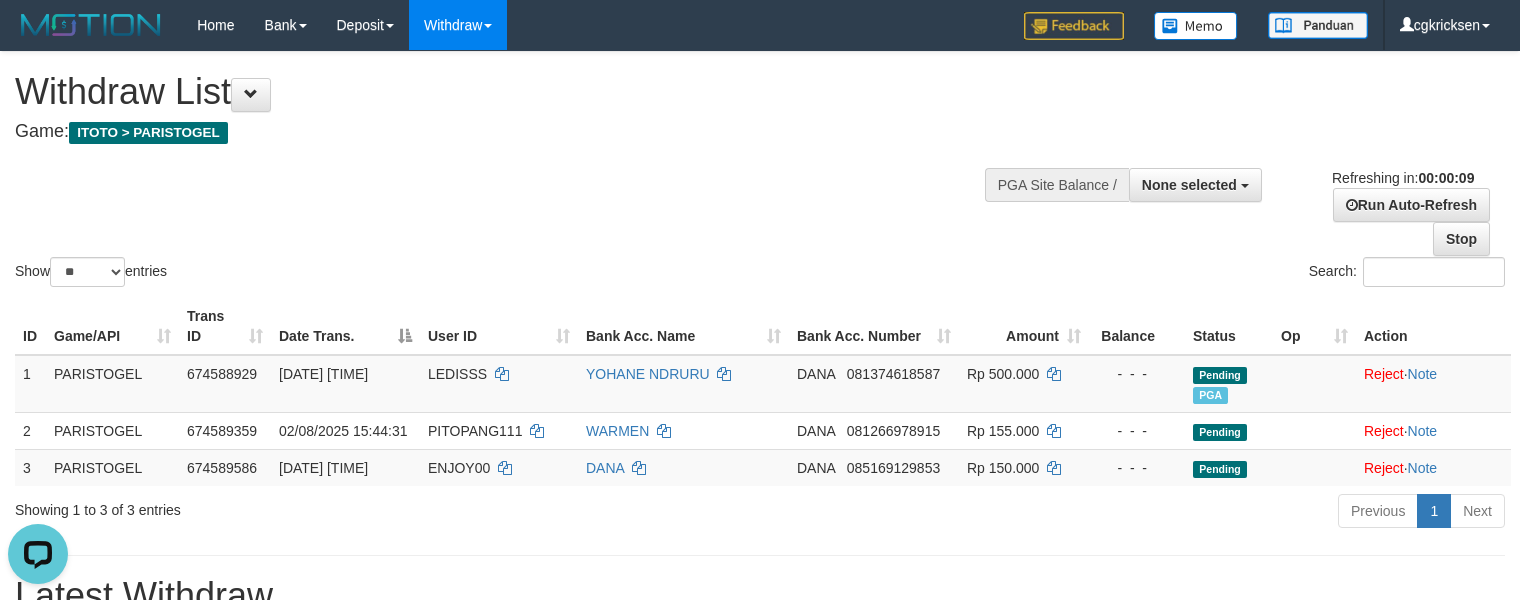 scroll, scrollTop: 0, scrollLeft: 0, axis: both 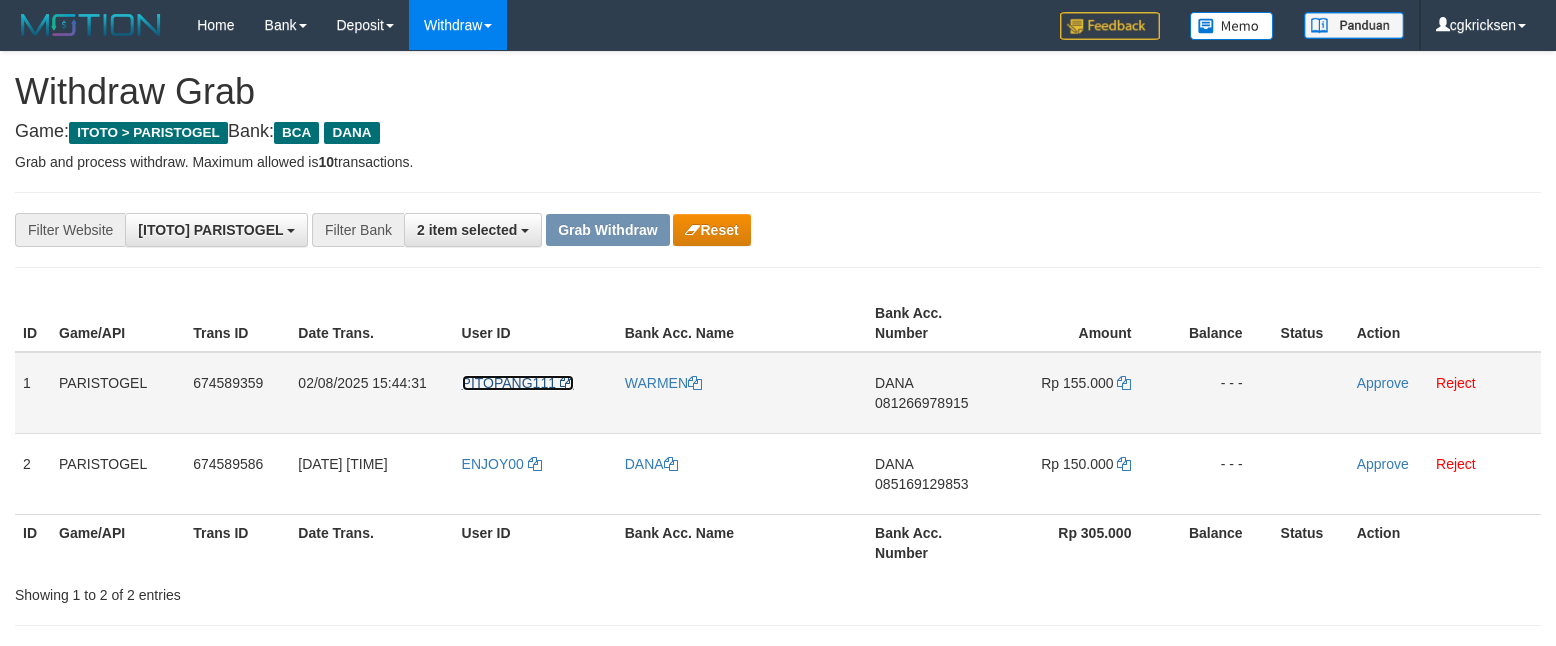 click on "PITOPANG111" at bounding box center (509, 383) 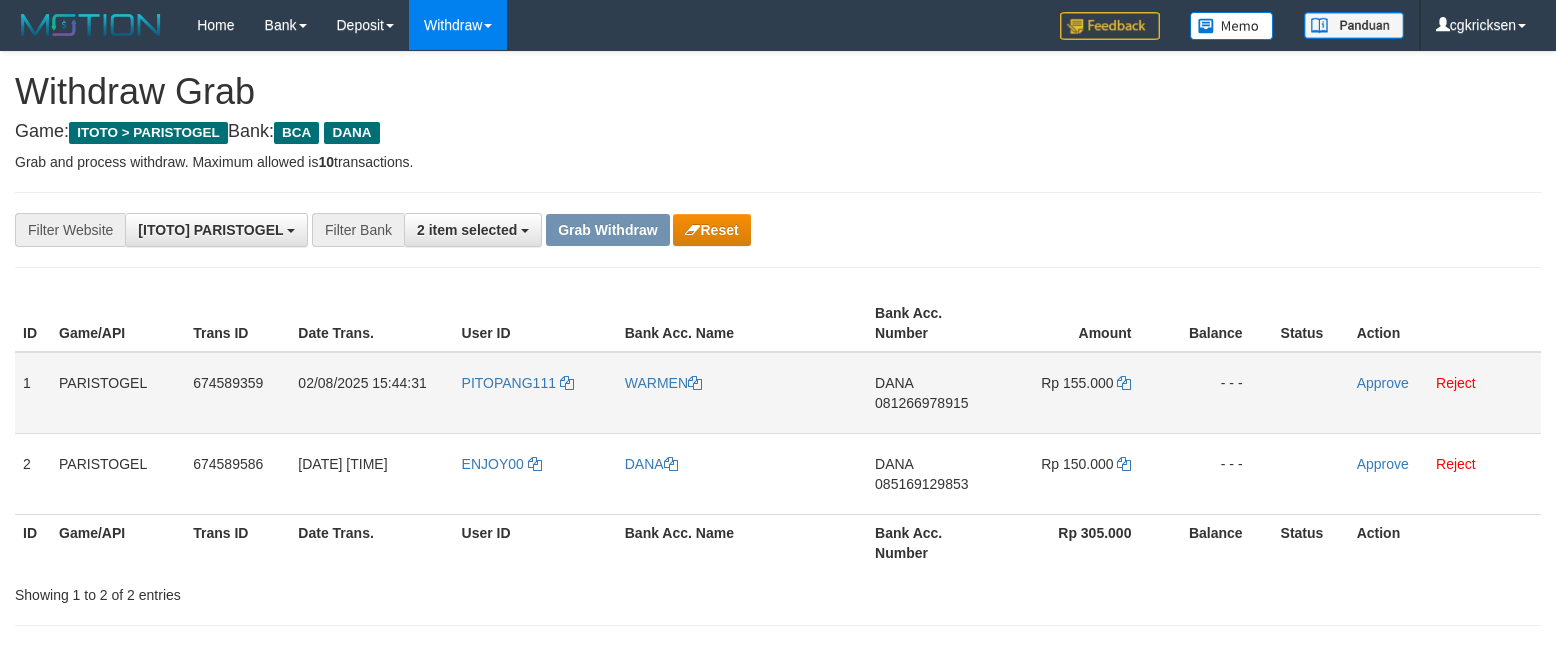 click on "PITOPANG111" at bounding box center [535, 393] 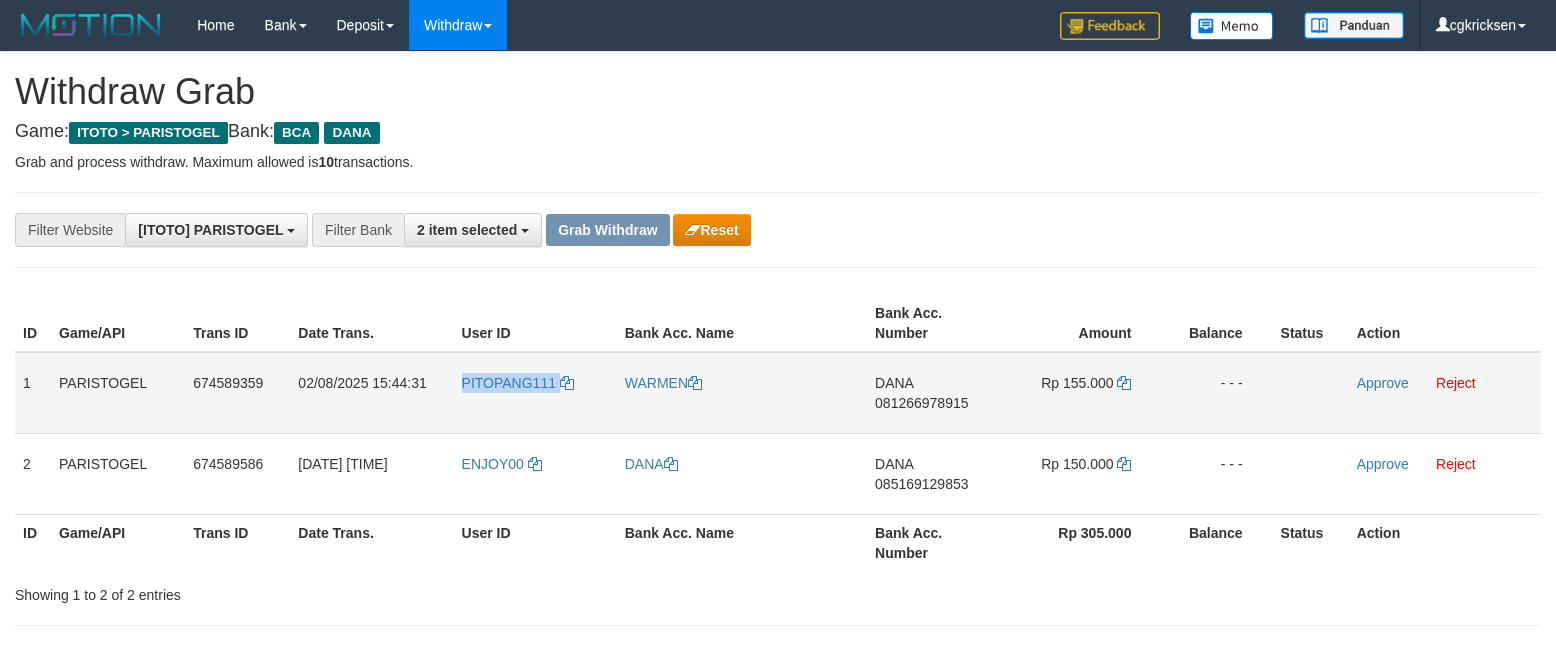 click on "PITOPANG111" at bounding box center (535, 393) 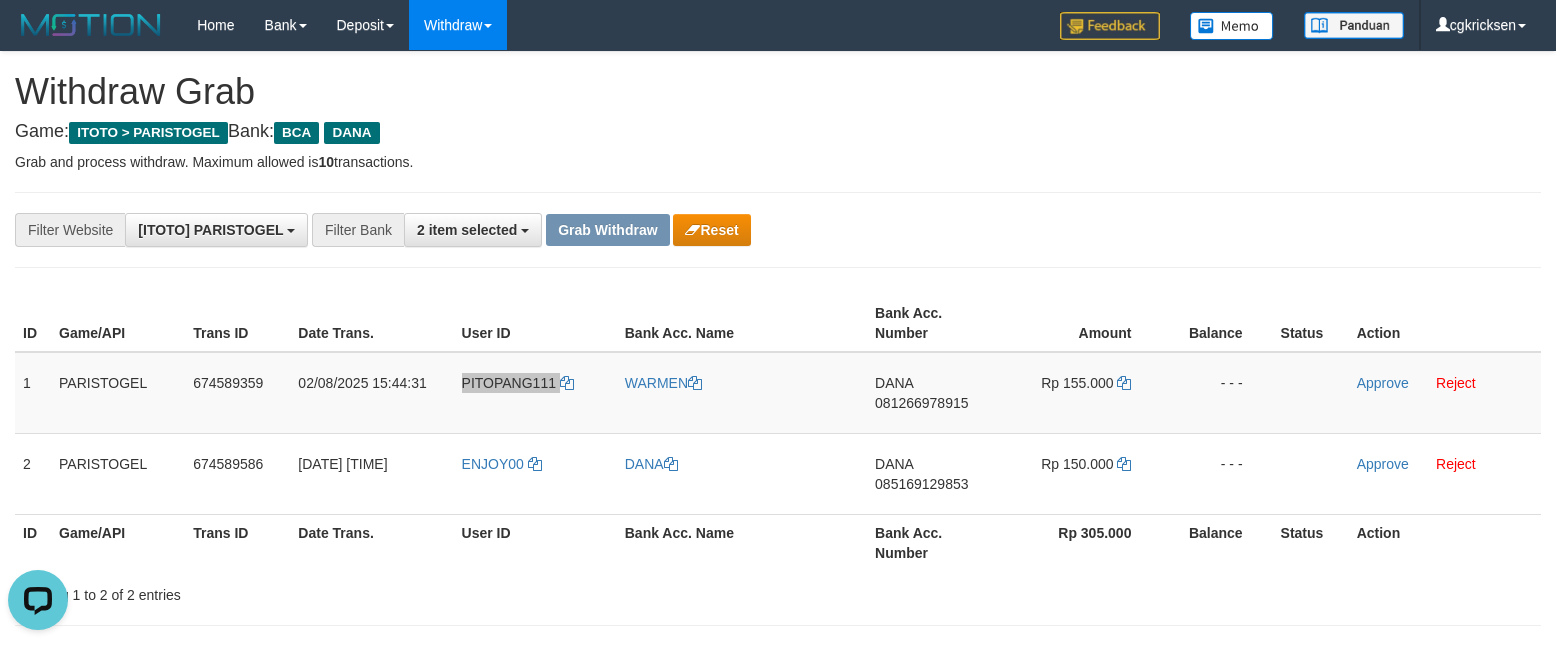 scroll, scrollTop: 0, scrollLeft: 0, axis: both 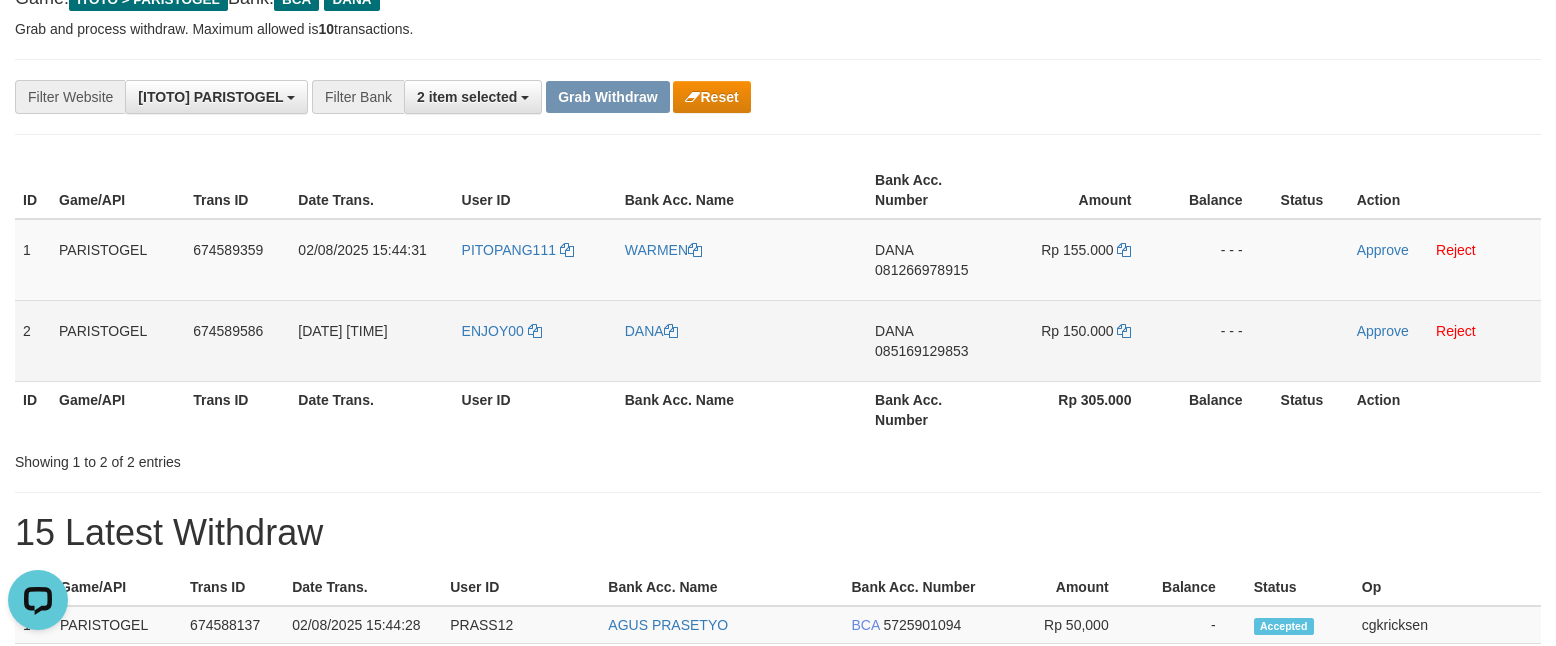 click on "ENJOY00" at bounding box center (535, 340) 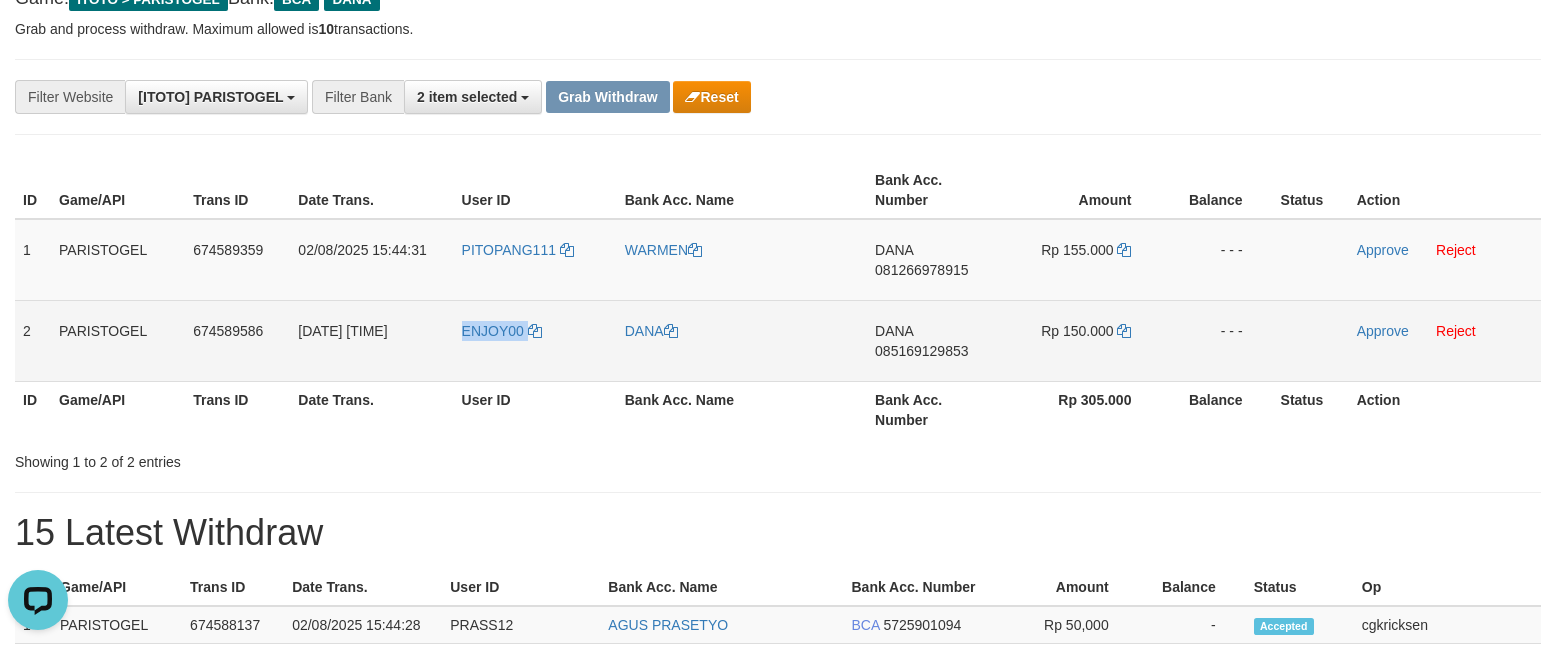 click on "ENJOY00" at bounding box center (535, 340) 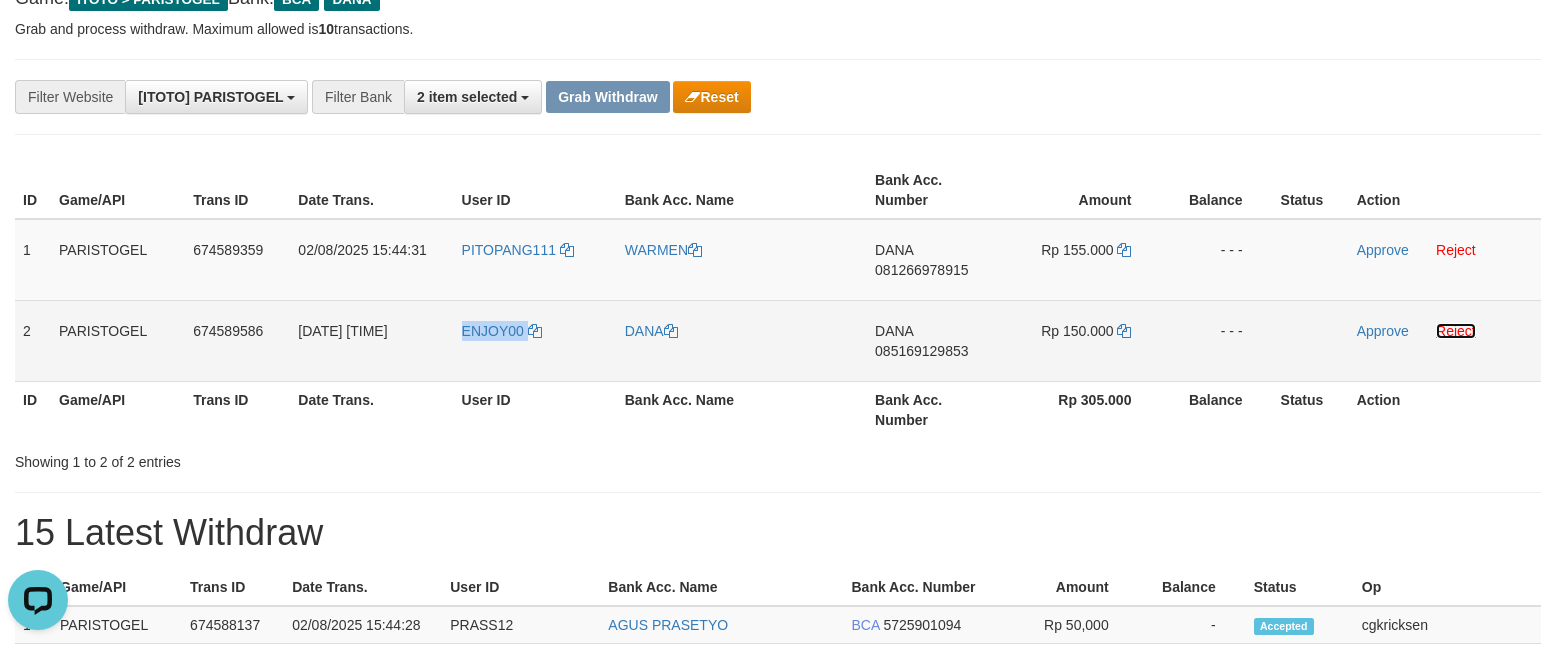 click on "Reject" at bounding box center [1456, 331] 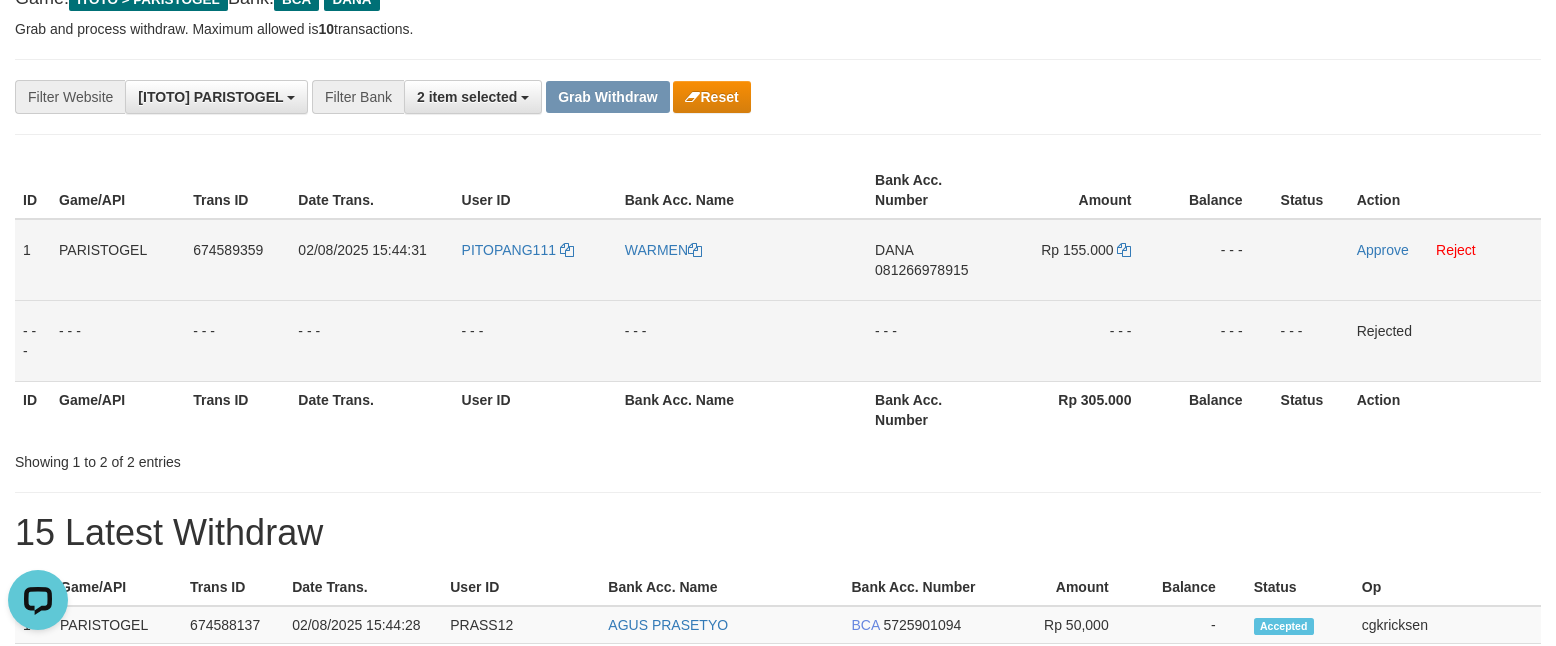 click on "PITOPANG111" at bounding box center (535, 260) 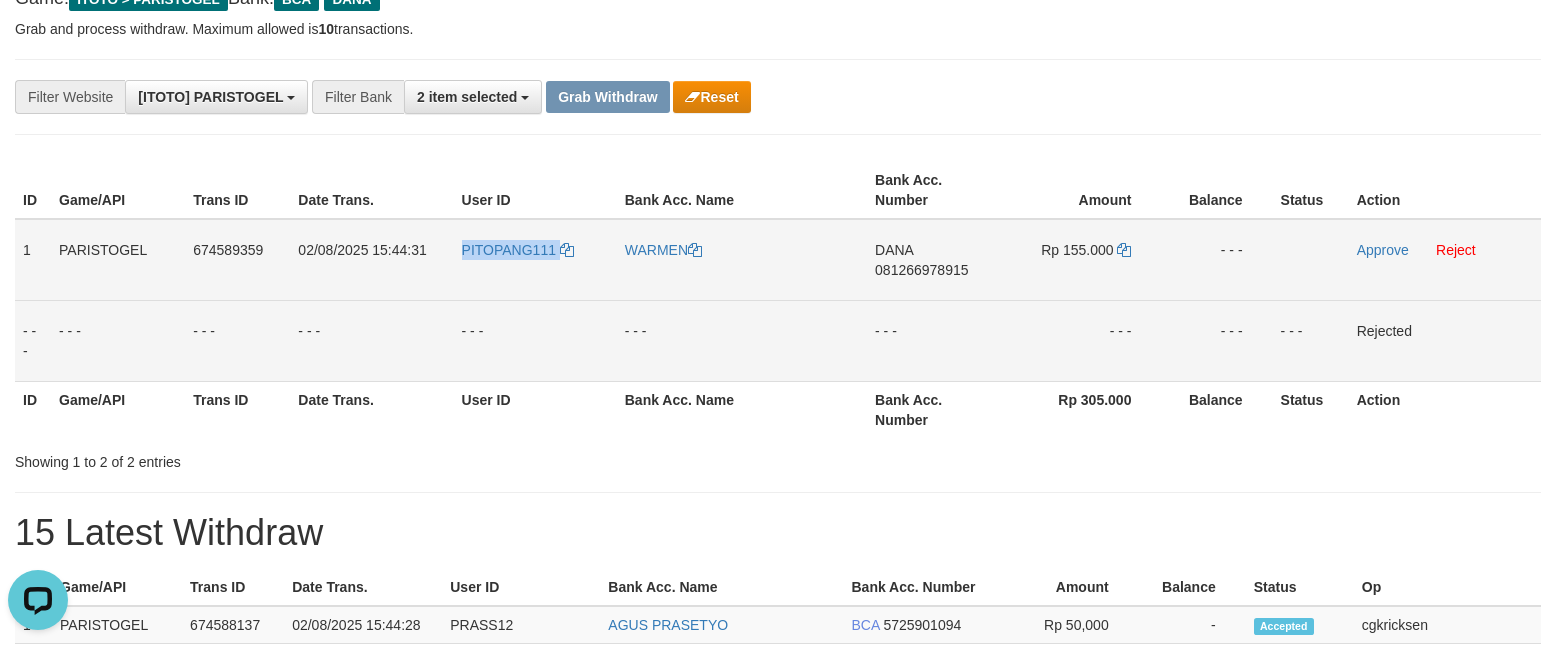 copy on "PITOPANG111" 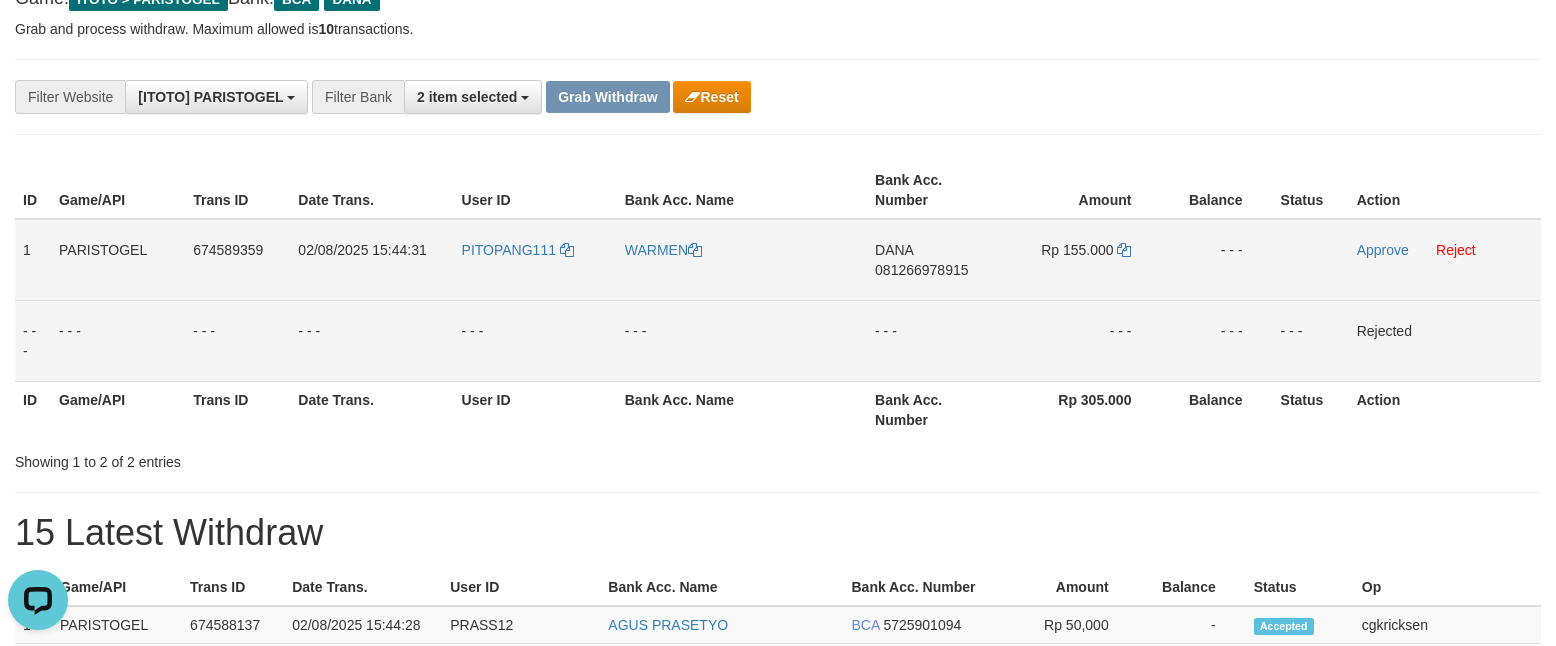 click on "WARMEN" at bounding box center (742, 260) 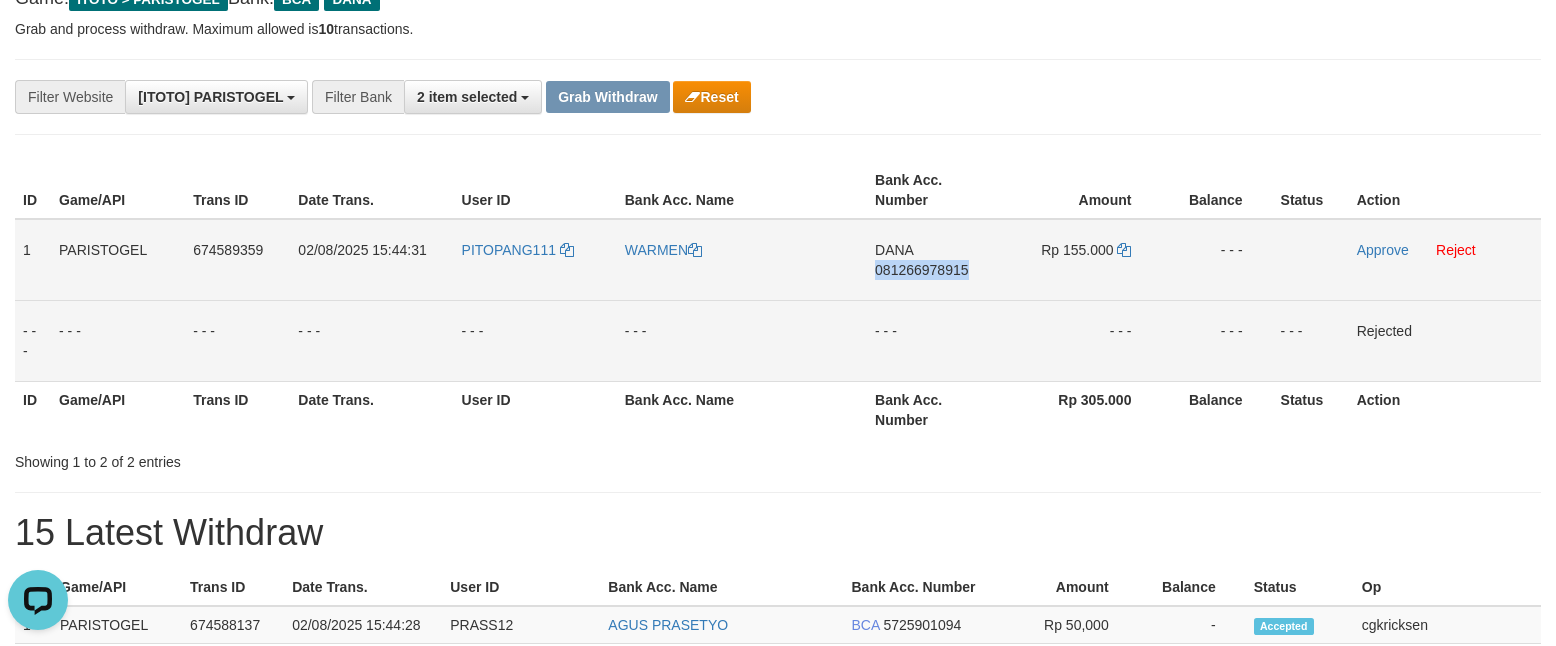 copy on "081266978915" 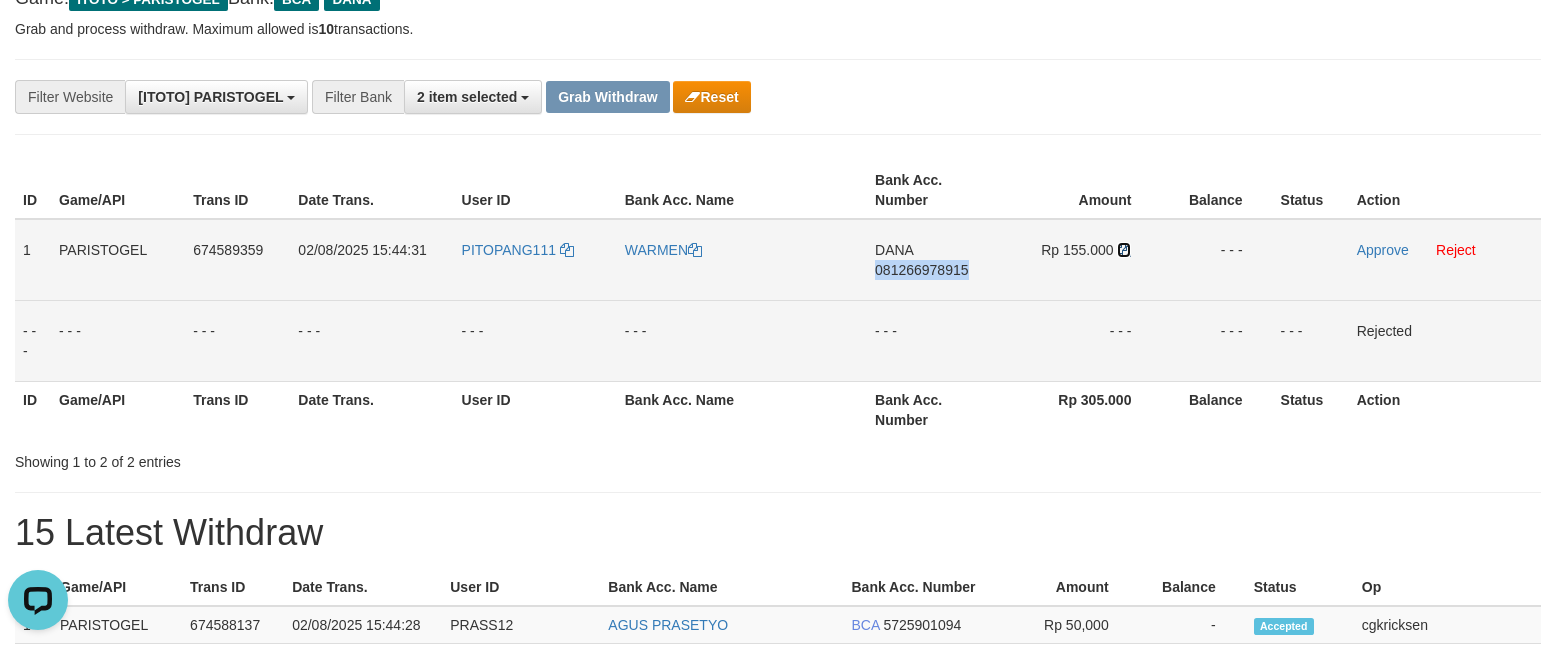 click at bounding box center [1124, 250] 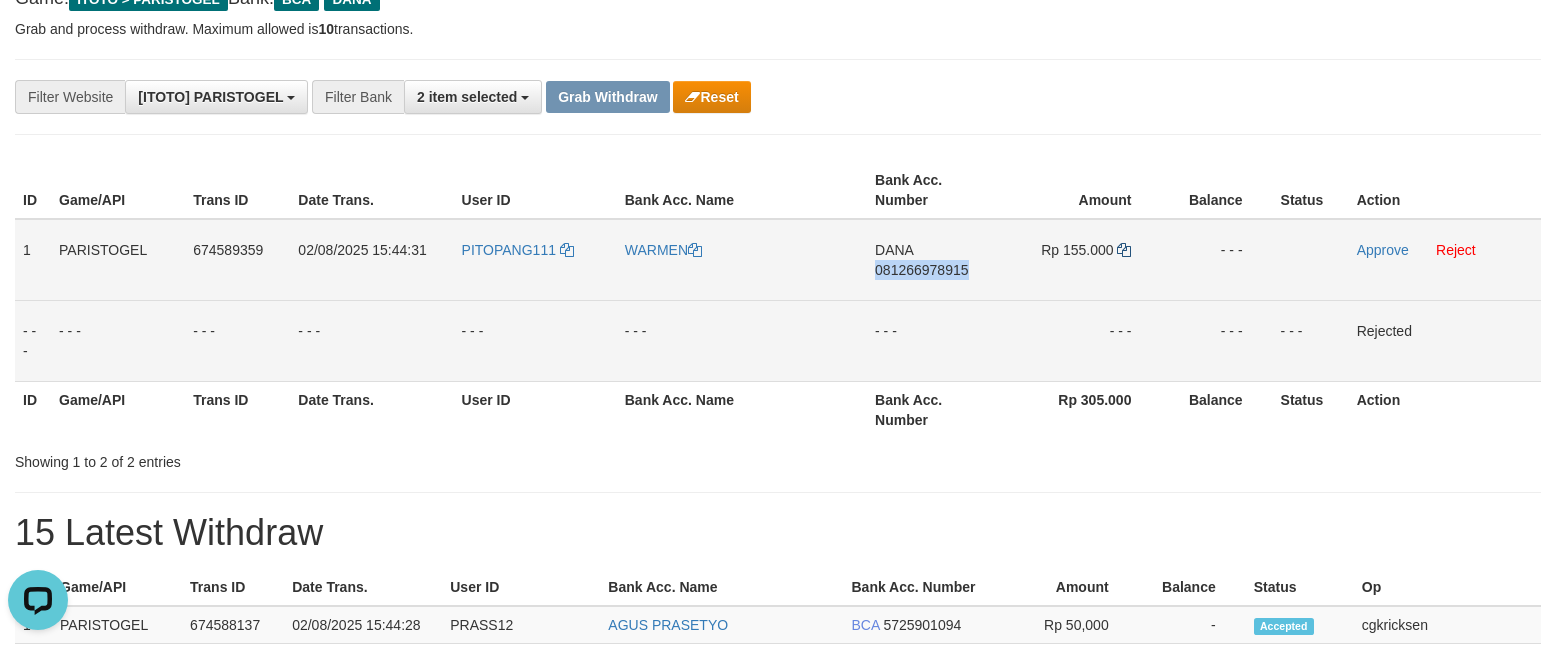 copy on "081266978915" 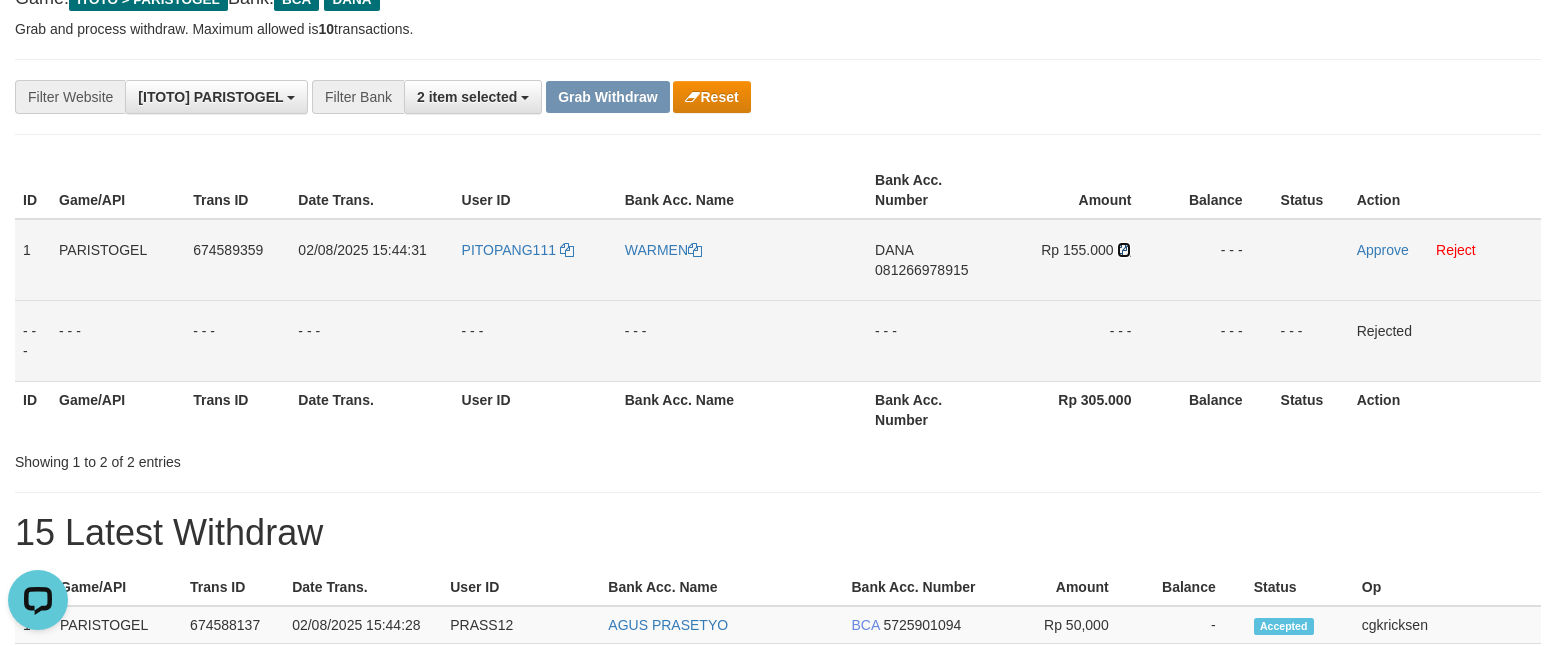 click at bounding box center (1124, 250) 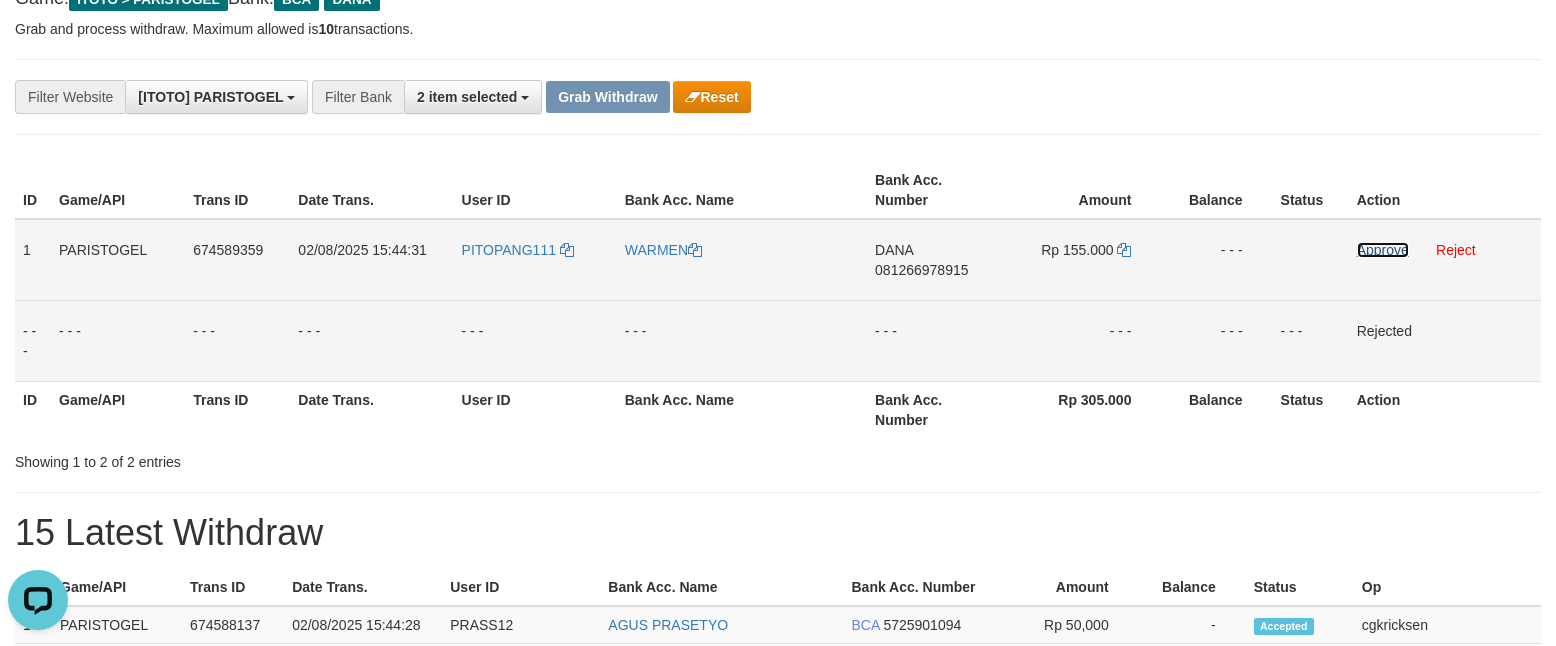 click on "Approve" at bounding box center [1383, 250] 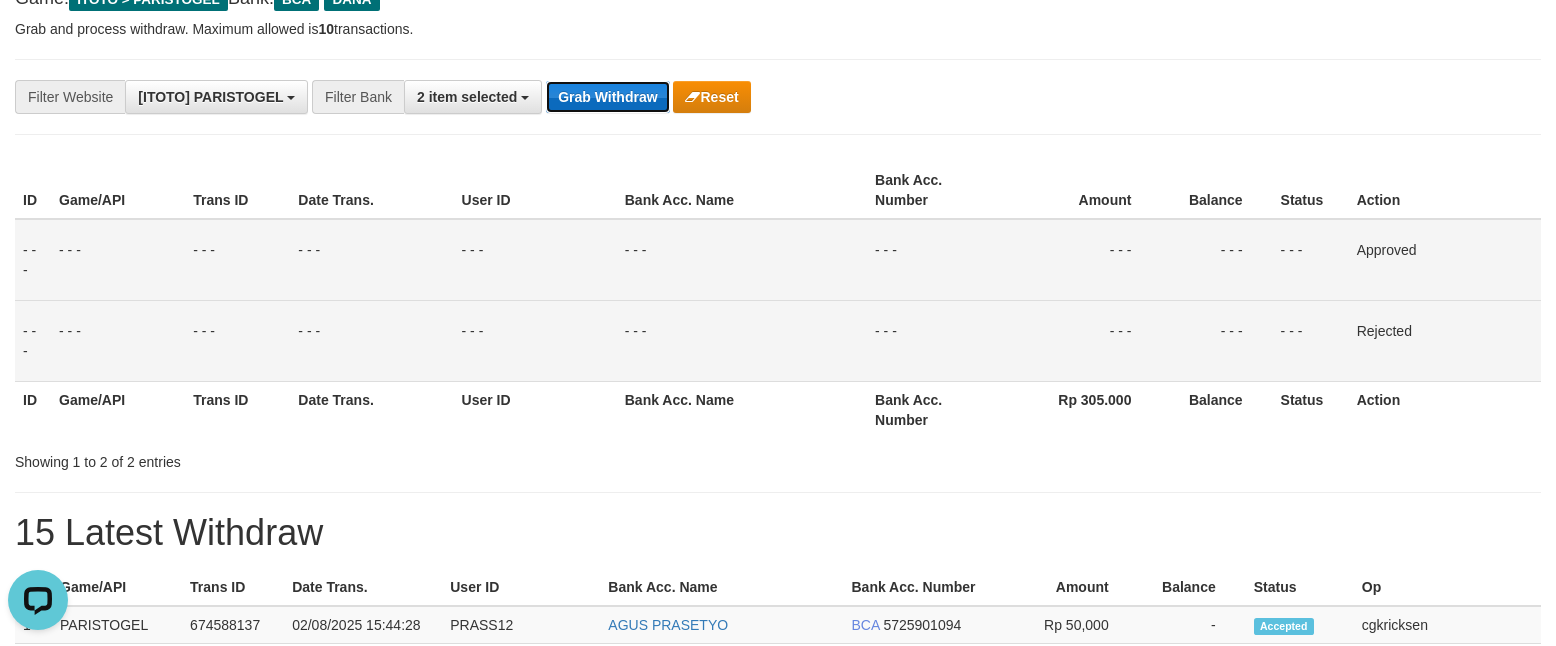 click on "Grab Withdraw" at bounding box center (607, 97) 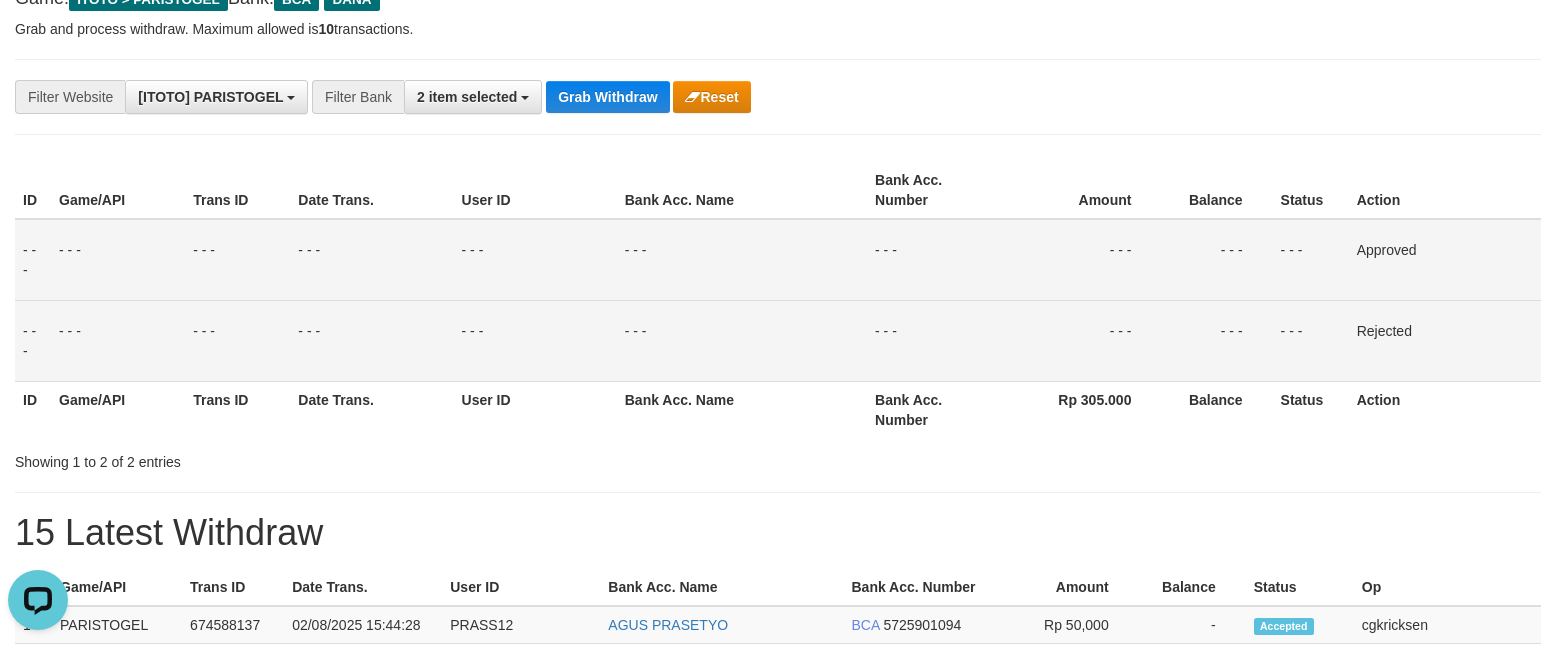 click on "**********" at bounding box center (648, 97) 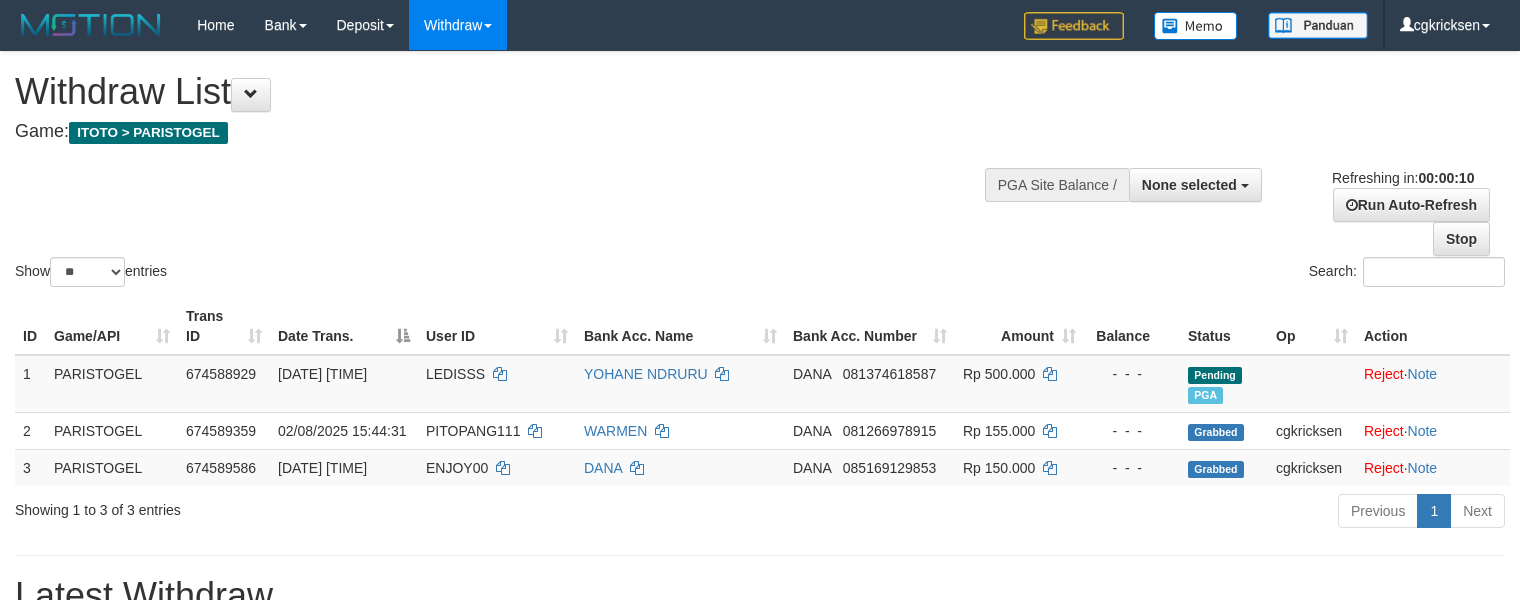 select 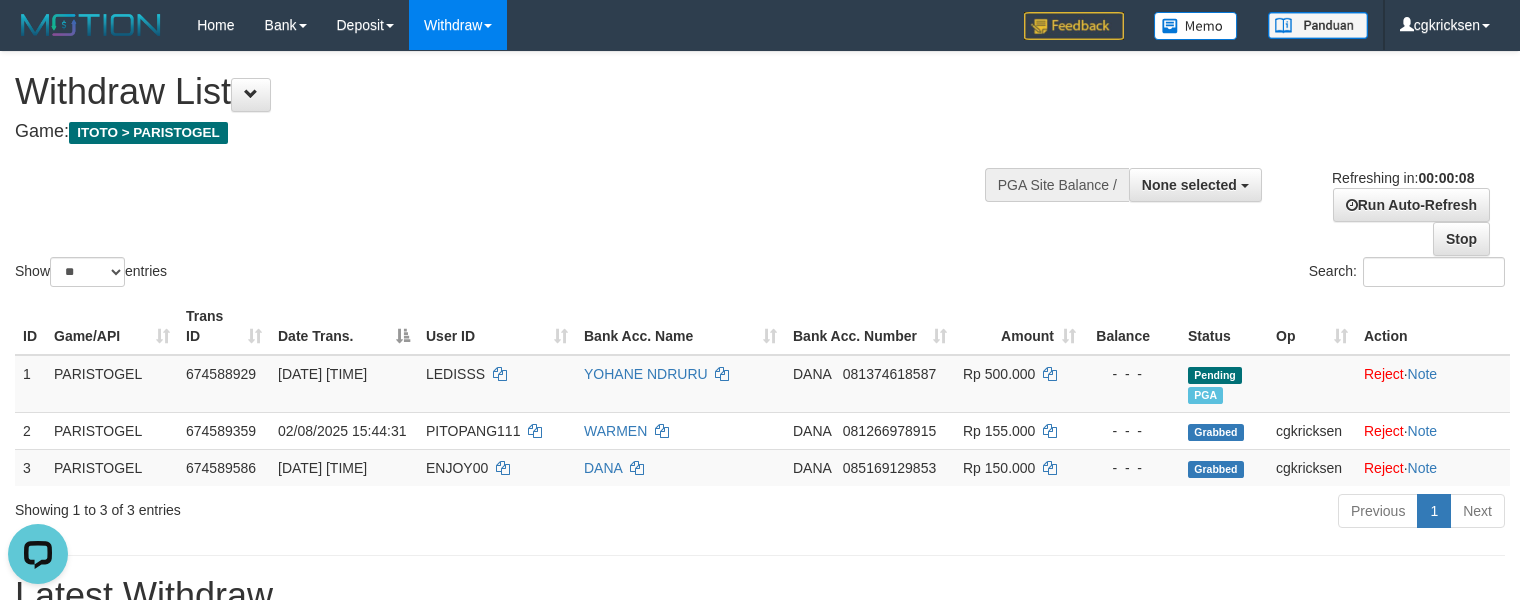 scroll, scrollTop: 0, scrollLeft: 0, axis: both 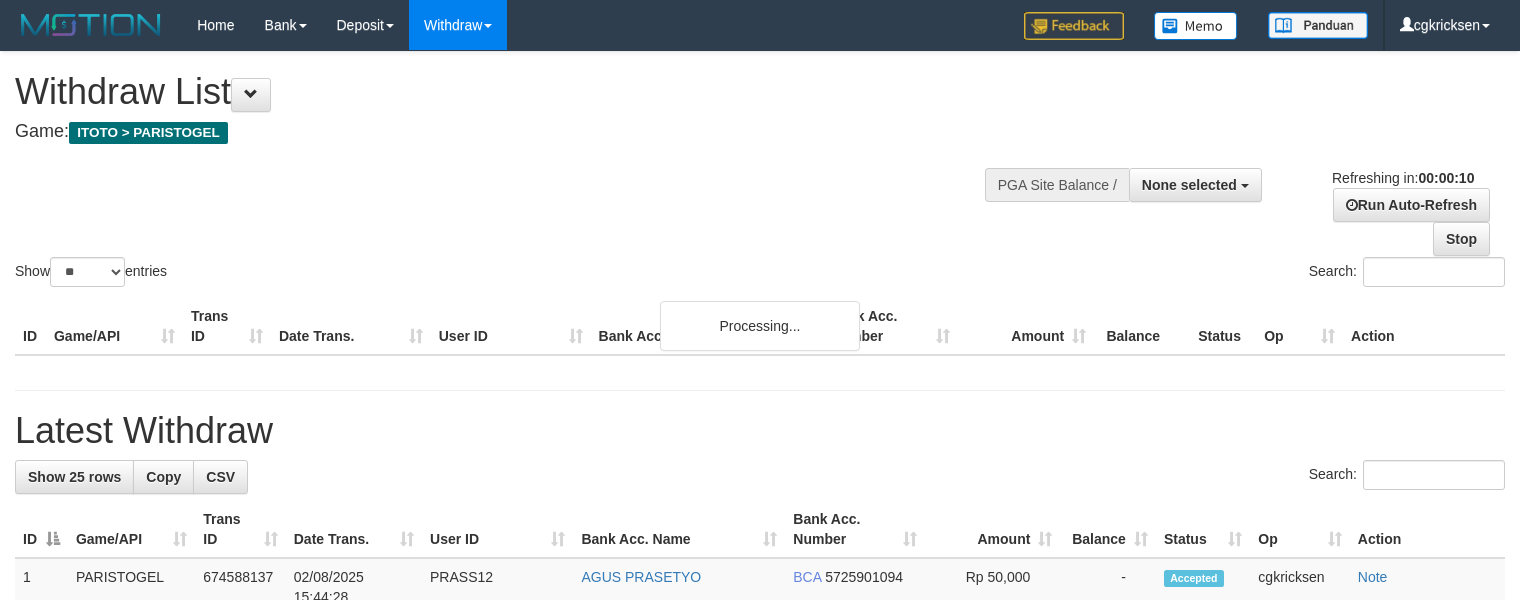 select 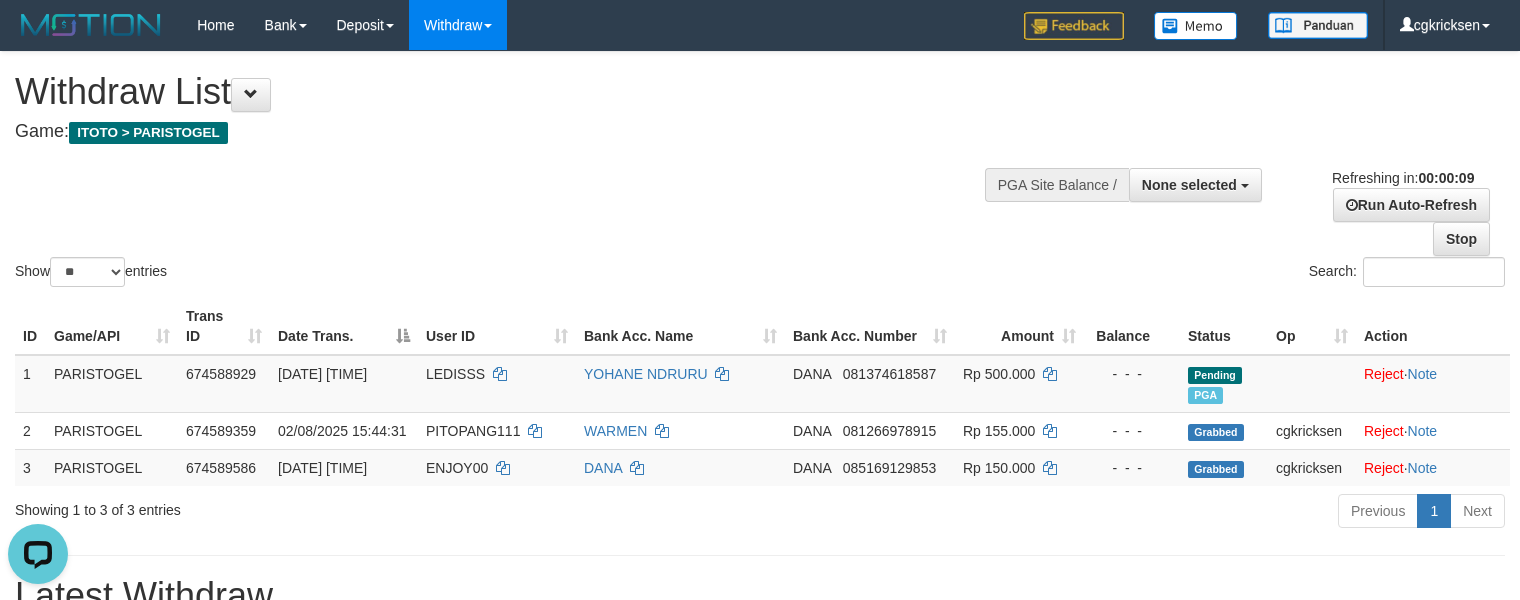 scroll, scrollTop: 0, scrollLeft: 0, axis: both 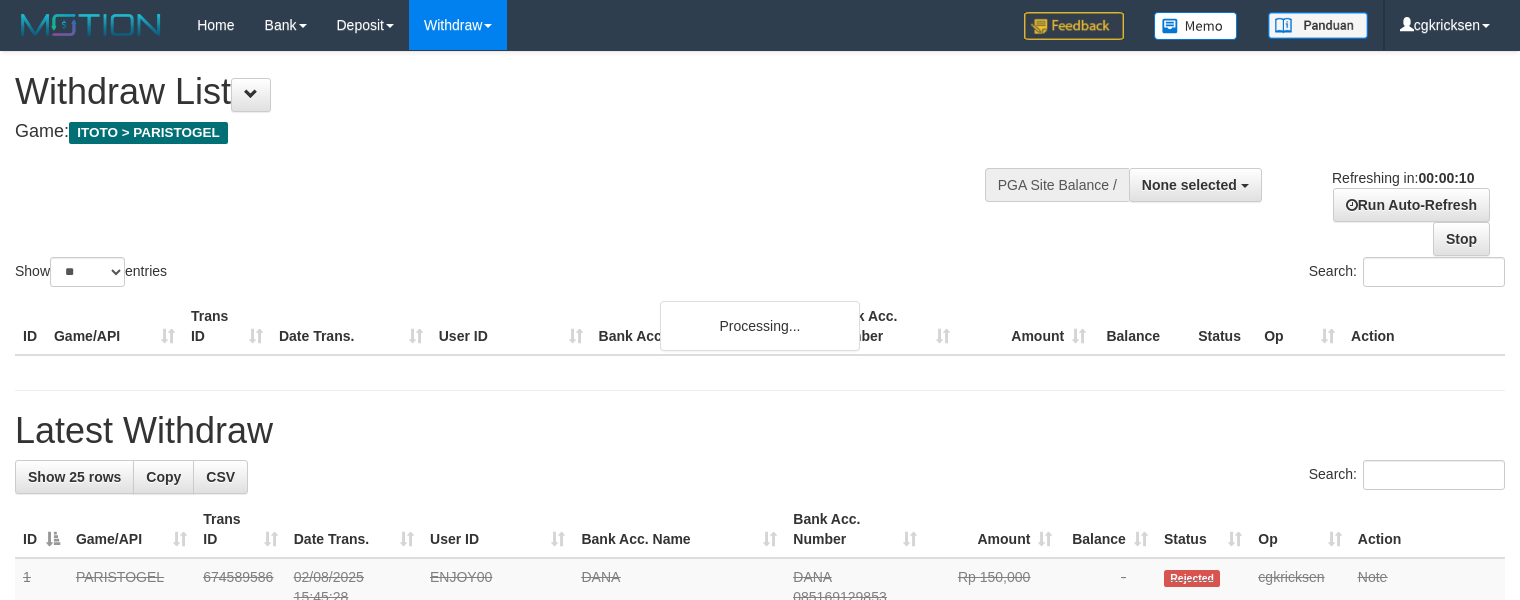 select 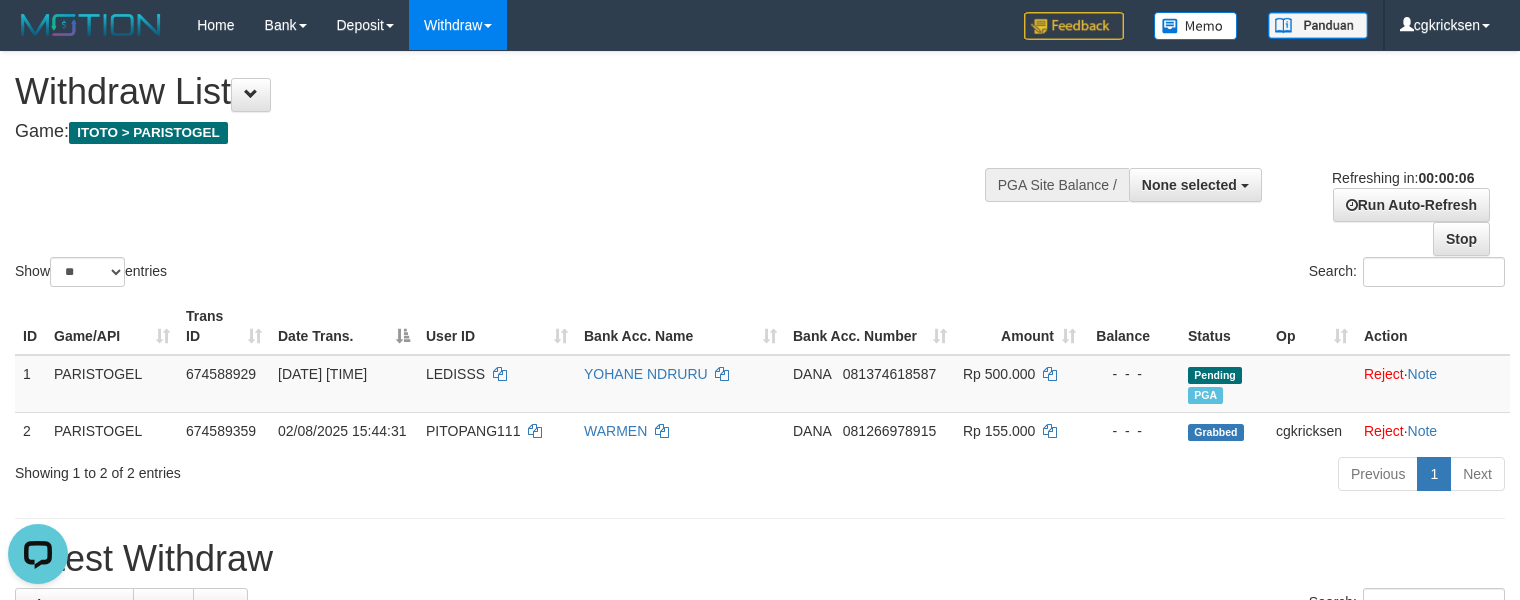 scroll, scrollTop: 0, scrollLeft: 0, axis: both 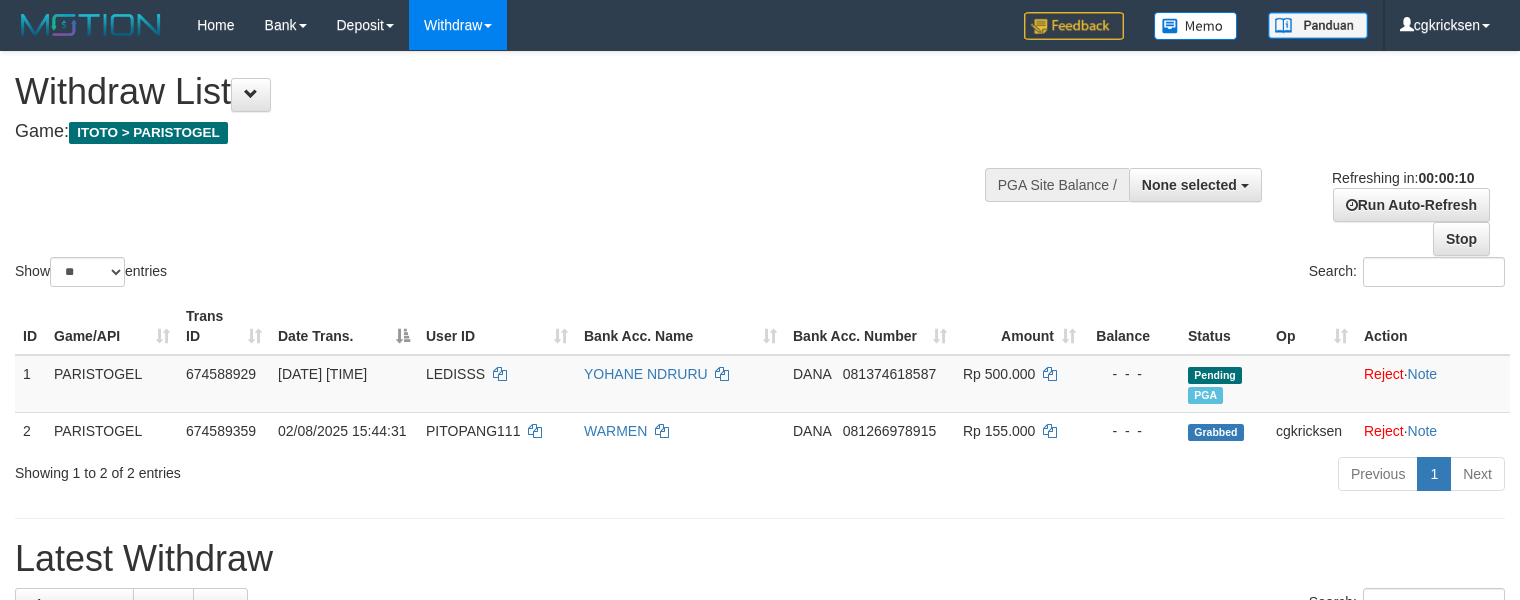 select 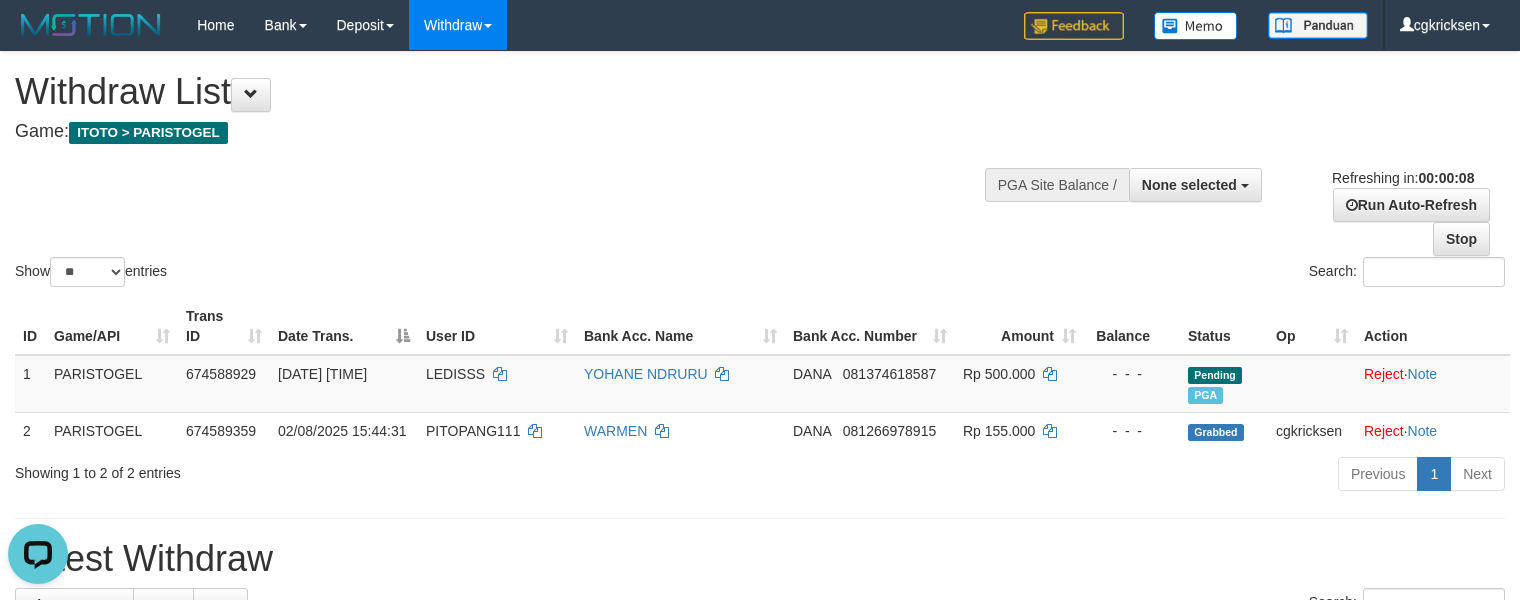 scroll, scrollTop: 0, scrollLeft: 0, axis: both 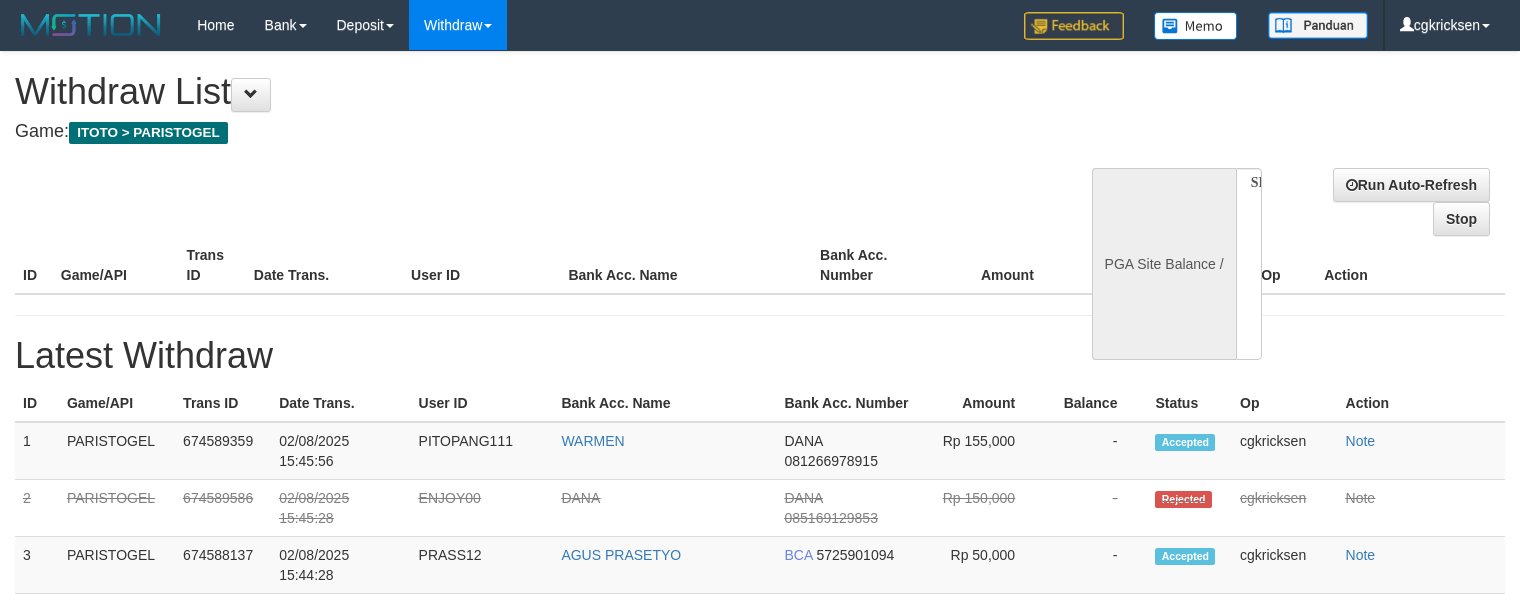 select 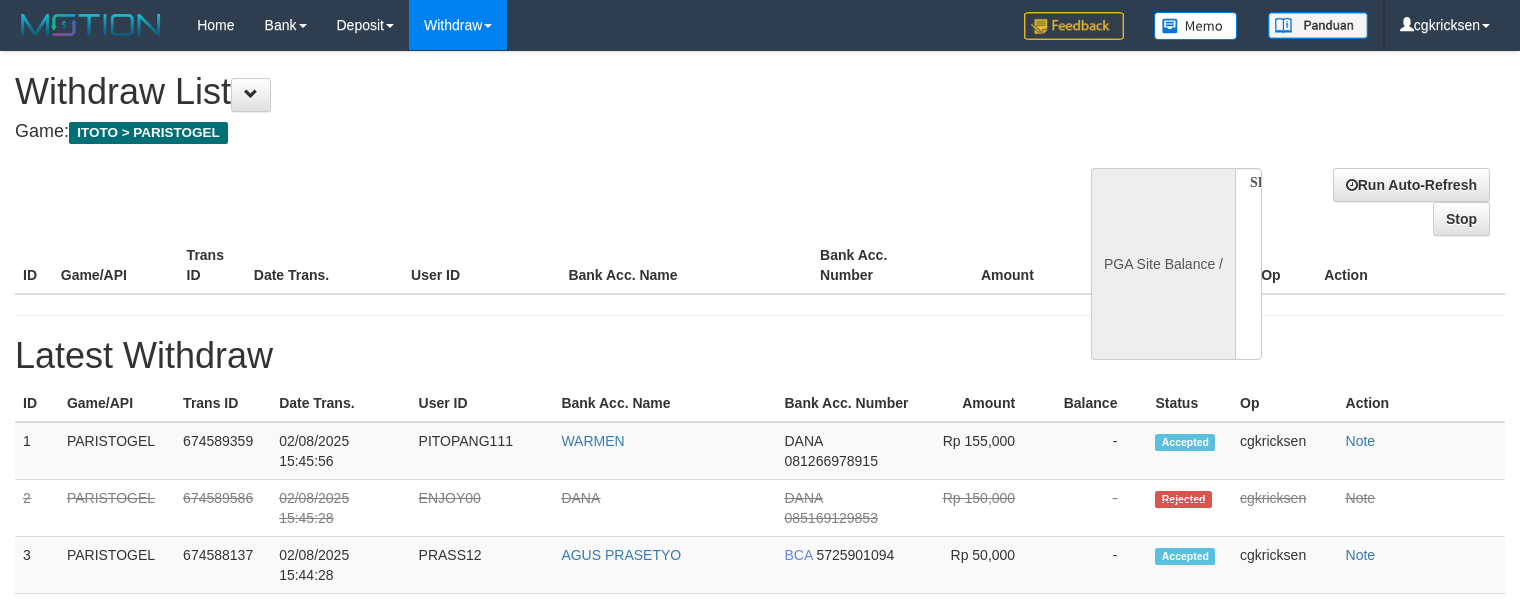scroll, scrollTop: 0, scrollLeft: 0, axis: both 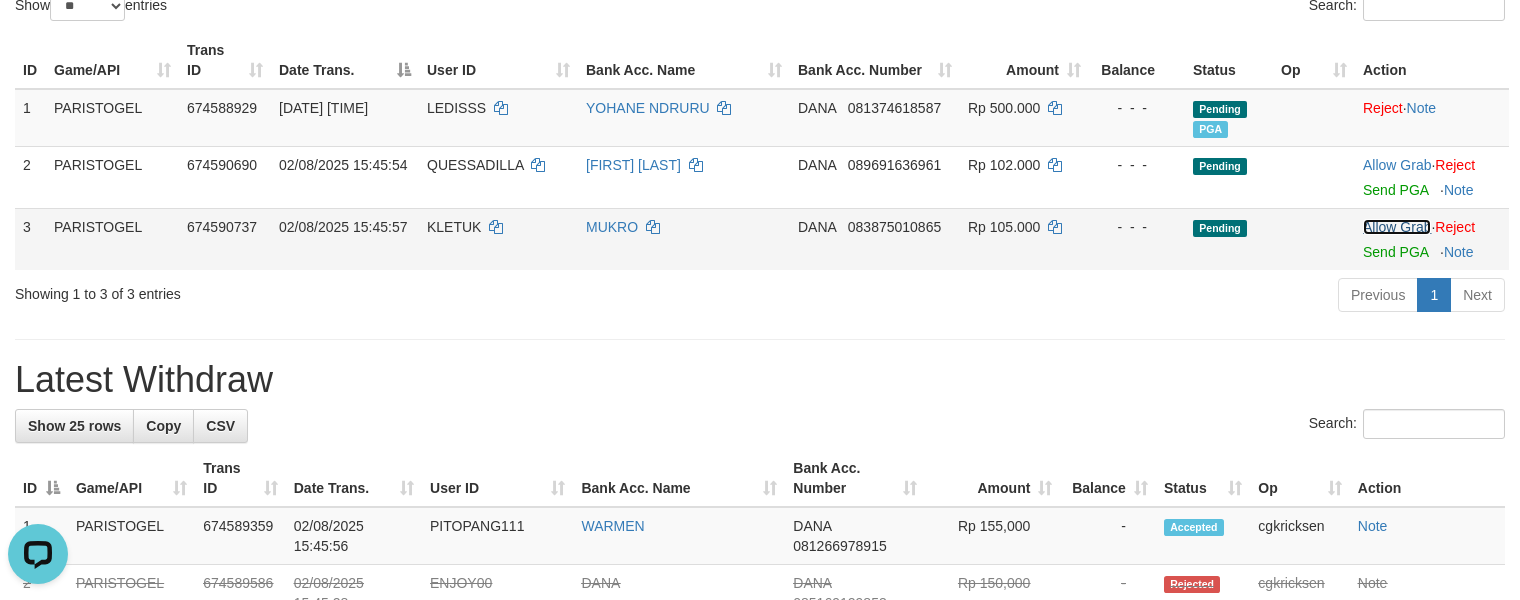 click on "Allow Grab" at bounding box center (1397, 227) 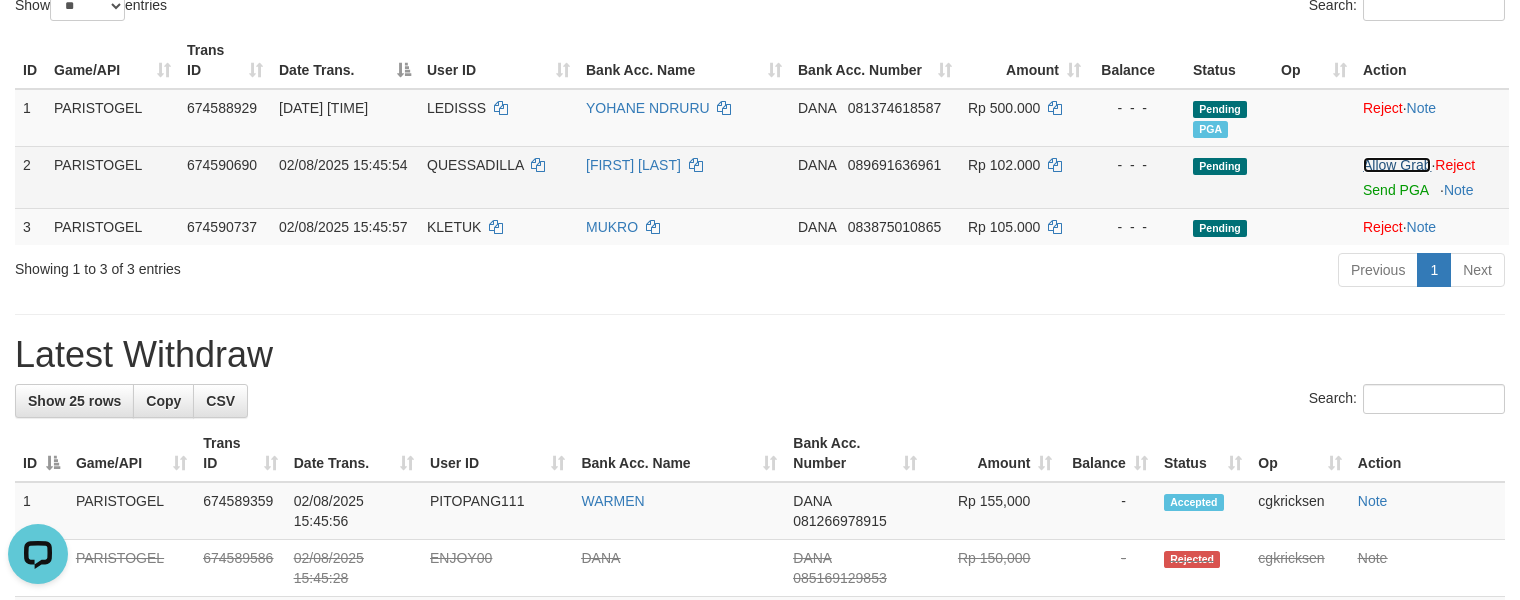 click on "Allow Grab" at bounding box center (1397, 165) 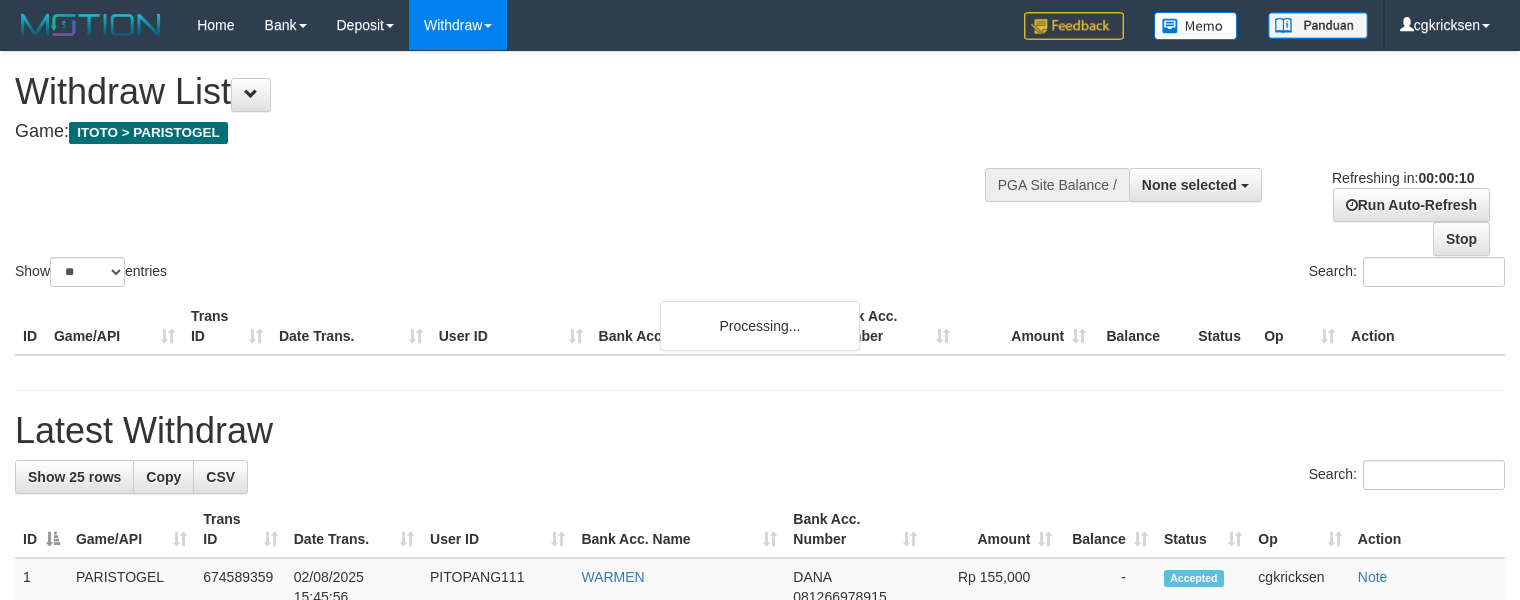 select 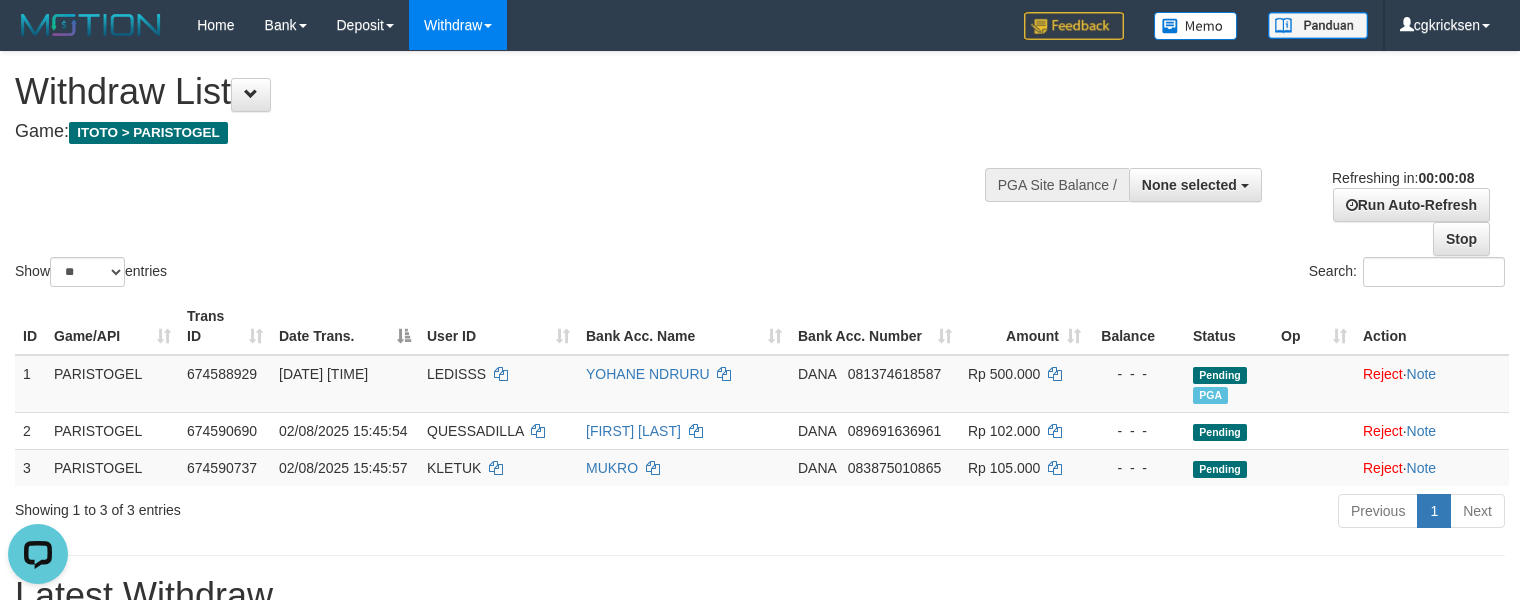 scroll, scrollTop: 0, scrollLeft: 0, axis: both 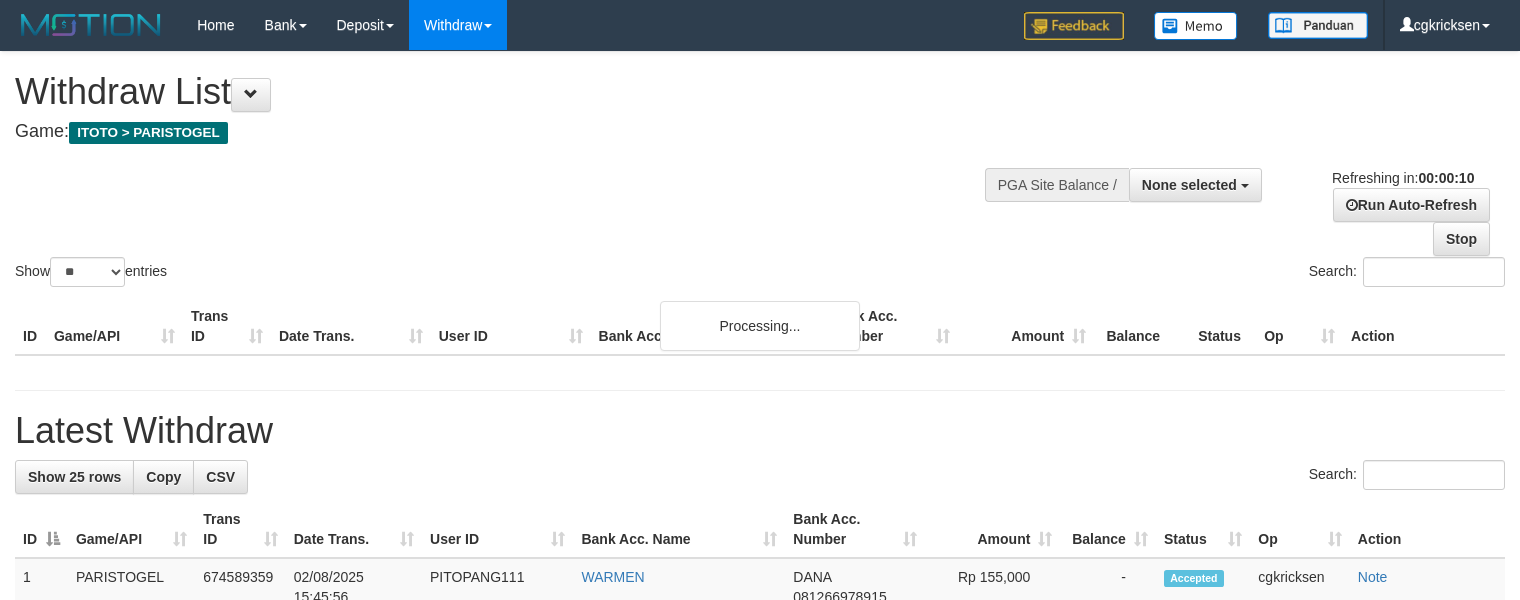 select 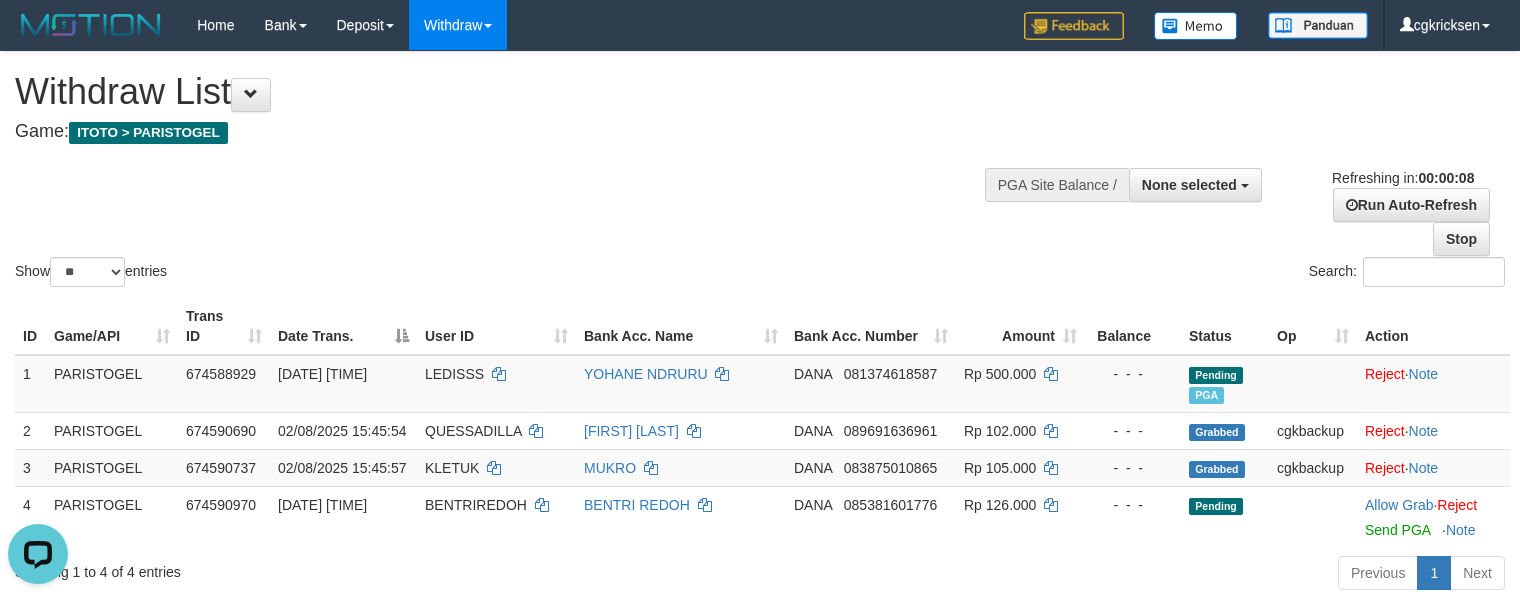 scroll, scrollTop: 0, scrollLeft: 0, axis: both 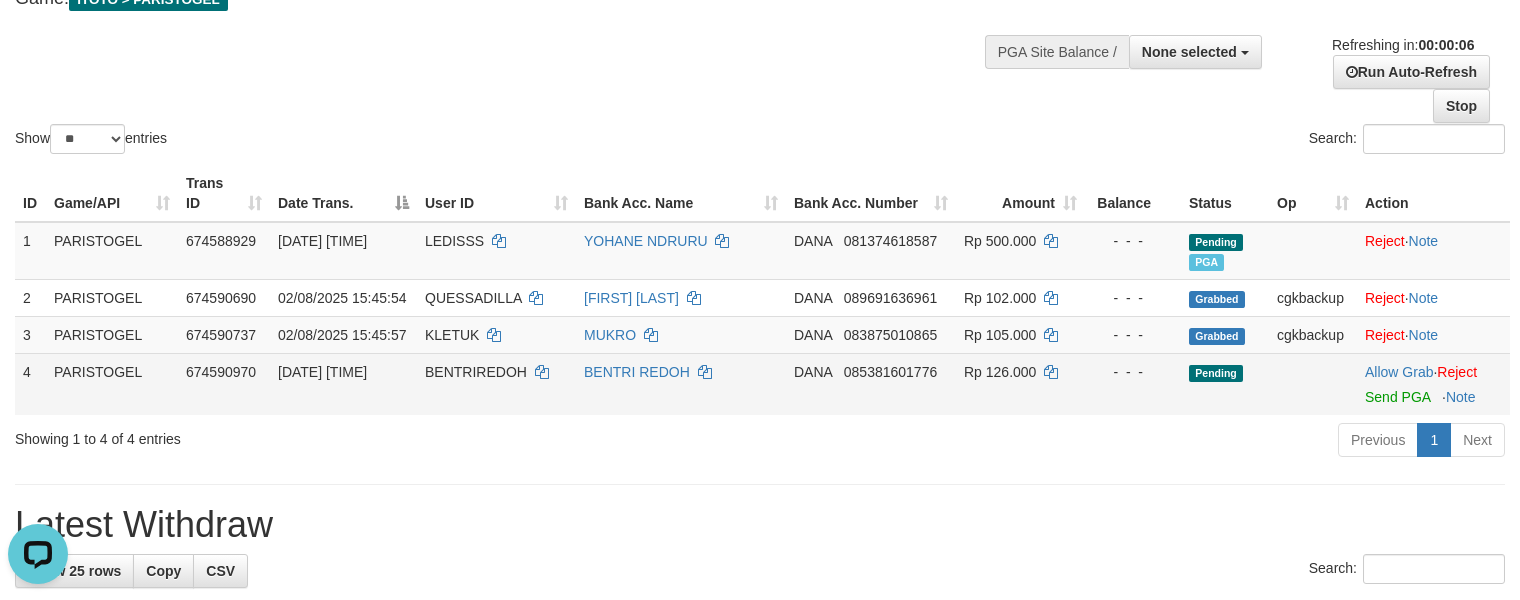 click on "Allow Grab   ·    Reject Send PGA     ·    Note" at bounding box center [1433, 384] 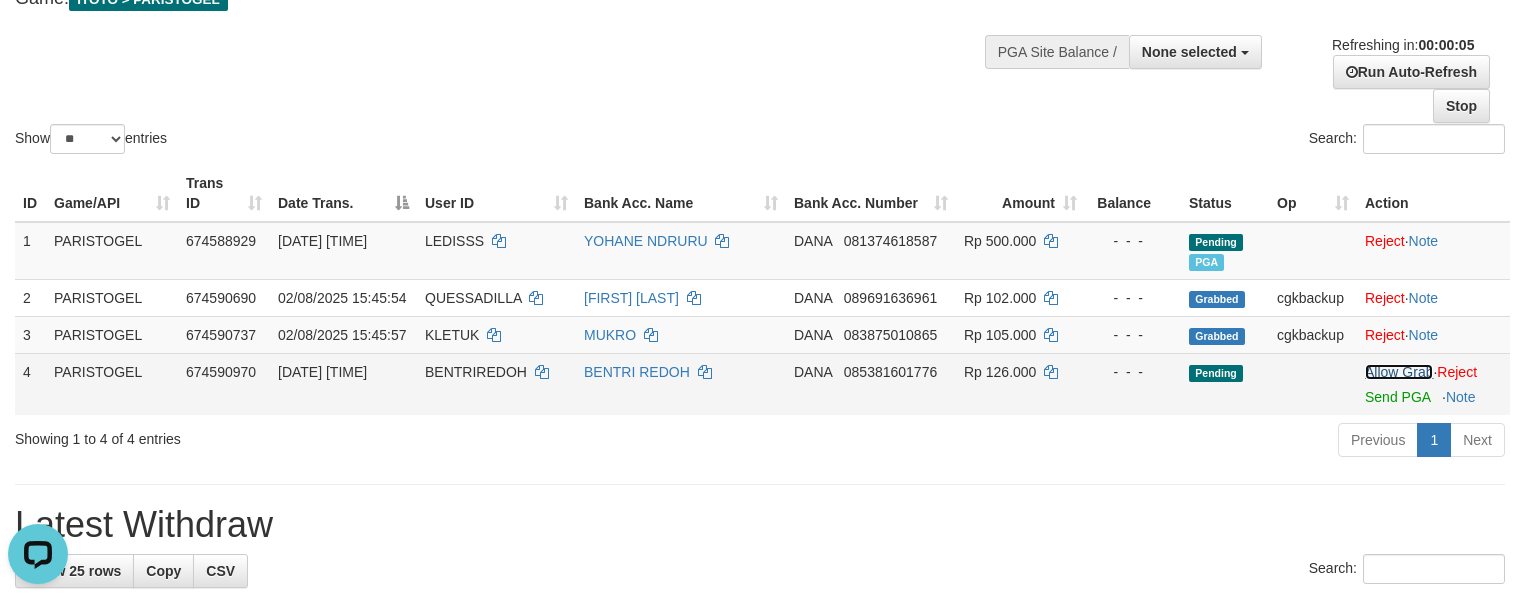click on "Allow Grab" at bounding box center (1399, 372) 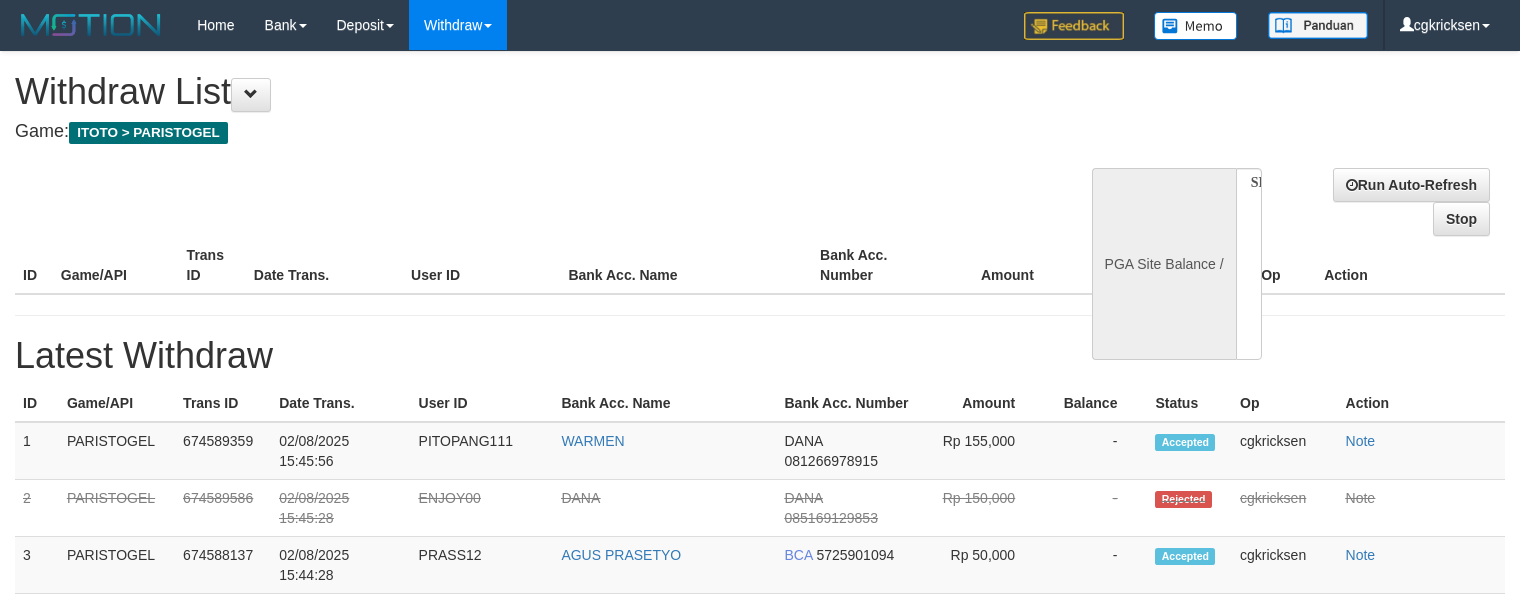 select 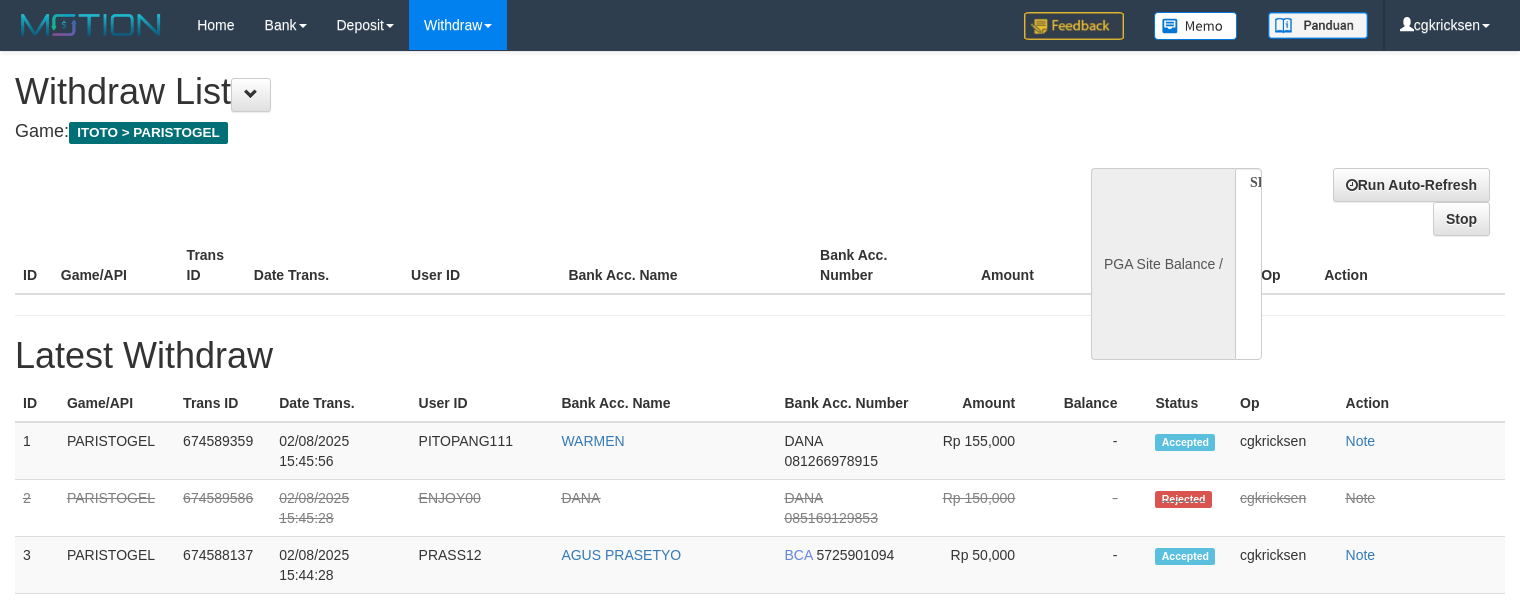 scroll, scrollTop: 0, scrollLeft: 0, axis: both 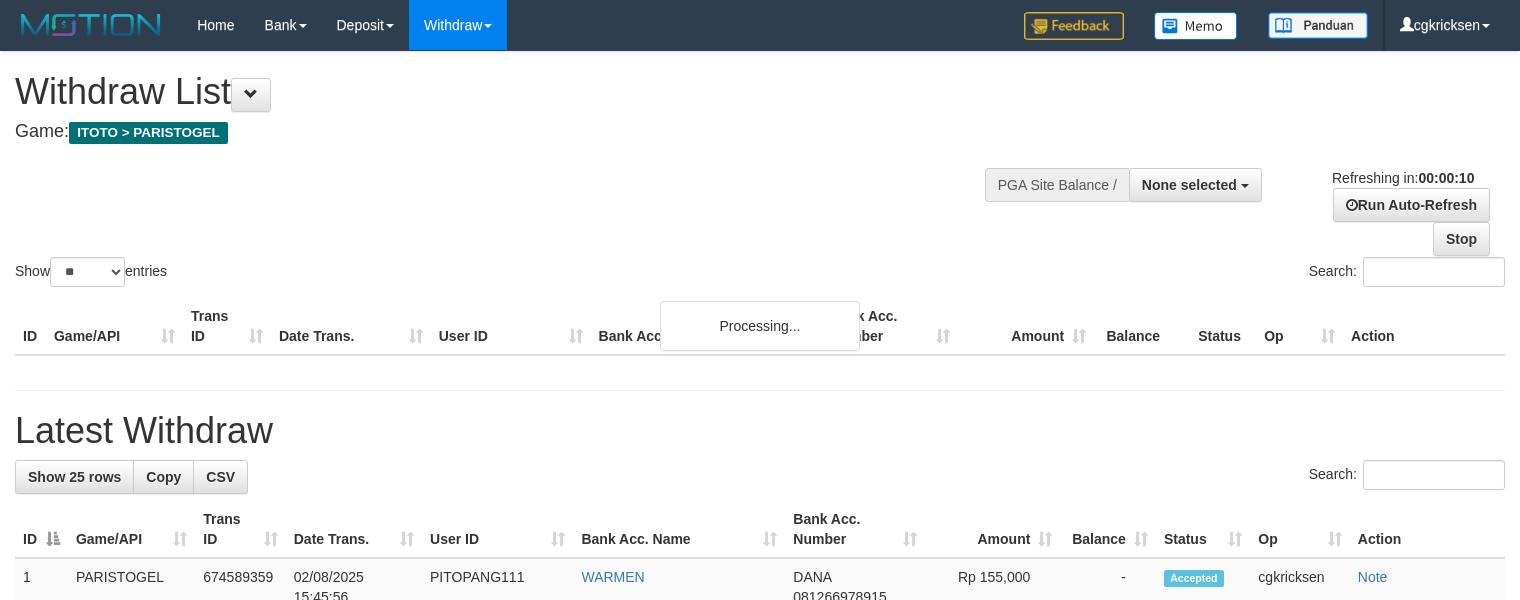 select 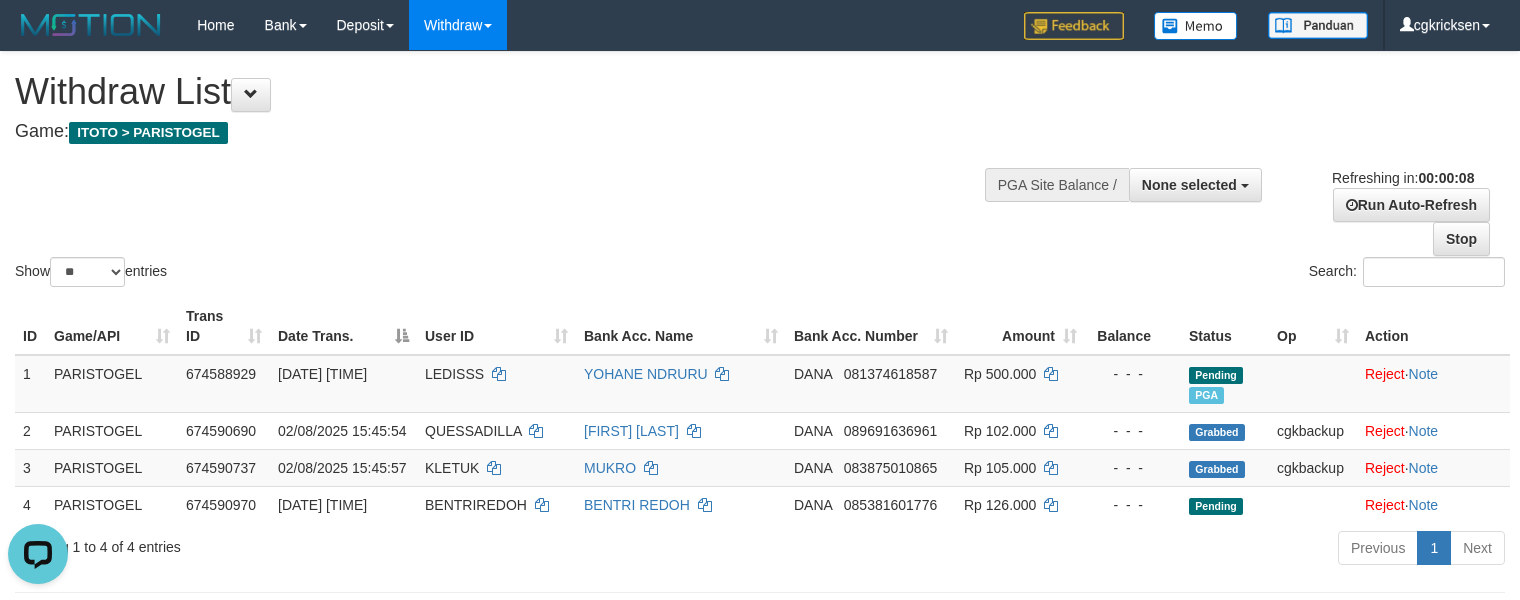 scroll, scrollTop: 0, scrollLeft: 0, axis: both 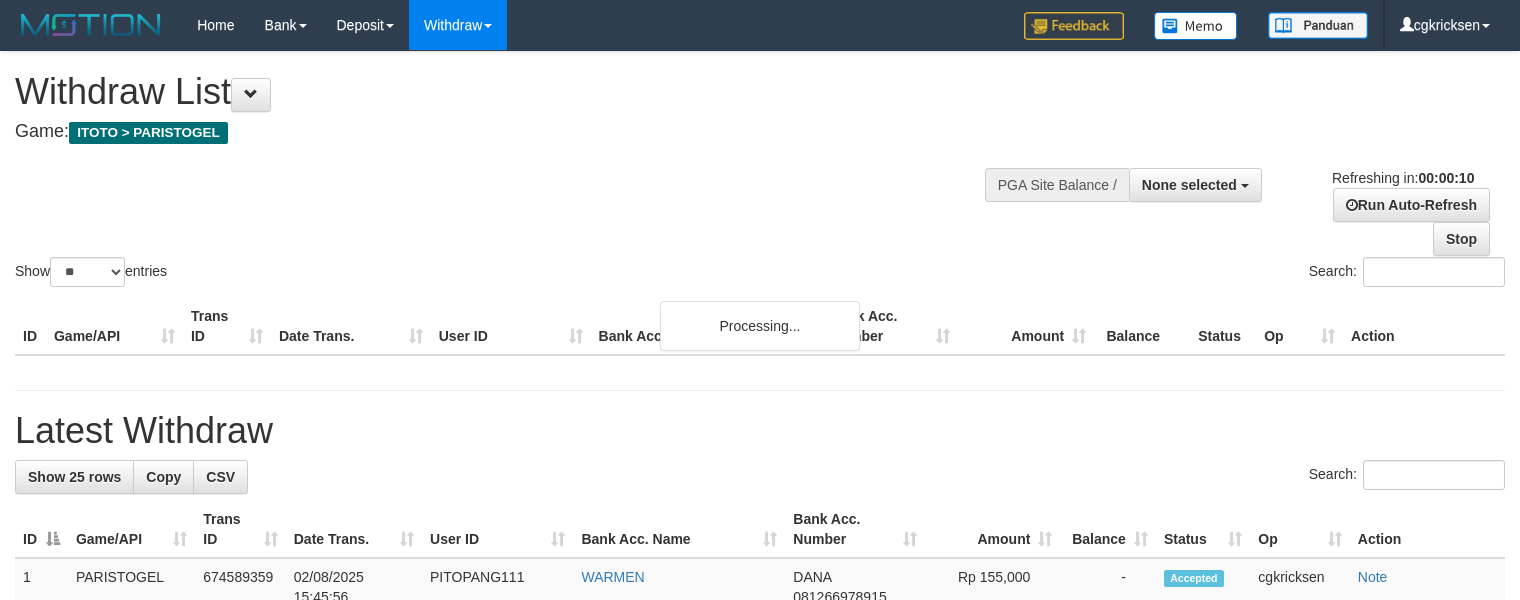 select 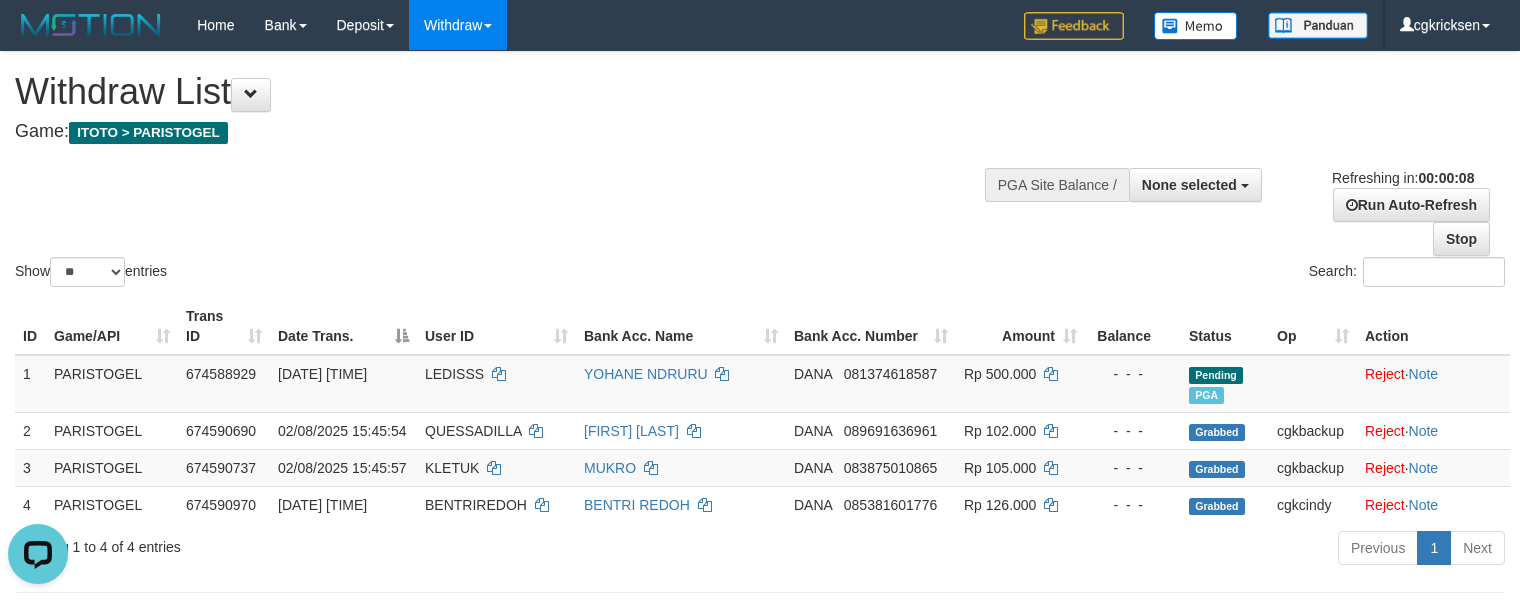 scroll, scrollTop: 0, scrollLeft: 0, axis: both 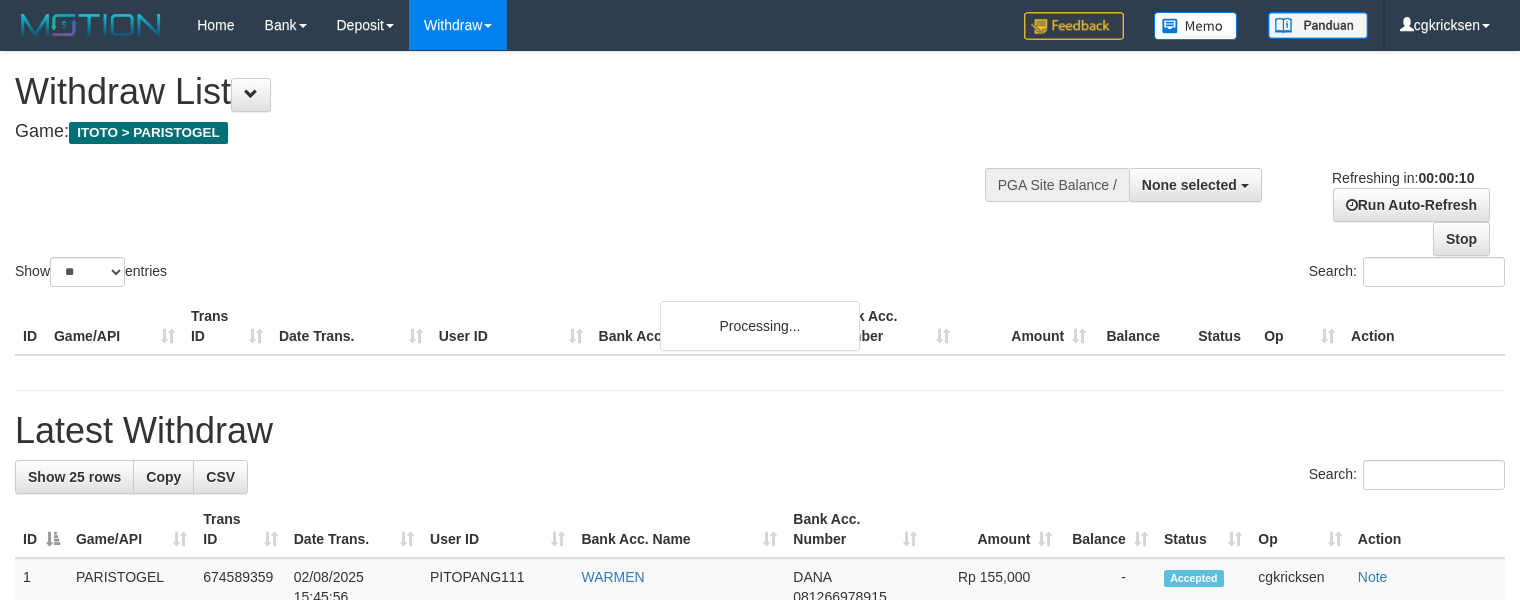select 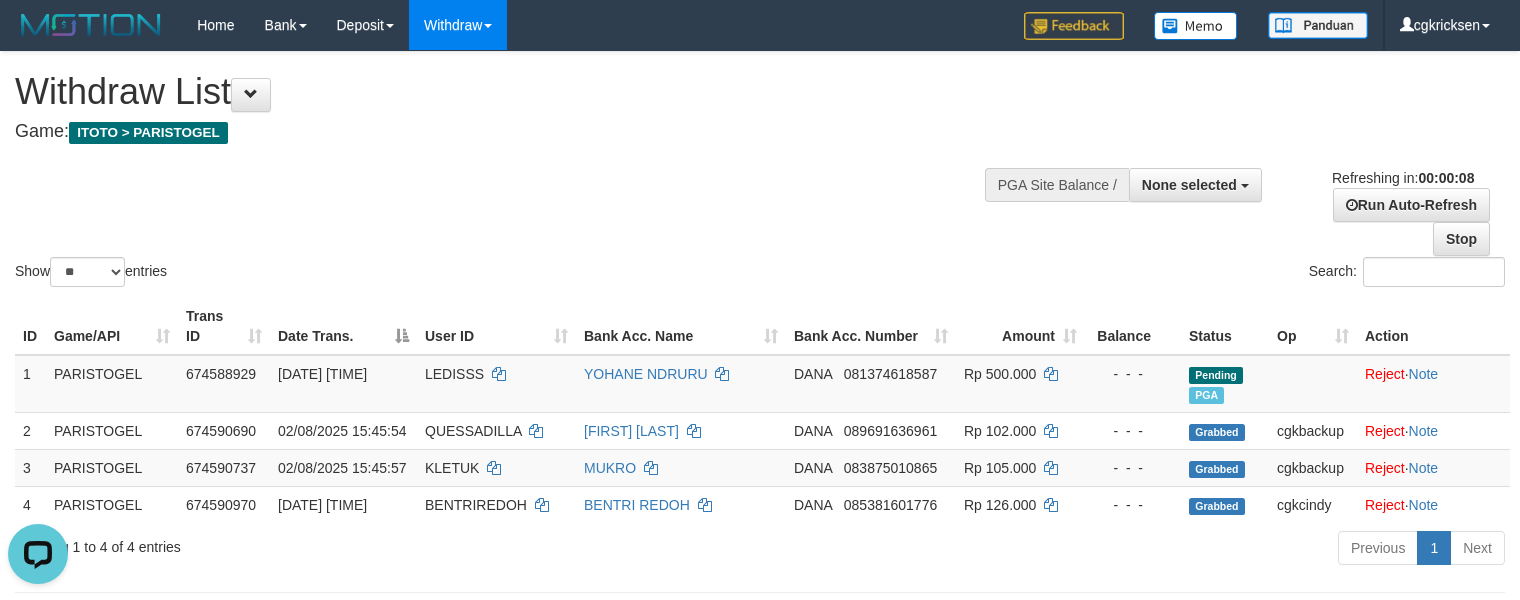 scroll, scrollTop: 0, scrollLeft: 0, axis: both 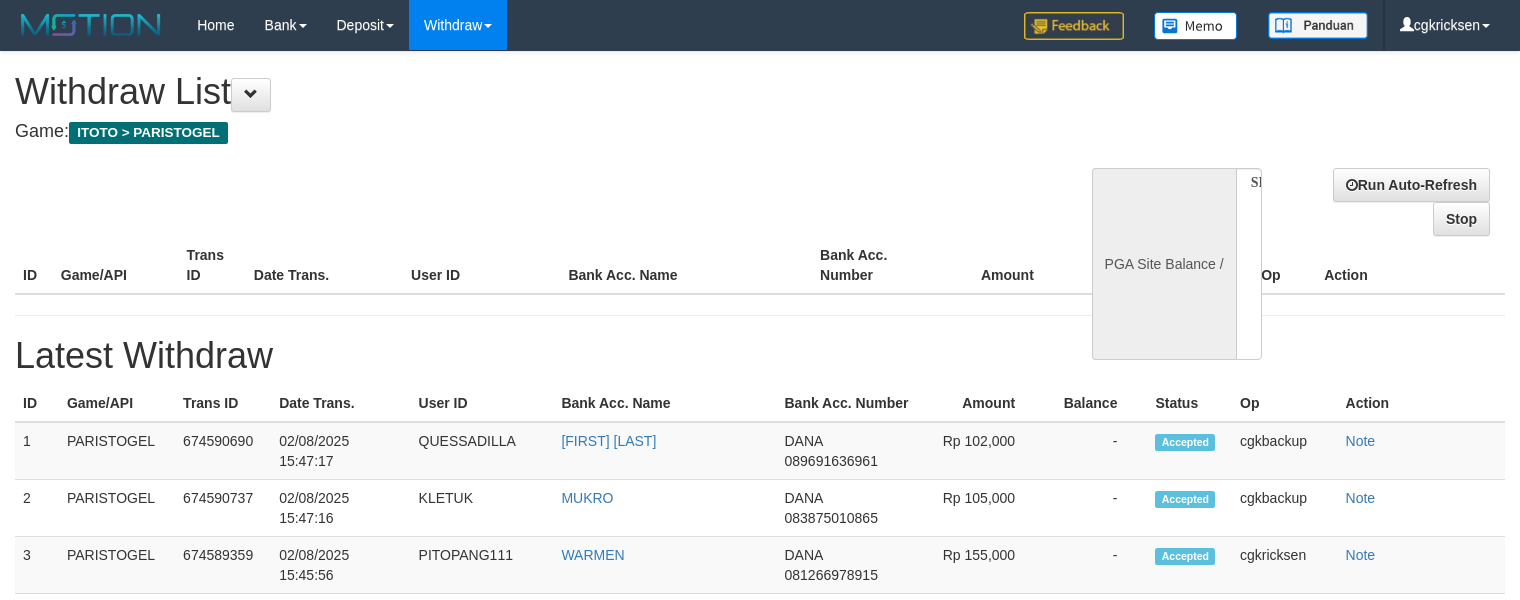 select 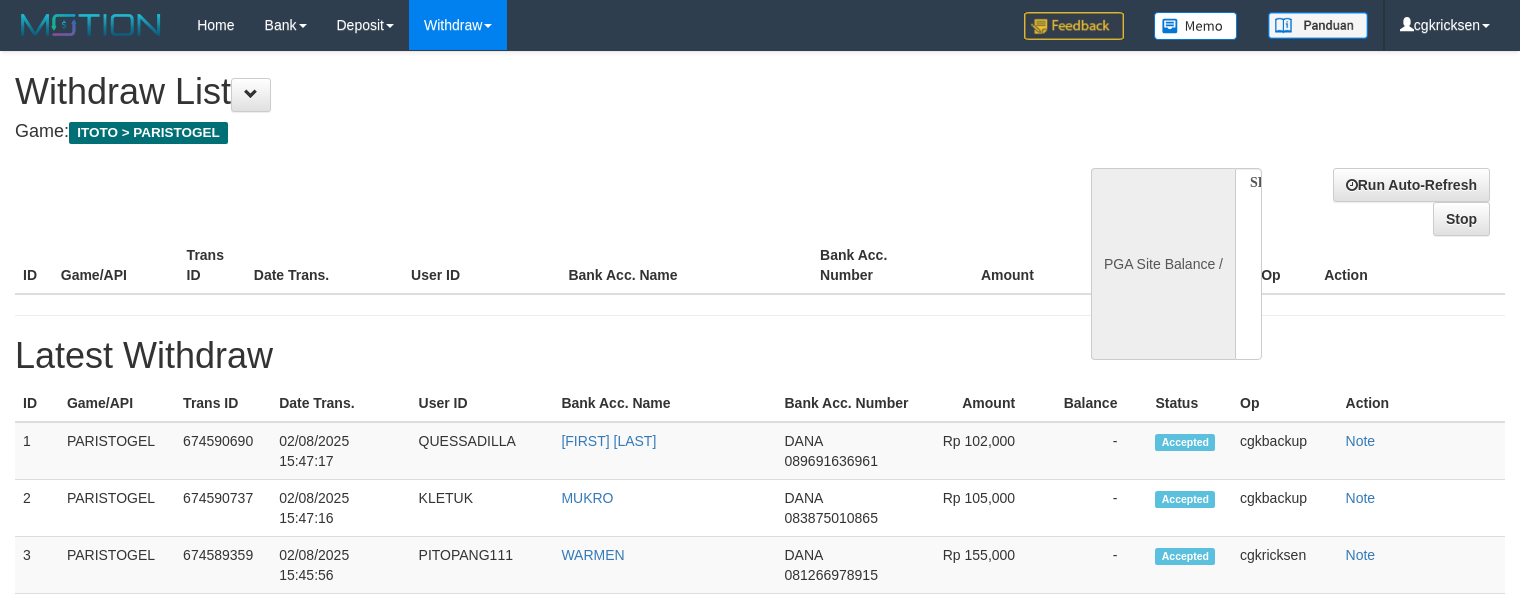 scroll, scrollTop: 0, scrollLeft: 0, axis: both 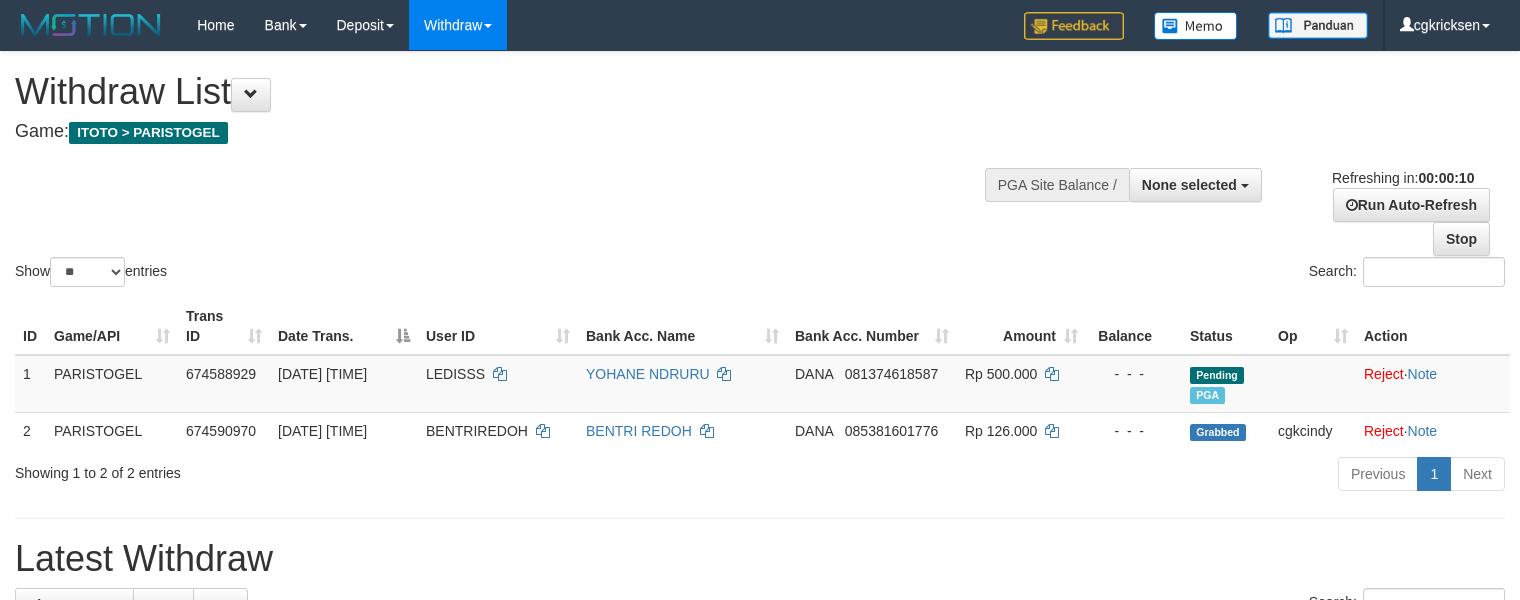 select 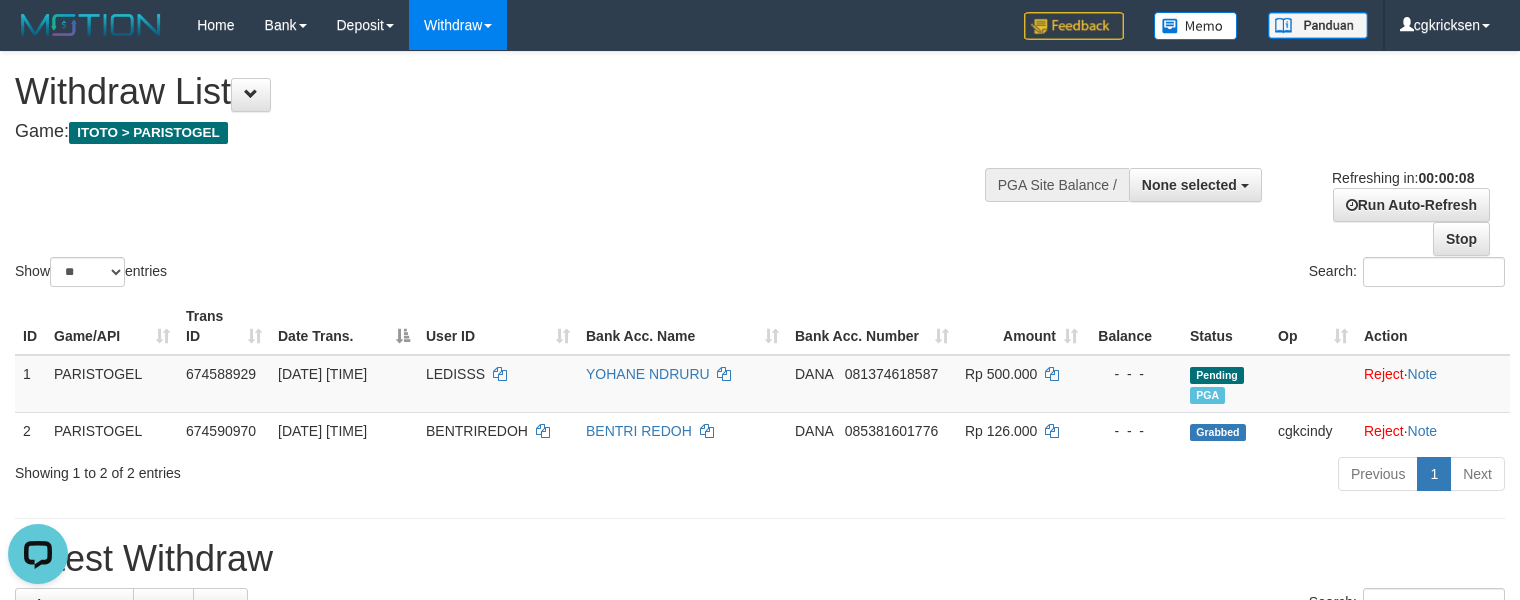 scroll, scrollTop: 0, scrollLeft: 0, axis: both 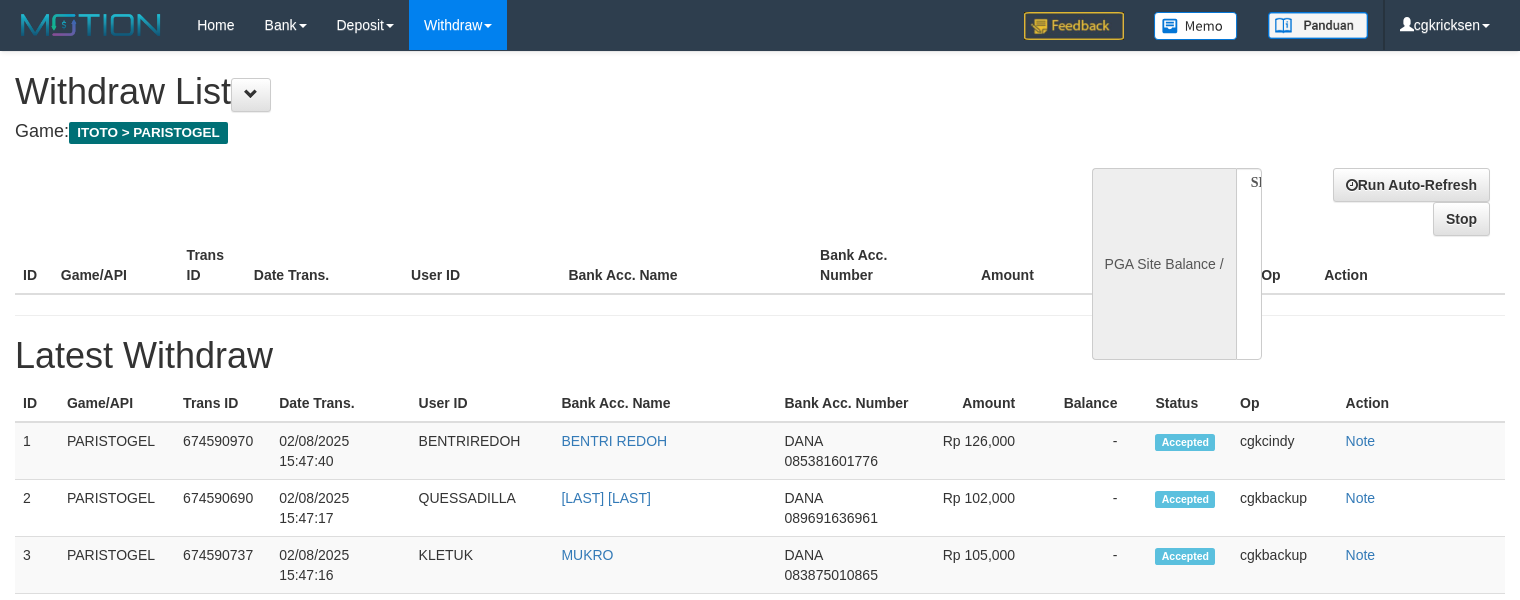 select 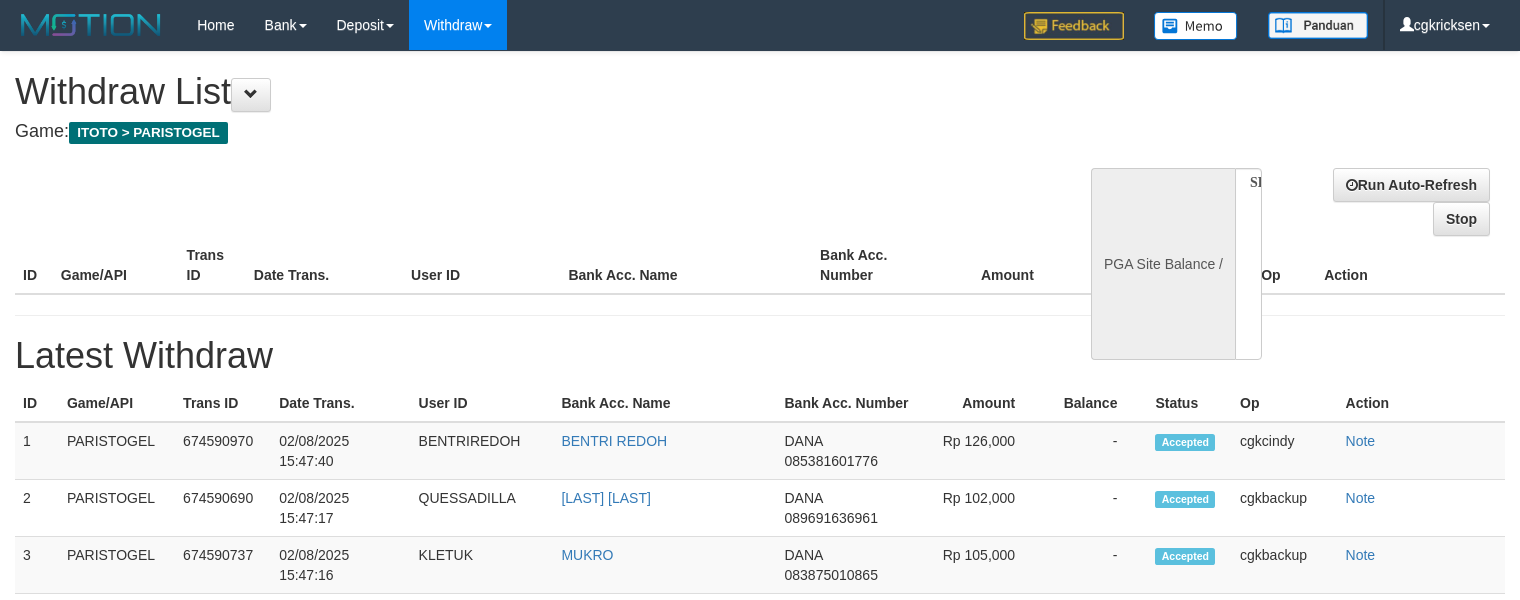 scroll, scrollTop: 0, scrollLeft: 0, axis: both 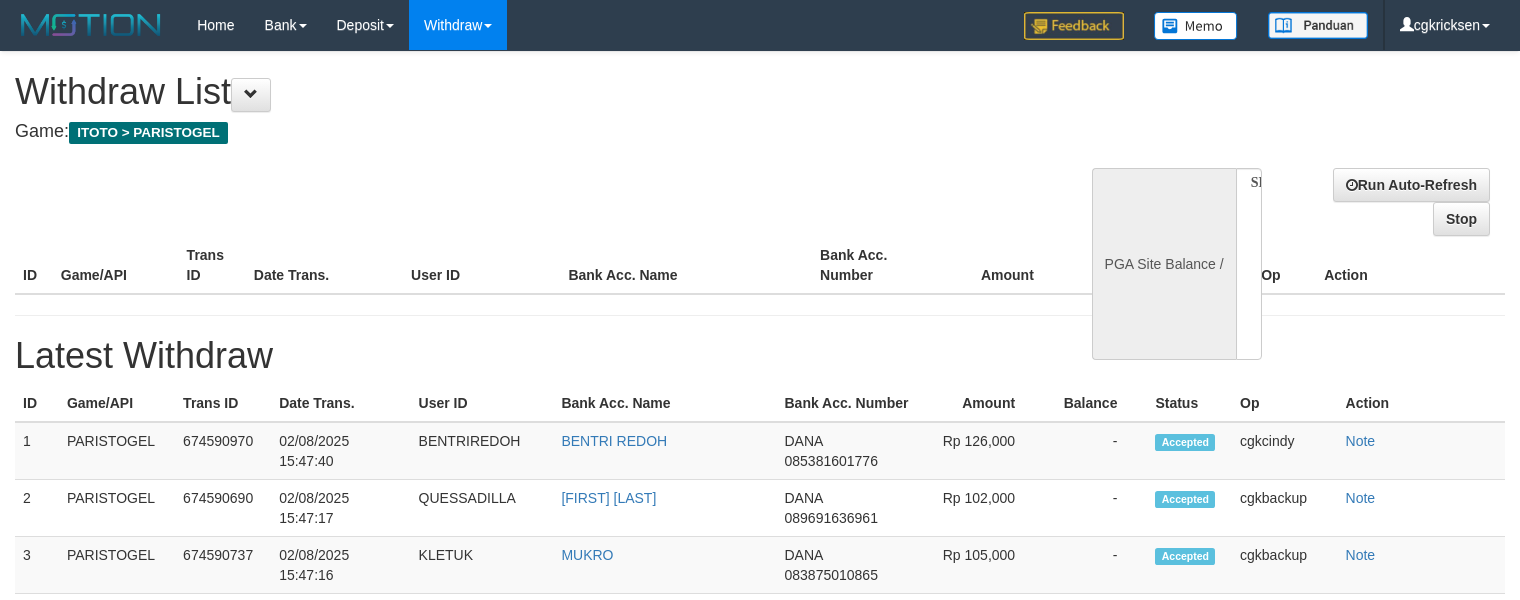 select 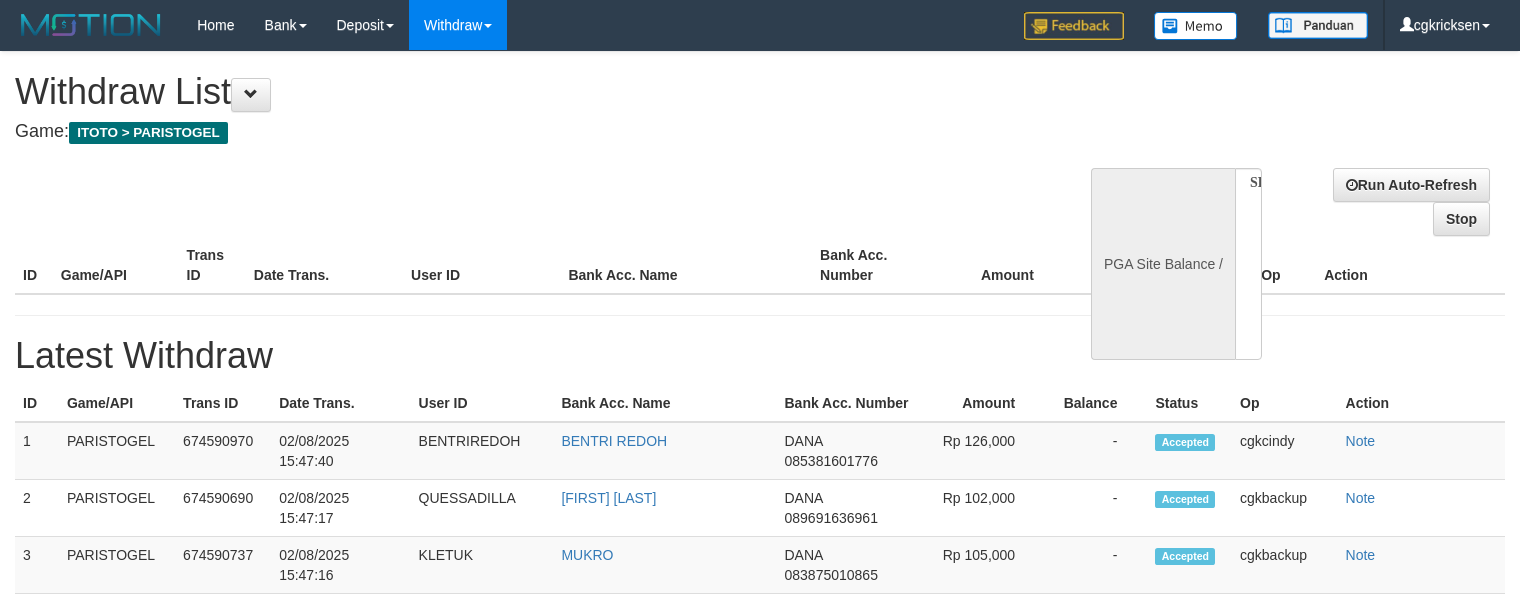 scroll, scrollTop: 0, scrollLeft: 0, axis: both 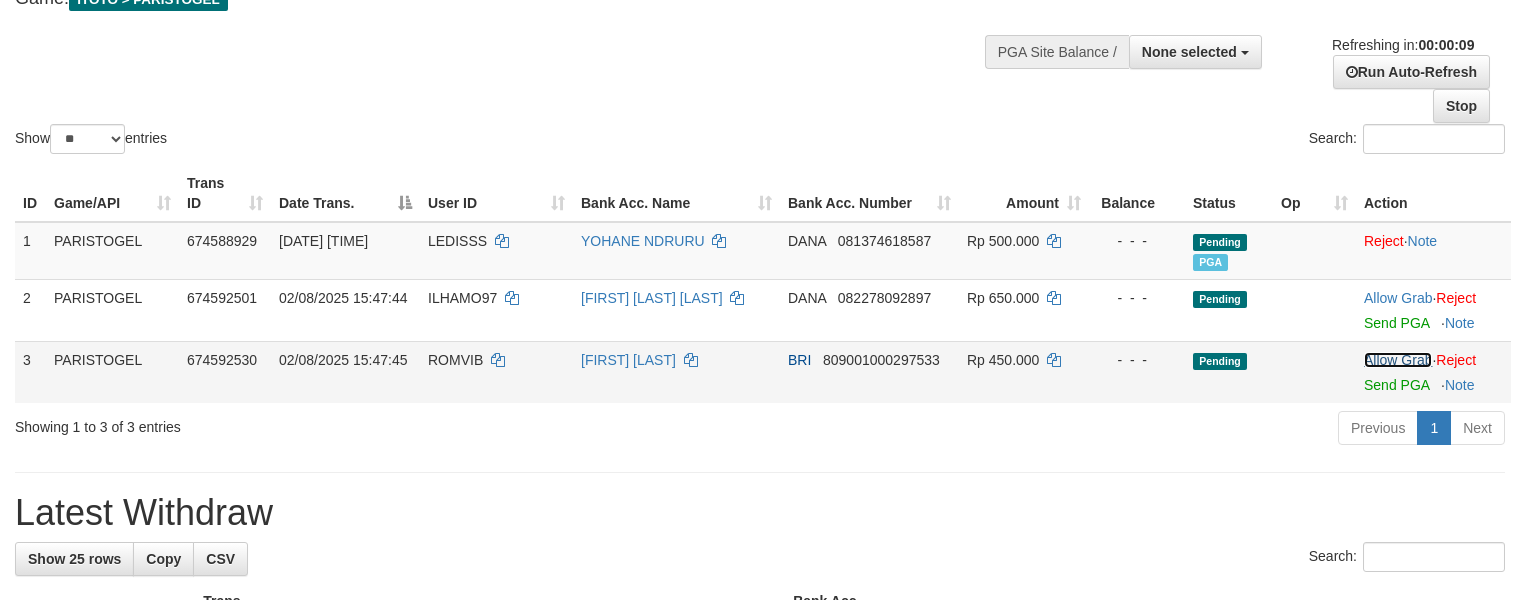click on "Allow Grab" at bounding box center (1398, 360) 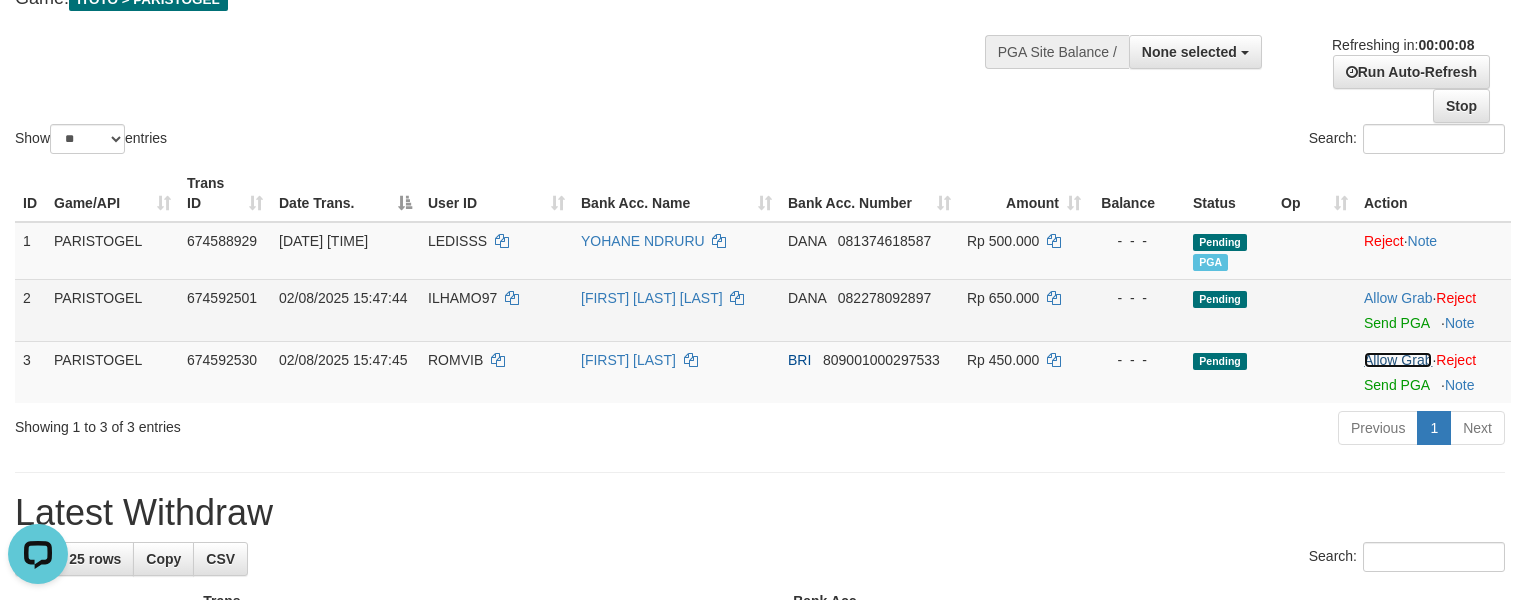 scroll, scrollTop: 0, scrollLeft: 0, axis: both 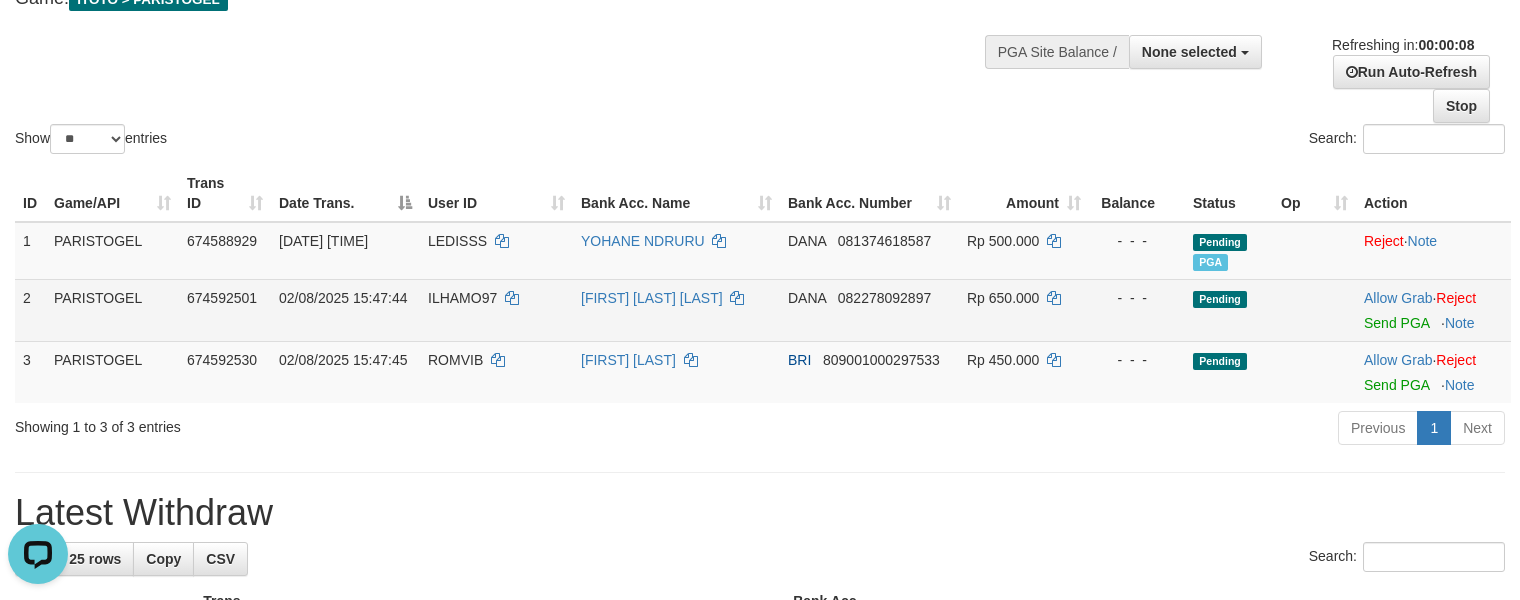click on "ILHAMO97" at bounding box center (496, 310) 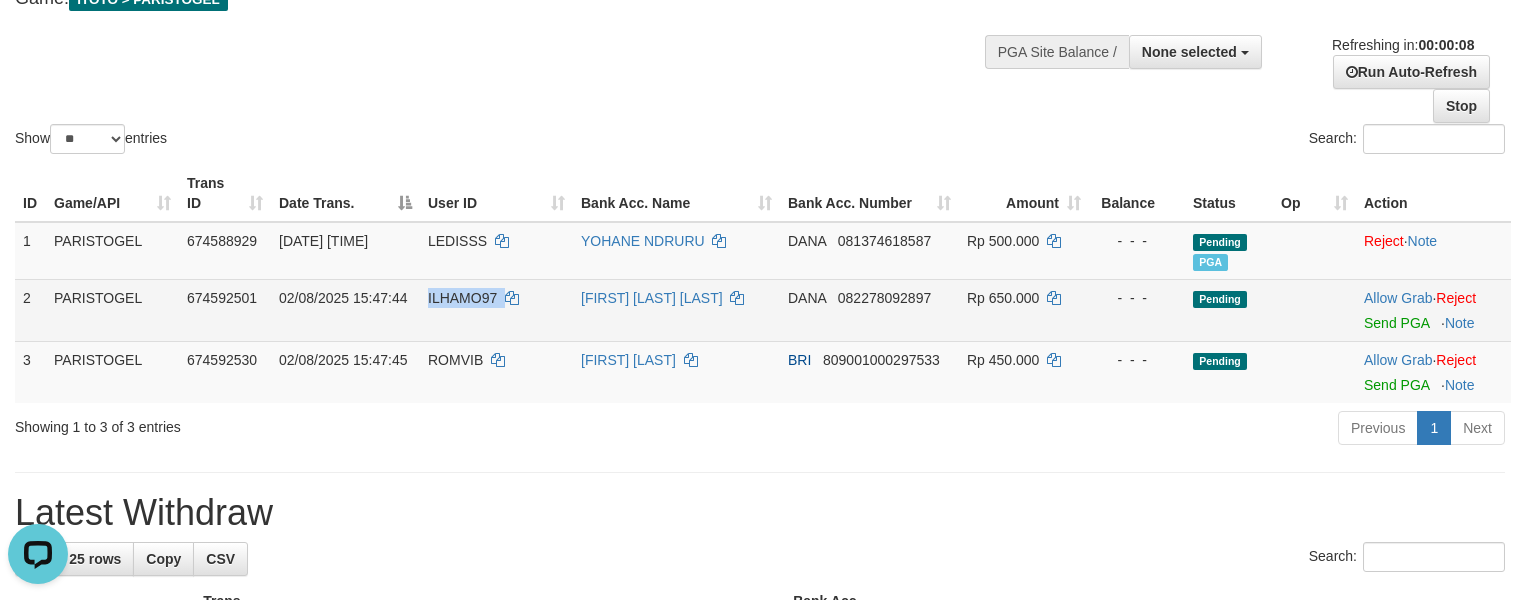 click on "ILHAMO97" at bounding box center [496, 310] 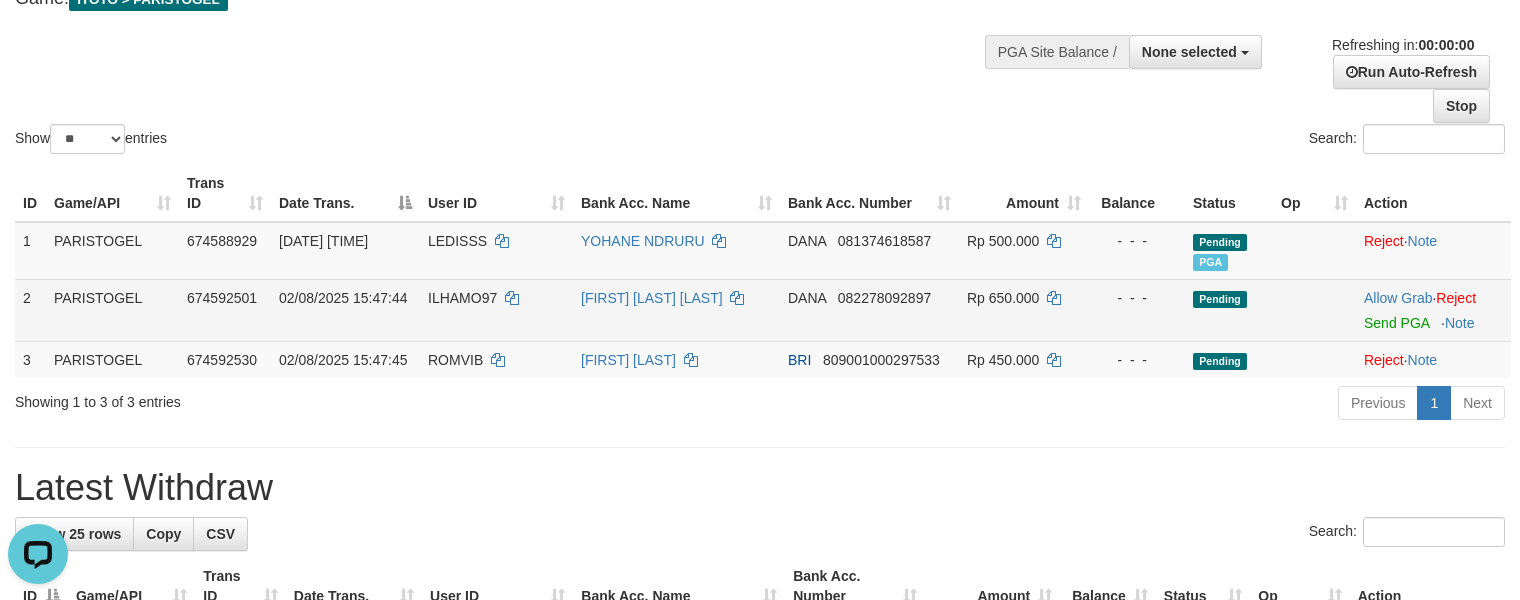 click on "ILHAM ABDUL MALIK" at bounding box center (676, 310) 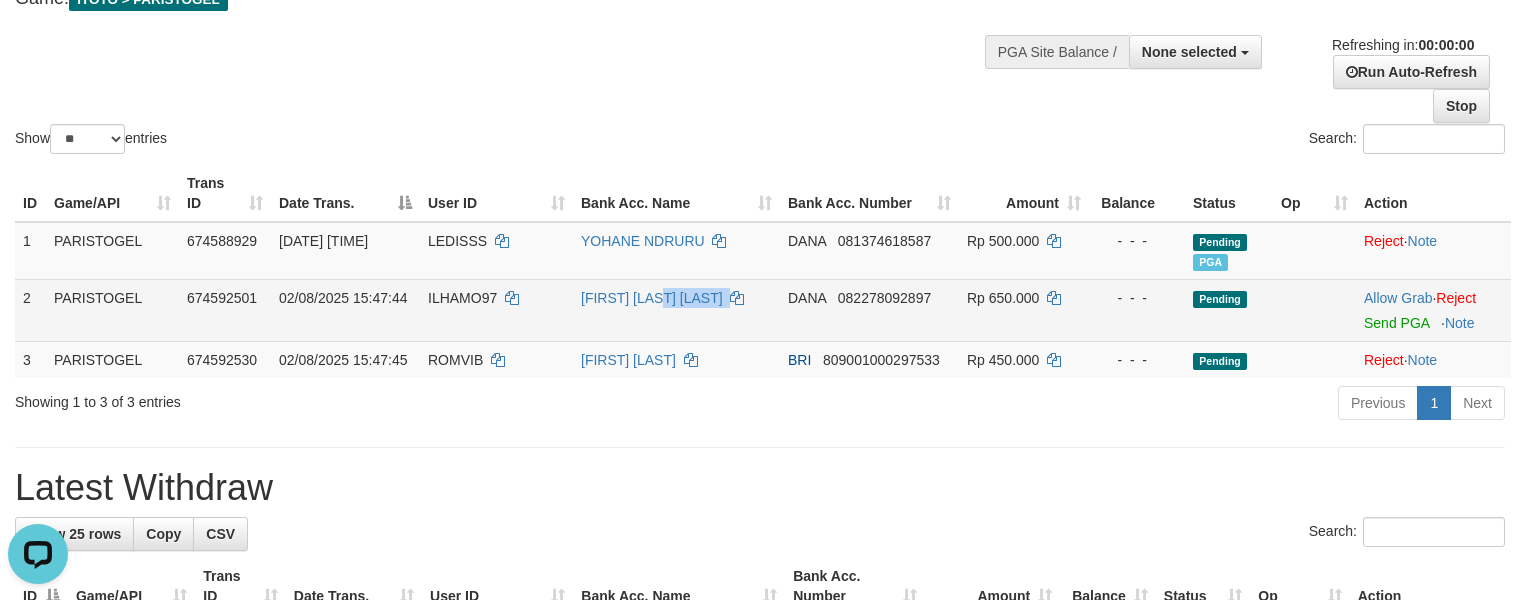 click on "[FIRST] [LAST]" at bounding box center (676, 310) 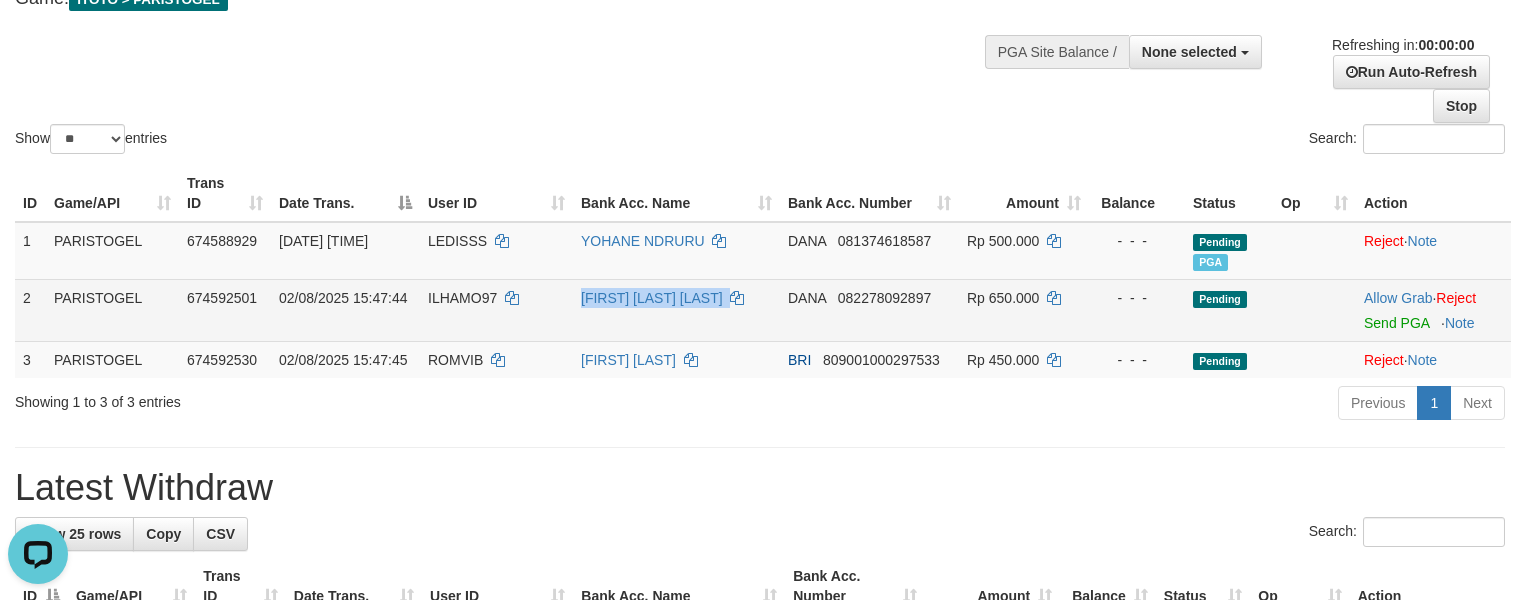 click on "[FIRST] [MIDDLE] [LAST]" at bounding box center [676, 310] 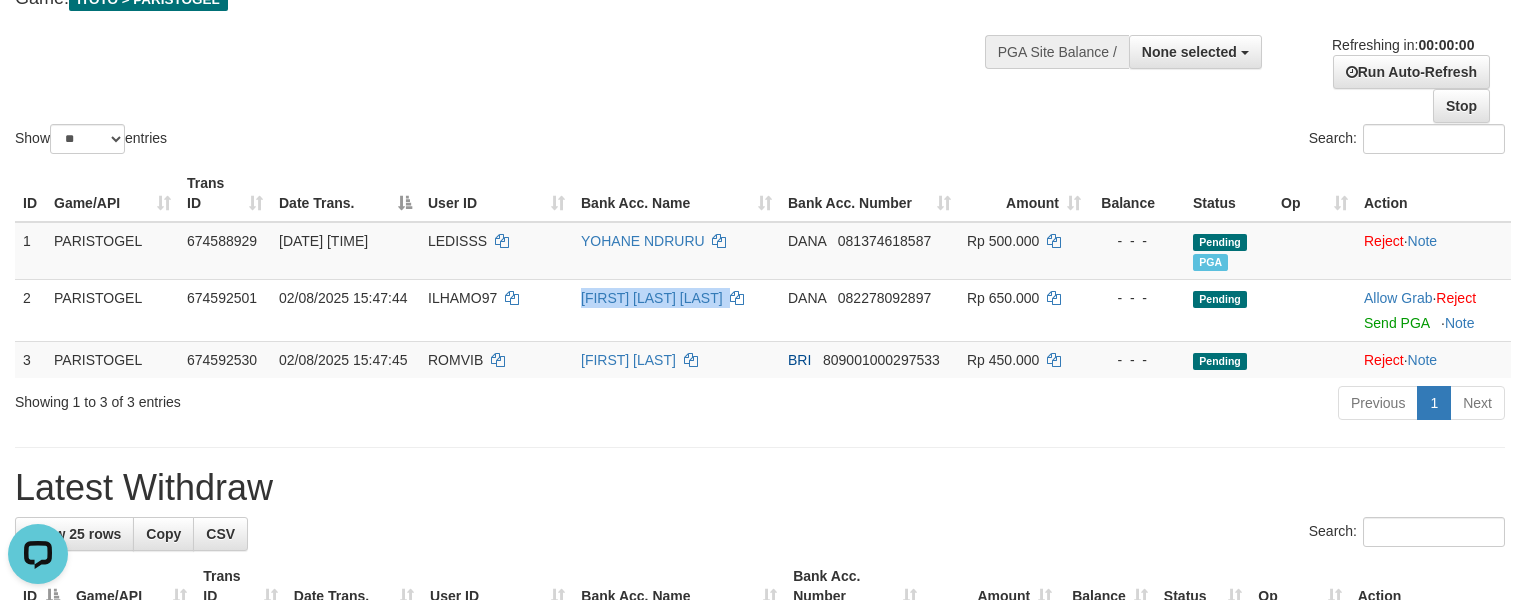 copy on "[FIRST] [MIDDLE] [LAST]" 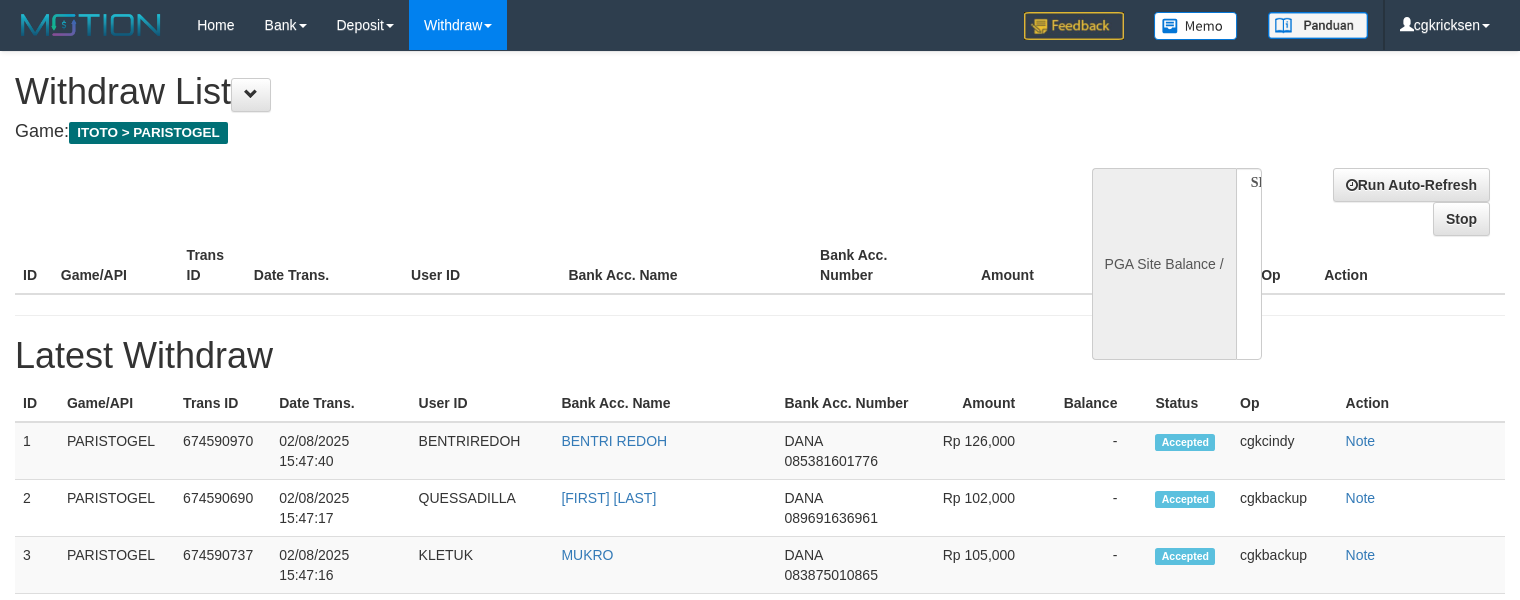 select 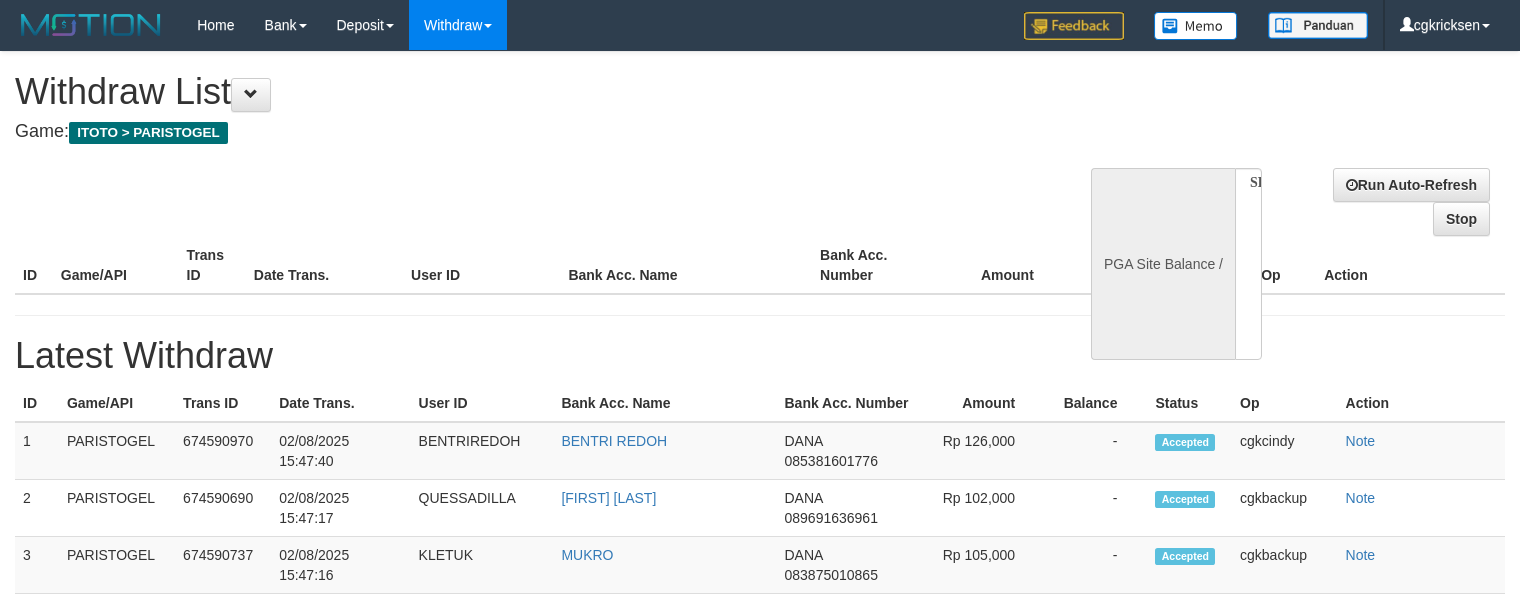 scroll, scrollTop: 0, scrollLeft: 0, axis: both 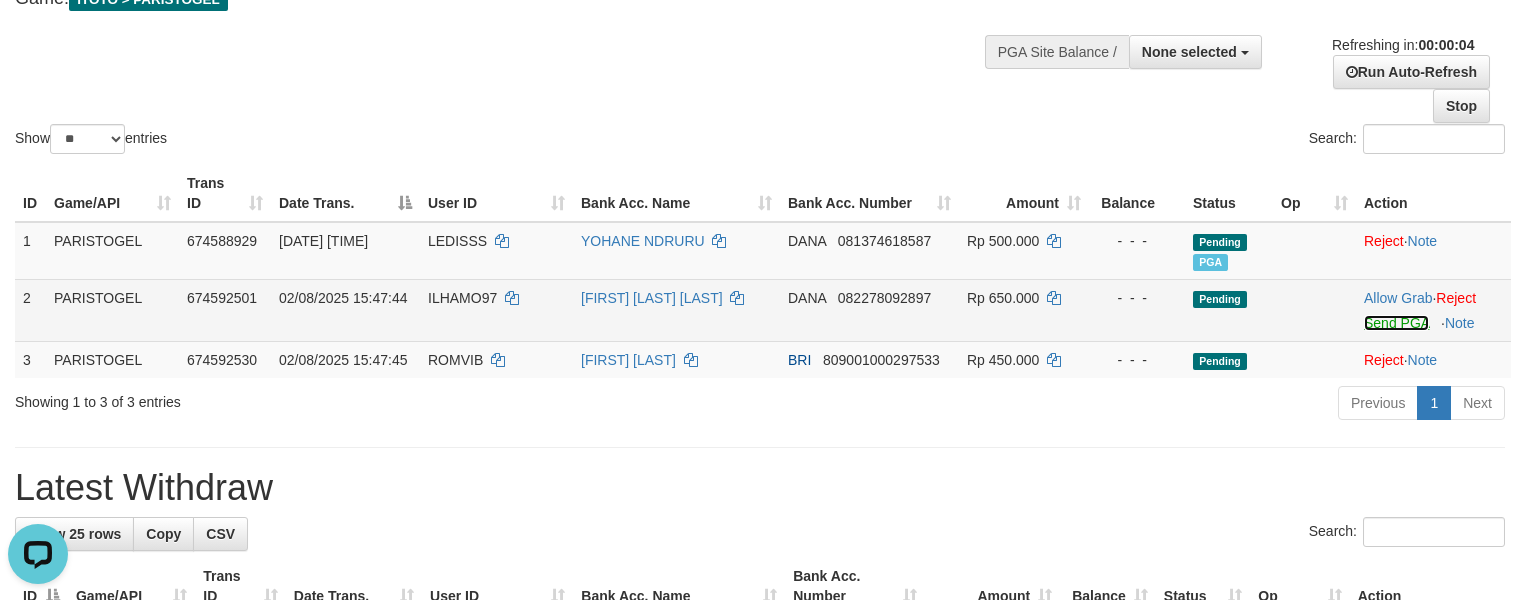 click on "Send PGA" at bounding box center (1396, 323) 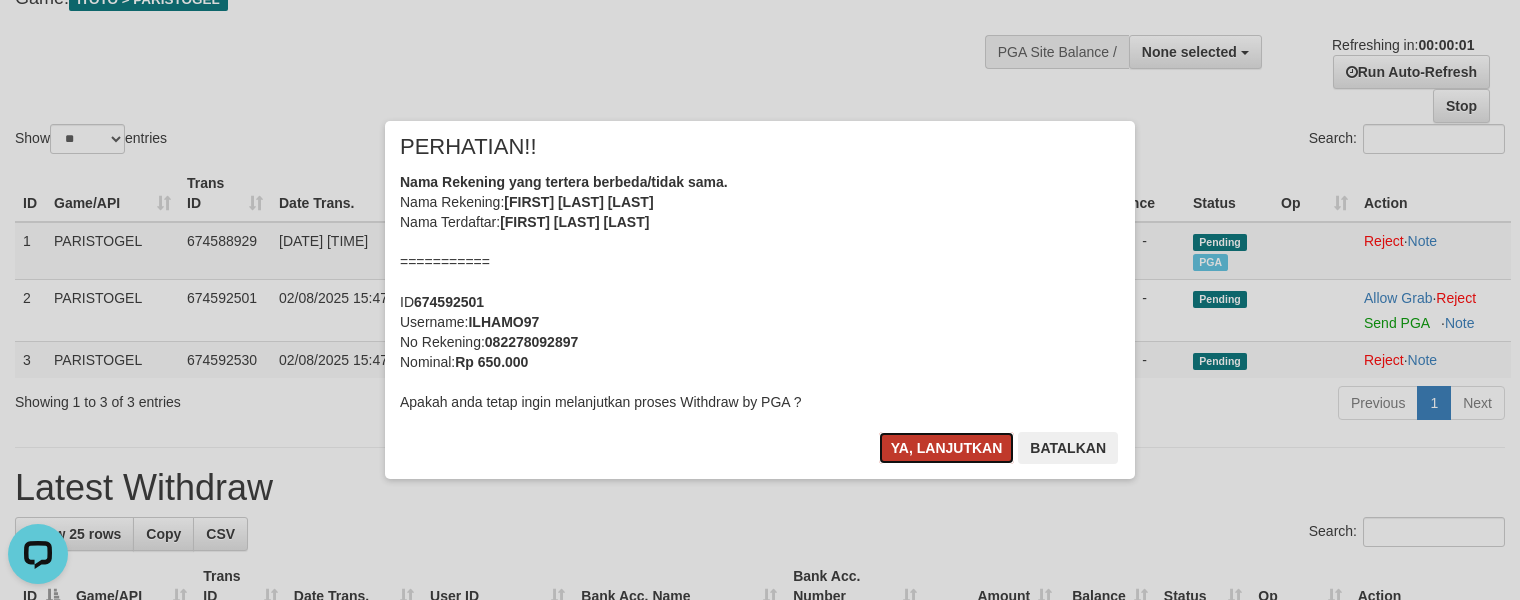 click on "Ya, lanjutkan" at bounding box center [947, 448] 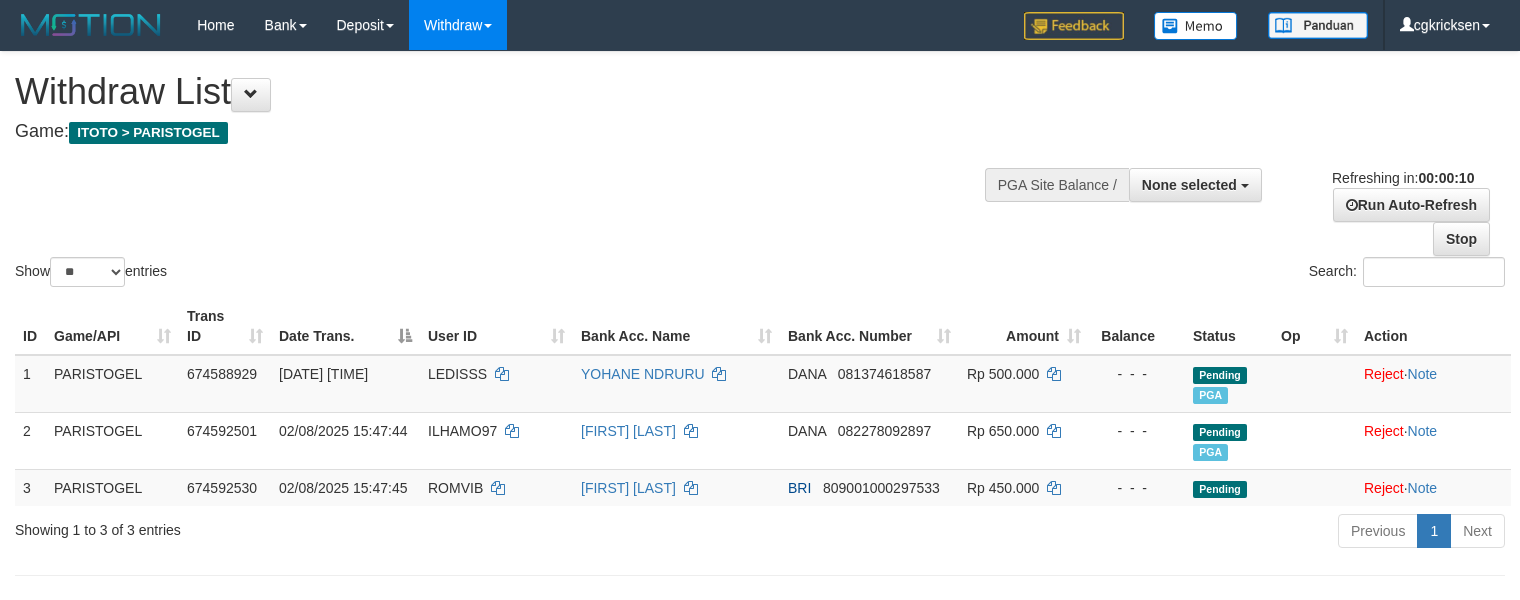 select 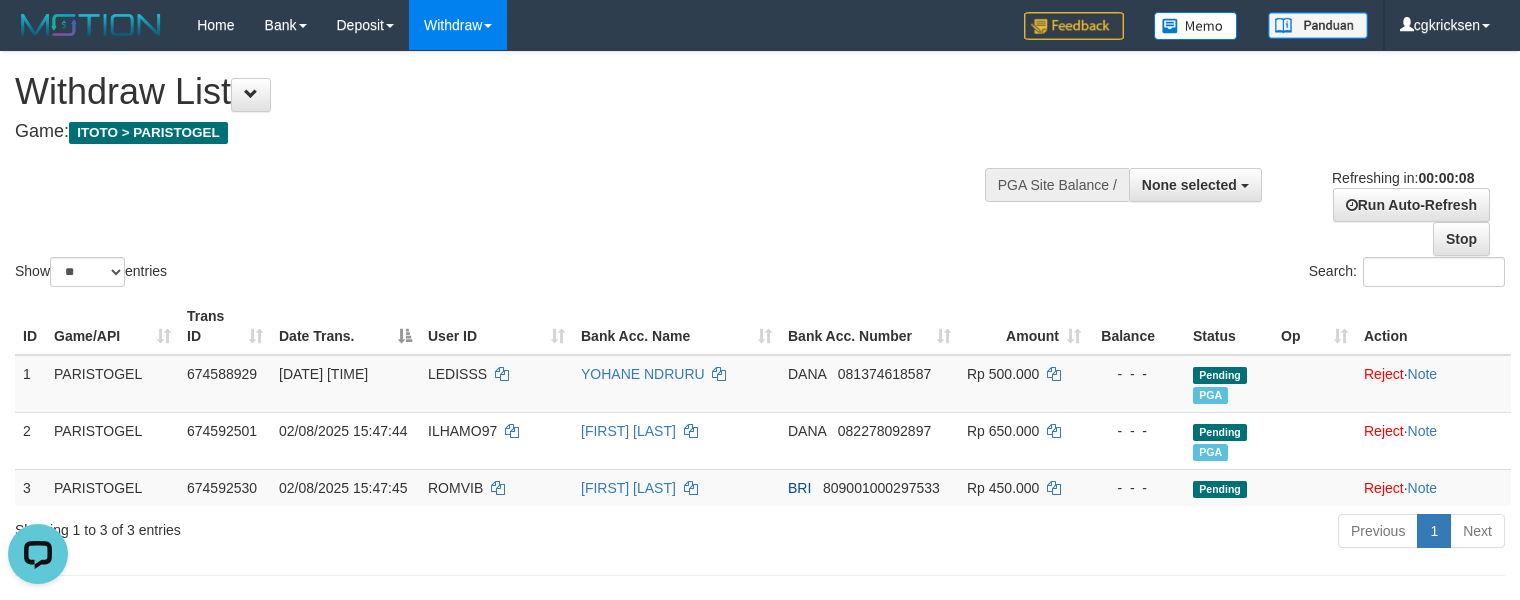 scroll, scrollTop: 0, scrollLeft: 0, axis: both 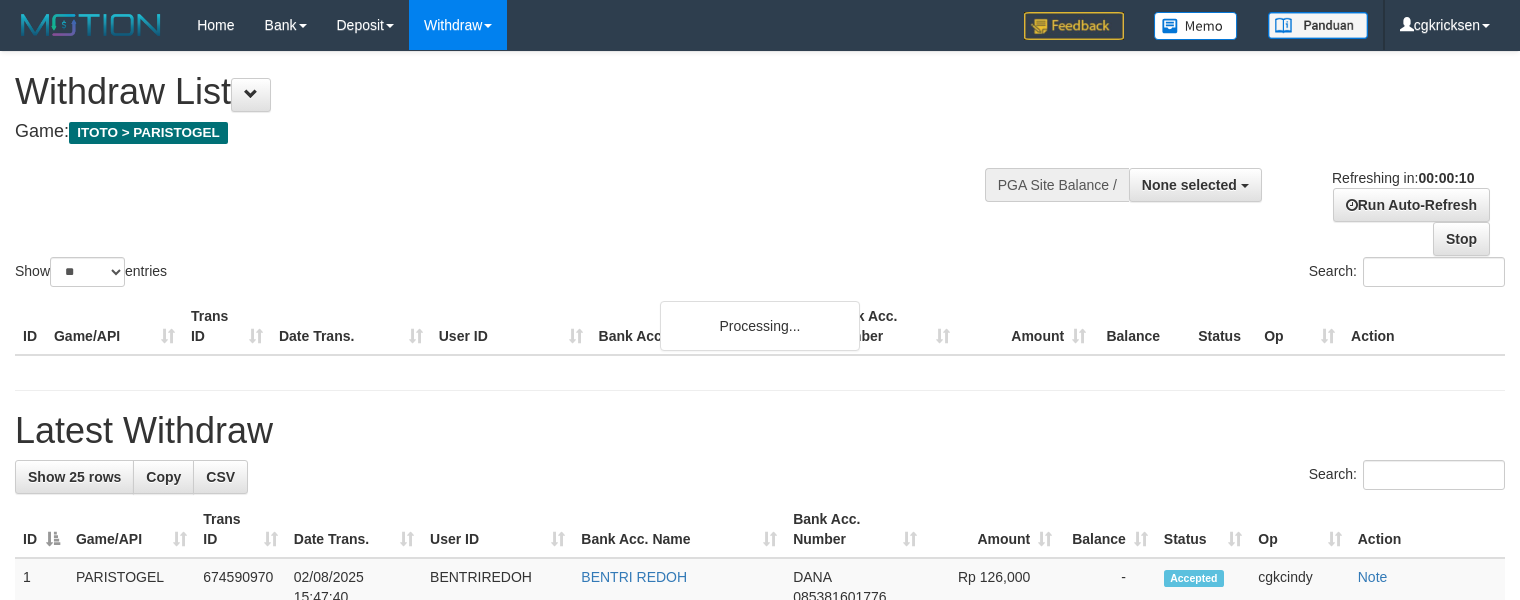 select 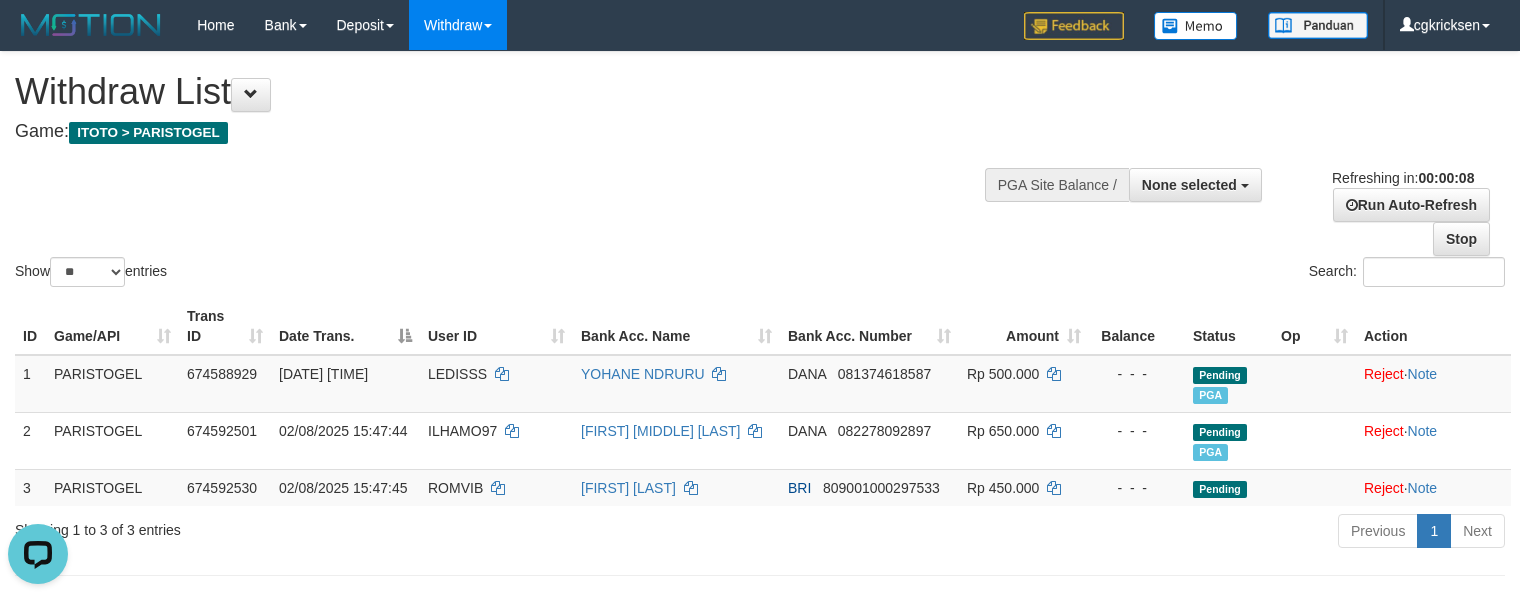 scroll, scrollTop: 0, scrollLeft: 0, axis: both 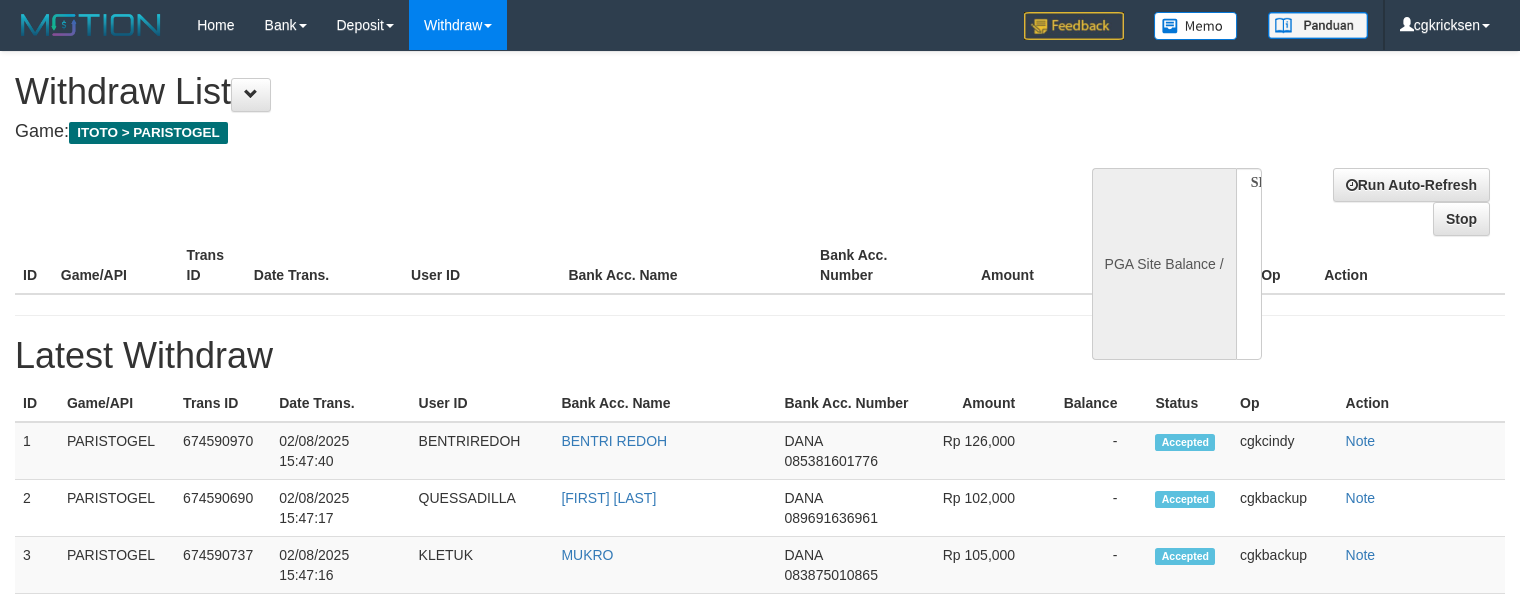select 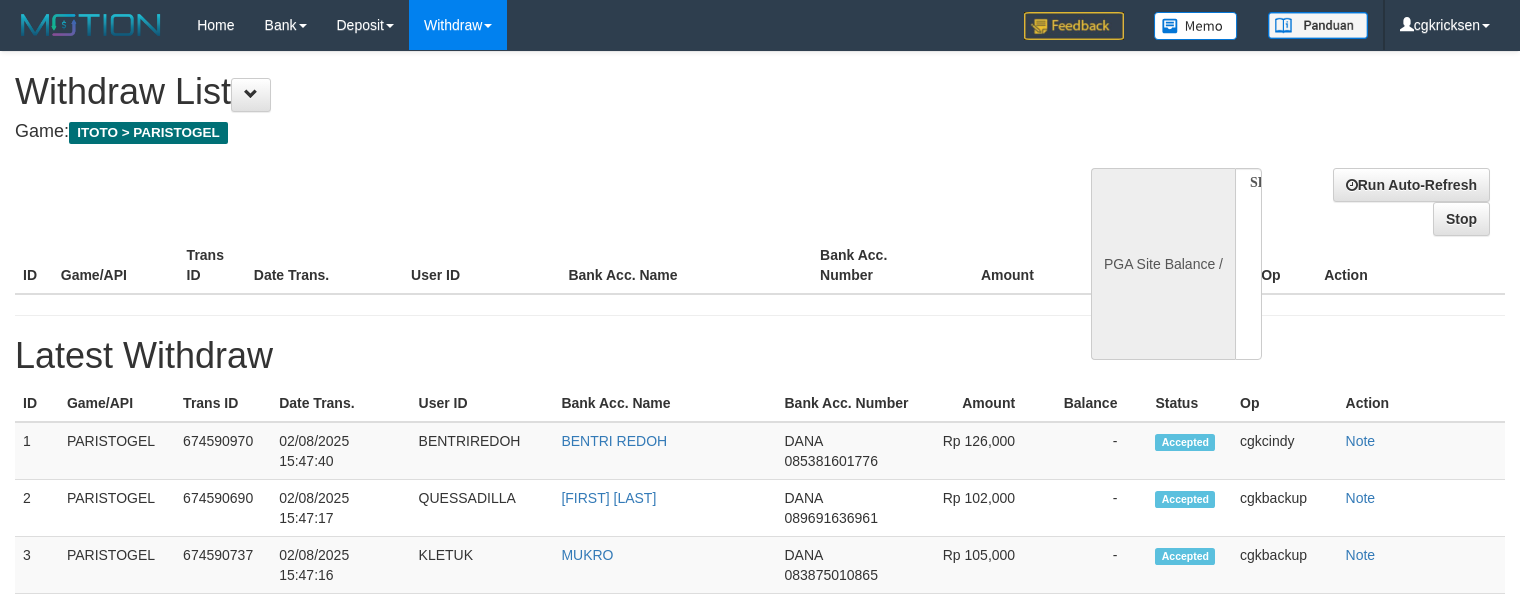 scroll, scrollTop: 0, scrollLeft: 0, axis: both 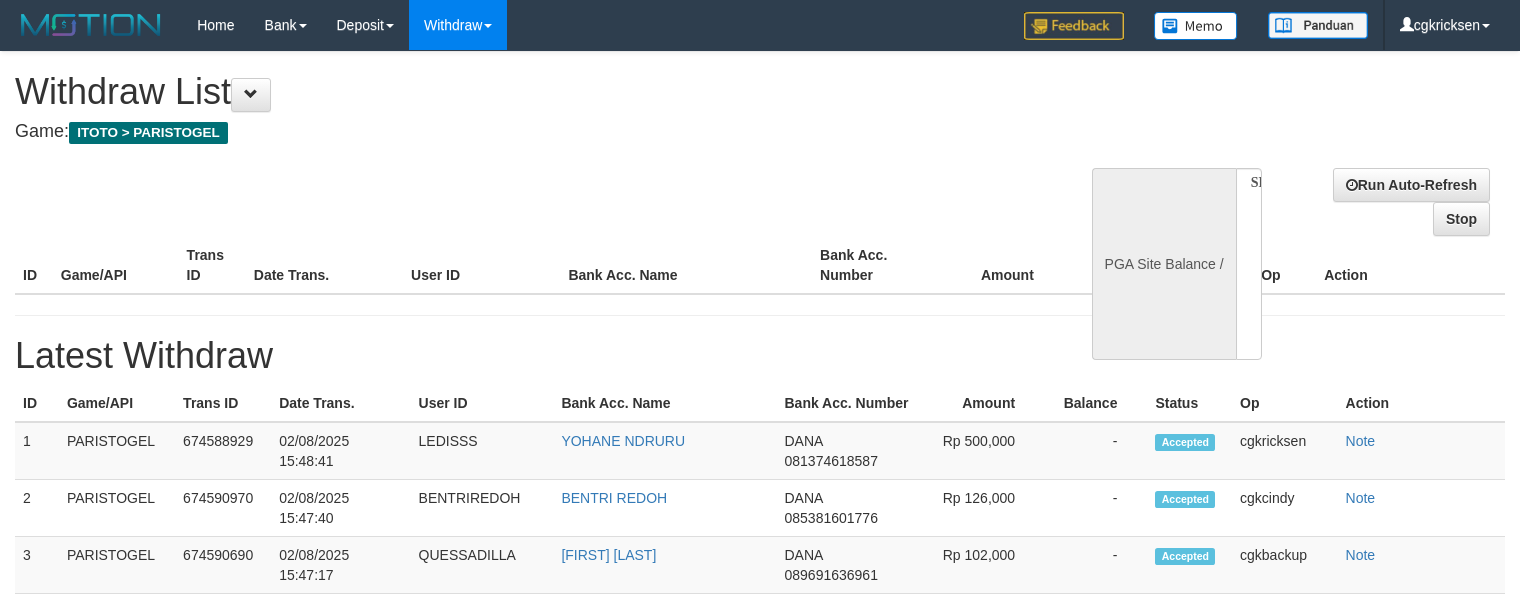 select 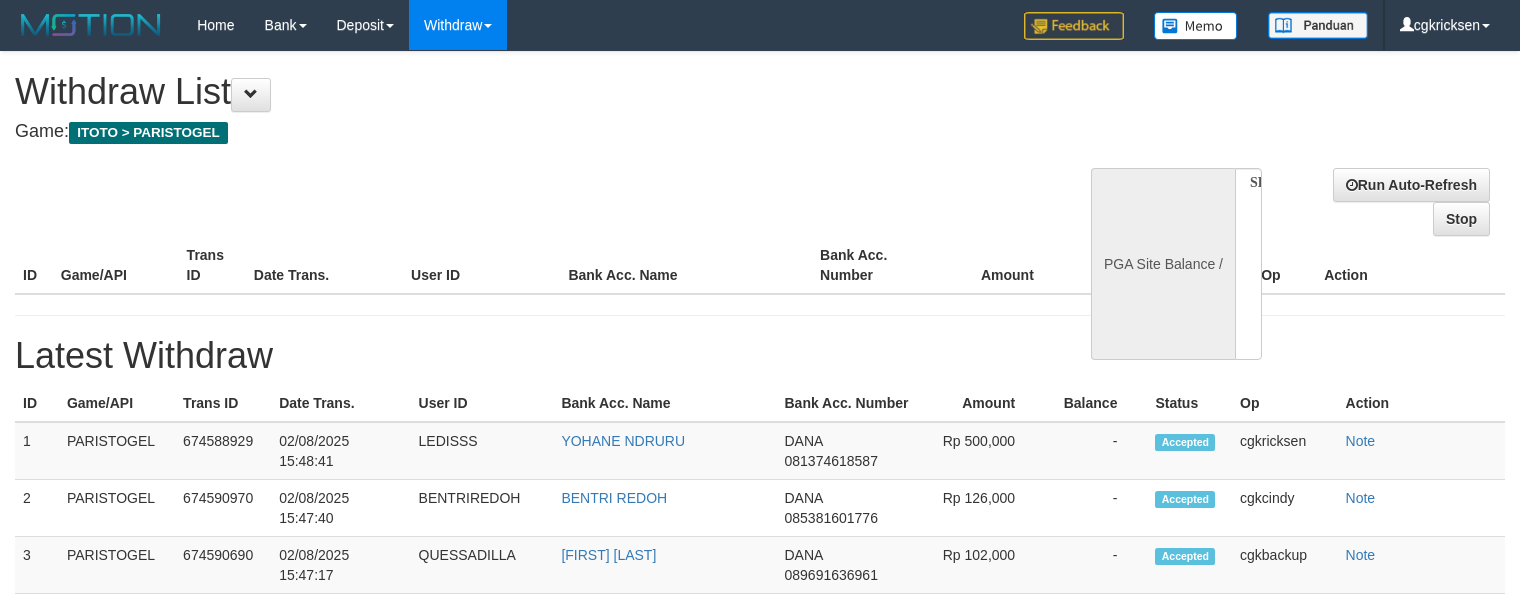 scroll, scrollTop: 0, scrollLeft: 0, axis: both 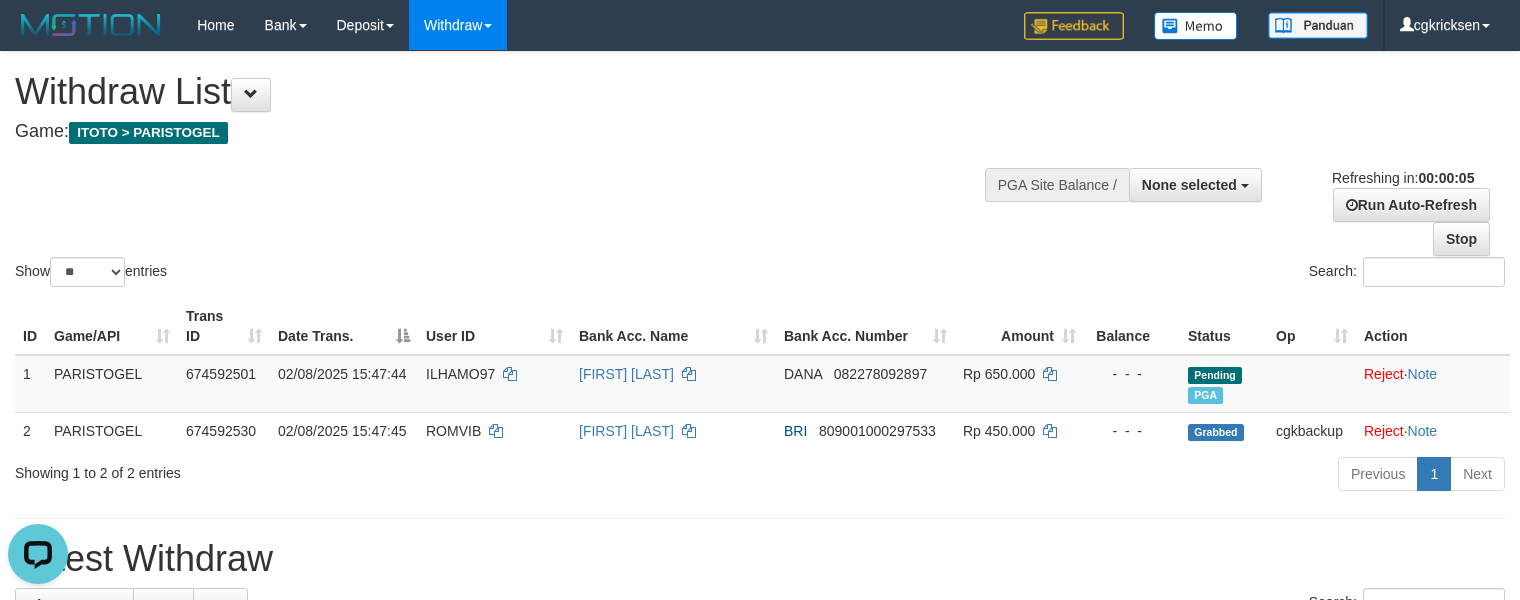 click on "Show  ** ** ** ***  entries Search:" at bounding box center [760, 171] 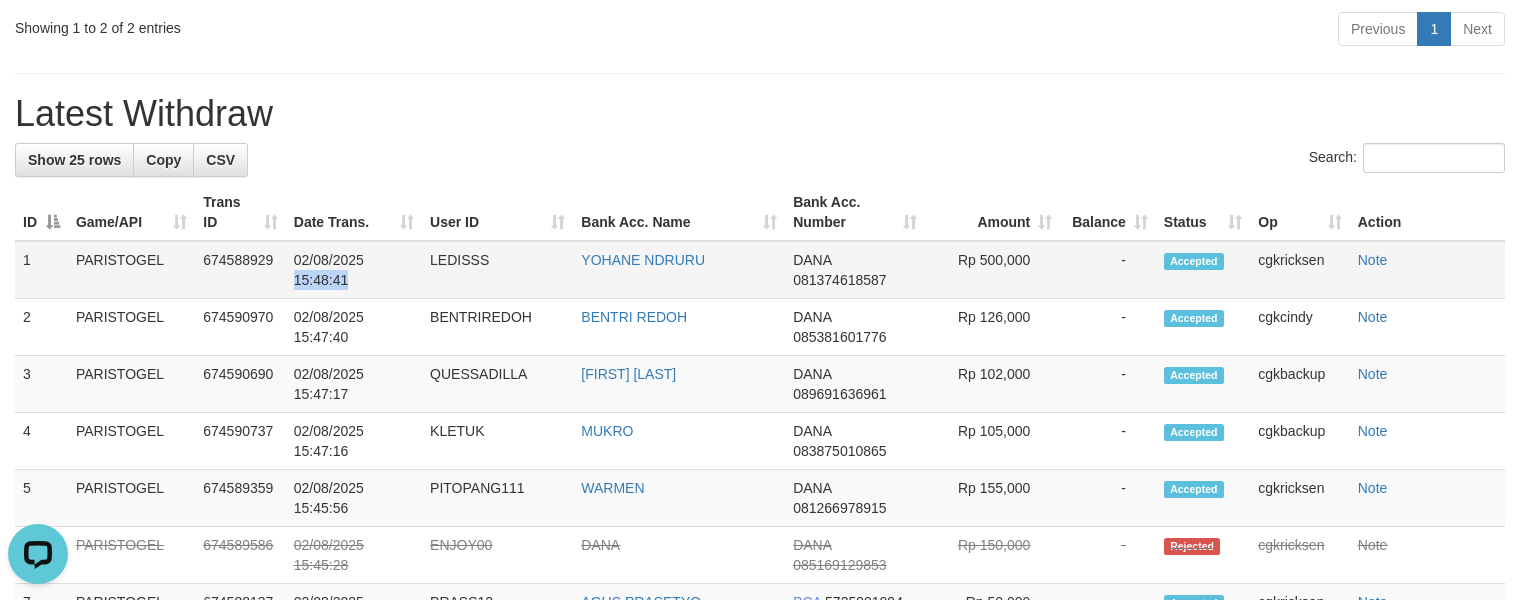 copy on "15:48:41" 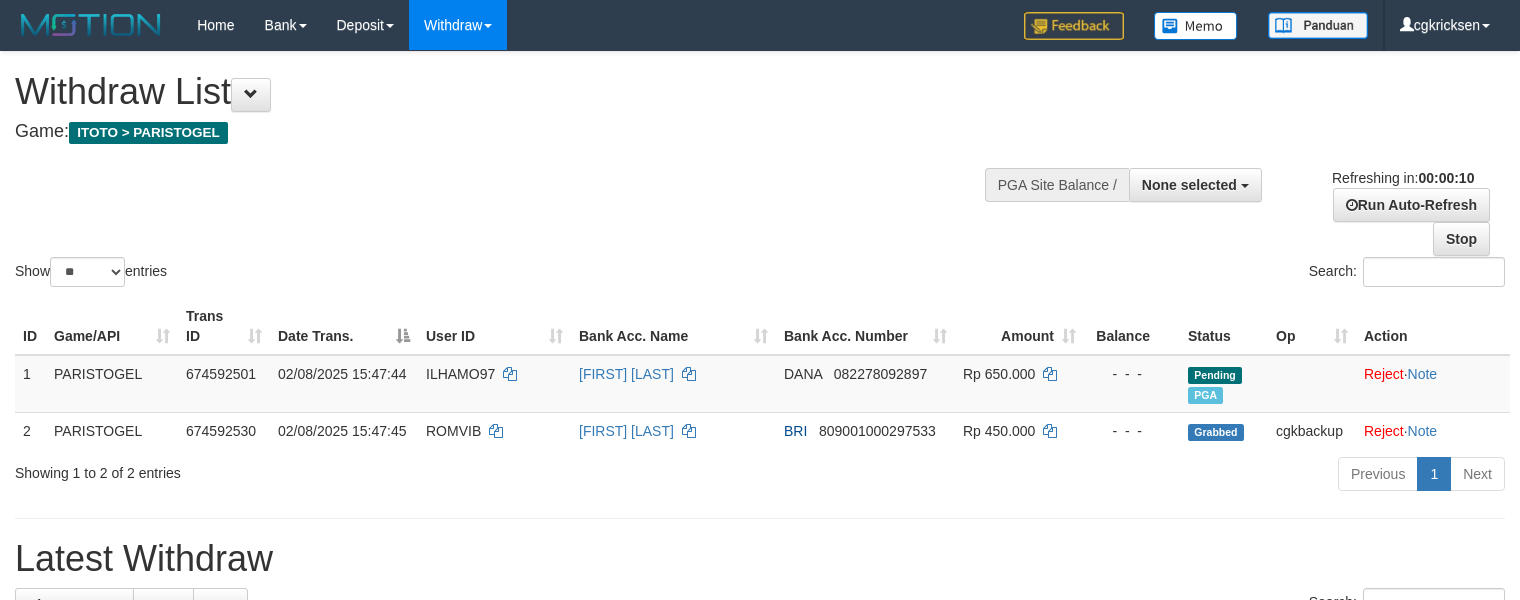select 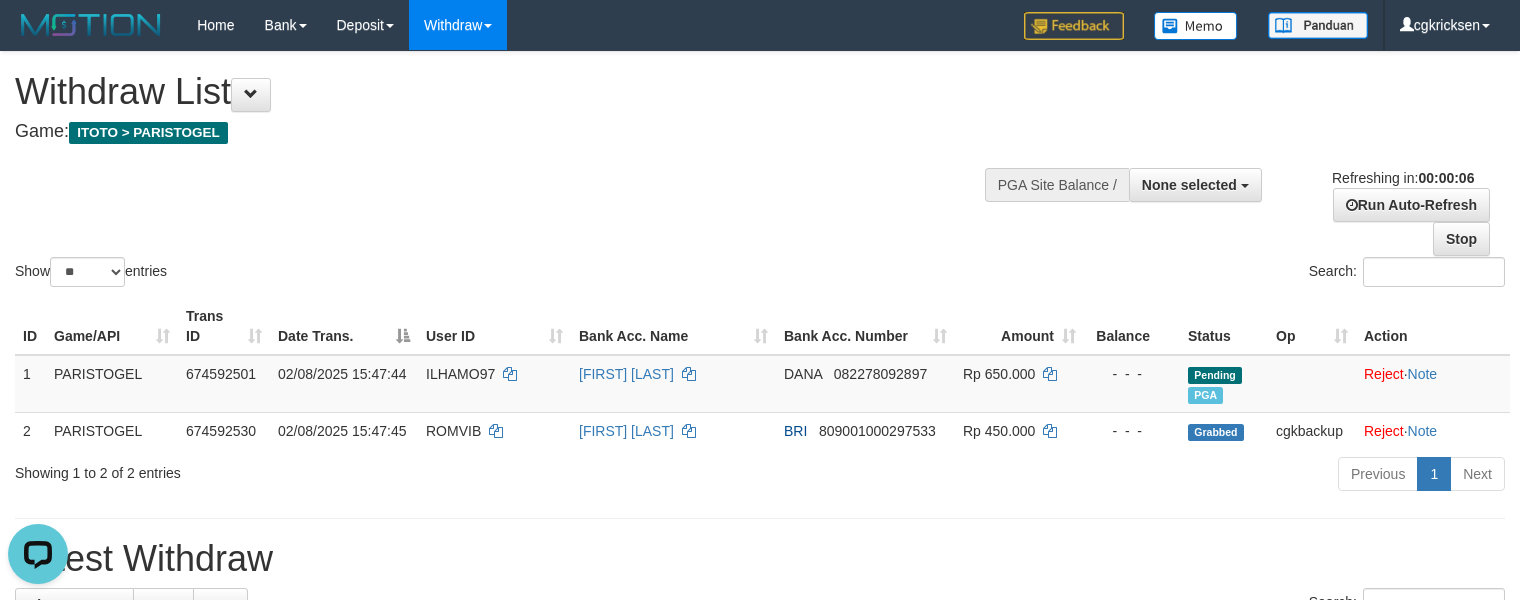 scroll, scrollTop: 0, scrollLeft: 0, axis: both 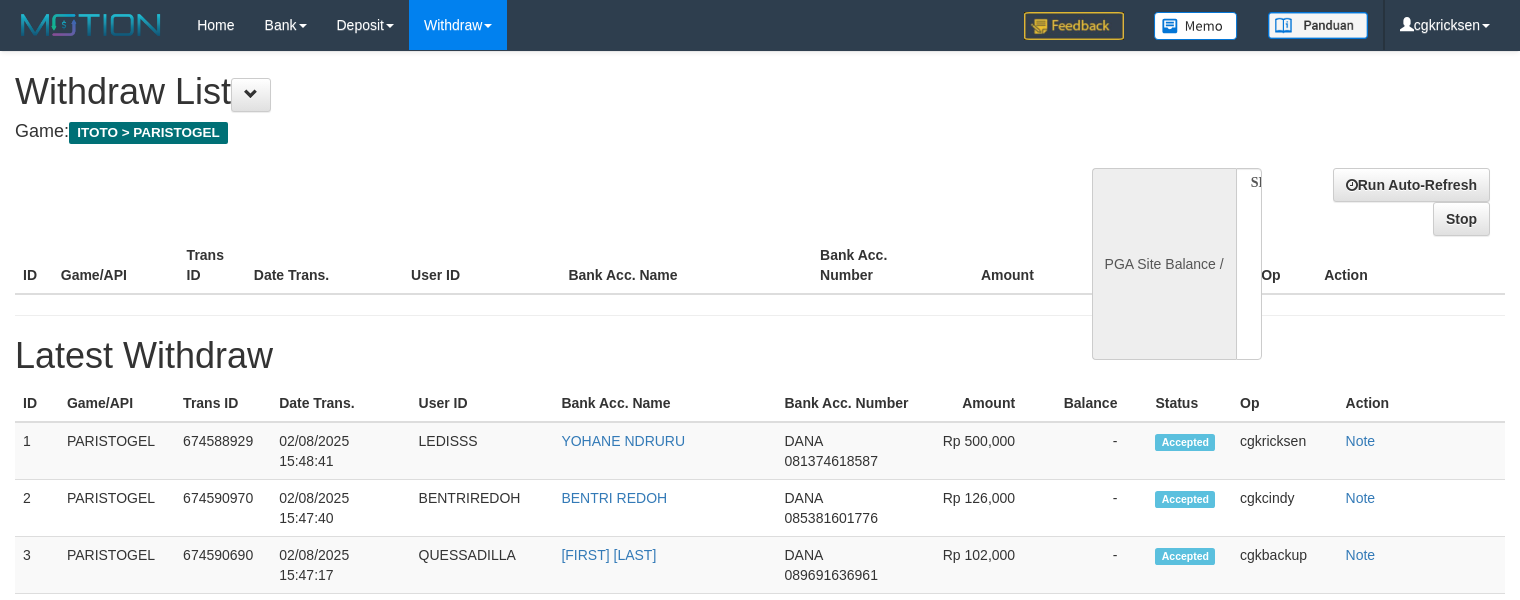 select 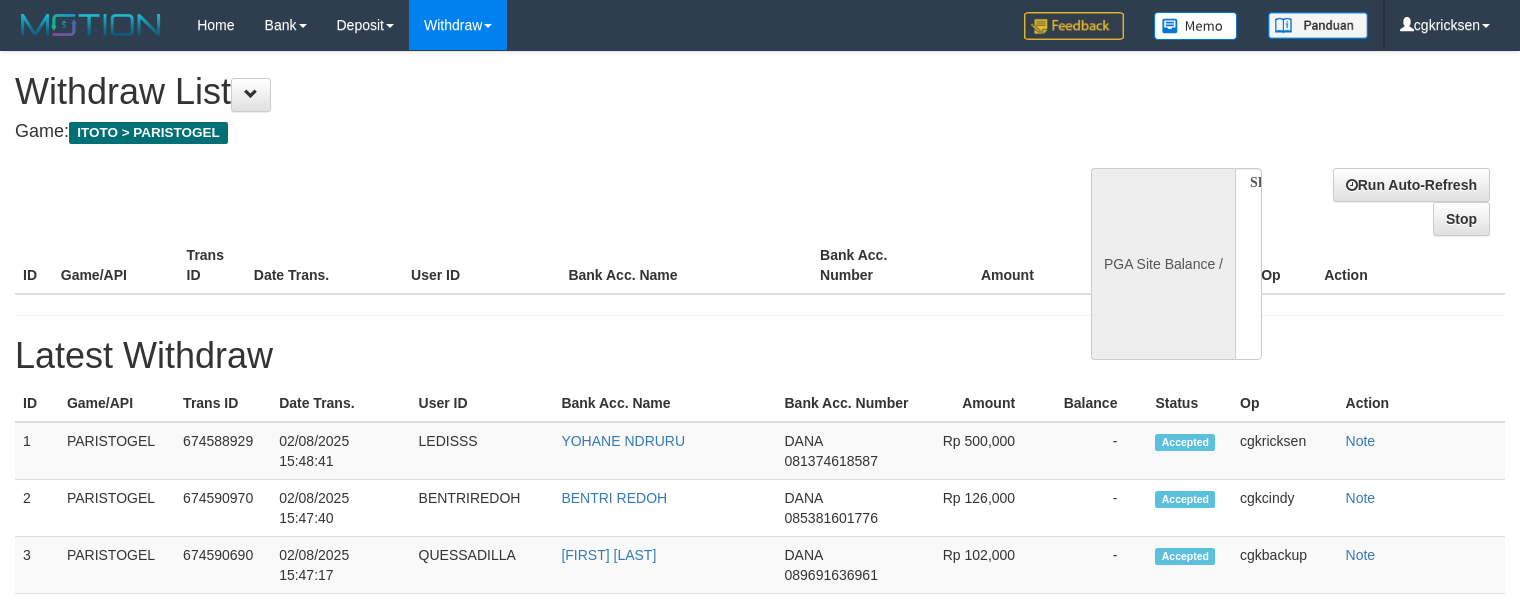 scroll, scrollTop: 0, scrollLeft: 0, axis: both 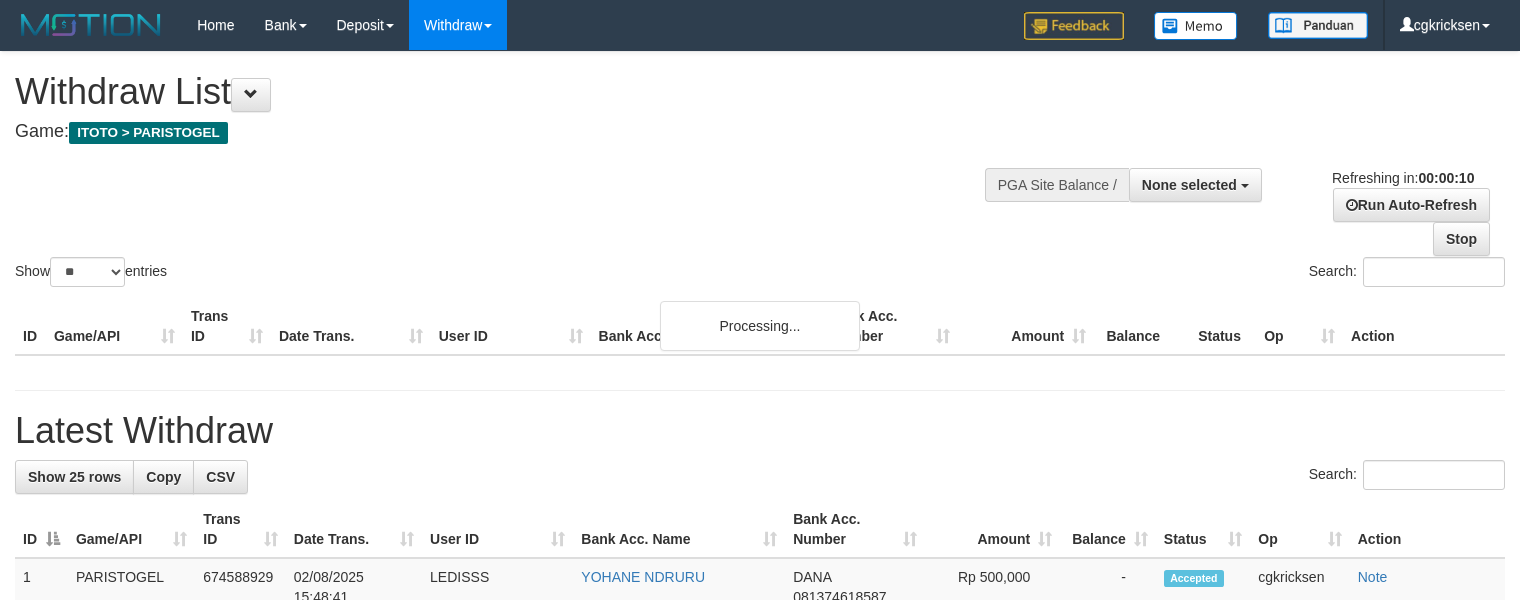 select 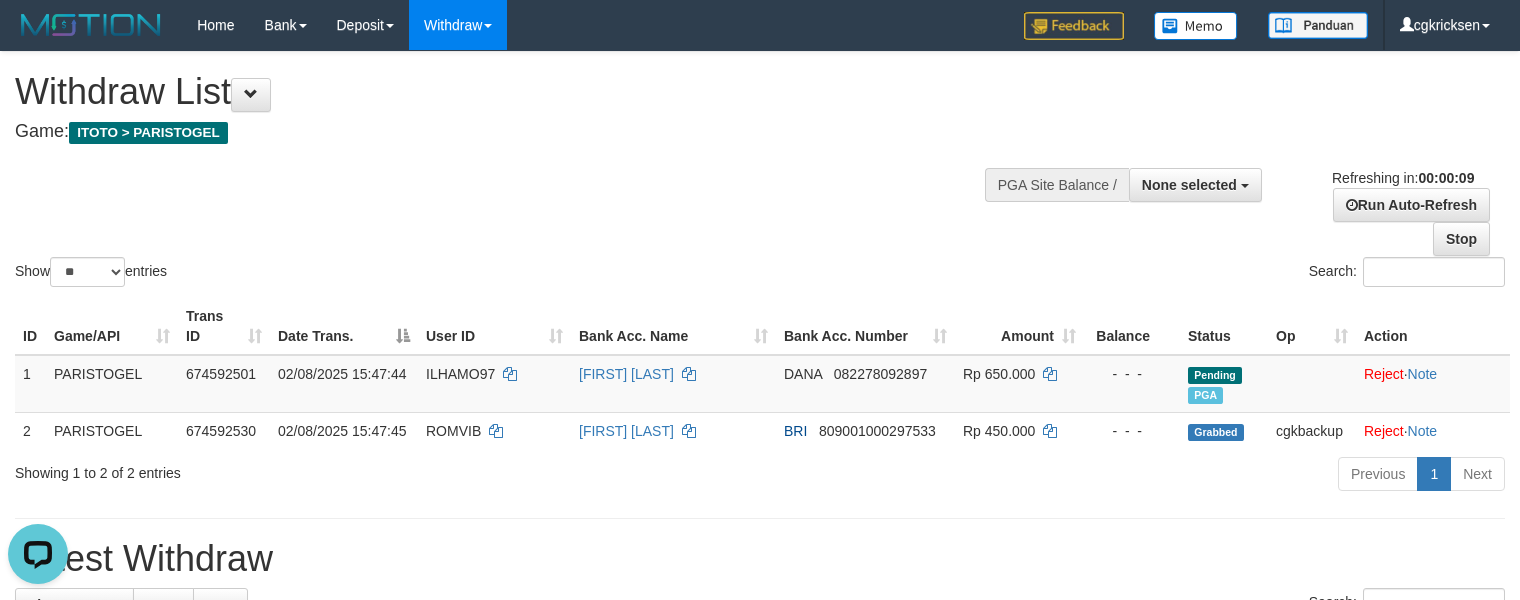 scroll, scrollTop: 0, scrollLeft: 0, axis: both 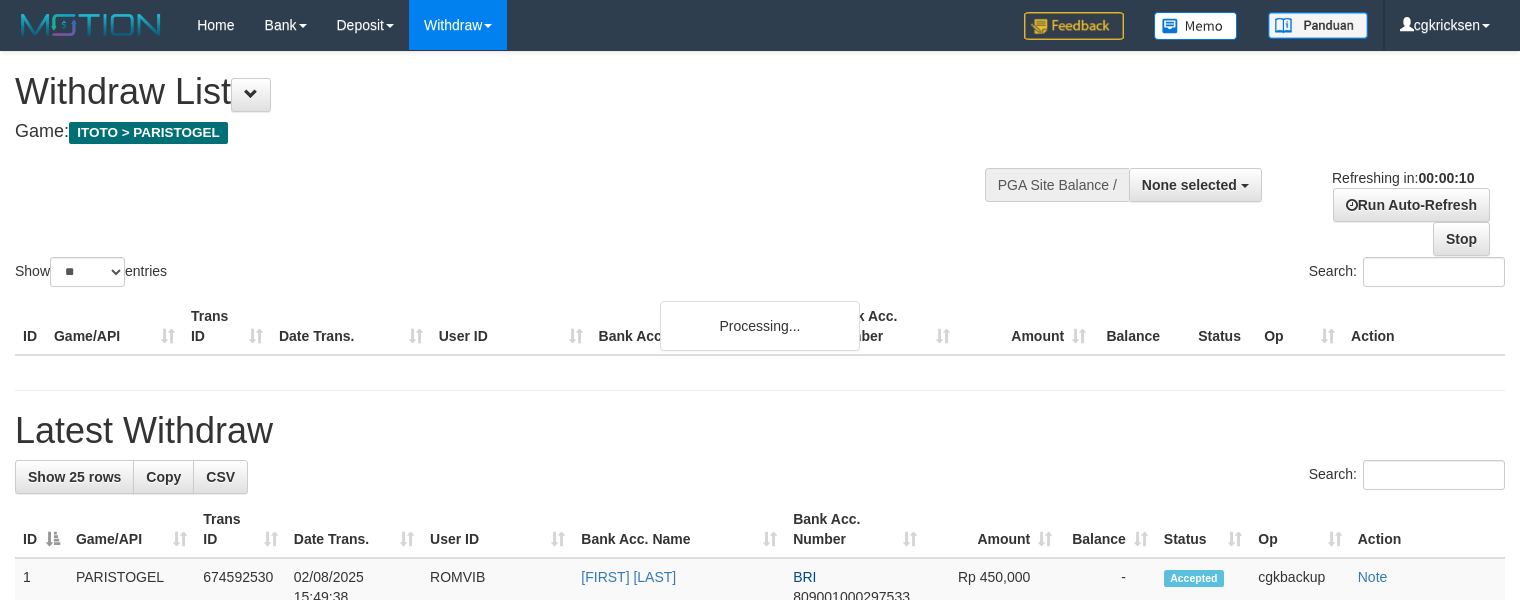 select 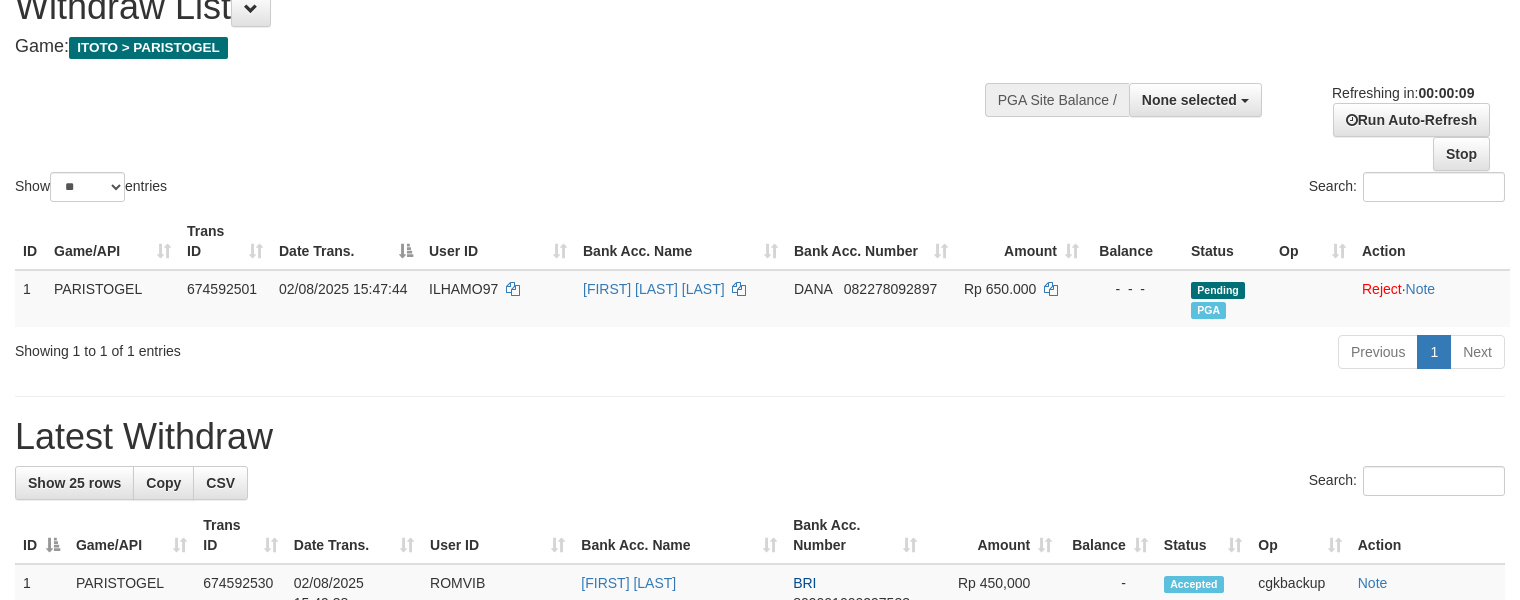 scroll, scrollTop: 133, scrollLeft: 0, axis: vertical 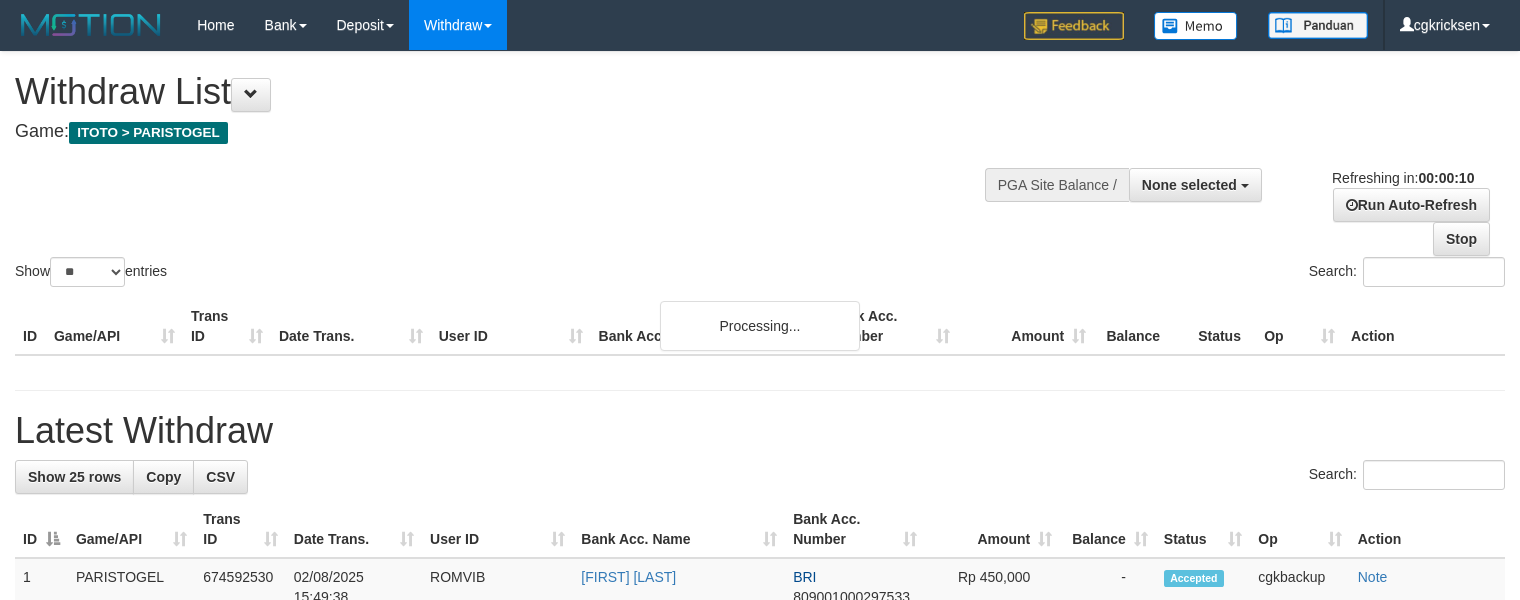 select 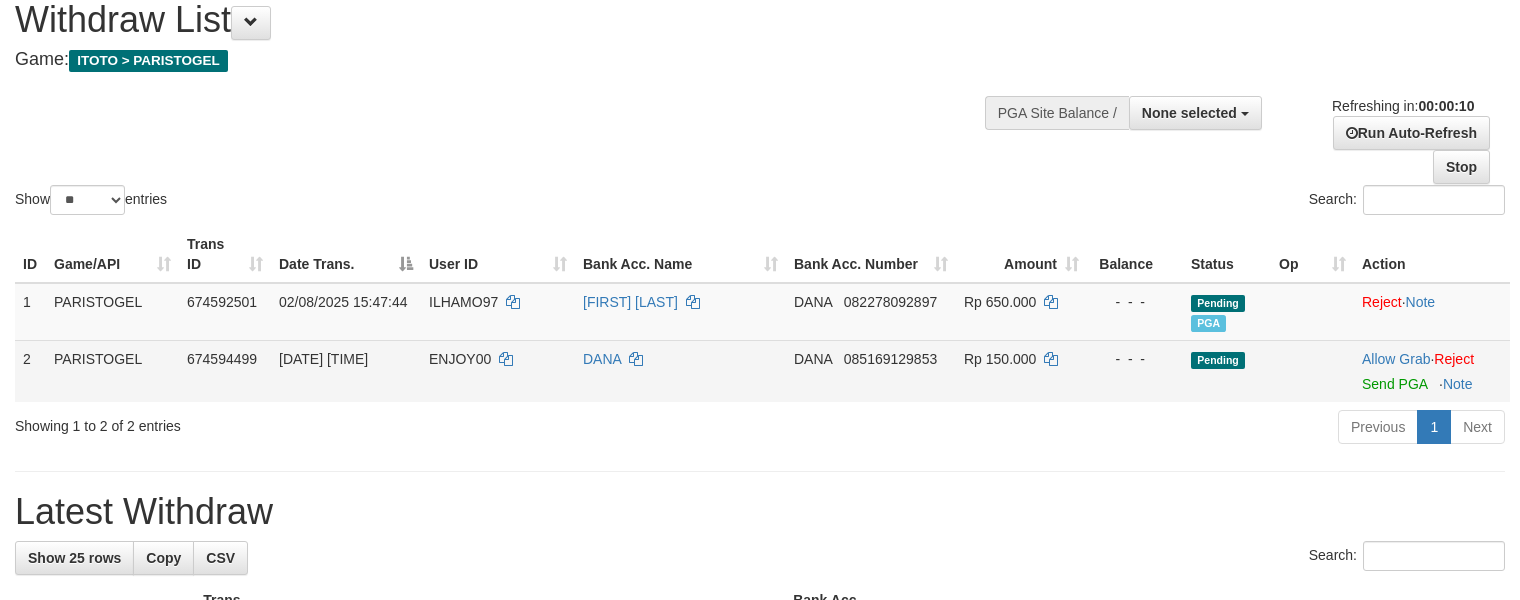 scroll, scrollTop: 133, scrollLeft: 0, axis: vertical 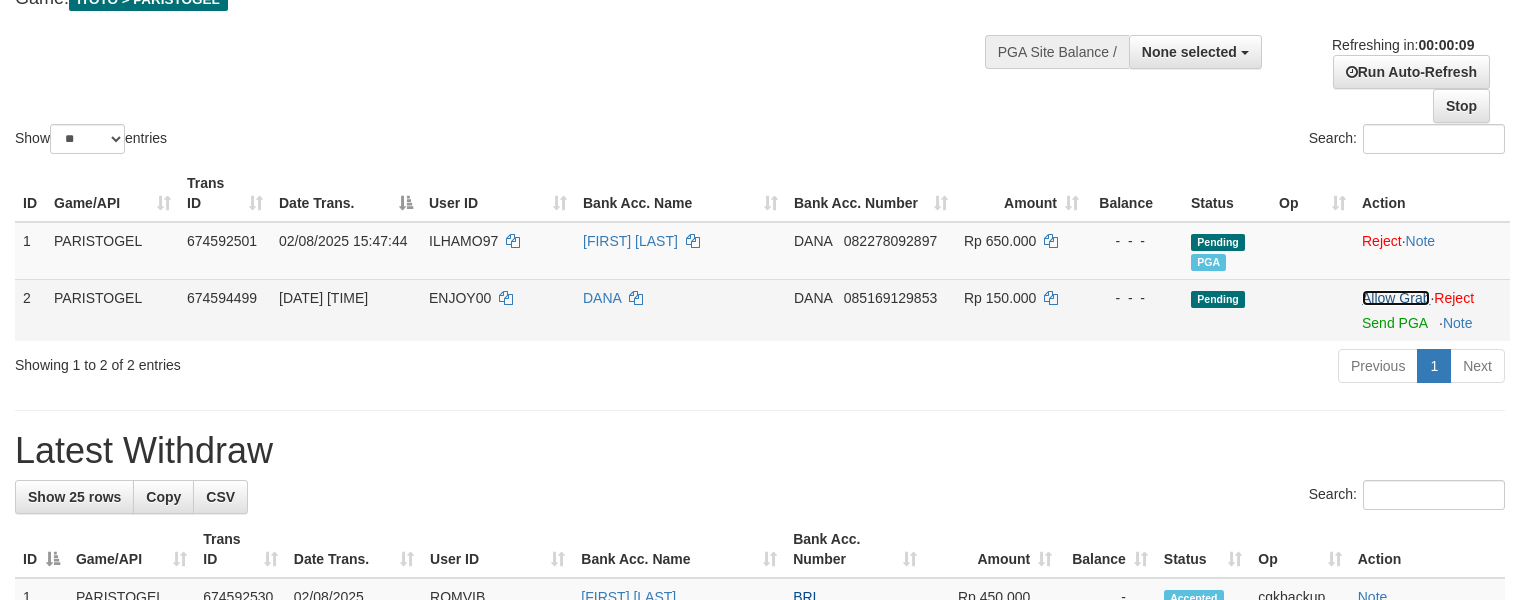 click on "Allow Grab" at bounding box center [1396, 298] 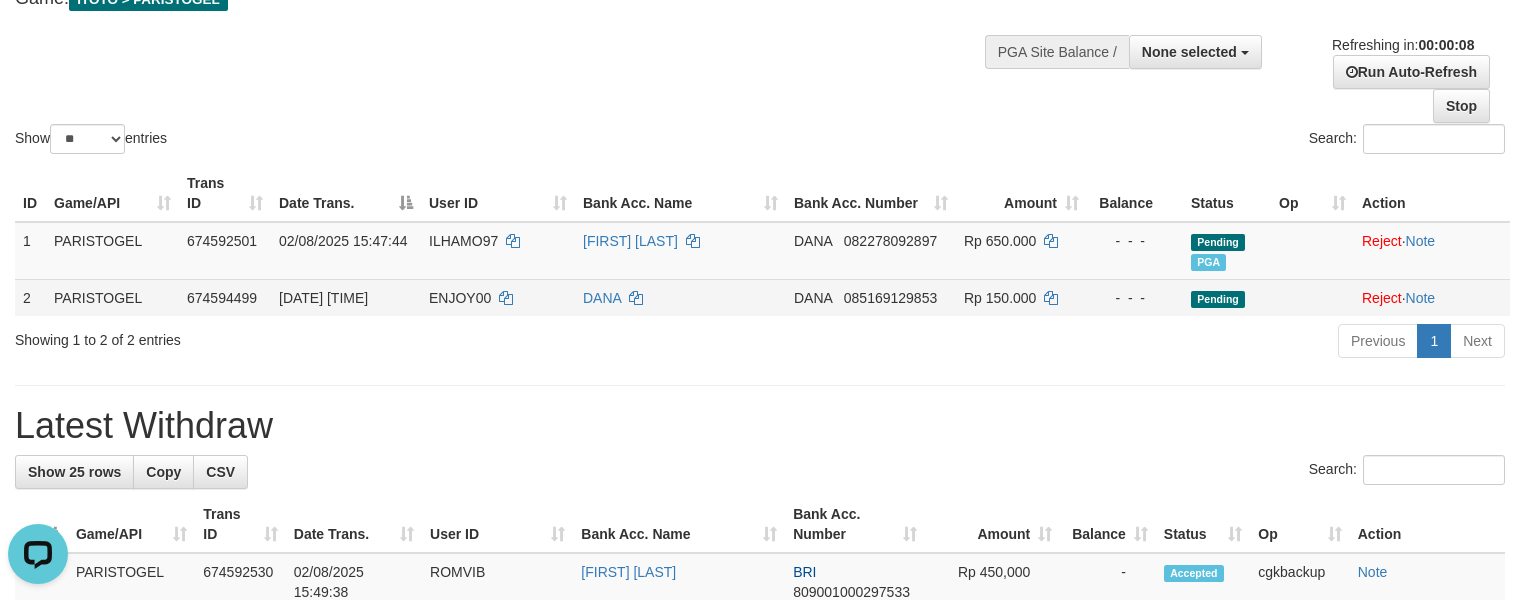 scroll, scrollTop: 0, scrollLeft: 0, axis: both 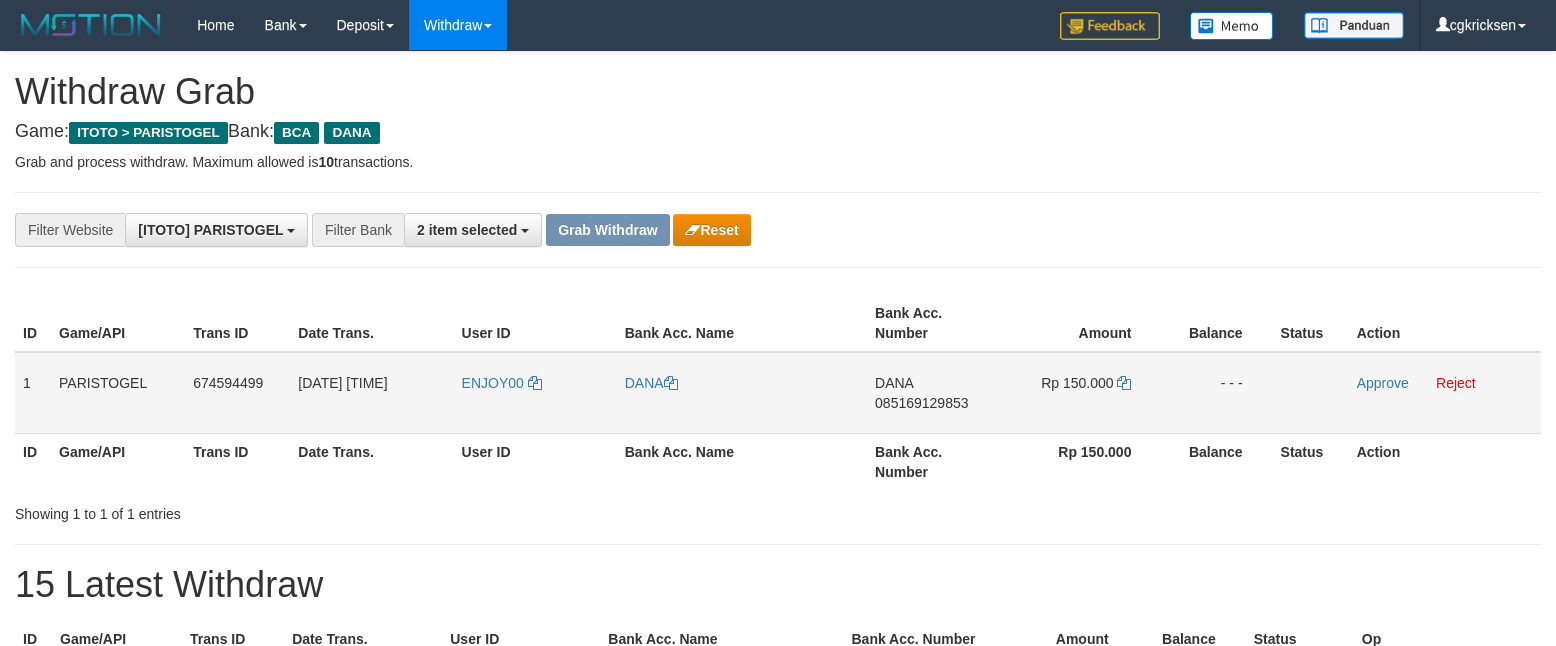 click on "ENJOY00" at bounding box center [535, 393] 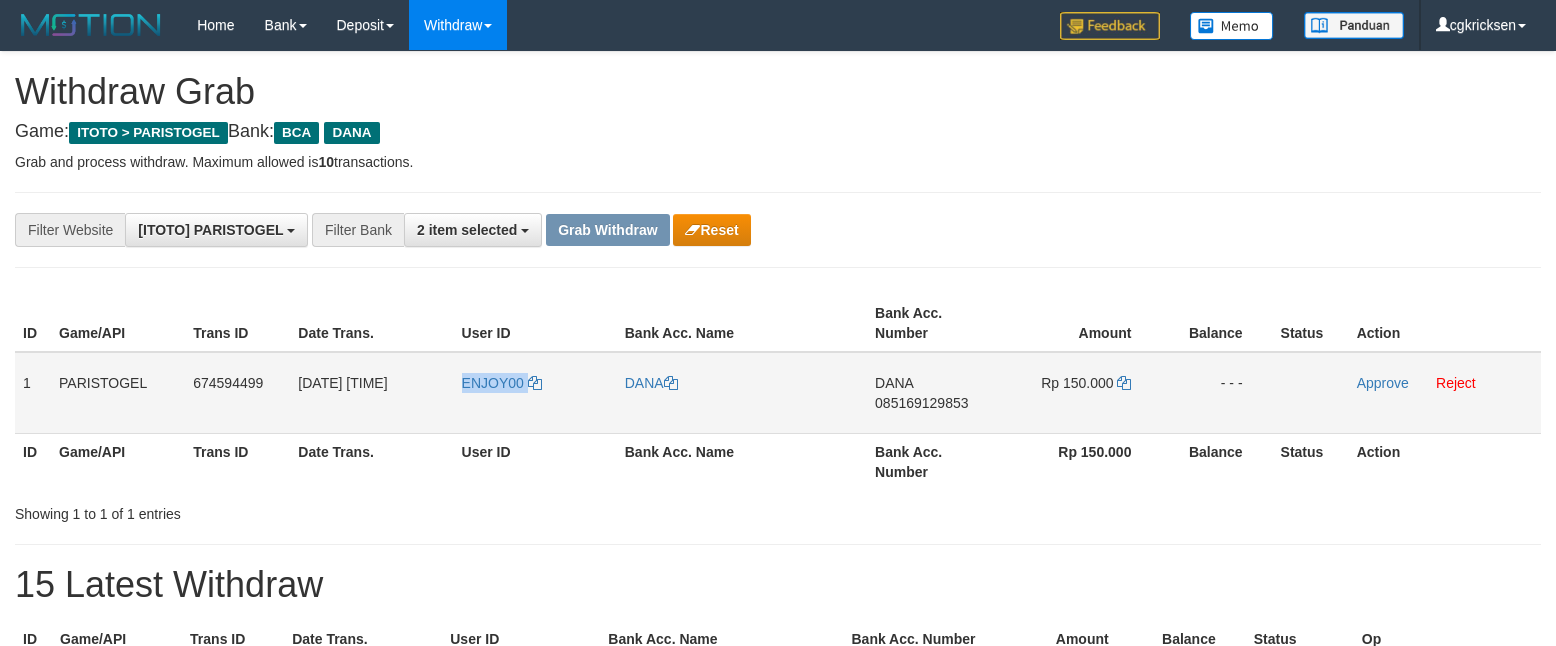 click on "ENJOY00" at bounding box center [535, 393] 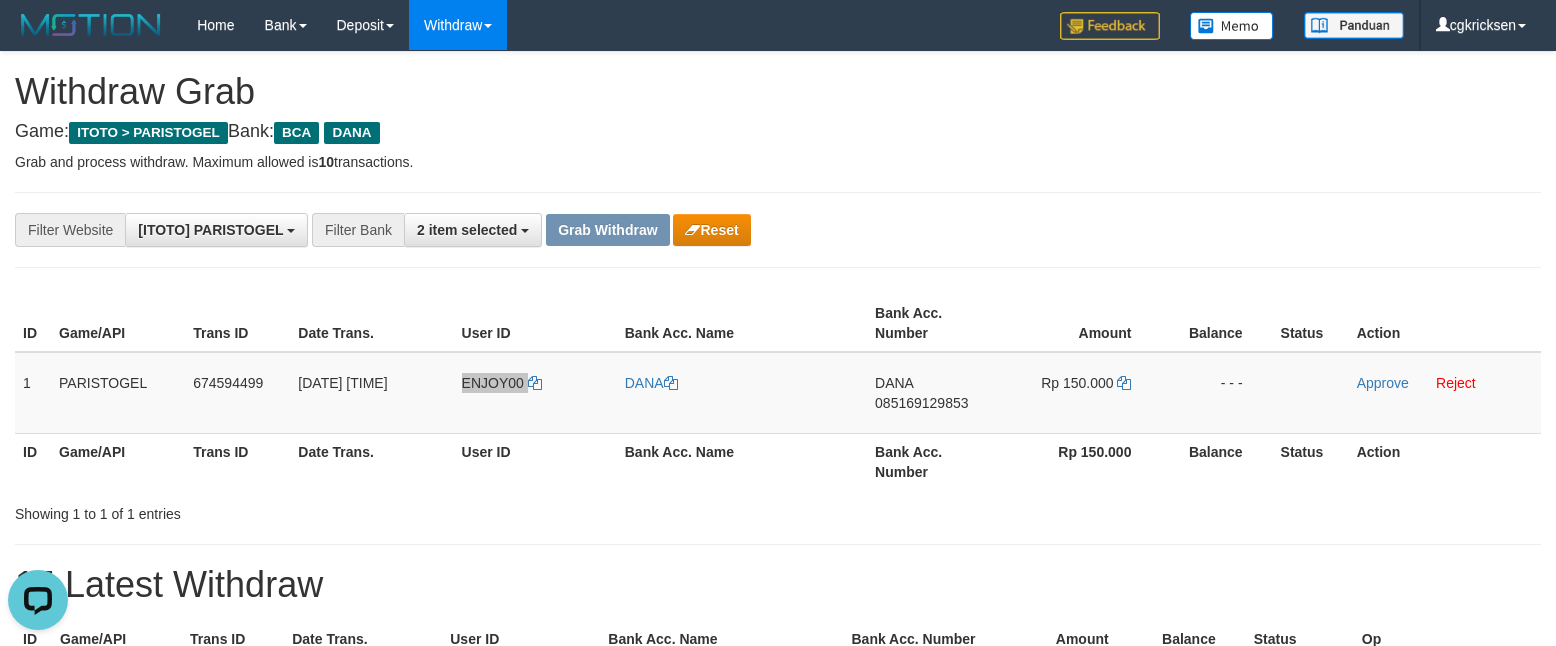 scroll, scrollTop: 0, scrollLeft: 0, axis: both 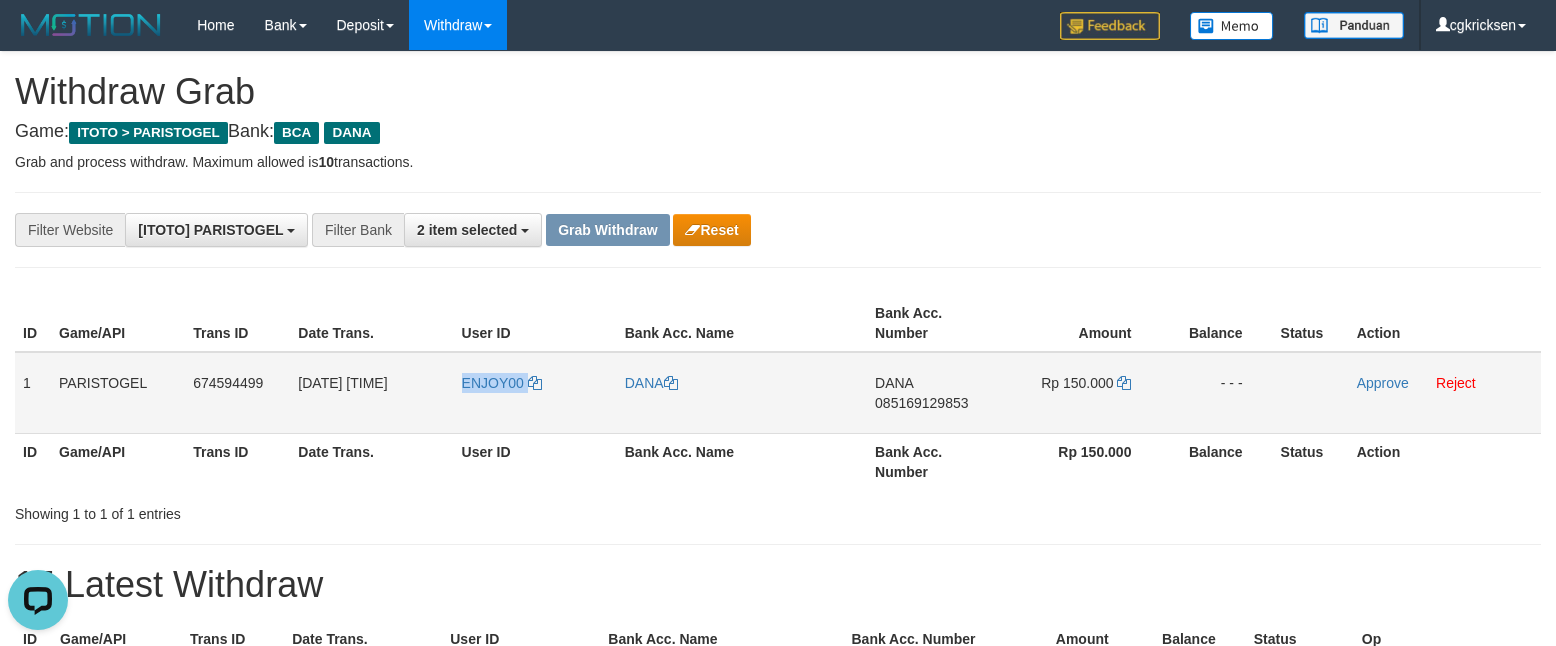 click on "ENJOY00" at bounding box center [535, 393] 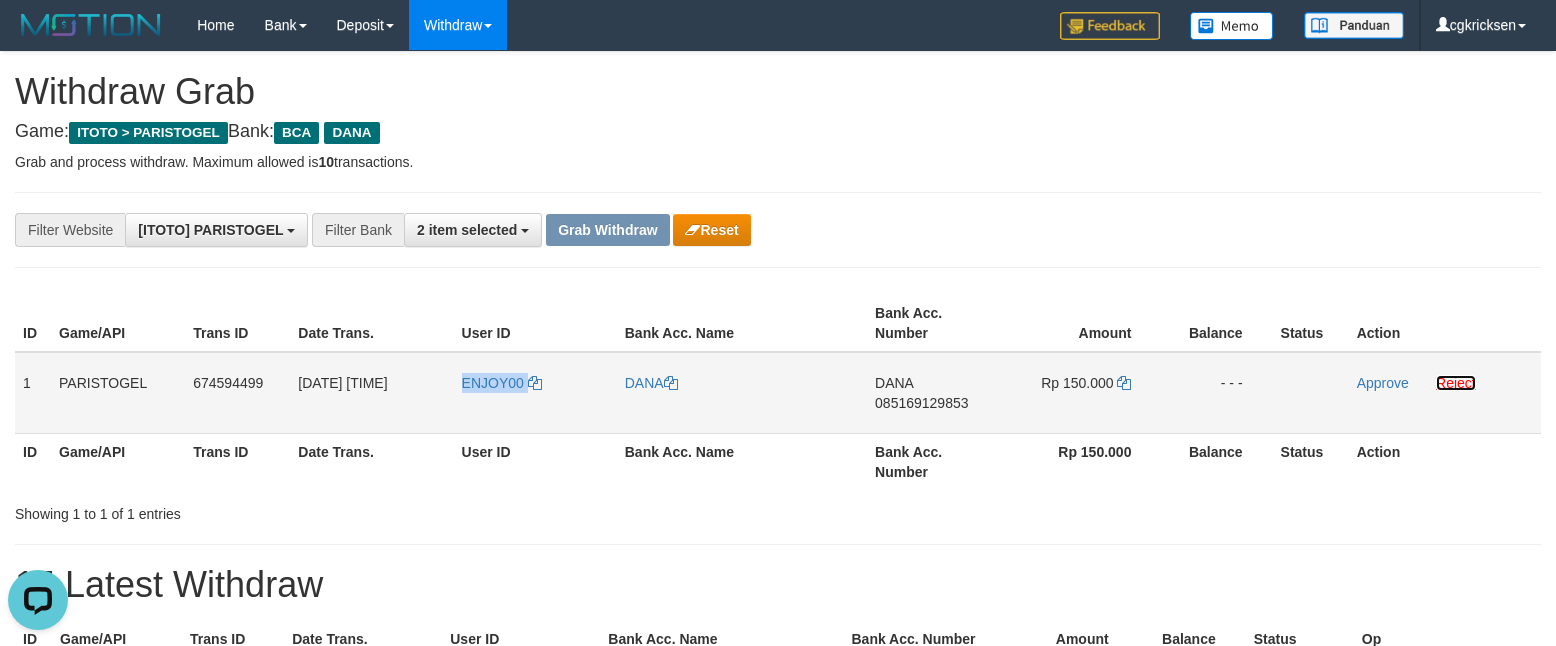 click on "Reject" at bounding box center [1456, 383] 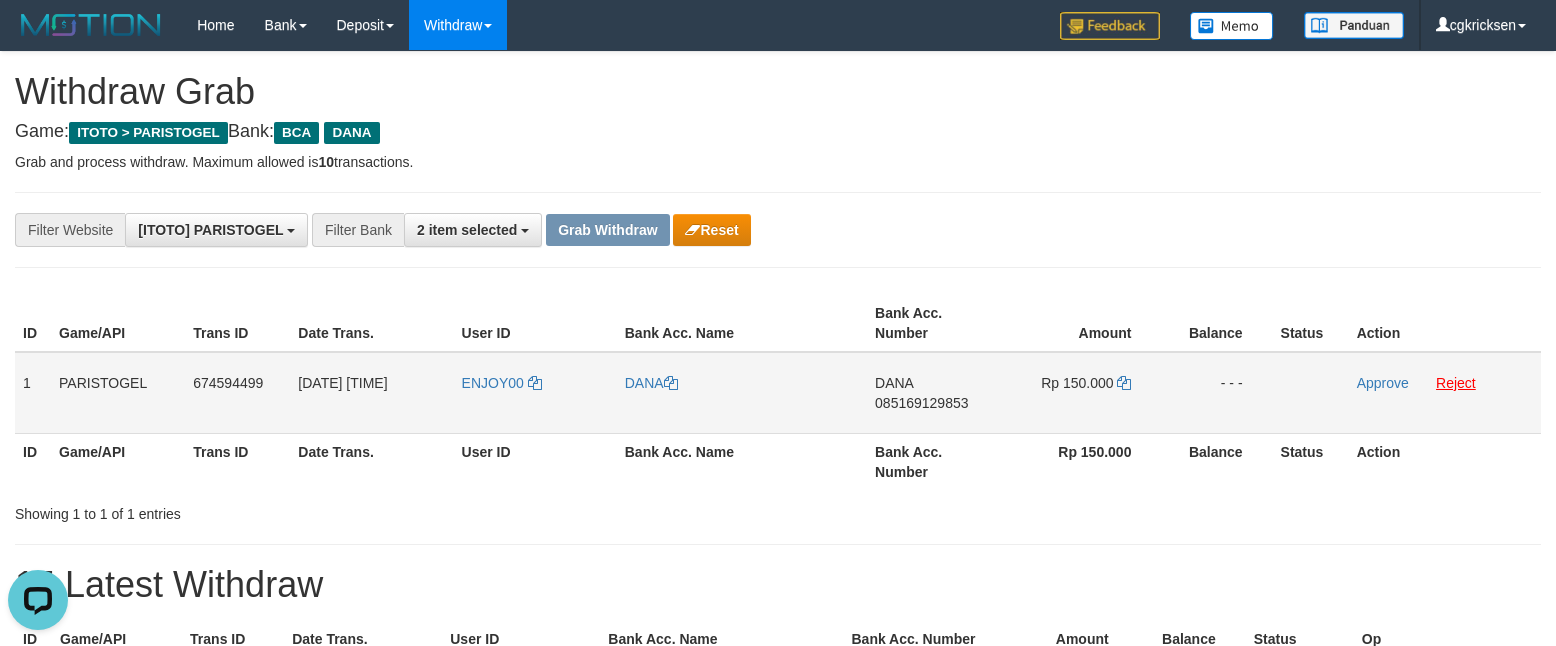 click on "**********" at bounding box center [778, 230] 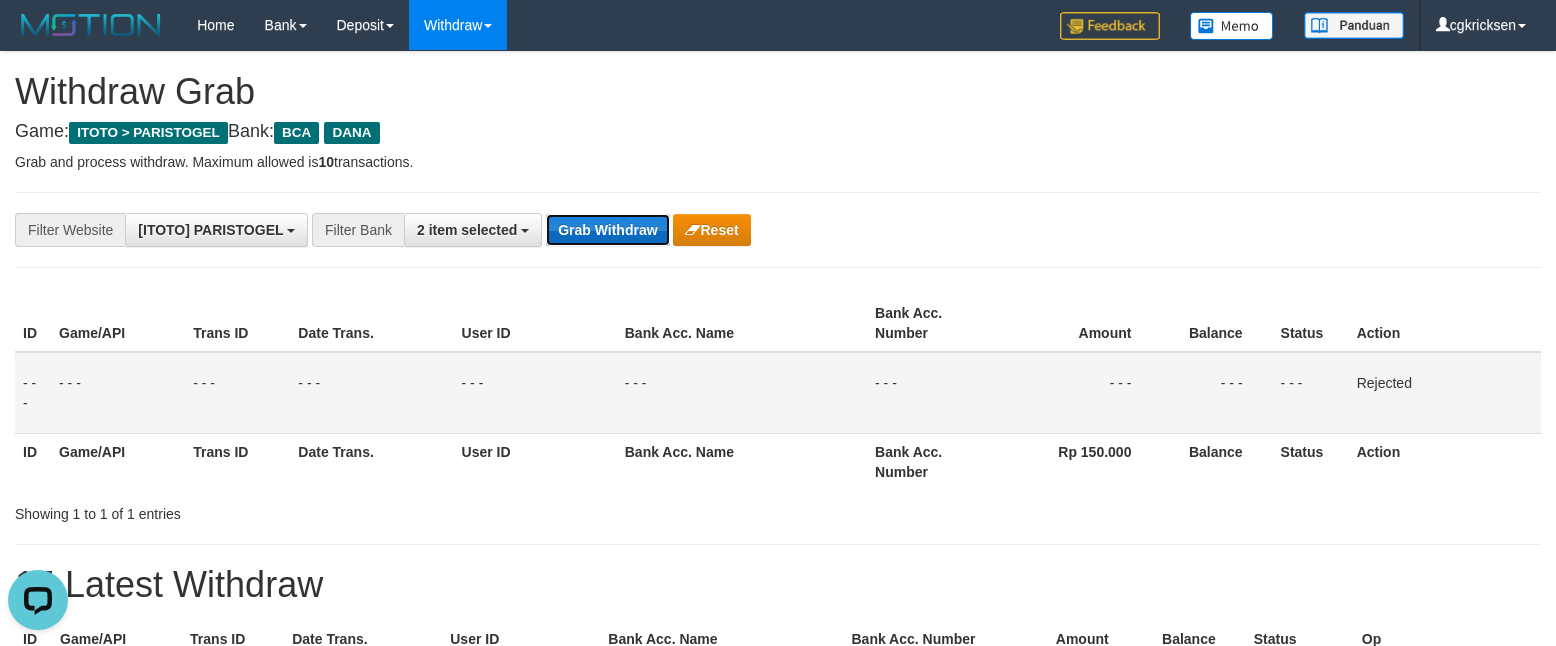 click on "Grab Withdraw" at bounding box center (607, 230) 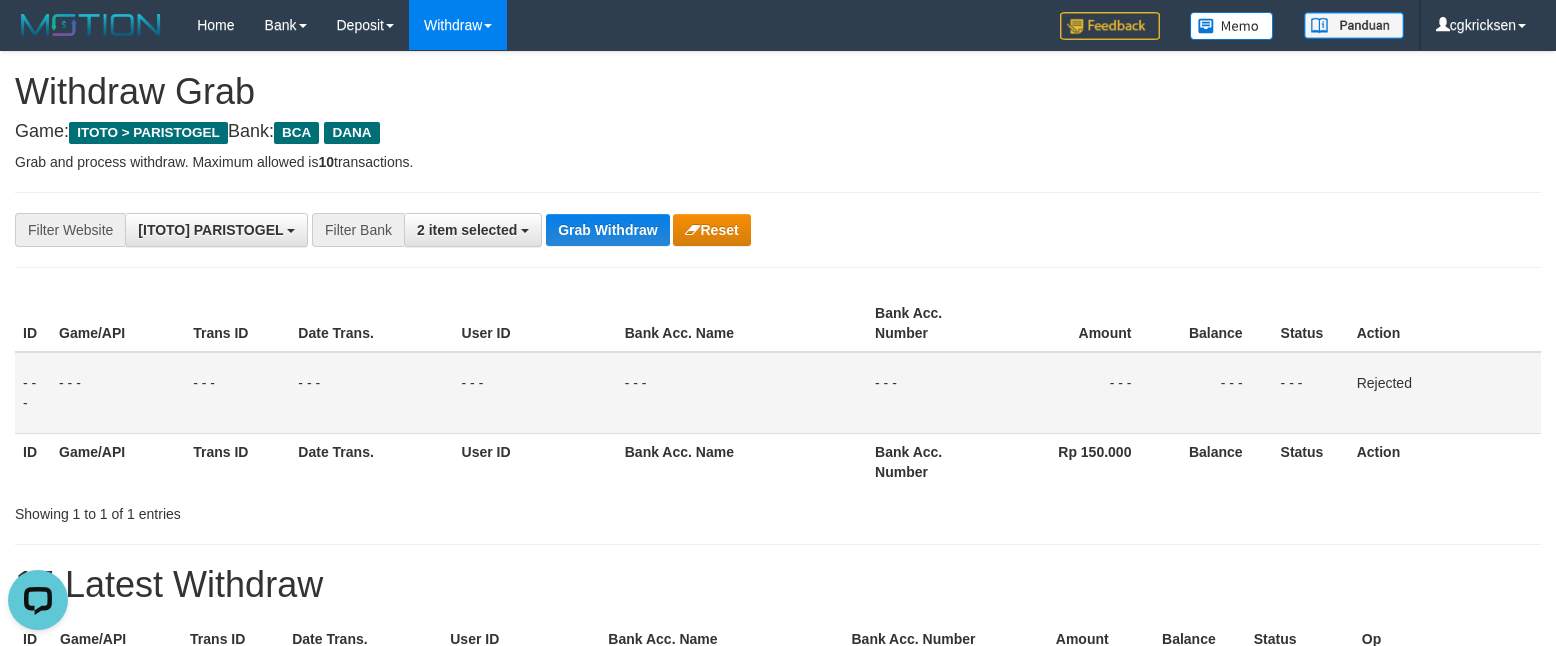 click on "**********" at bounding box center (648, 230) 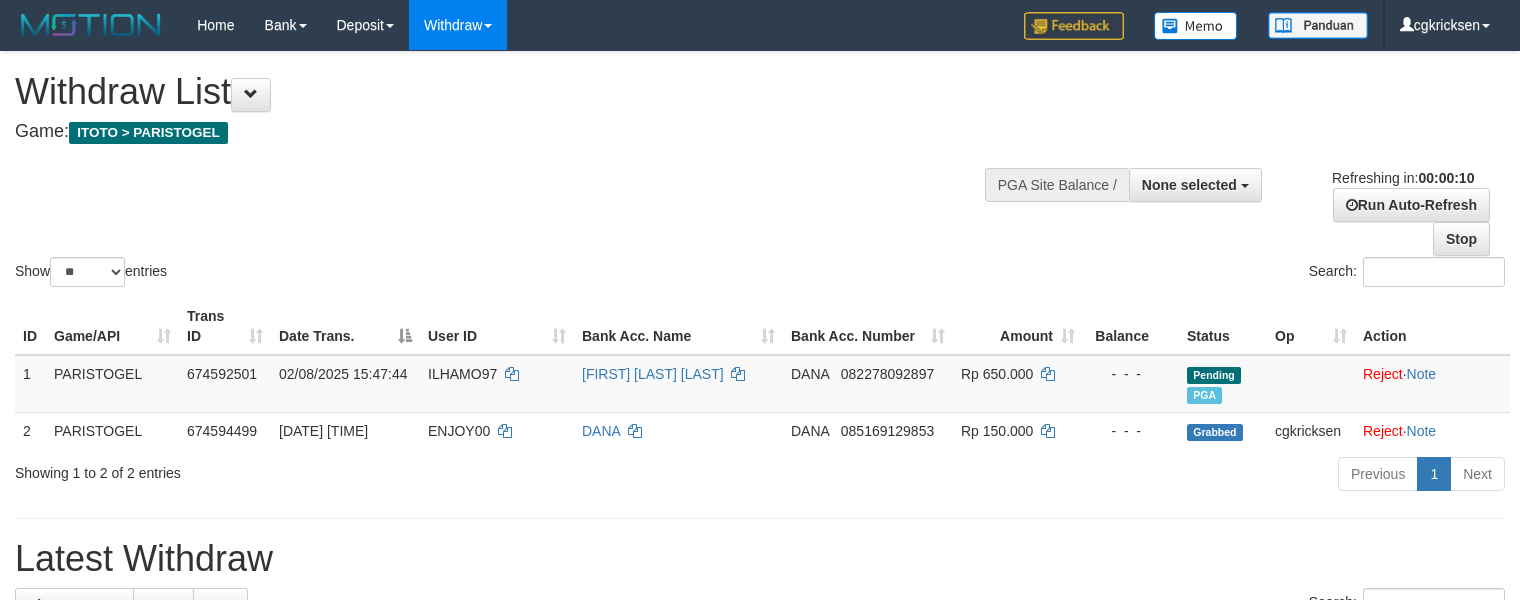select 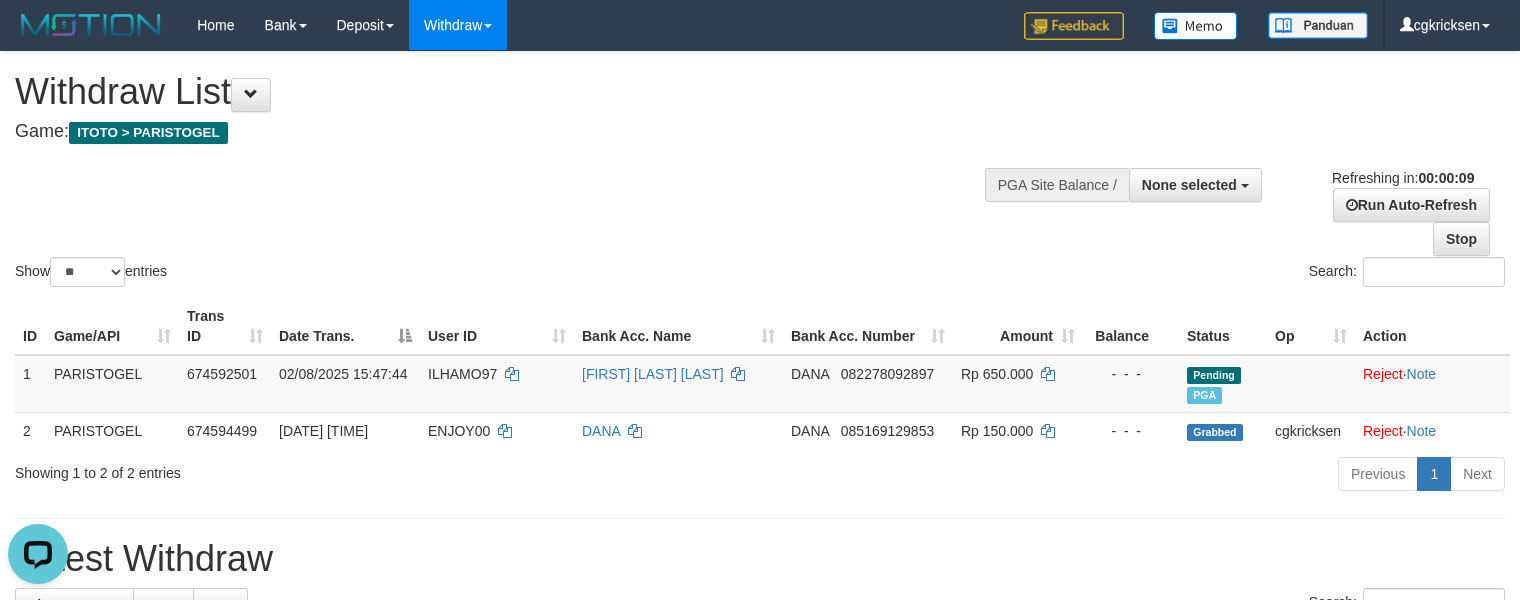 scroll, scrollTop: 0, scrollLeft: 0, axis: both 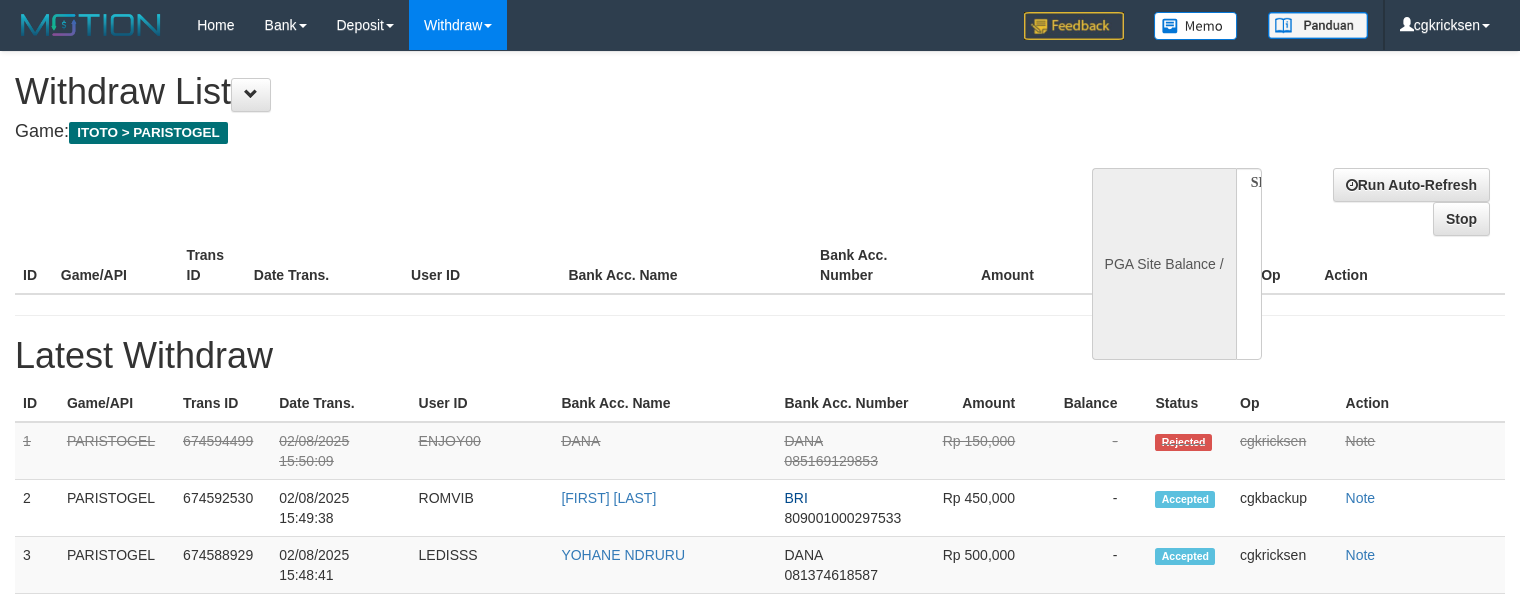select 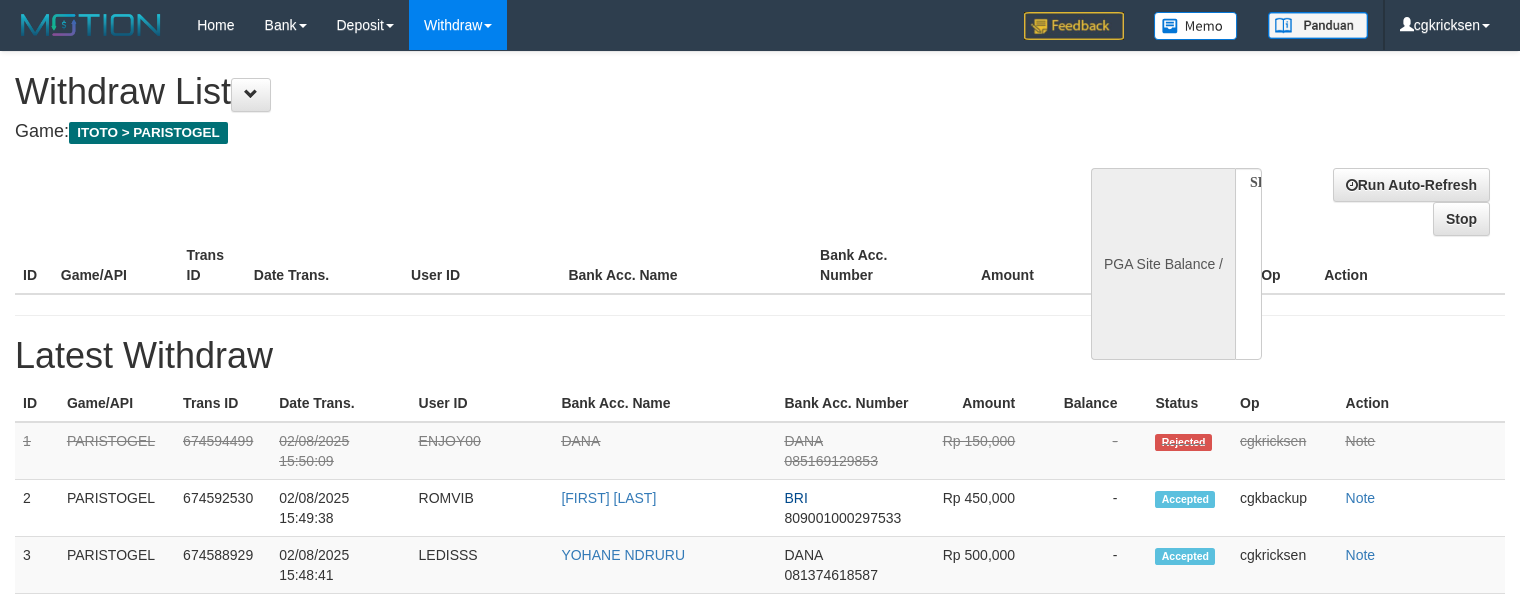 scroll, scrollTop: 0, scrollLeft: 0, axis: both 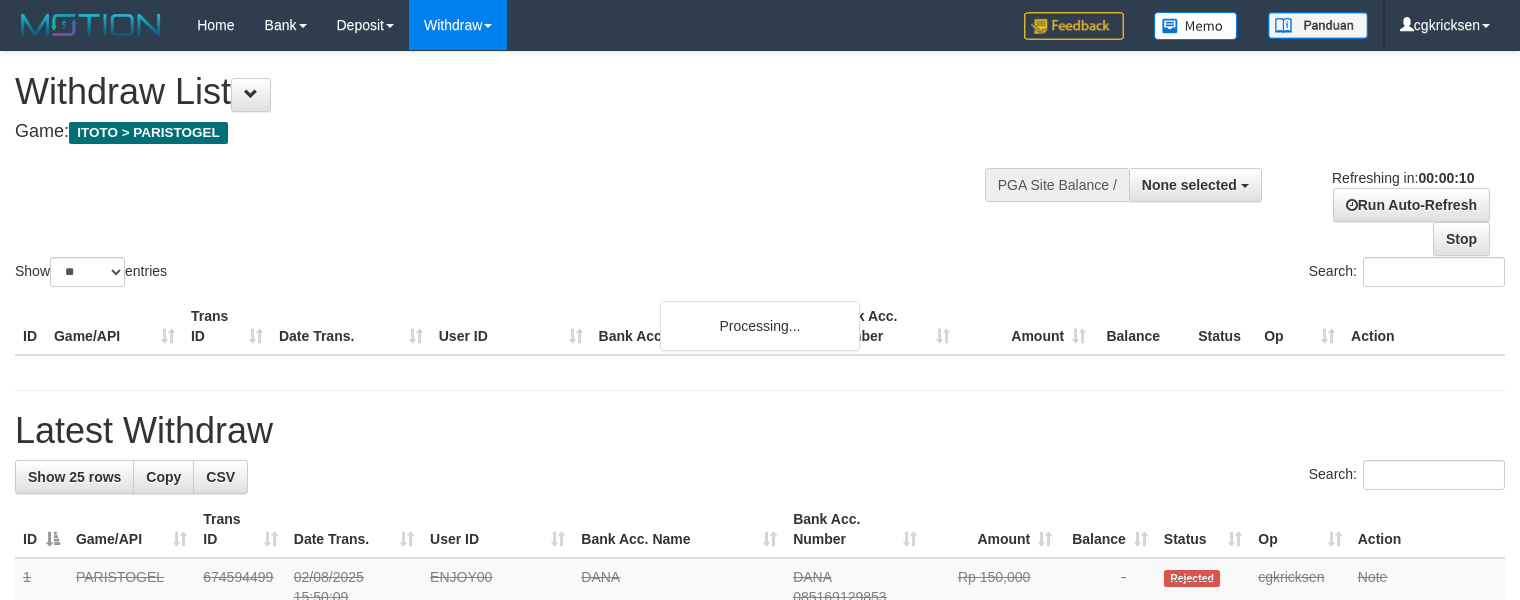 select 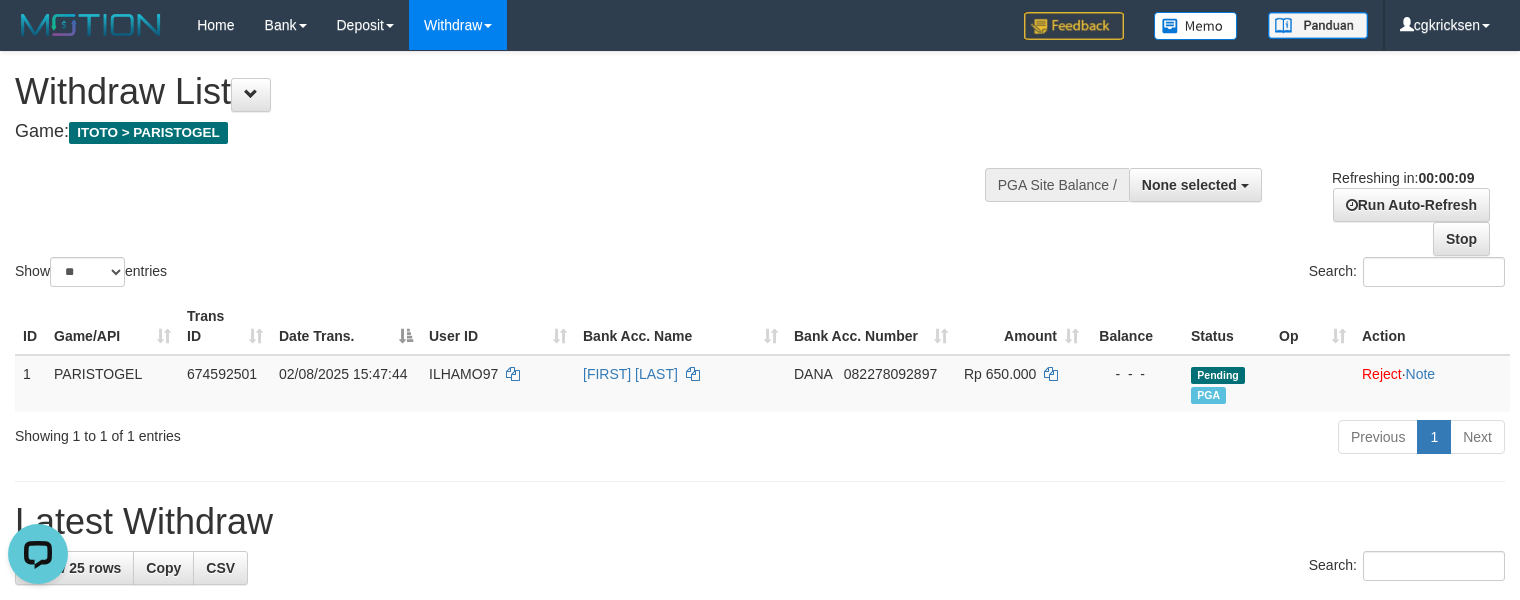 scroll, scrollTop: 0, scrollLeft: 0, axis: both 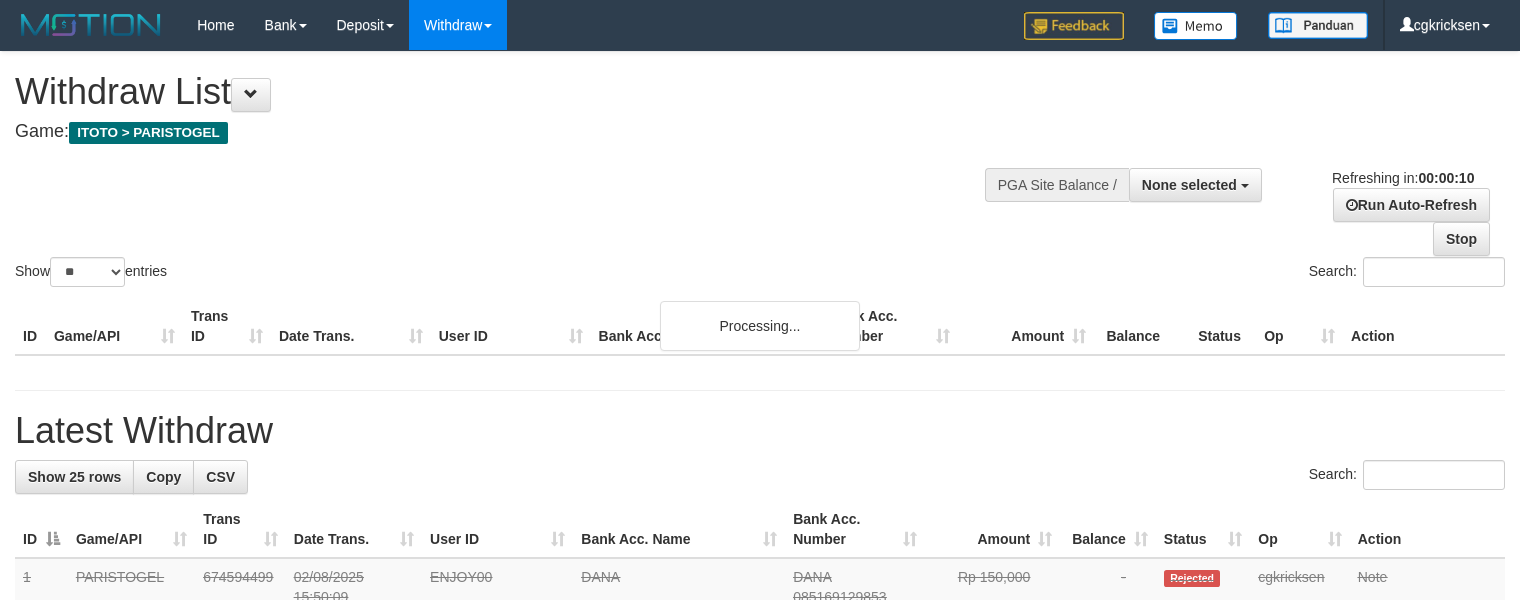 select 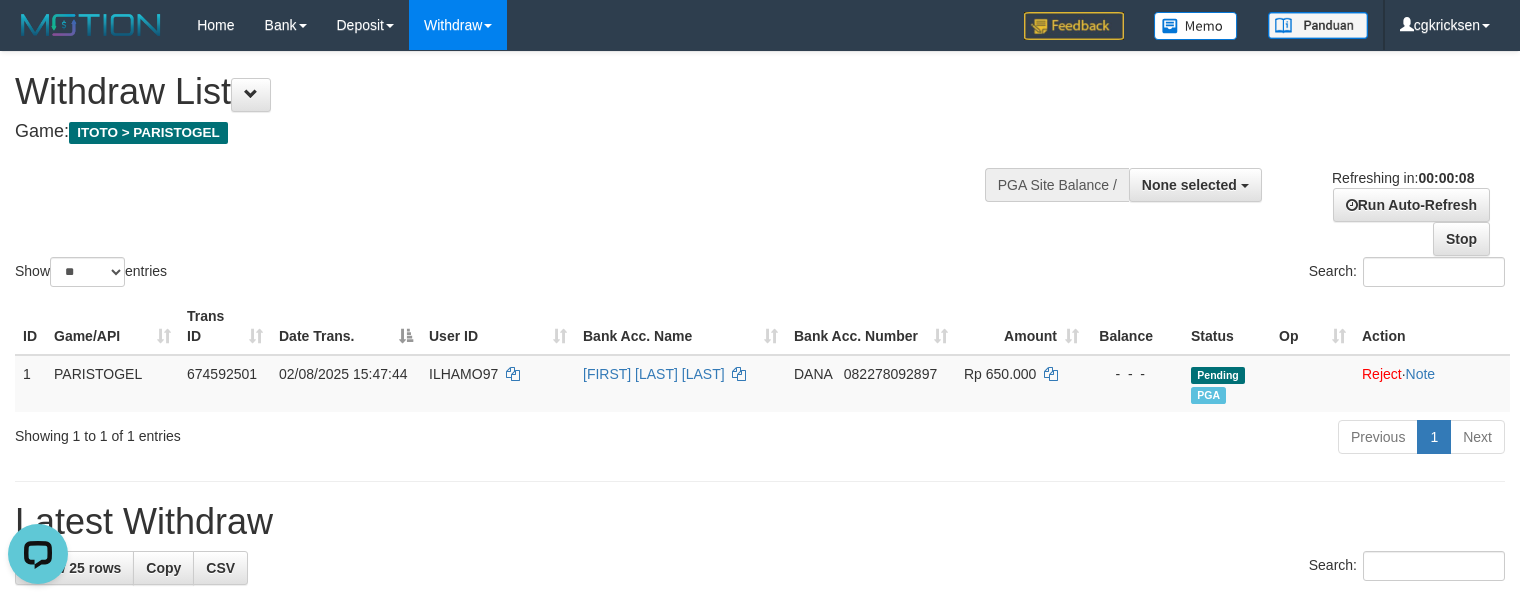 scroll, scrollTop: 0, scrollLeft: 0, axis: both 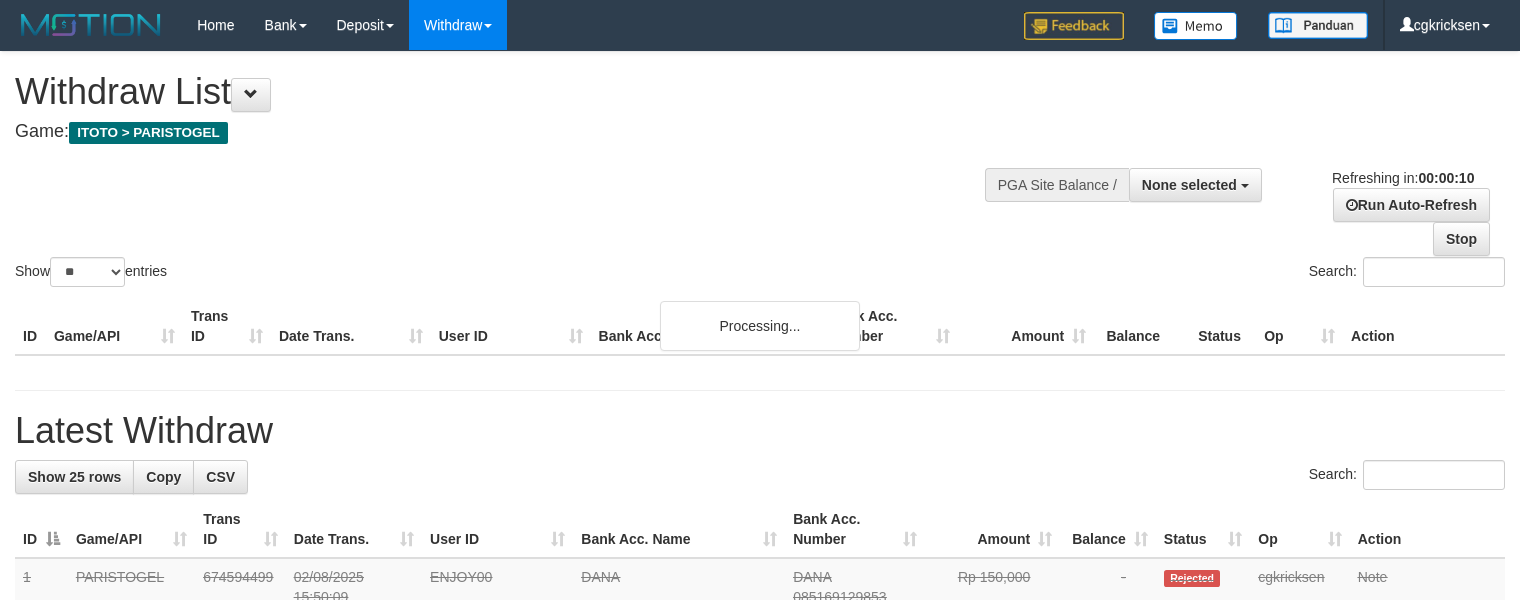 select 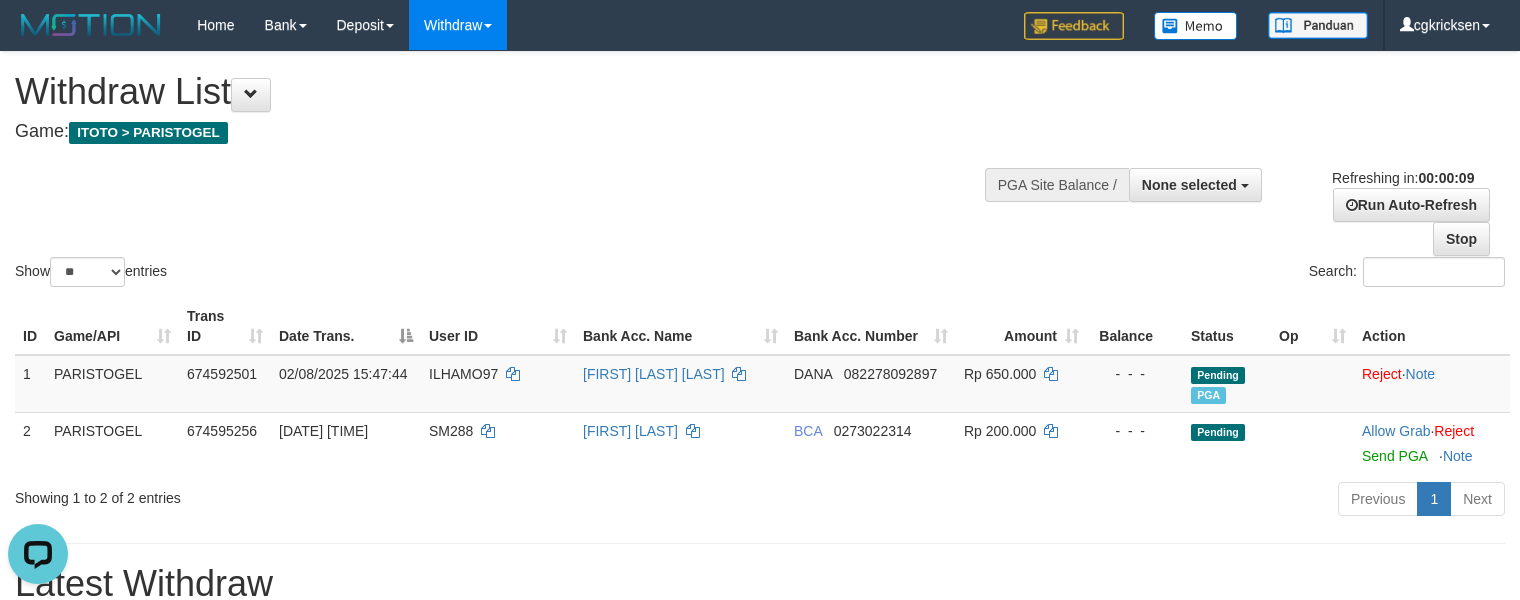 scroll, scrollTop: 0, scrollLeft: 0, axis: both 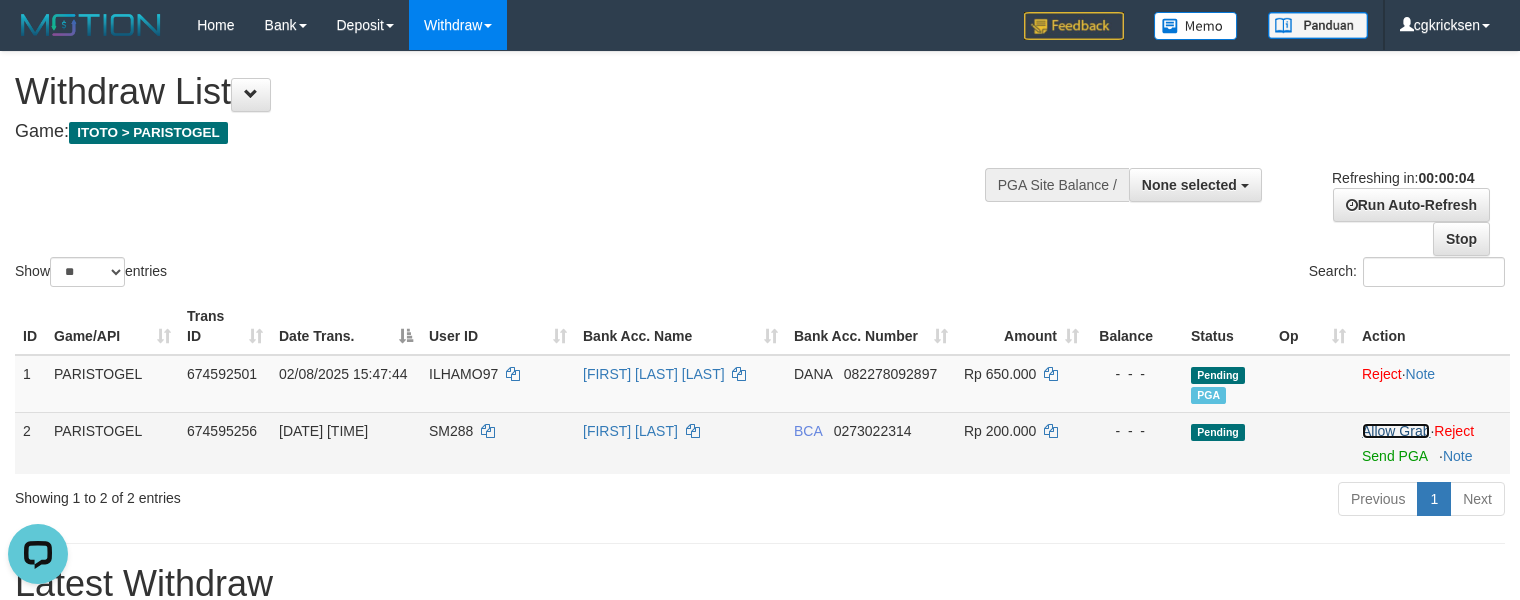 click on "Allow Grab" at bounding box center [1396, 431] 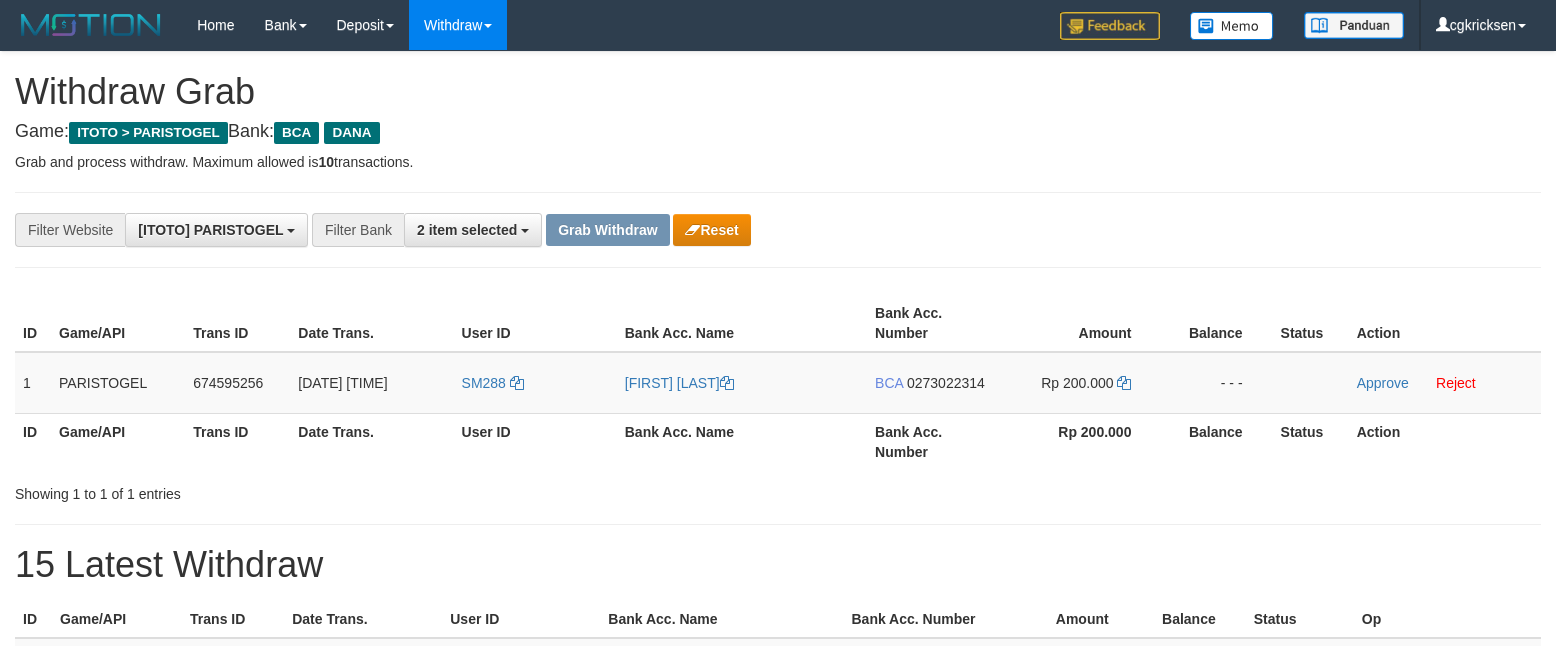 scroll, scrollTop: 0, scrollLeft: 0, axis: both 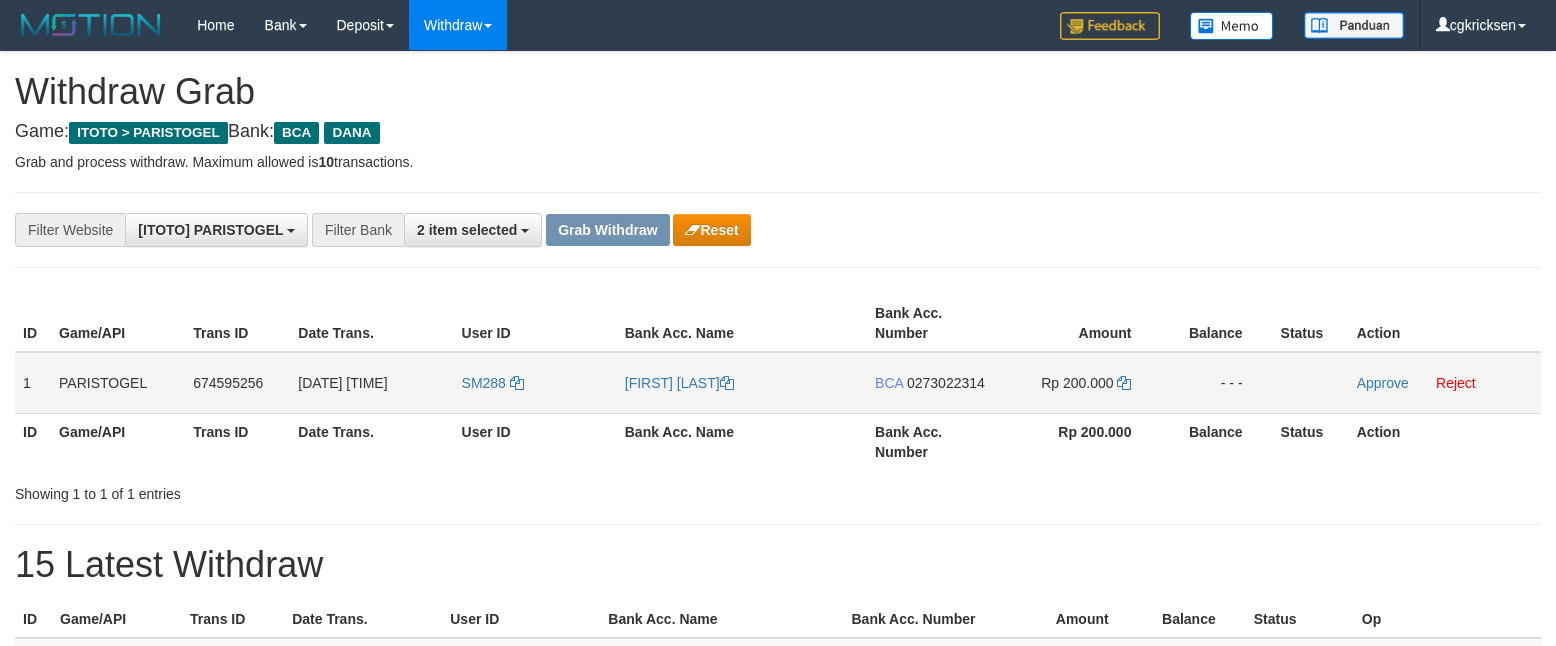 drag, startPoint x: 489, startPoint y: 420, endPoint x: 496, endPoint y: 400, distance: 21.189621 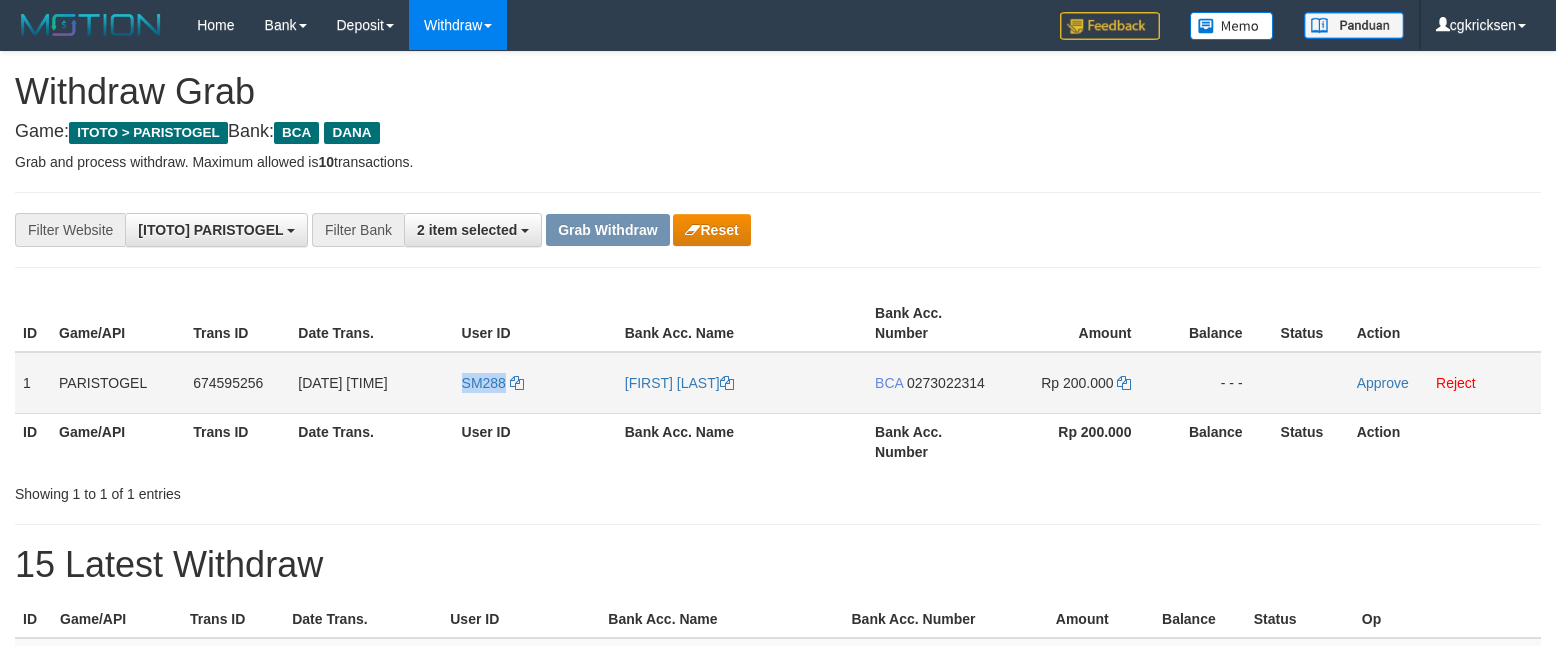 click on "SM288" at bounding box center [535, 383] 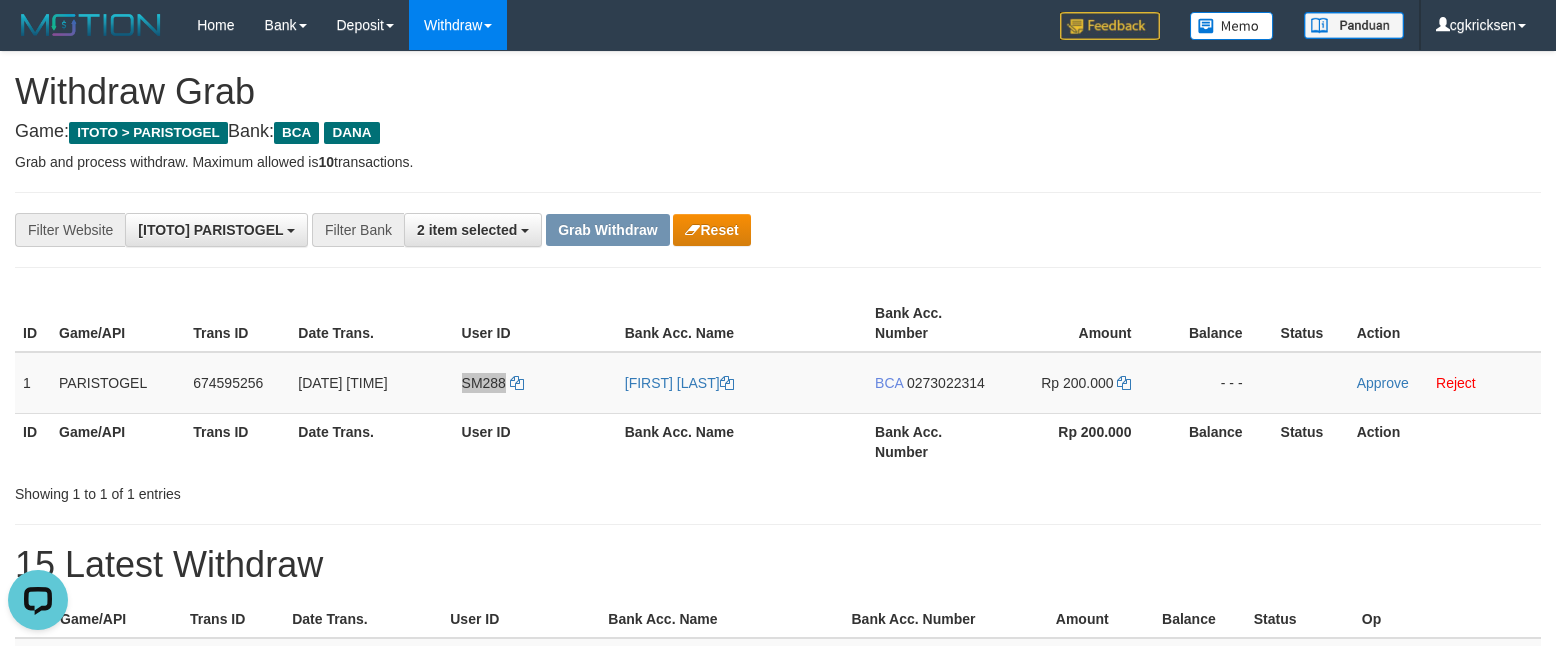scroll, scrollTop: 0, scrollLeft: 0, axis: both 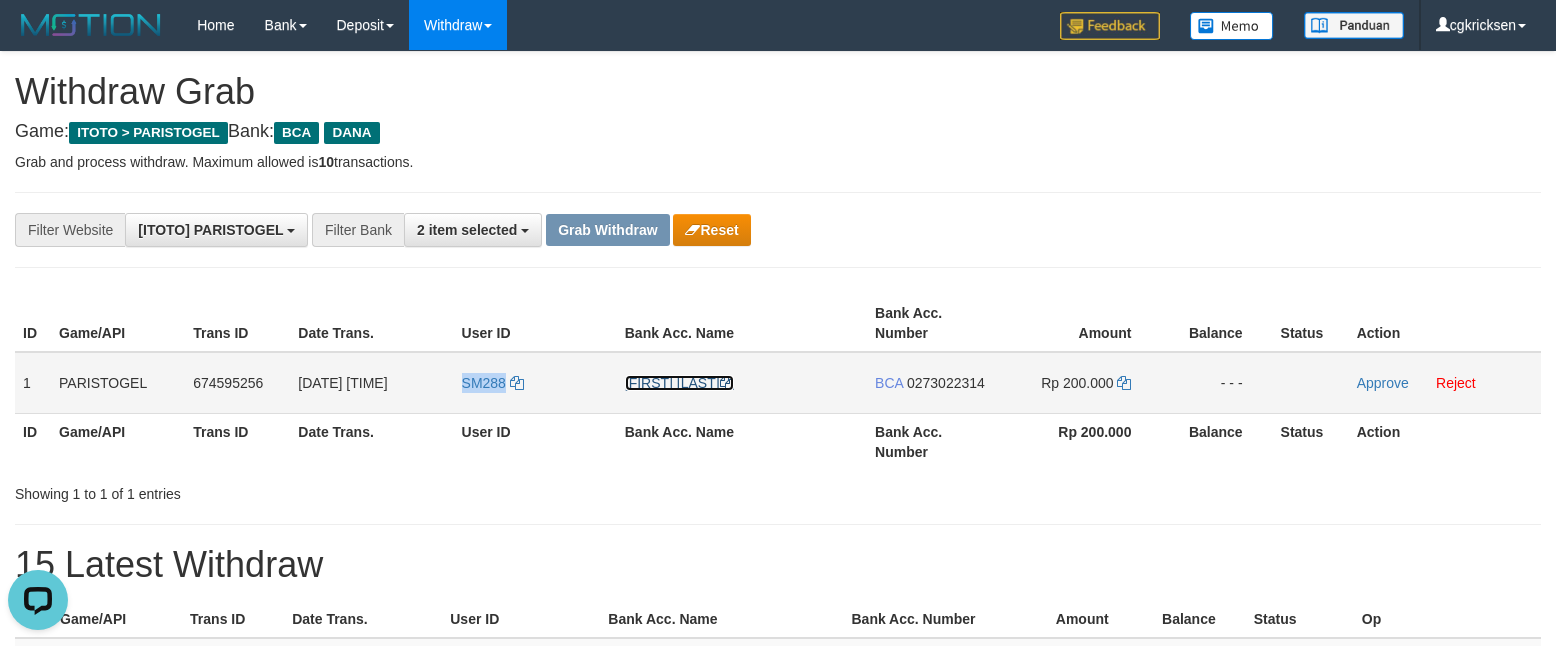 click on "[FIRST] [LAST]" at bounding box center (679, 383) 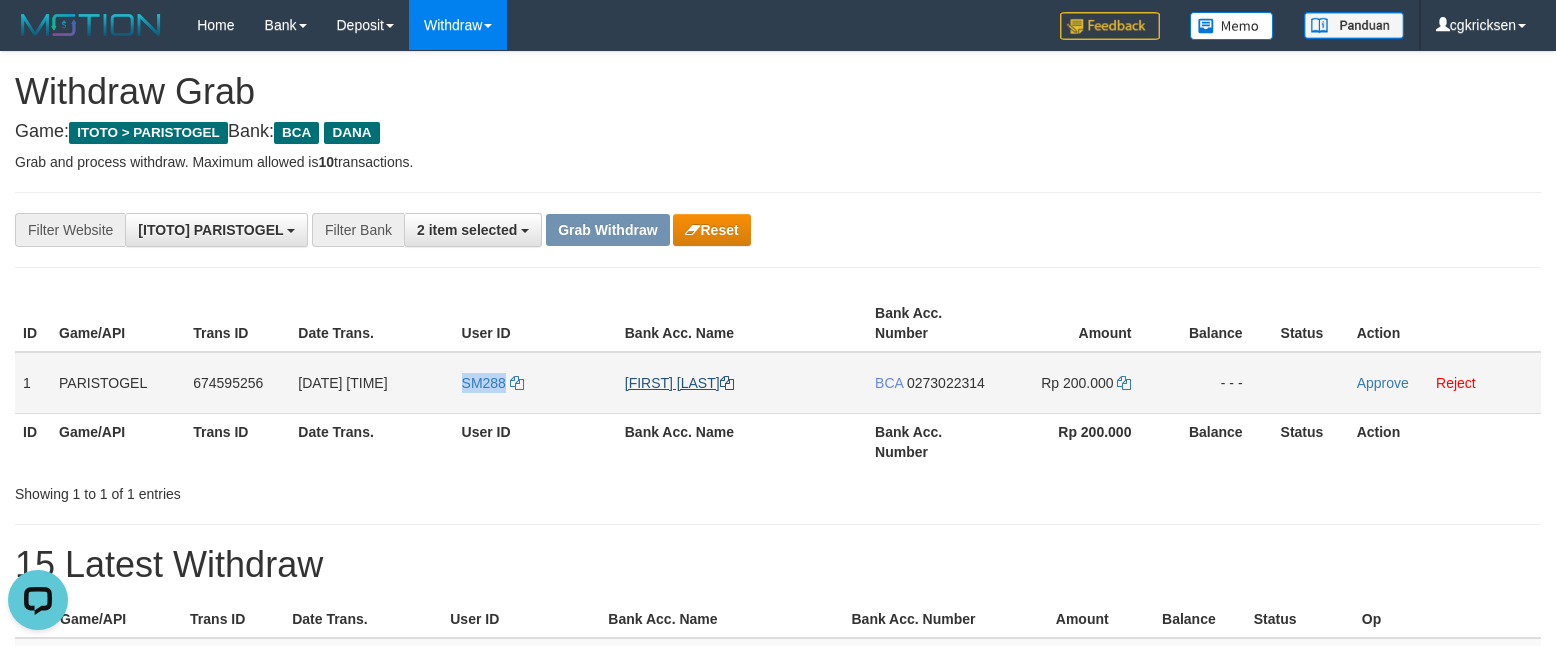 copy on "SM288" 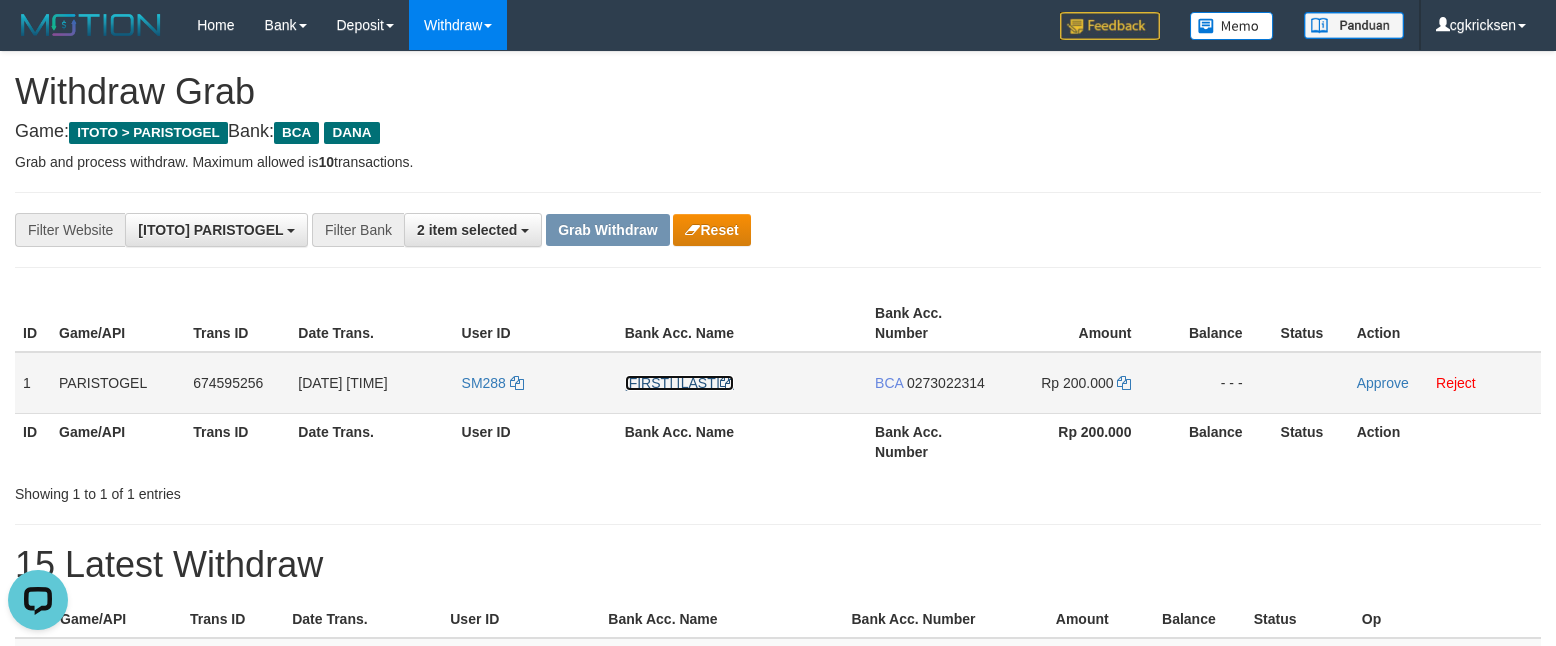click on "[FIRST] [LAST]" at bounding box center [679, 383] 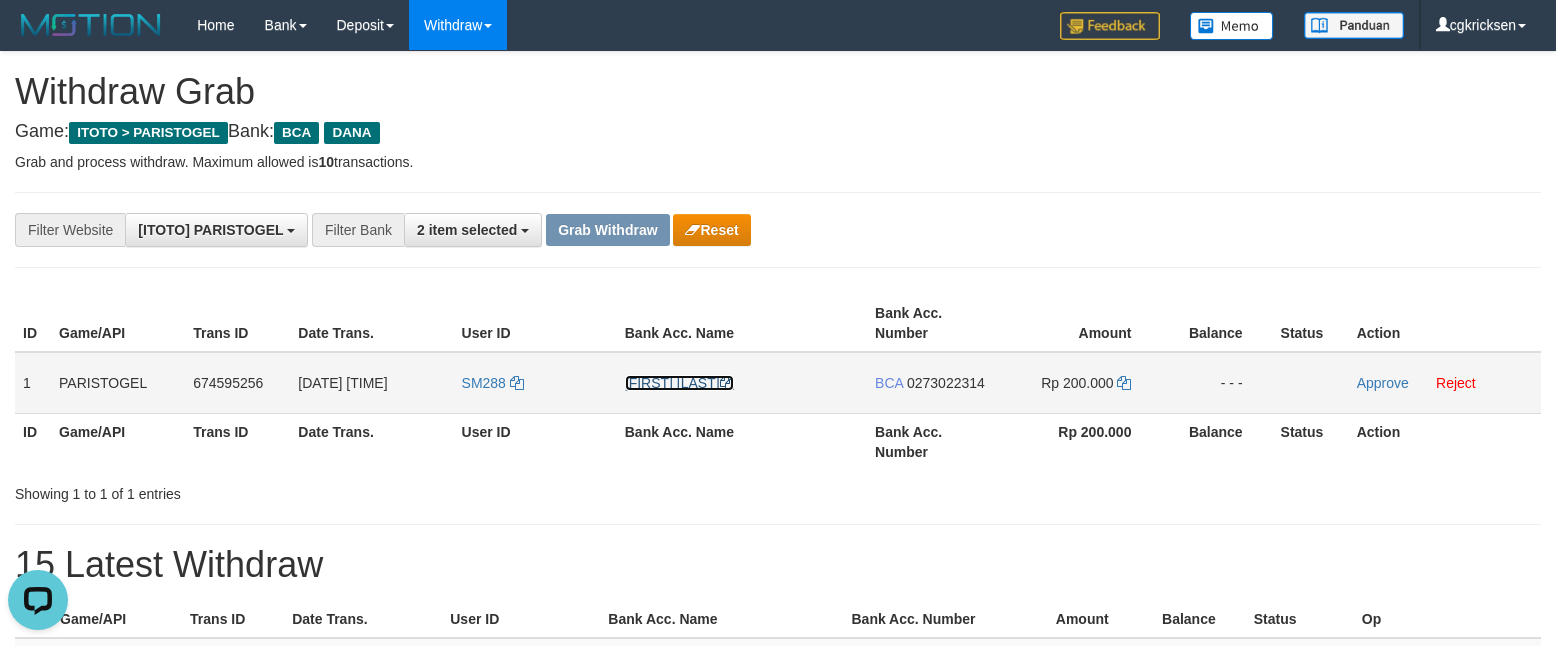 click on "[FIRST] [LAST]" at bounding box center [742, 383] 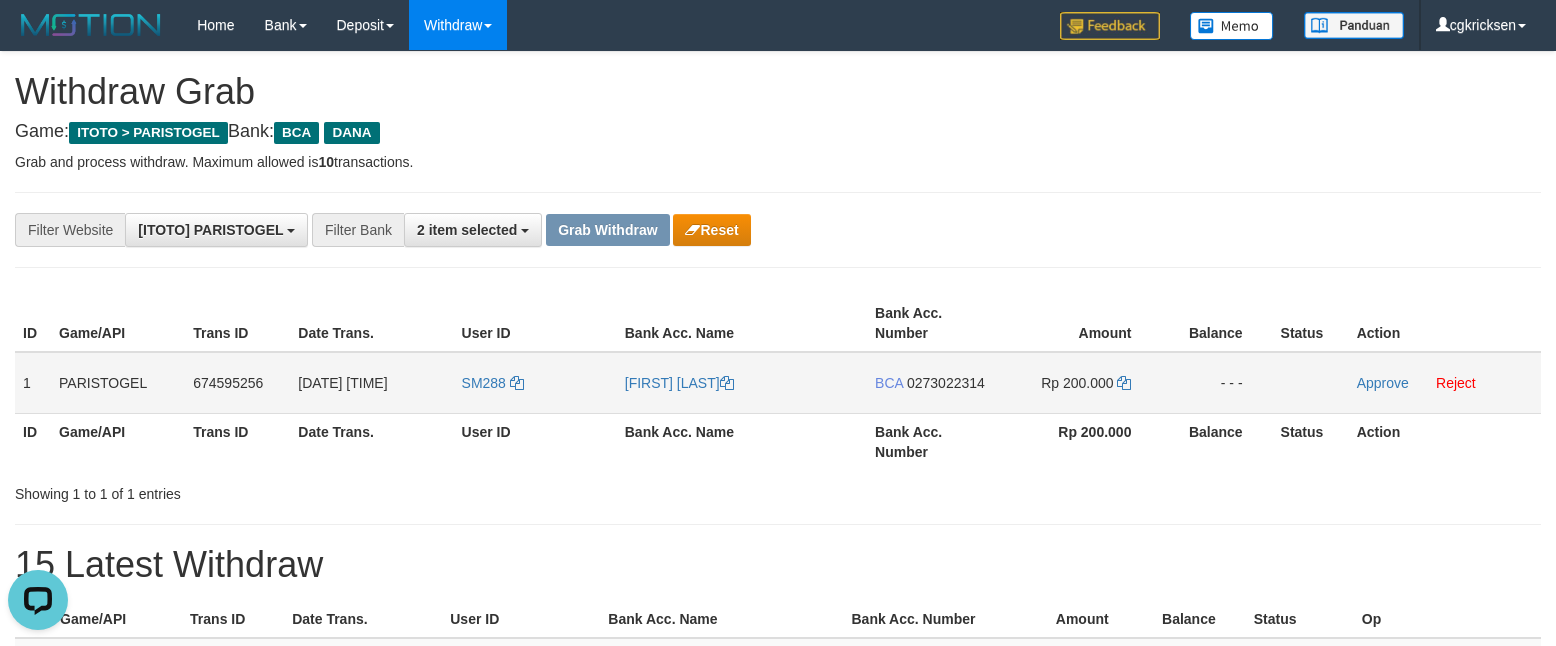 click on "[FIRST] [LAST]" at bounding box center [742, 383] 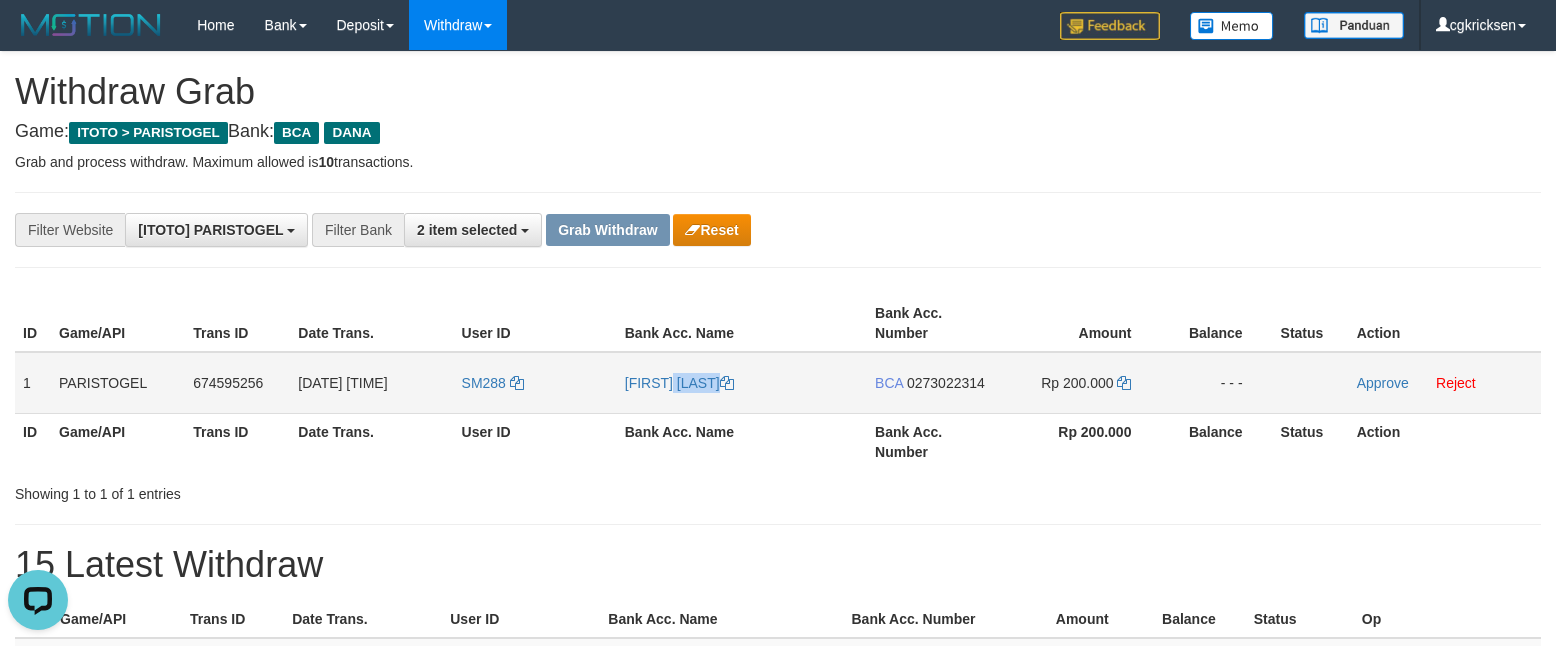 click on "[FIRST] [LAST]" at bounding box center [742, 383] 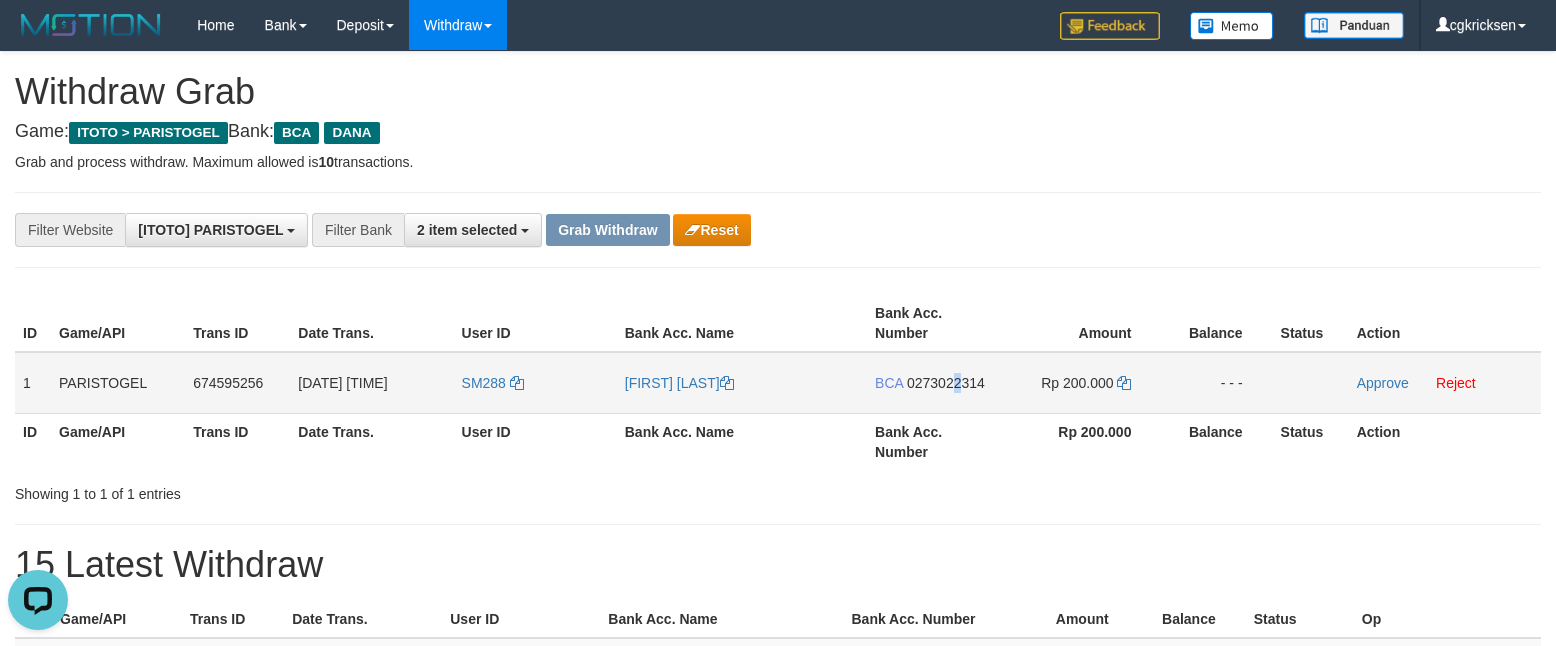 click on "0273022314" at bounding box center (946, 383) 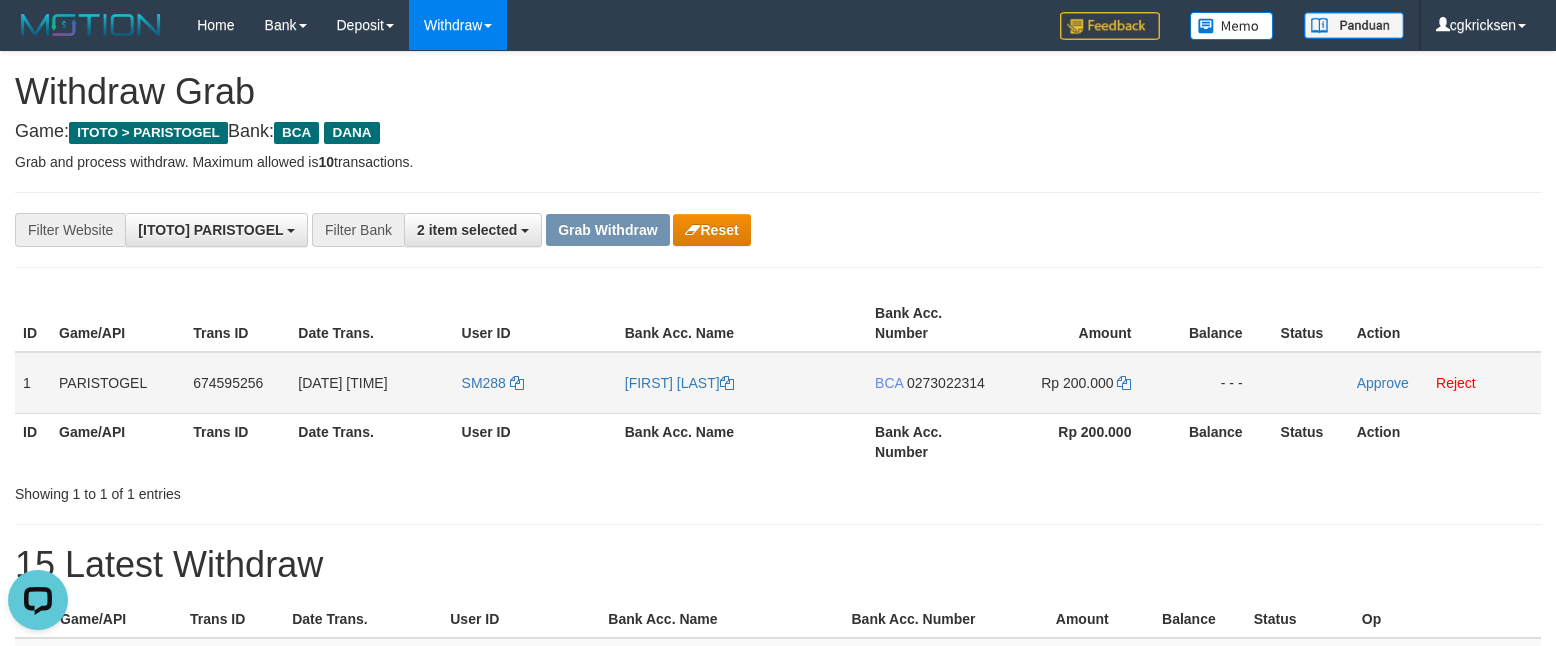 click on "ID Game/API Trans ID Date Trans. User ID Bank Acc. Name Bank Acc. Number Amount Balance Status Action
1
PARISTOGEL
674595256
02/08/2025 15:50:36
SM288
SYAHRUL MUSTOFA
BCA
0273022314
Rp 200.000
- - -
Approve
Reject
ID Game/API Trans ID Date Trans. User ID Bank Acc. Name Bank Acc. Number Rp 200.000 Balance Status Action" at bounding box center [778, 382] 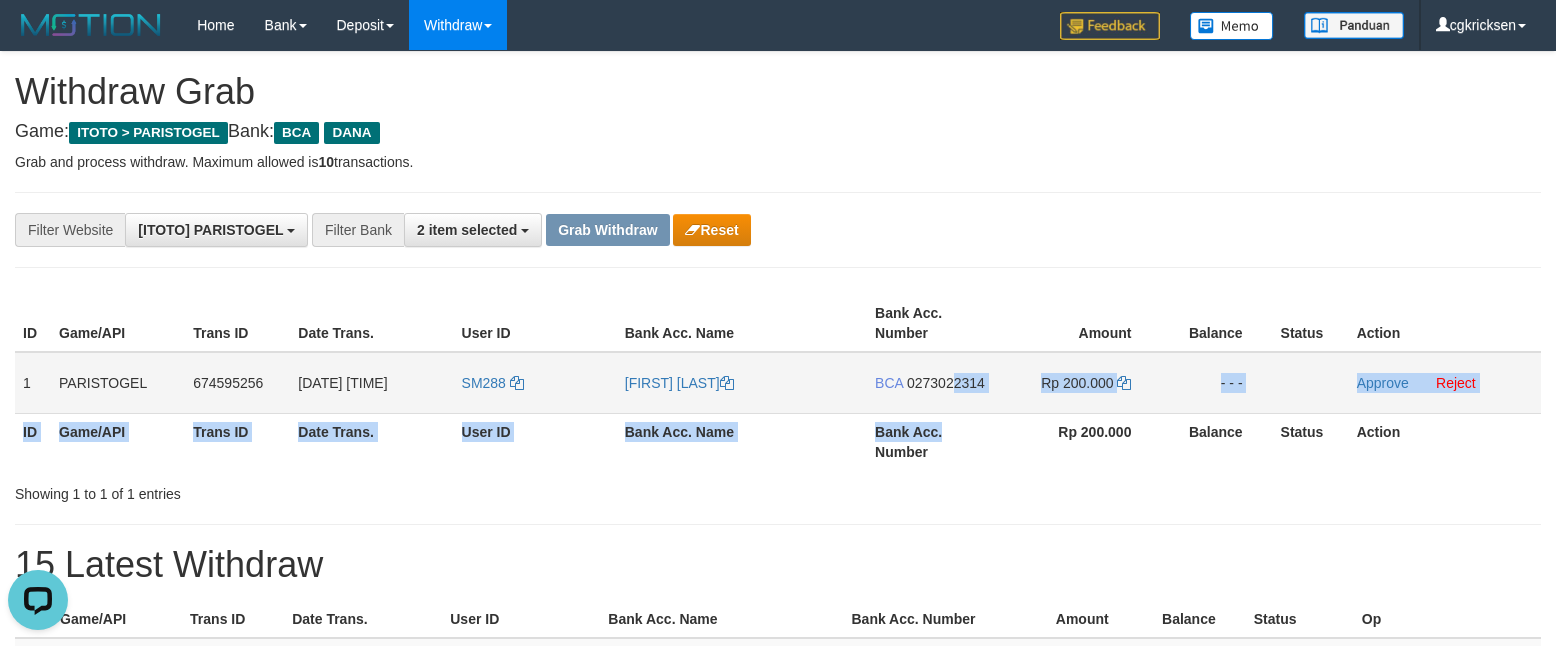 click on "BCA
0273022314" at bounding box center [934, 383] 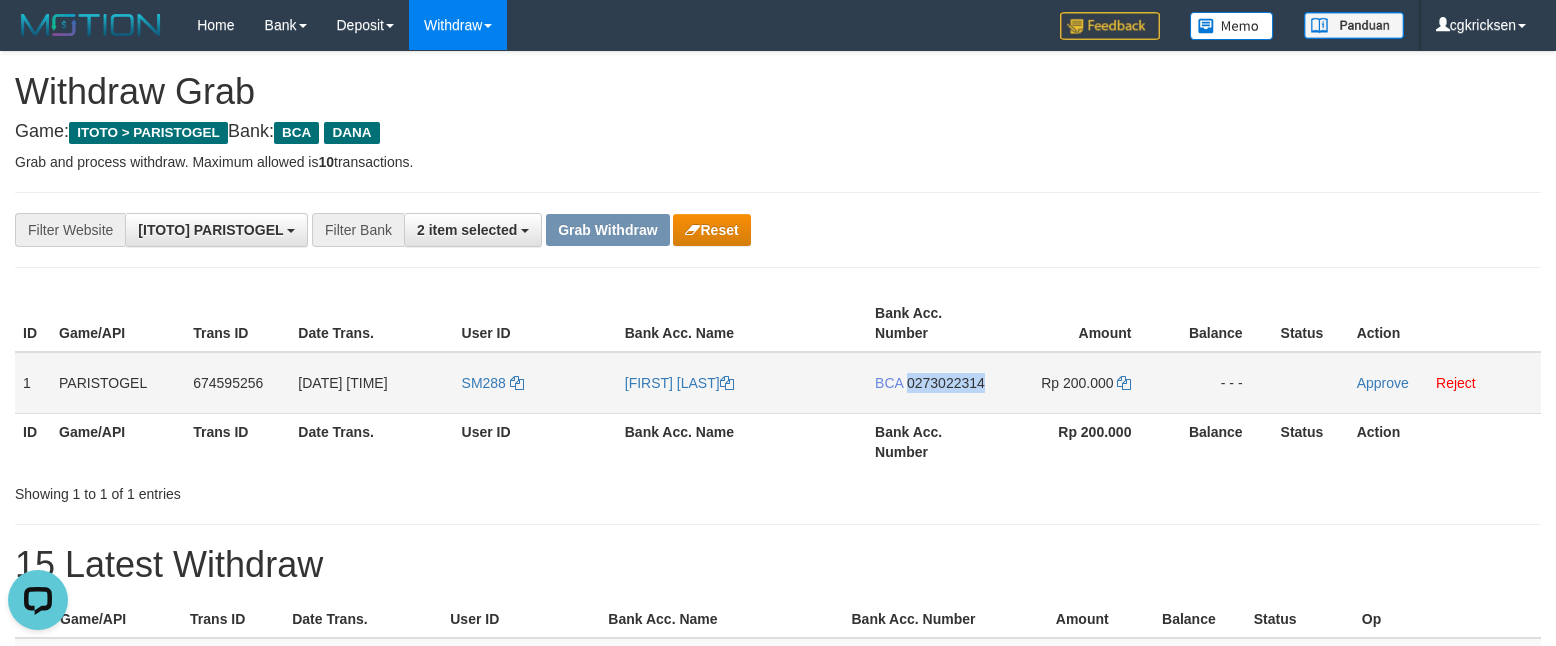 click on "BCA
0273022314" at bounding box center [934, 383] 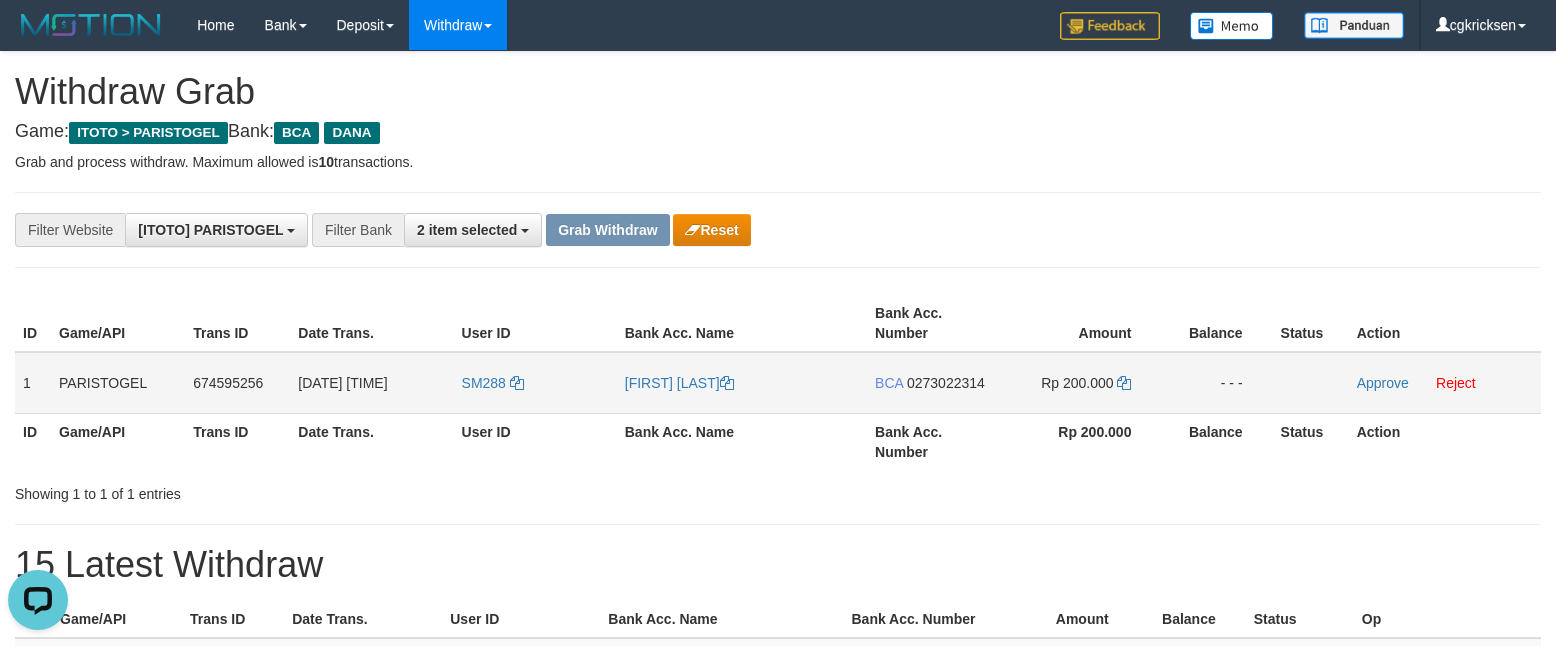 click on "BCA
0273022314" at bounding box center (934, 383) 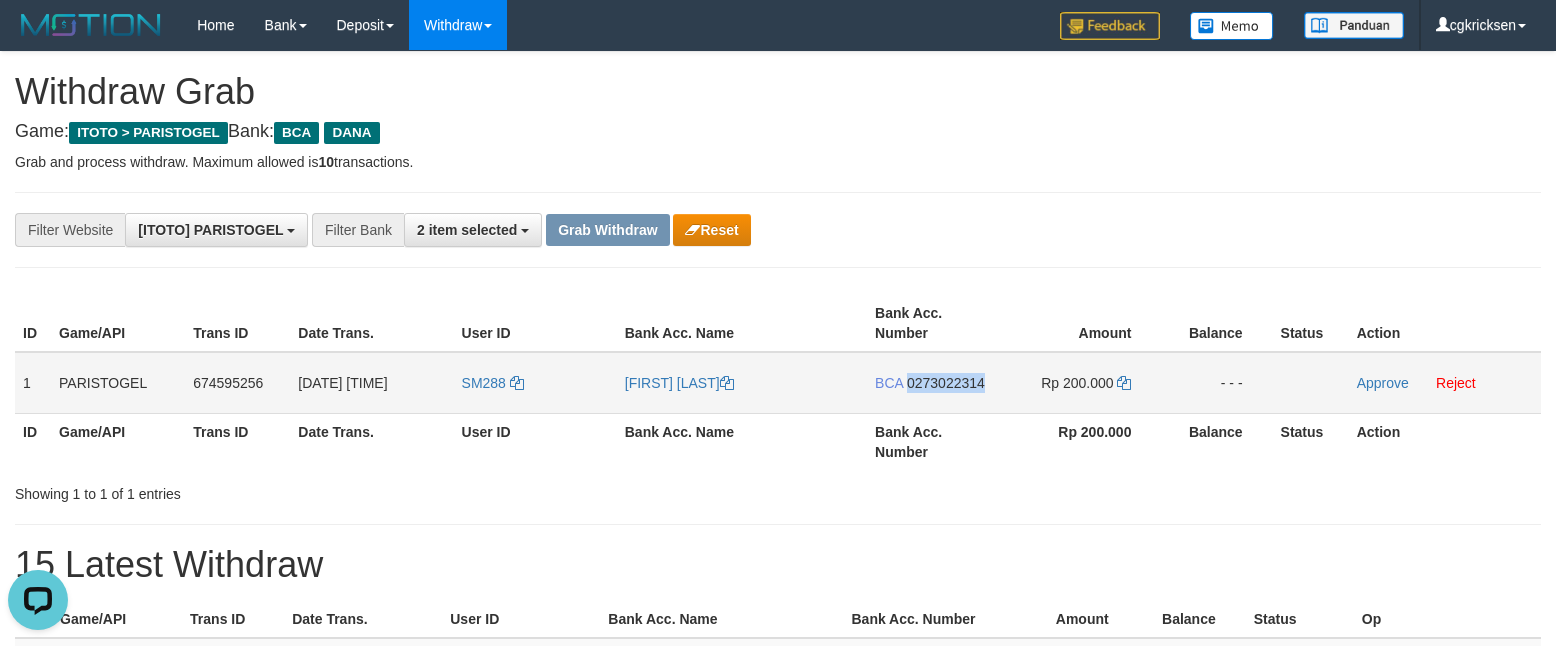 click on "BCA
0273022314" at bounding box center (934, 383) 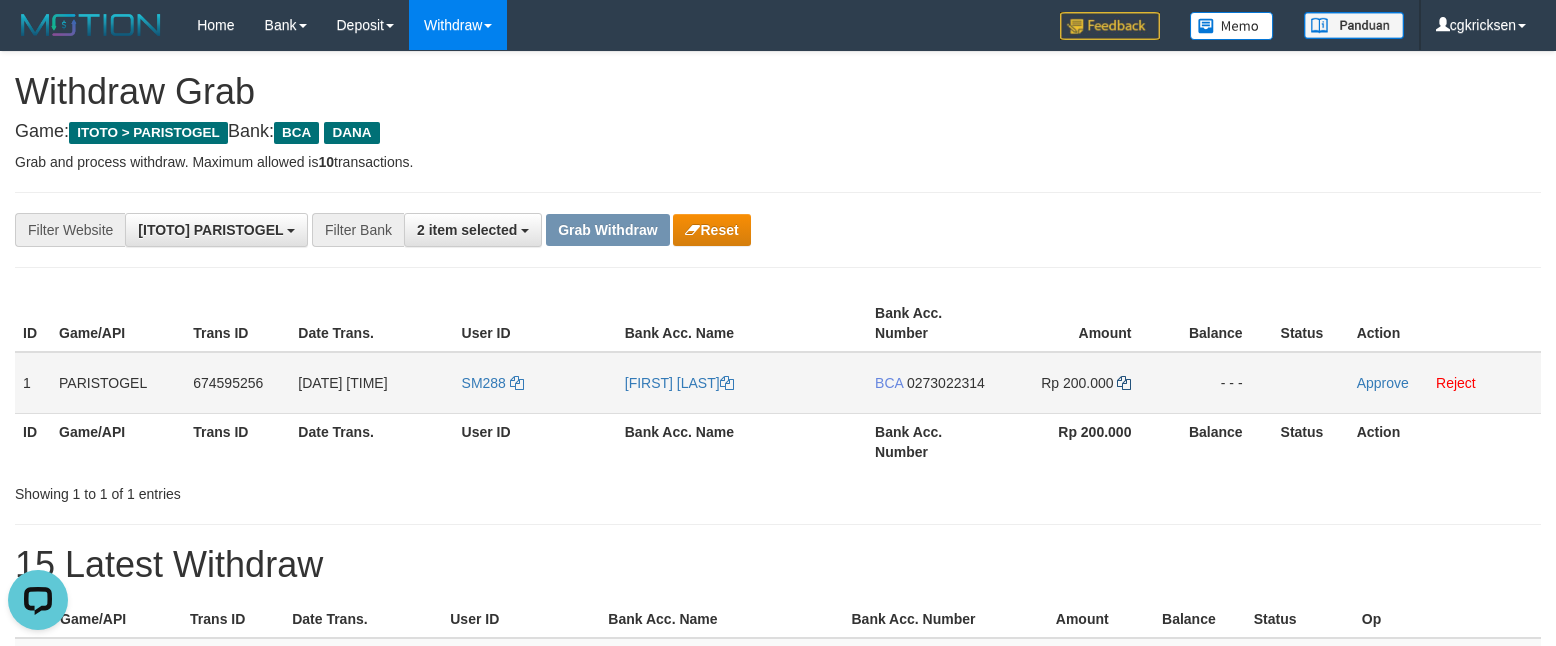 click on "Rp 200.000" at bounding box center (1081, 383) 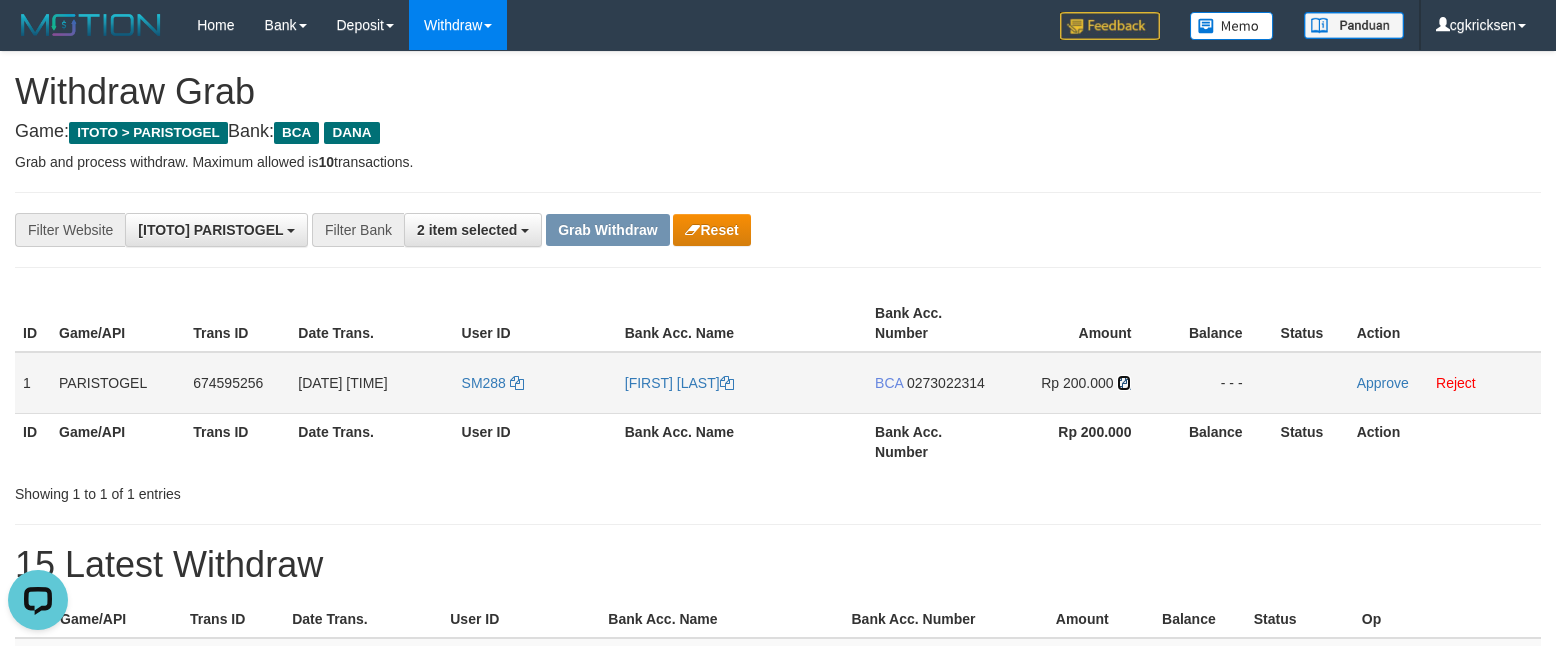 click at bounding box center [1124, 383] 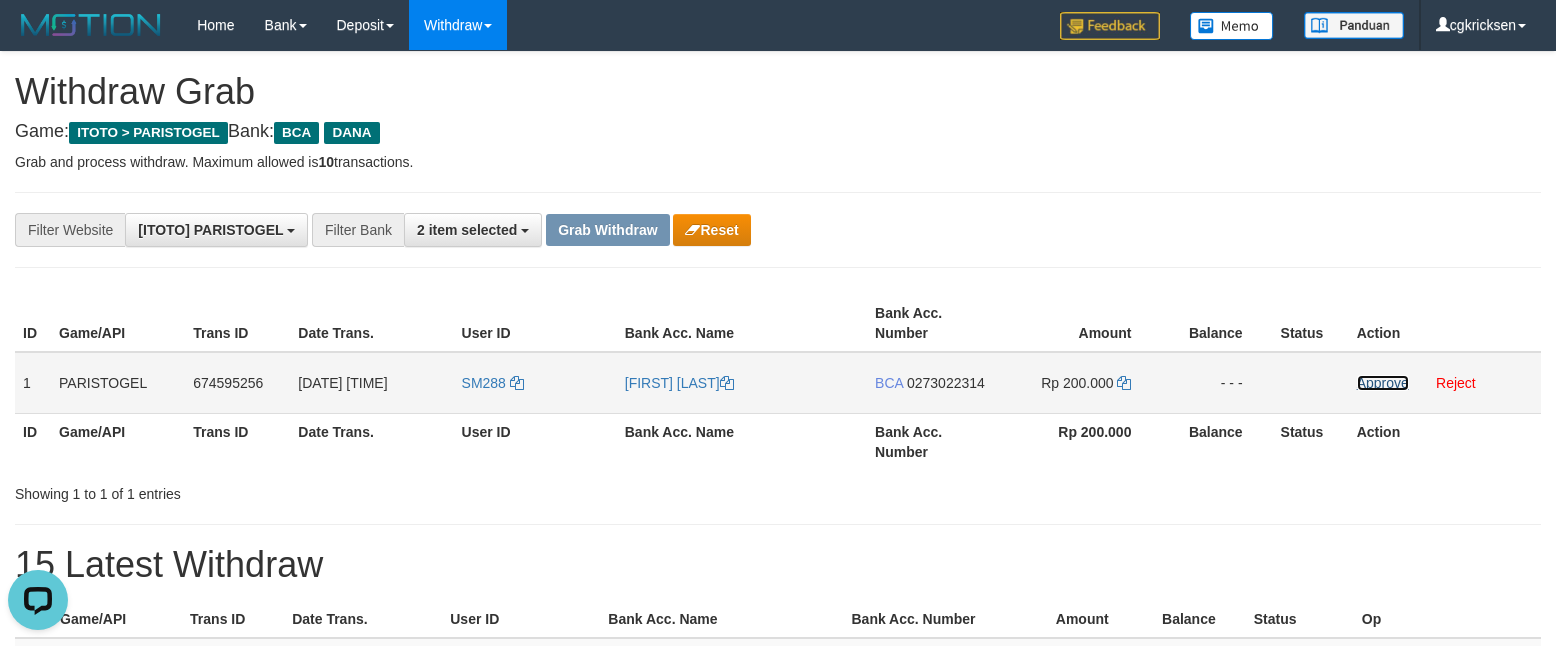 click on "Approve" at bounding box center (1383, 383) 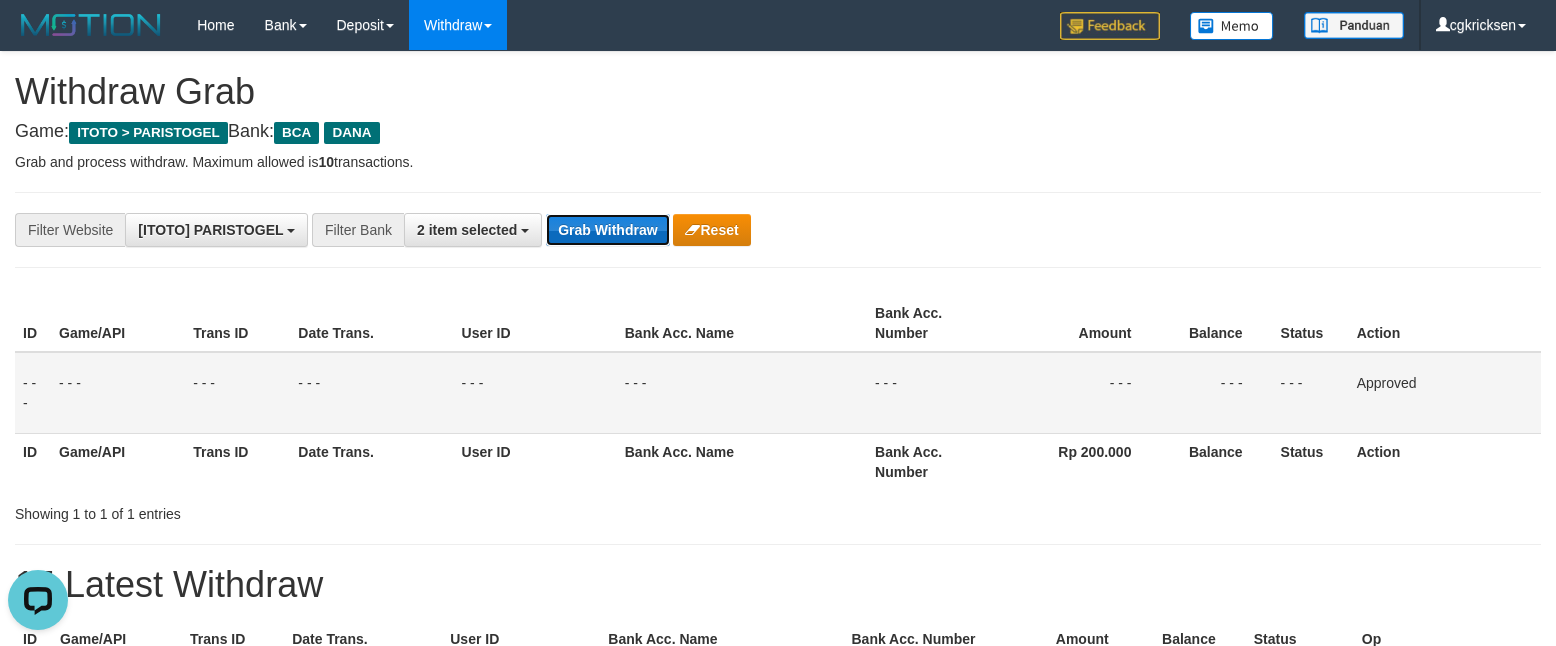 click on "Grab Withdraw" at bounding box center [607, 230] 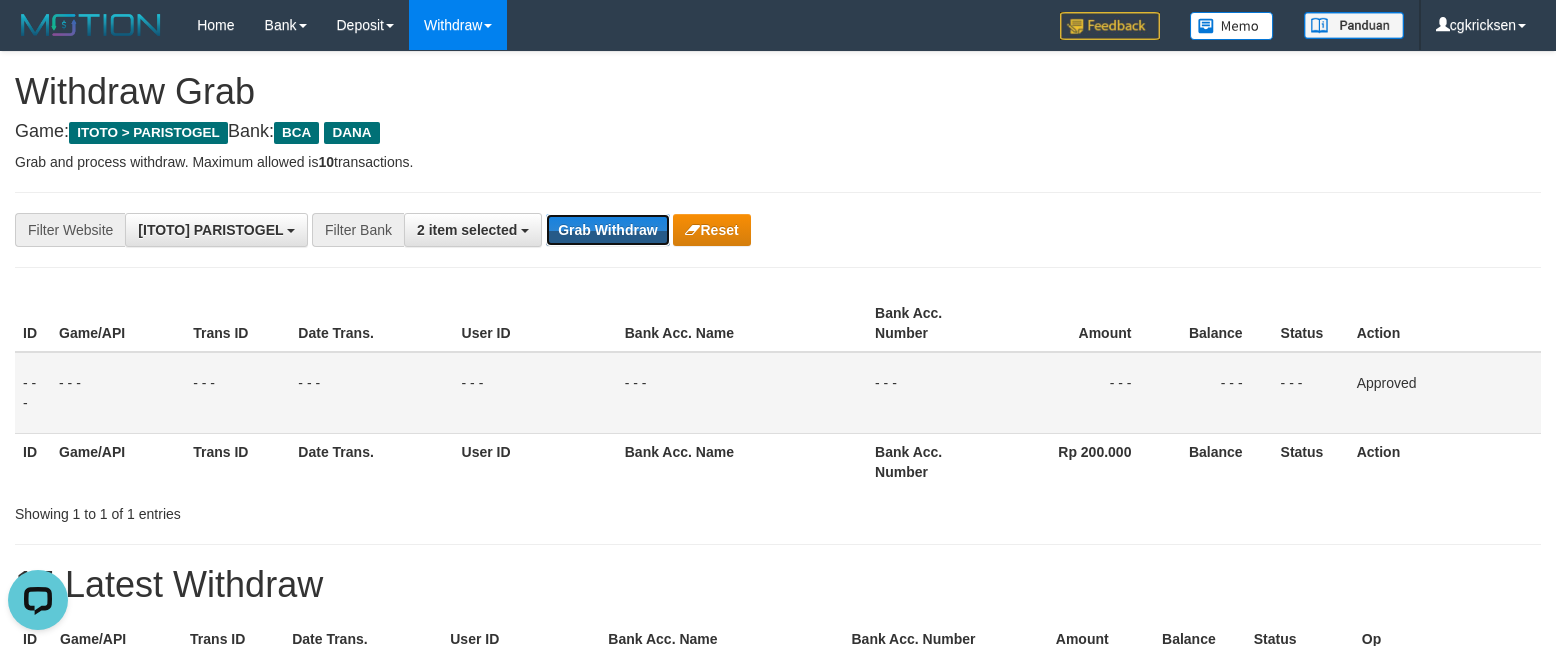 drag, startPoint x: 637, startPoint y: 224, endPoint x: 41, endPoint y: 489, distance: 652.25836 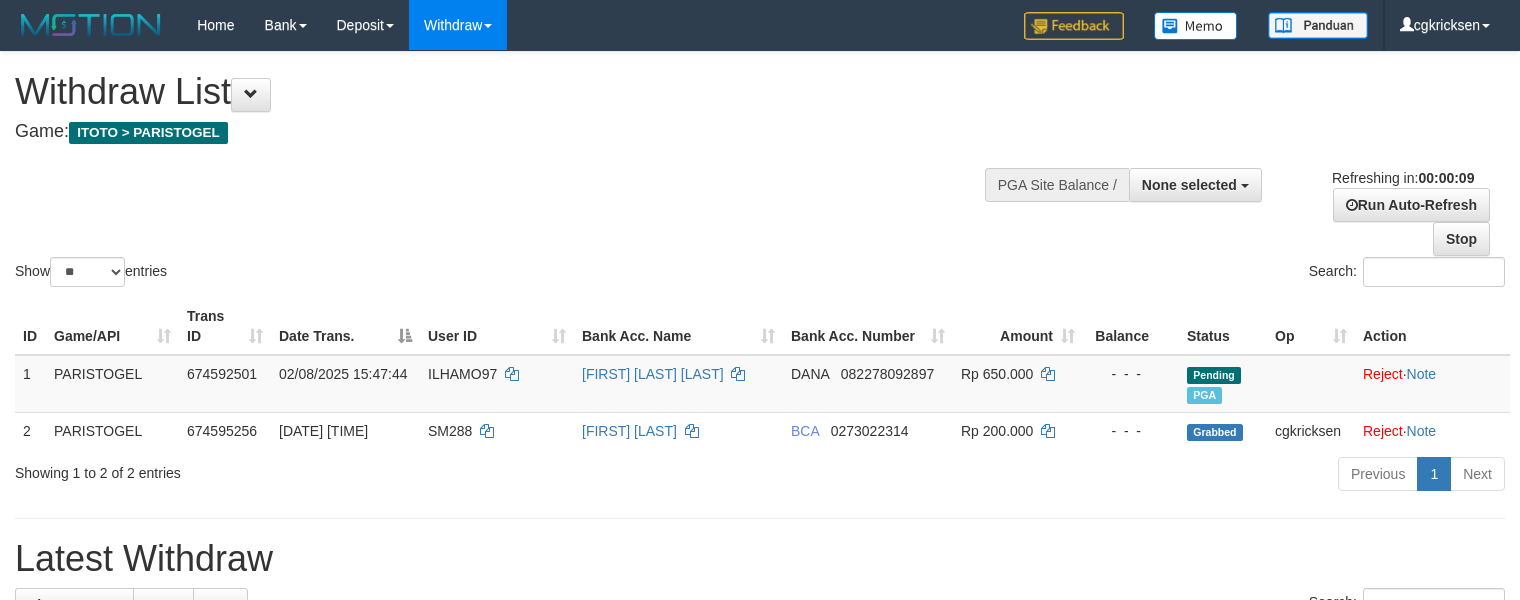 select 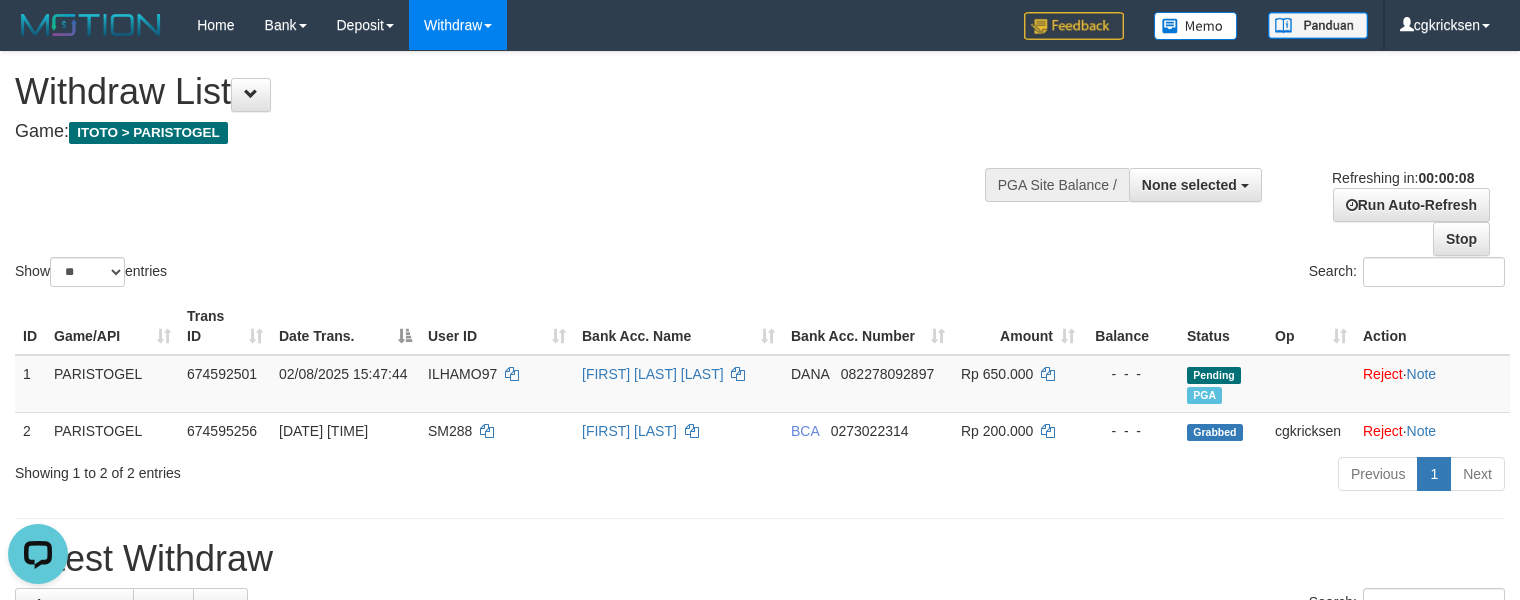 scroll, scrollTop: 0, scrollLeft: 0, axis: both 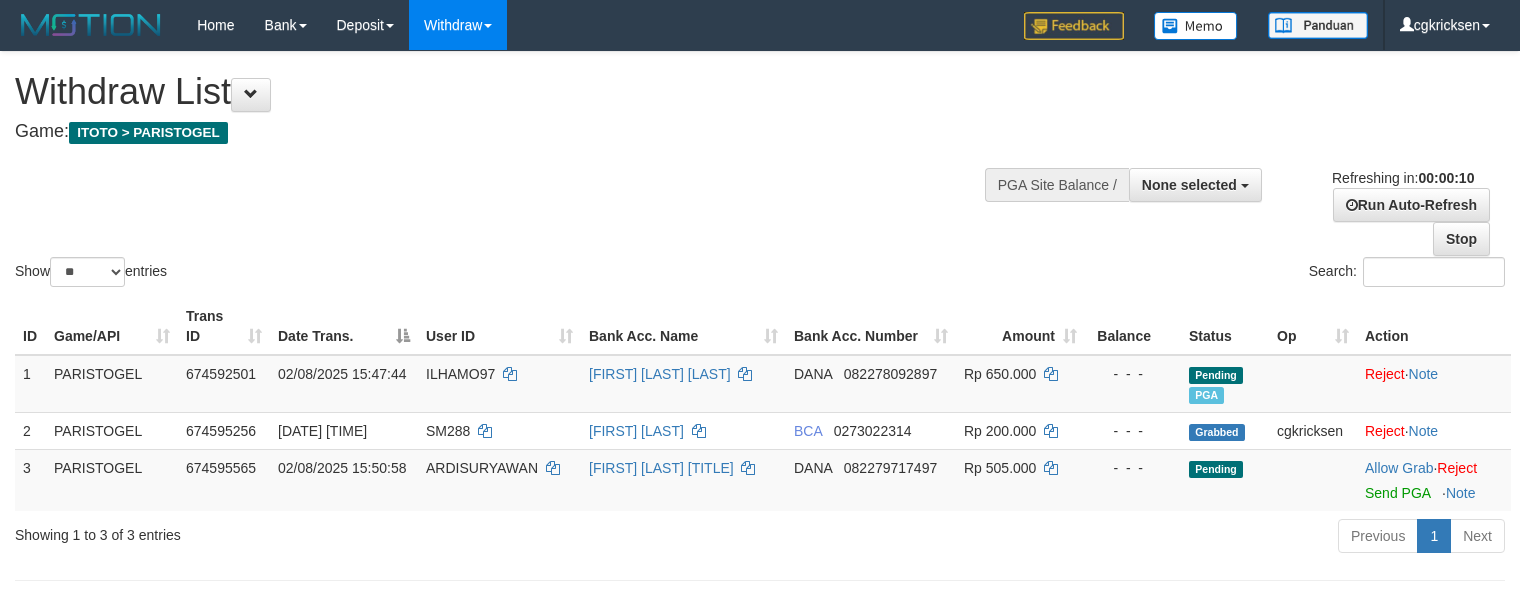 select 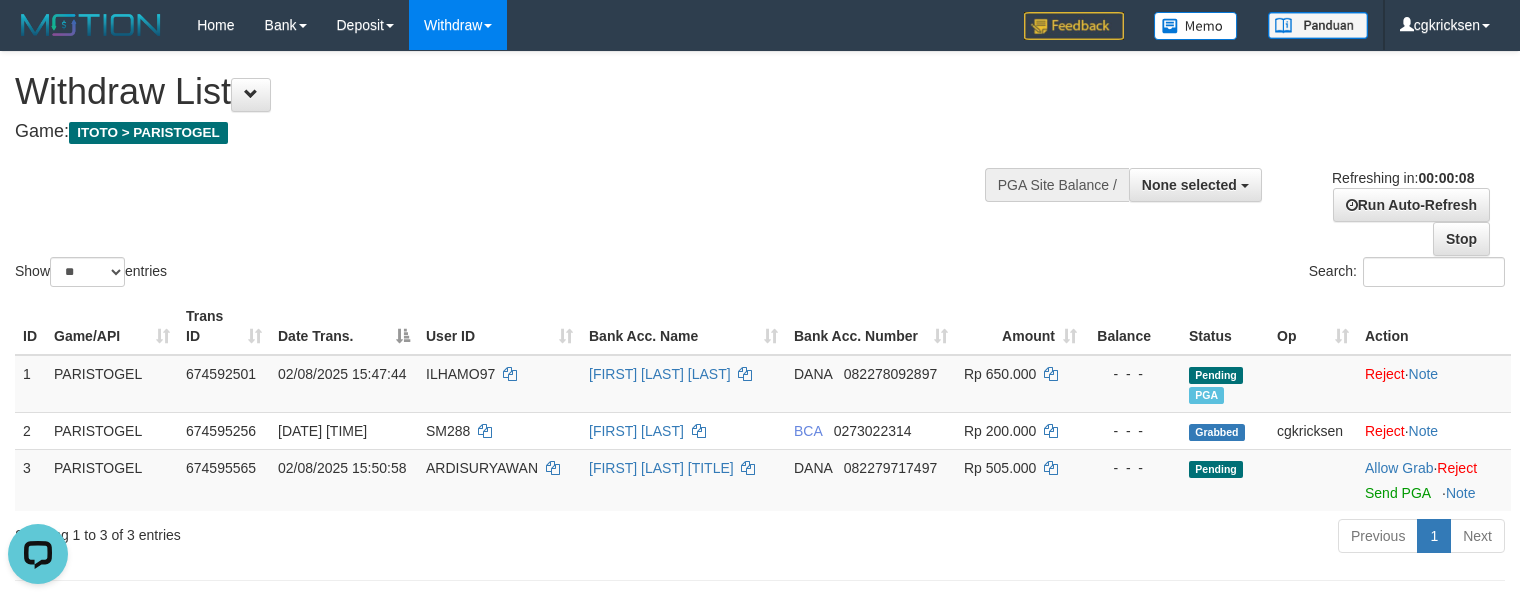 scroll, scrollTop: 0, scrollLeft: 0, axis: both 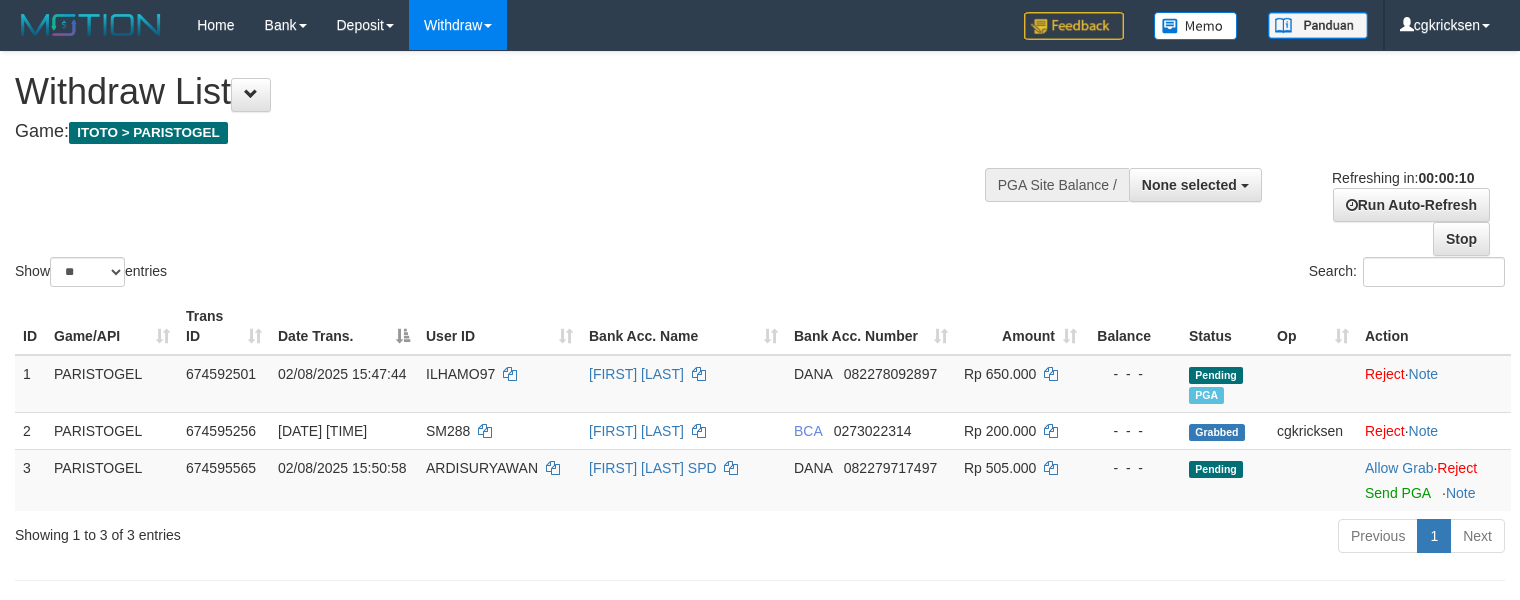 select 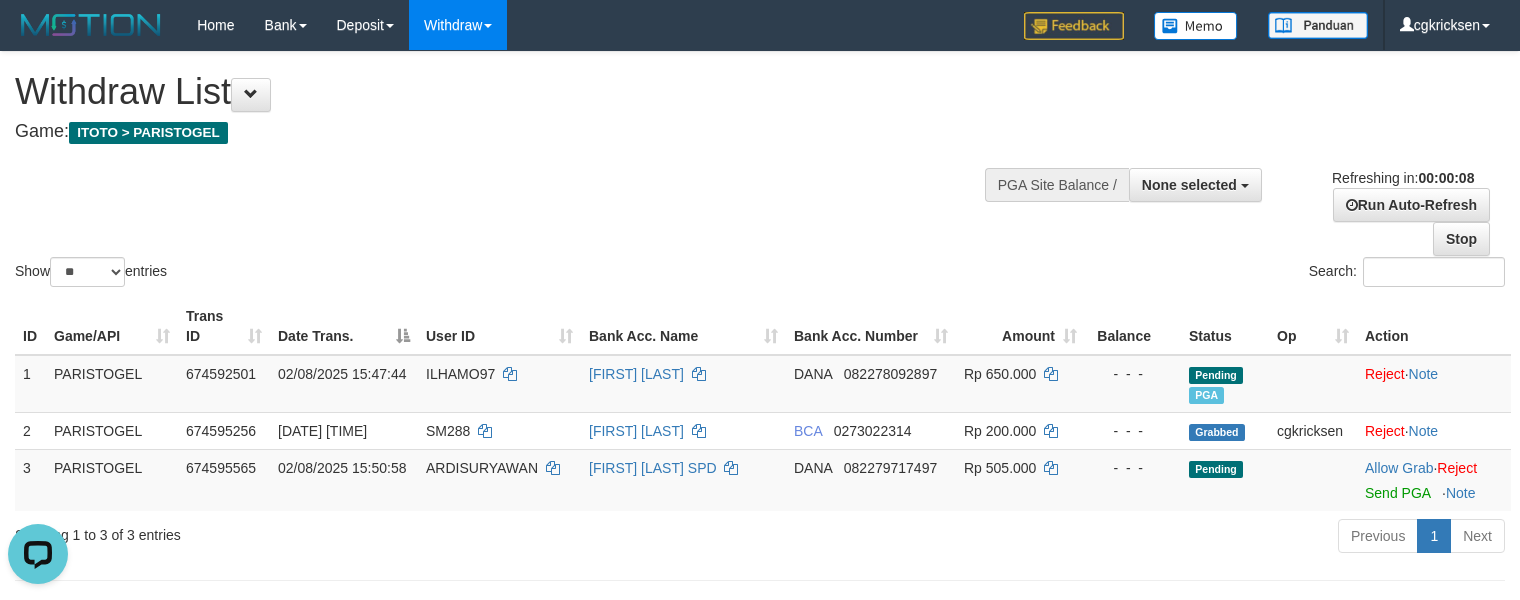 scroll, scrollTop: 0, scrollLeft: 0, axis: both 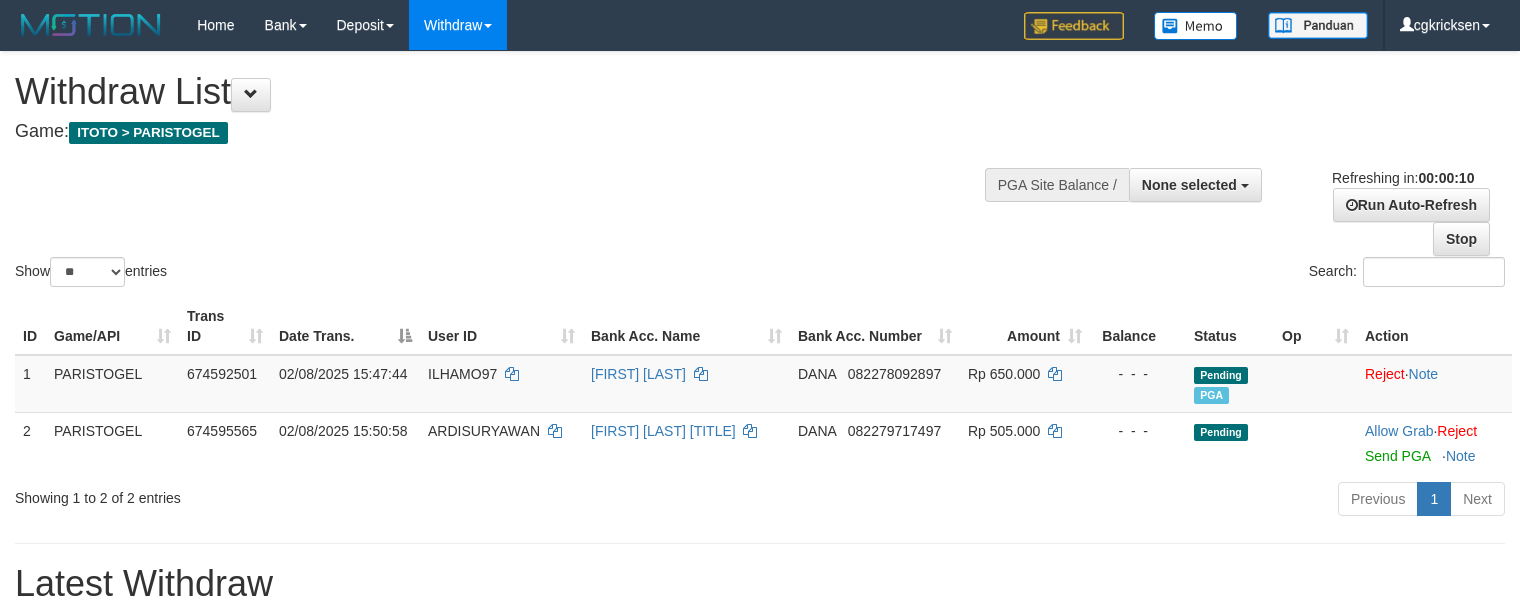 select 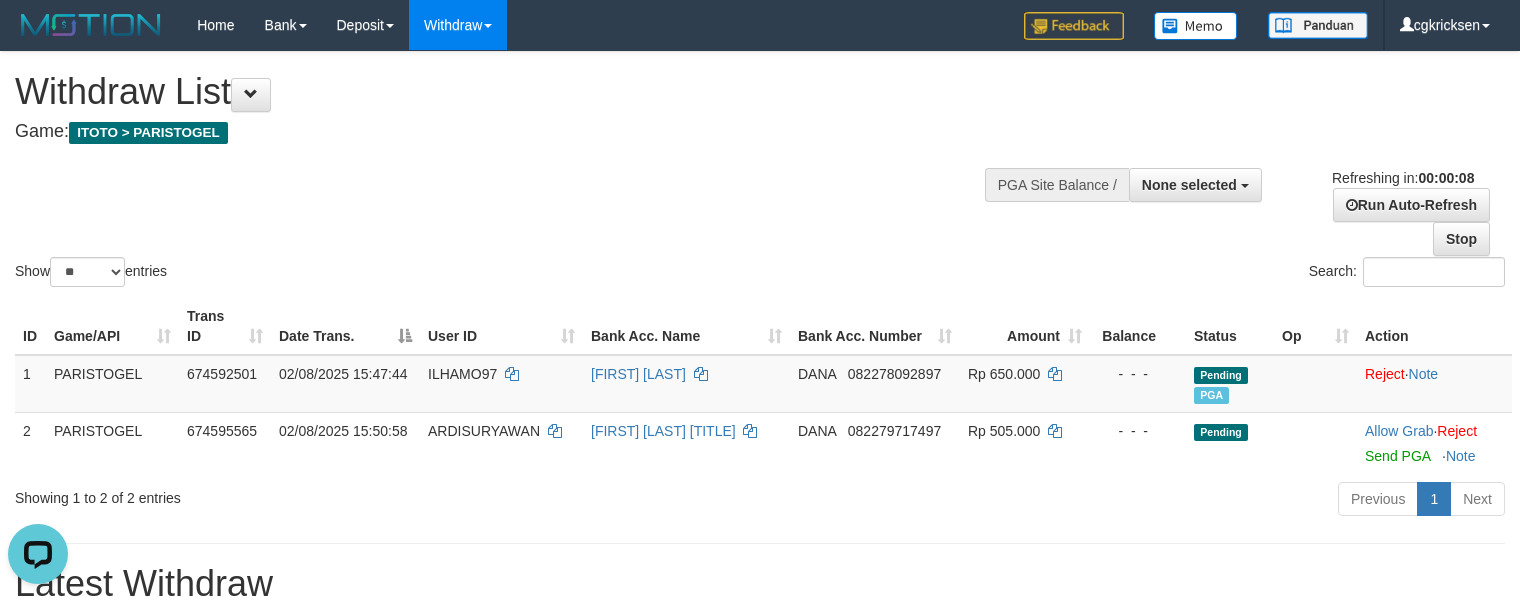 scroll, scrollTop: 0, scrollLeft: 0, axis: both 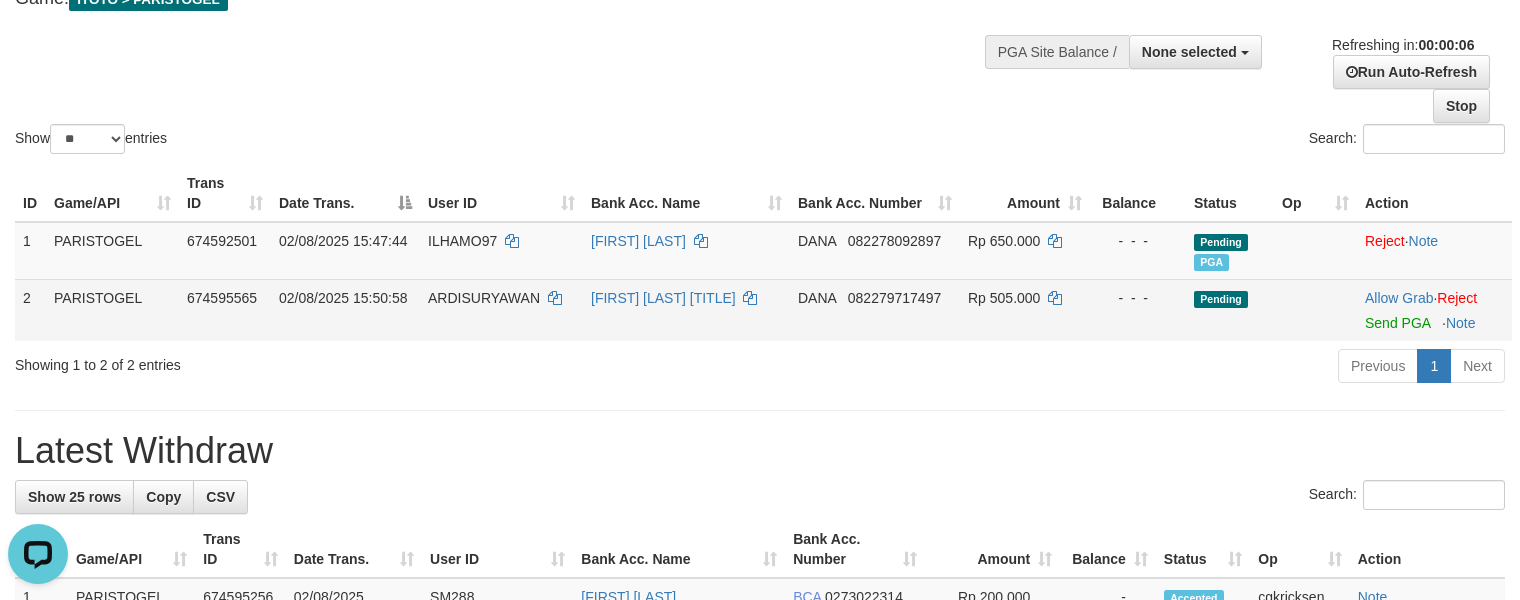 click on "ARDISURYAWAN" at bounding box center (501, 310) 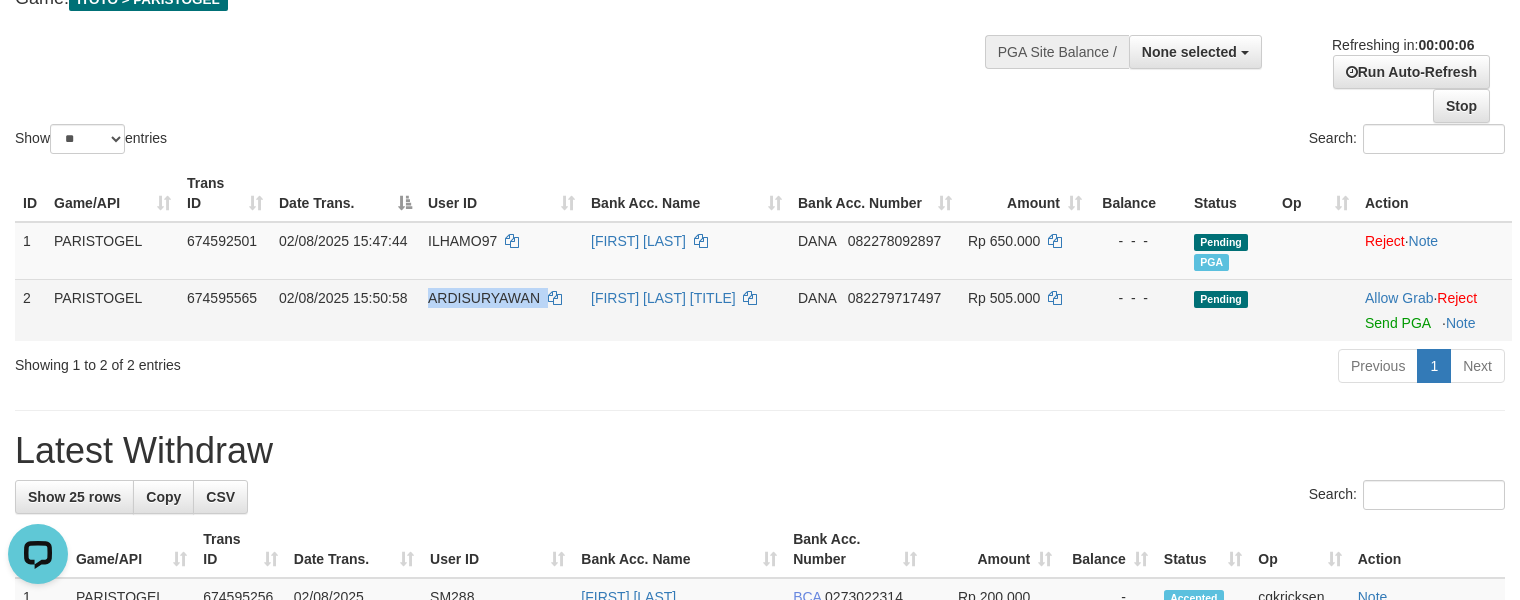 click on "ARDISURYAWAN" at bounding box center [501, 310] 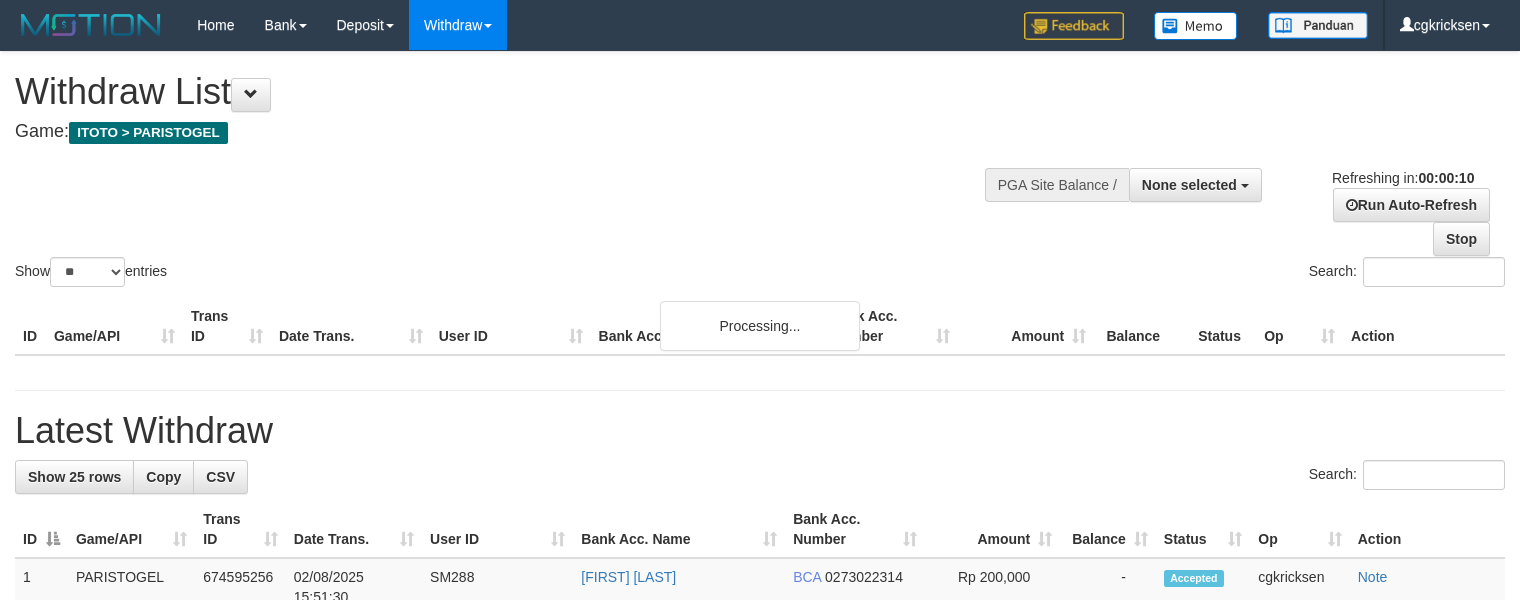 select 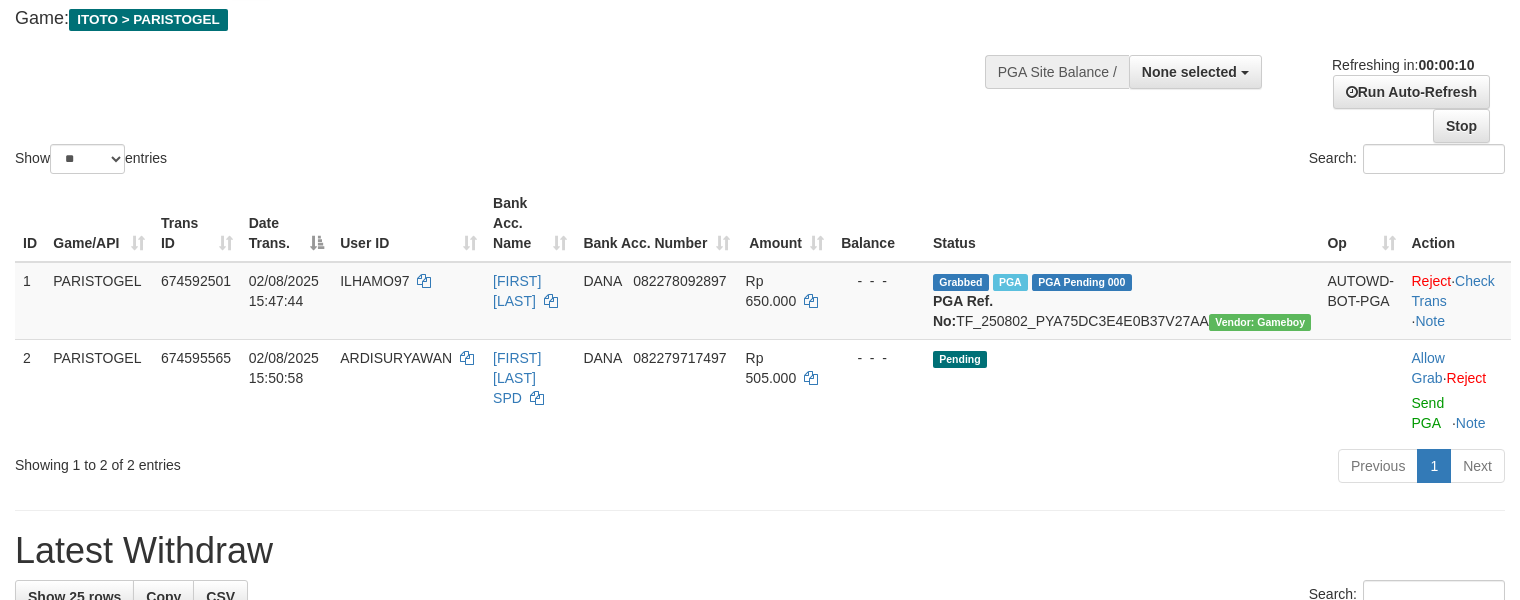 scroll, scrollTop: 266, scrollLeft: 0, axis: vertical 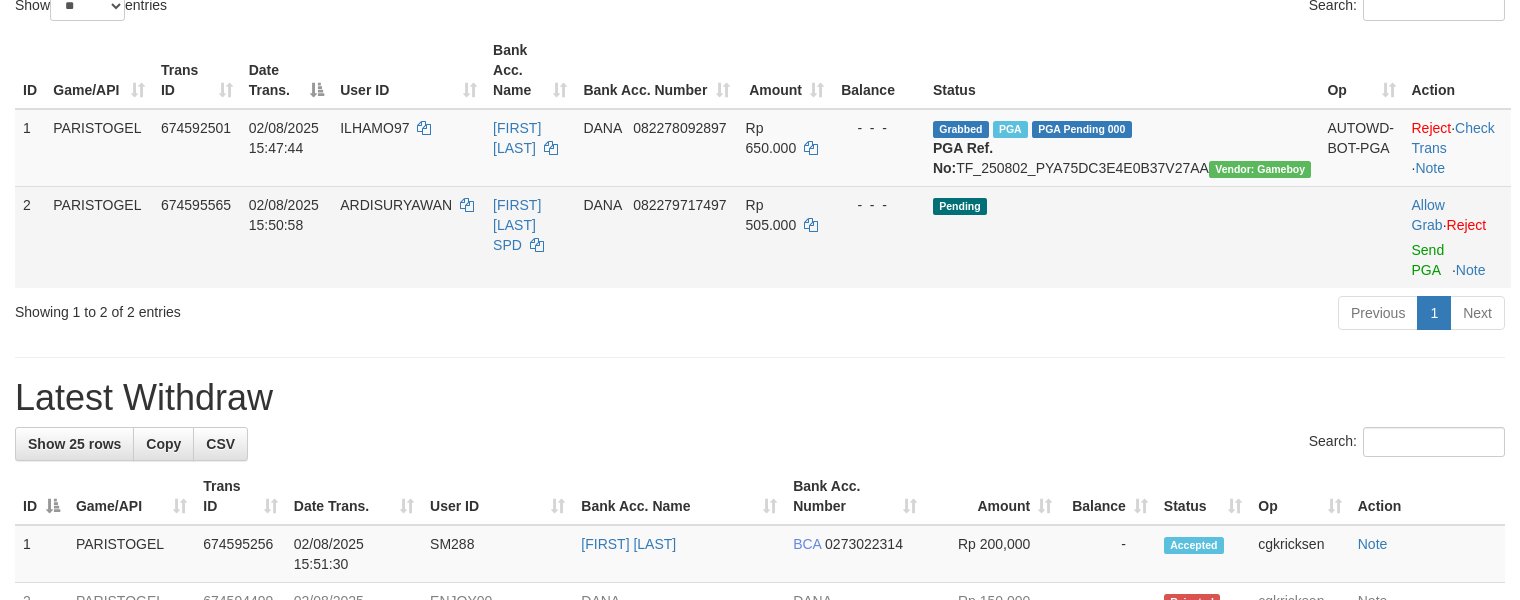 click on "[FIRST] [LAST] SPD" at bounding box center [530, 237] 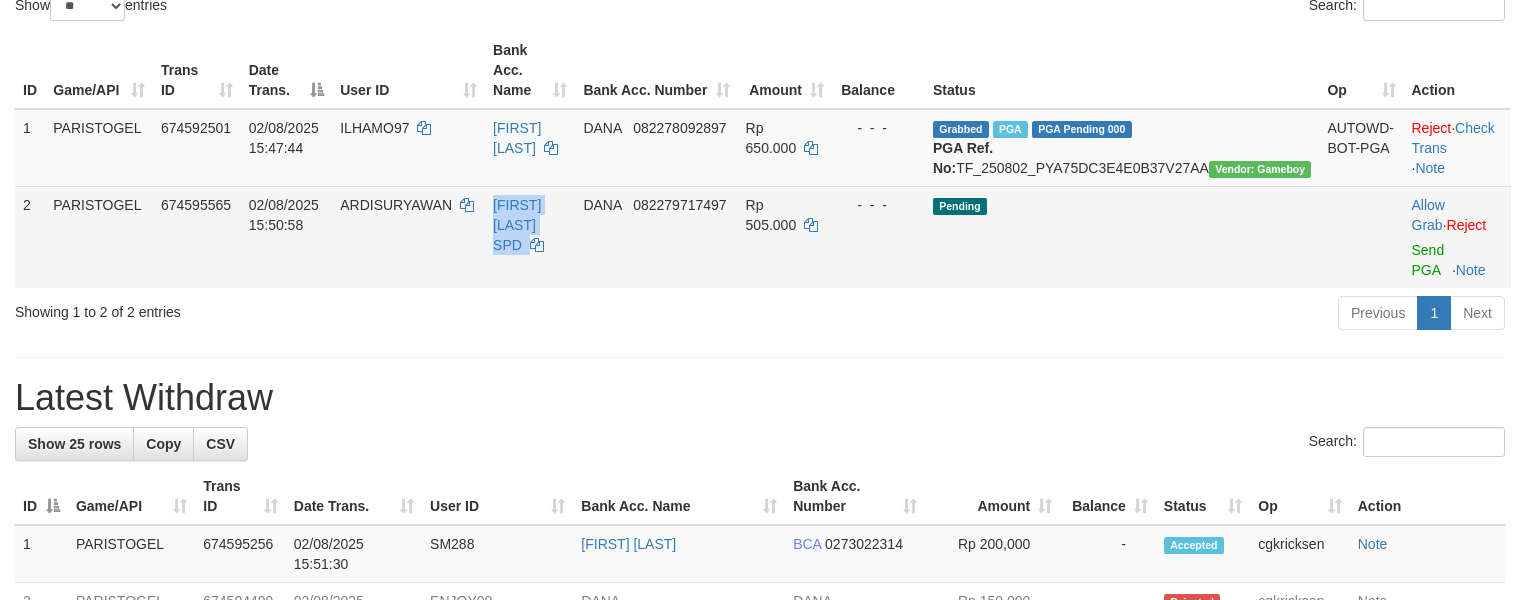 click on "[FIRST] [LAST] SPD" at bounding box center [530, 237] 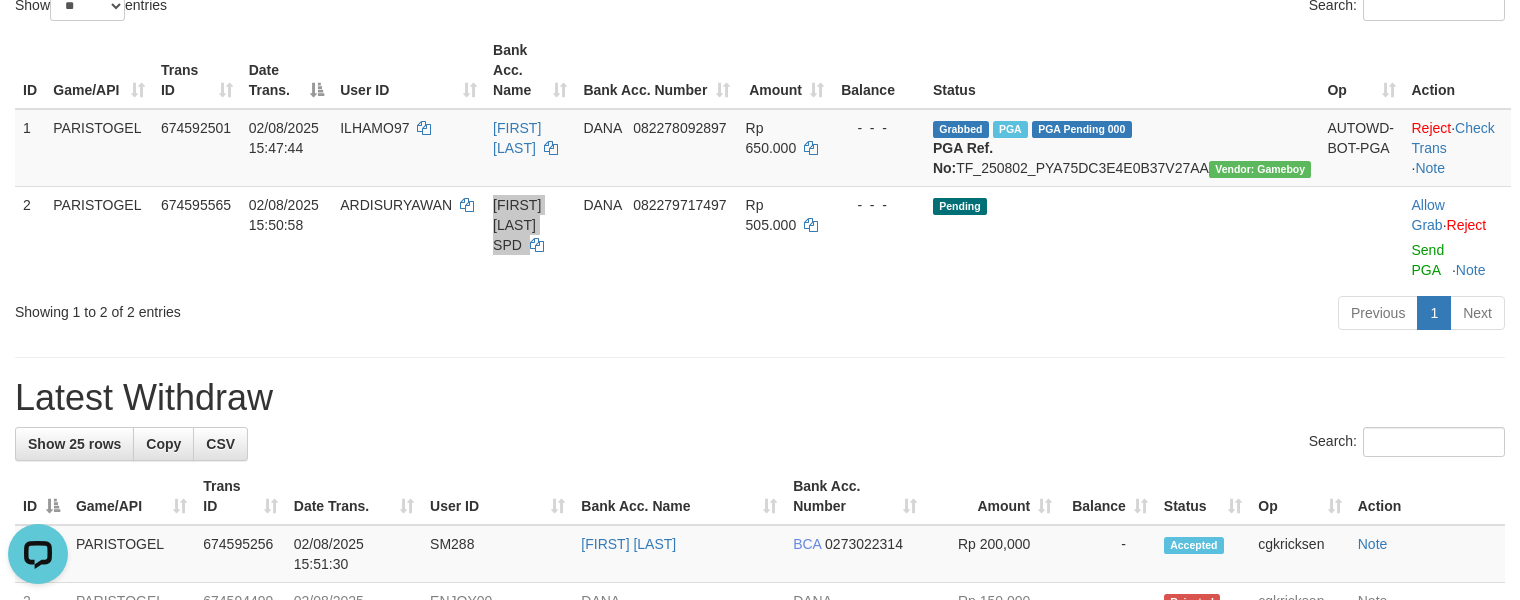 scroll, scrollTop: 0, scrollLeft: 0, axis: both 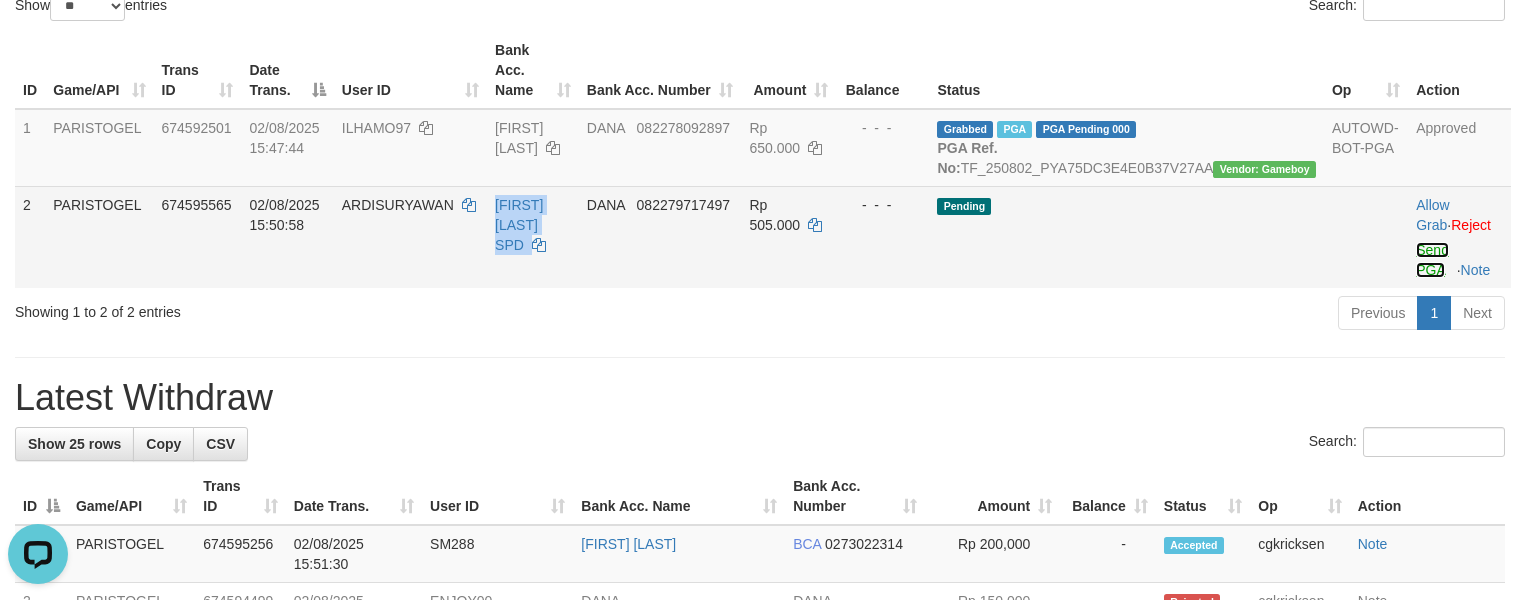 click on "Send PGA" at bounding box center (1432, 260) 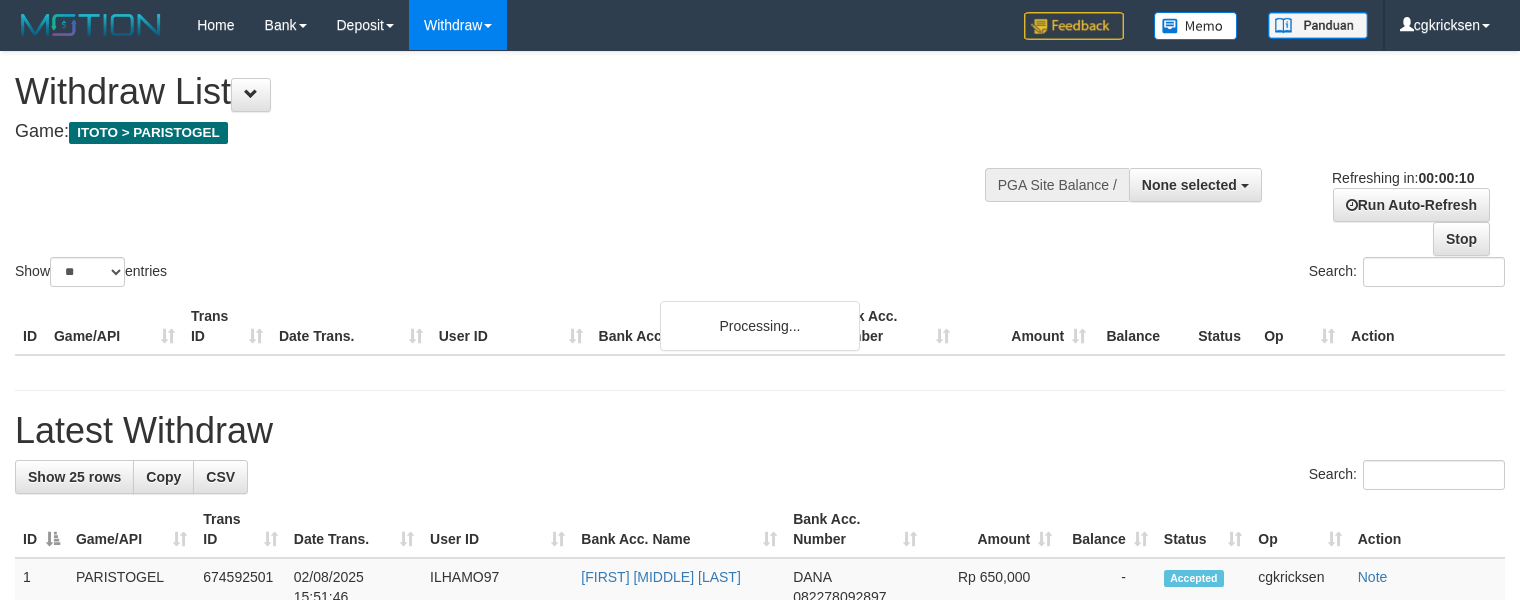 select 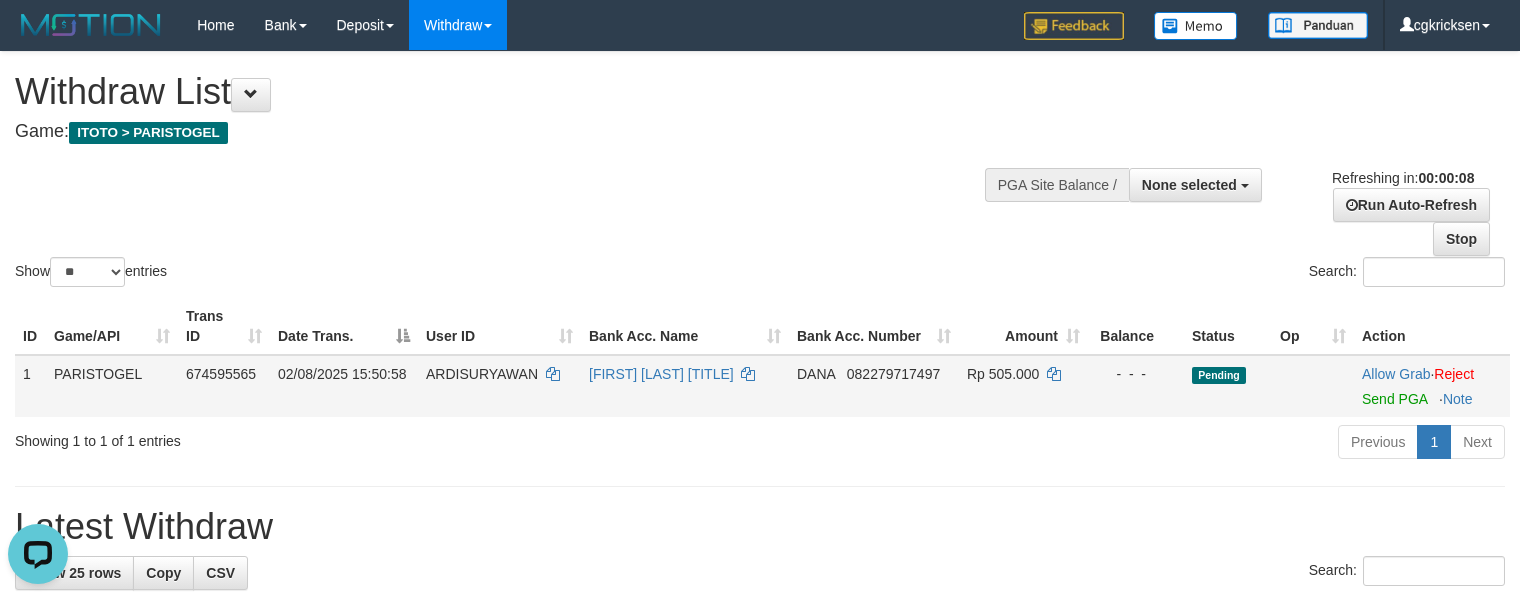 scroll, scrollTop: 0, scrollLeft: 0, axis: both 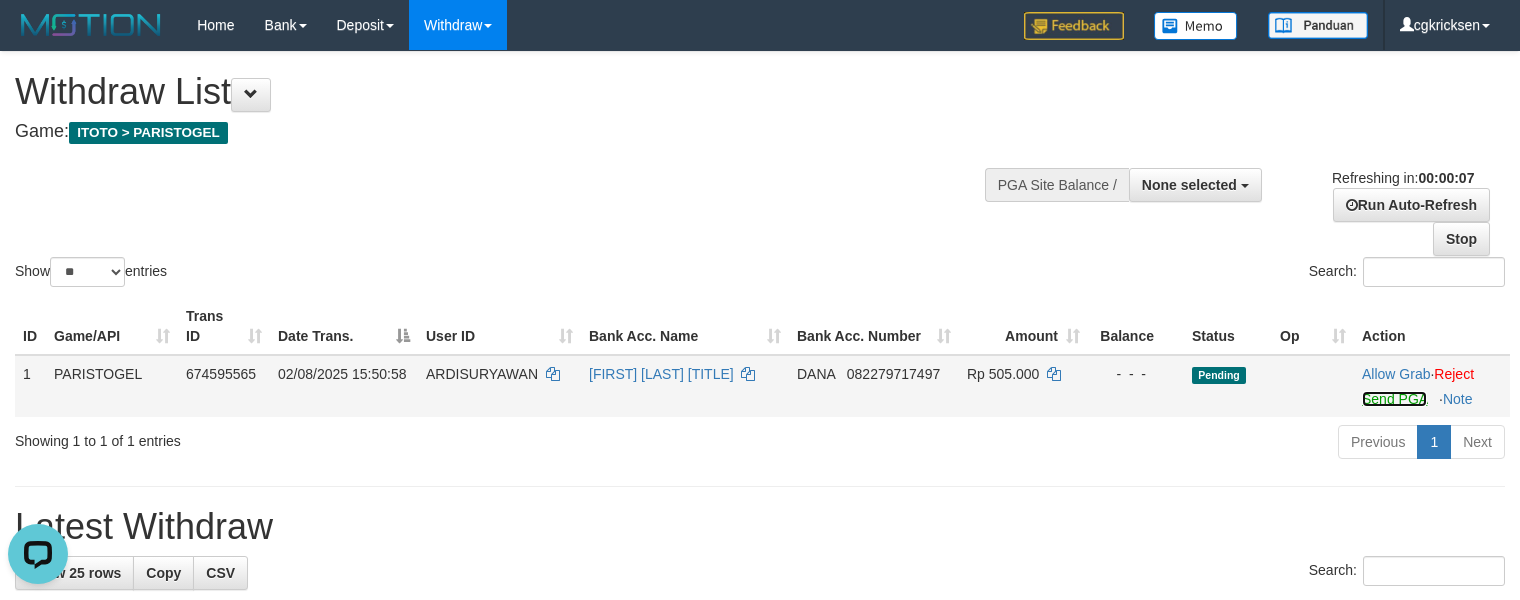 click on "Send PGA" at bounding box center [1394, 399] 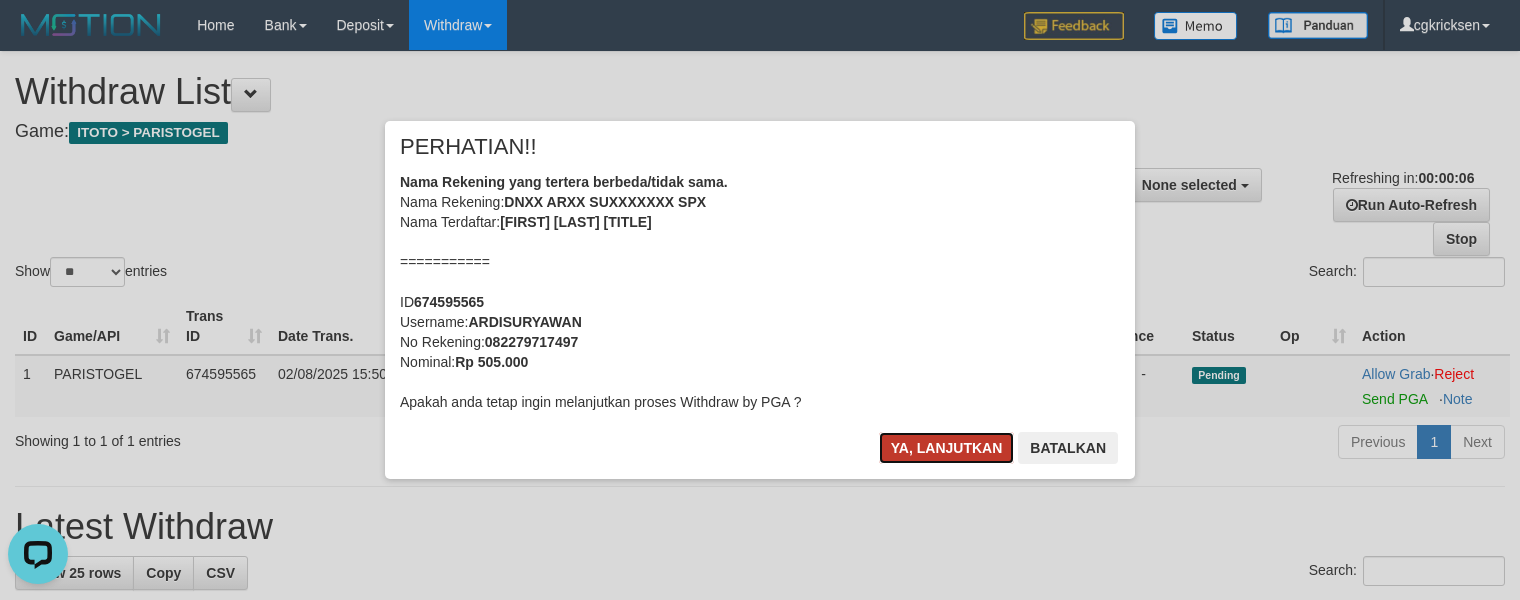 click on "Ya, lanjutkan" at bounding box center (947, 448) 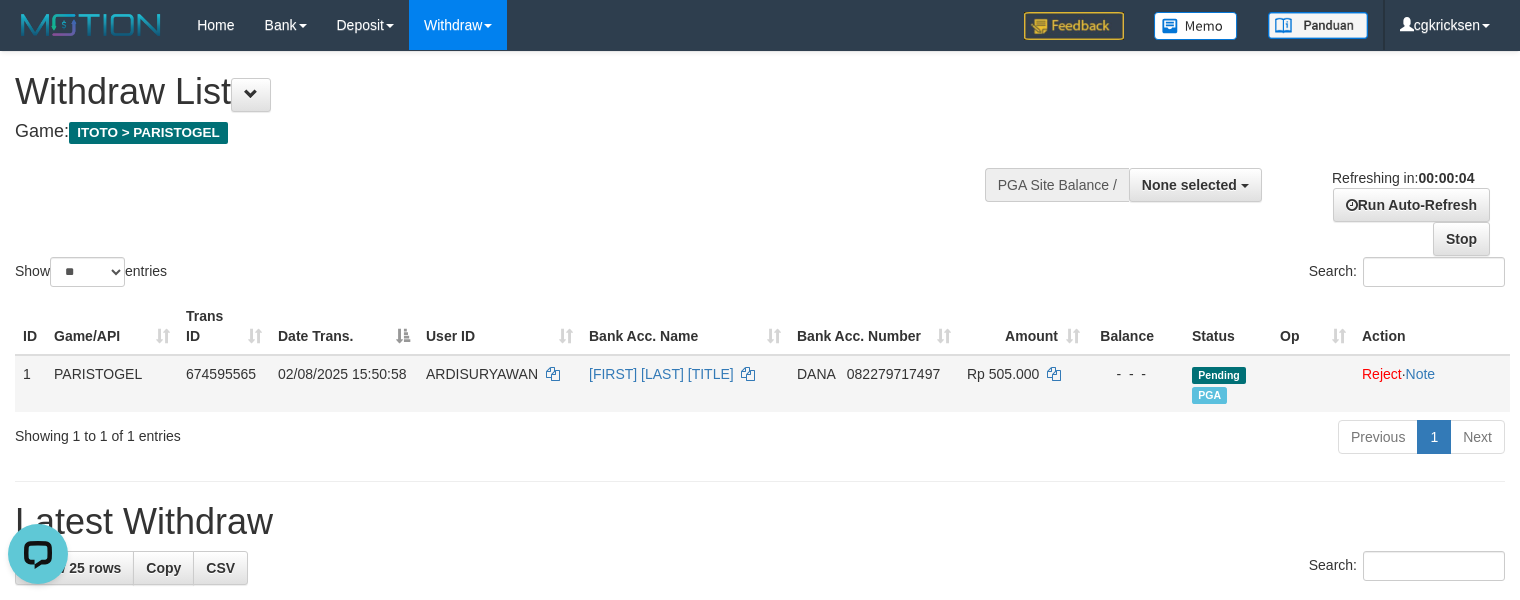 drag, startPoint x: 958, startPoint y: 438, endPoint x: 958, endPoint y: 398, distance: 40 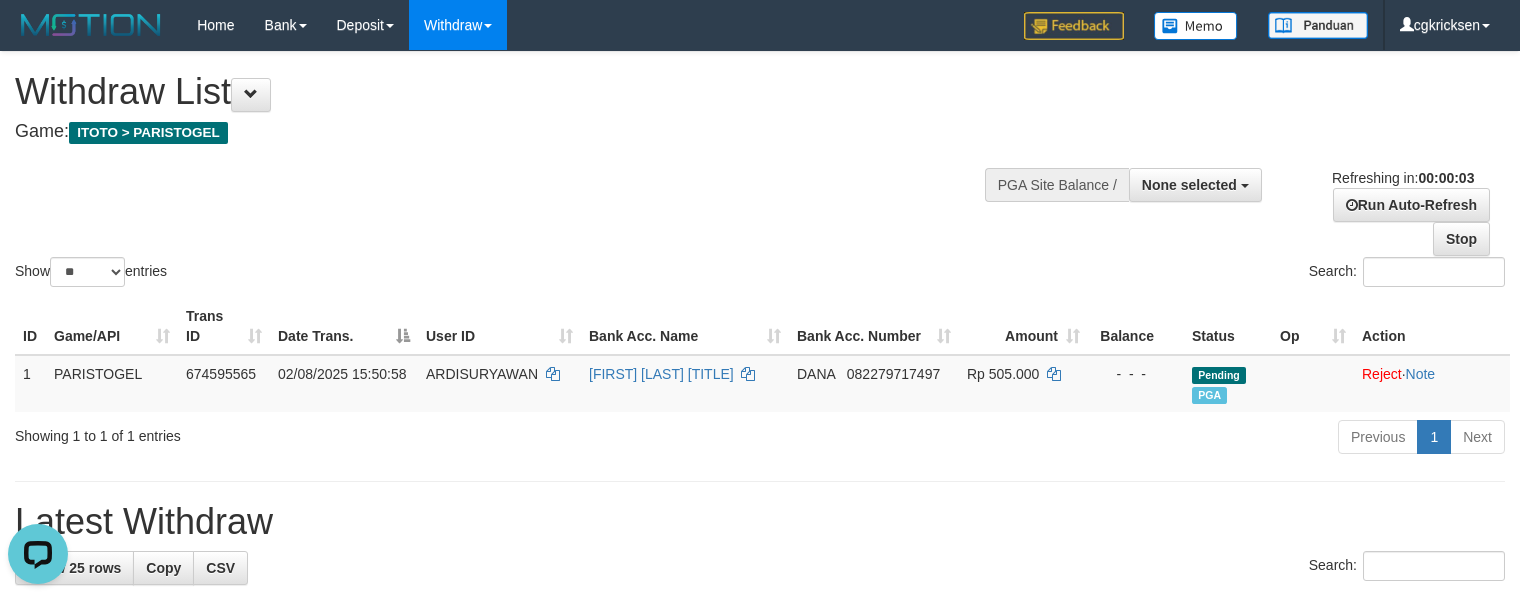 scroll, scrollTop: 385, scrollLeft: 0, axis: vertical 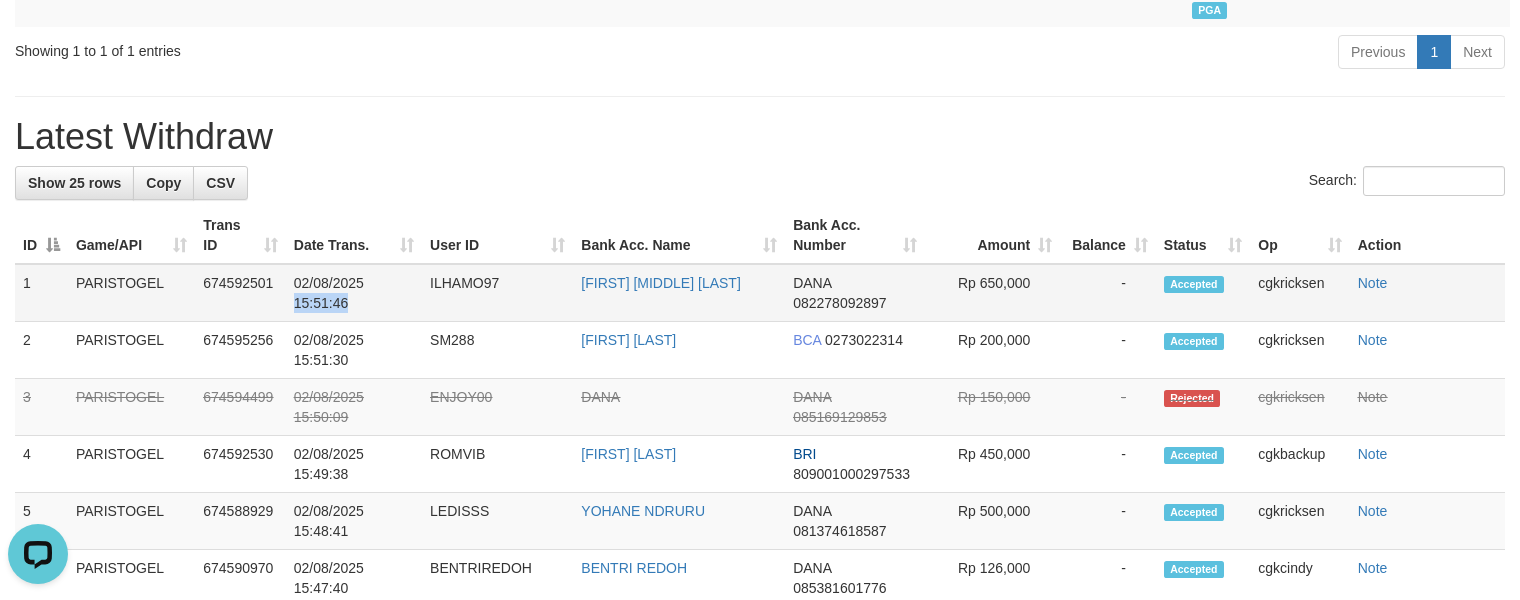 copy on "15:51:46" 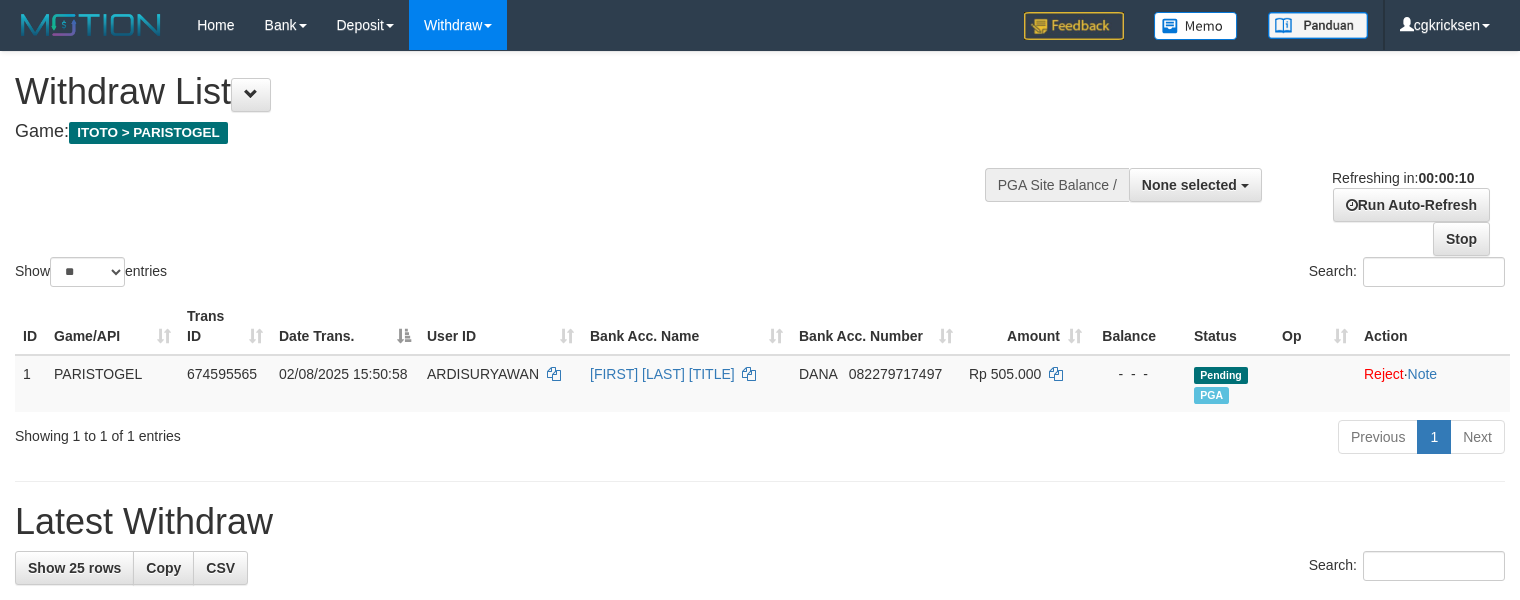 select 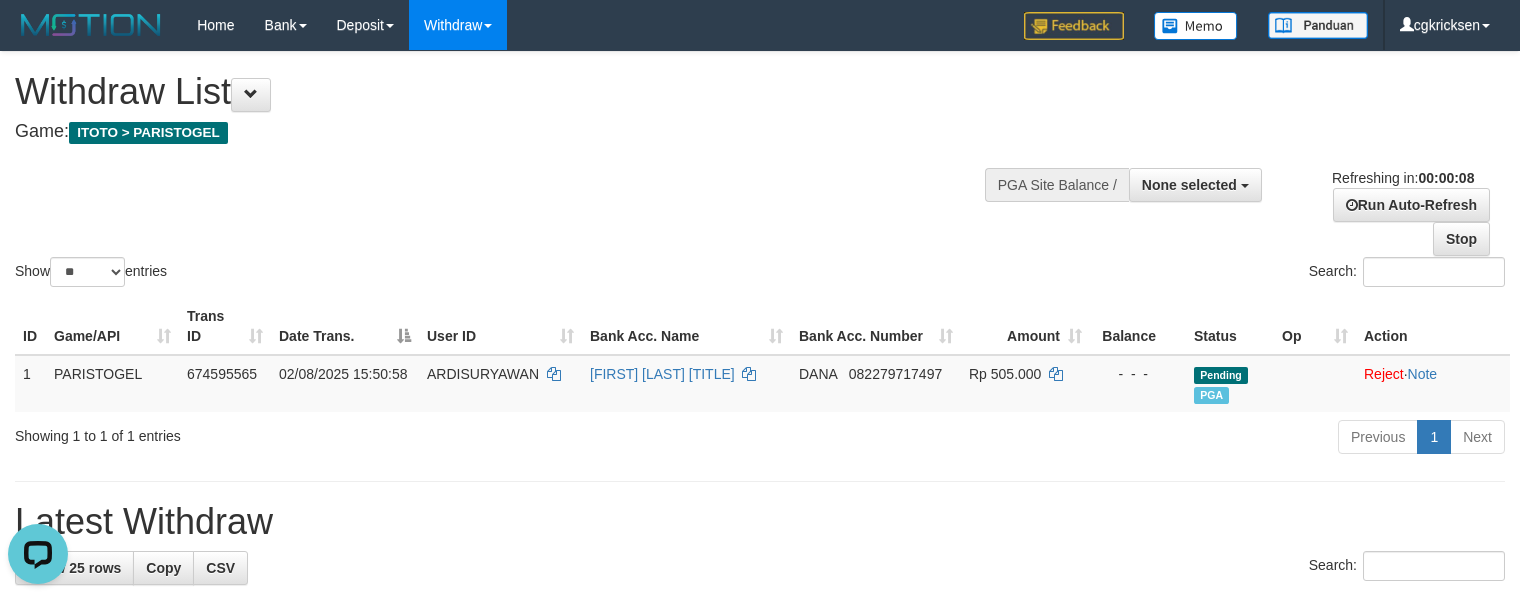 scroll, scrollTop: 0, scrollLeft: 0, axis: both 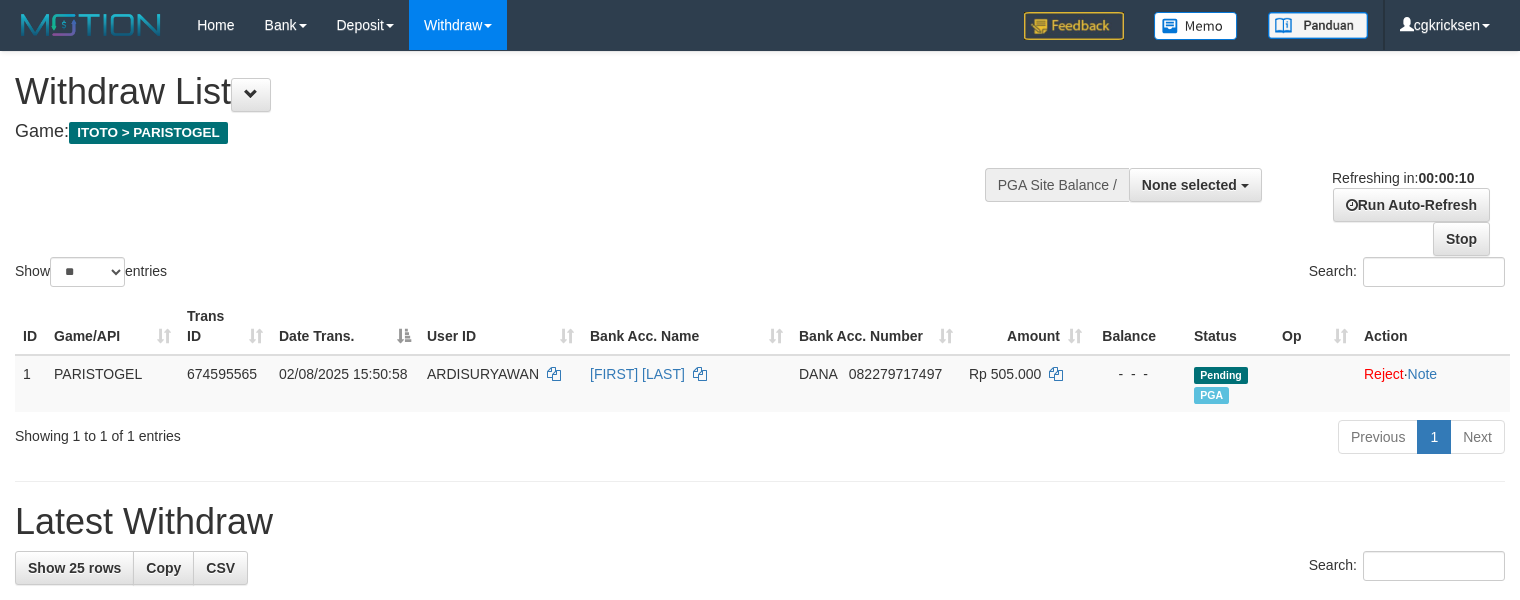select 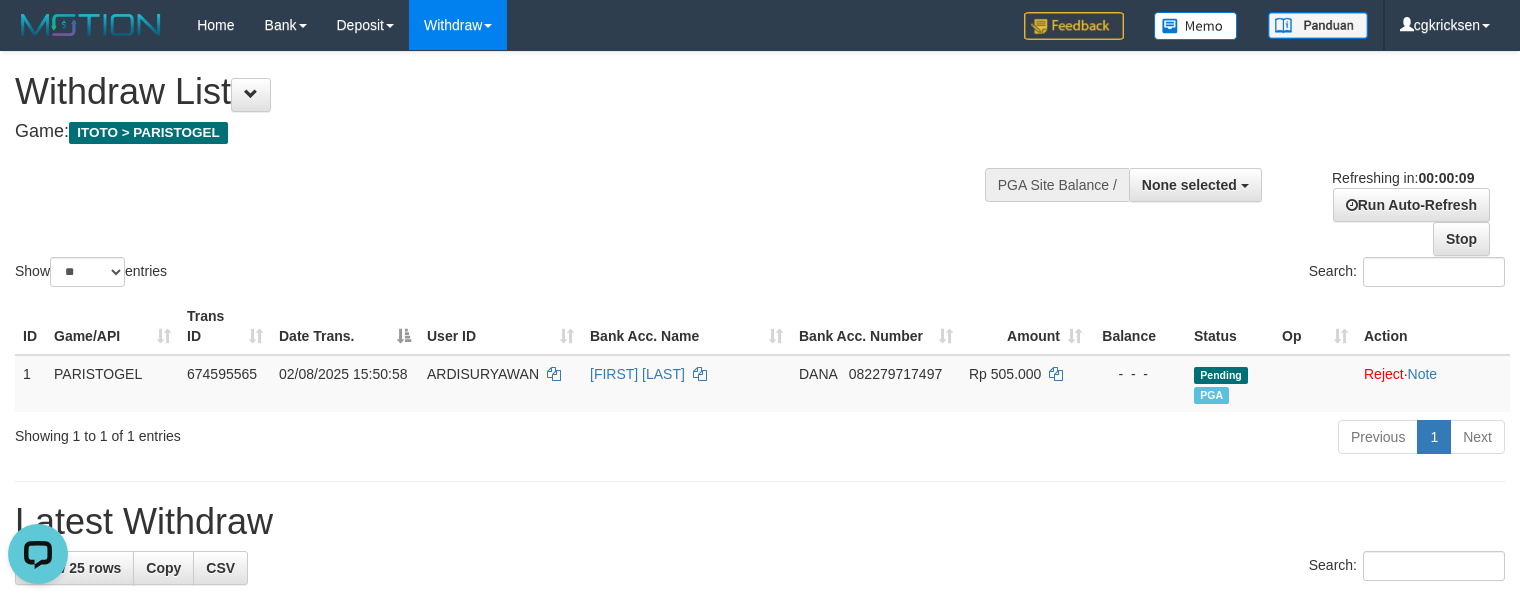 scroll, scrollTop: 0, scrollLeft: 0, axis: both 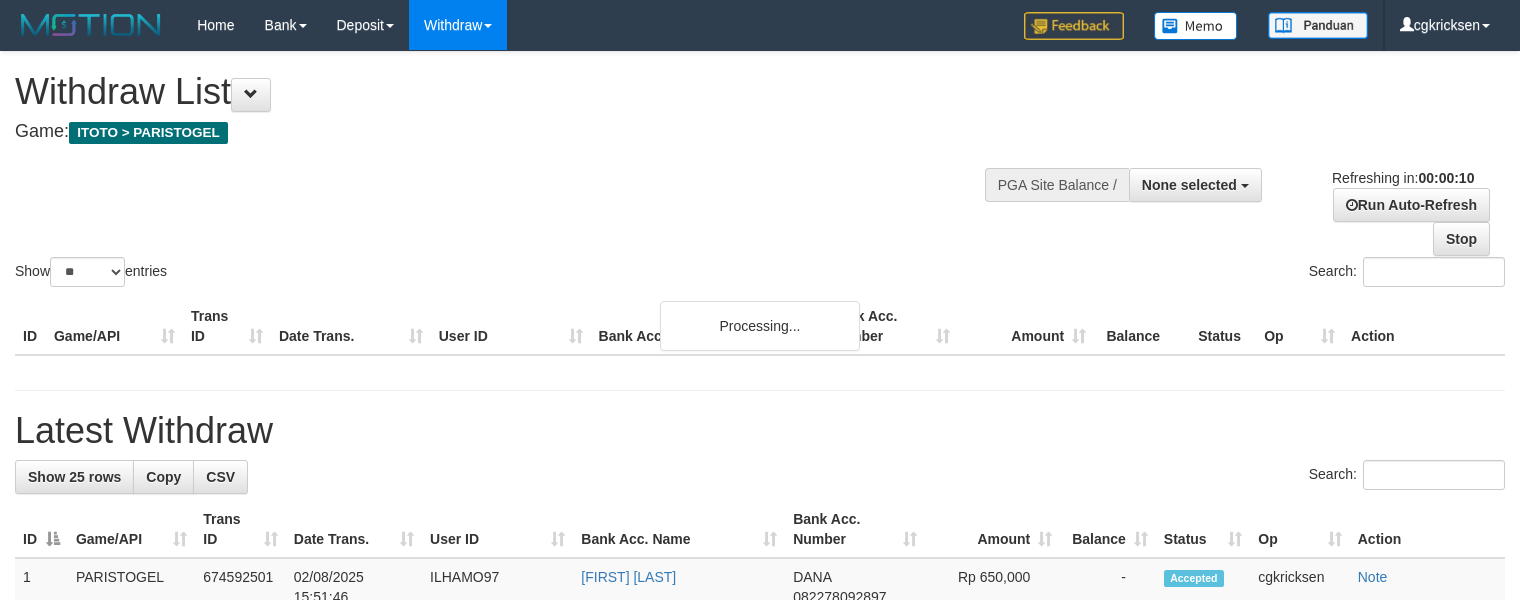 select 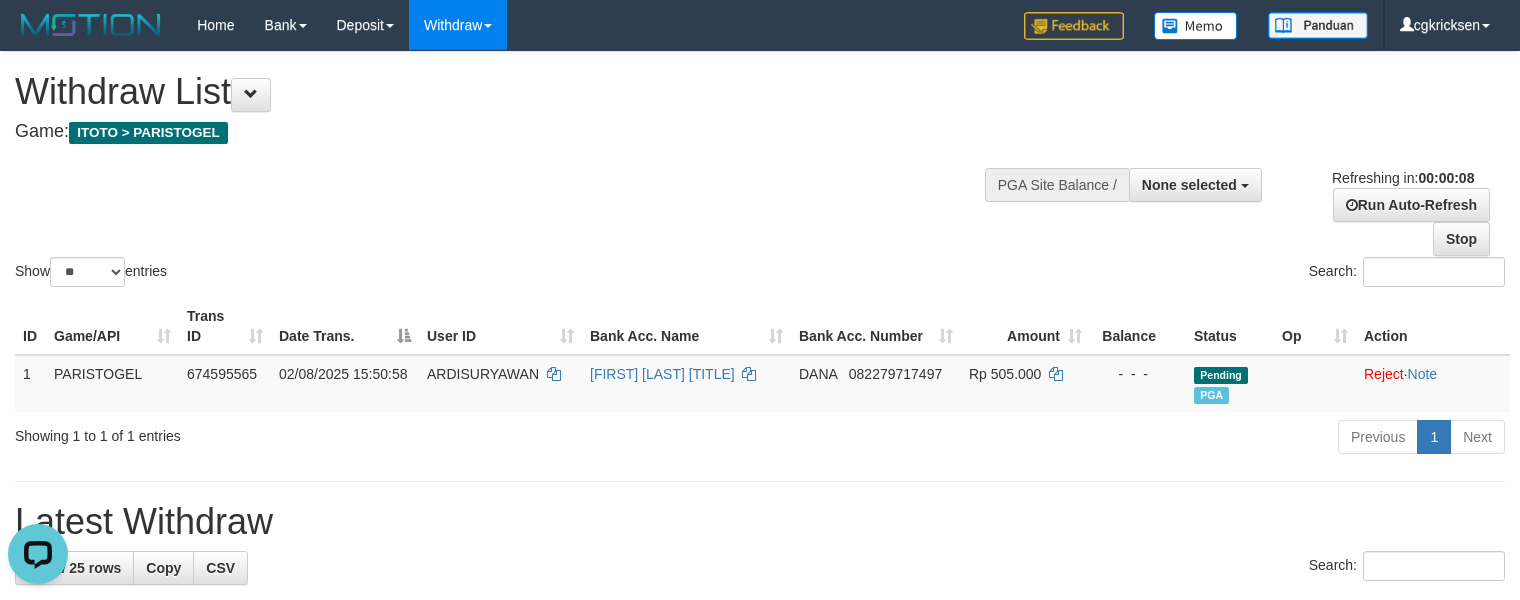 scroll, scrollTop: 0, scrollLeft: 0, axis: both 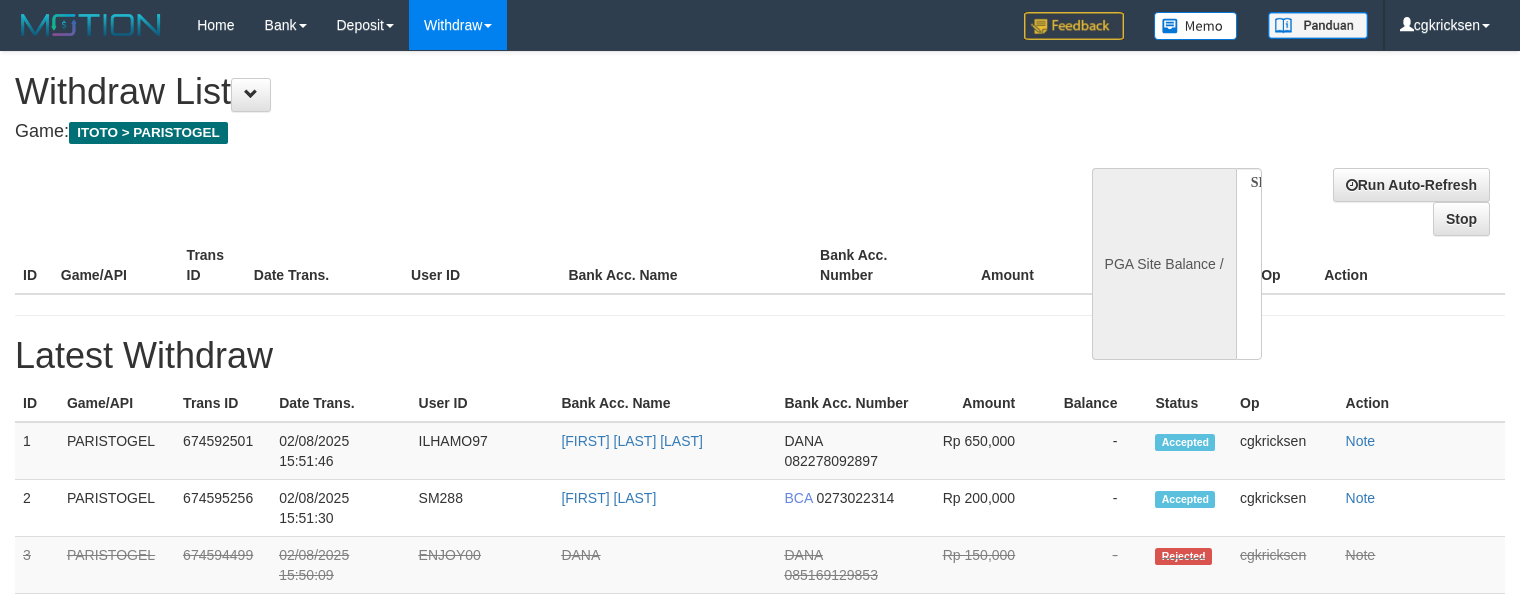 select 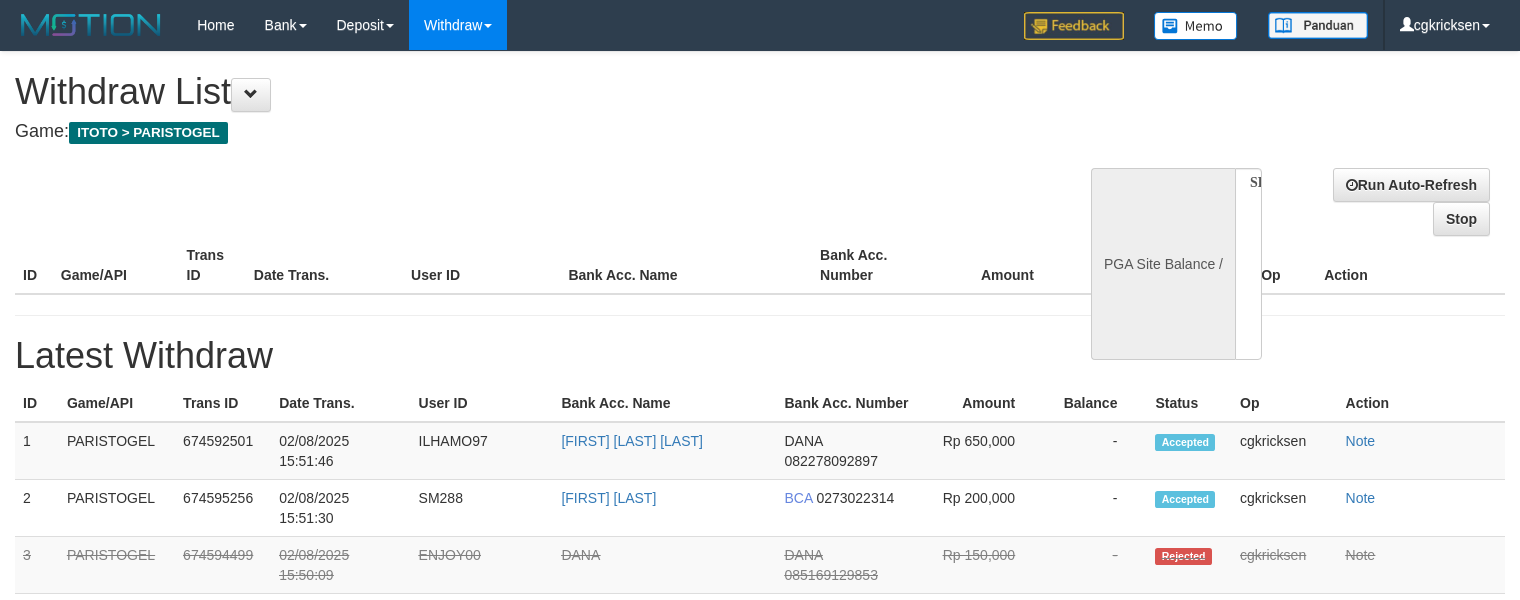 scroll, scrollTop: 0, scrollLeft: 0, axis: both 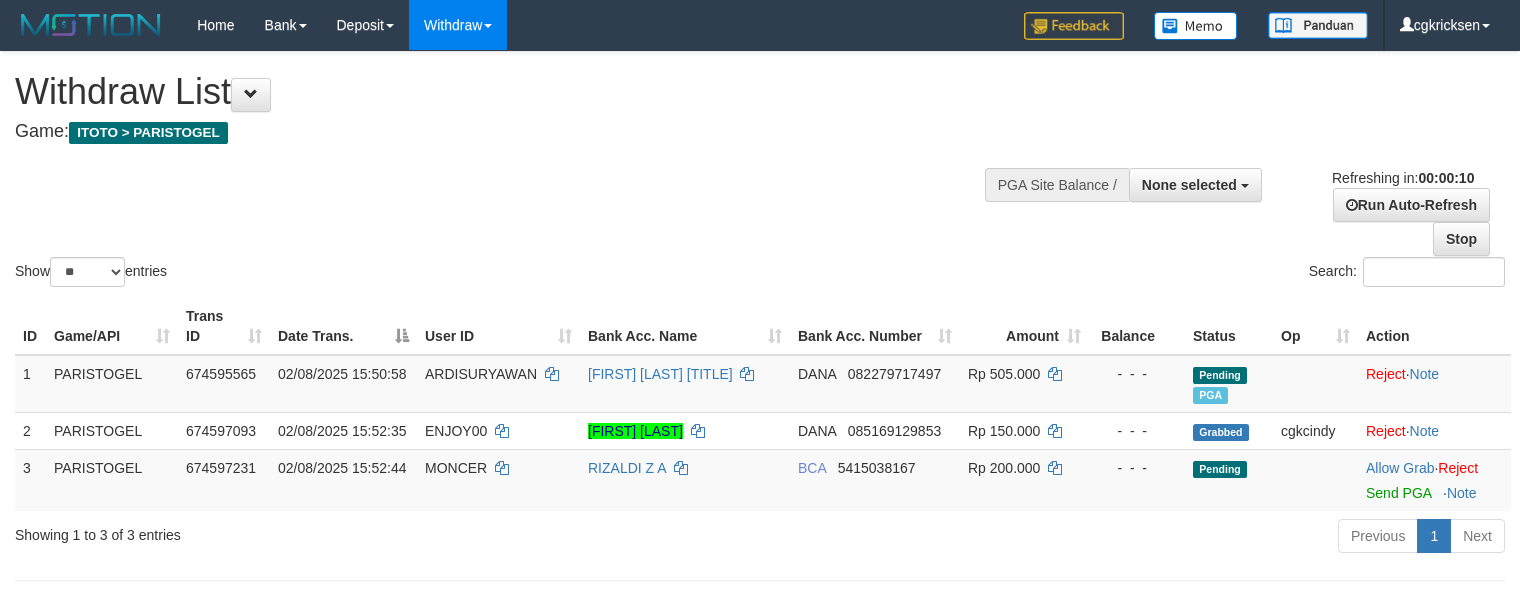 select 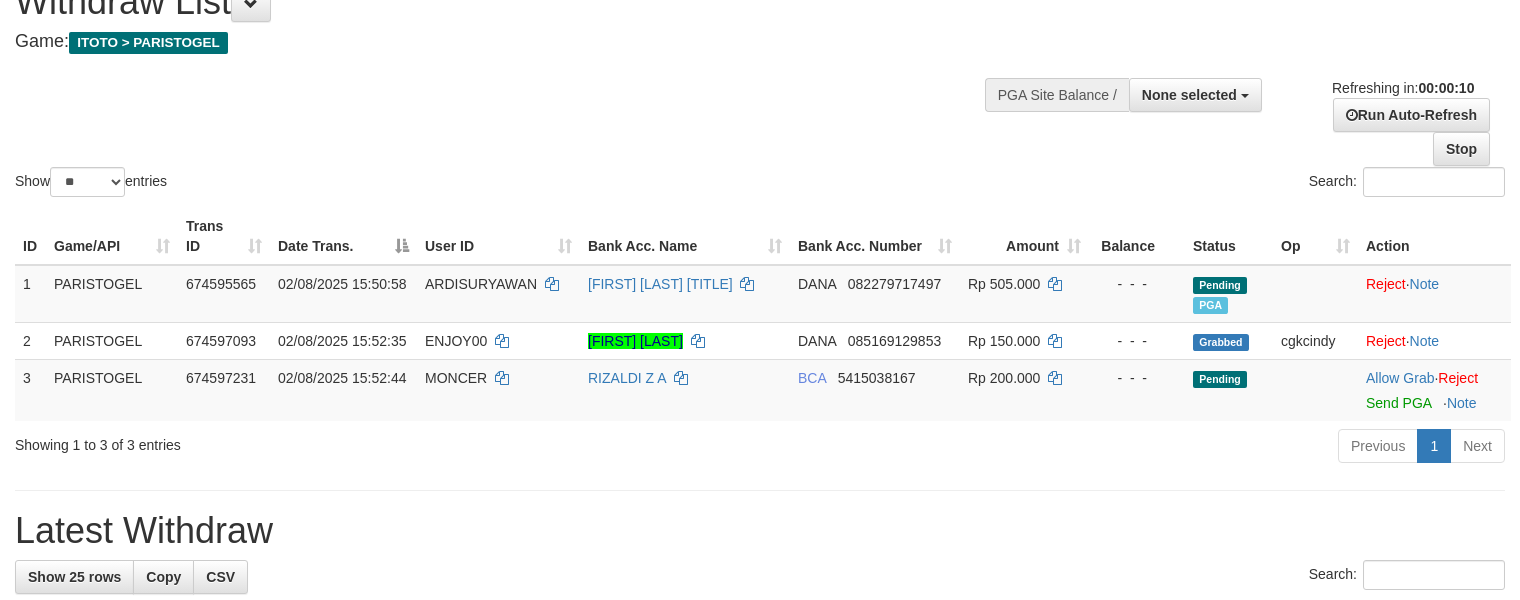 scroll, scrollTop: 133, scrollLeft: 0, axis: vertical 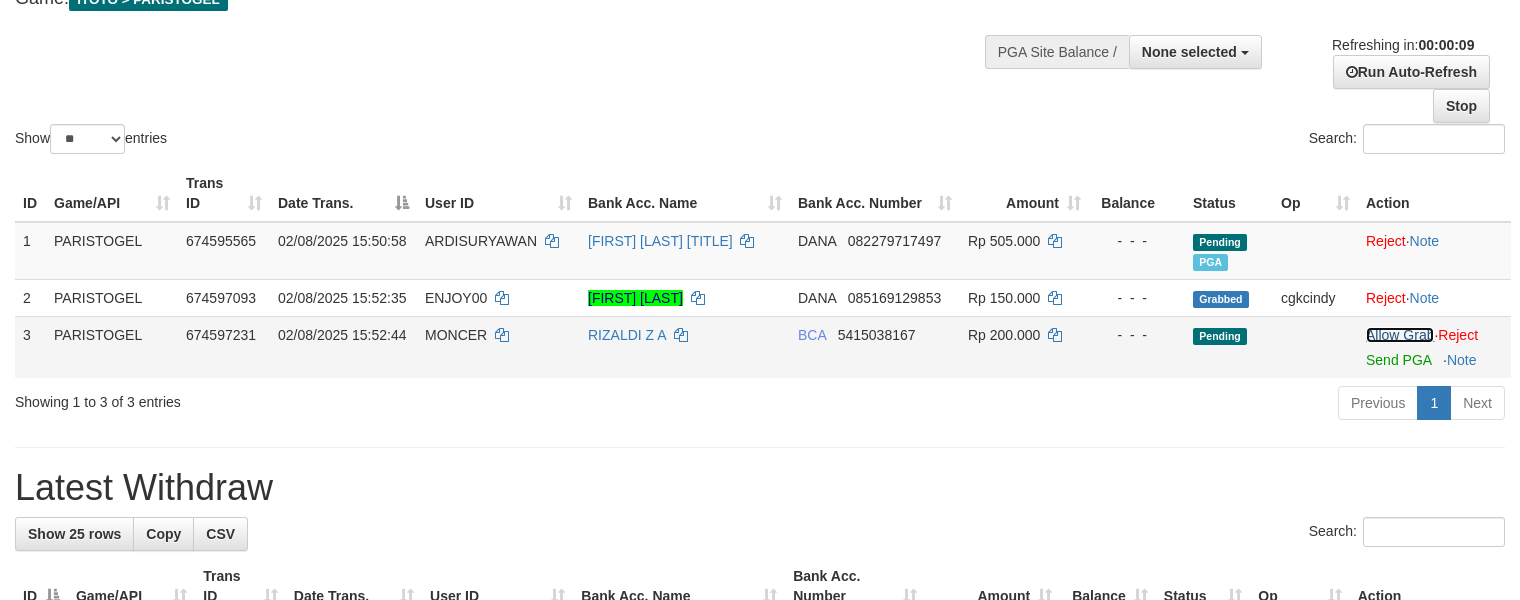 click on "Allow Grab" at bounding box center (1400, 335) 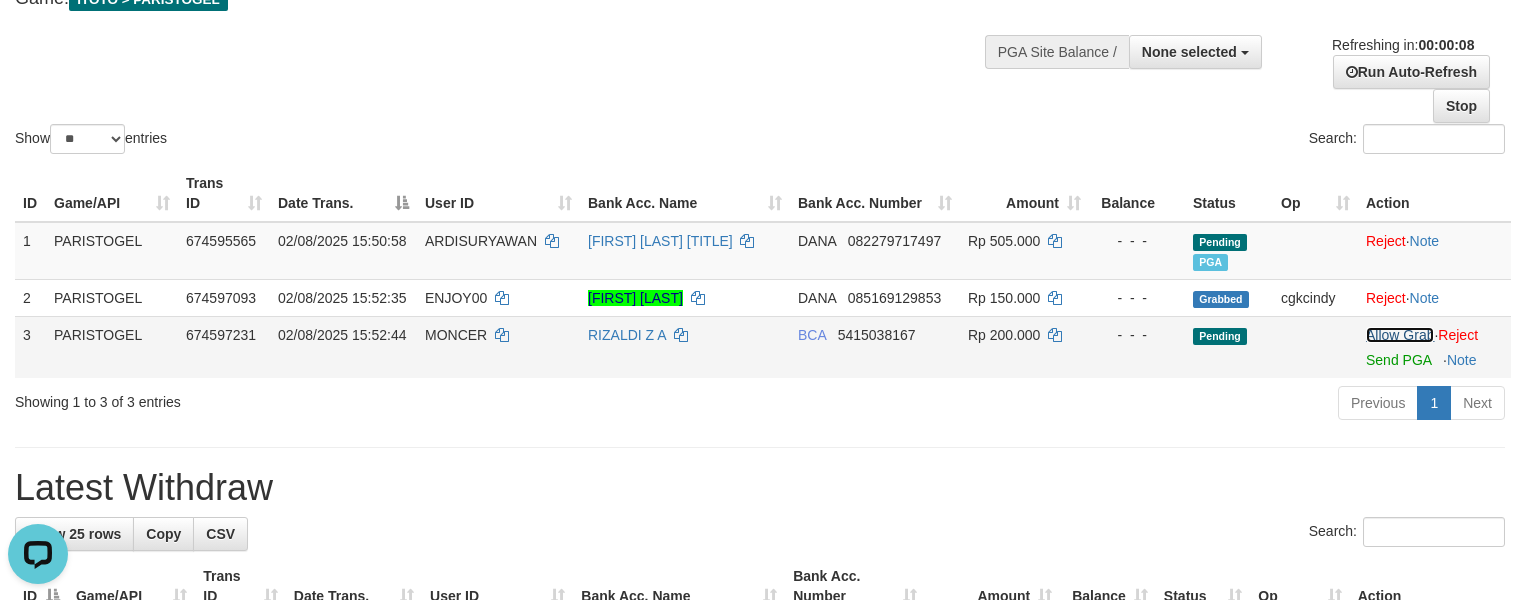 scroll, scrollTop: 0, scrollLeft: 0, axis: both 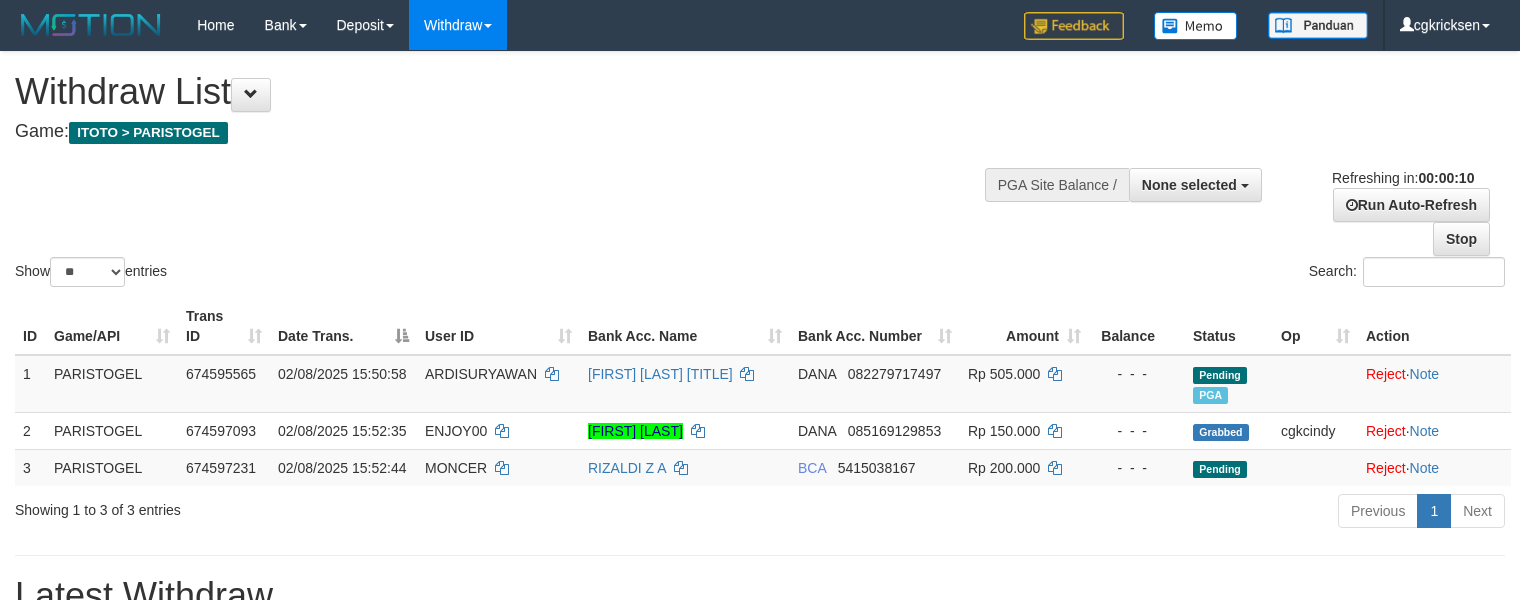 select 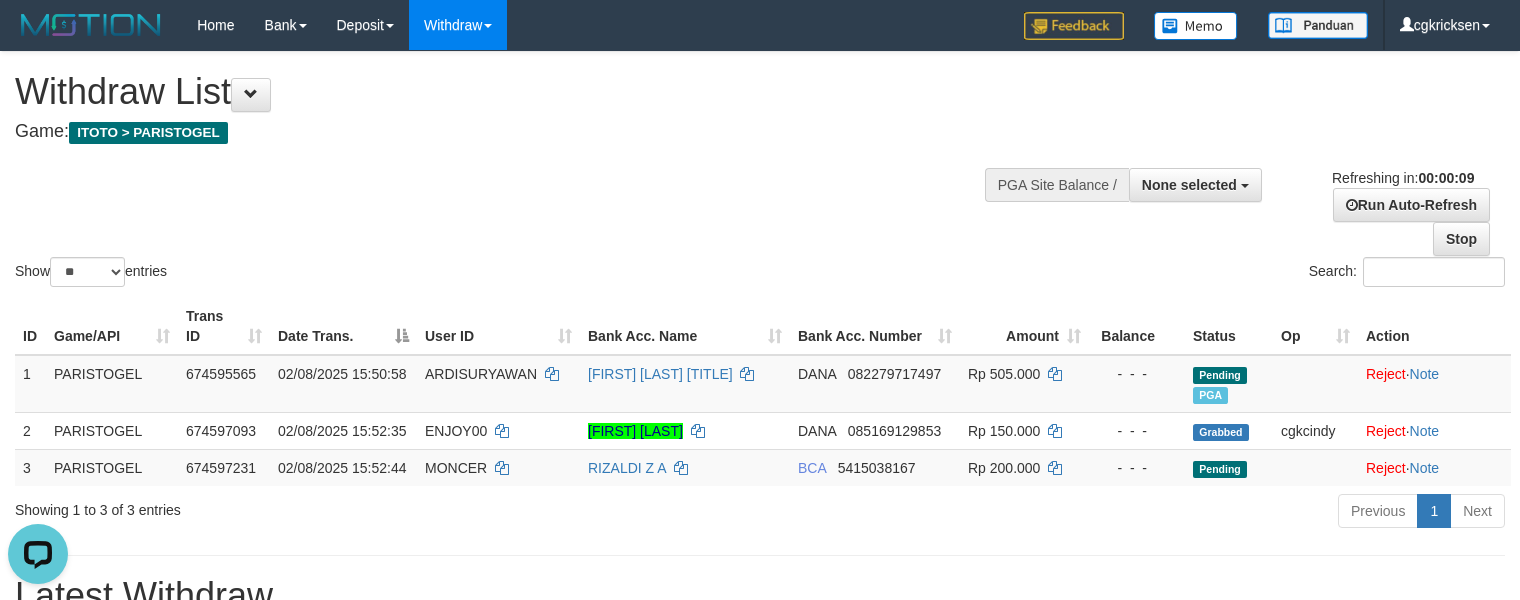 scroll, scrollTop: 0, scrollLeft: 0, axis: both 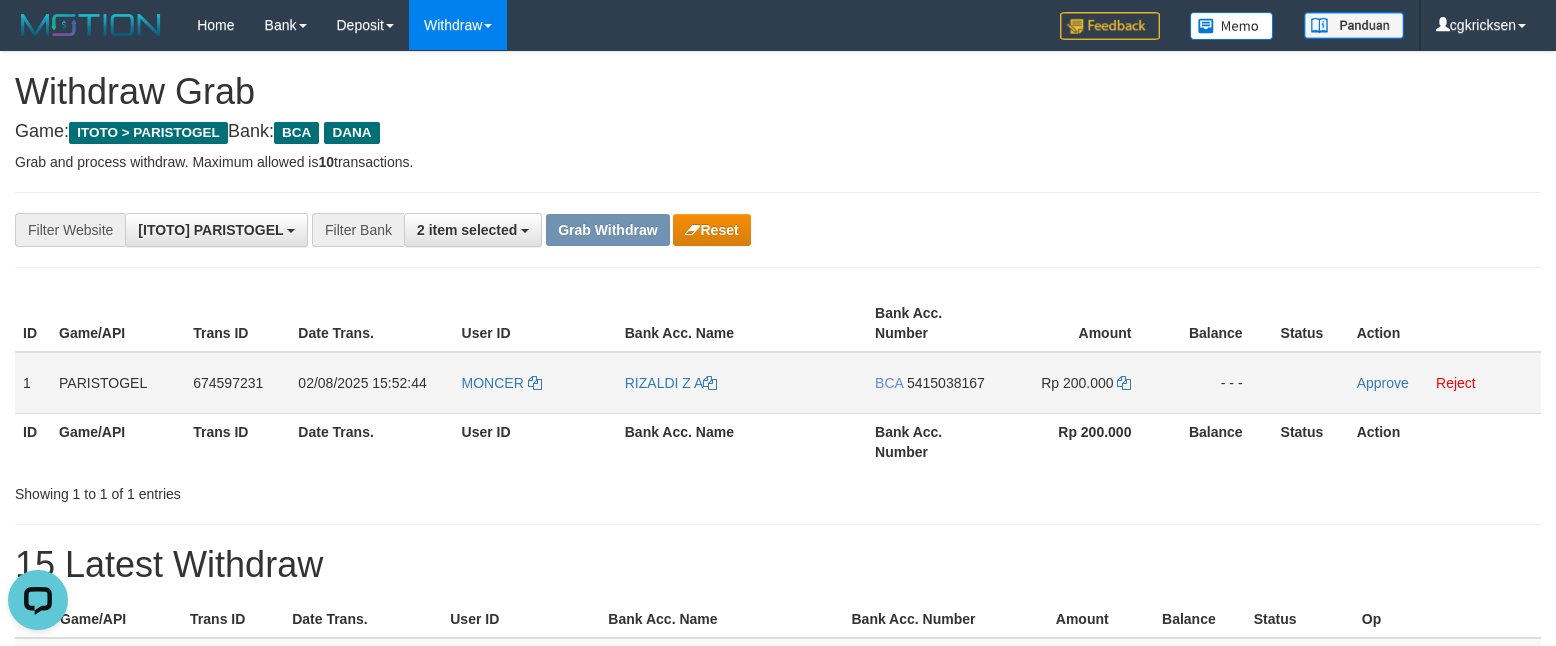 click on "MONCER" at bounding box center (535, 383) 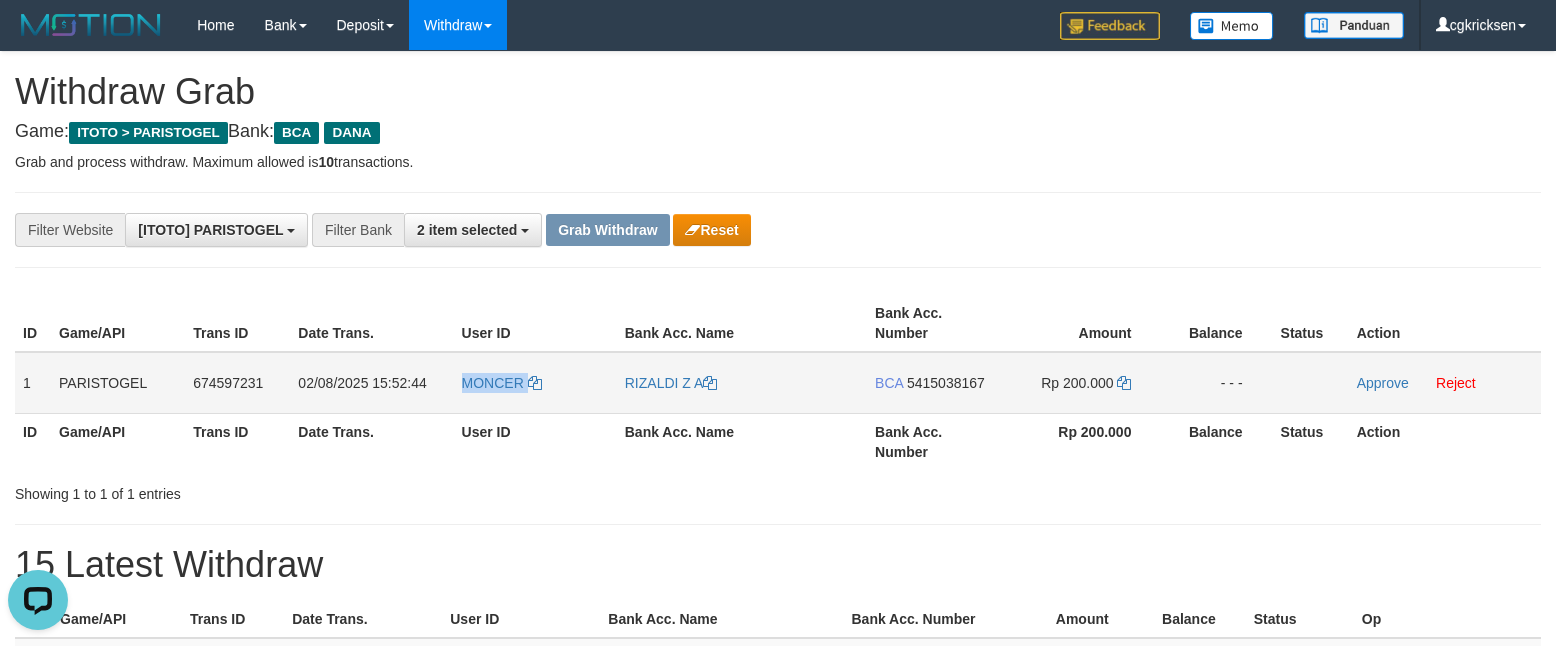 copy on "MONCER" 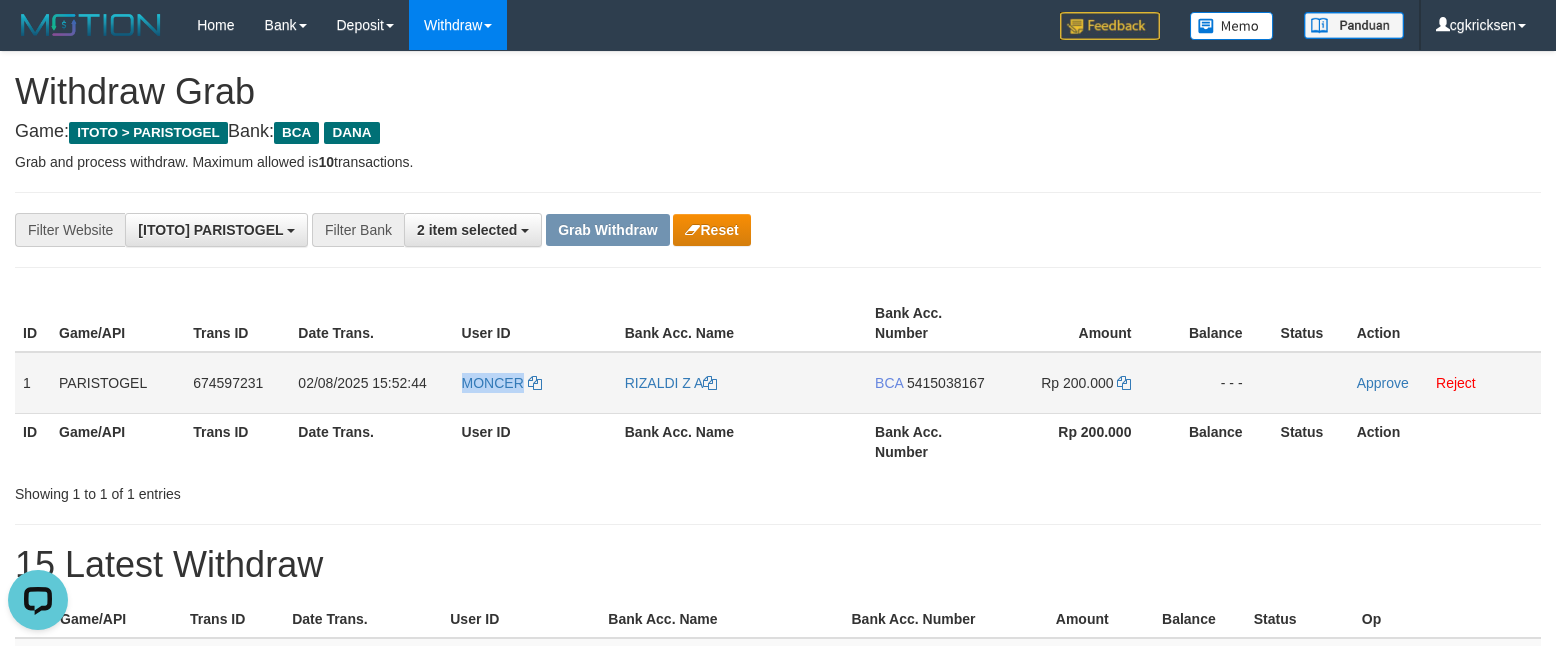 copy on "MONCER" 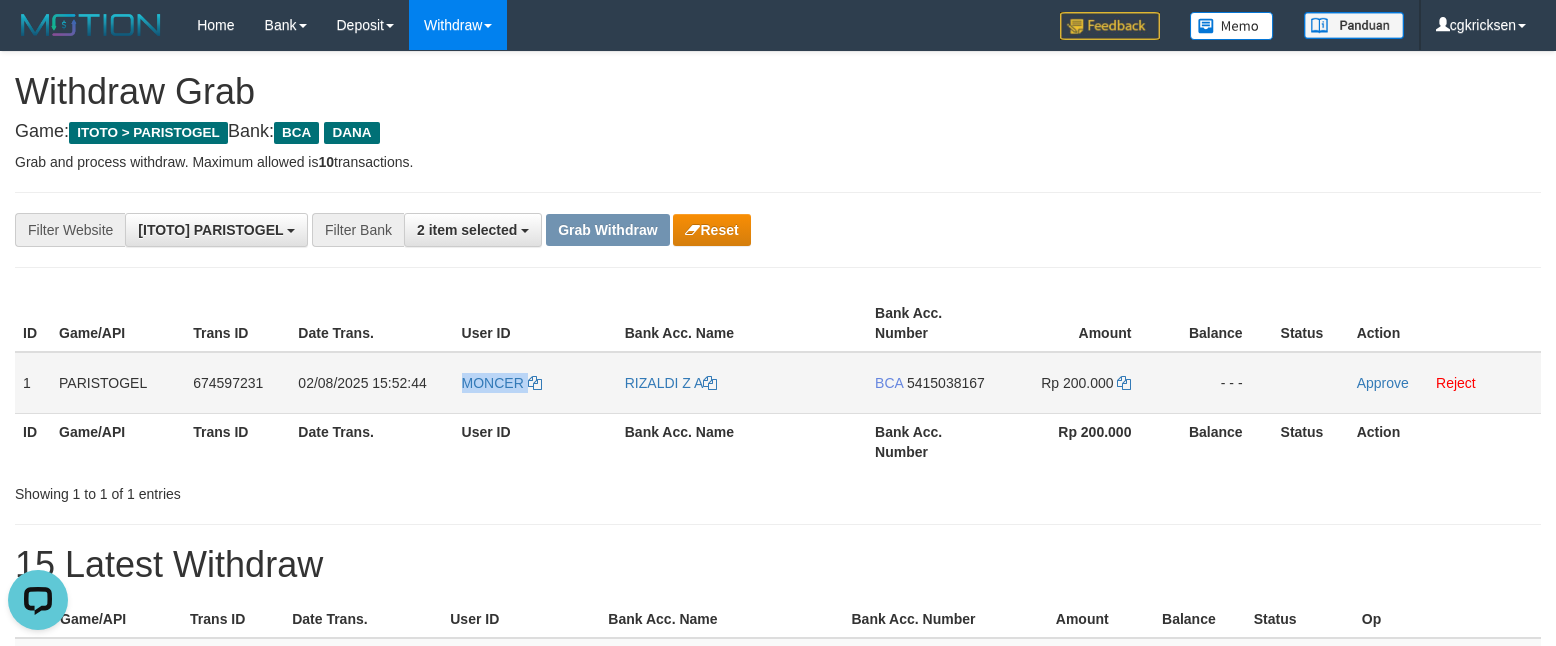 click on "MONCER" at bounding box center (535, 383) 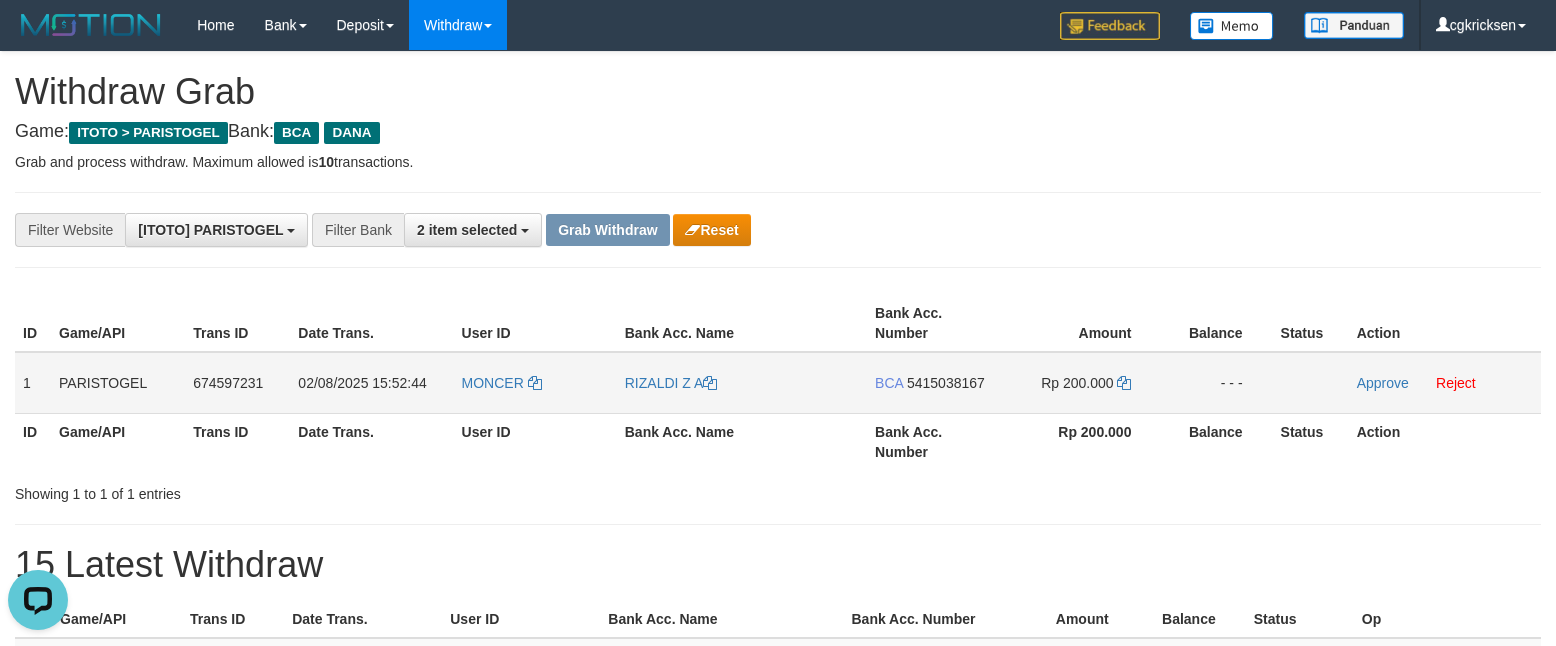 click on "Bank Acc. Name" at bounding box center (742, 441) 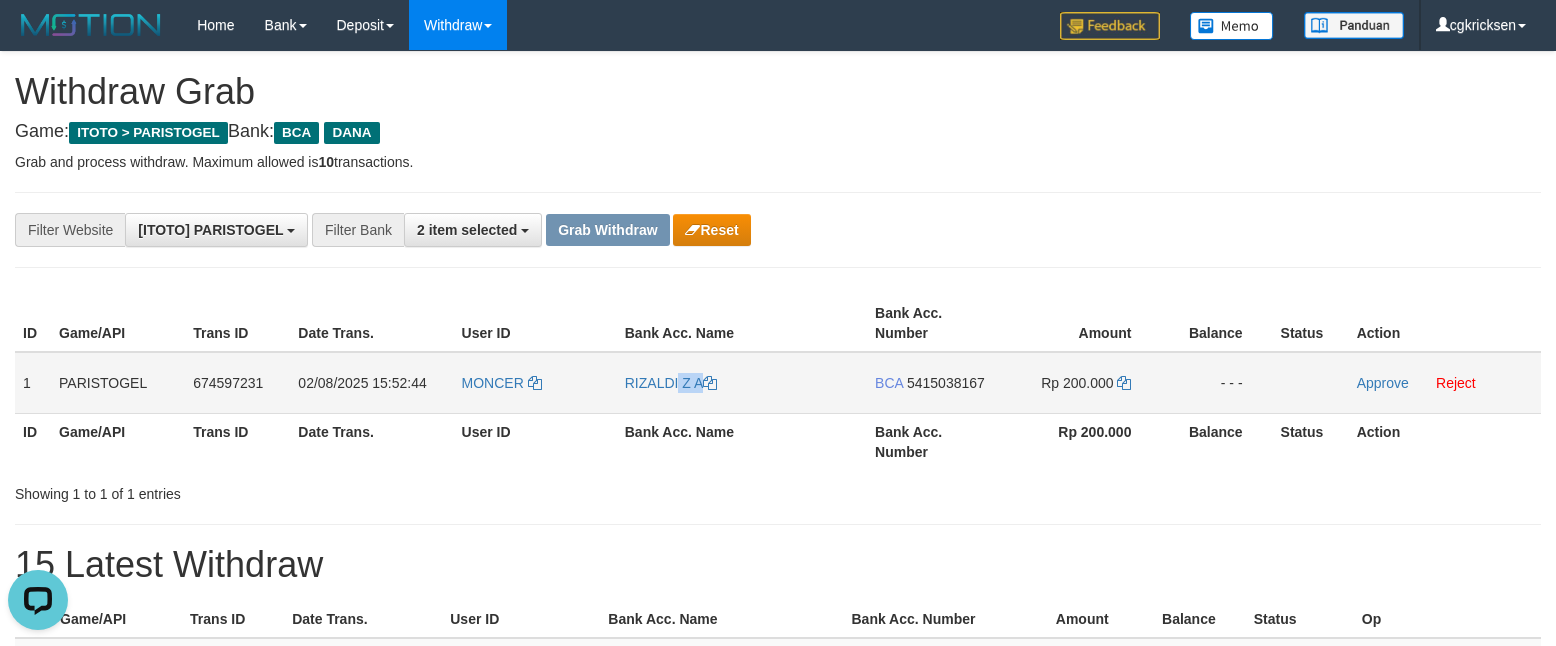 copy on "RIZALDI Z A" 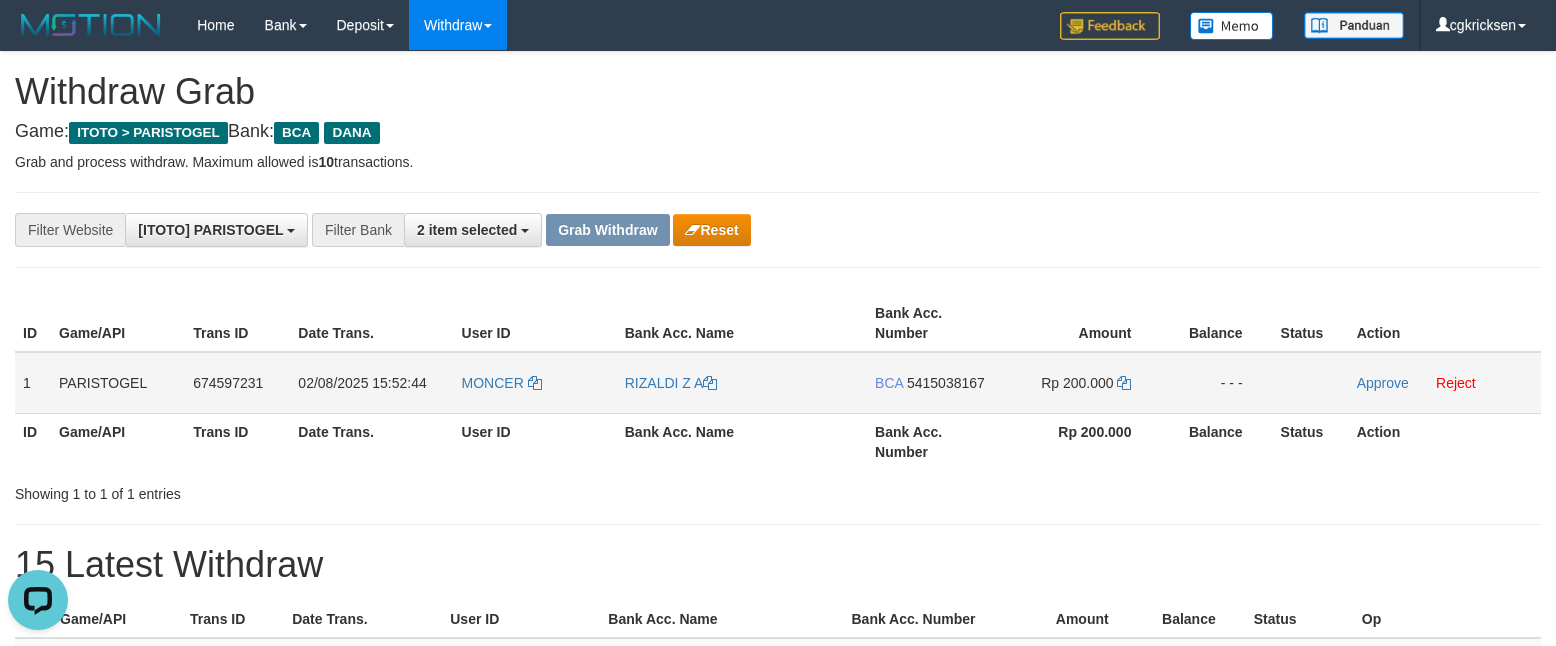 click on "BCA
5415038167" at bounding box center (934, 383) 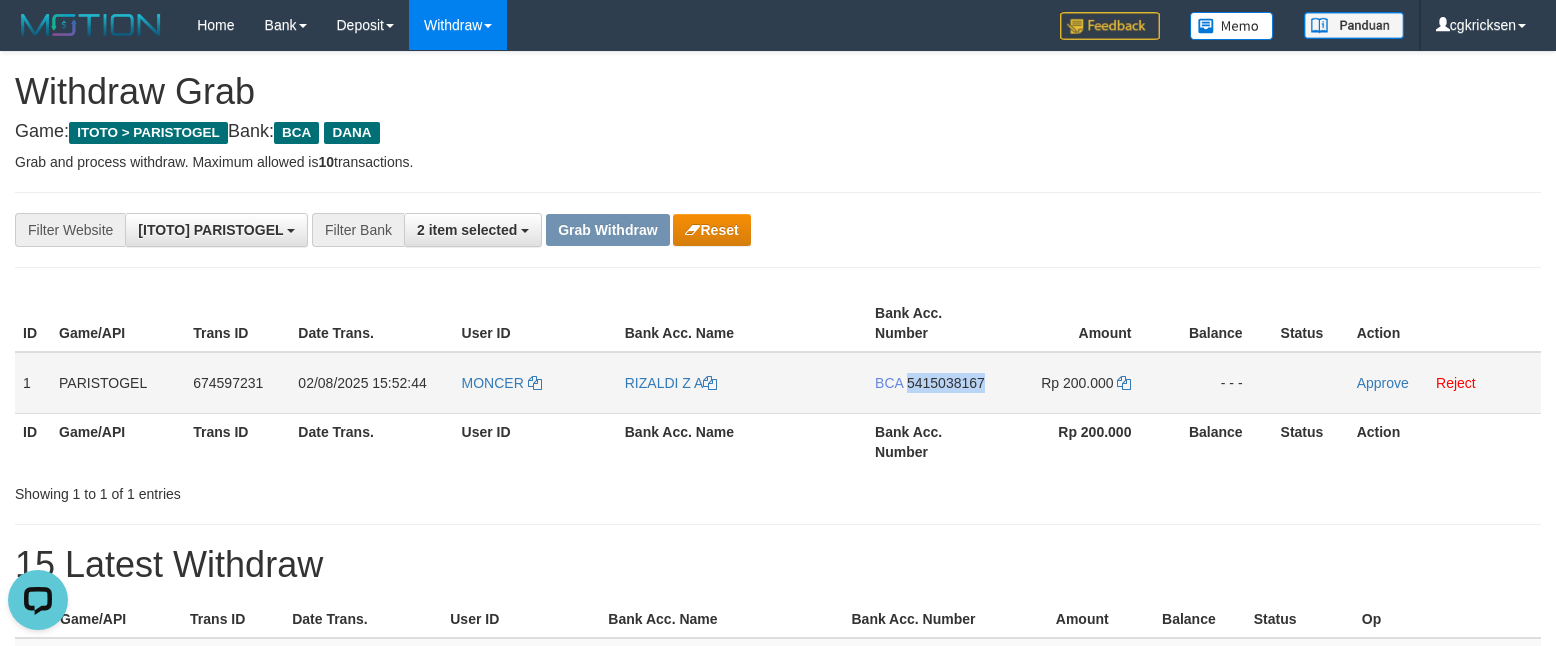 click on "BCA
5415038167" at bounding box center [934, 383] 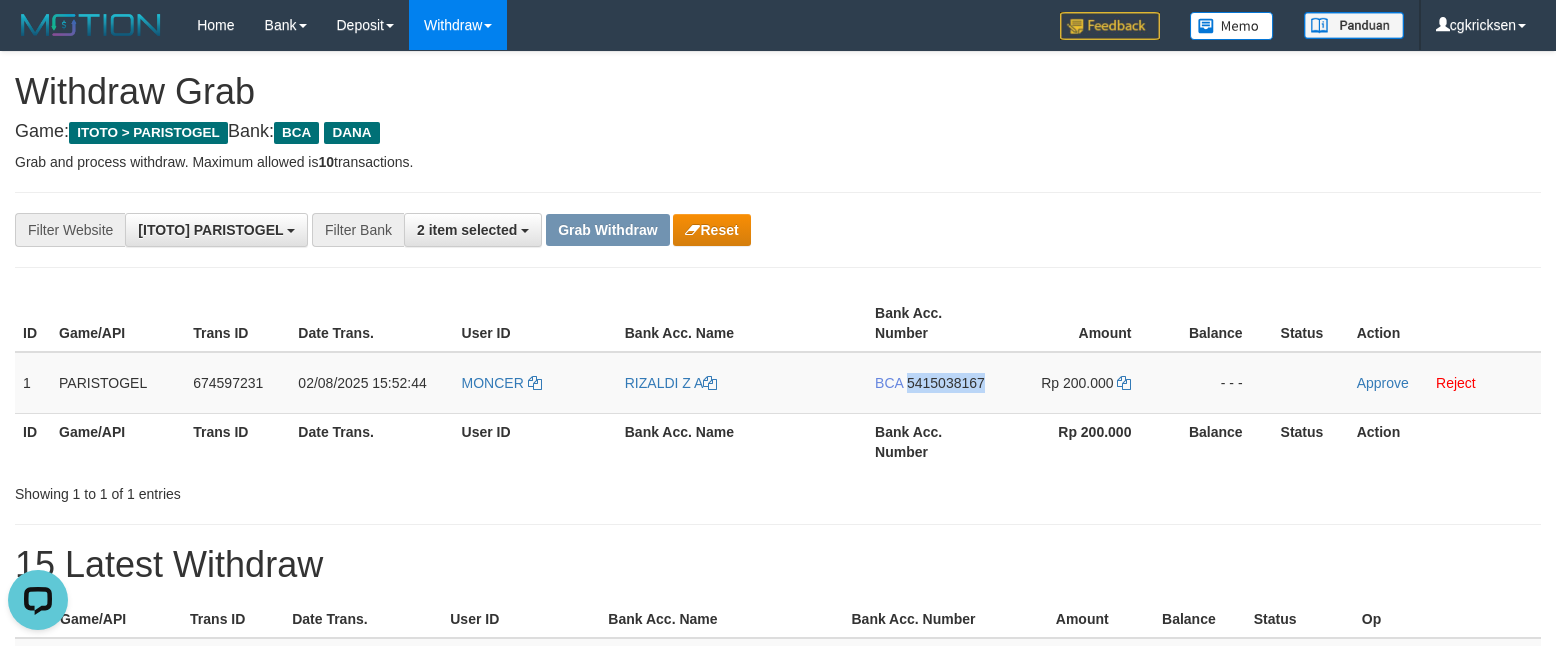 copy on "5415038167" 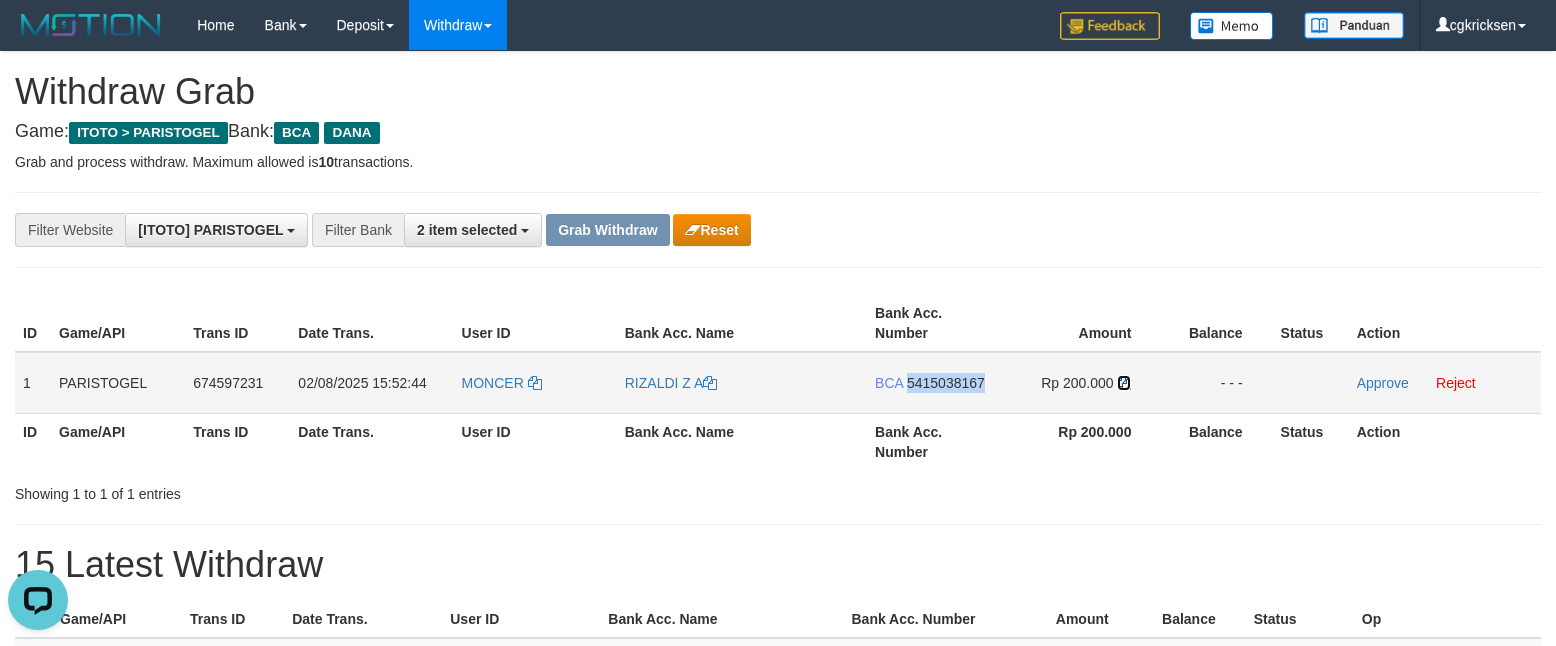 click at bounding box center [1124, 383] 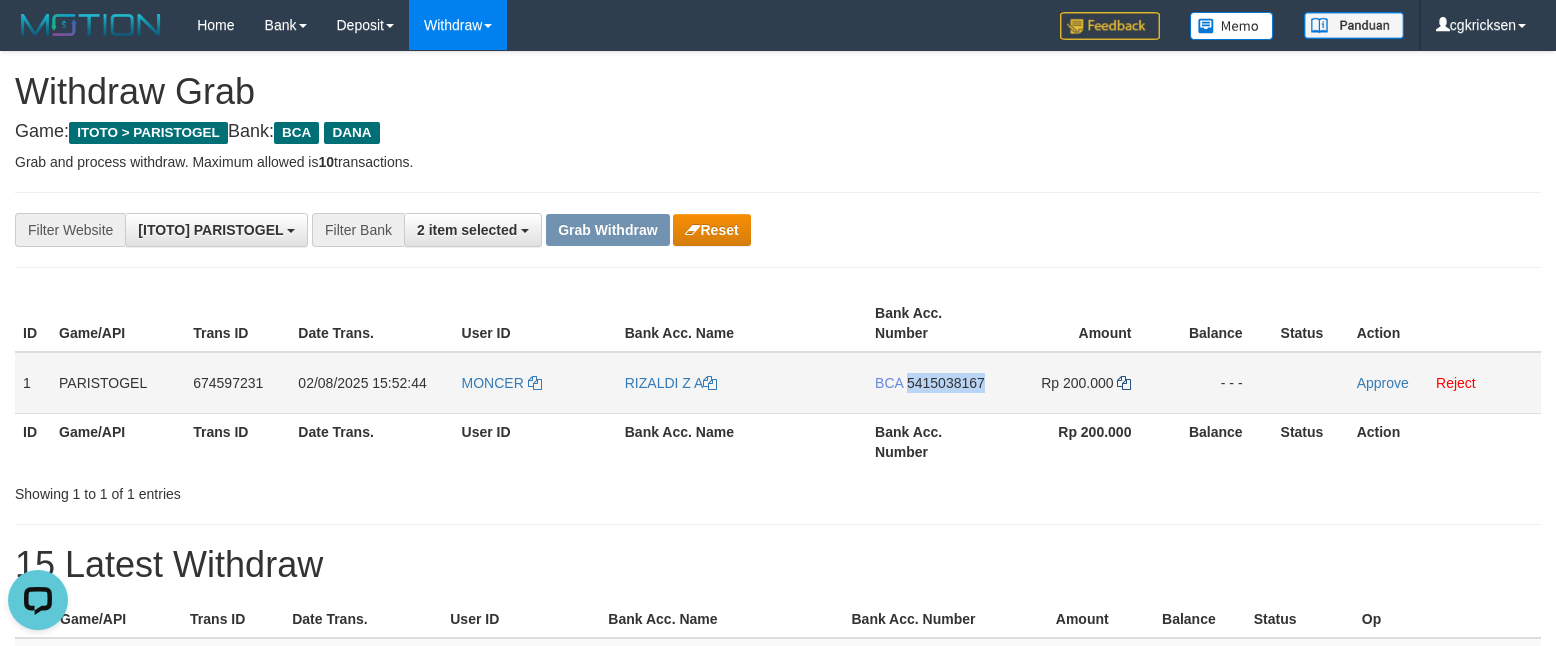 copy on "5415038167" 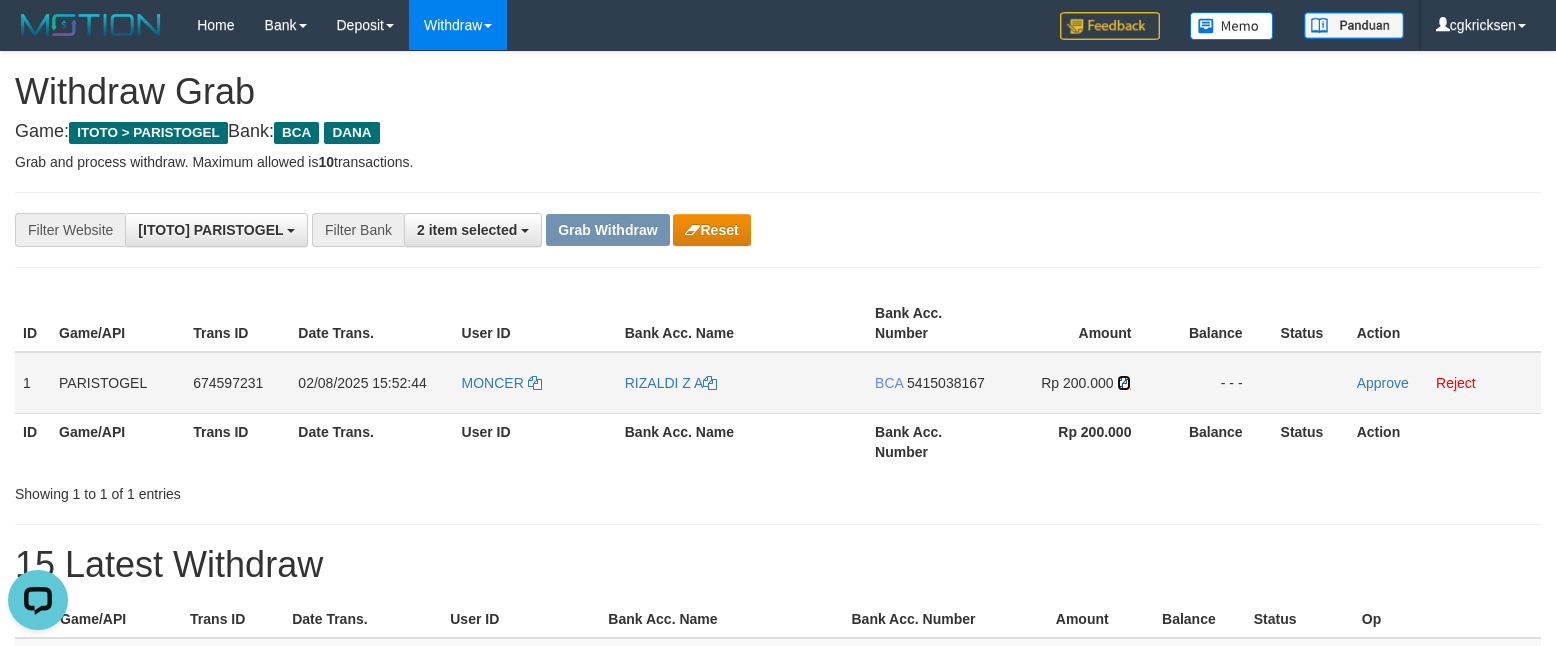 click at bounding box center [1124, 383] 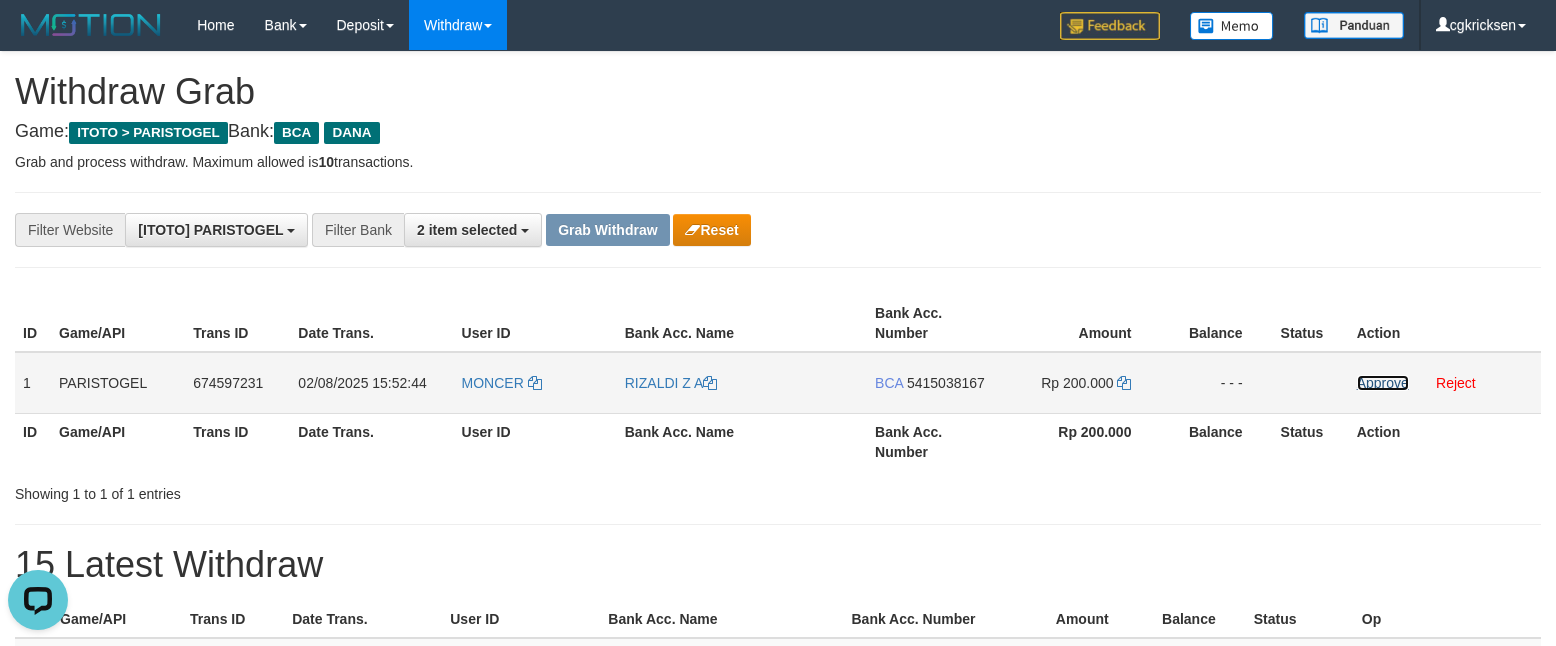 click on "Approve" at bounding box center [1383, 383] 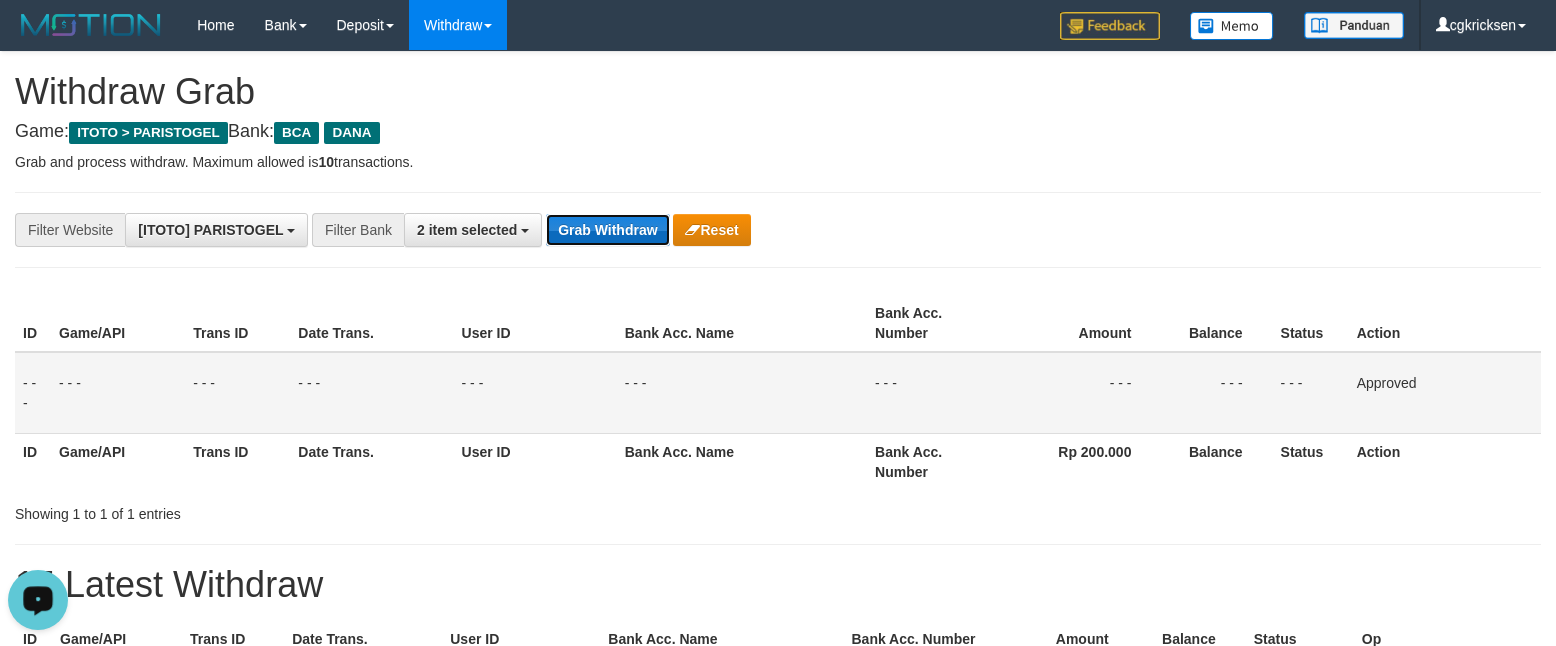 click on "Grab Withdraw" at bounding box center (607, 230) 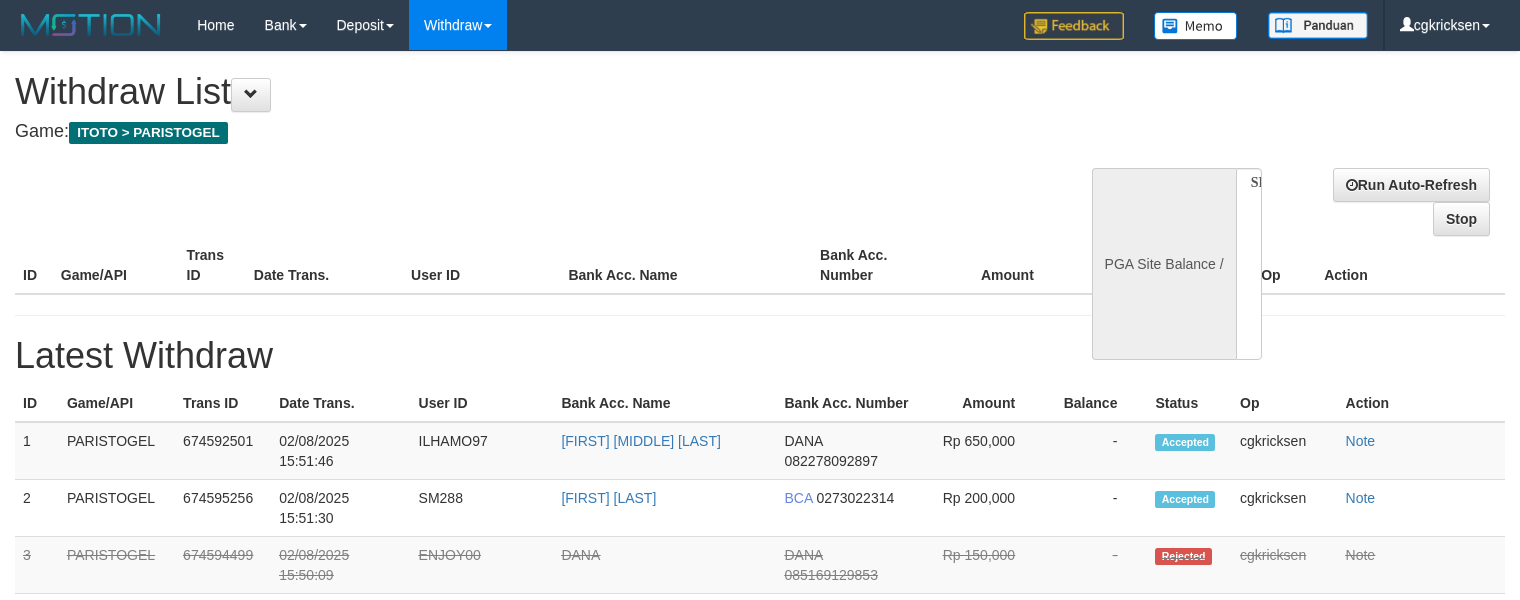 select 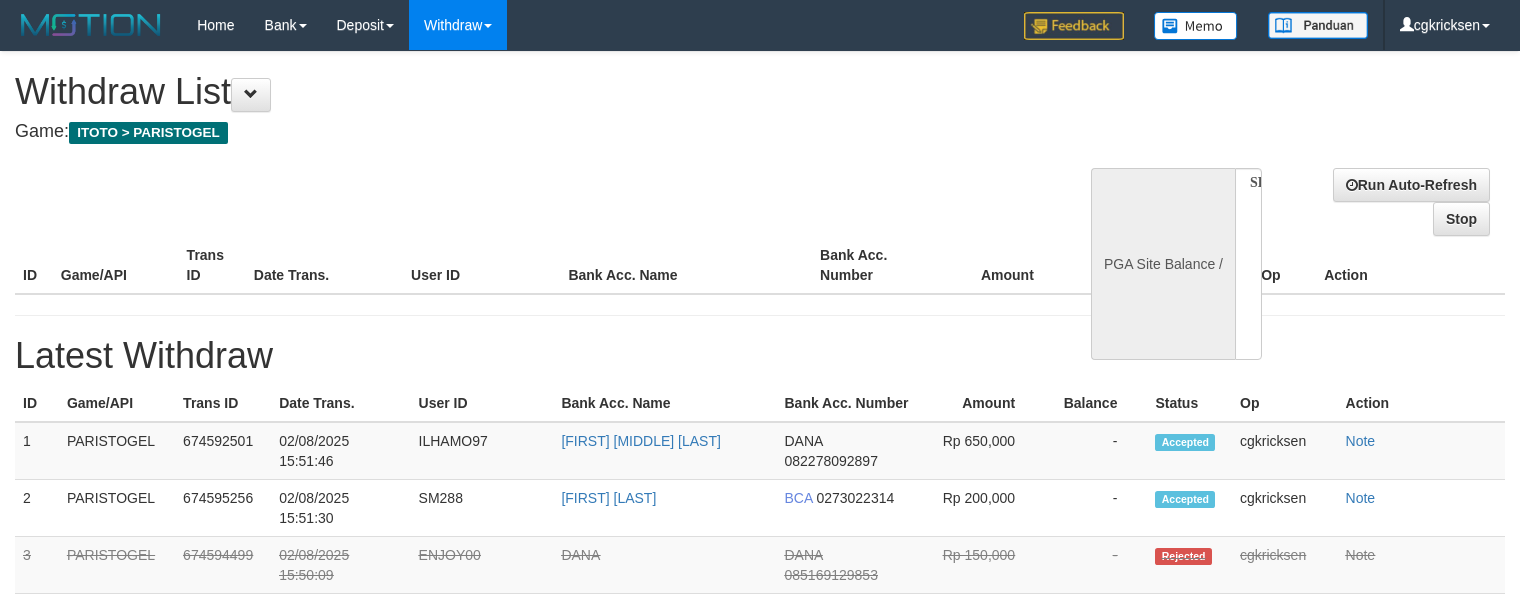 scroll, scrollTop: 0, scrollLeft: 0, axis: both 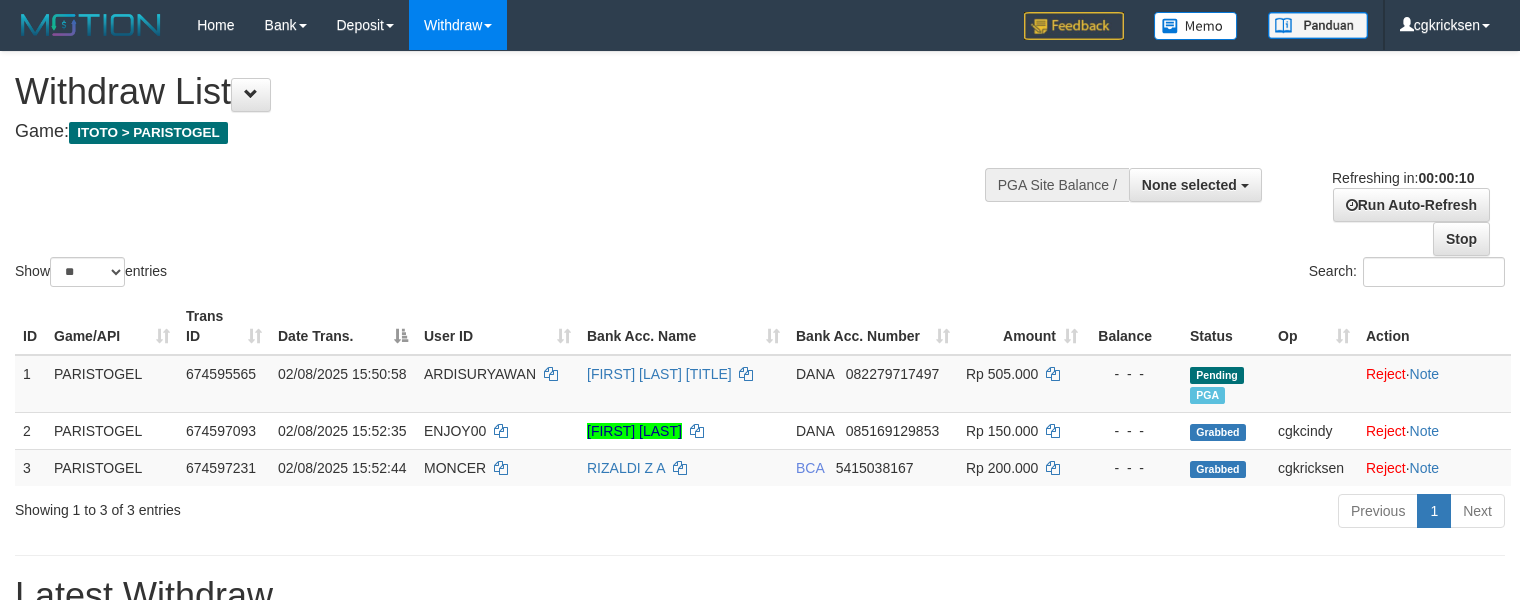 select 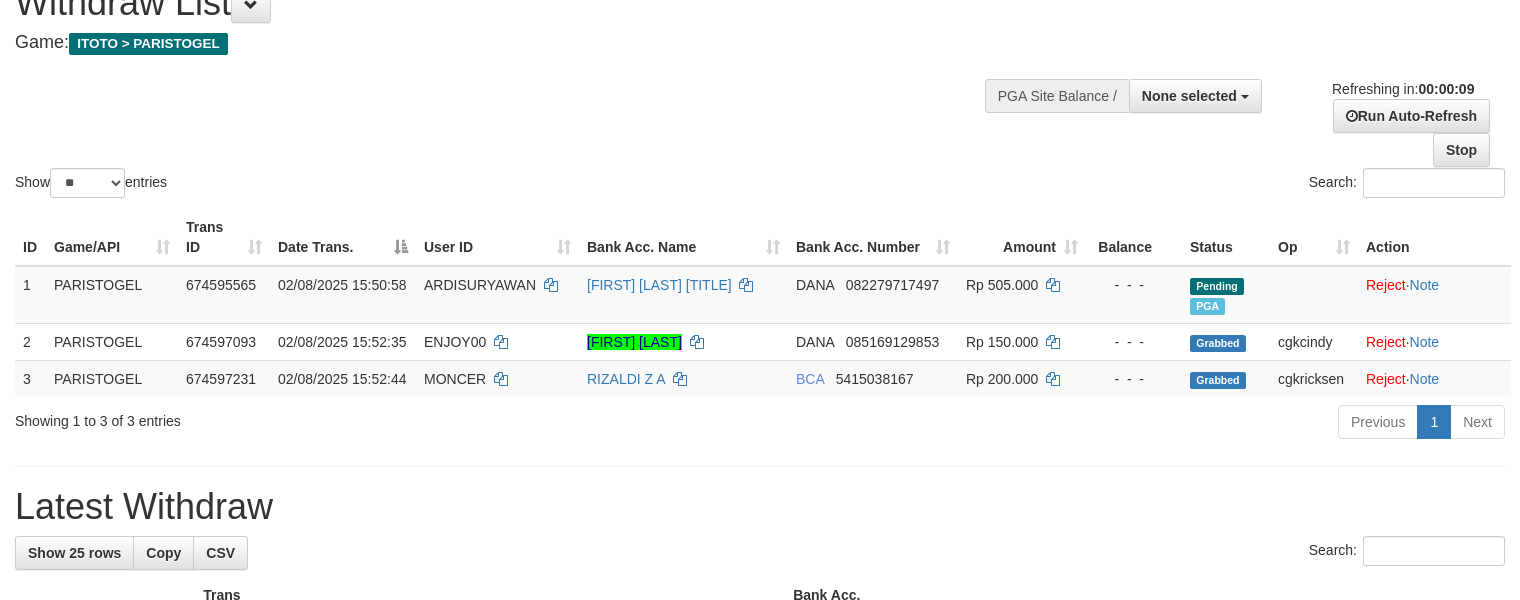 scroll, scrollTop: 133, scrollLeft: 0, axis: vertical 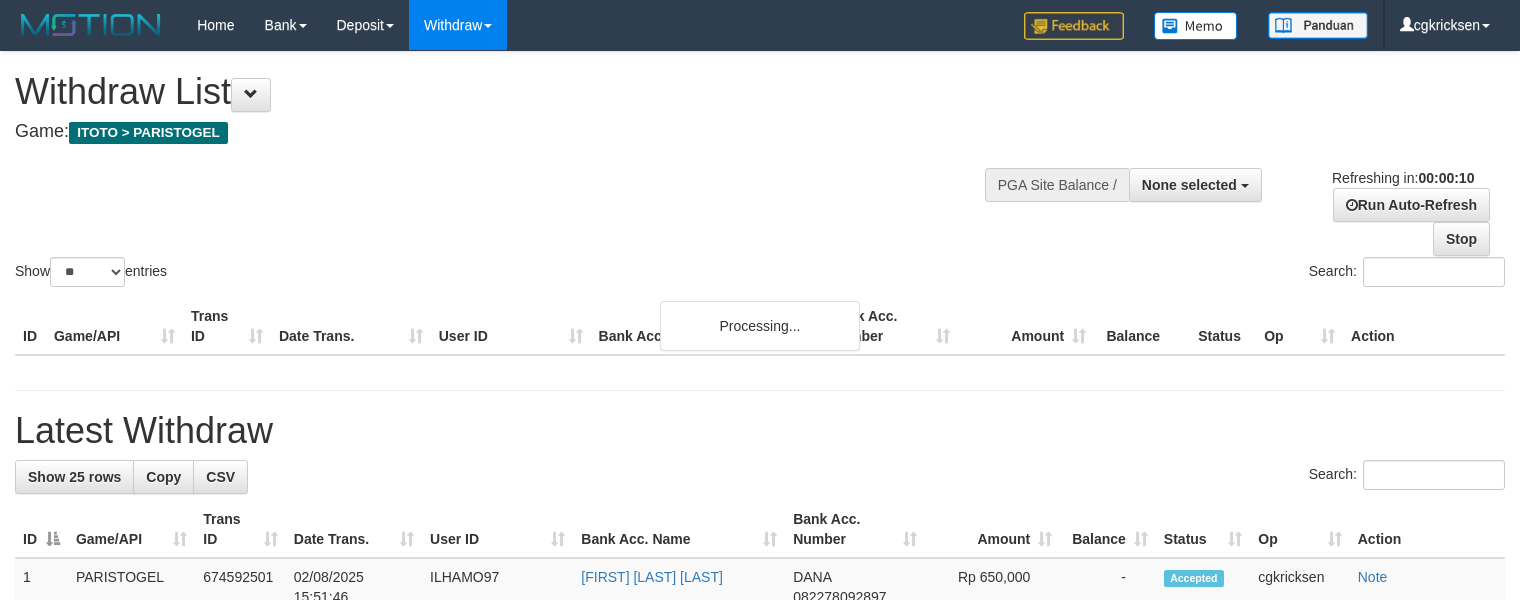 select 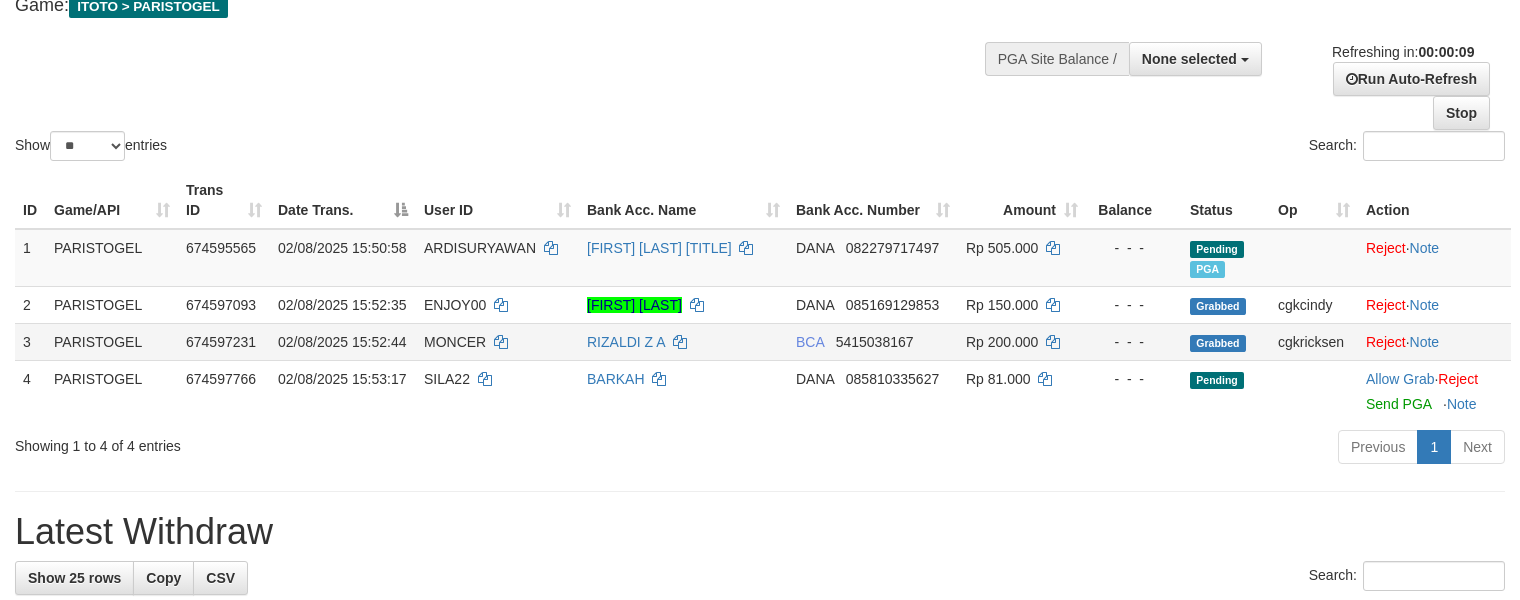 scroll, scrollTop: 133, scrollLeft: 0, axis: vertical 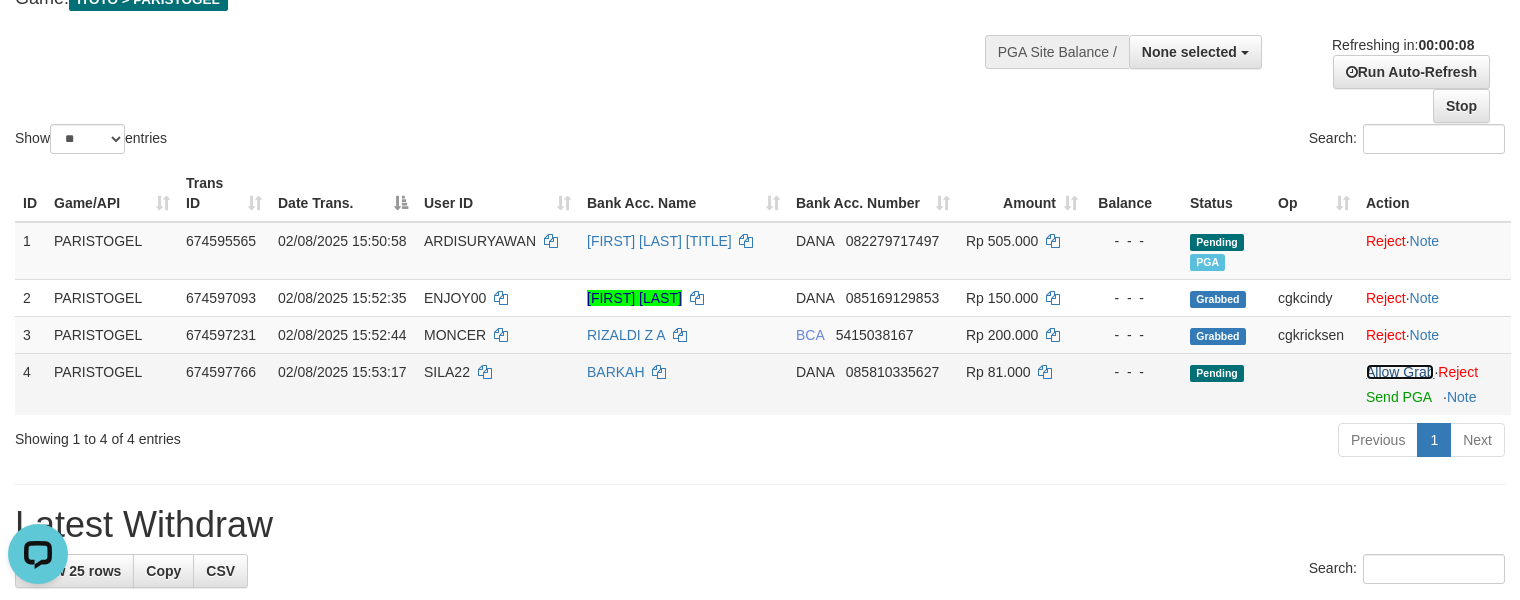 click on "Allow Grab" at bounding box center [1400, 372] 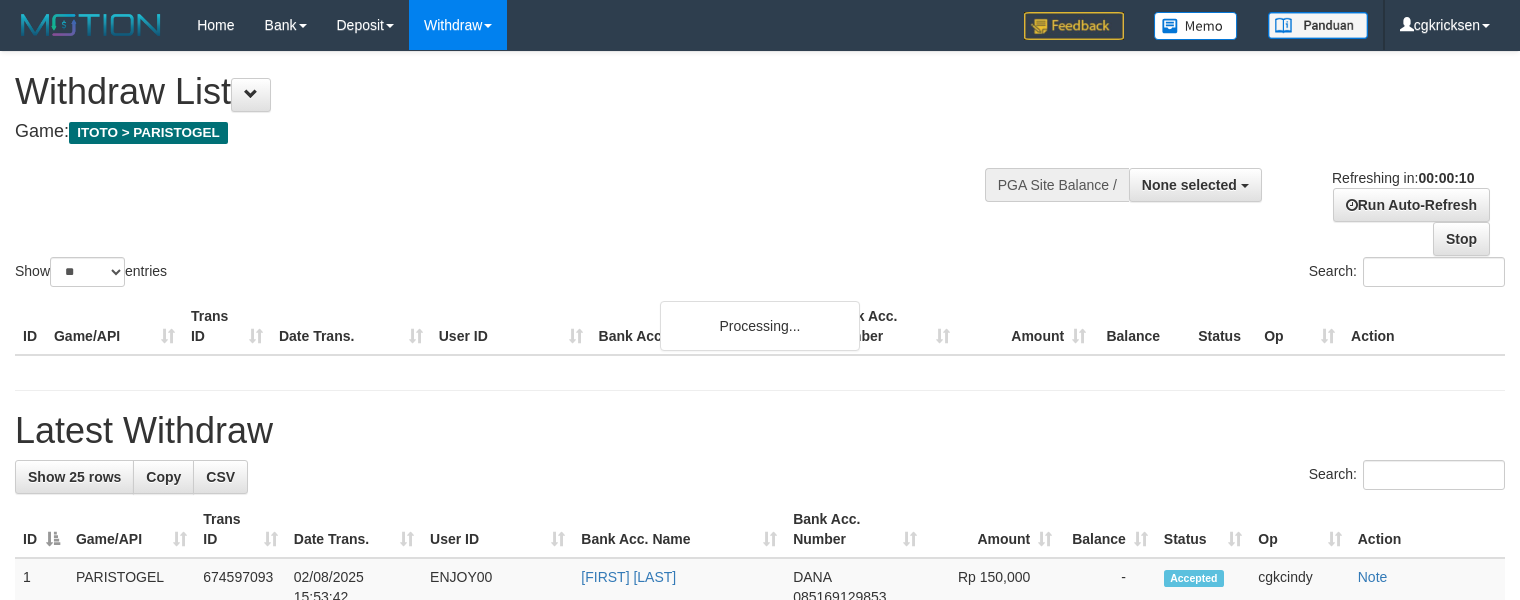 select 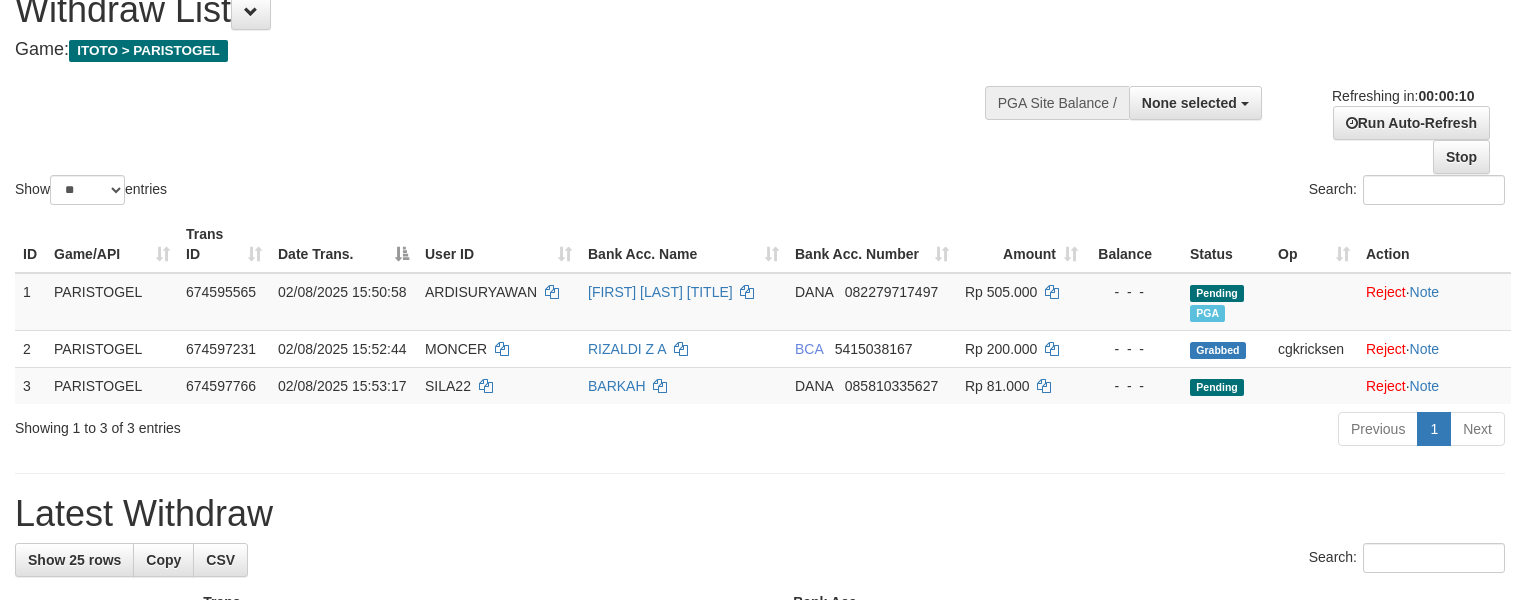 scroll, scrollTop: 266, scrollLeft: 0, axis: vertical 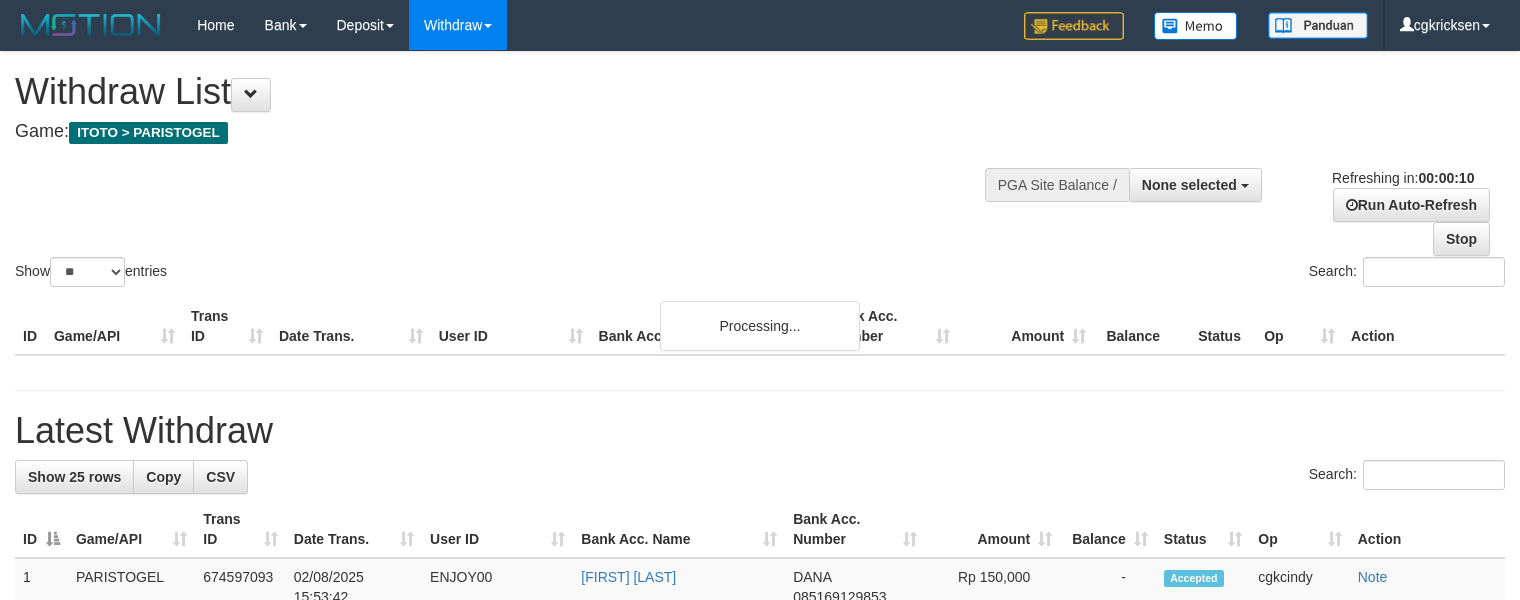 select 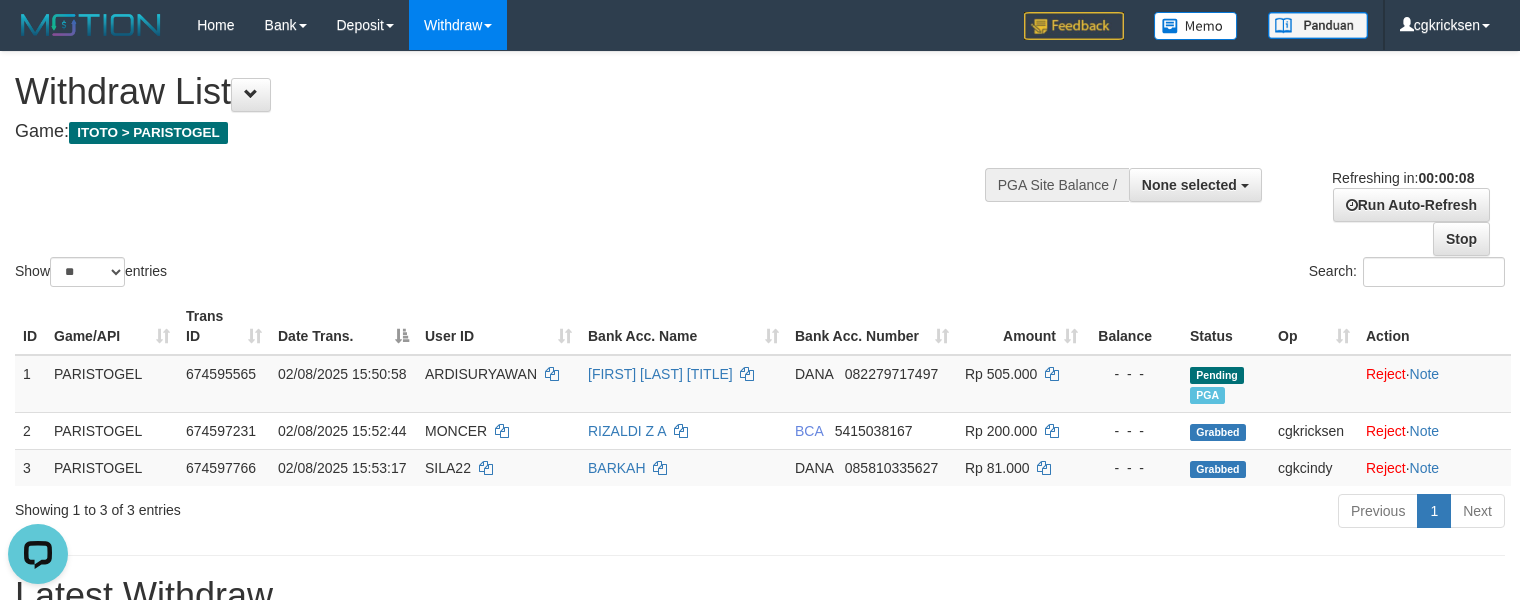 scroll, scrollTop: 0, scrollLeft: 0, axis: both 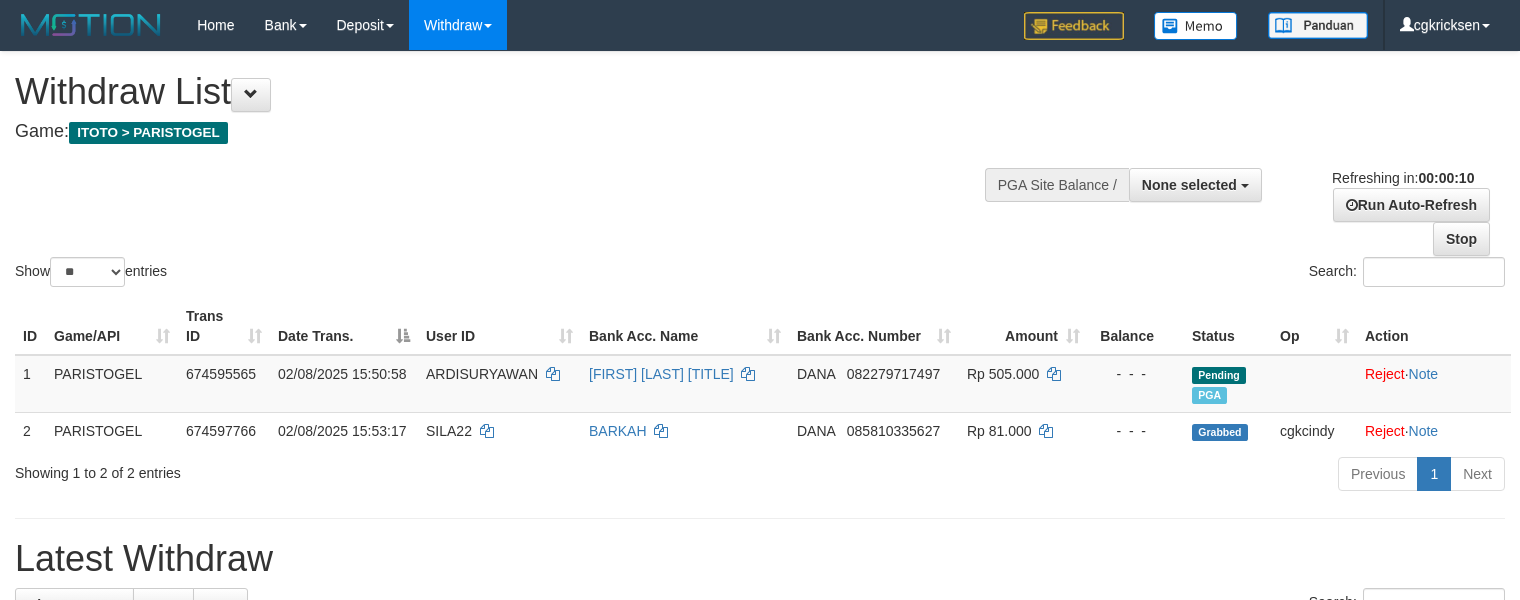 select 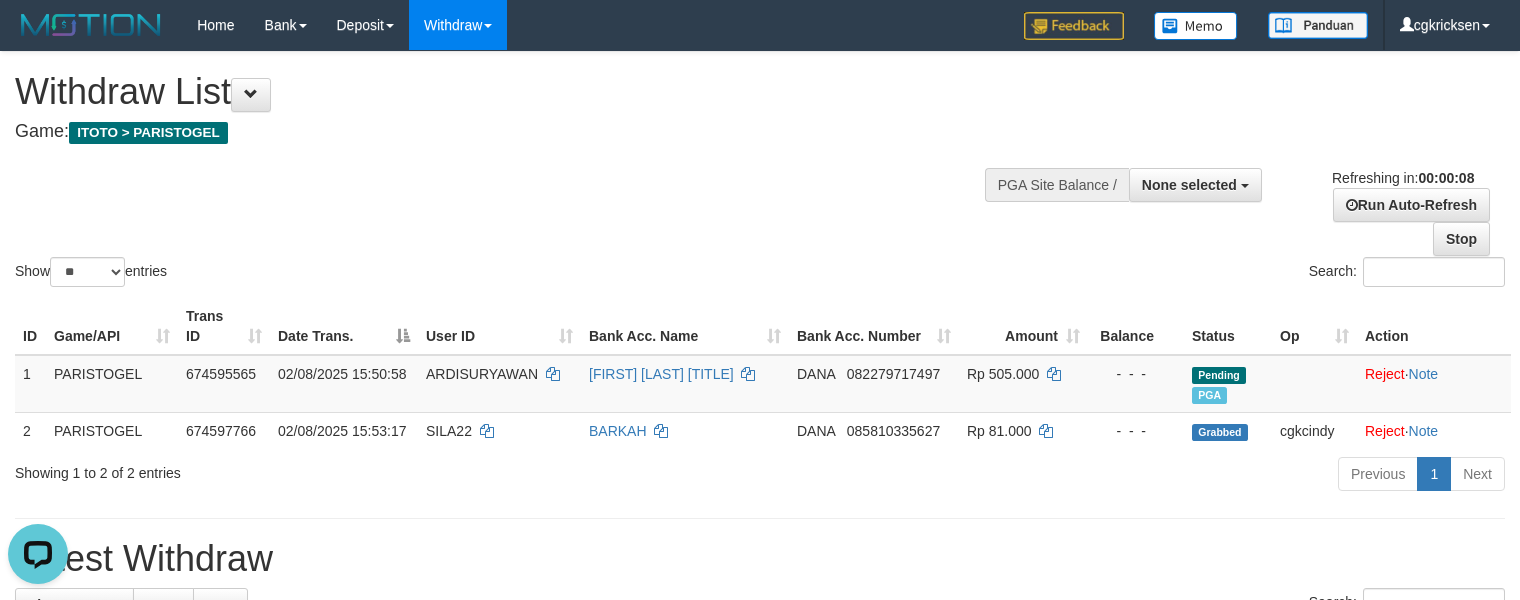 scroll, scrollTop: 0, scrollLeft: 0, axis: both 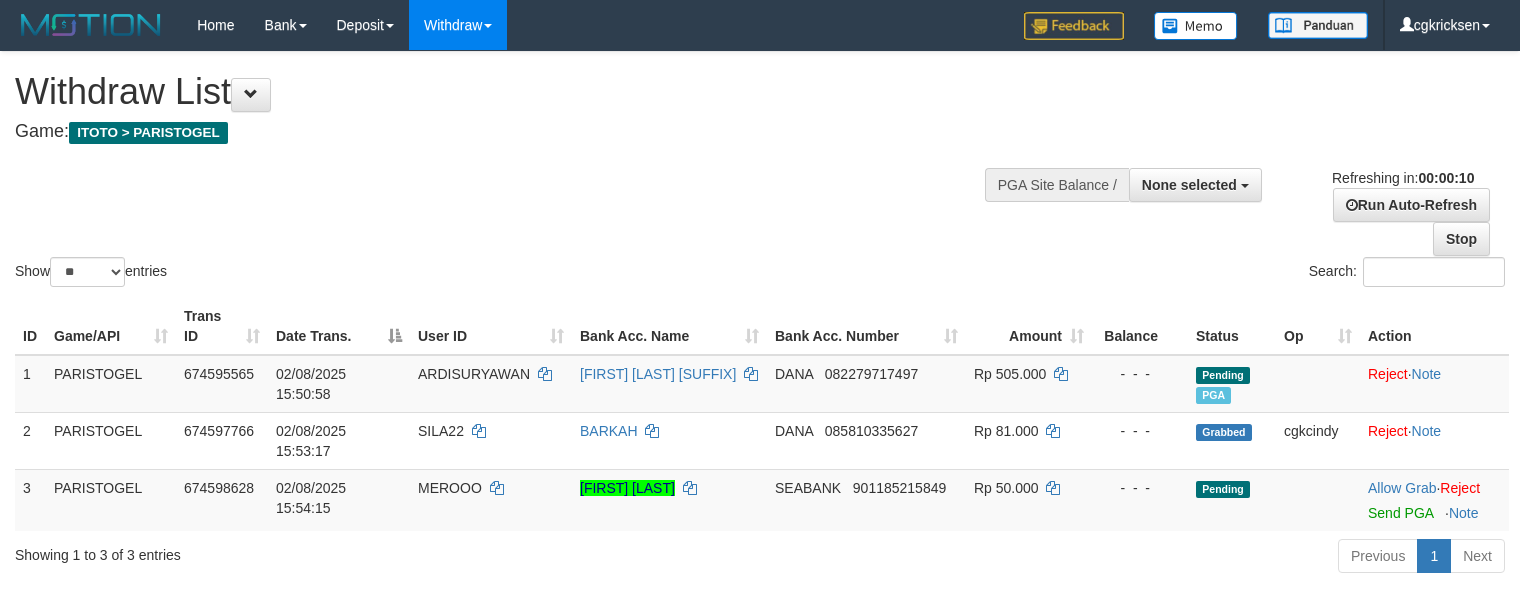 select 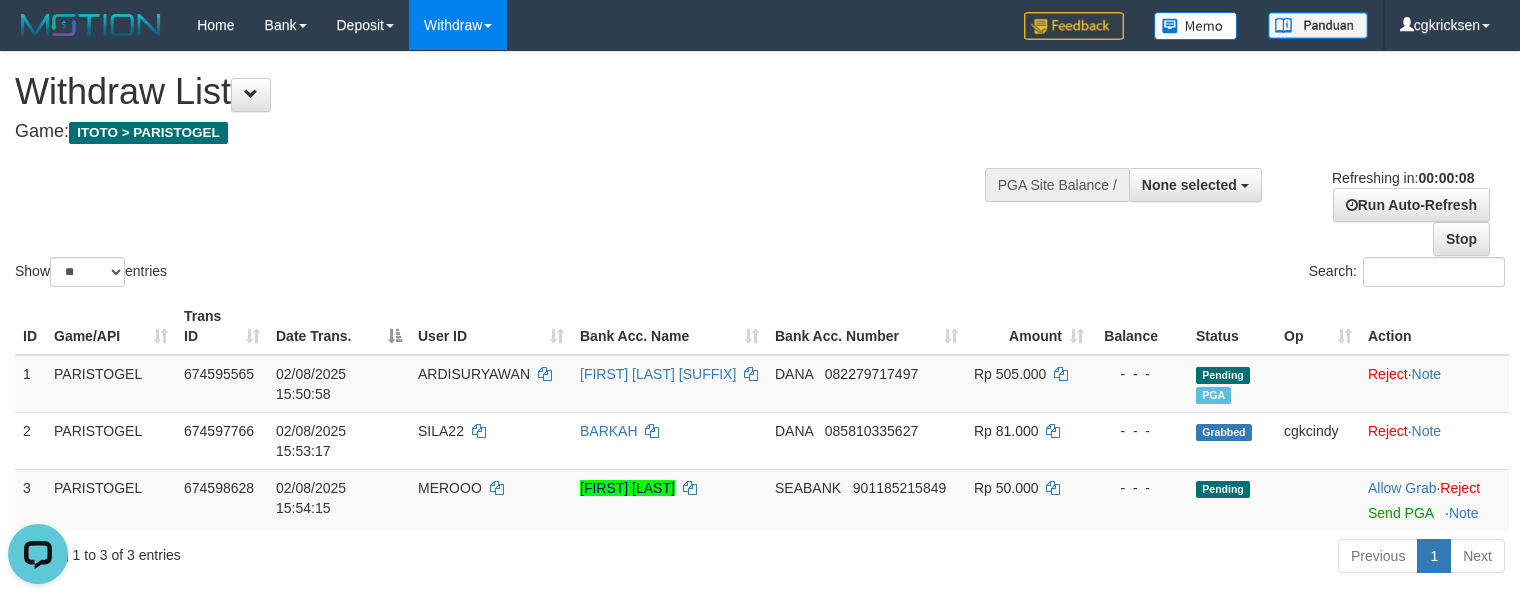 scroll, scrollTop: 0, scrollLeft: 0, axis: both 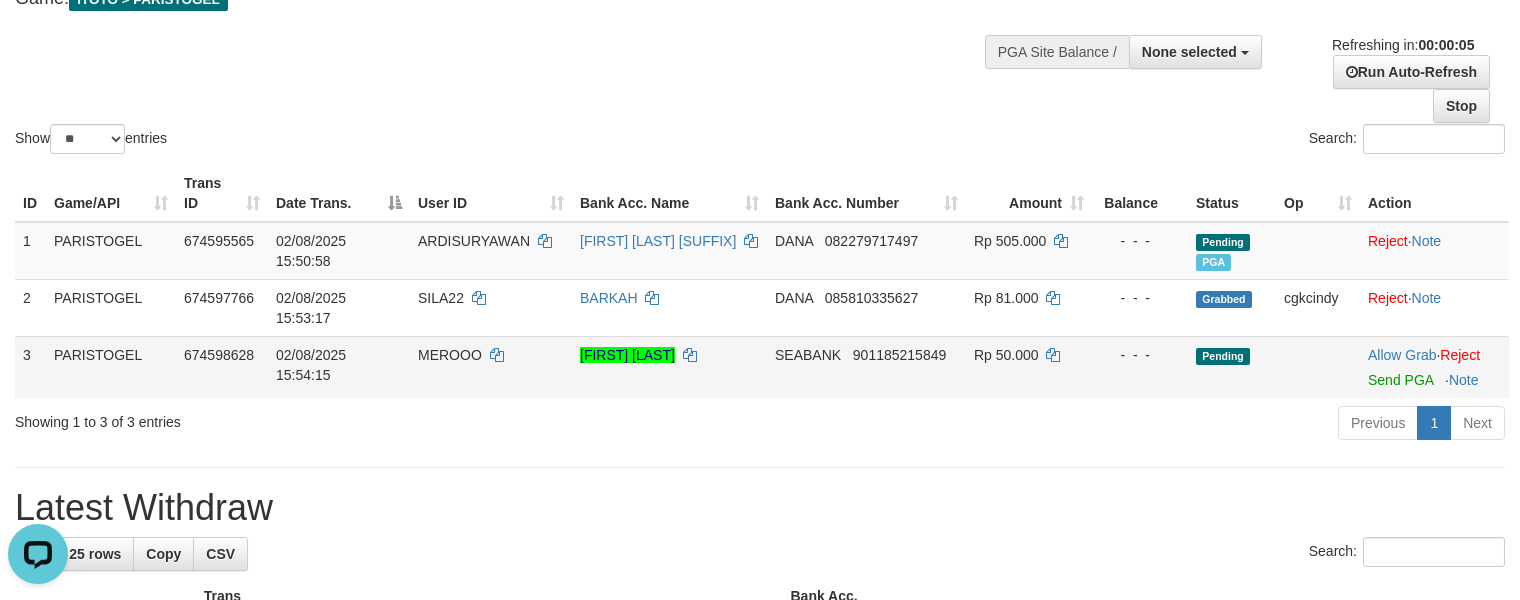 click on "Allow Grab   ·" at bounding box center (1404, 355) 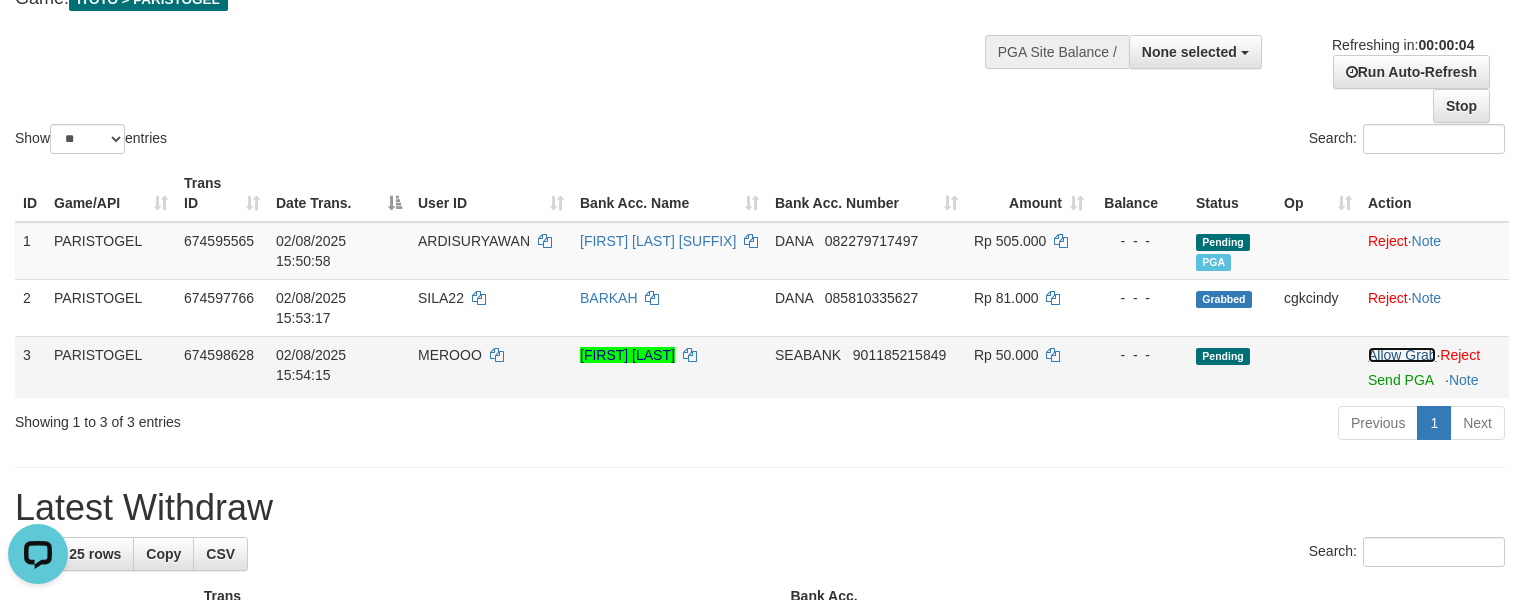 click on "Allow Grab" at bounding box center (1402, 355) 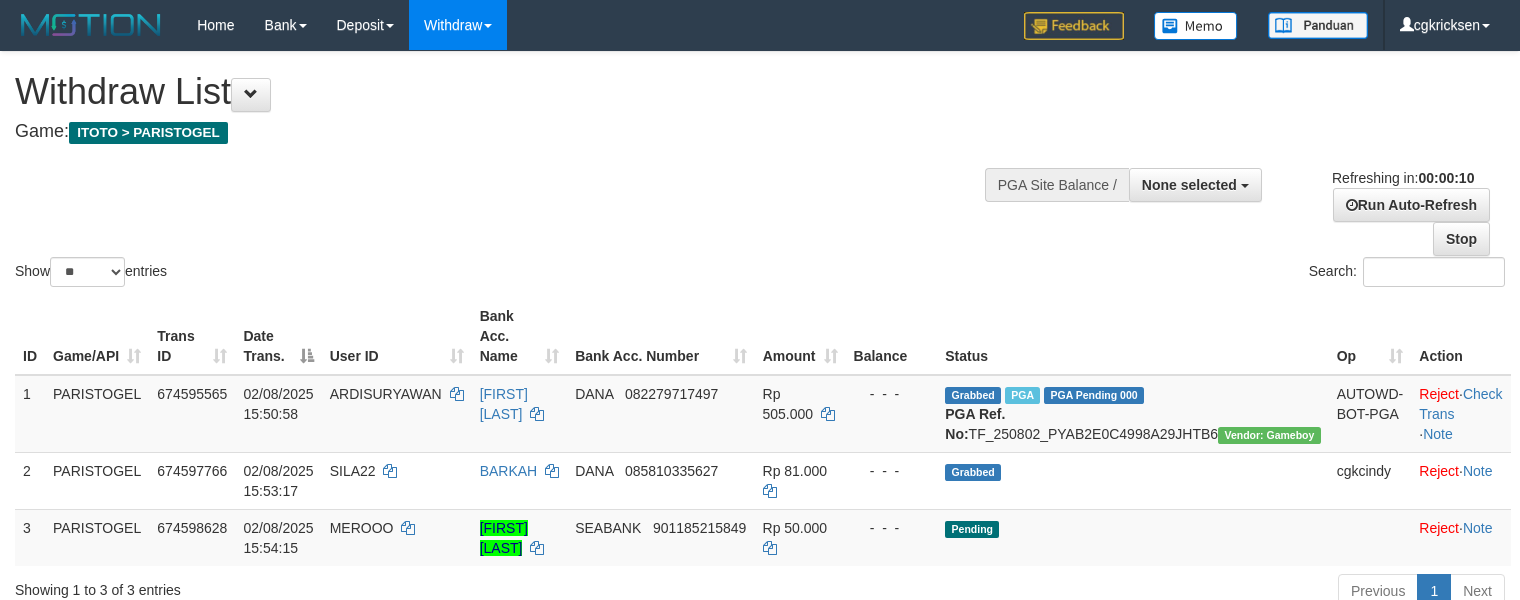 select 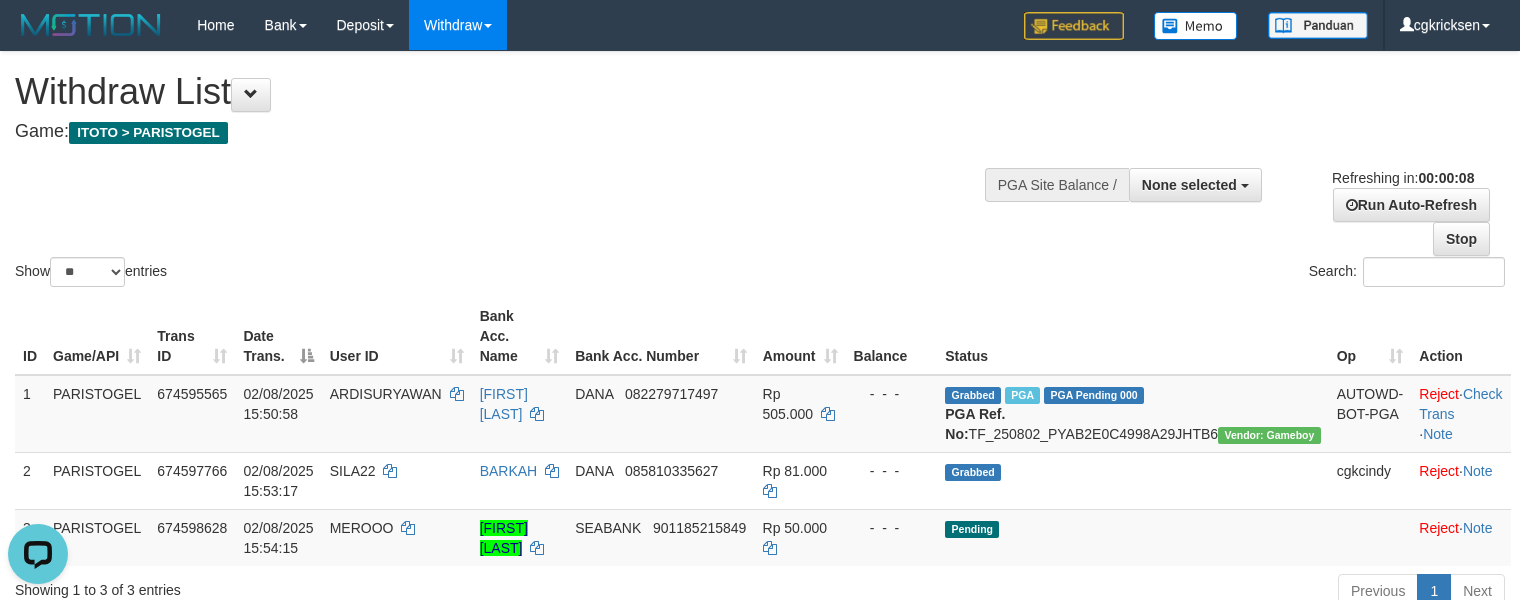 scroll, scrollTop: 0, scrollLeft: 0, axis: both 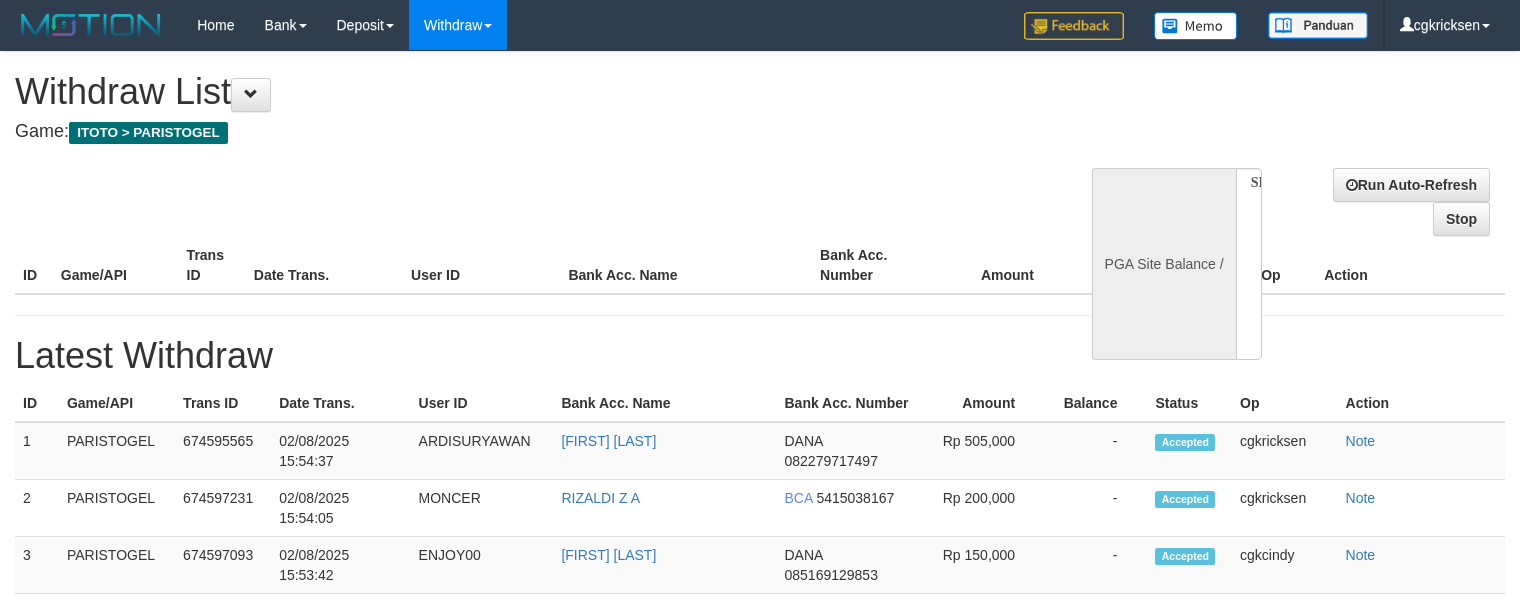 select 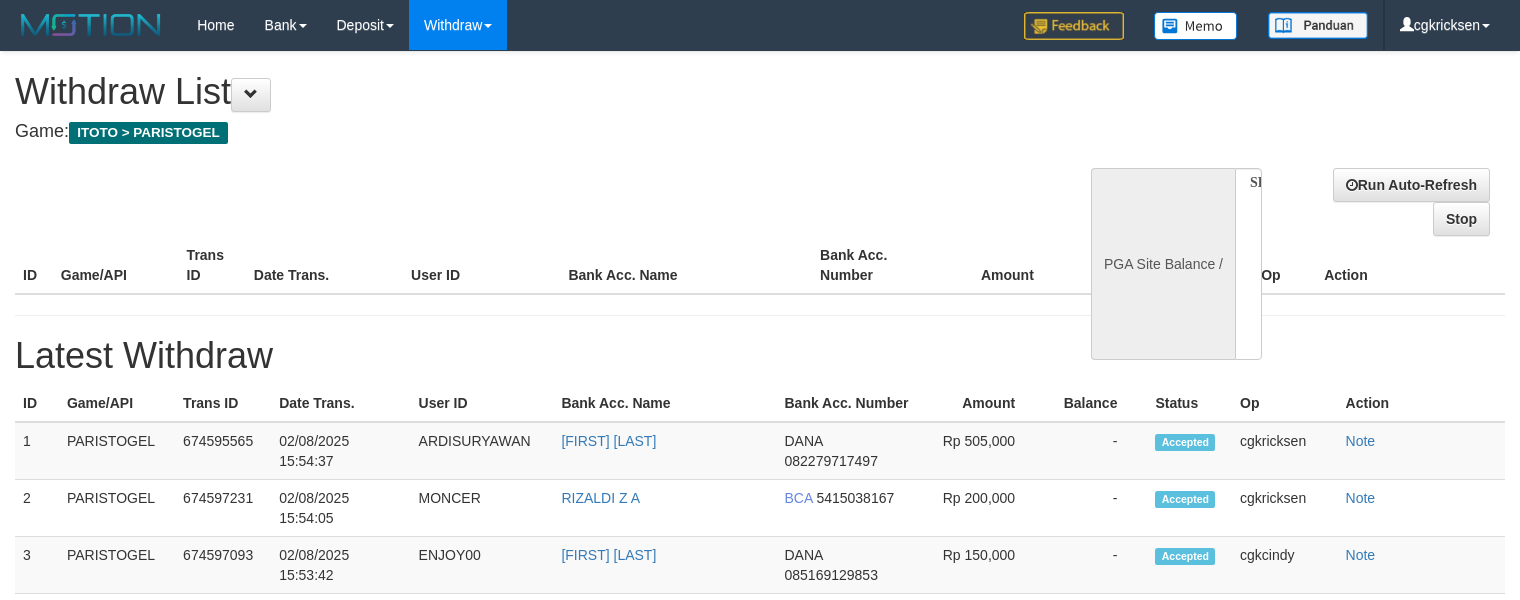 scroll, scrollTop: 0, scrollLeft: 0, axis: both 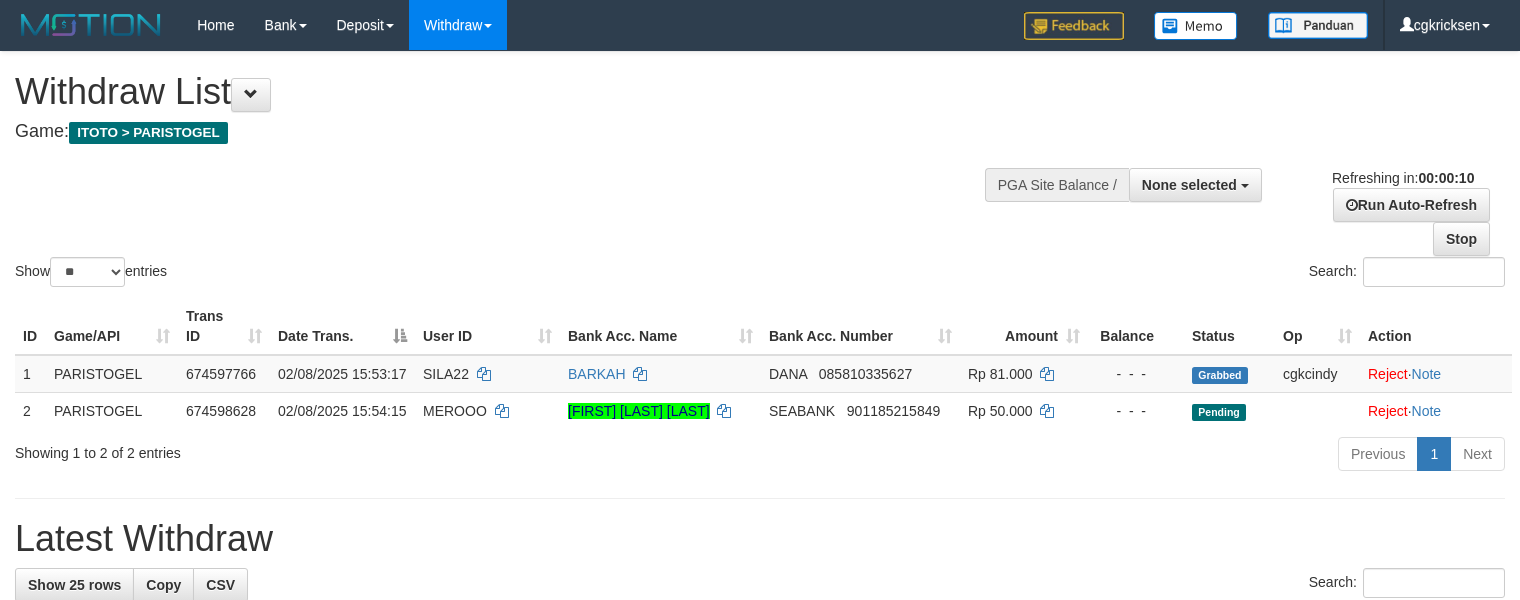 select 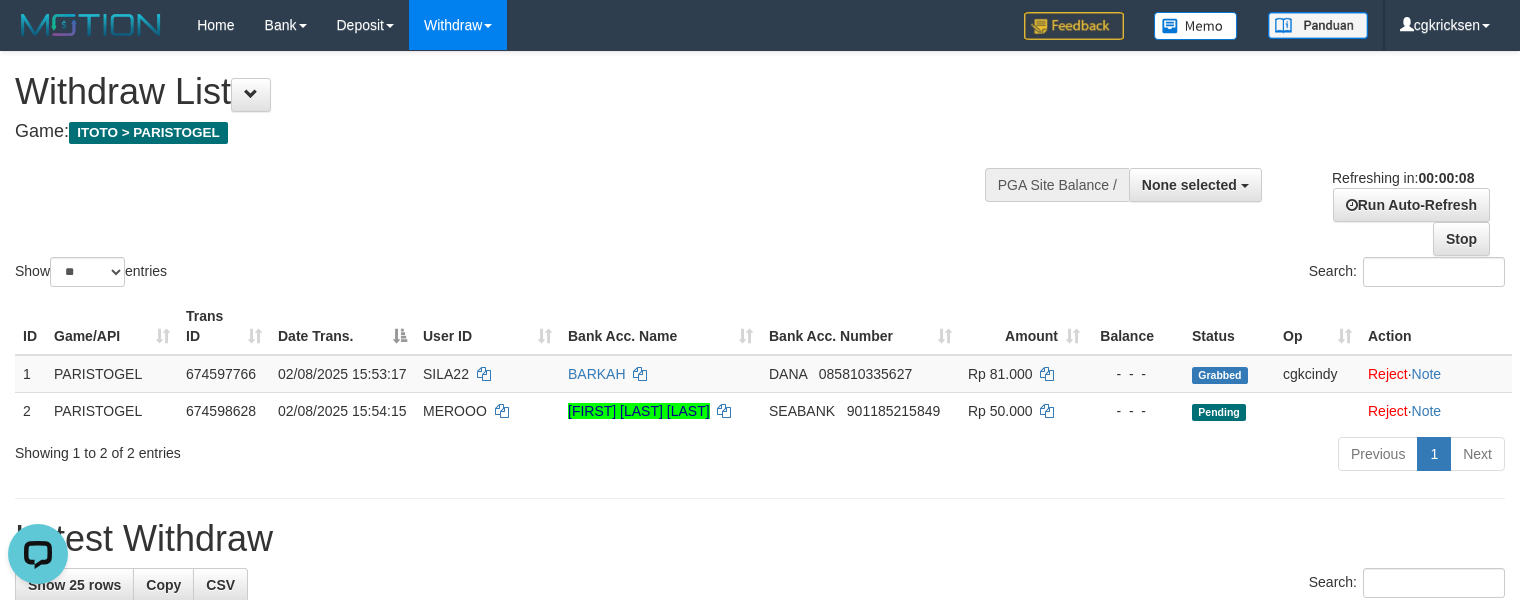 scroll, scrollTop: 0, scrollLeft: 0, axis: both 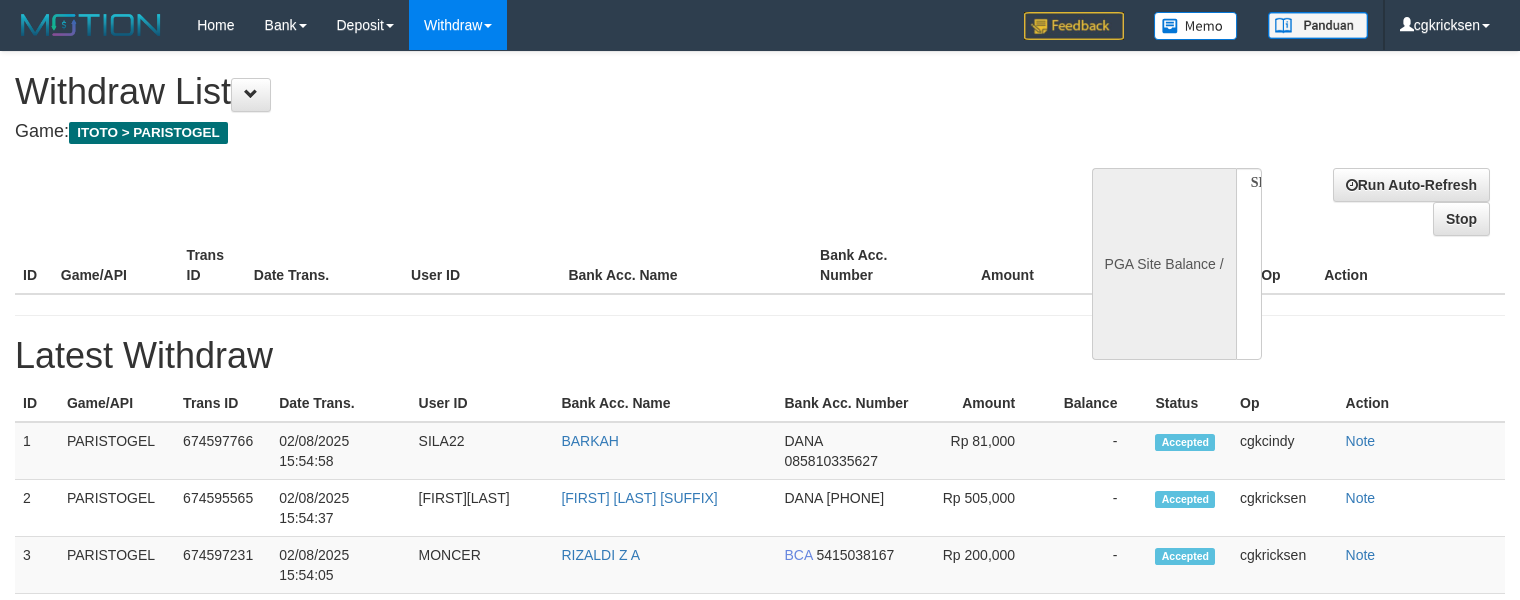 select 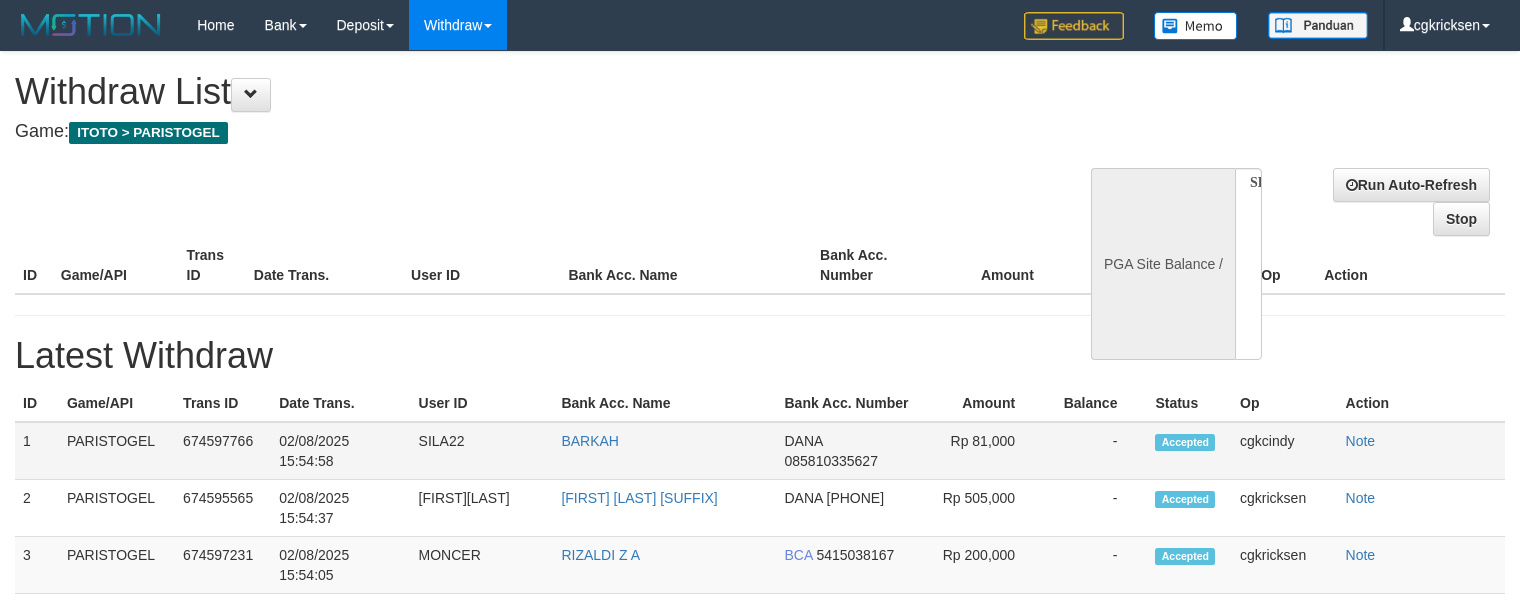 scroll, scrollTop: 0, scrollLeft: 0, axis: both 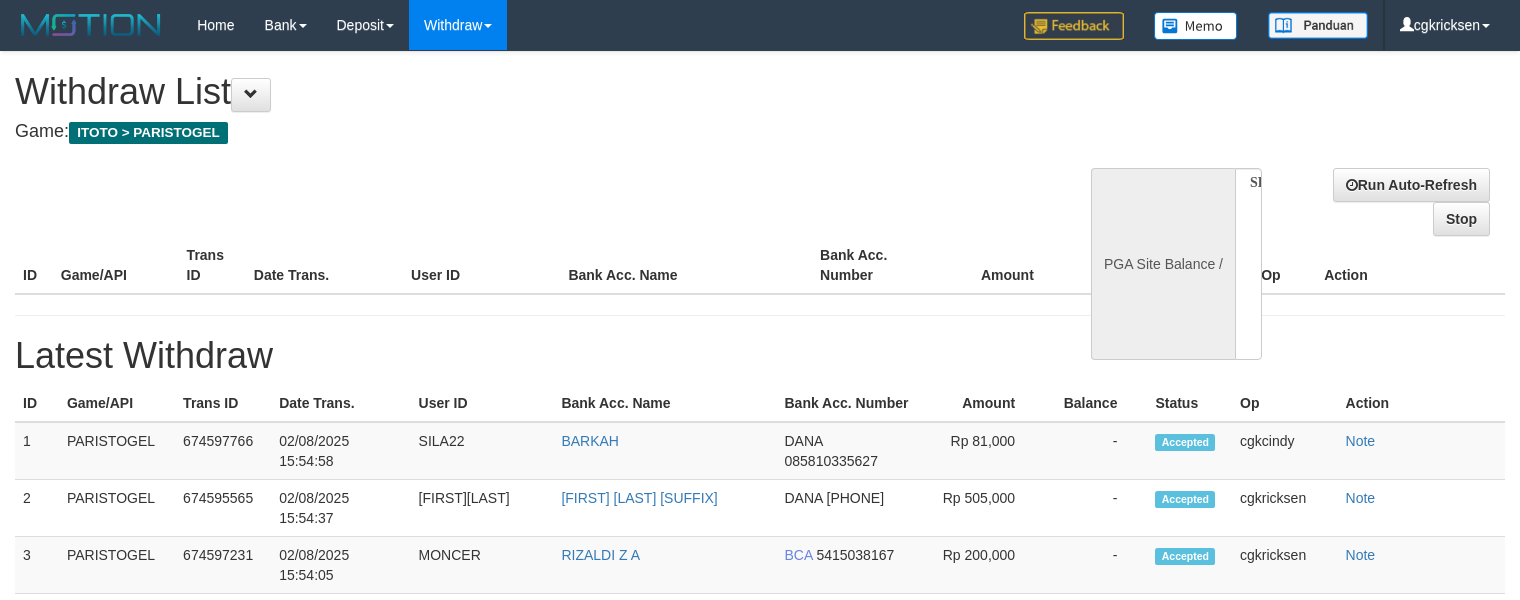 select on "**" 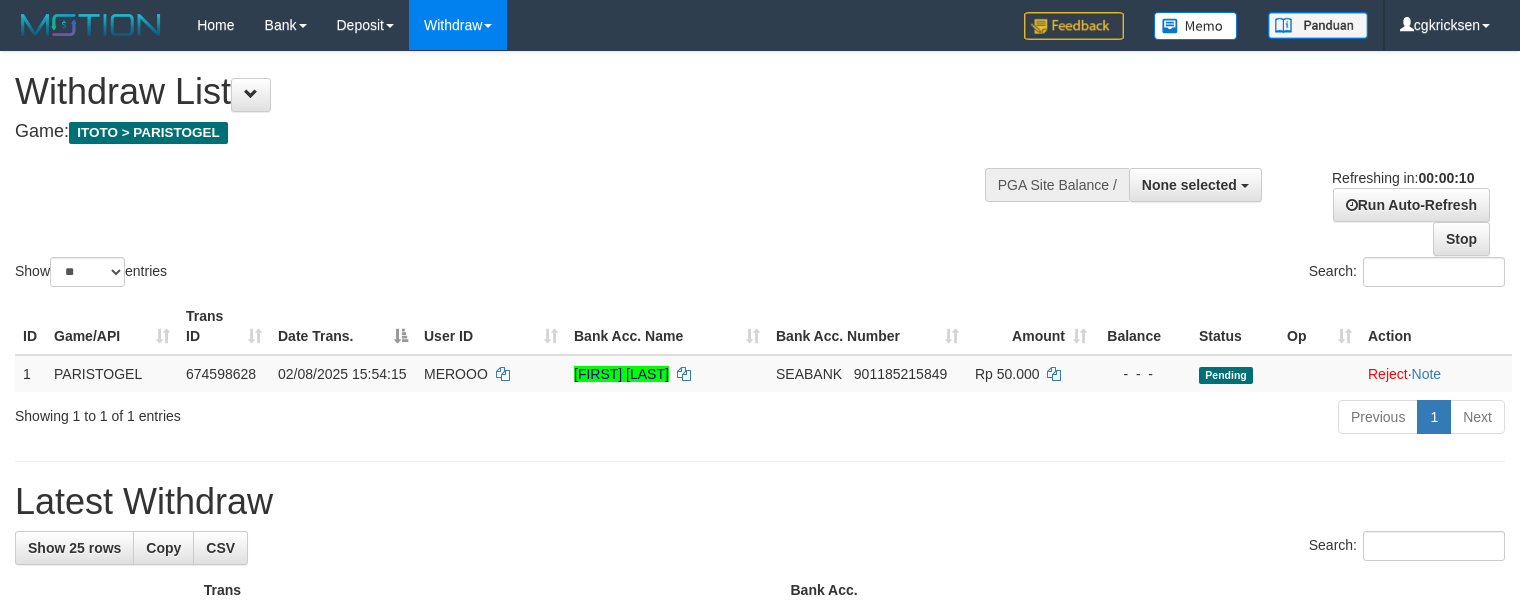 scroll, scrollTop: 445, scrollLeft: 0, axis: vertical 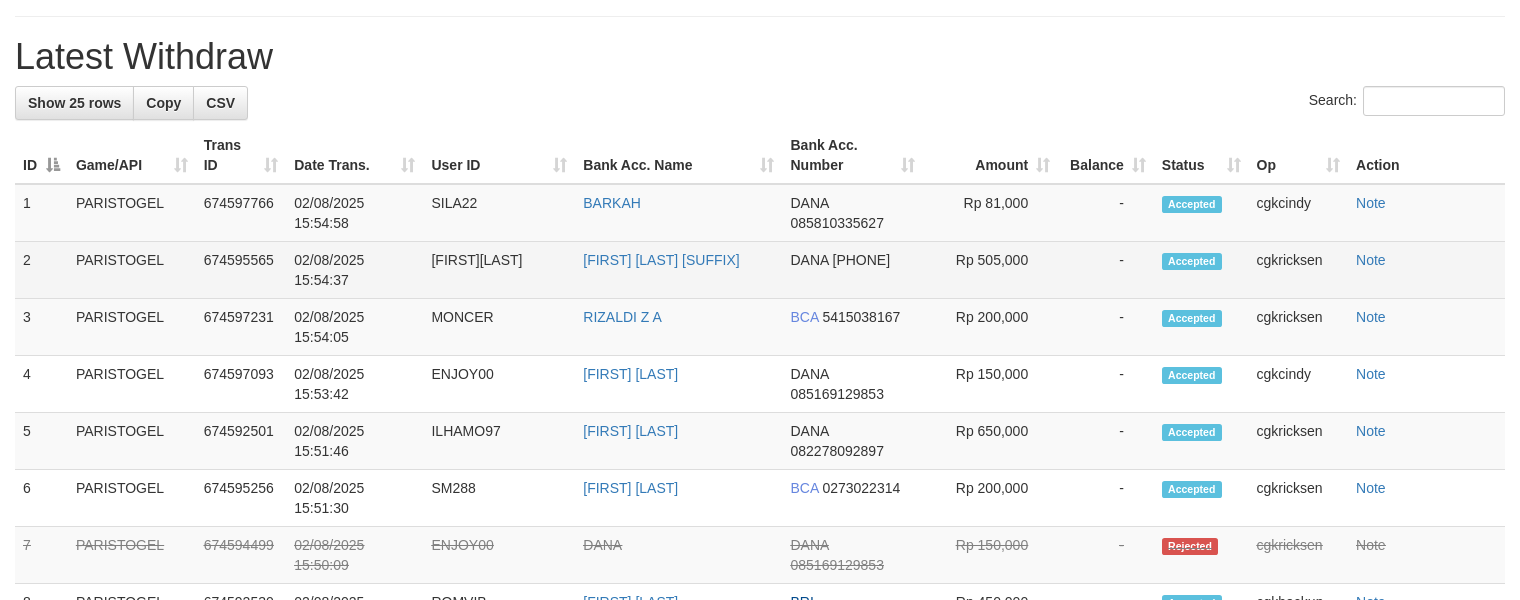 drag, startPoint x: 297, startPoint y: 318, endPoint x: 329, endPoint y: 321, distance: 32.140316 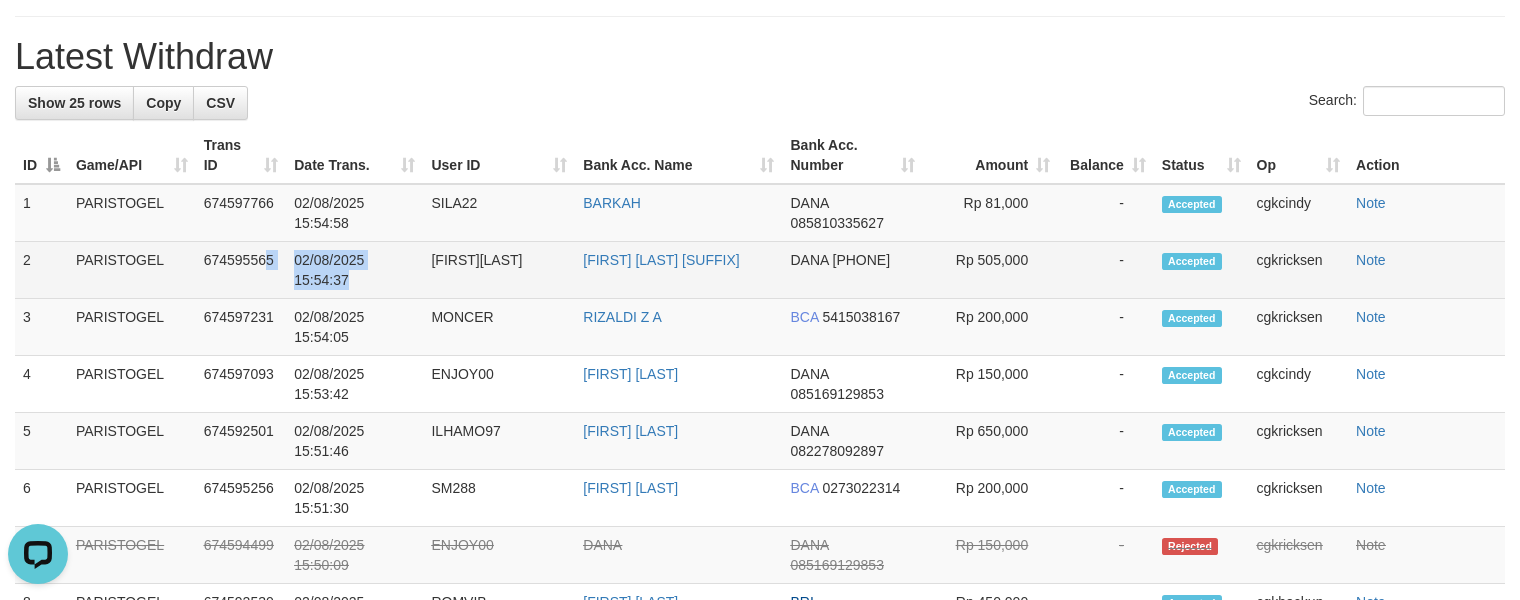 scroll, scrollTop: 0, scrollLeft: 0, axis: both 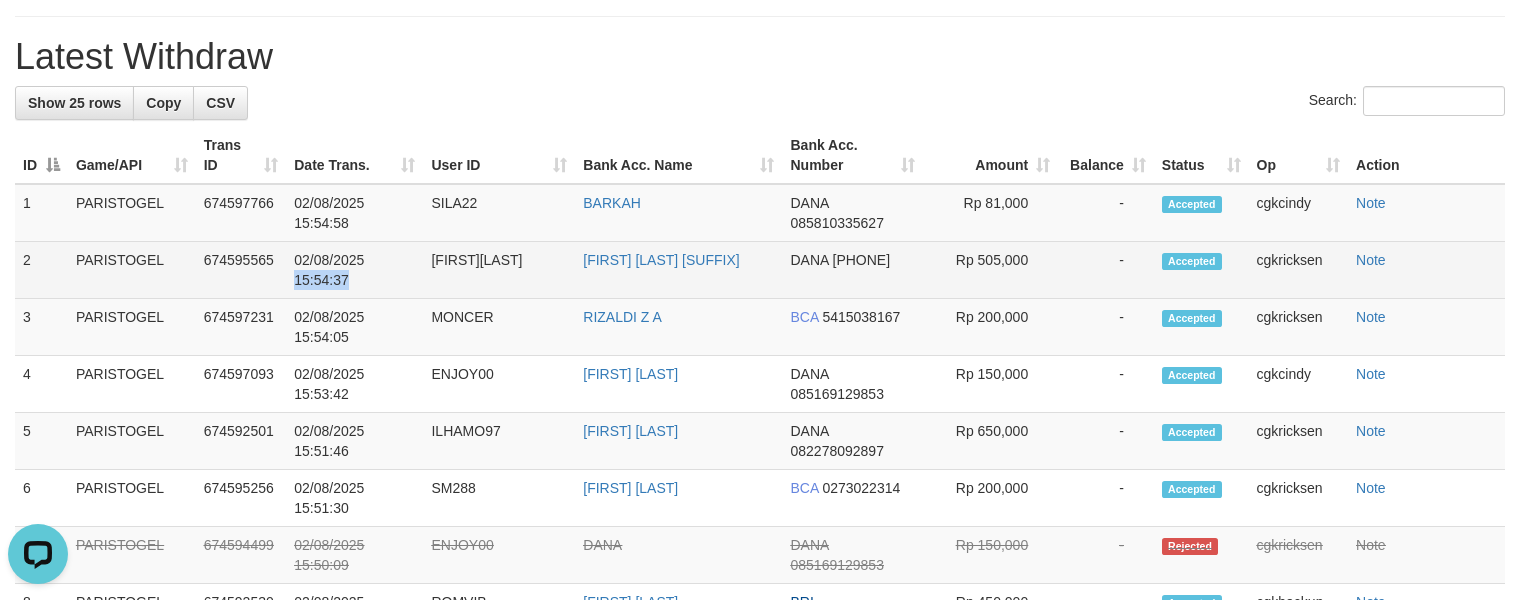 drag, startPoint x: 357, startPoint y: 328, endPoint x: 293, endPoint y: 329, distance: 64.00781 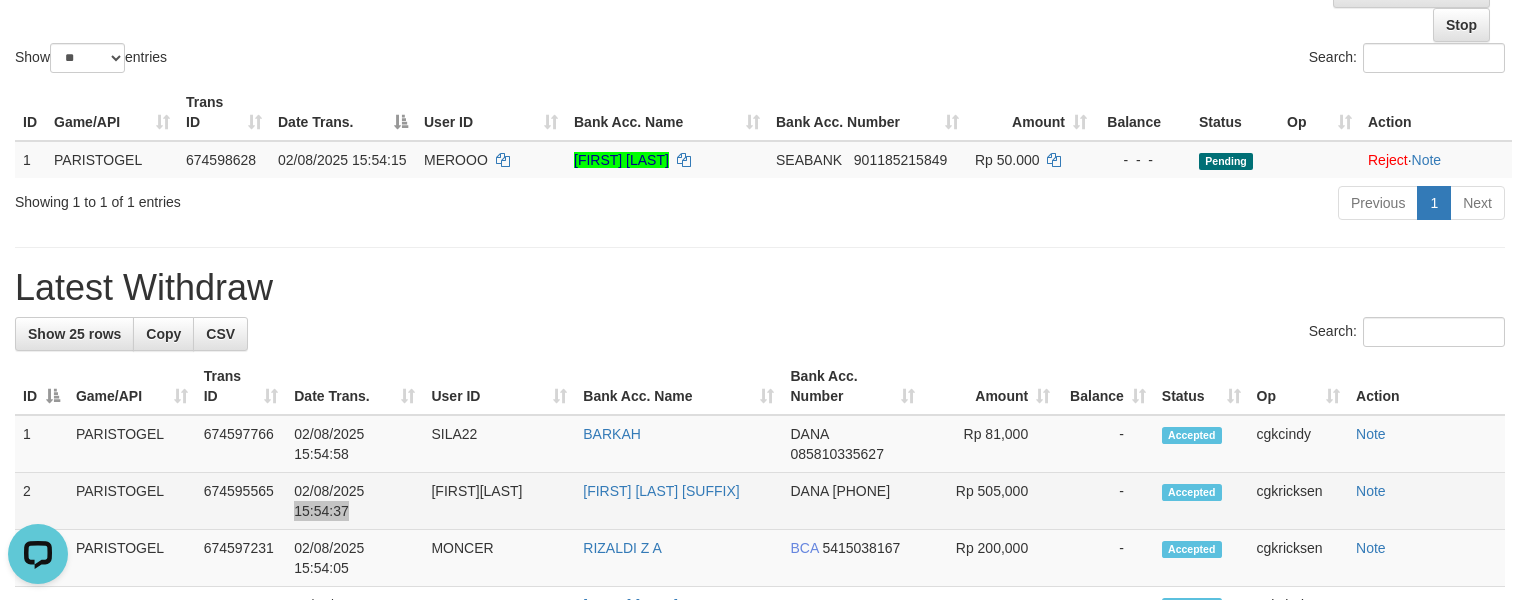 scroll, scrollTop: 0, scrollLeft: 0, axis: both 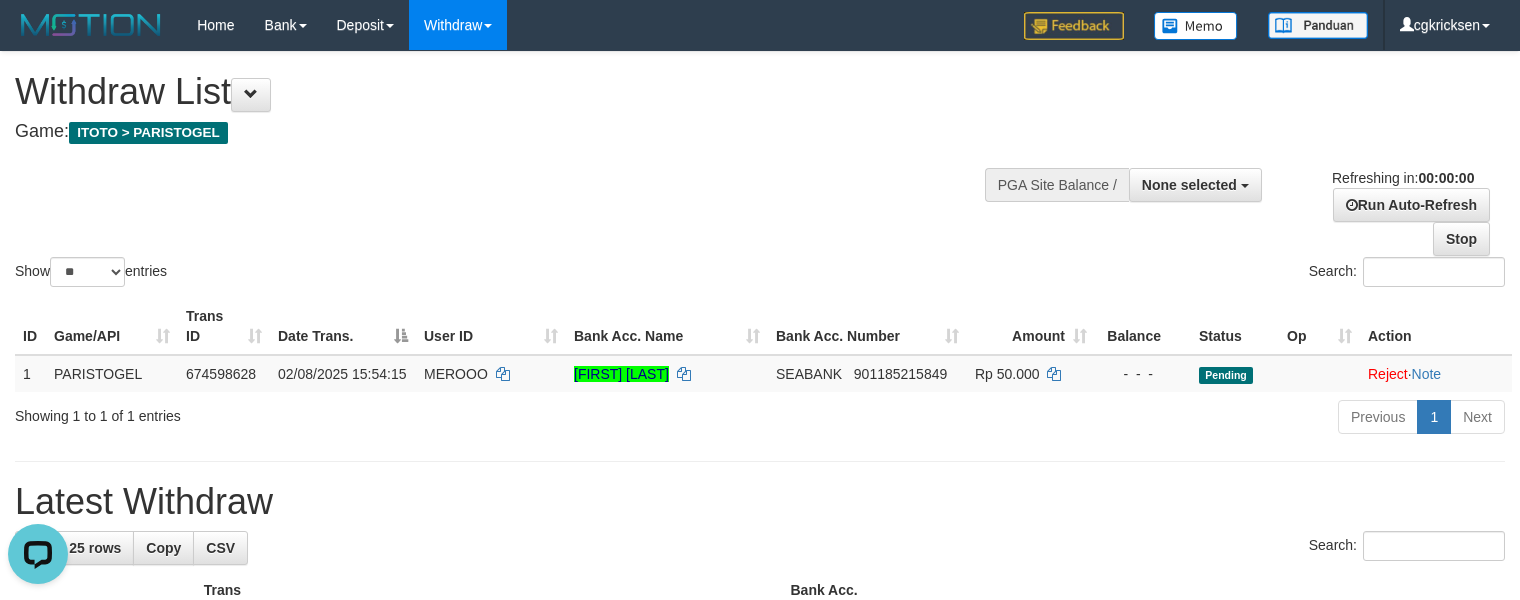 click on "**********" at bounding box center [1271, 204] 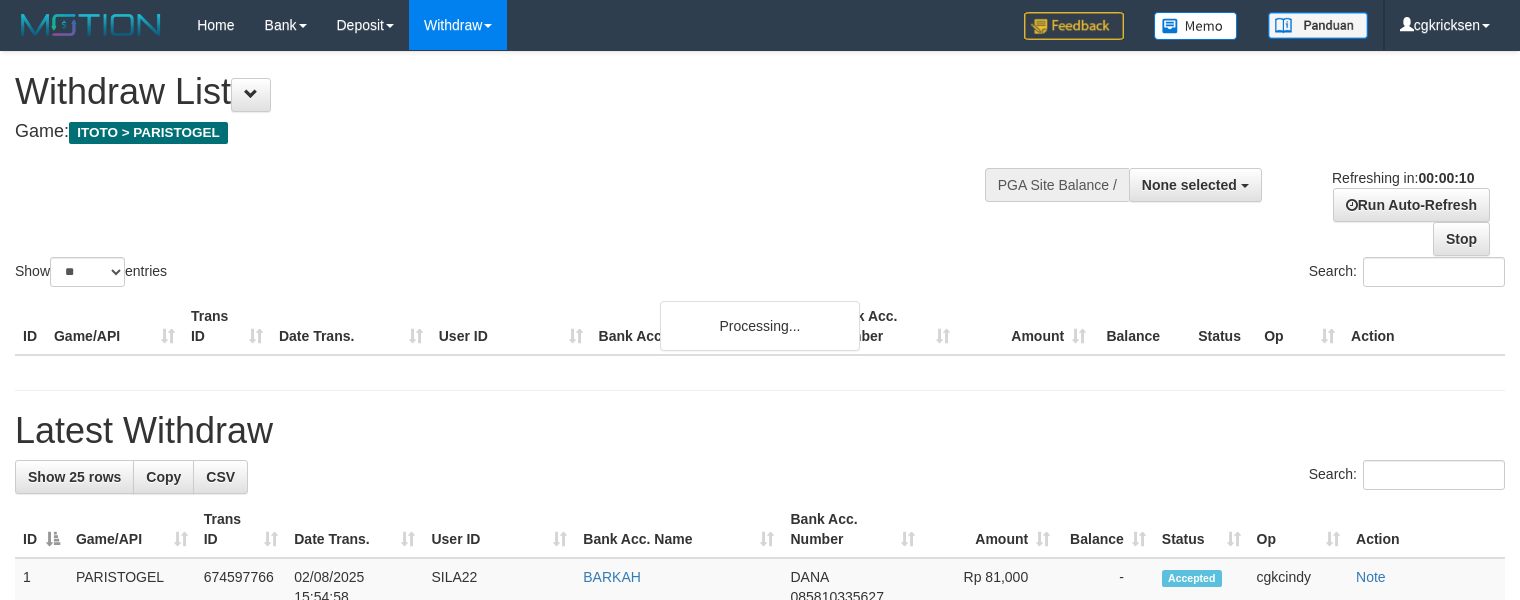 select 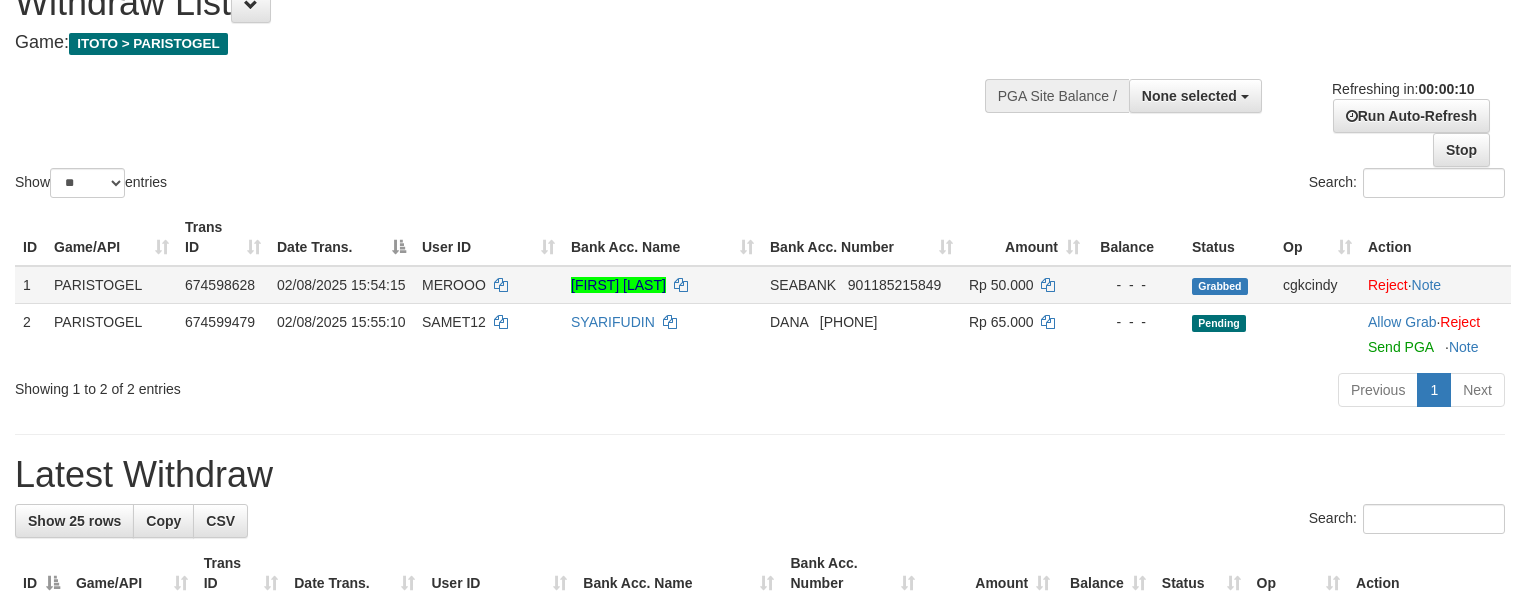 scroll, scrollTop: 133, scrollLeft: 0, axis: vertical 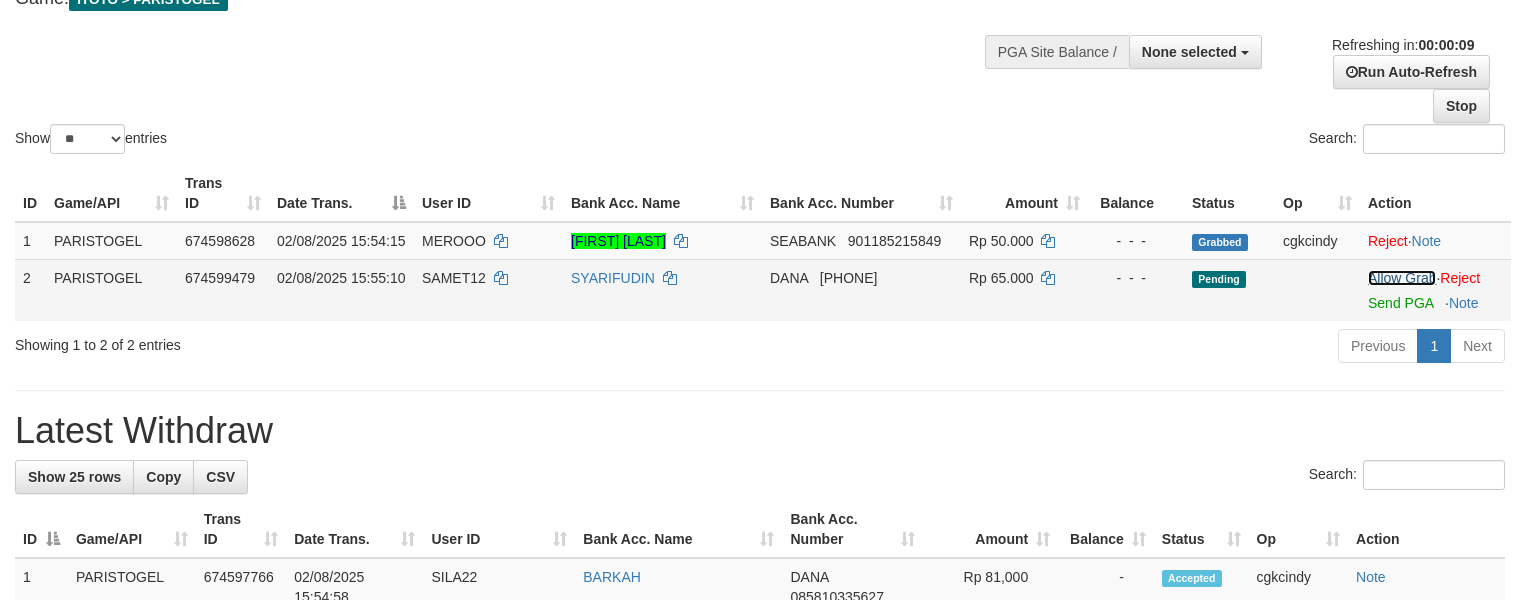 click on "Allow Grab" at bounding box center [1402, 278] 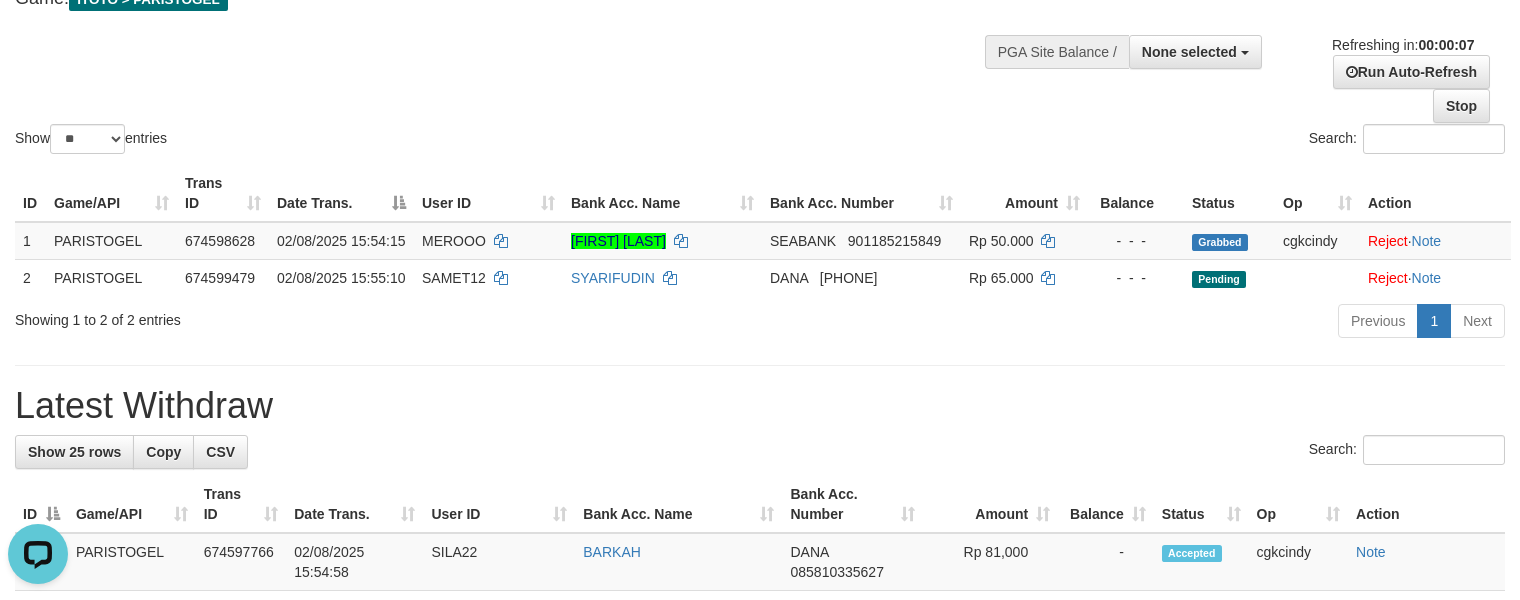 scroll, scrollTop: 0, scrollLeft: 0, axis: both 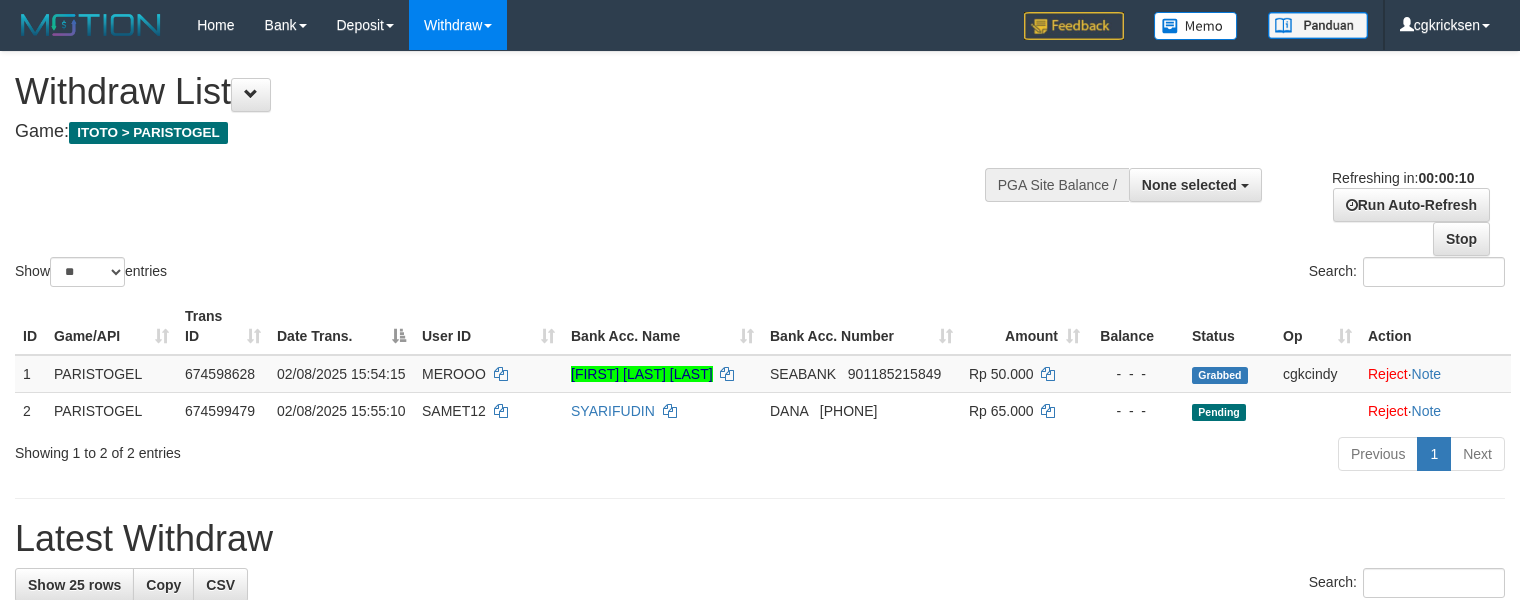 select 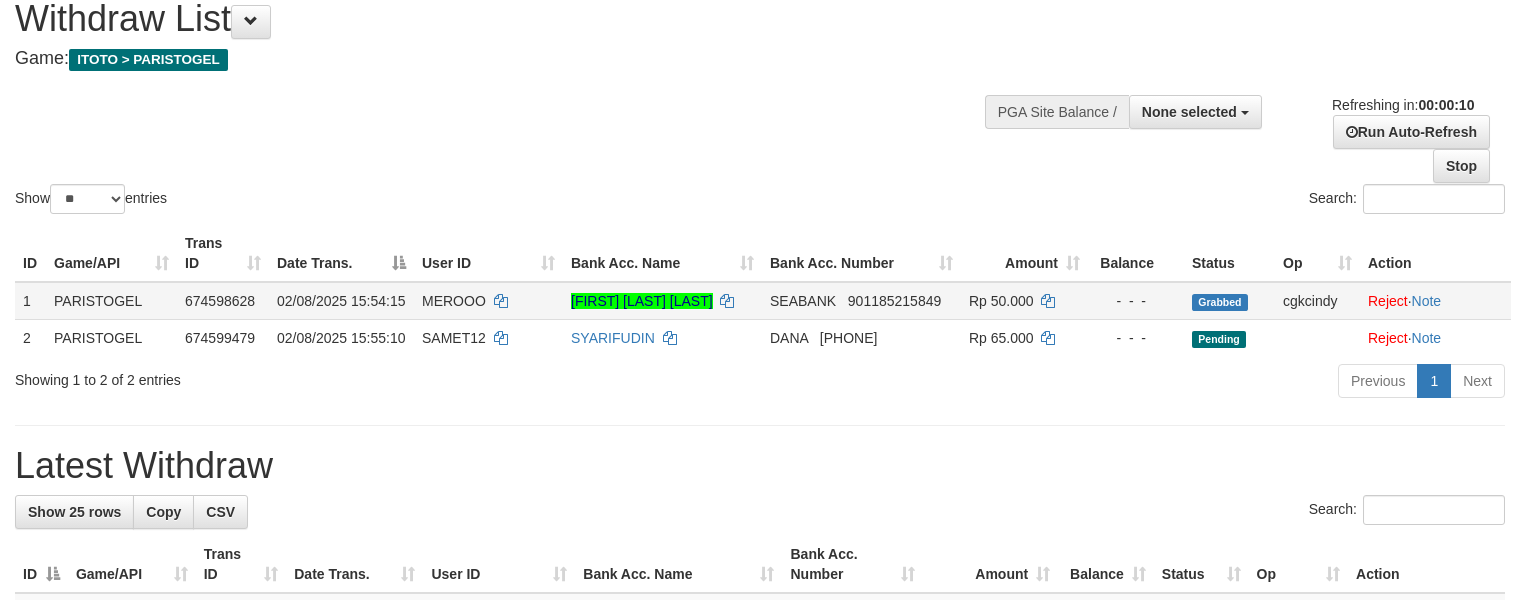 scroll, scrollTop: 133, scrollLeft: 0, axis: vertical 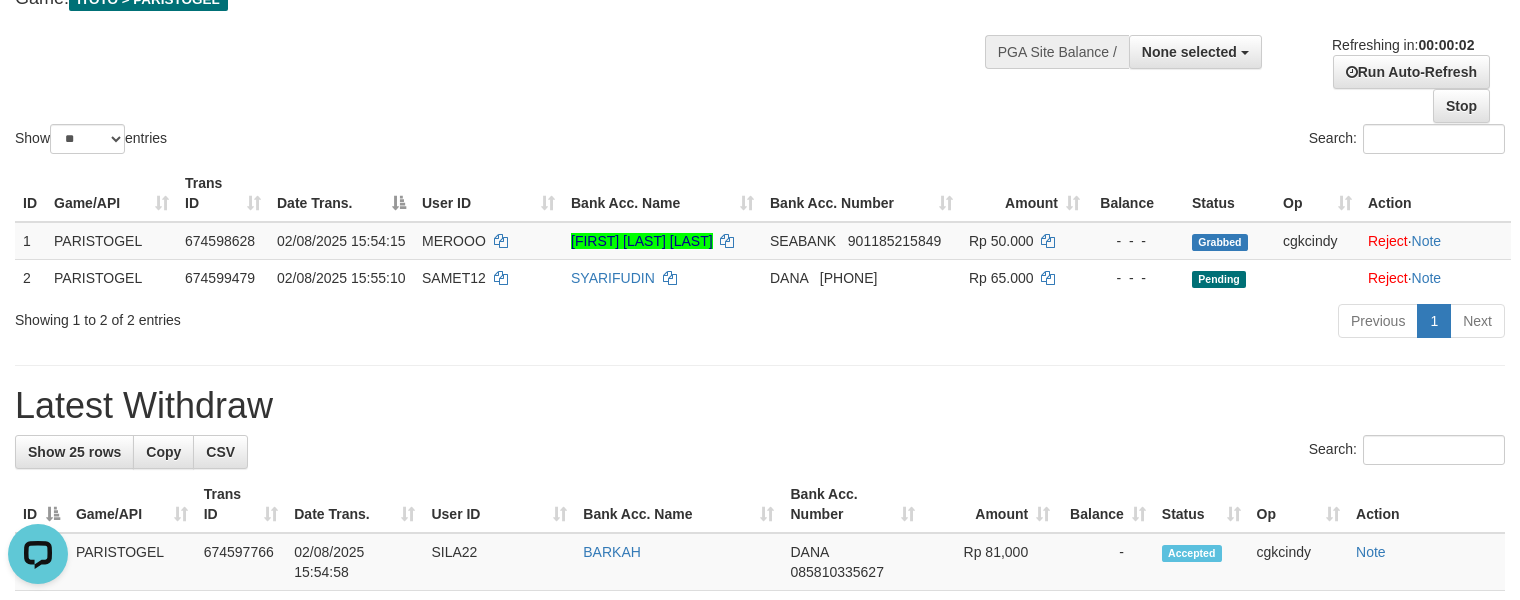 click on "Refreshing in:  00:00:02
Run Auto-Refresh
Stop" at bounding box center [1388, 79] 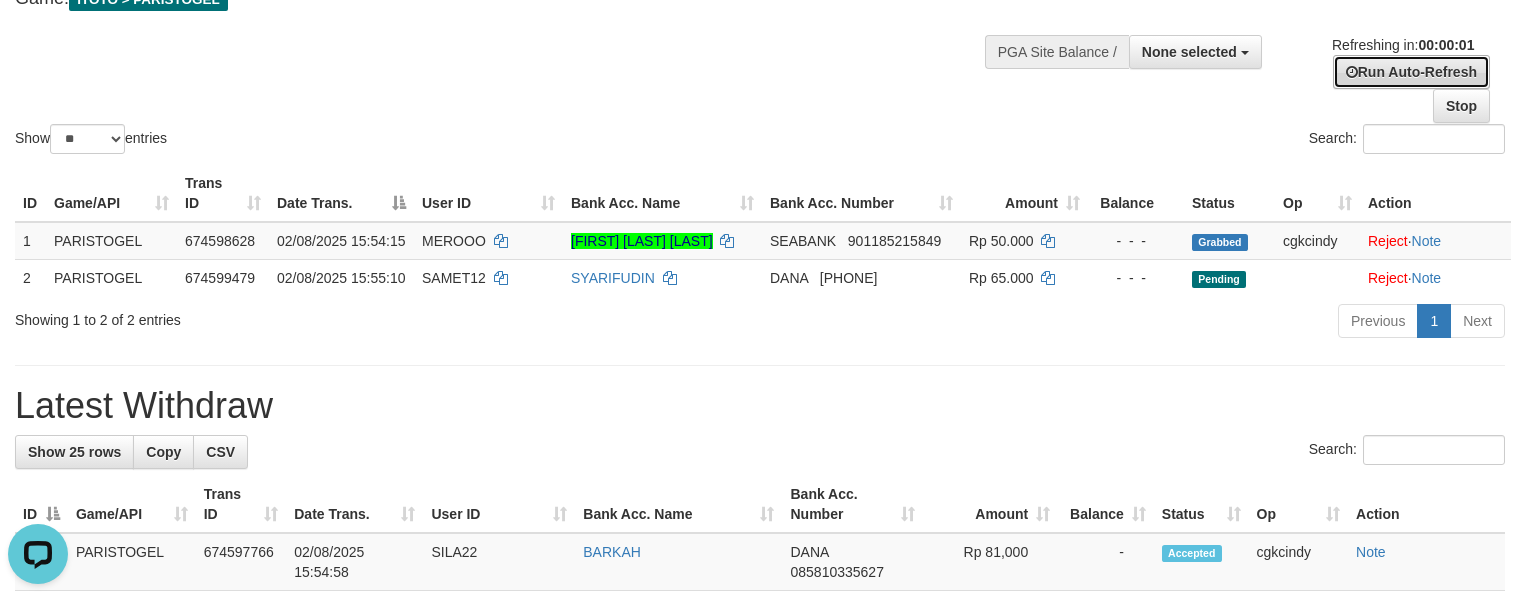 click on "Run Auto-Refresh" at bounding box center (1411, 72) 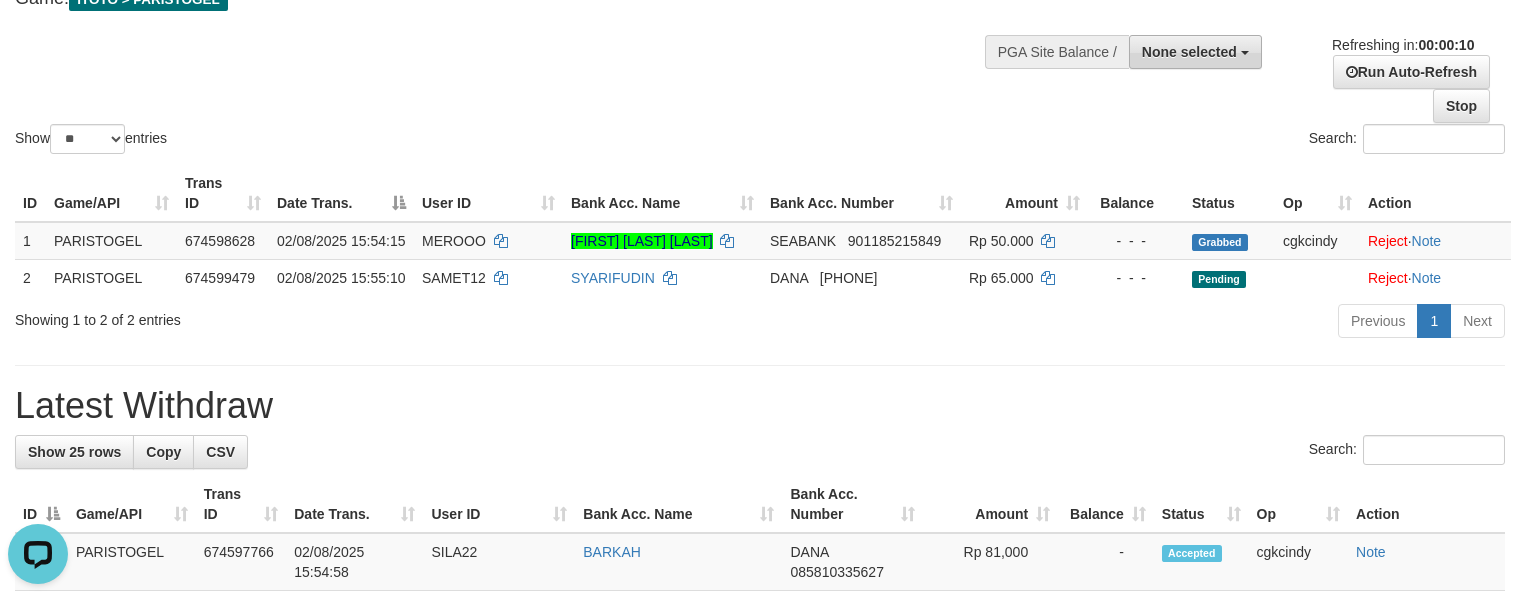 click on "None selected" at bounding box center (1189, 52) 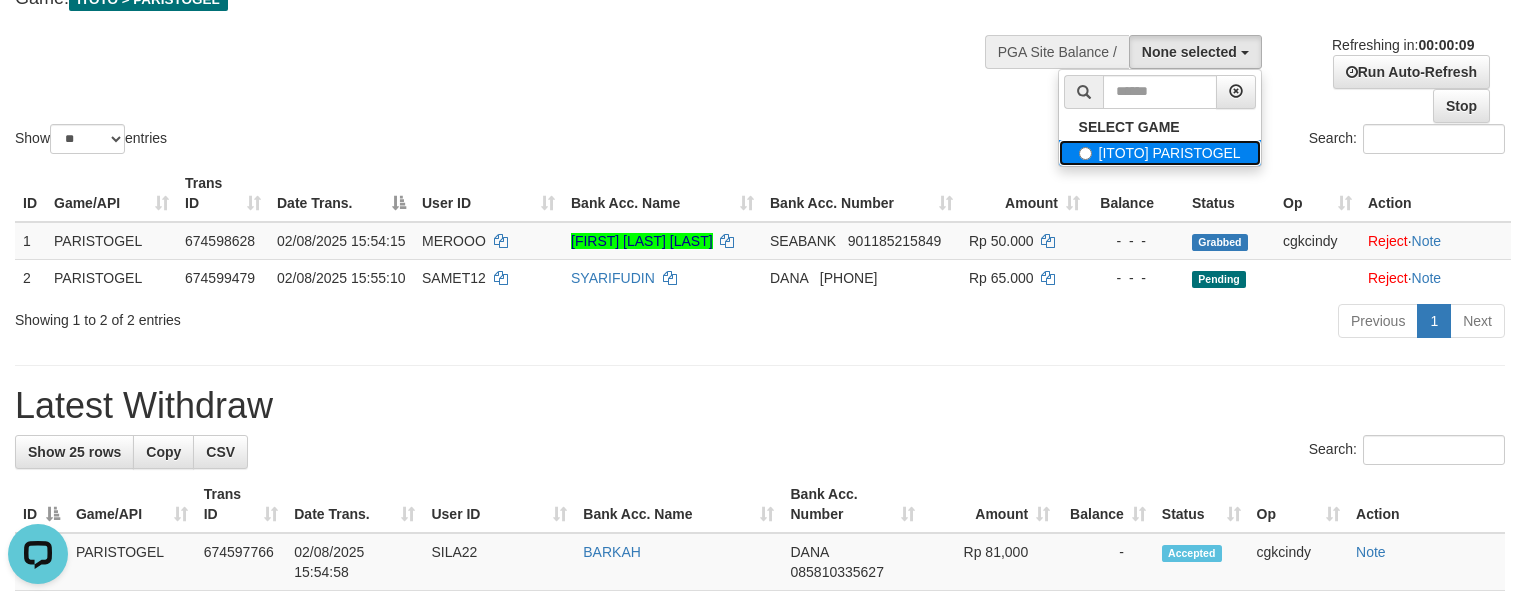 click on "[ITOTO] PARISTOGEL" at bounding box center (1160, 153) 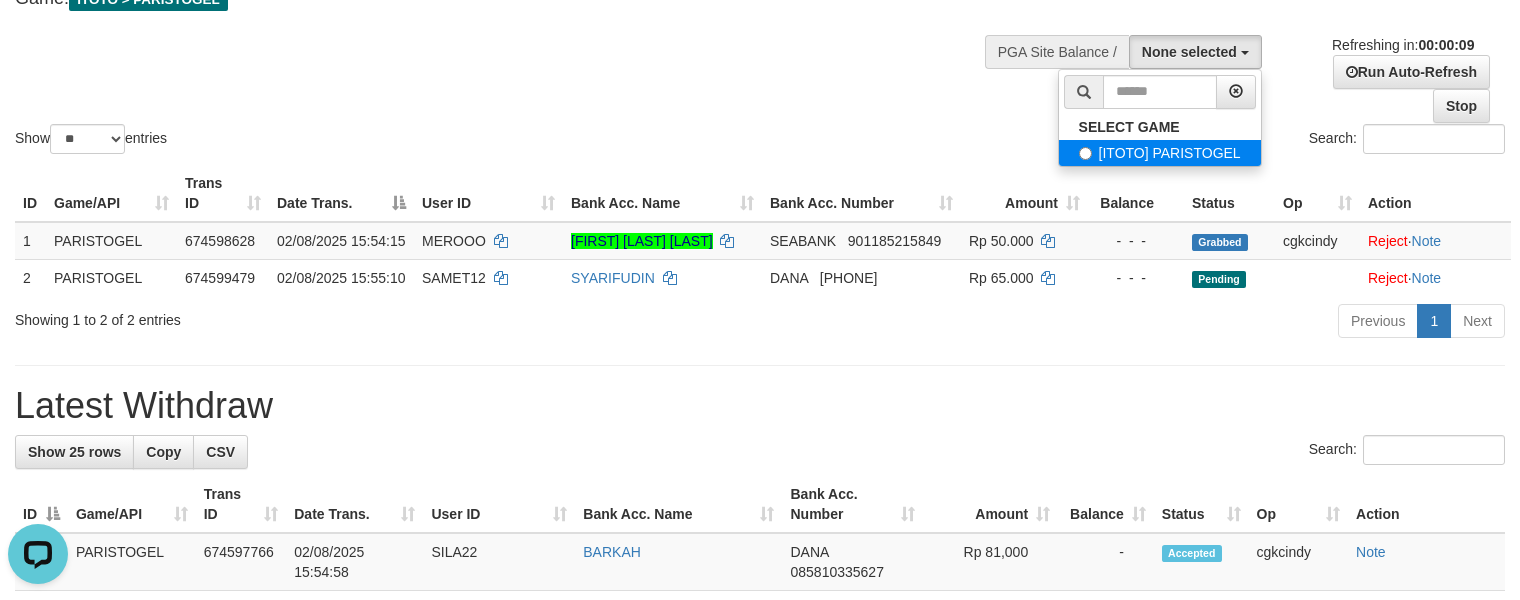 select on "****" 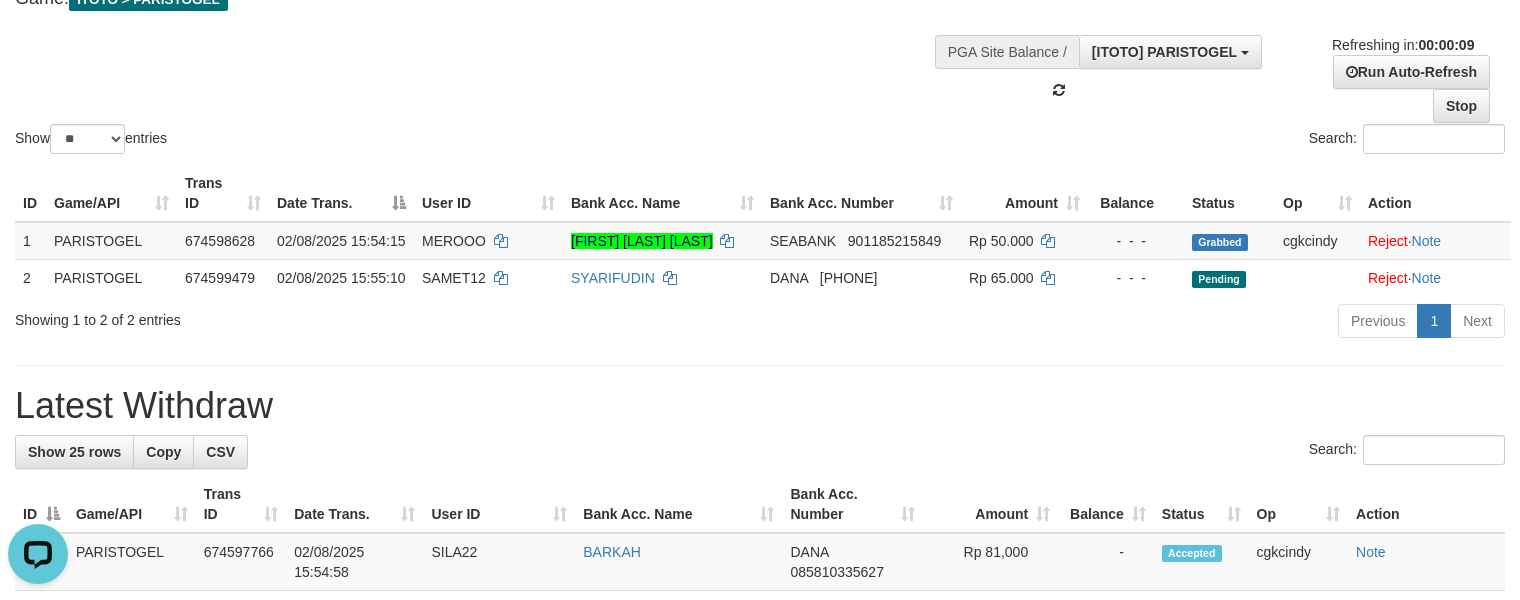scroll, scrollTop: 17, scrollLeft: 0, axis: vertical 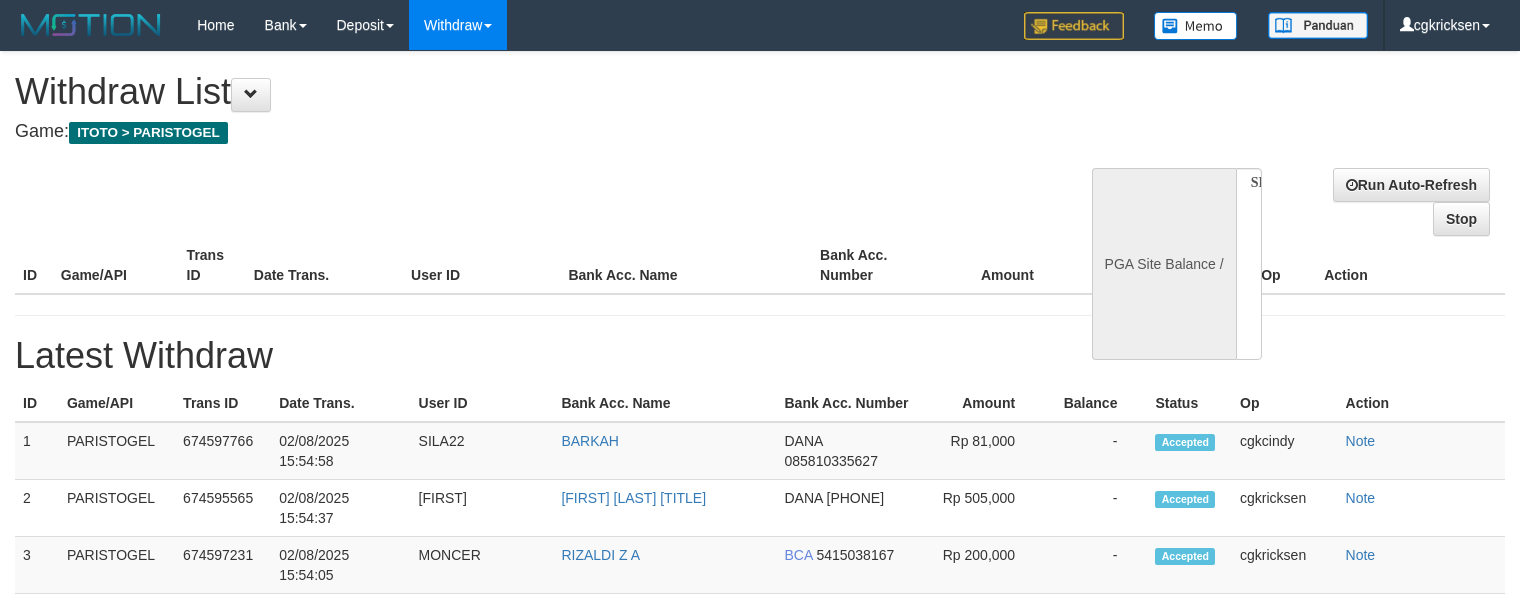 select 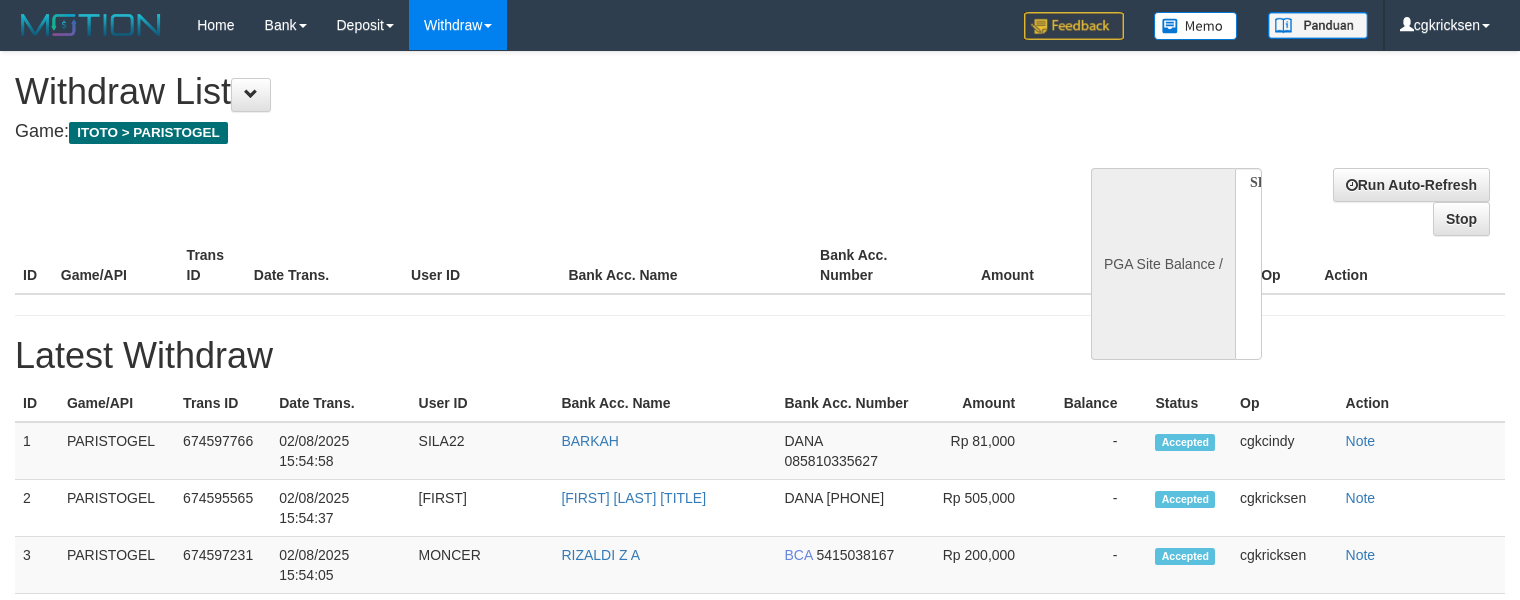 select on "**" 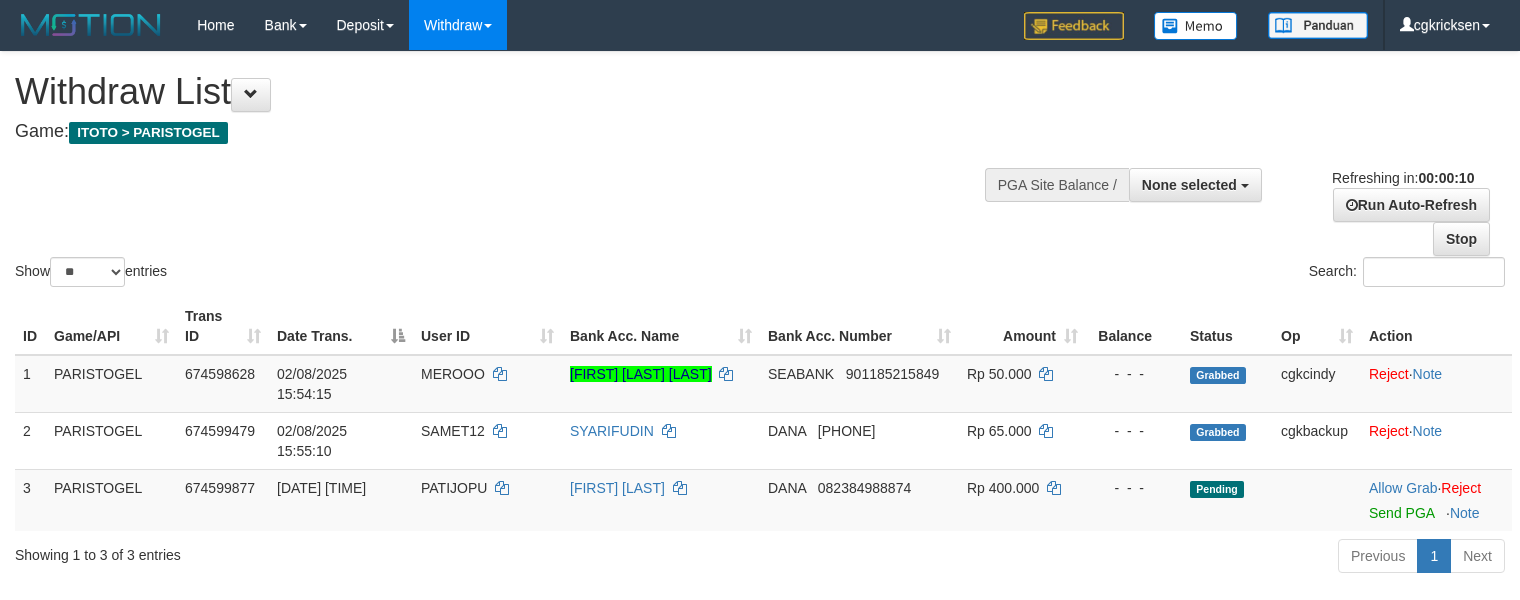scroll, scrollTop: 133, scrollLeft: 0, axis: vertical 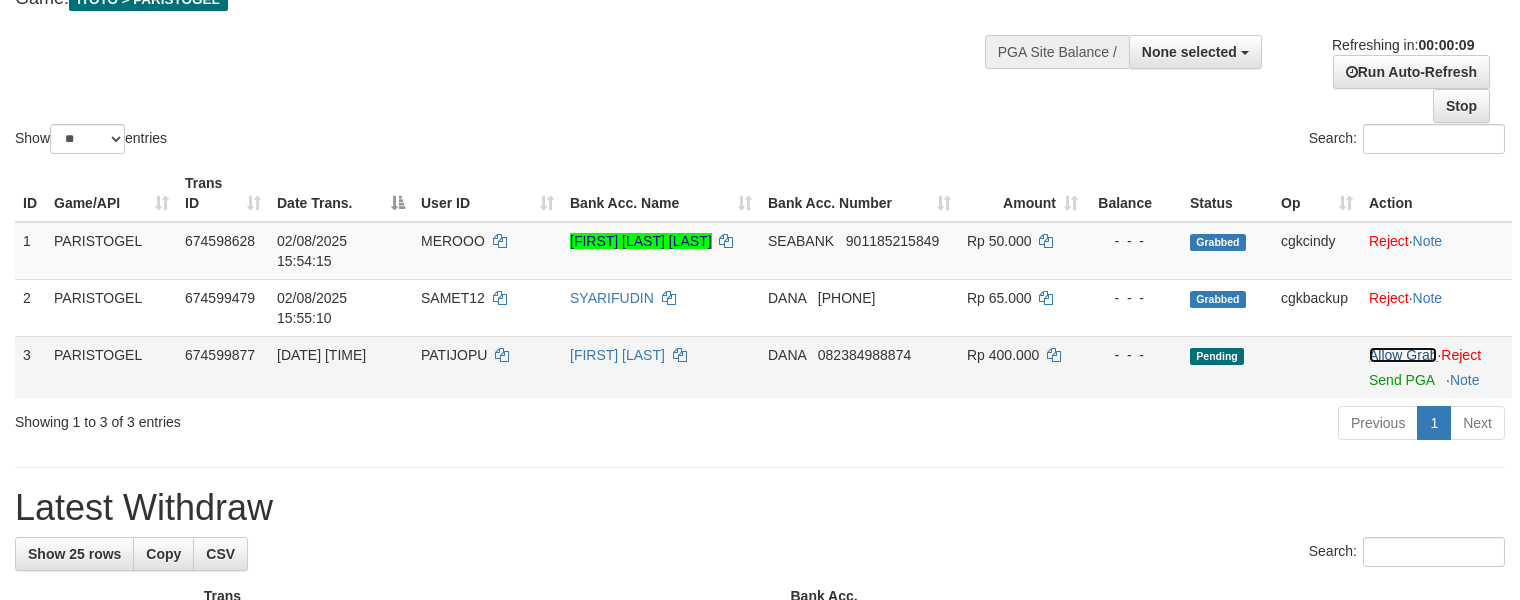 click on "Allow Grab" at bounding box center [1403, 355] 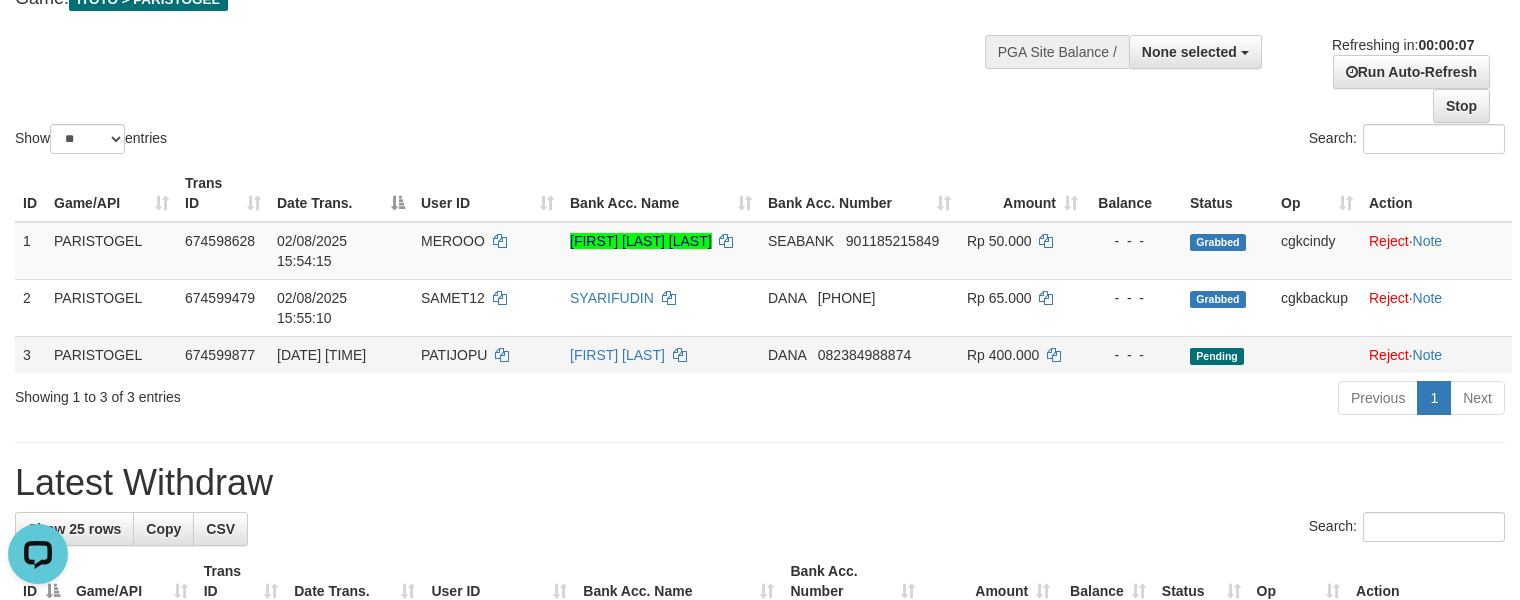 scroll, scrollTop: 0, scrollLeft: 0, axis: both 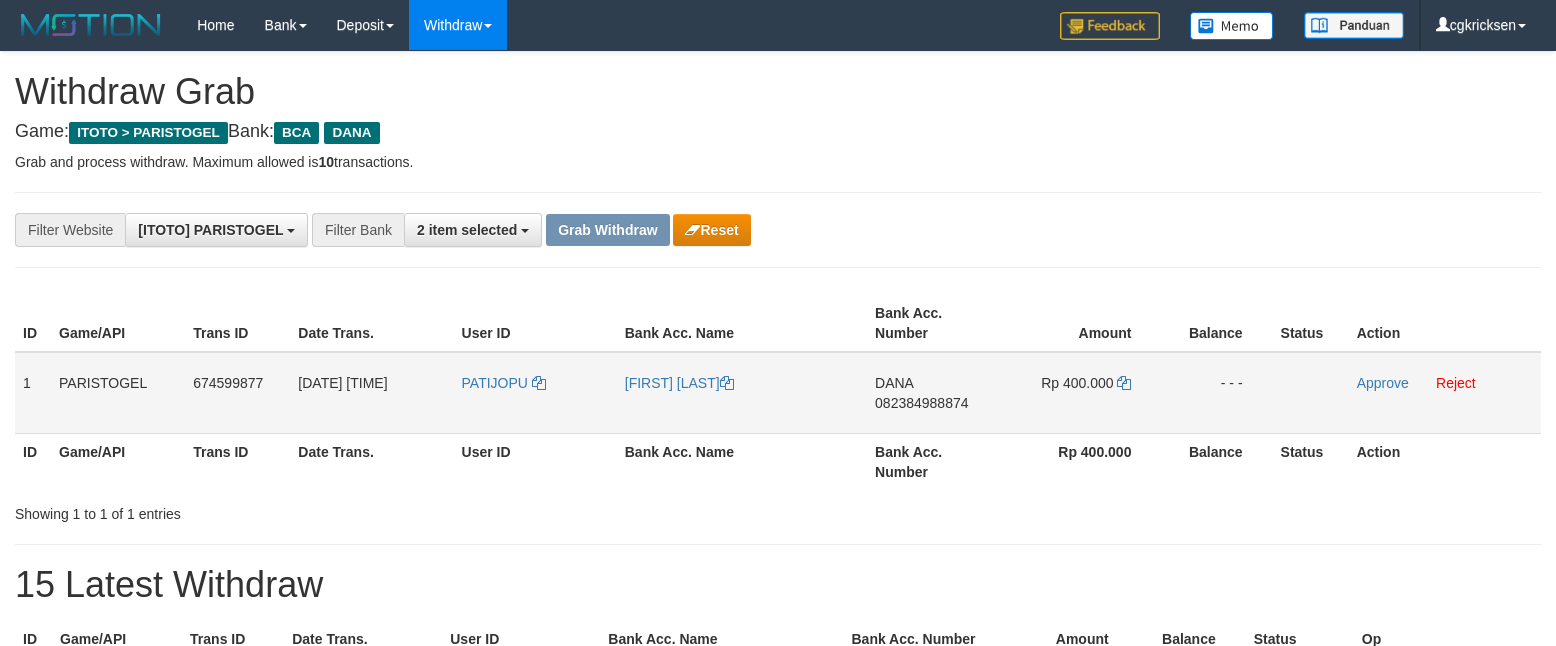 click on "PATIJOPU" at bounding box center (535, 393) 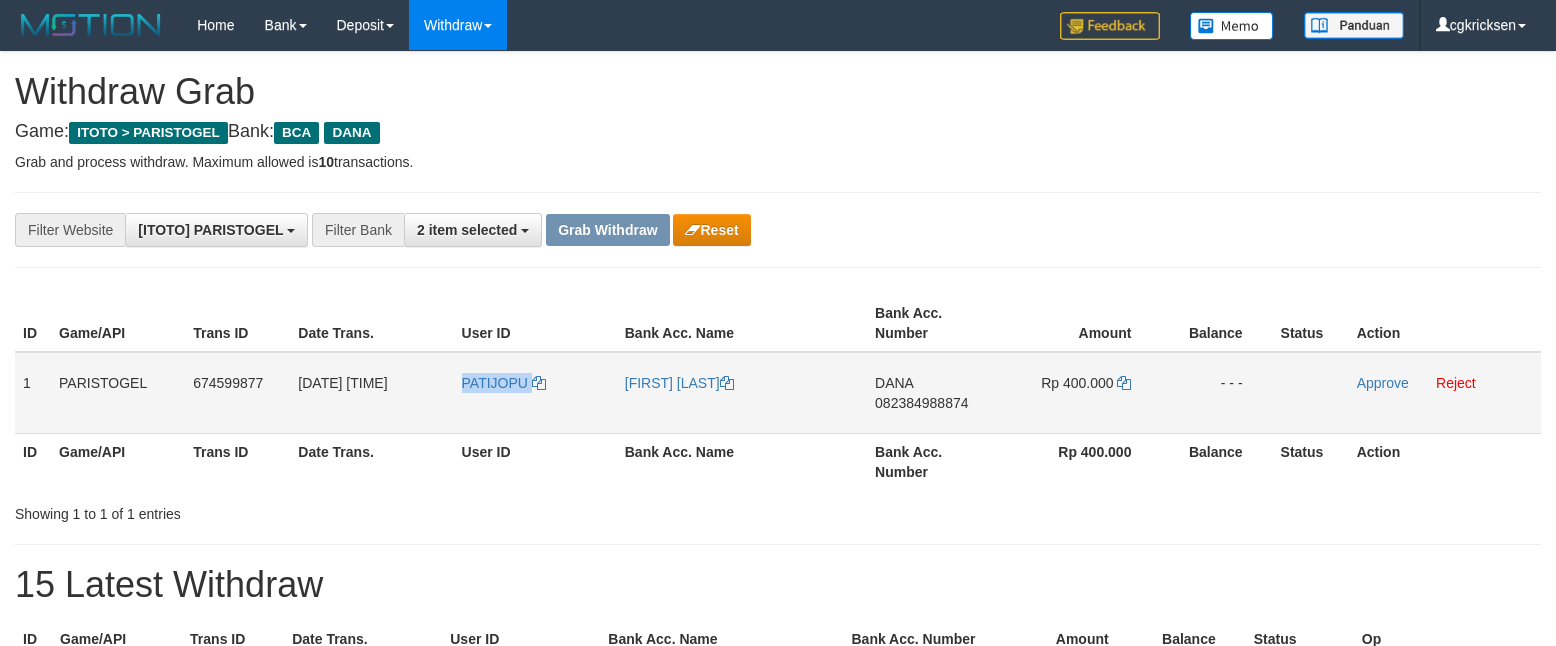 click on "PATIJOPU" at bounding box center [535, 393] 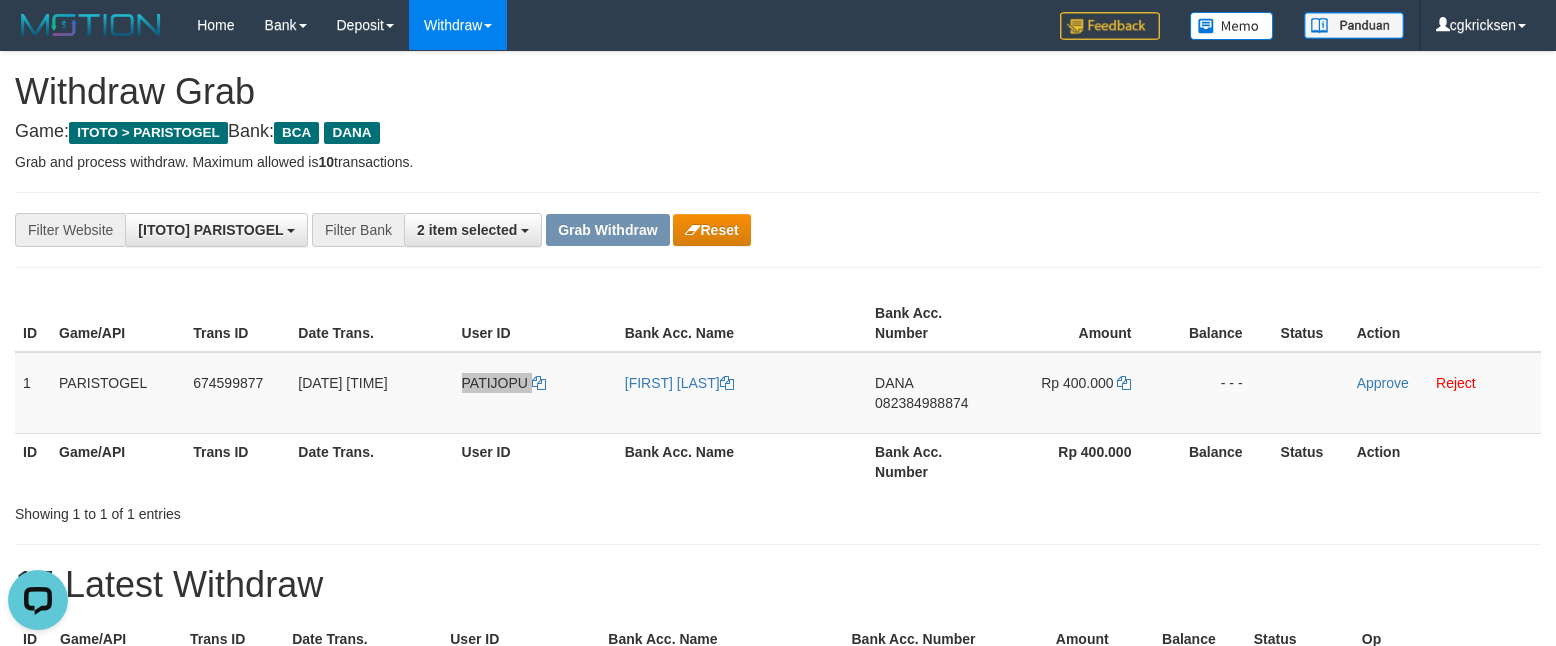 scroll, scrollTop: 0, scrollLeft: 0, axis: both 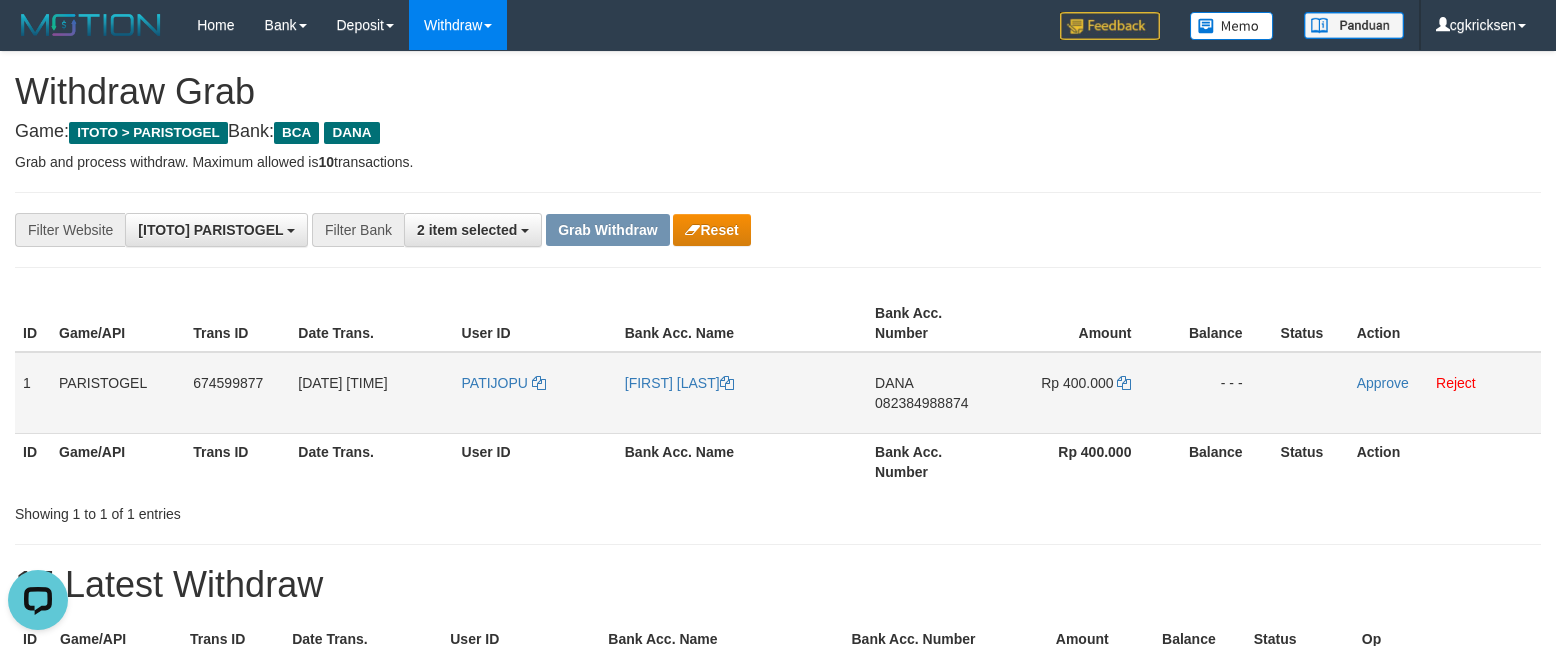 click on "[FIRST] [LAST]" at bounding box center (742, 393) 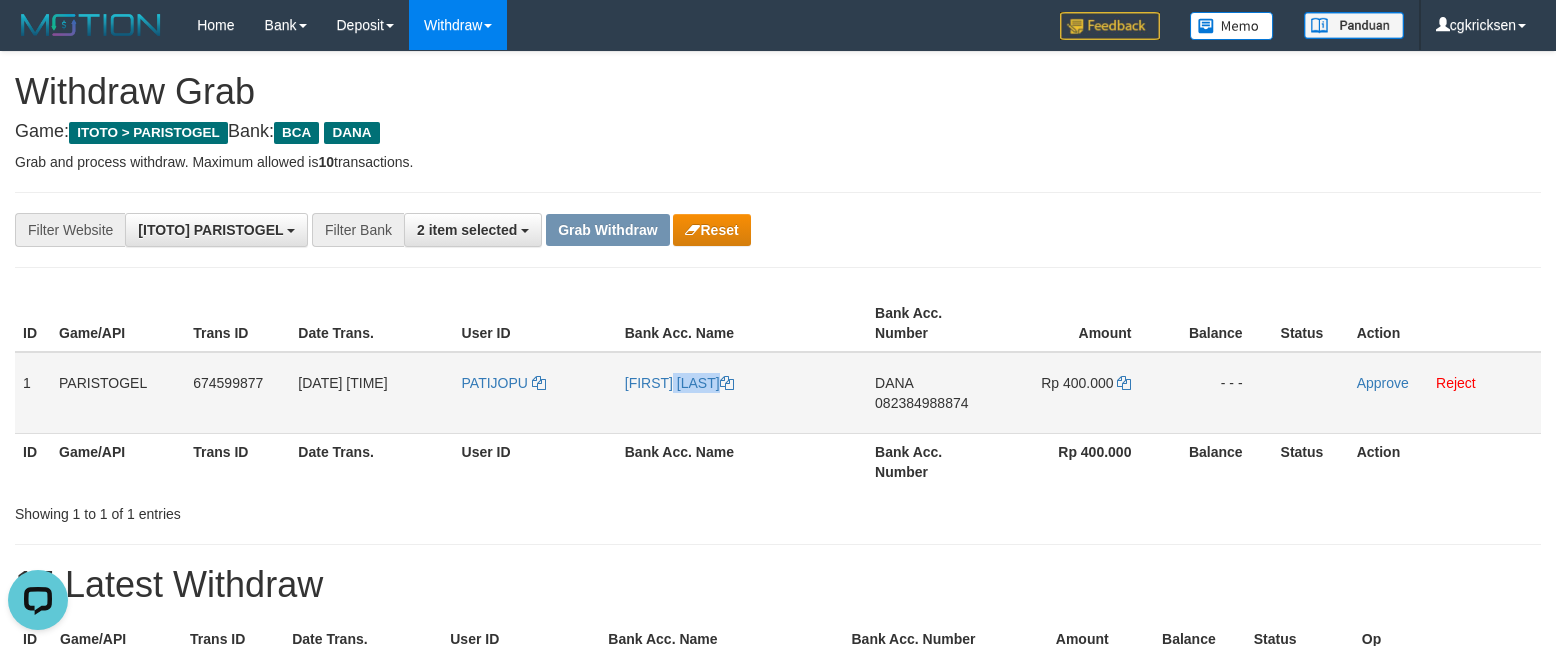 copy on "[FIRST] [LAST]" 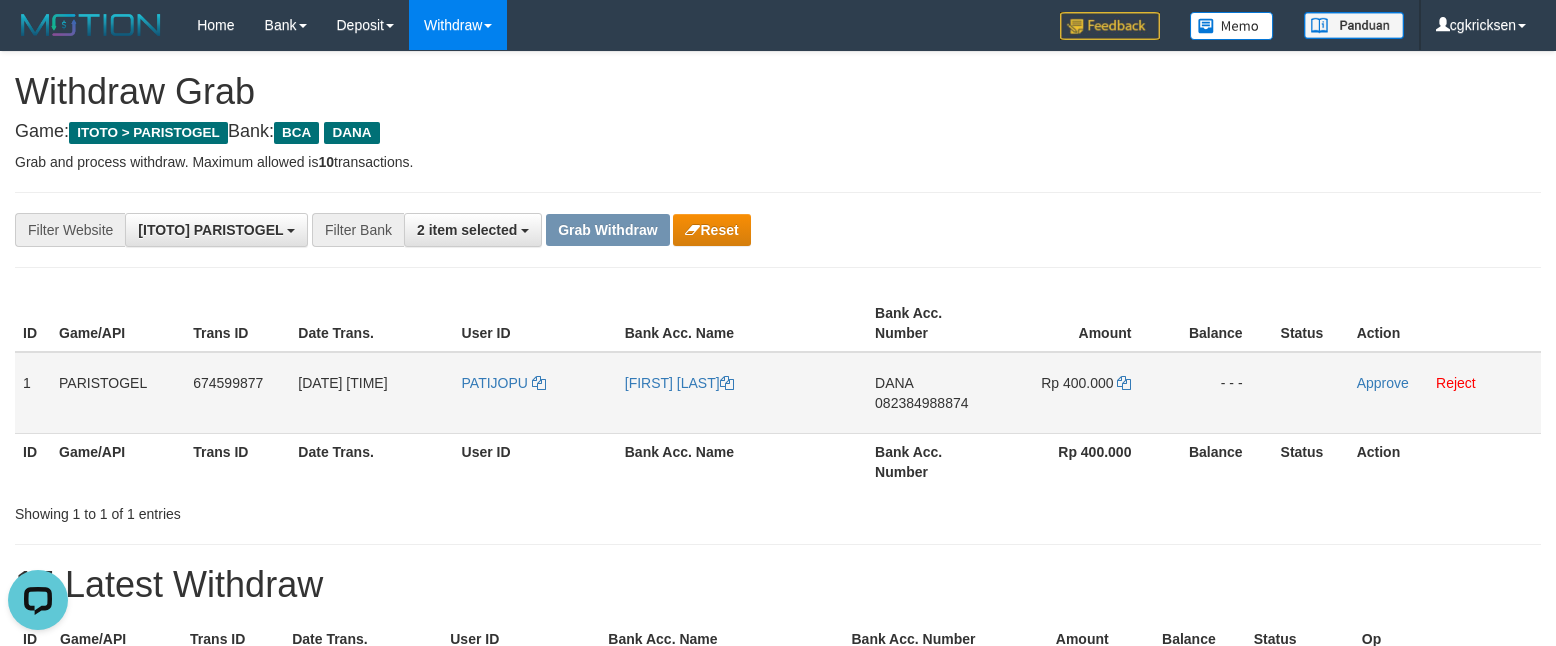 click on "DANA
082384988874" at bounding box center (934, 393) 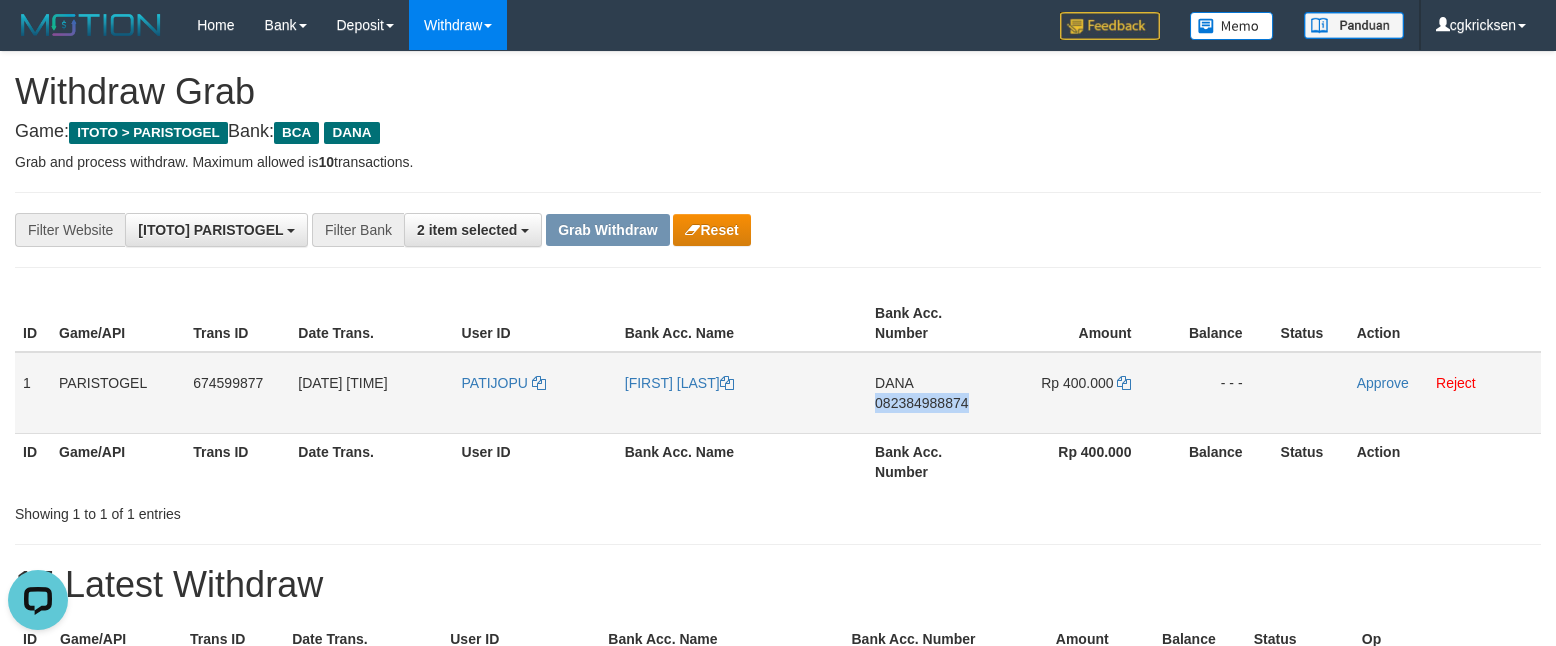 click on "DANA
082384988874" at bounding box center (934, 393) 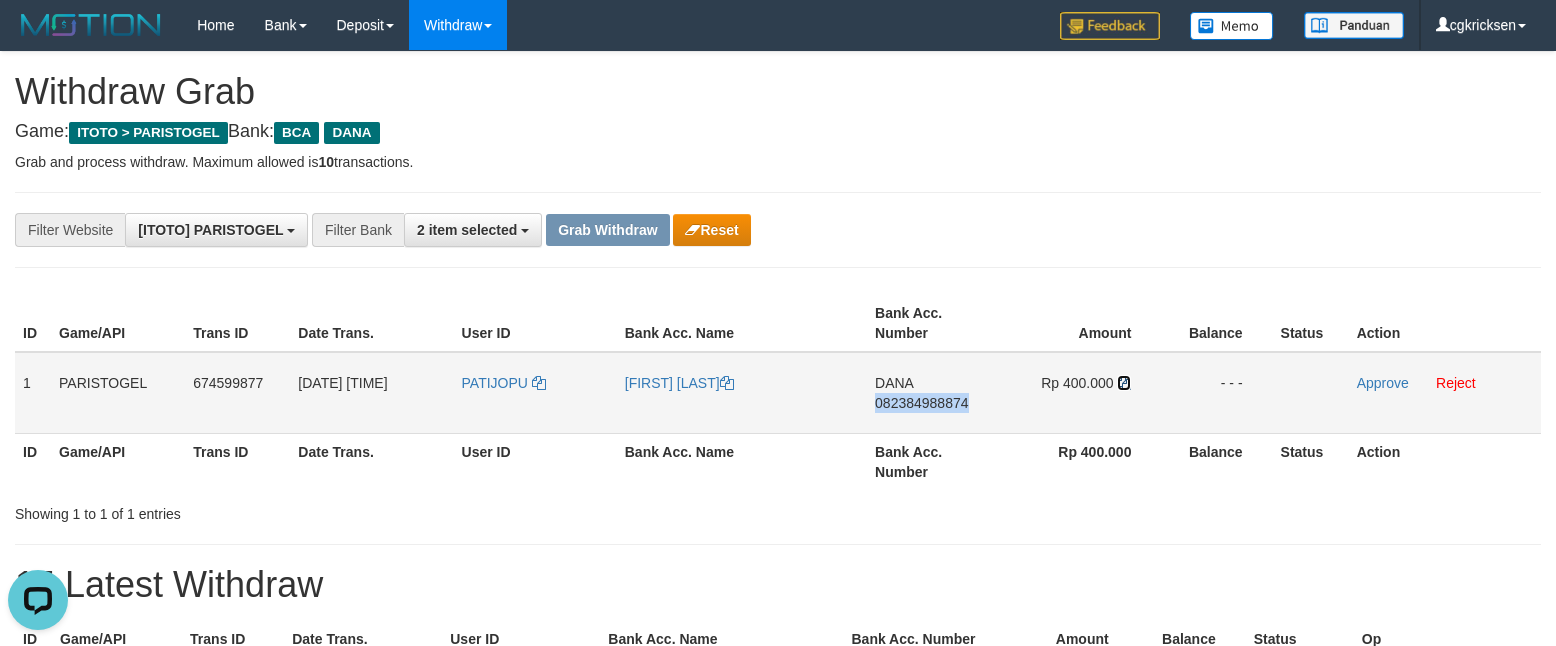 click at bounding box center [1124, 383] 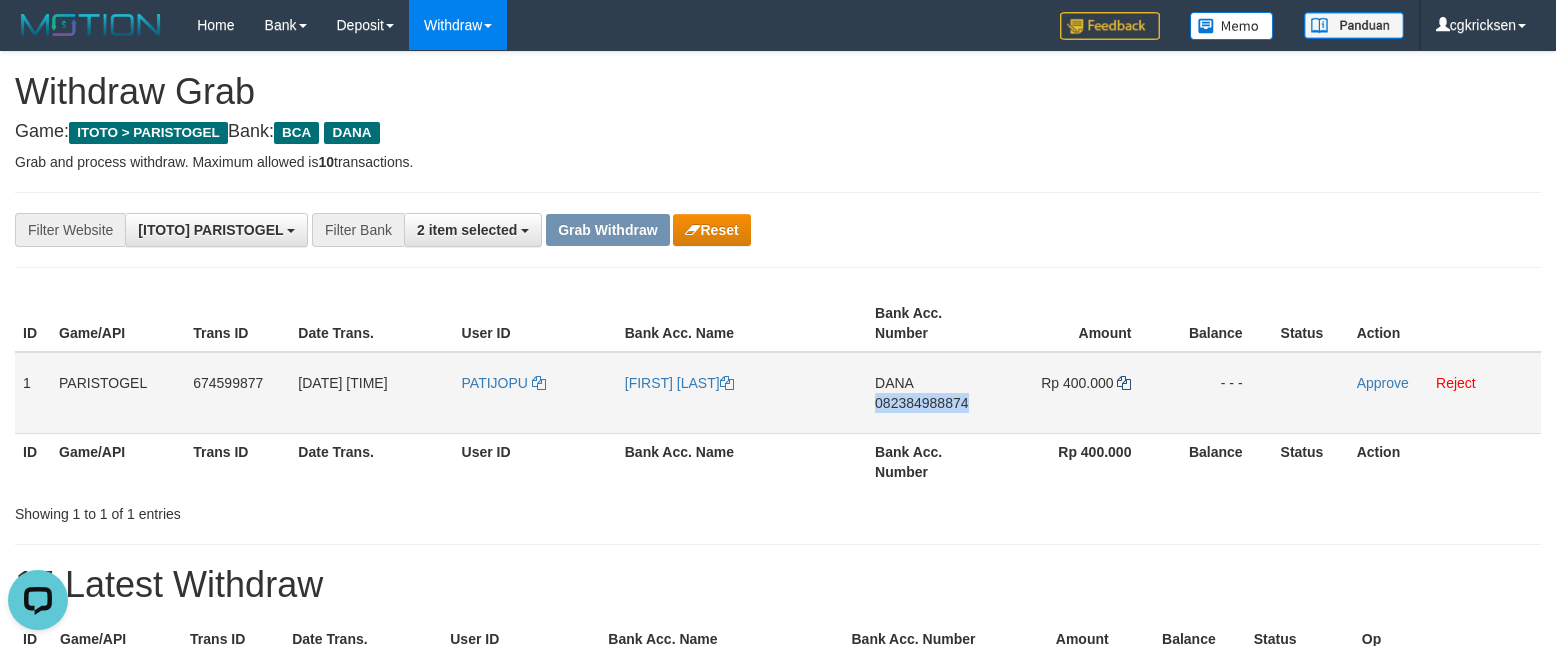 copy on "082384988874" 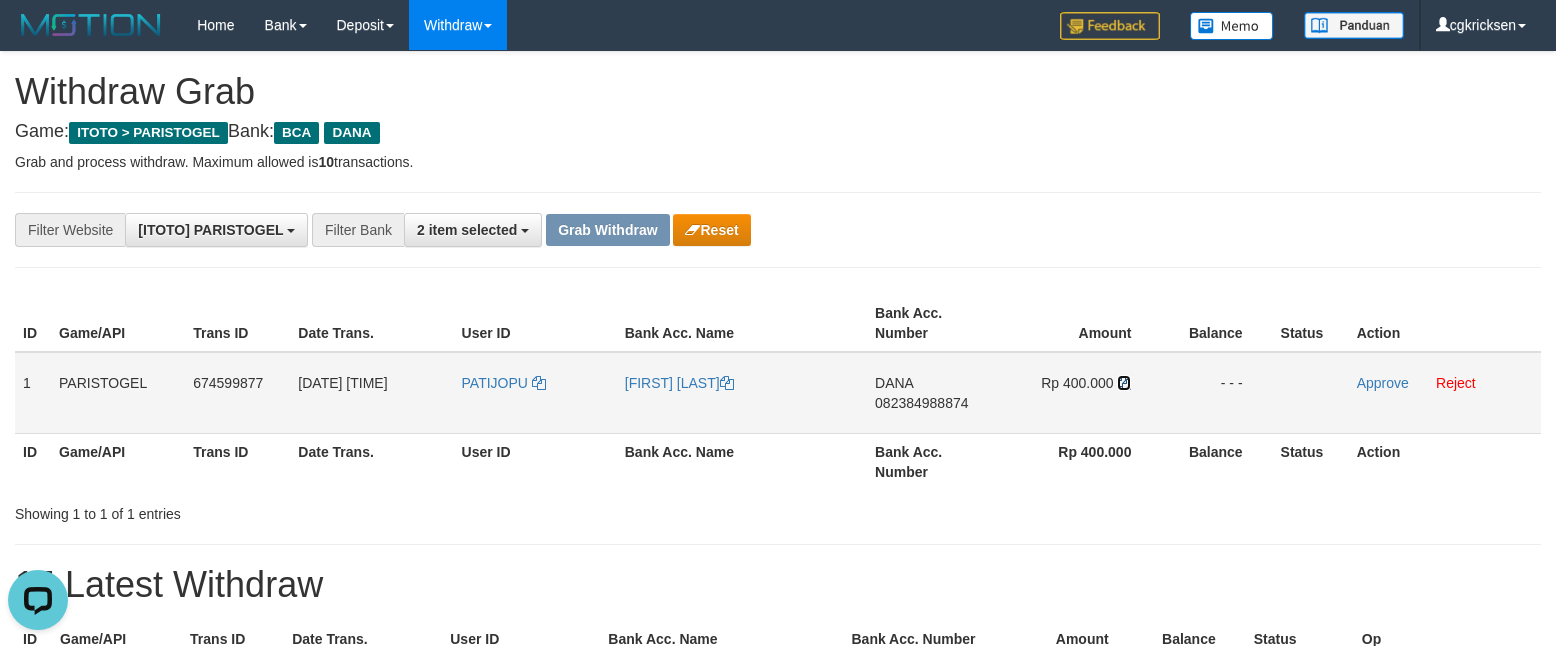 click at bounding box center [1124, 383] 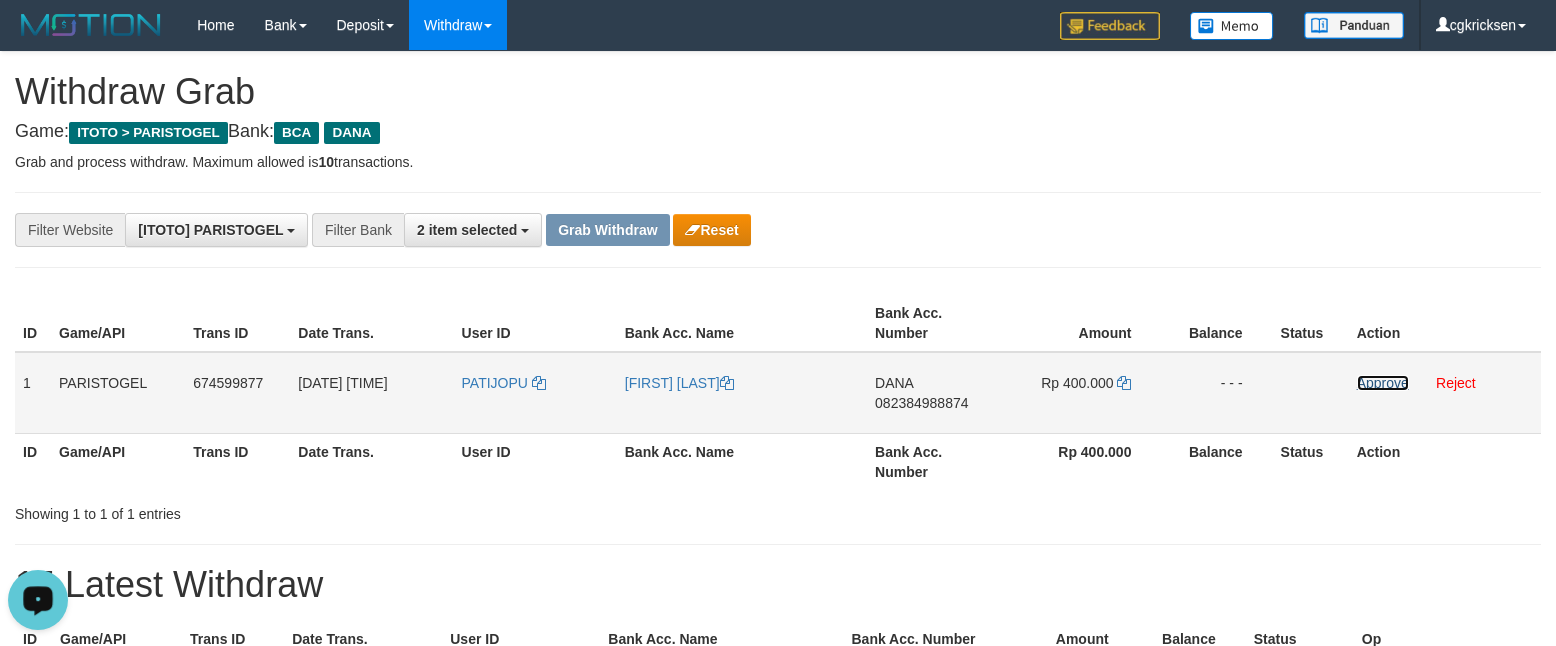 click on "Approve" at bounding box center [1383, 383] 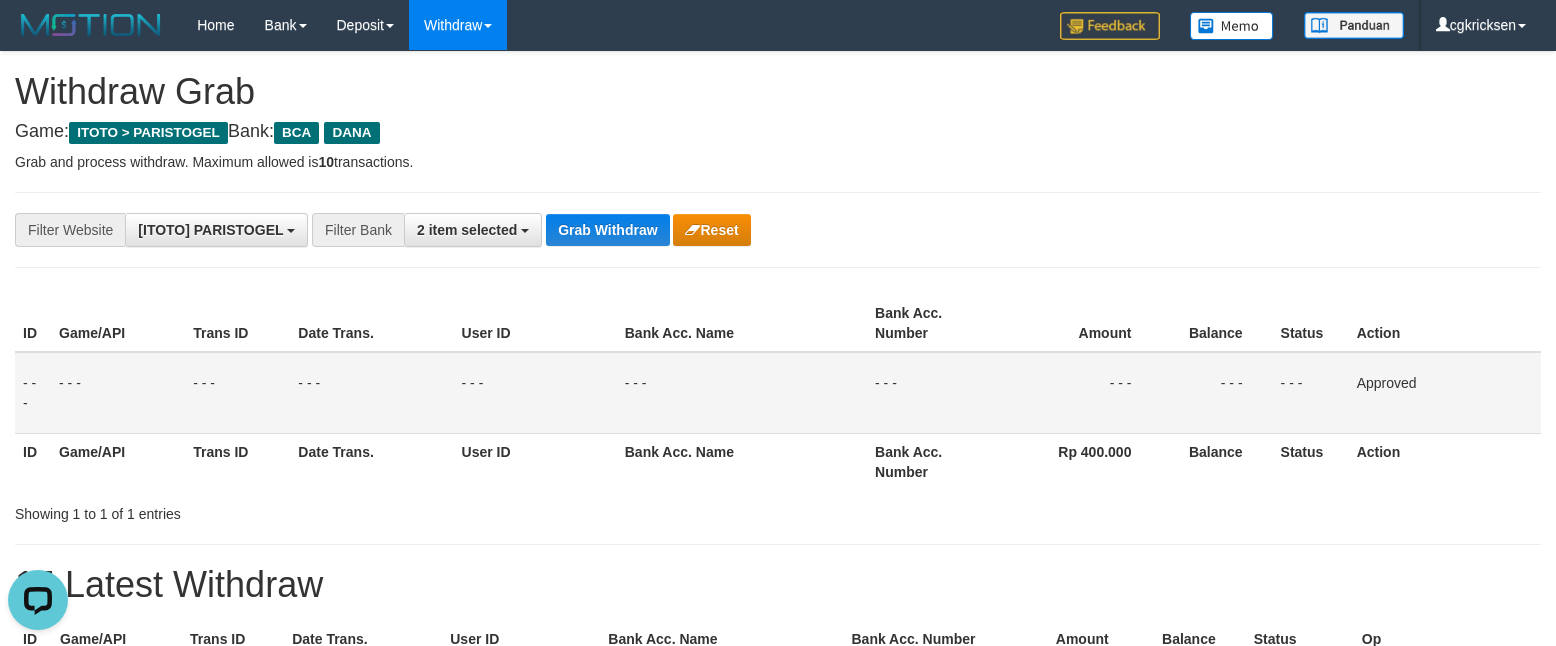click on "**********" at bounding box center (778, 230) 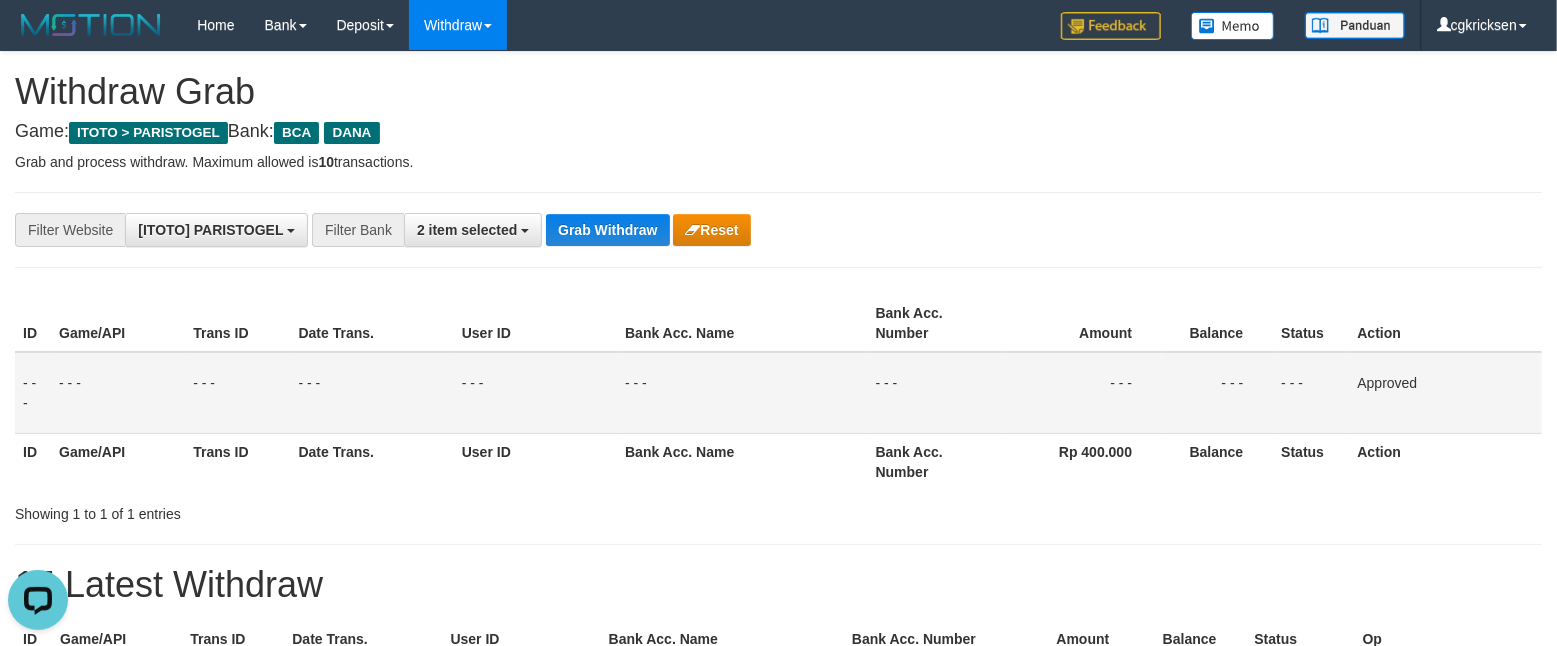 click on "**********" at bounding box center [778, 230] 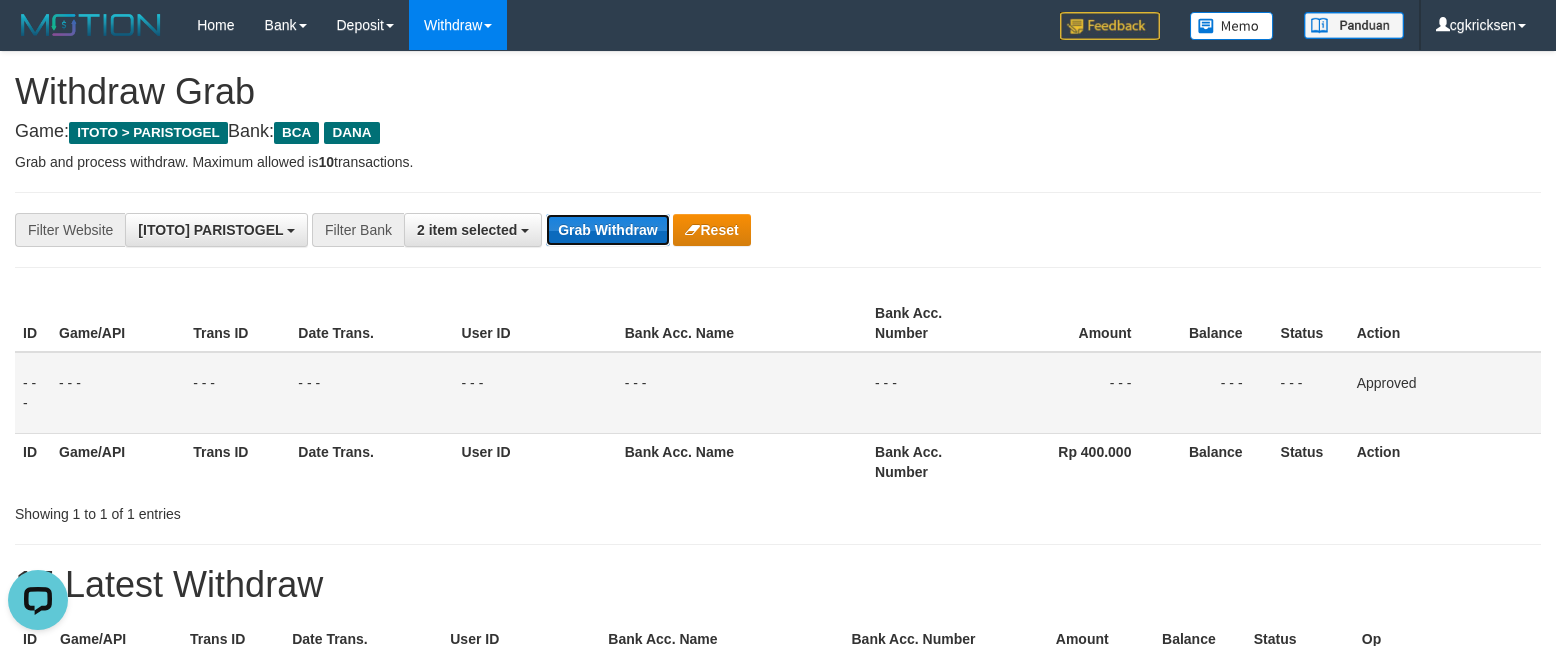 click on "Grab Withdraw" at bounding box center (607, 230) 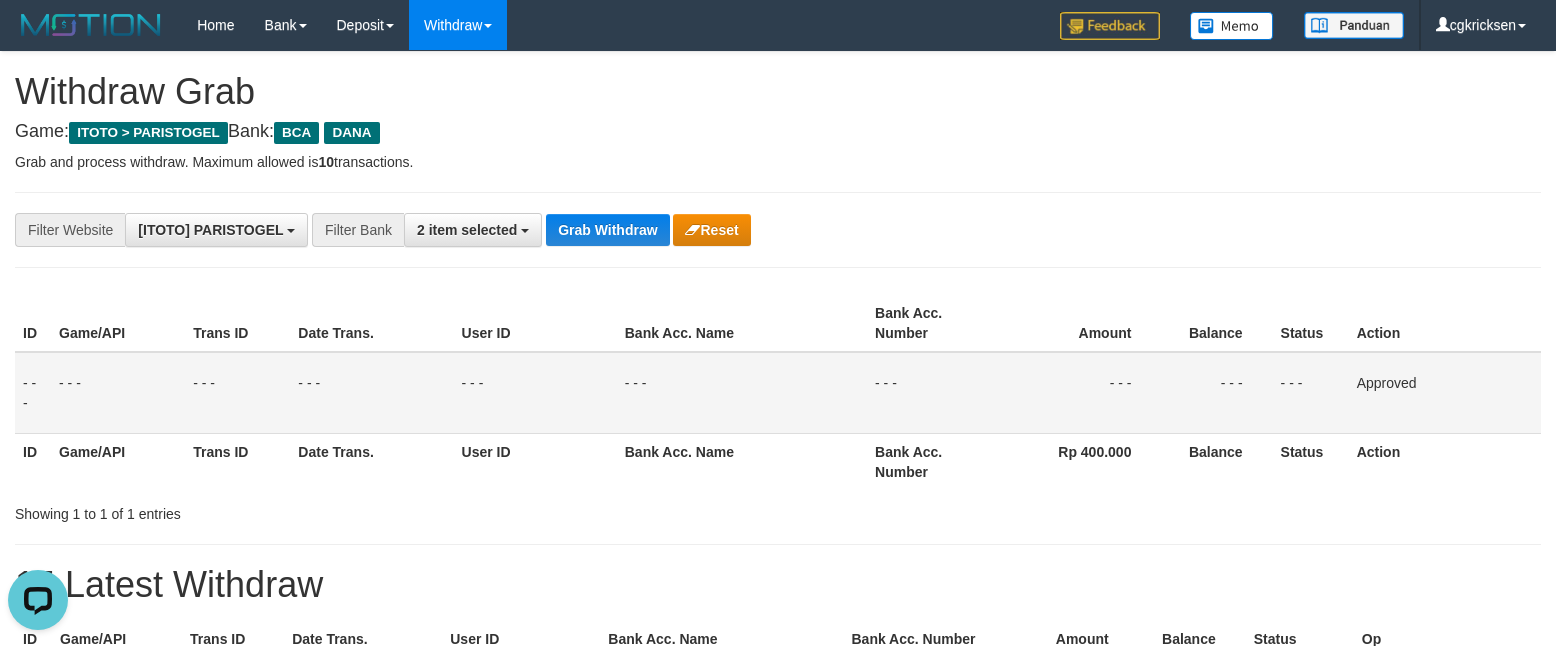 drag, startPoint x: 1009, startPoint y: 225, endPoint x: 952, endPoint y: 228, distance: 57.07889 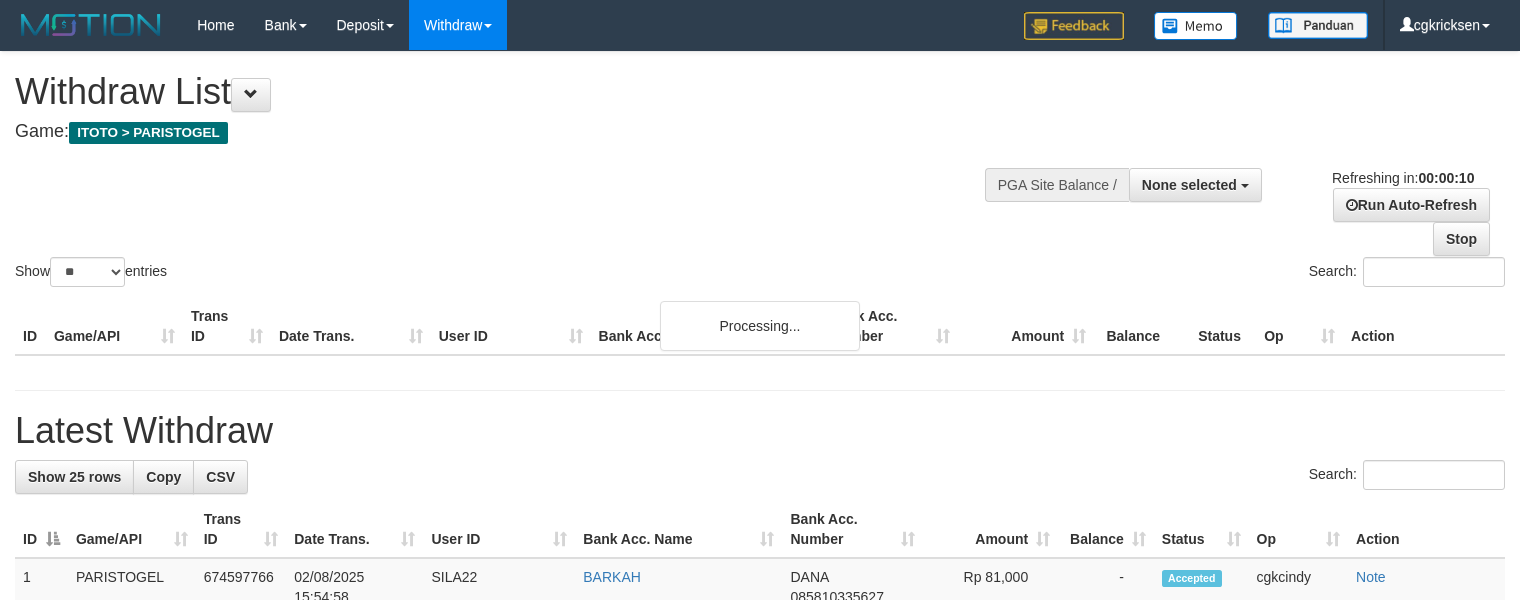 select 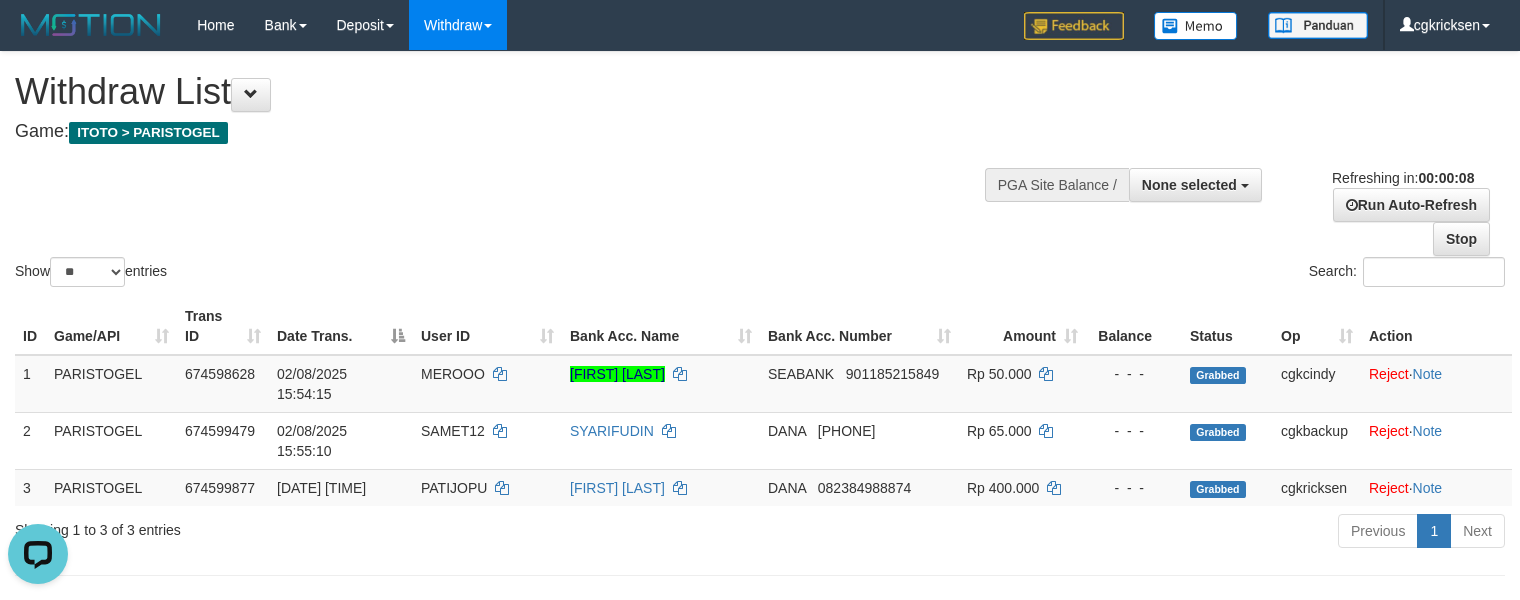 scroll, scrollTop: 0, scrollLeft: 0, axis: both 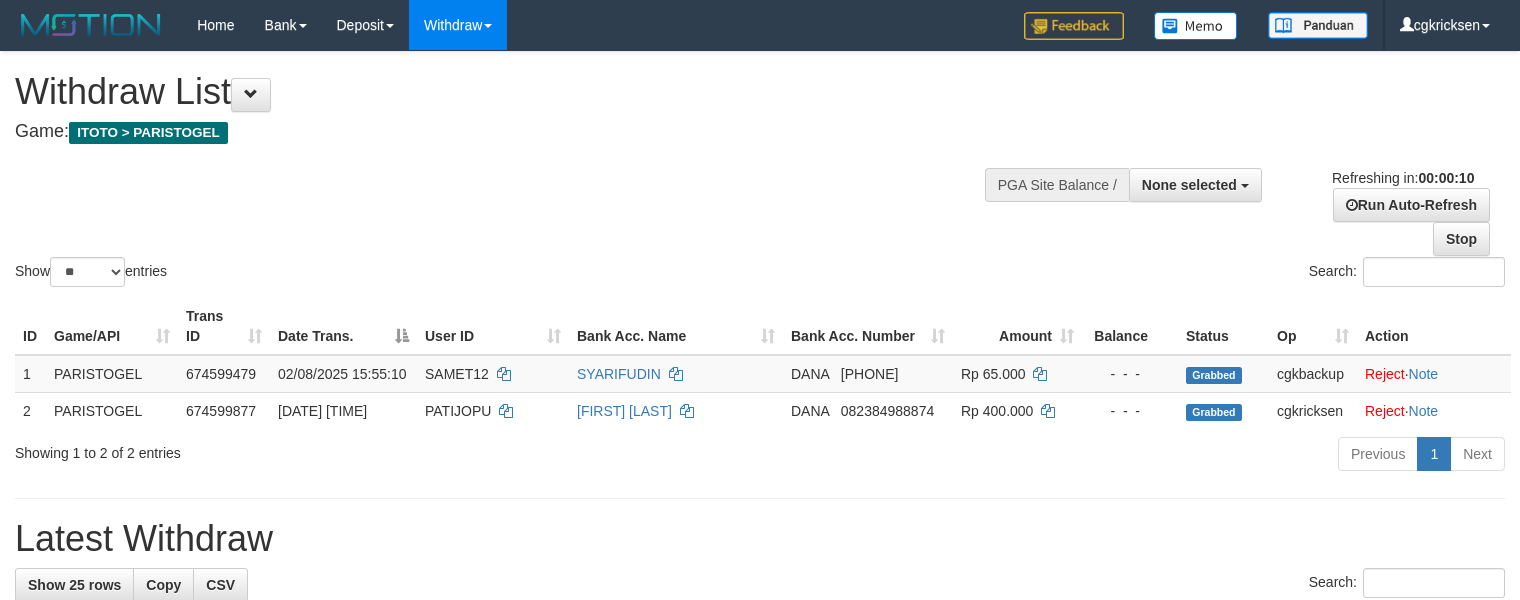 select 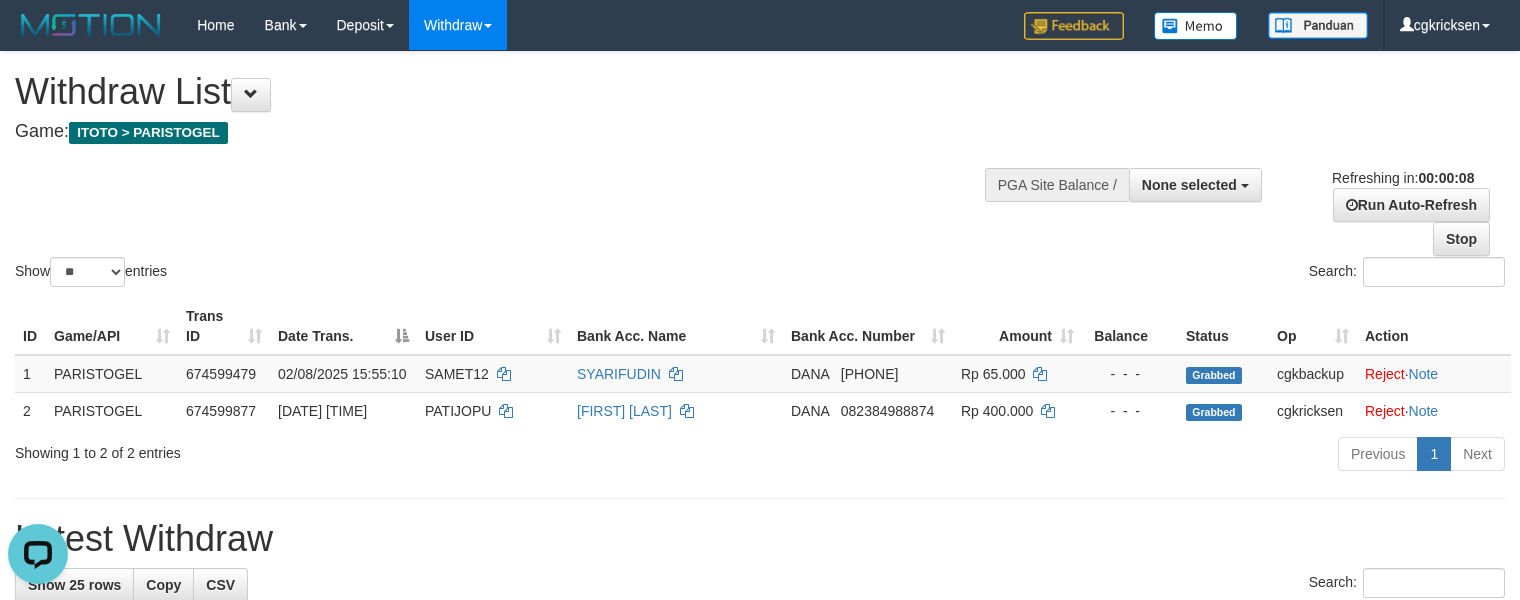 scroll, scrollTop: 0, scrollLeft: 0, axis: both 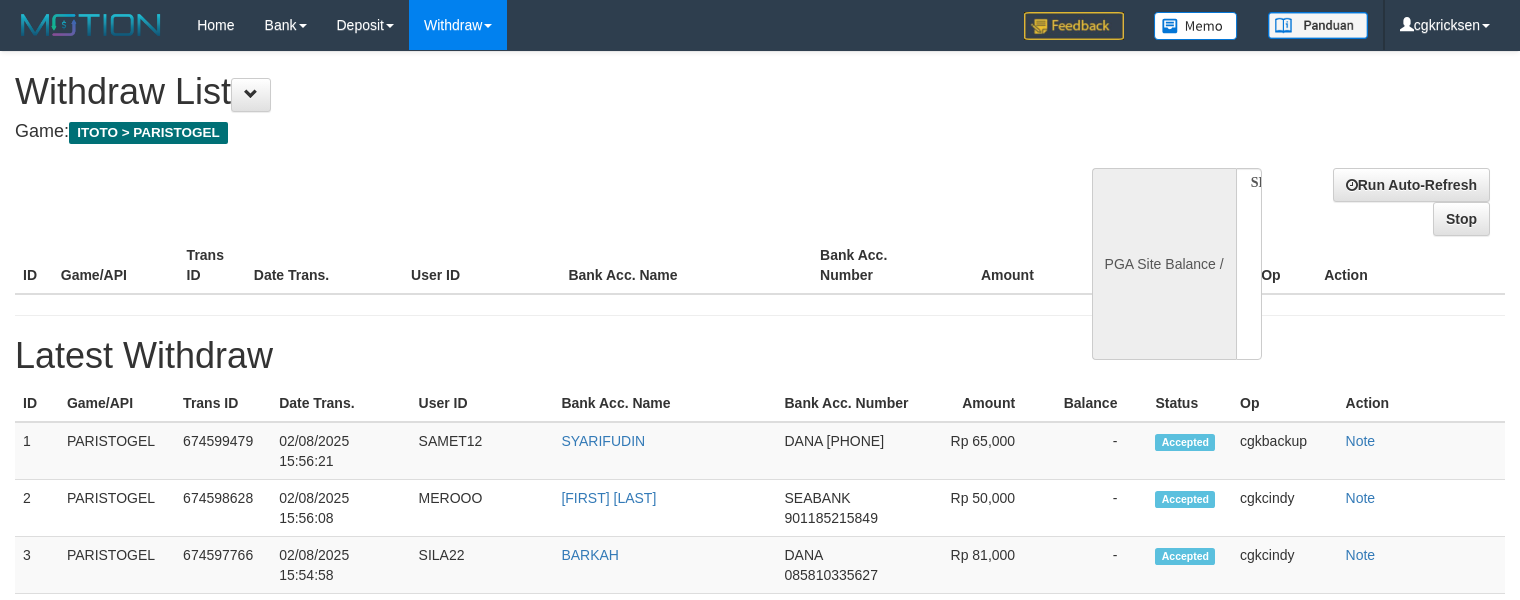 select 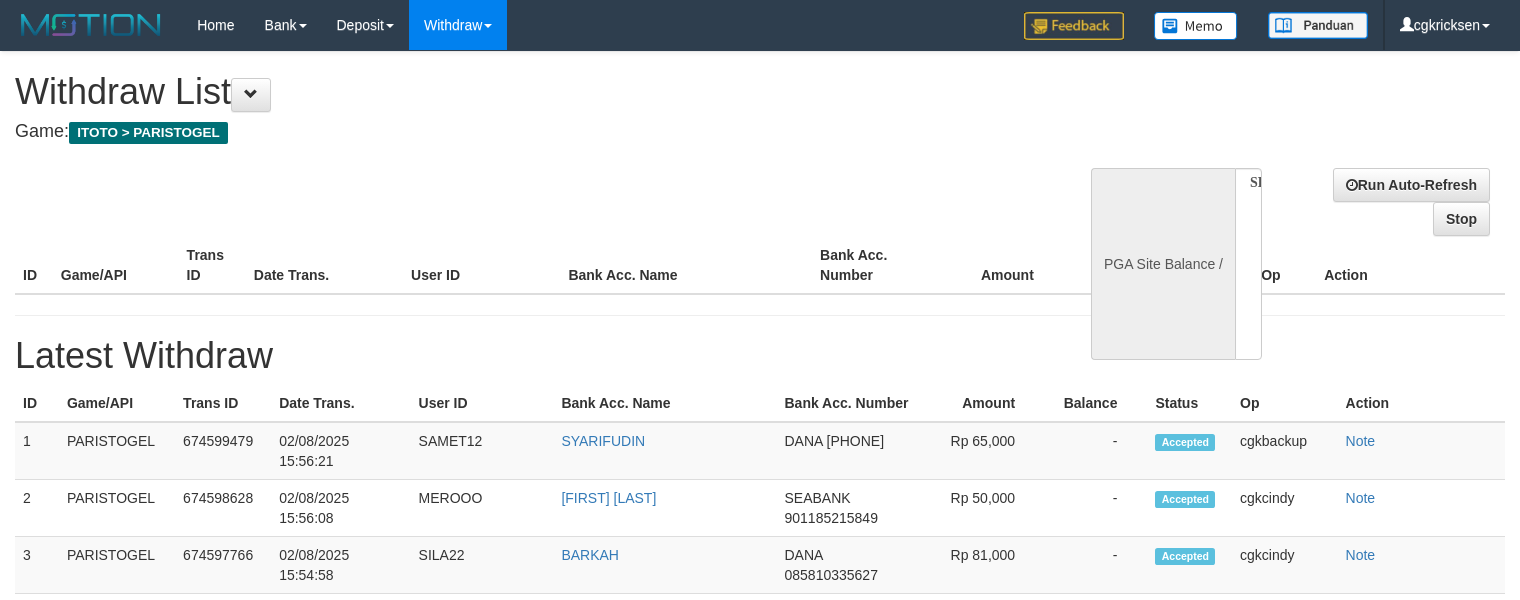 scroll, scrollTop: 0, scrollLeft: 0, axis: both 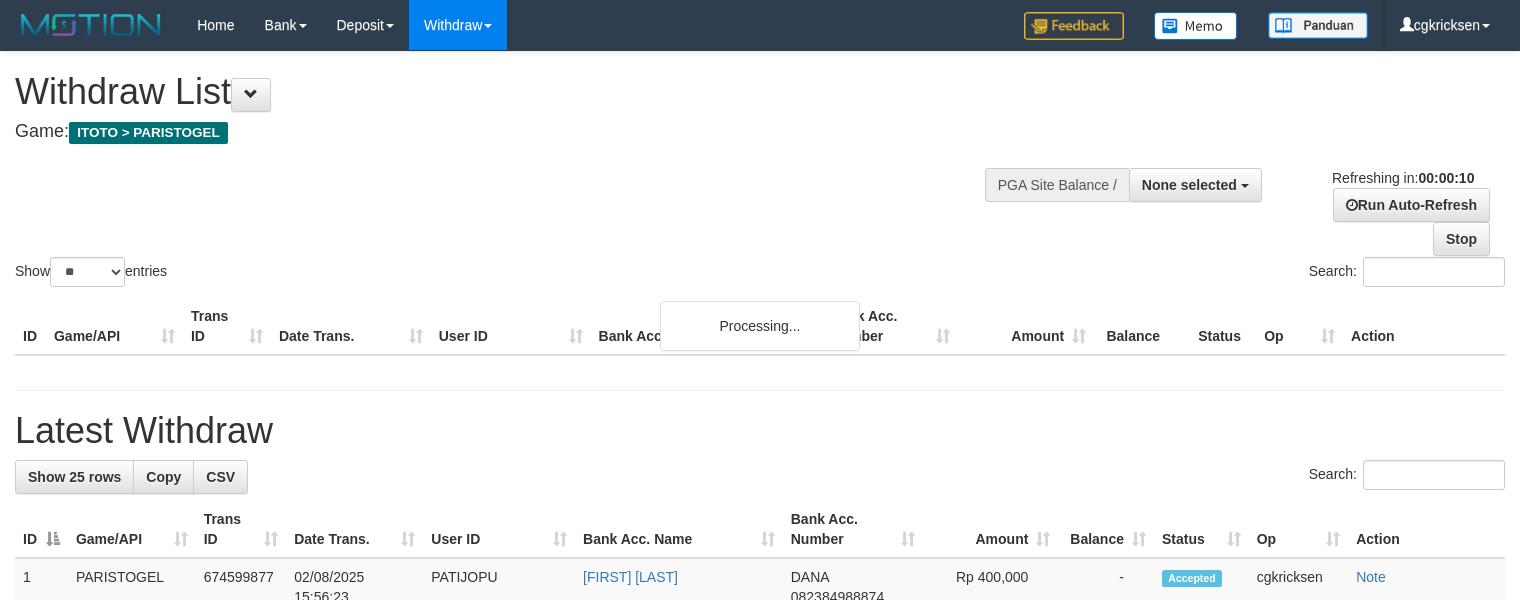select 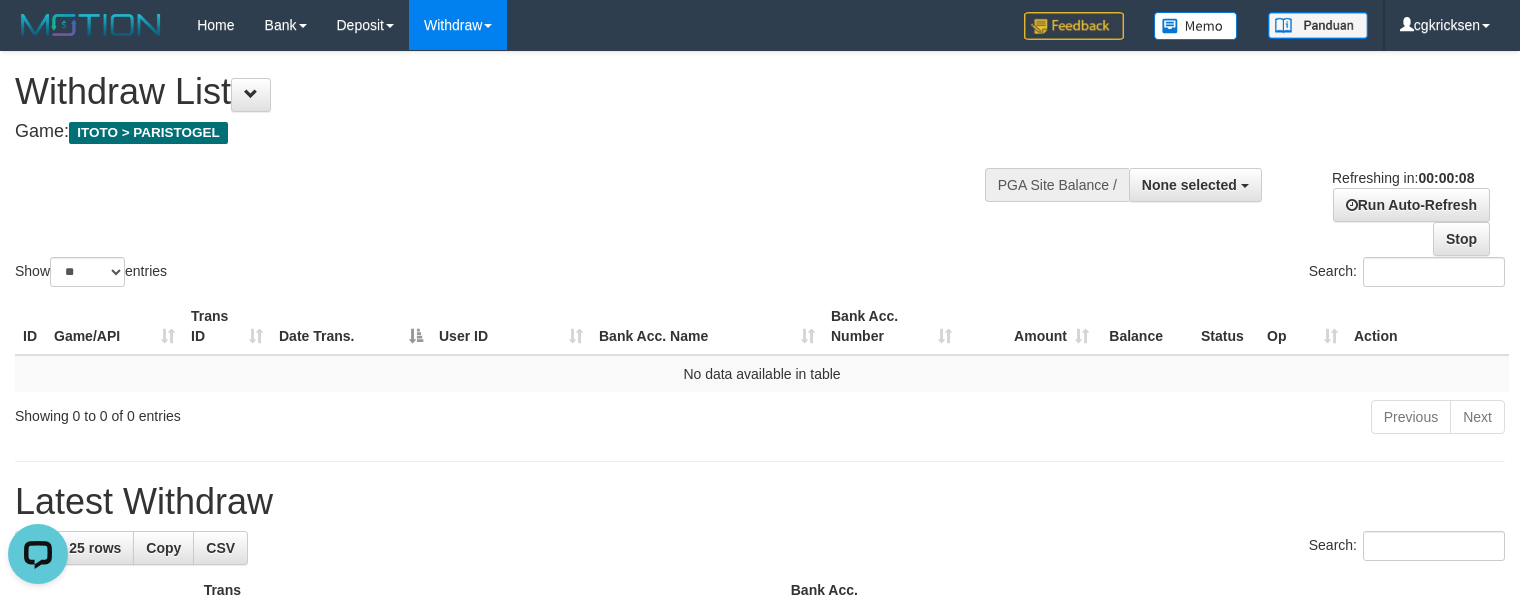 scroll, scrollTop: 0, scrollLeft: 0, axis: both 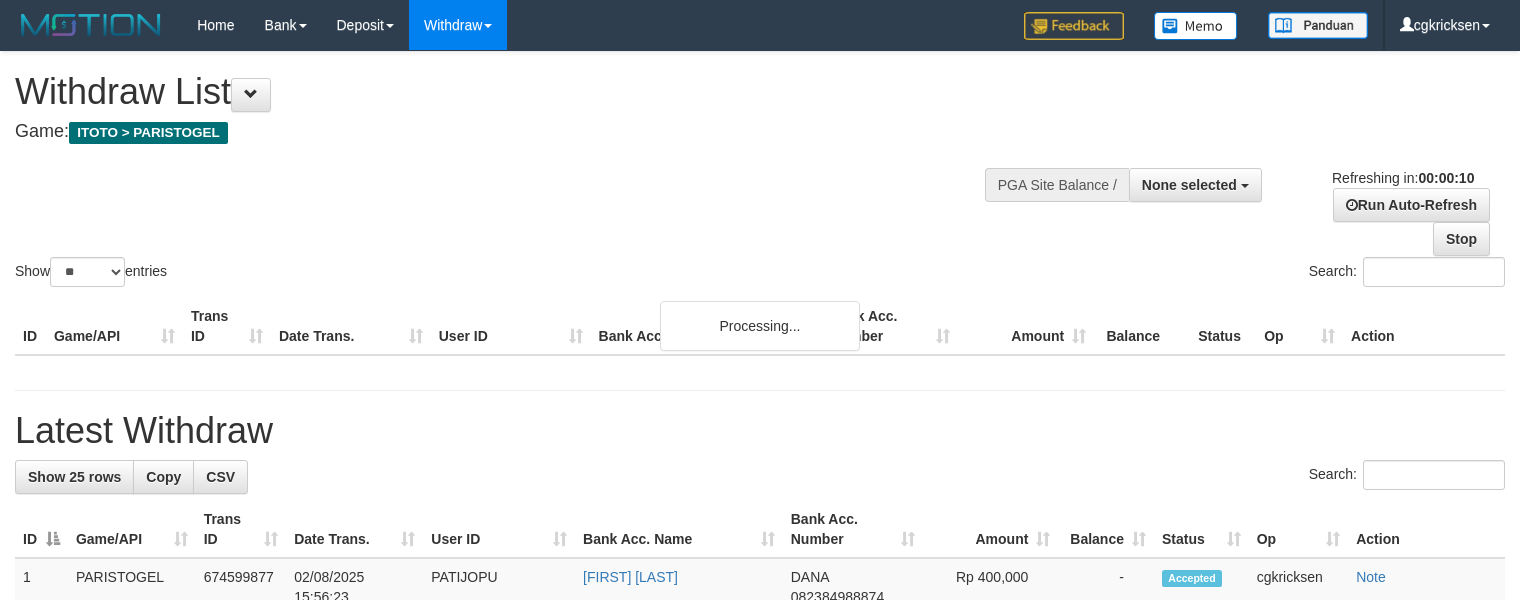 select 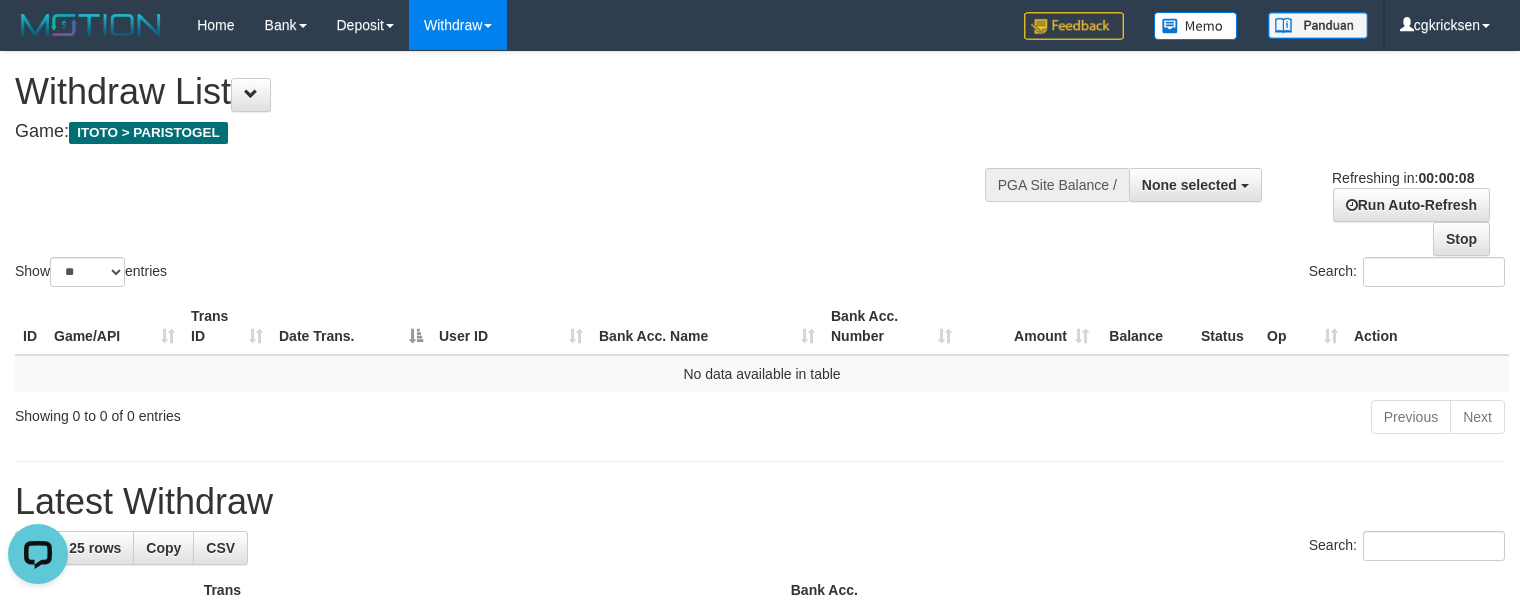 scroll, scrollTop: 0, scrollLeft: 0, axis: both 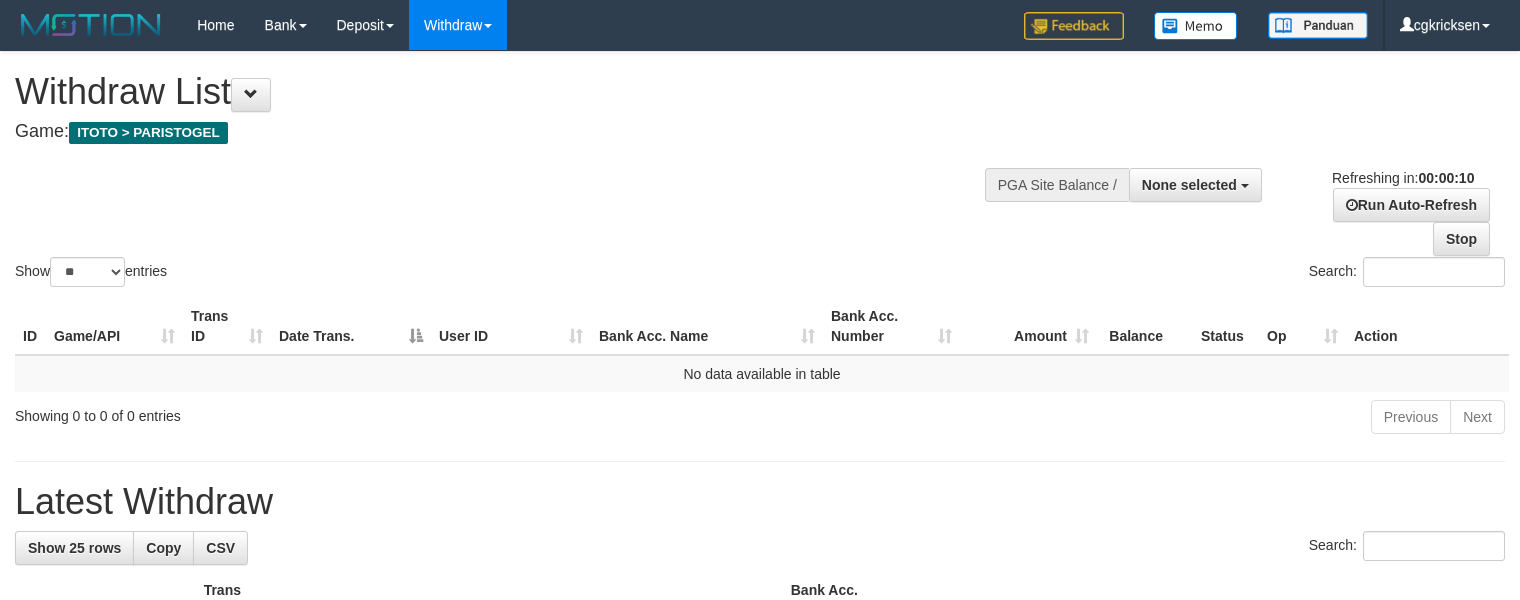 select 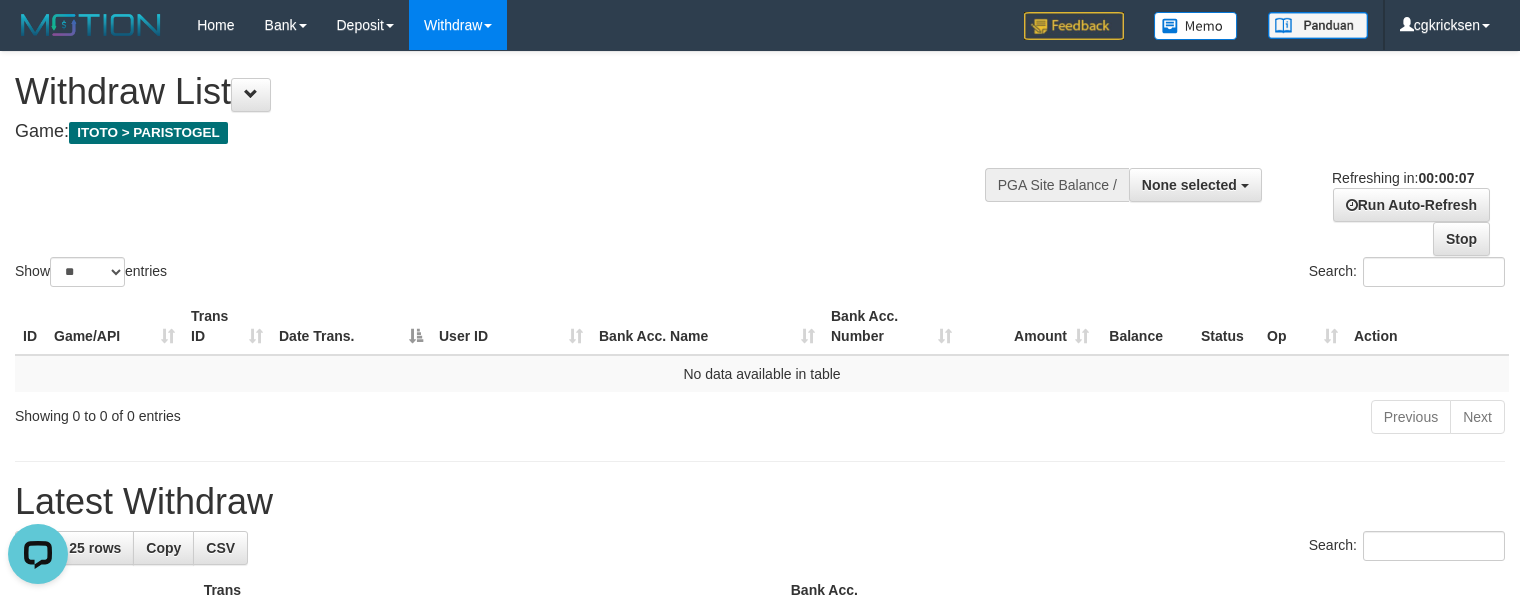 scroll, scrollTop: 0, scrollLeft: 0, axis: both 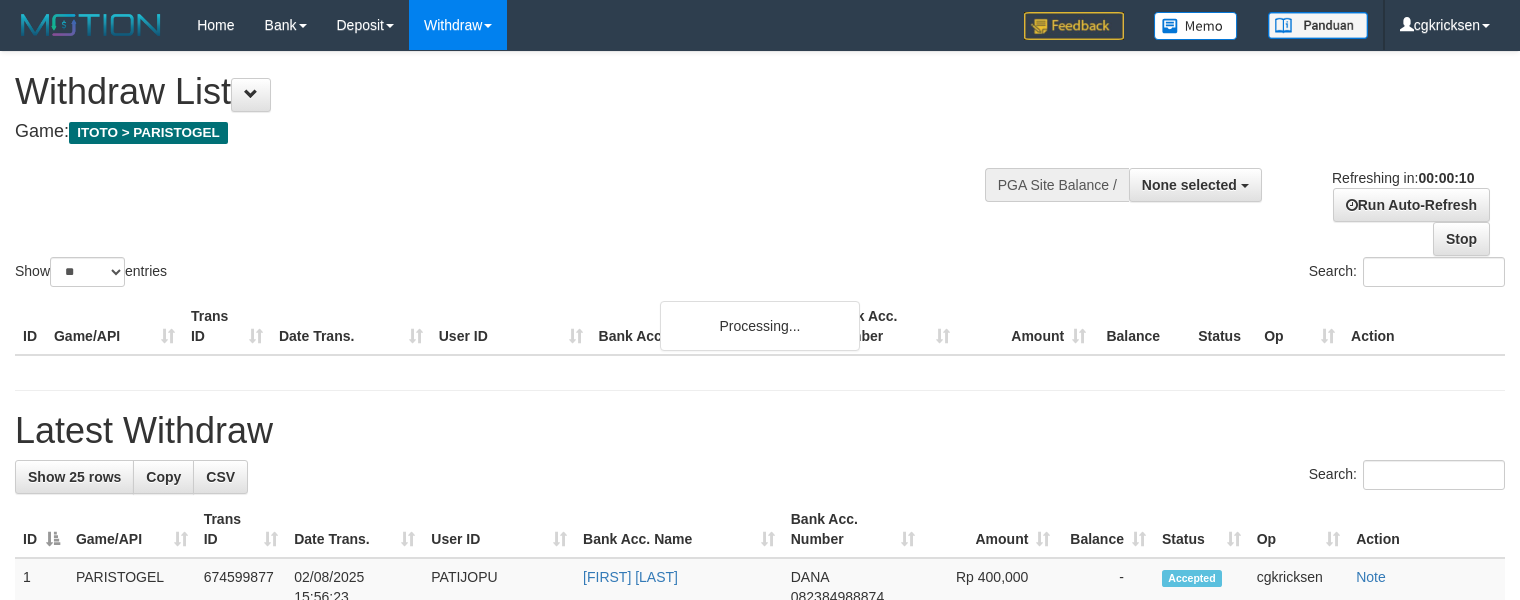 select 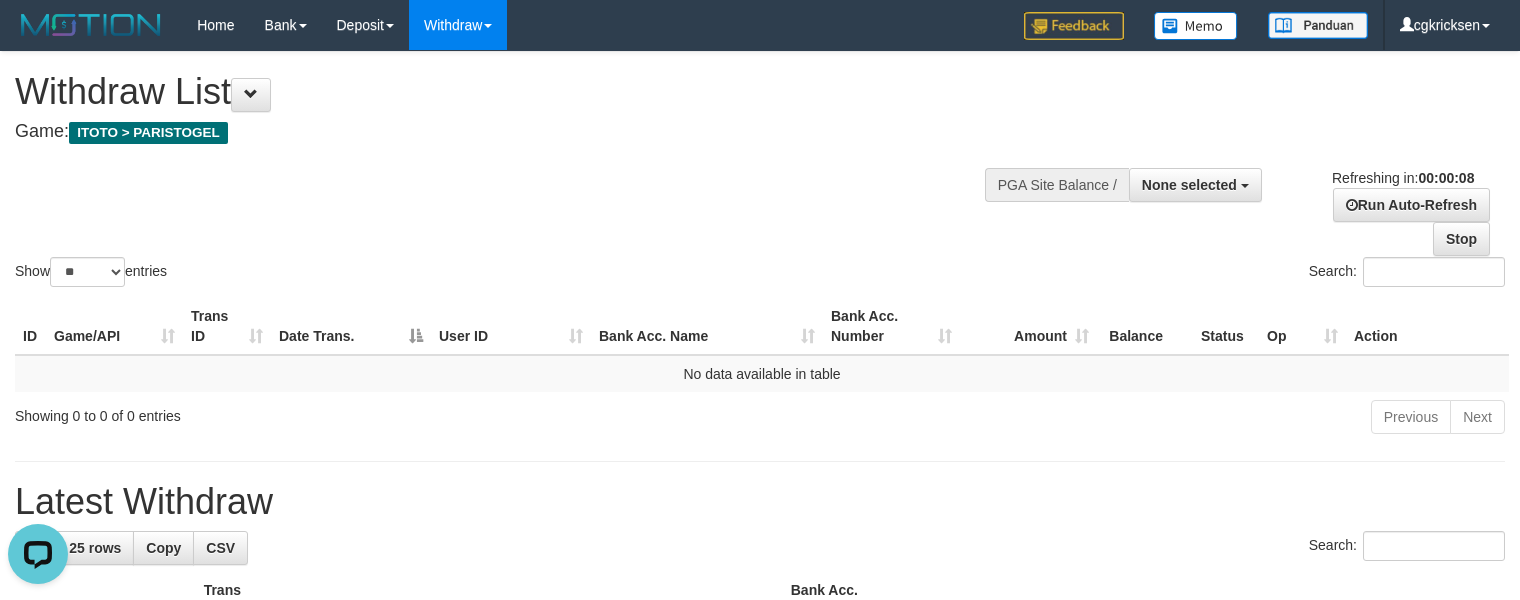 scroll, scrollTop: 0, scrollLeft: 0, axis: both 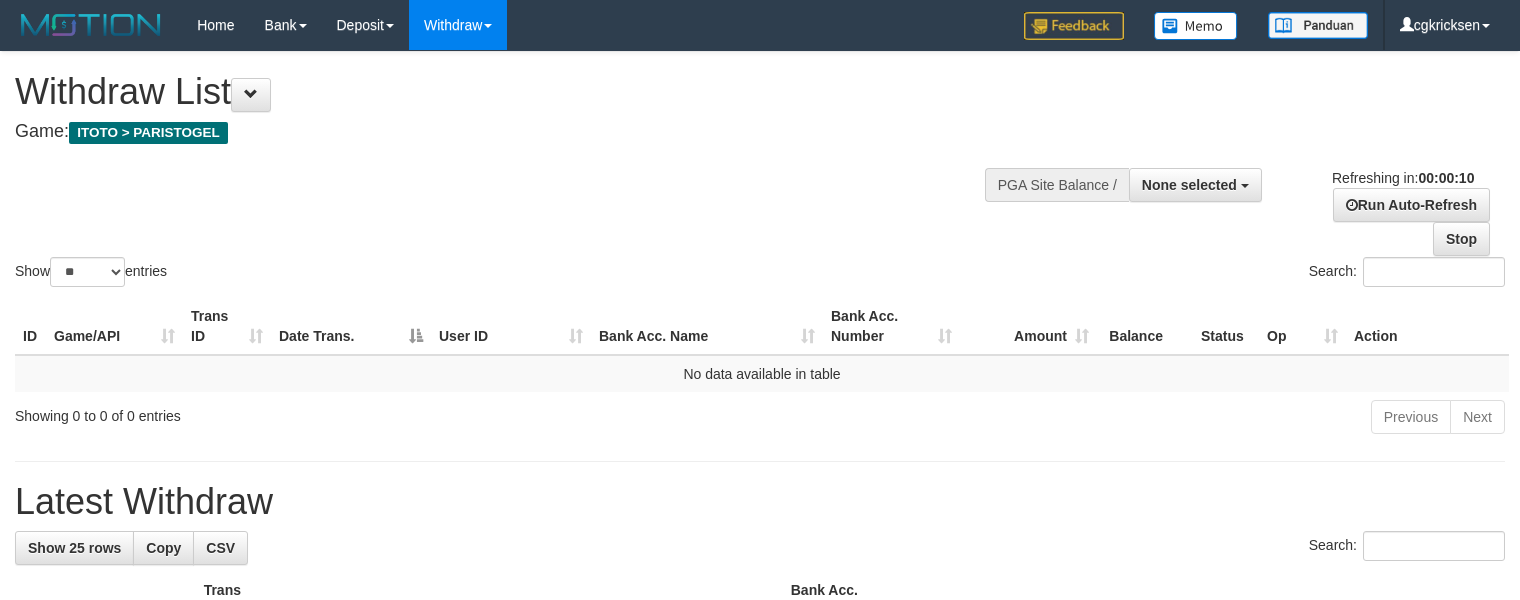 select 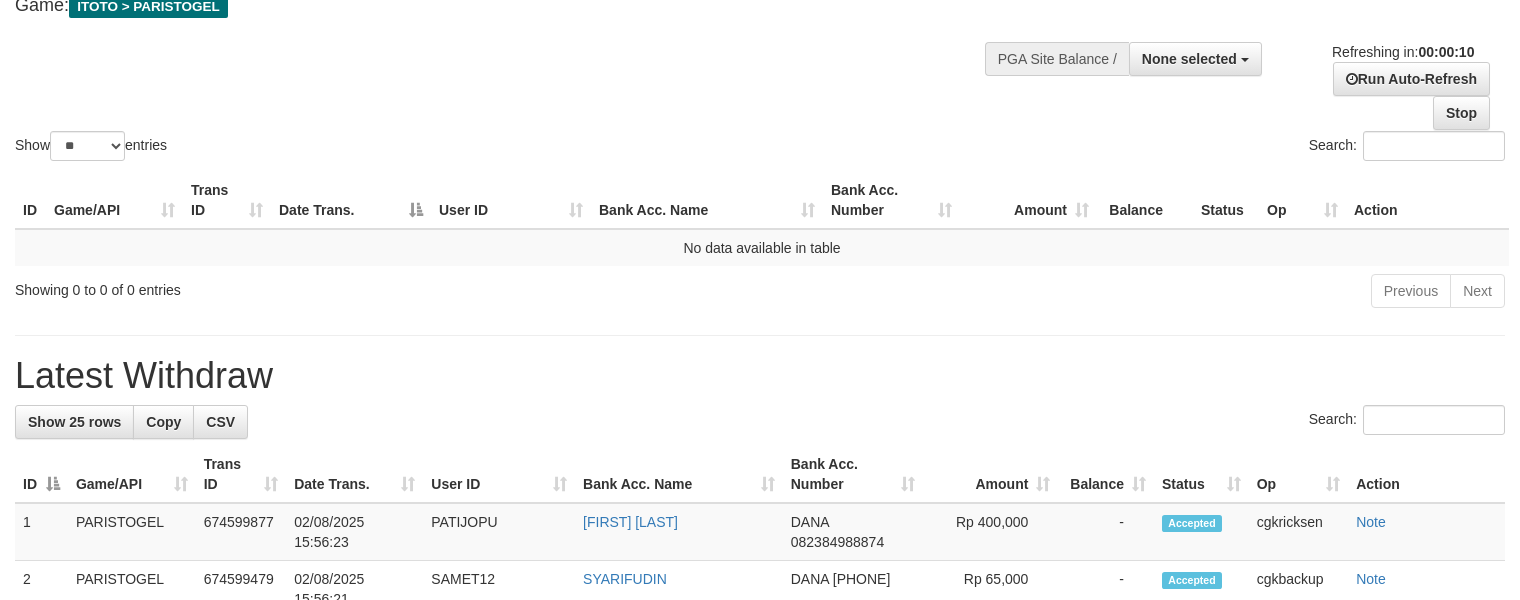 scroll, scrollTop: 133, scrollLeft: 0, axis: vertical 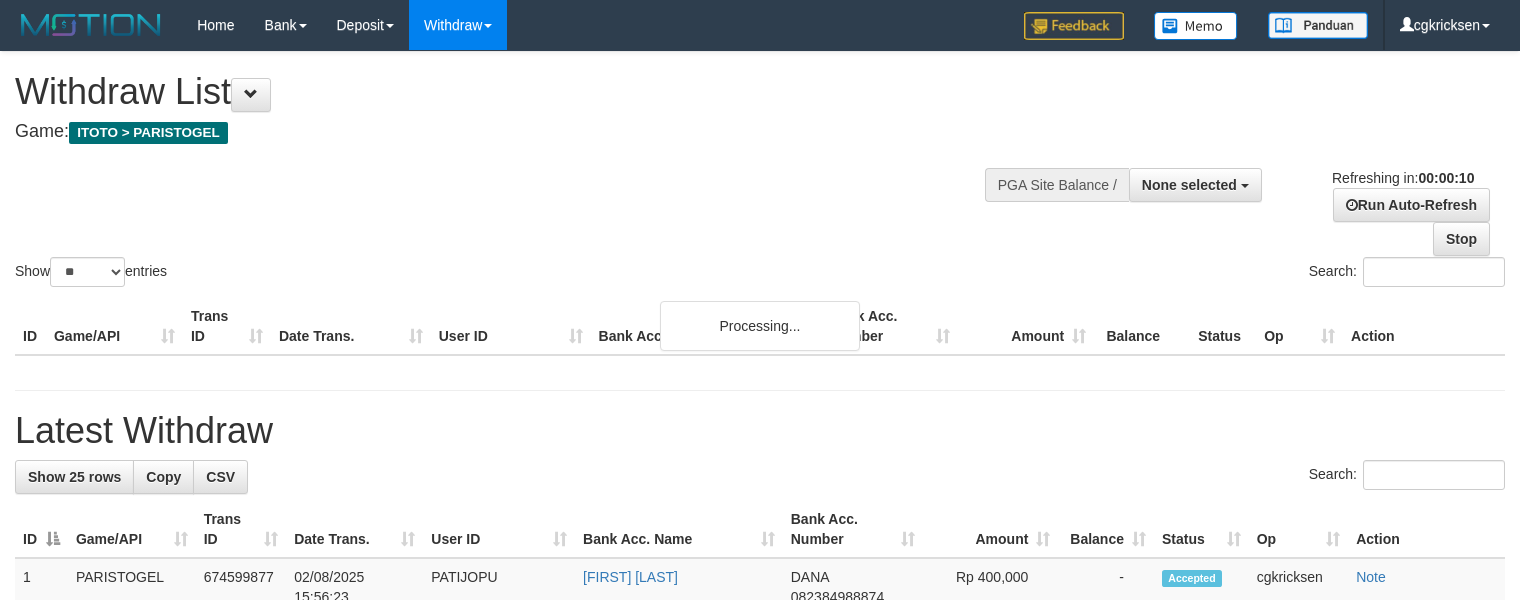 select 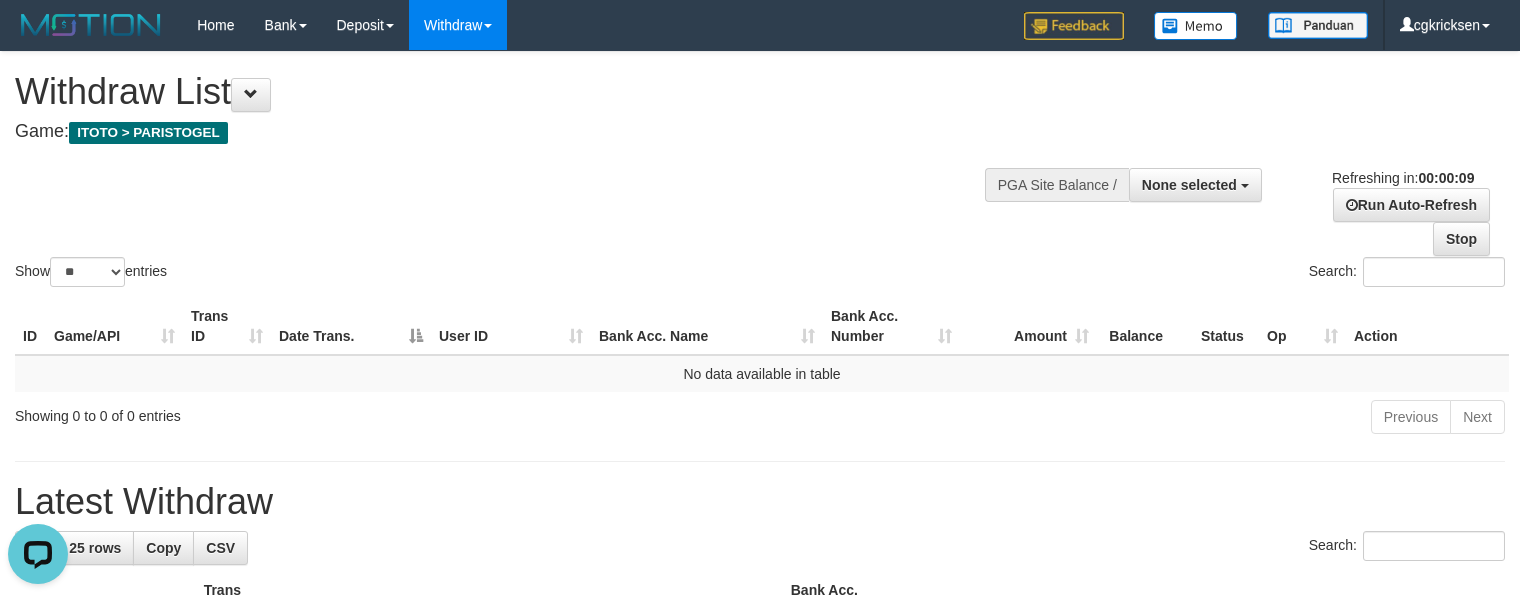scroll, scrollTop: 0, scrollLeft: 0, axis: both 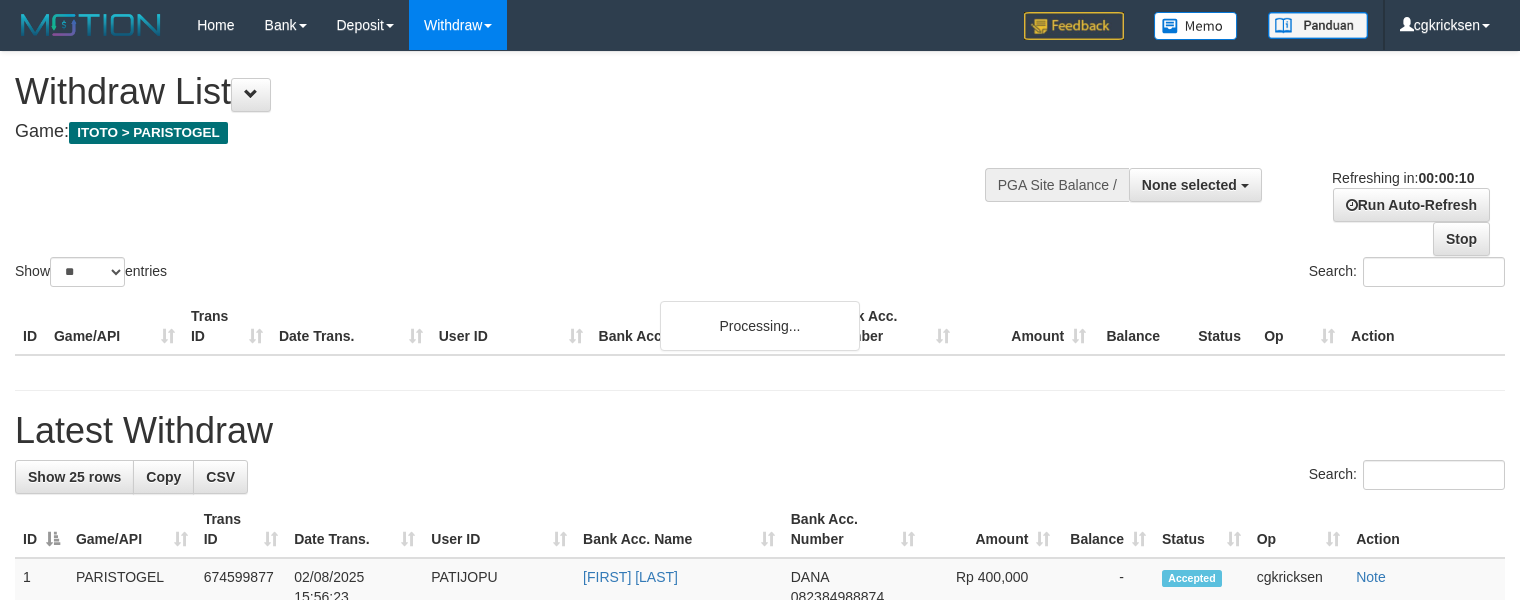 select 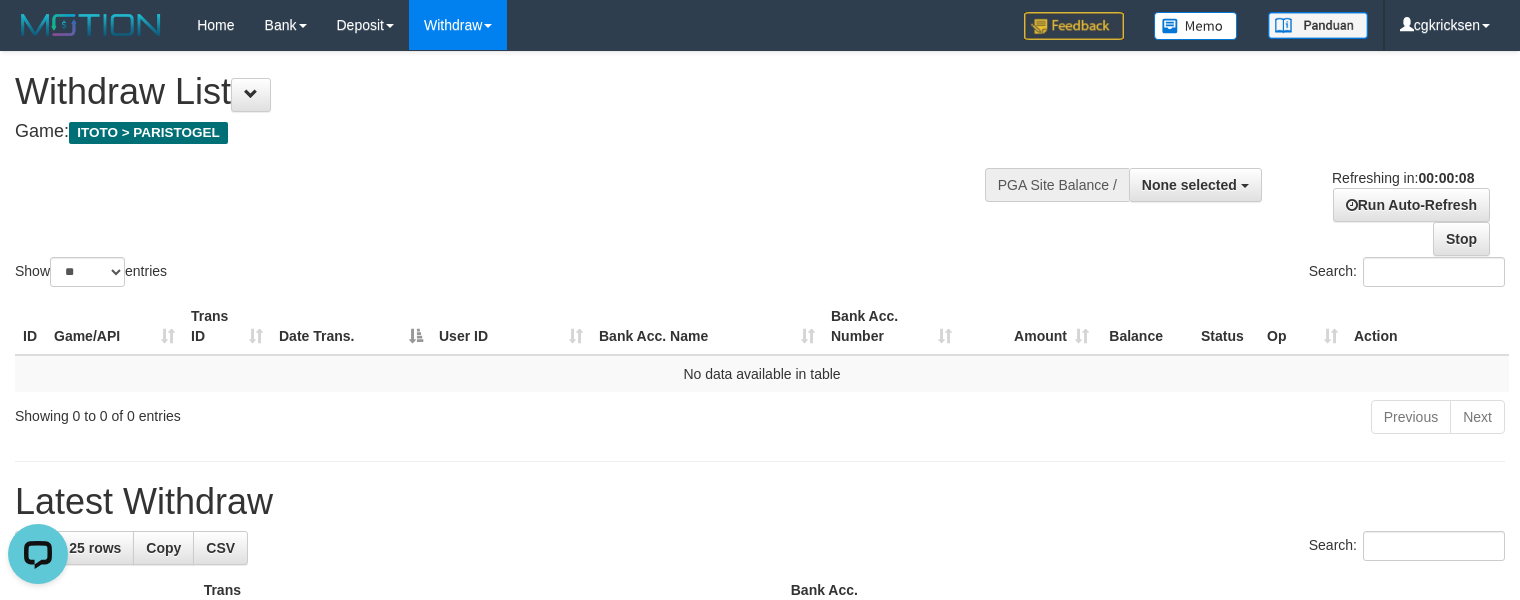 scroll, scrollTop: 0, scrollLeft: 0, axis: both 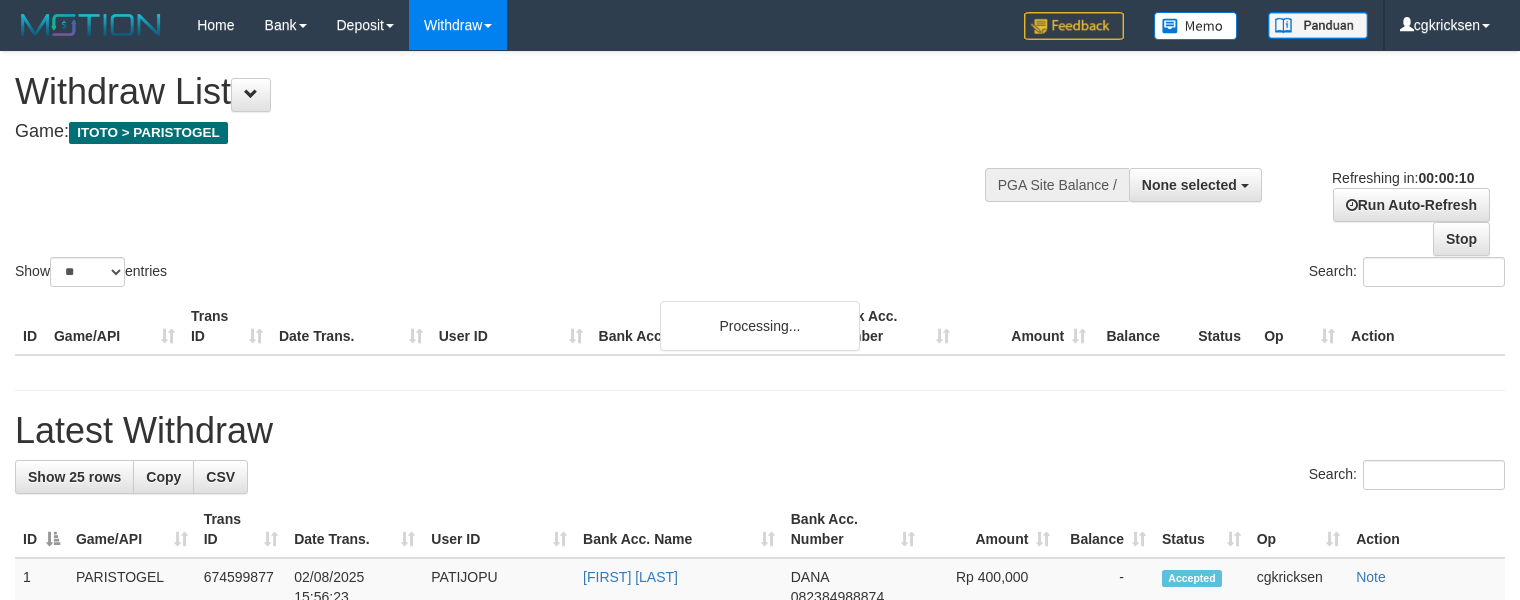 select 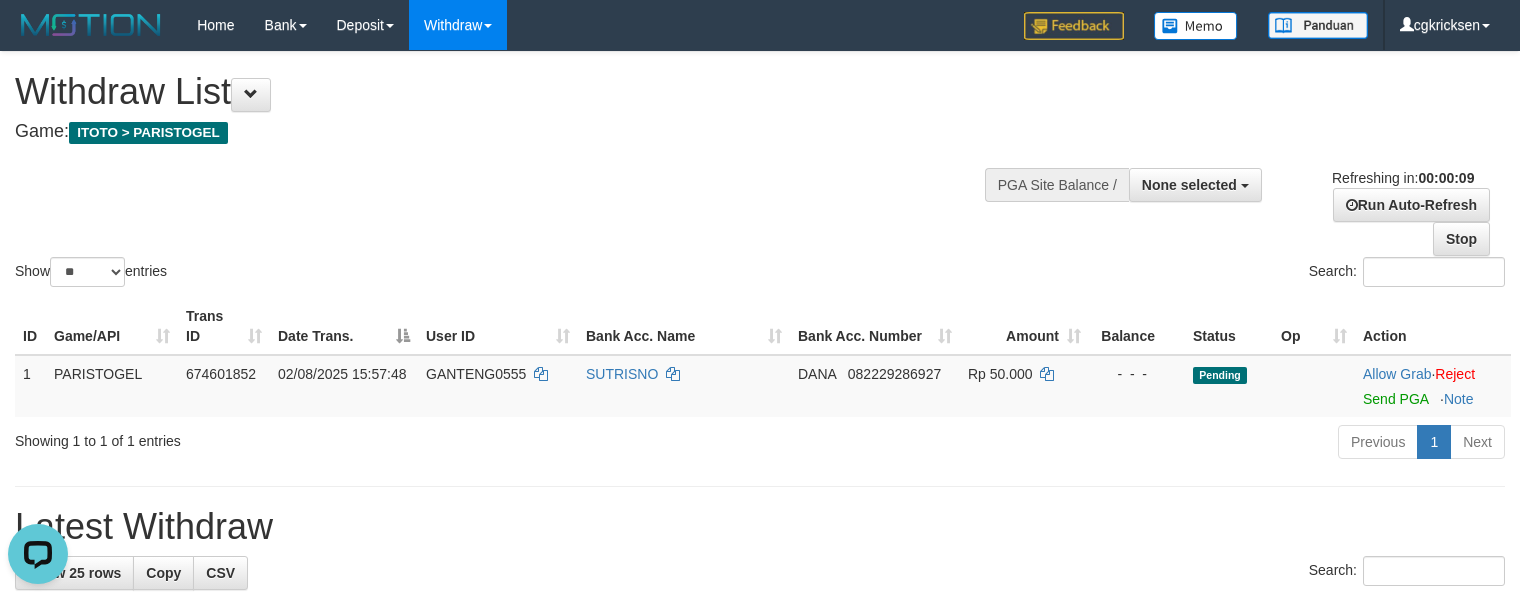 scroll, scrollTop: 0, scrollLeft: 0, axis: both 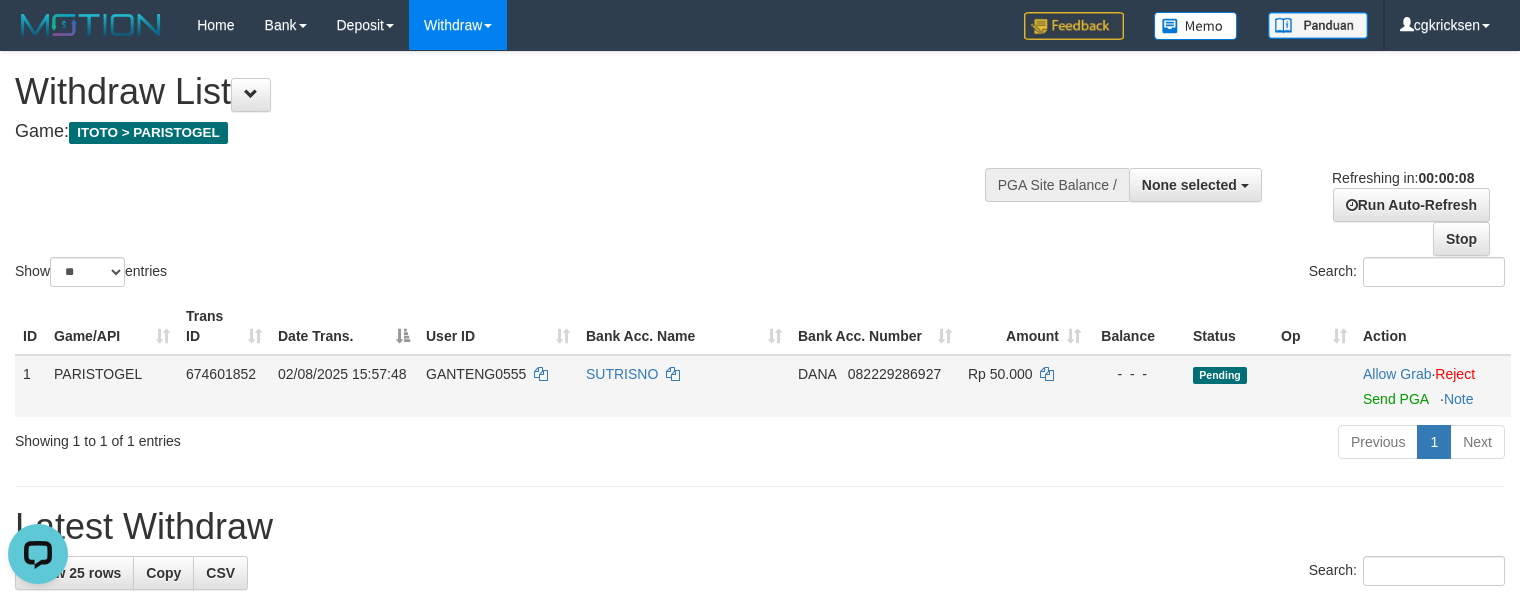 click on "Allow Grab   ·    Reject Send PGA     ·    Note" at bounding box center [1433, 386] 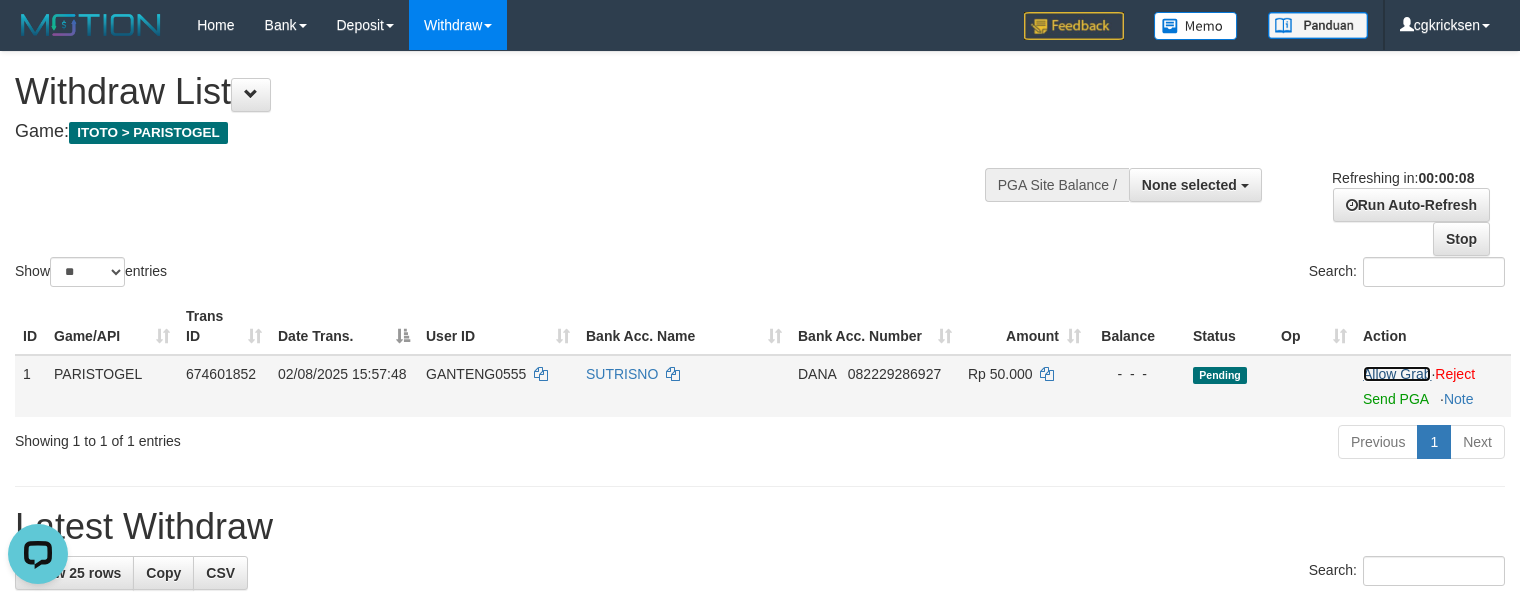 click on "Allow Grab" at bounding box center (1397, 374) 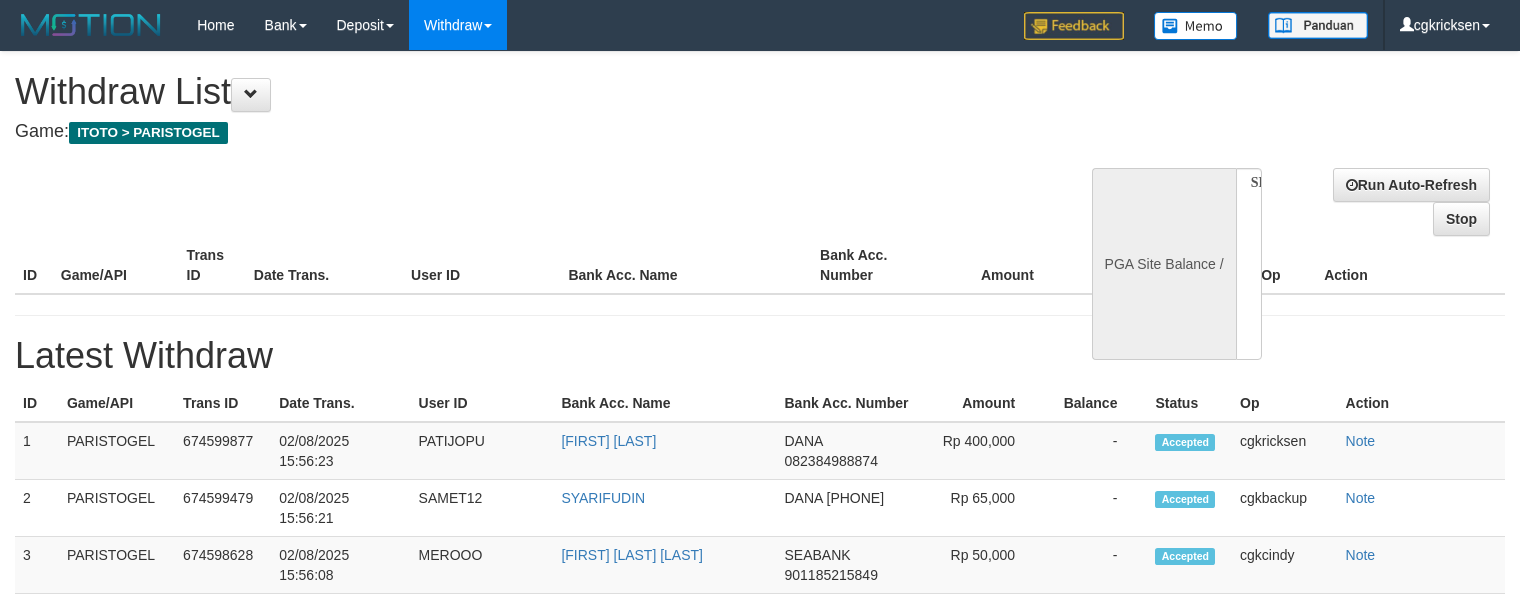 select 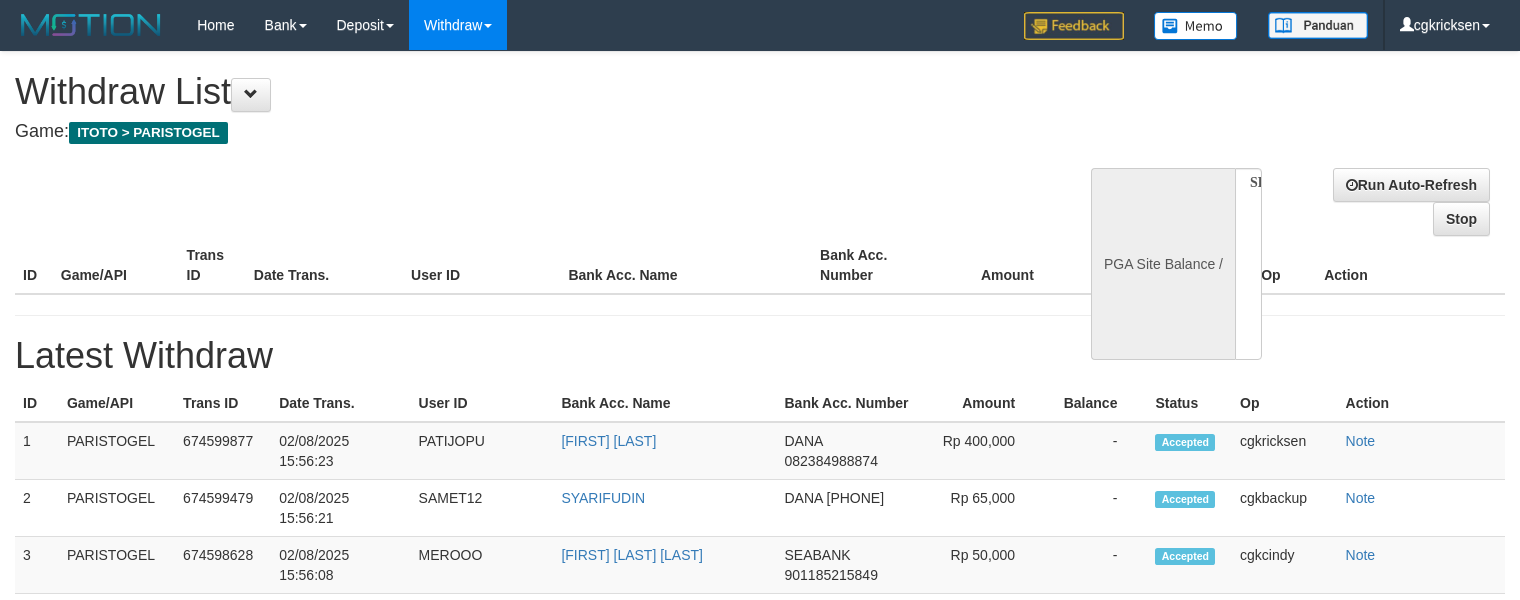 scroll, scrollTop: 0, scrollLeft: 0, axis: both 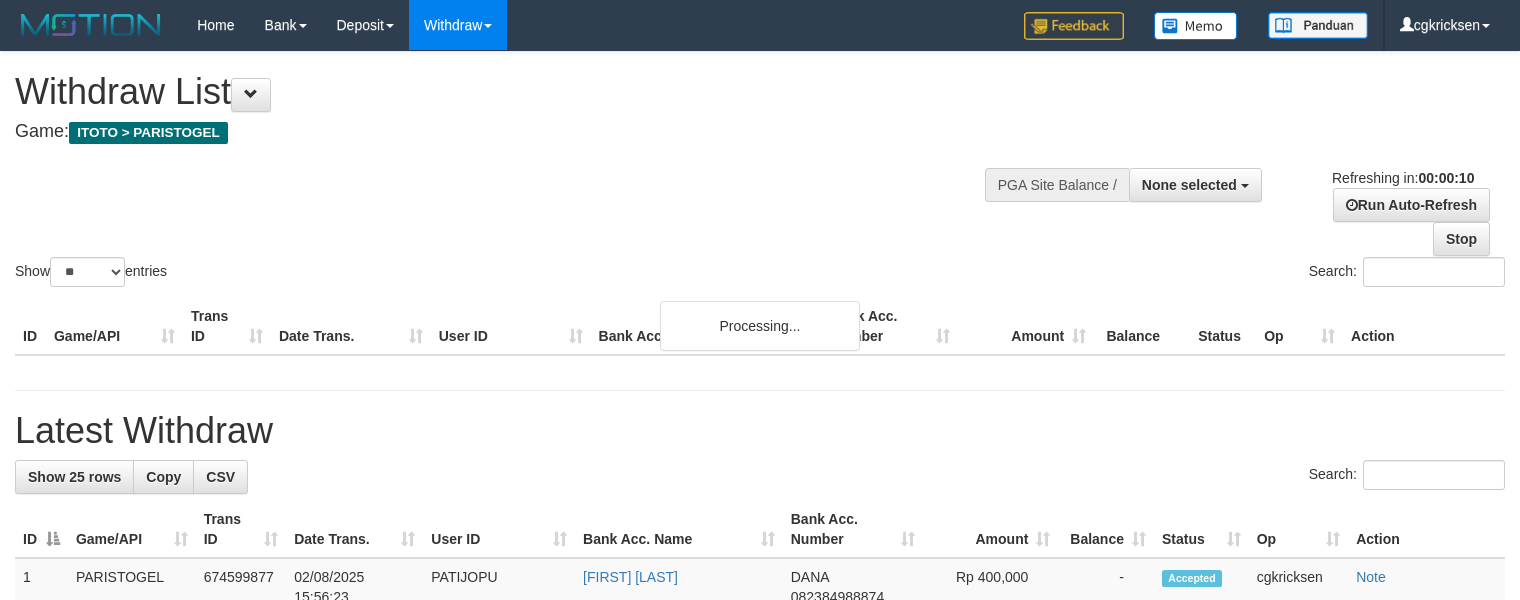 select 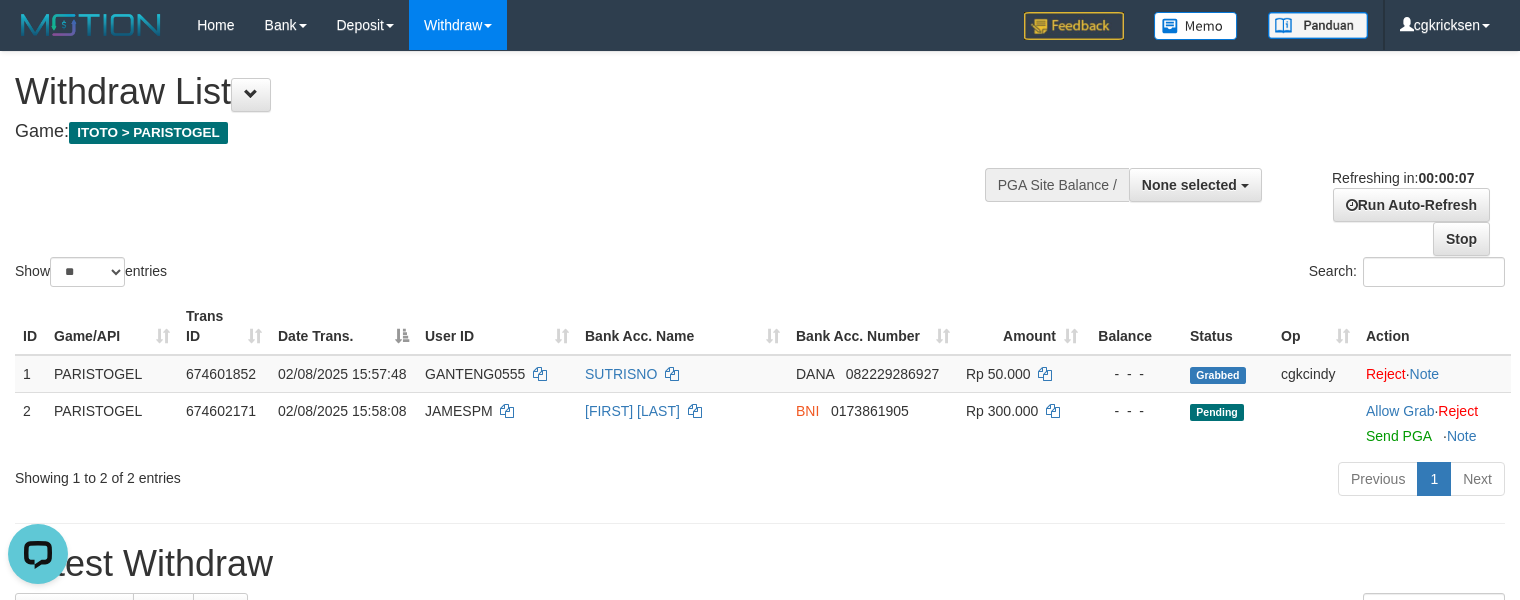 scroll, scrollTop: 0, scrollLeft: 0, axis: both 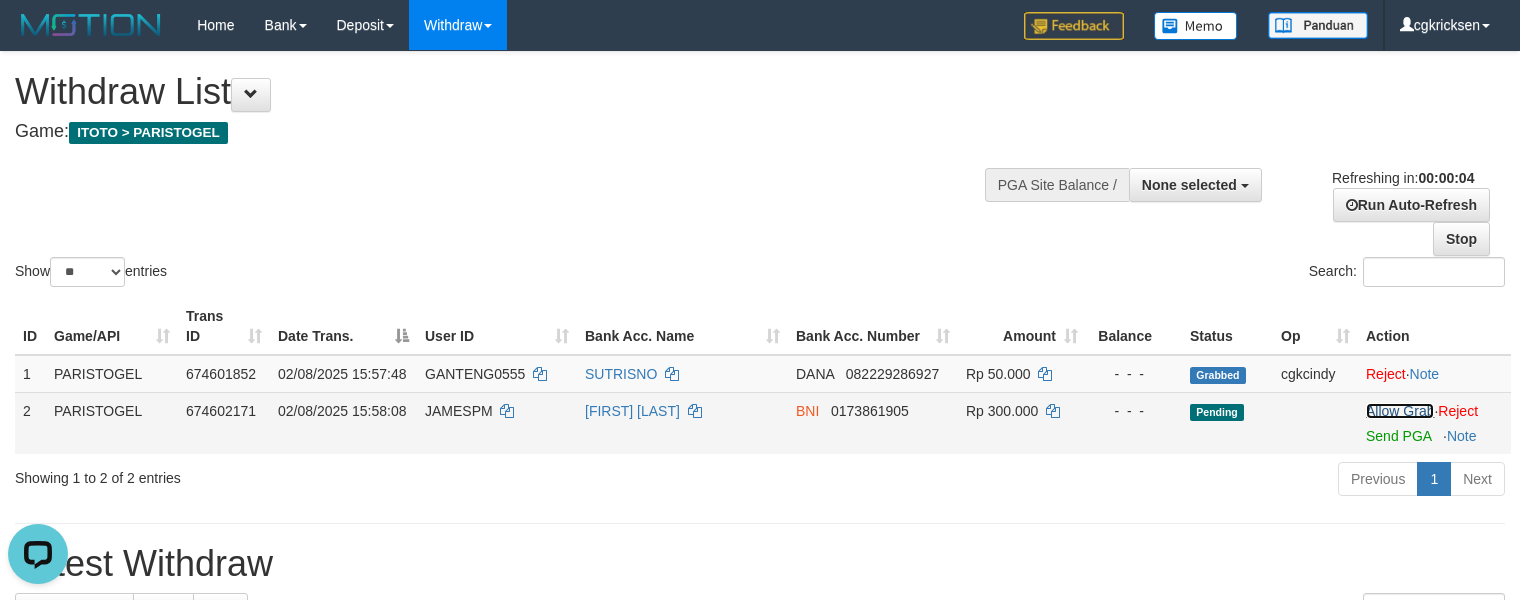 click on "Allow Grab" at bounding box center (1400, 411) 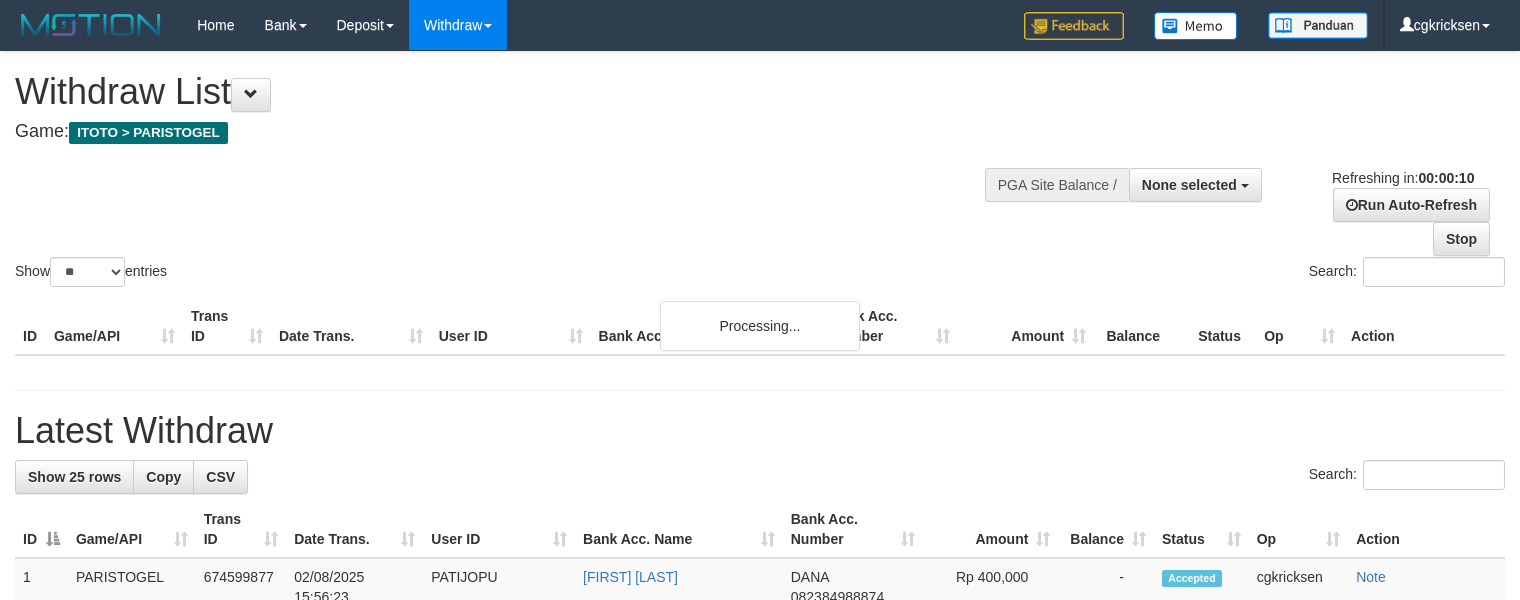 select 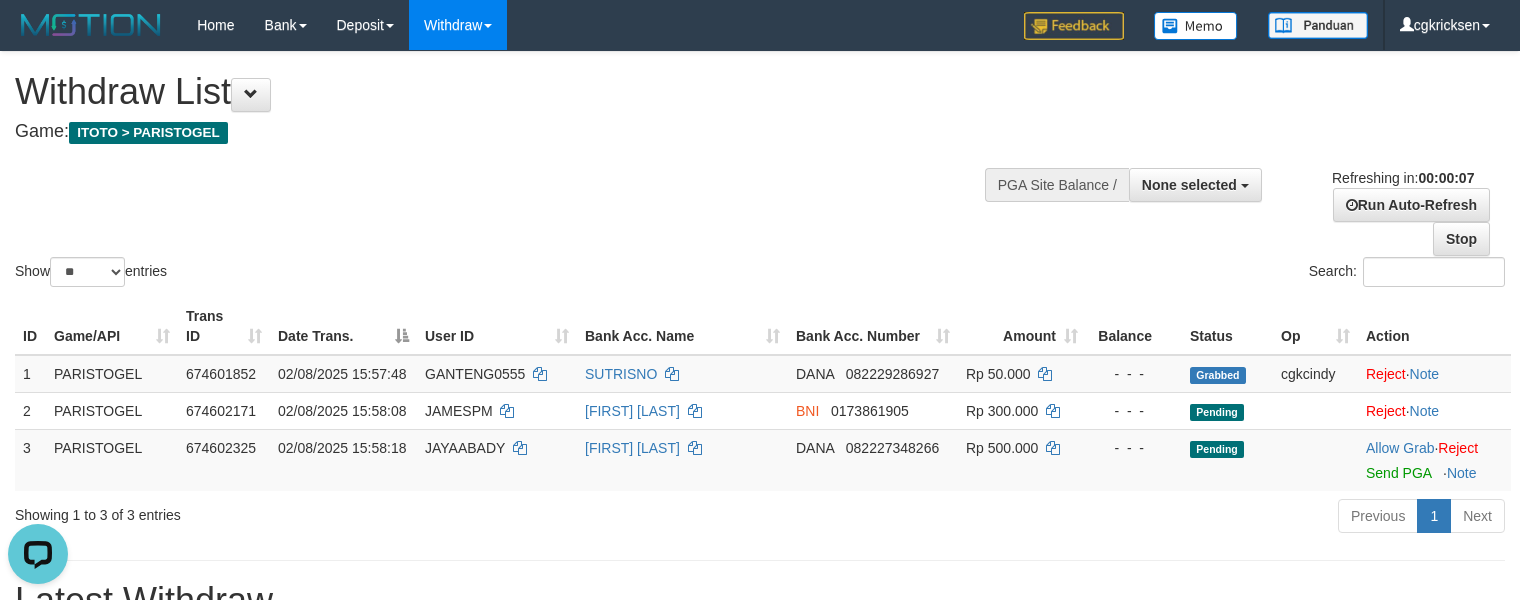 scroll, scrollTop: 0, scrollLeft: 0, axis: both 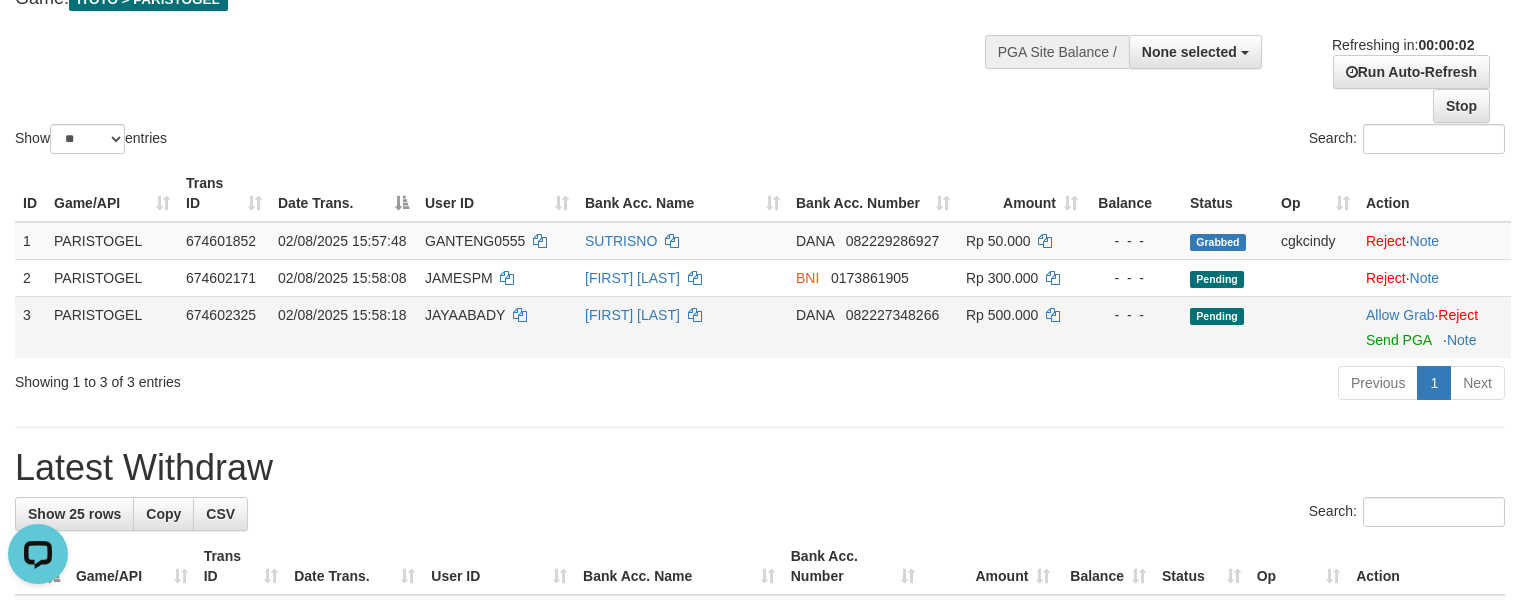 click on "JAYAABADY" at bounding box center [497, 327] 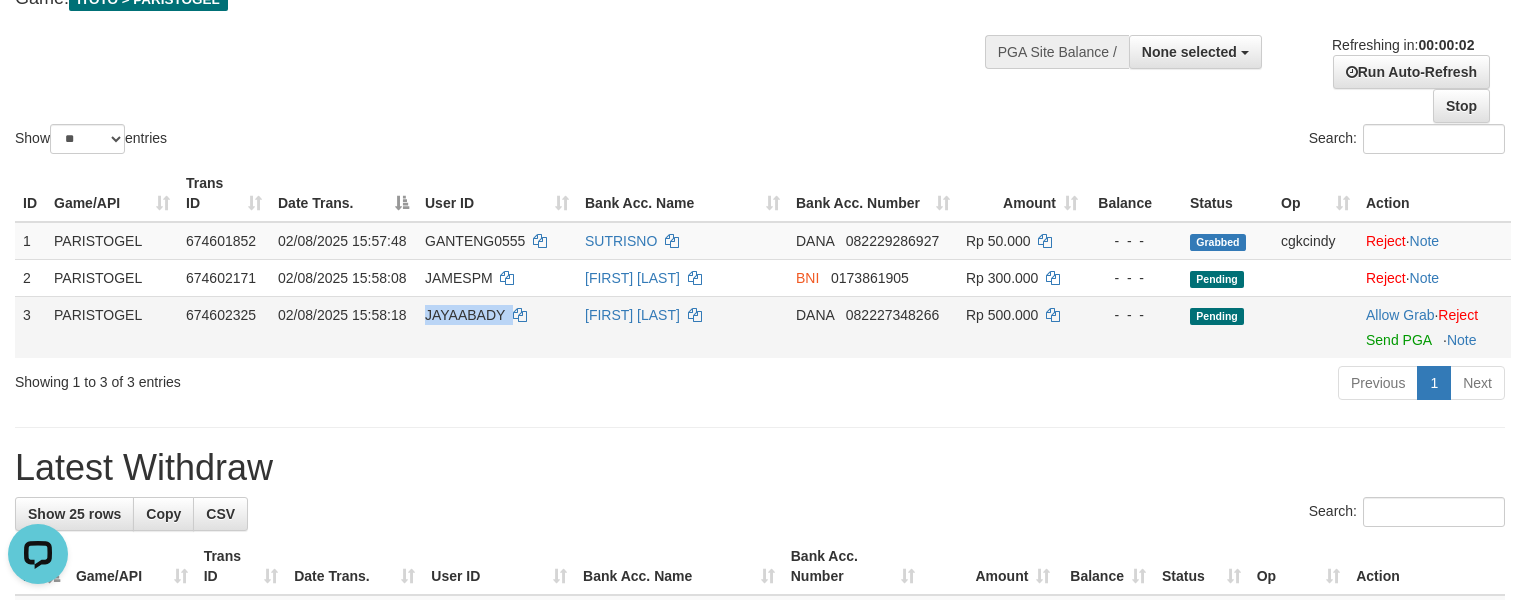 click on "JAYAABADY" at bounding box center [497, 327] 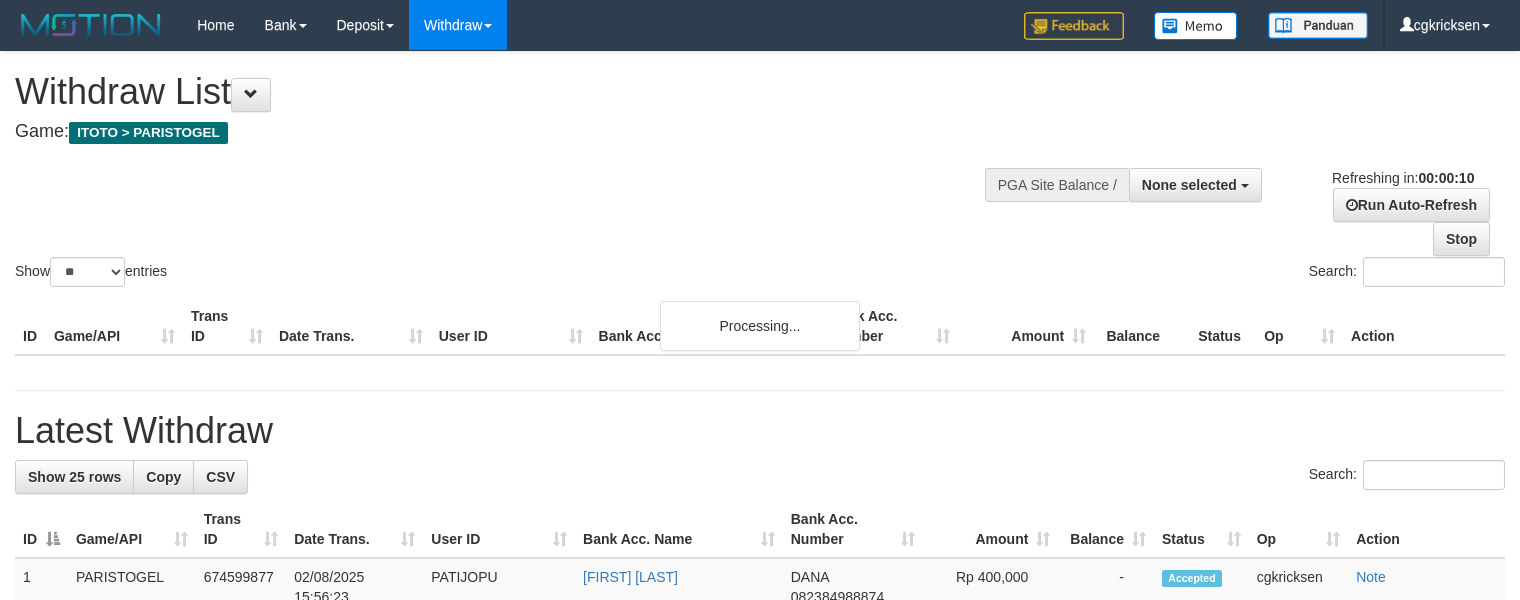select 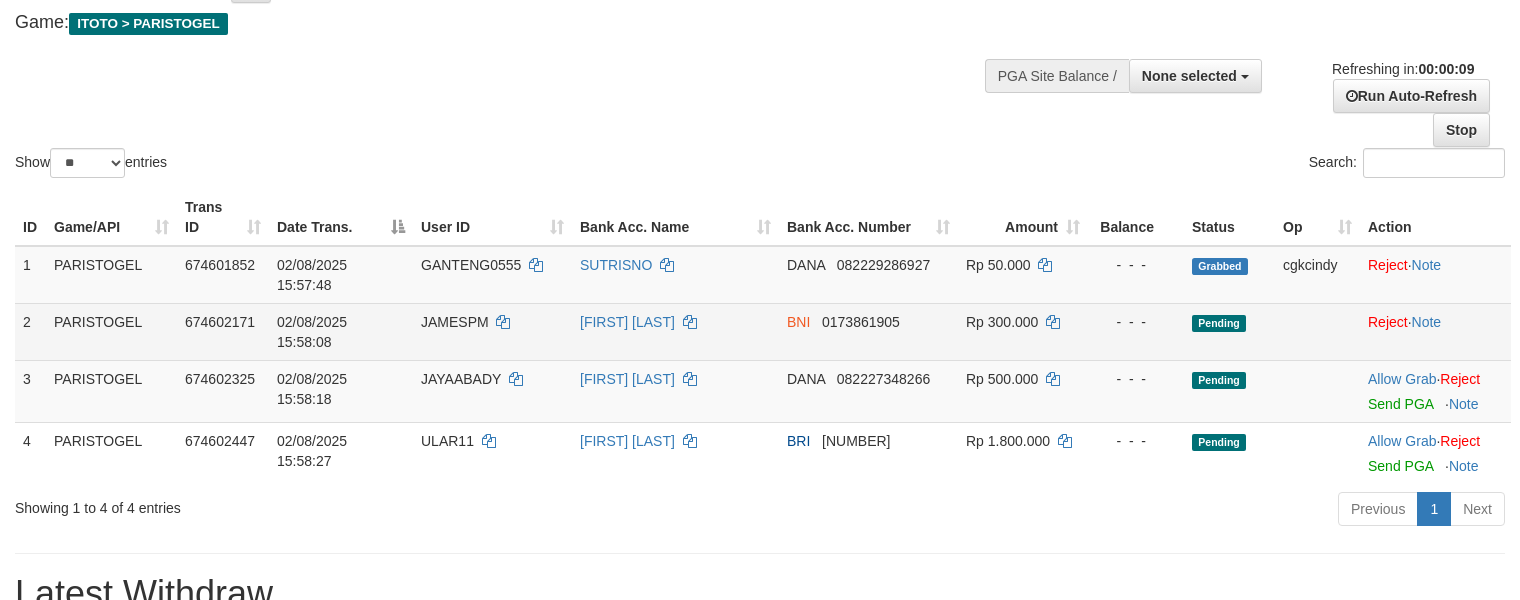 scroll, scrollTop: 133, scrollLeft: 0, axis: vertical 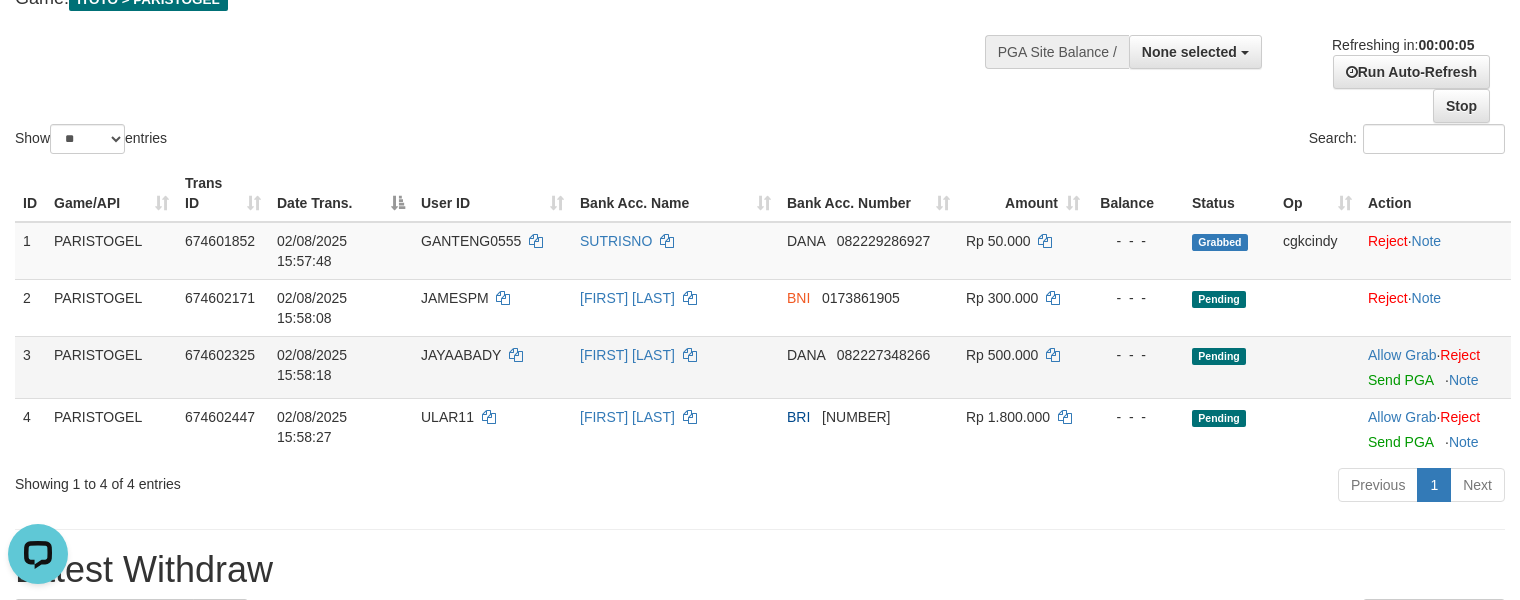 click on "[FIRST] [LAST]" at bounding box center (675, 367) 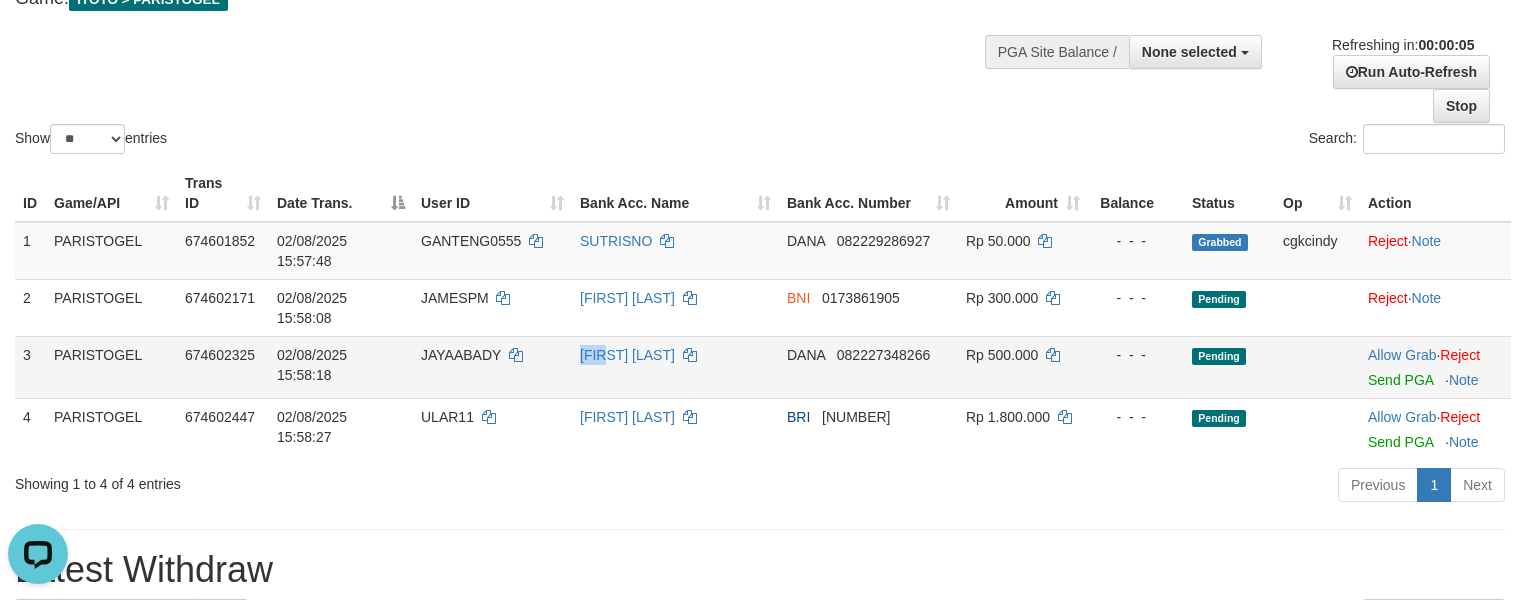 copy on "DWI" 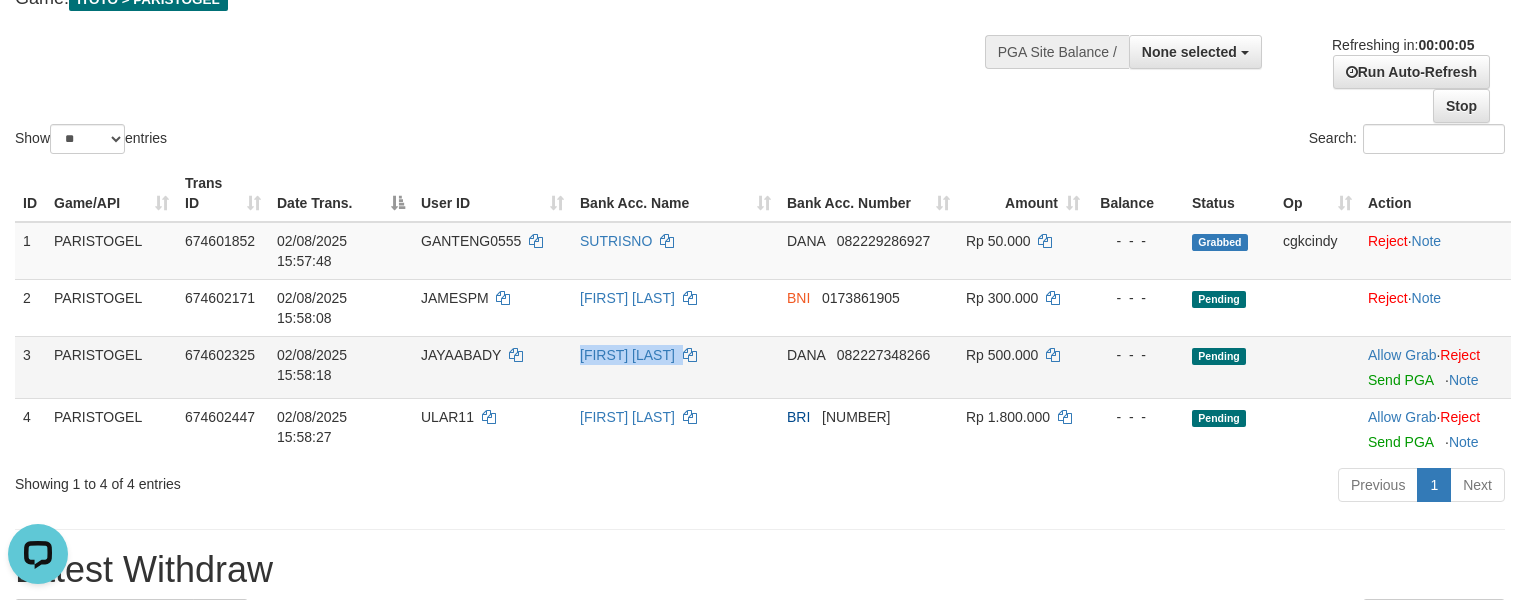 click on "[LAST] [LAST]" at bounding box center (675, 367) 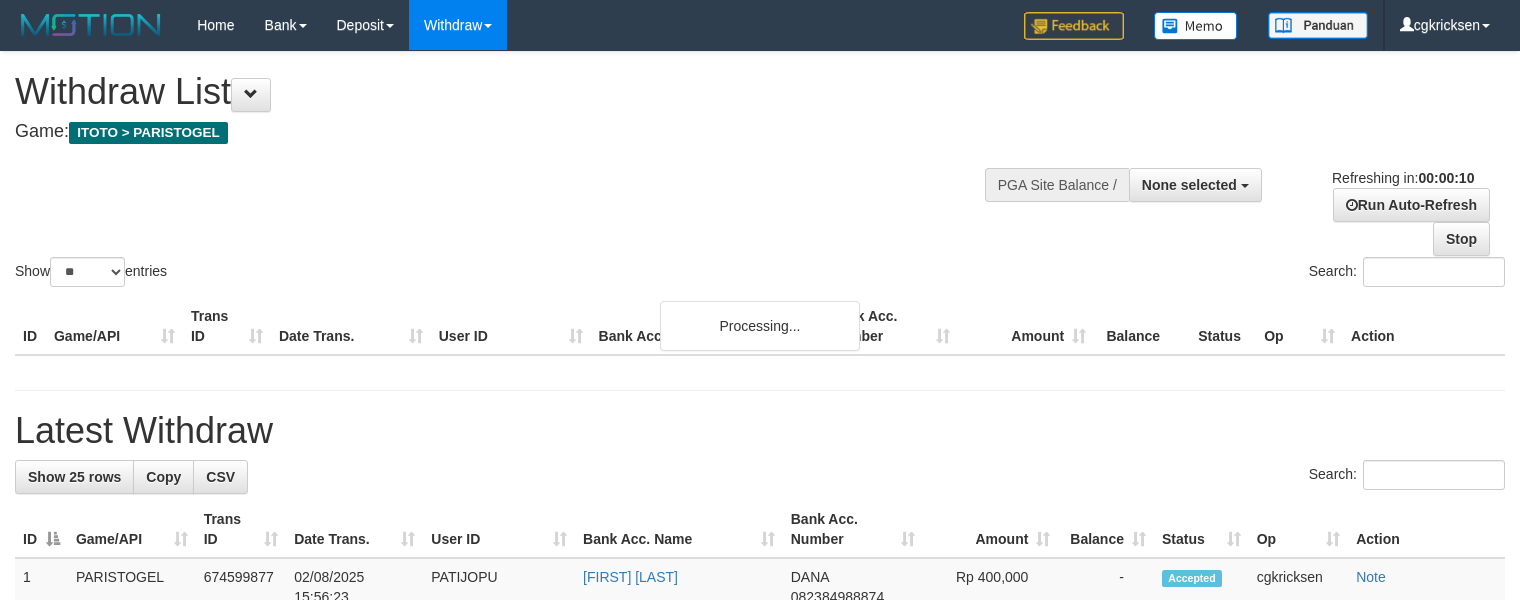 select 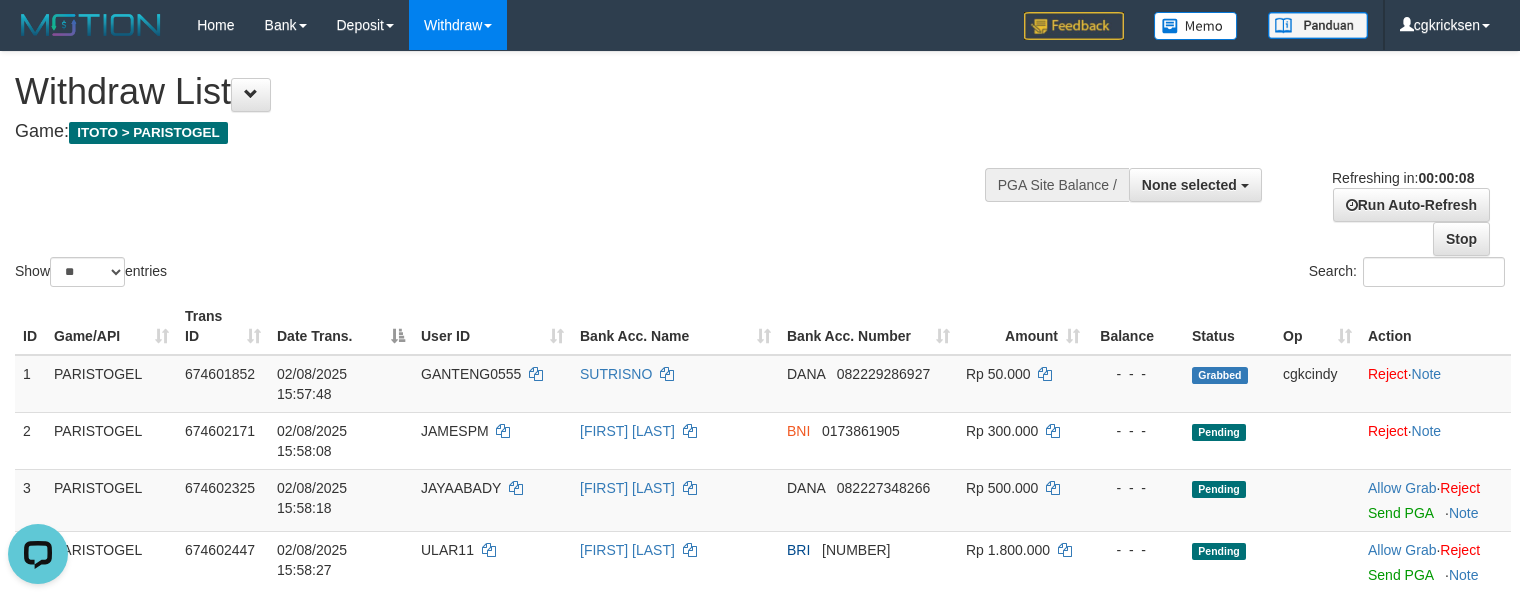 scroll, scrollTop: 0, scrollLeft: 0, axis: both 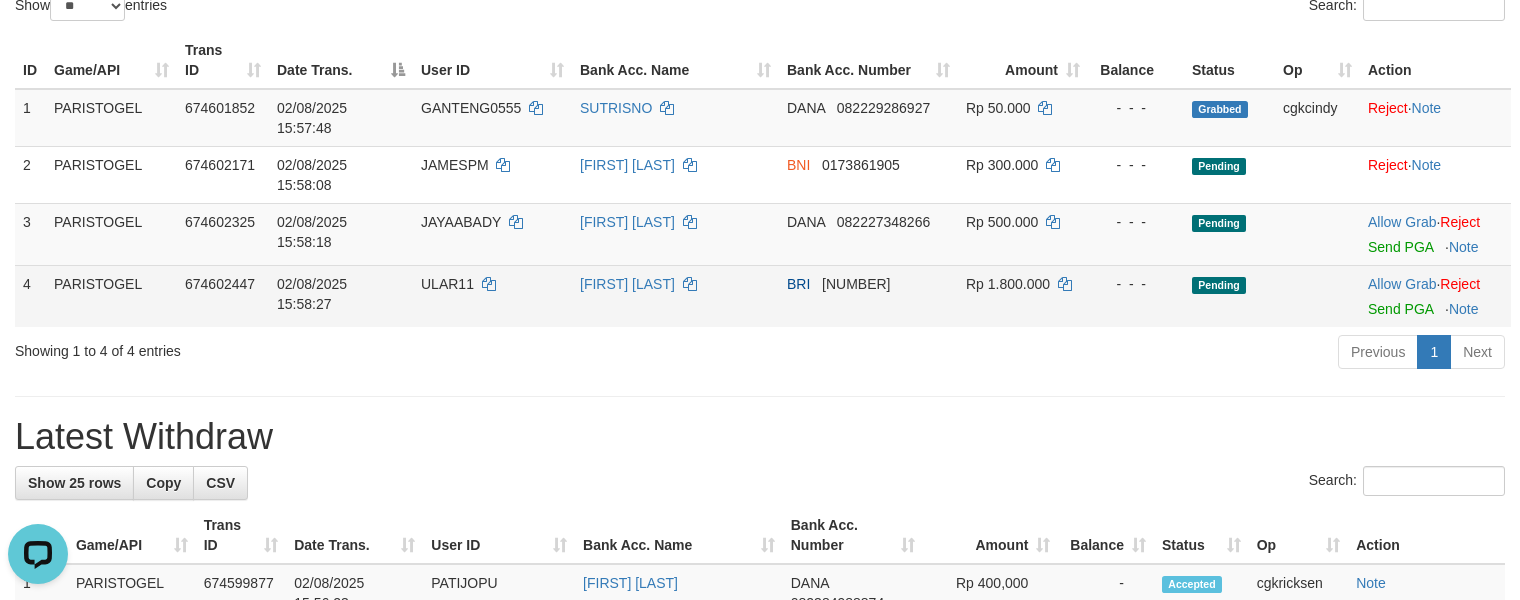 click on "ULAR11" at bounding box center [447, 284] 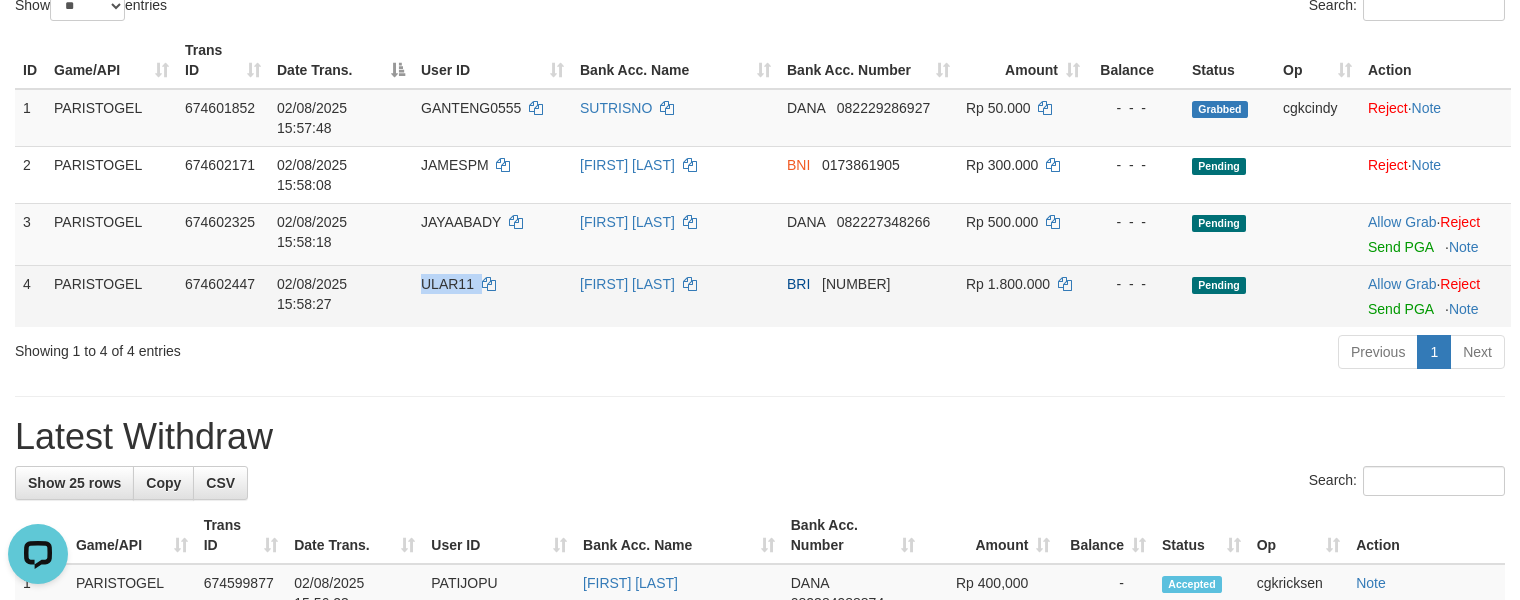 click on "ULAR11" at bounding box center (447, 284) 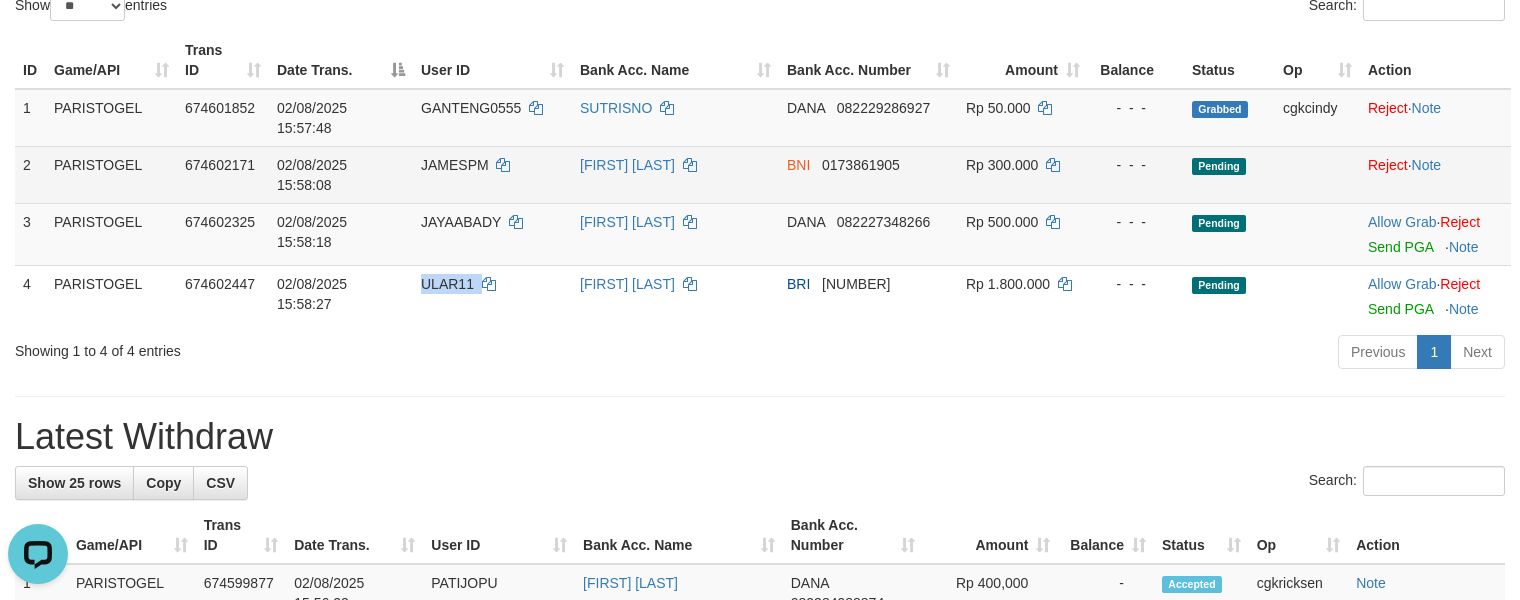 copy on "ULAR11" 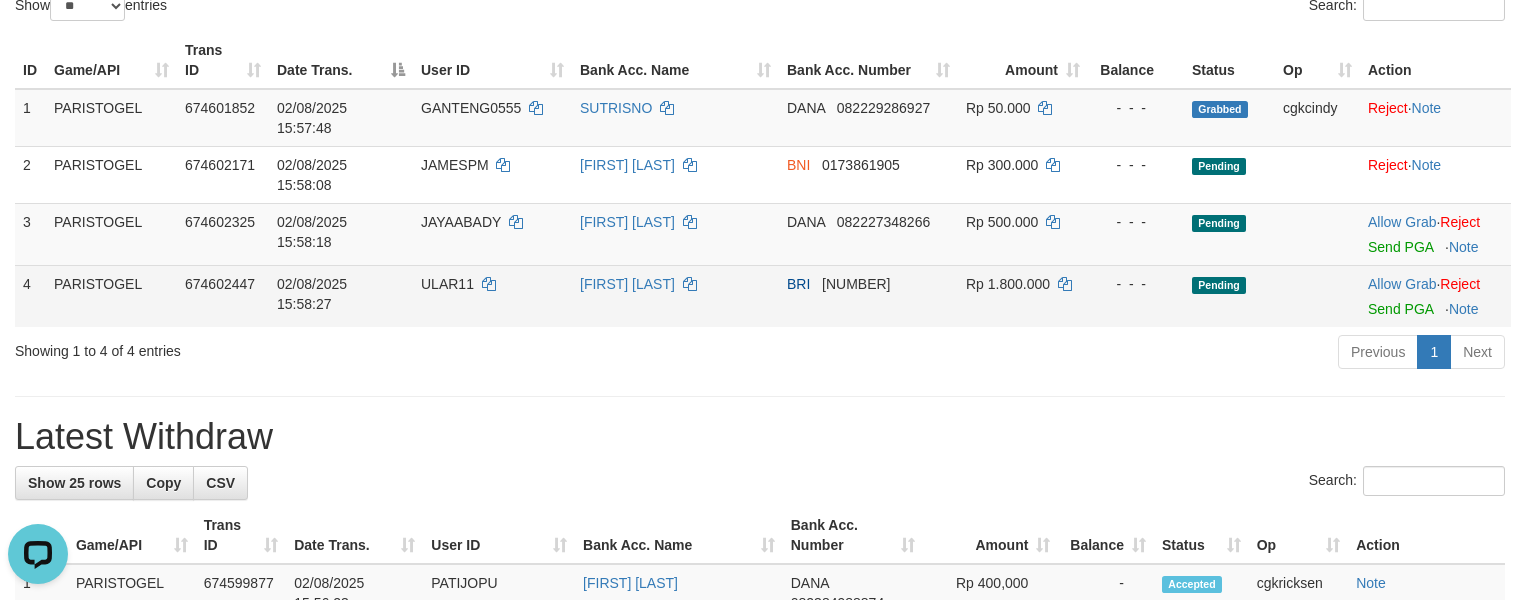 click on "[LAST] [LAST]" at bounding box center [675, 296] 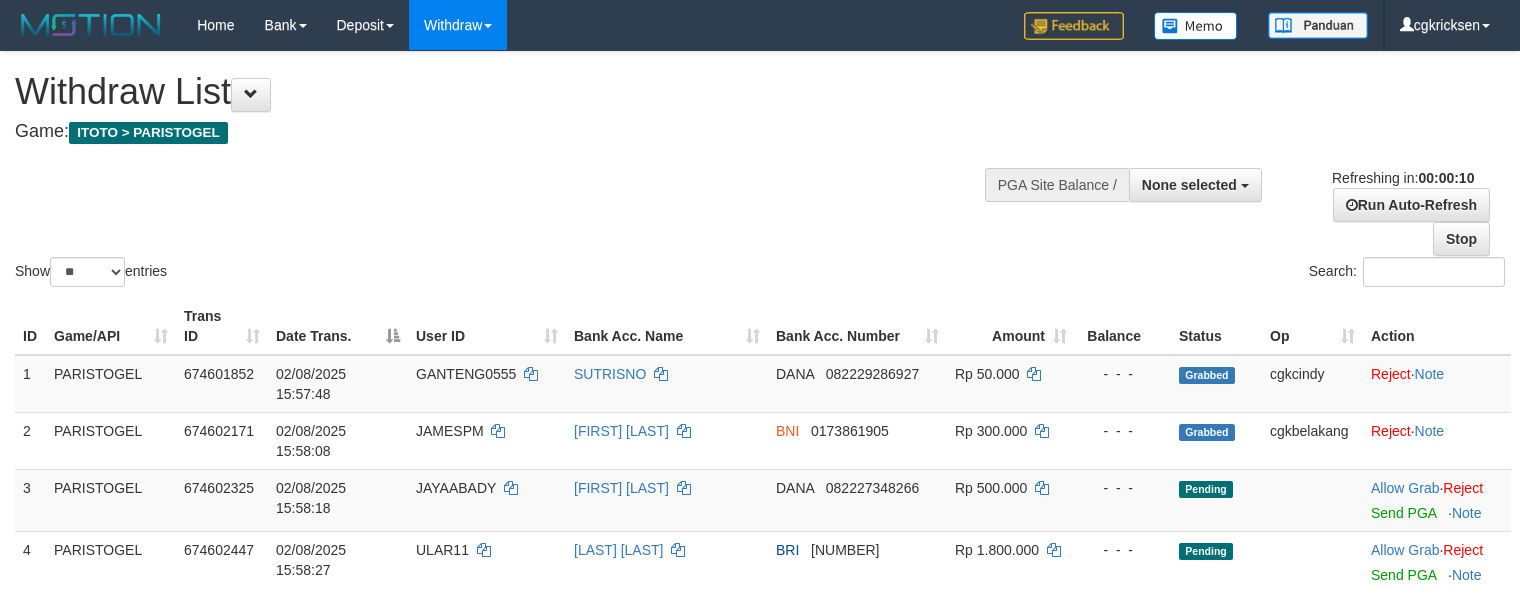 select 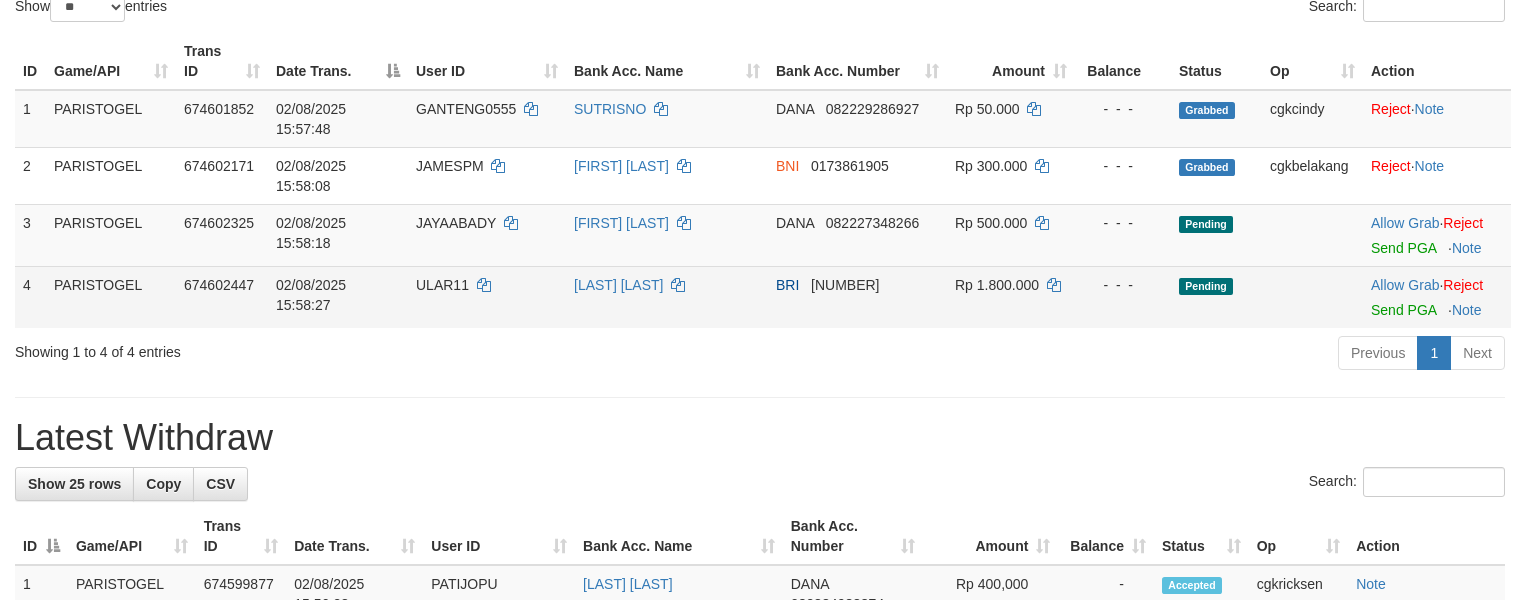 scroll, scrollTop: 266, scrollLeft: 0, axis: vertical 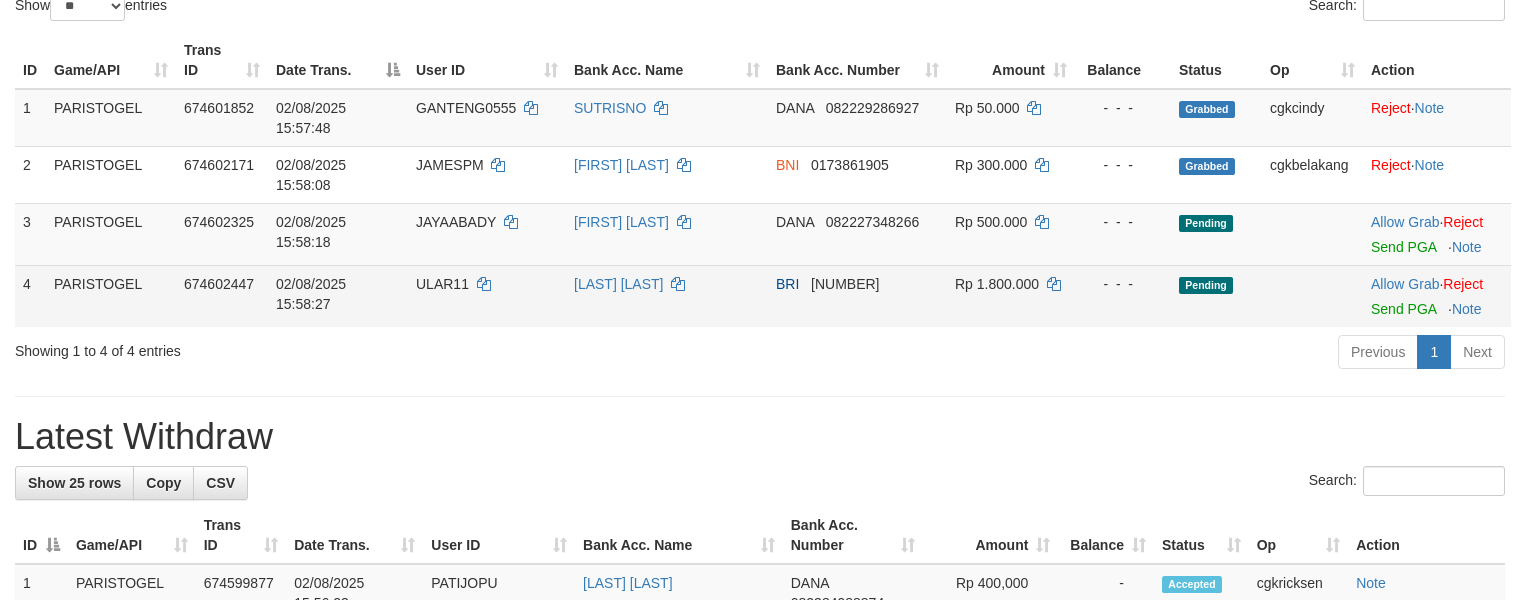 click on "[LAST] [LAST]" at bounding box center (667, 296) 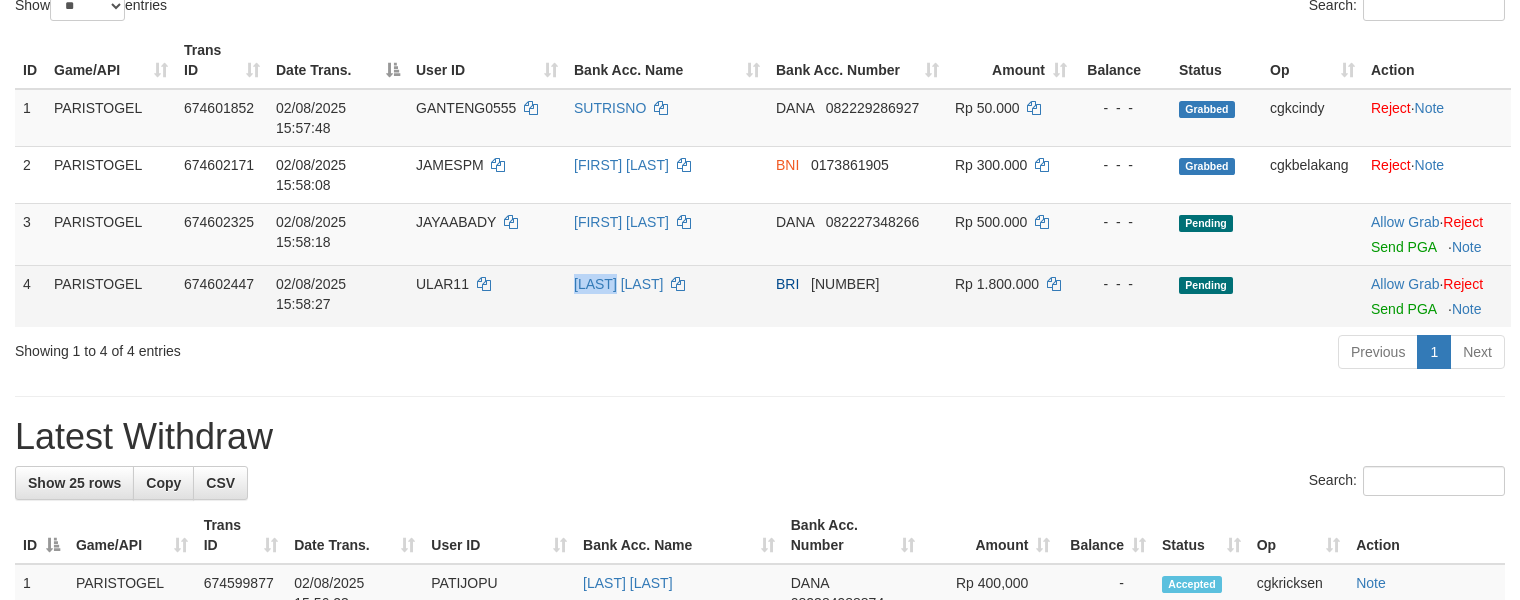 click on "[LAST] [LAST]" at bounding box center (667, 296) 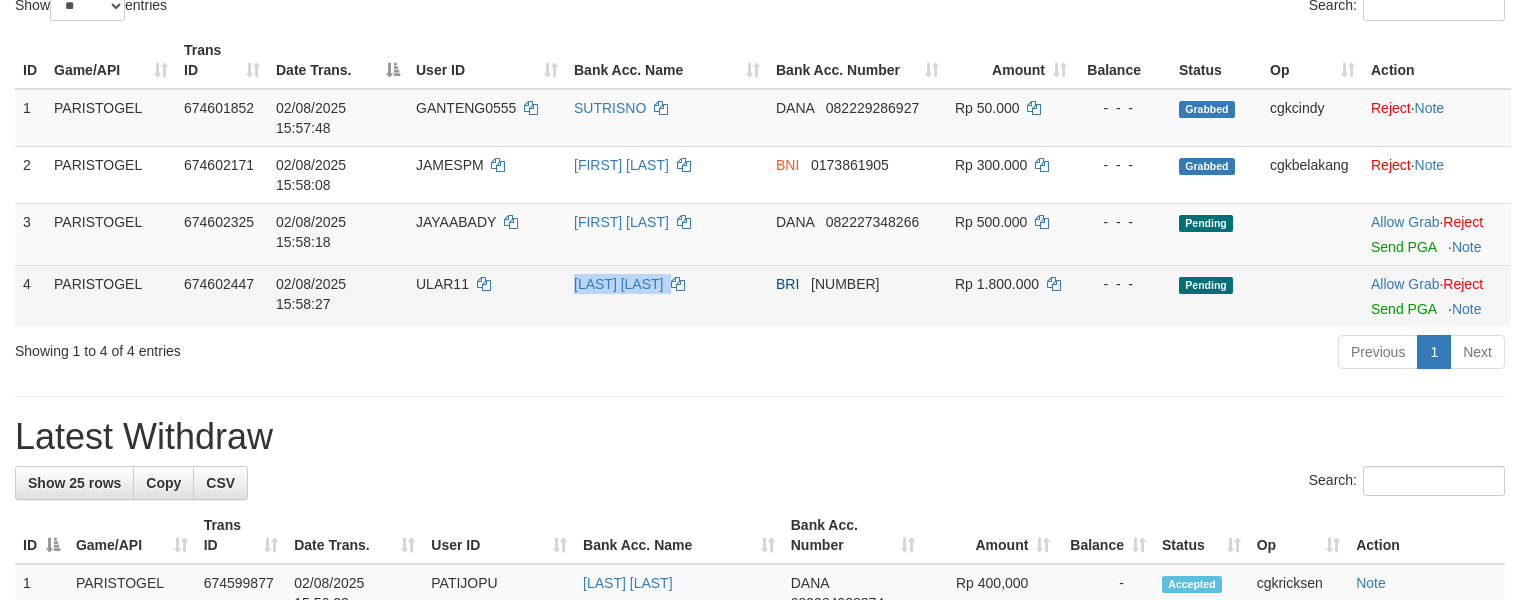 click on "[LAST] [LAST]" at bounding box center [667, 296] 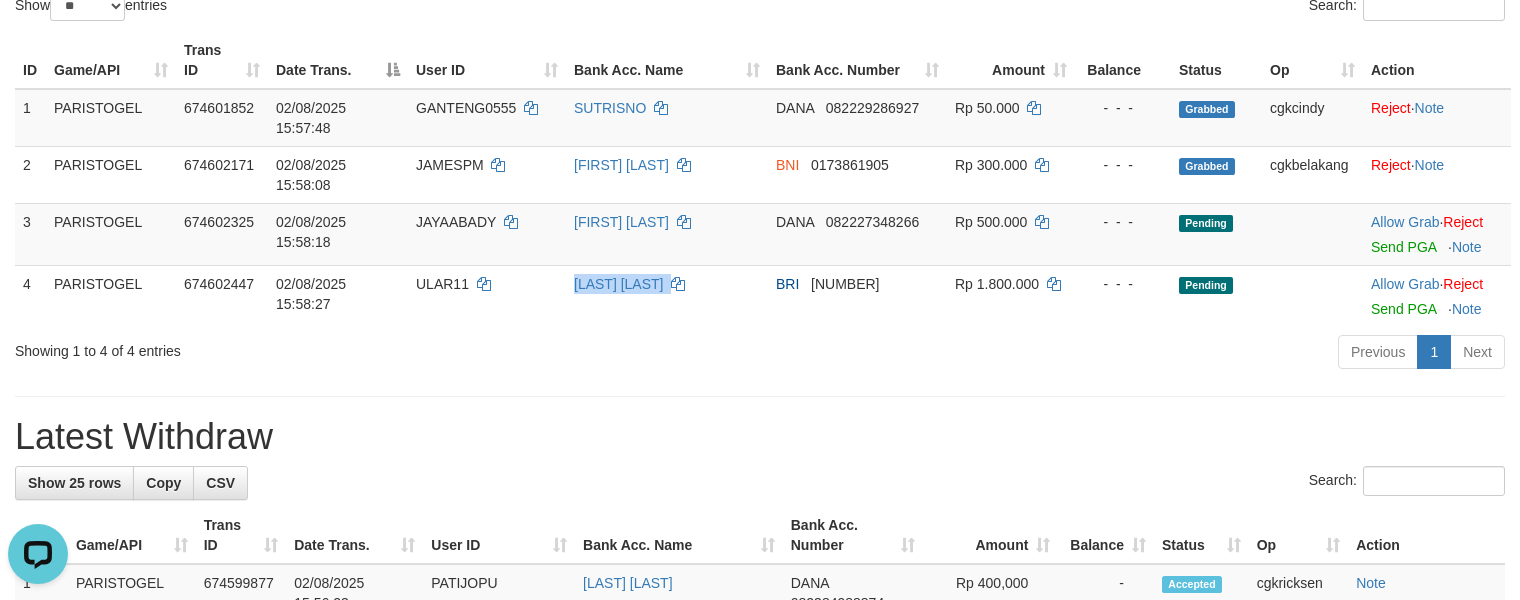 scroll, scrollTop: 0, scrollLeft: 0, axis: both 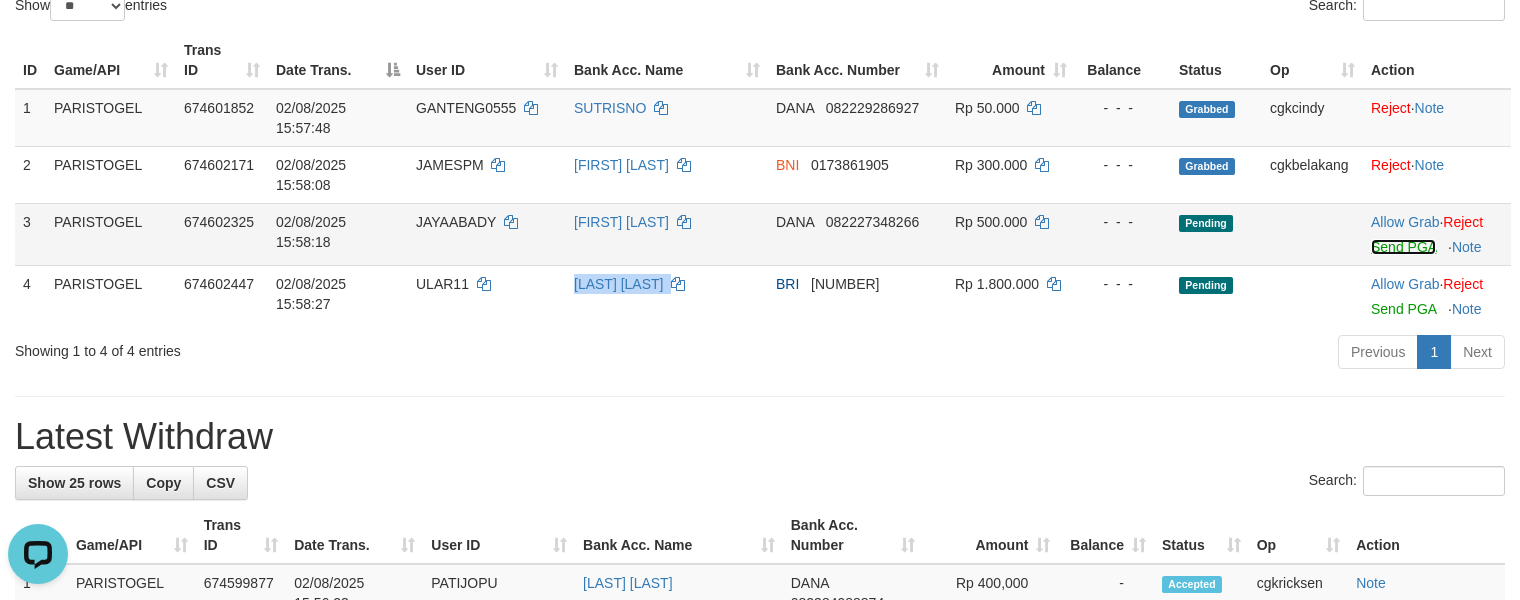 click on "Send PGA" at bounding box center (1403, 247) 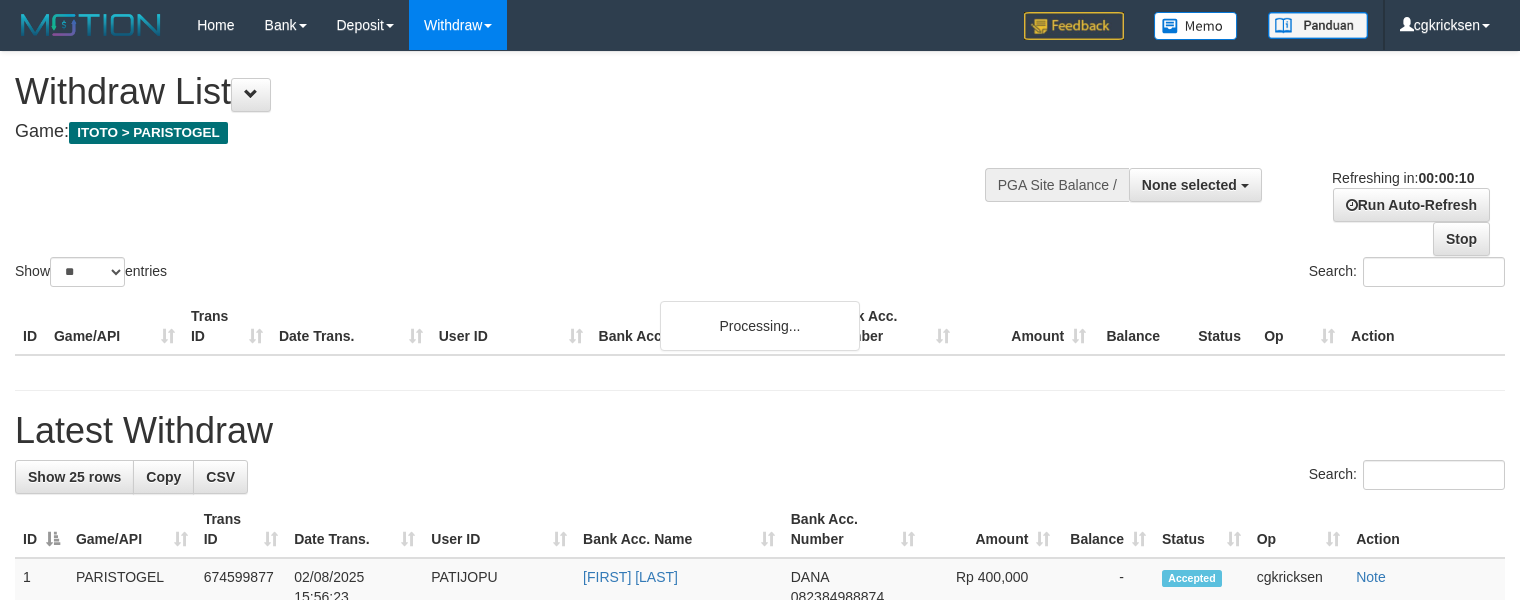 select 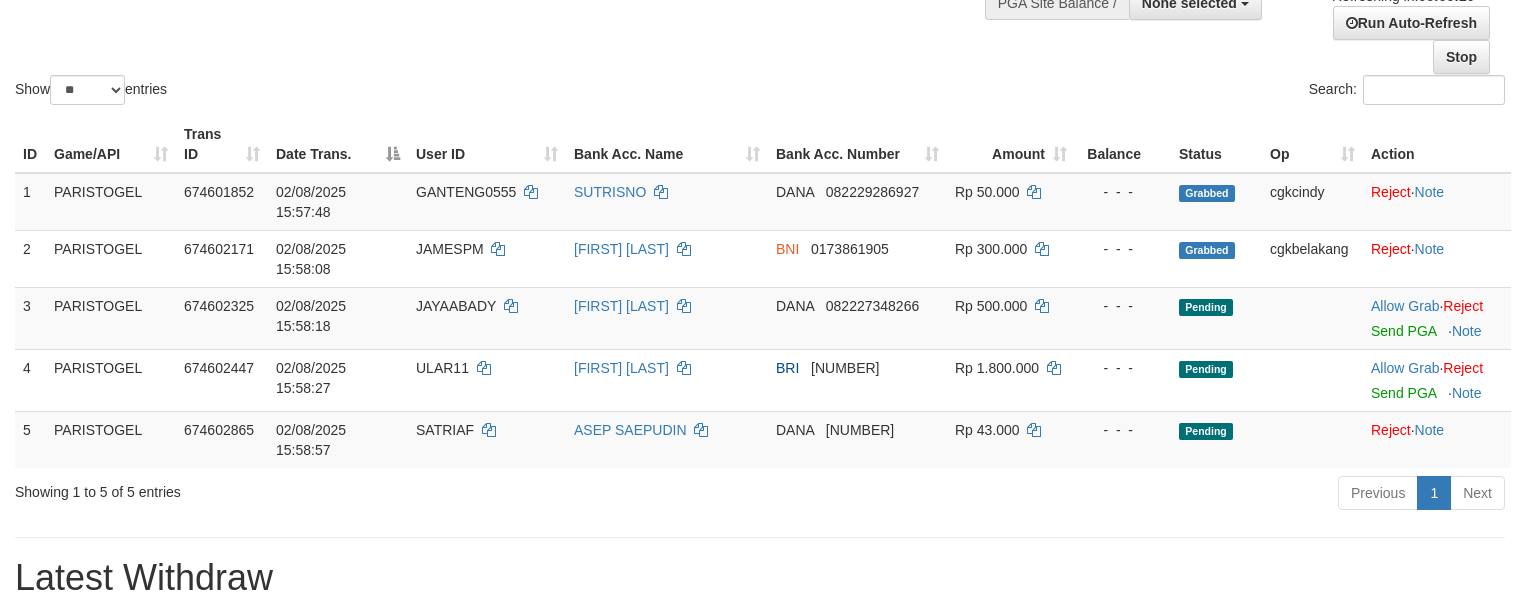 scroll, scrollTop: 400, scrollLeft: 0, axis: vertical 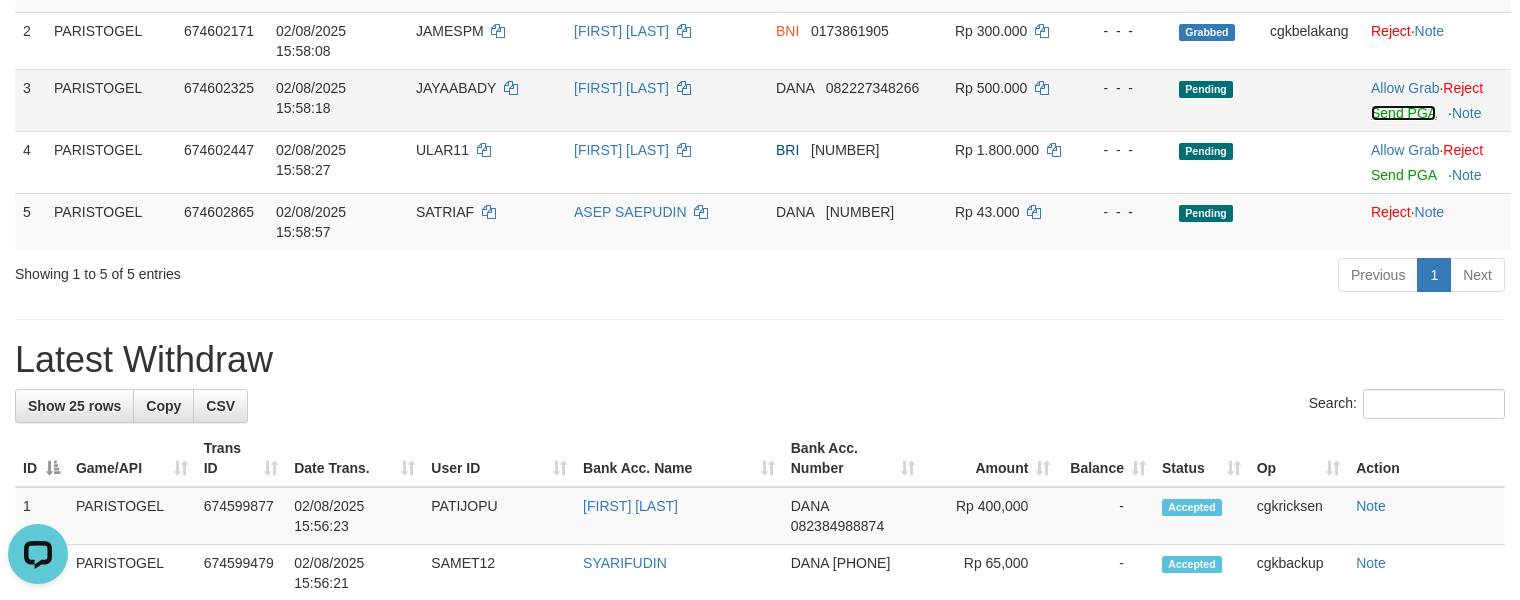 click on "Send PGA" at bounding box center (1403, 113) 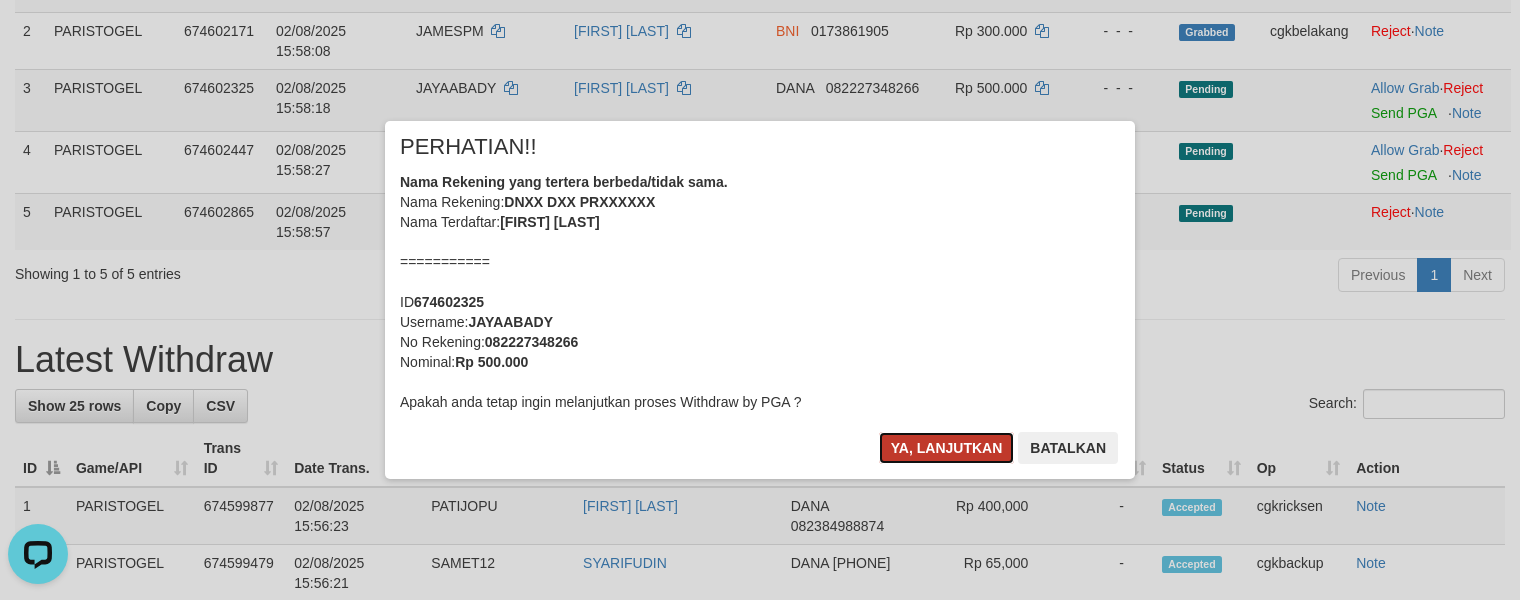 click on "Ya, lanjutkan" at bounding box center [947, 448] 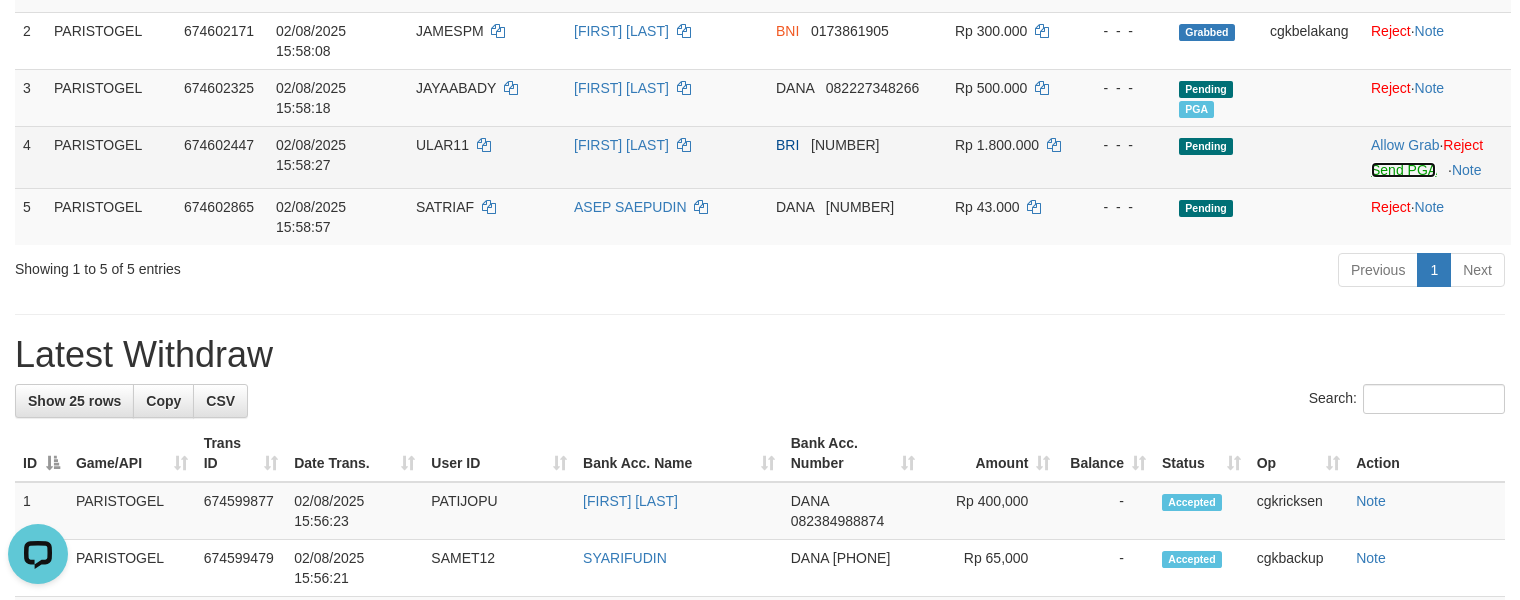 click on "Send PGA" at bounding box center (1403, 170) 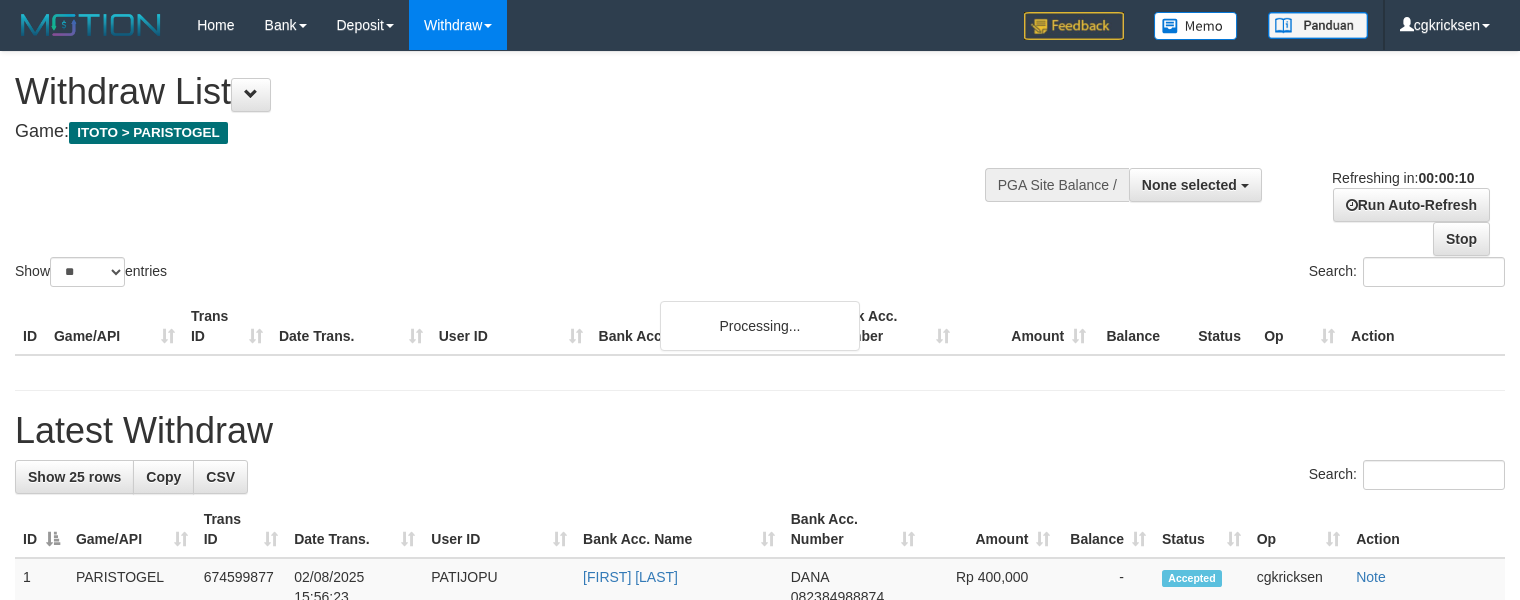 select 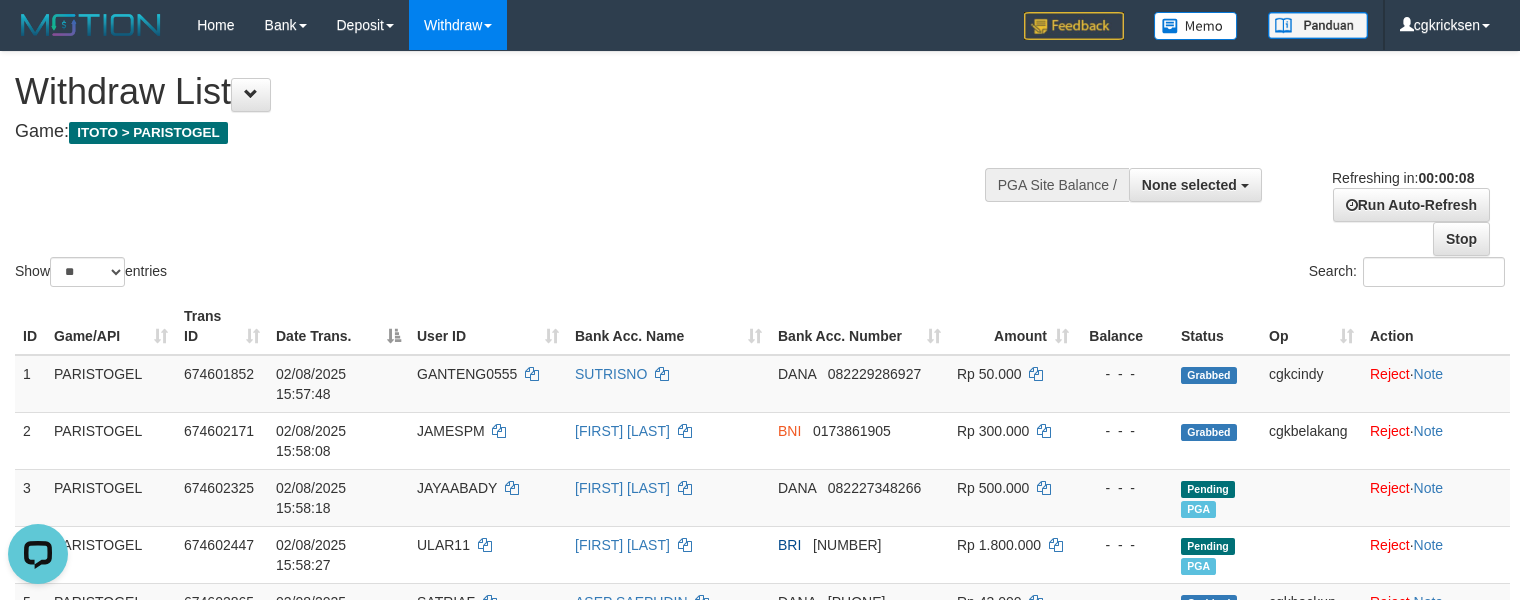 scroll, scrollTop: 0, scrollLeft: 0, axis: both 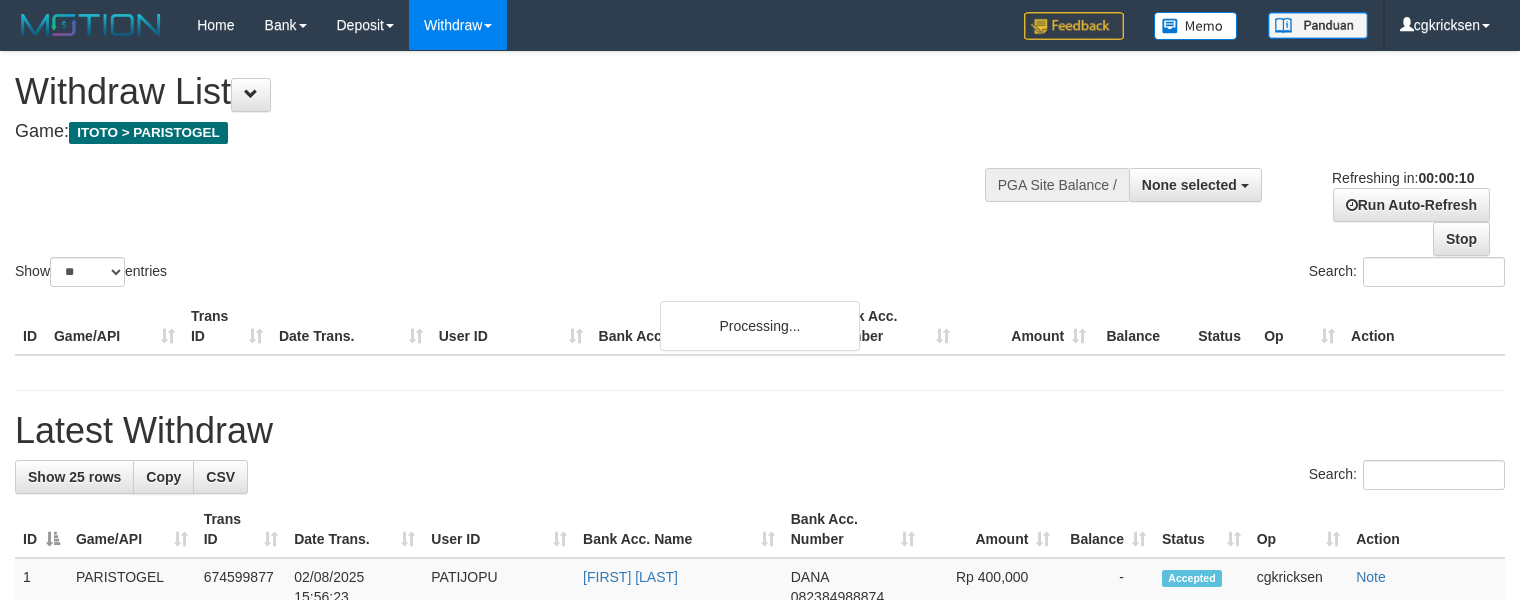 select 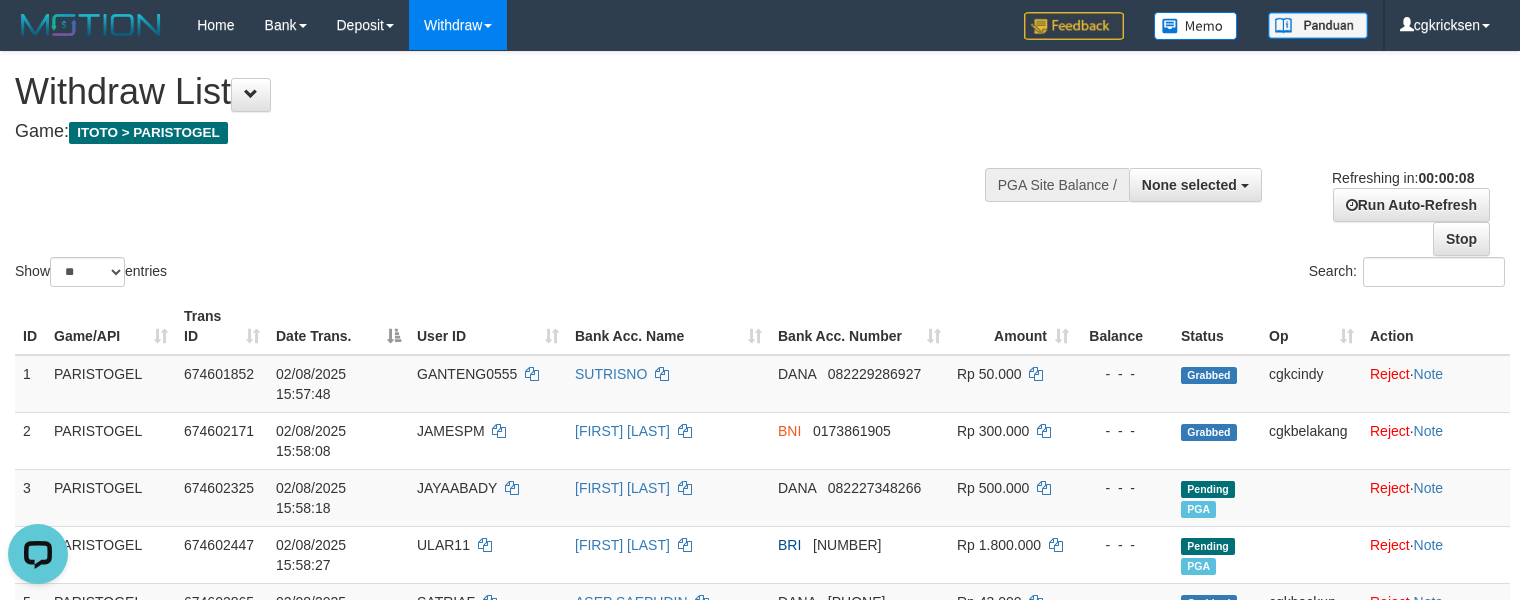 scroll, scrollTop: 0, scrollLeft: 0, axis: both 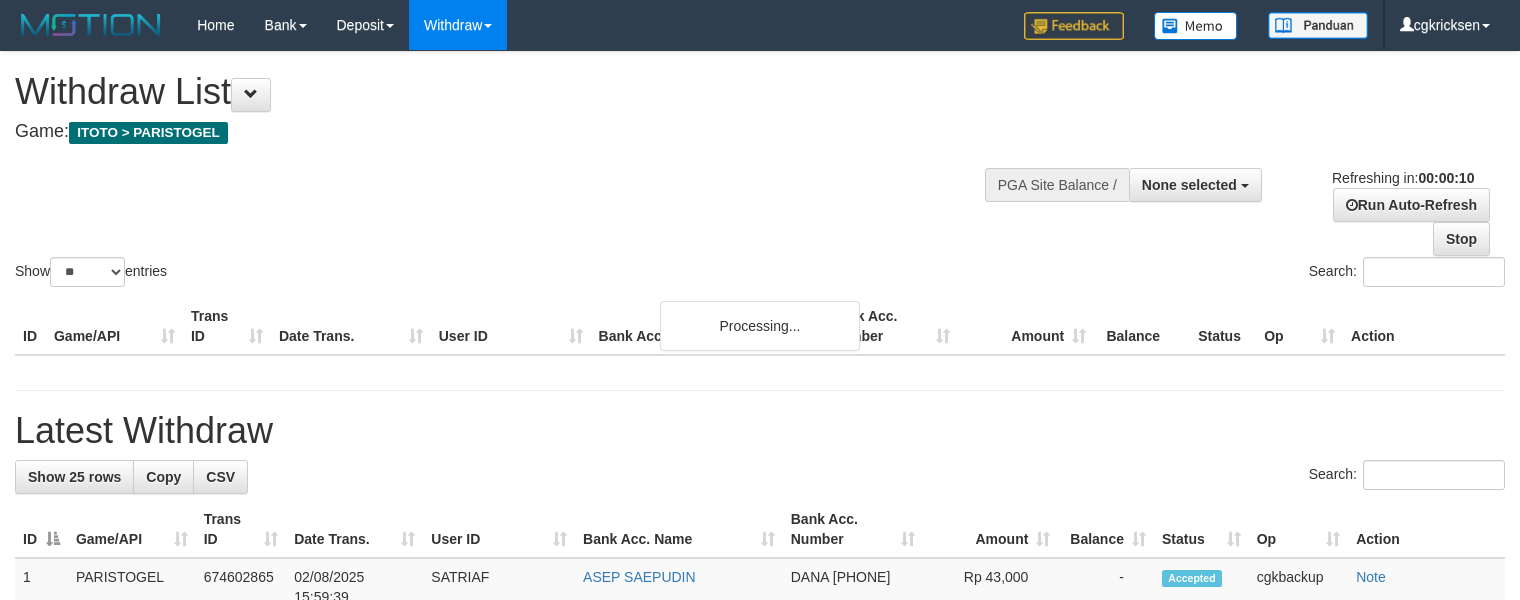 select 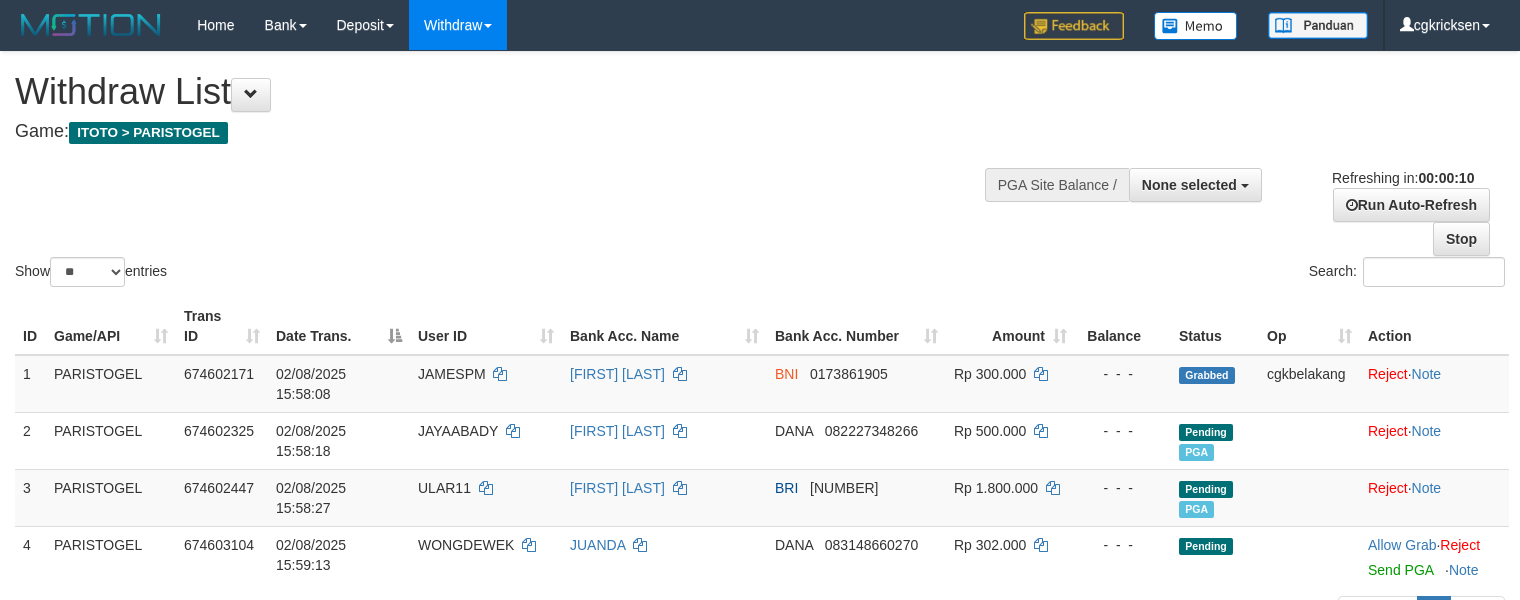 scroll, scrollTop: 133, scrollLeft: 0, axis: vertical 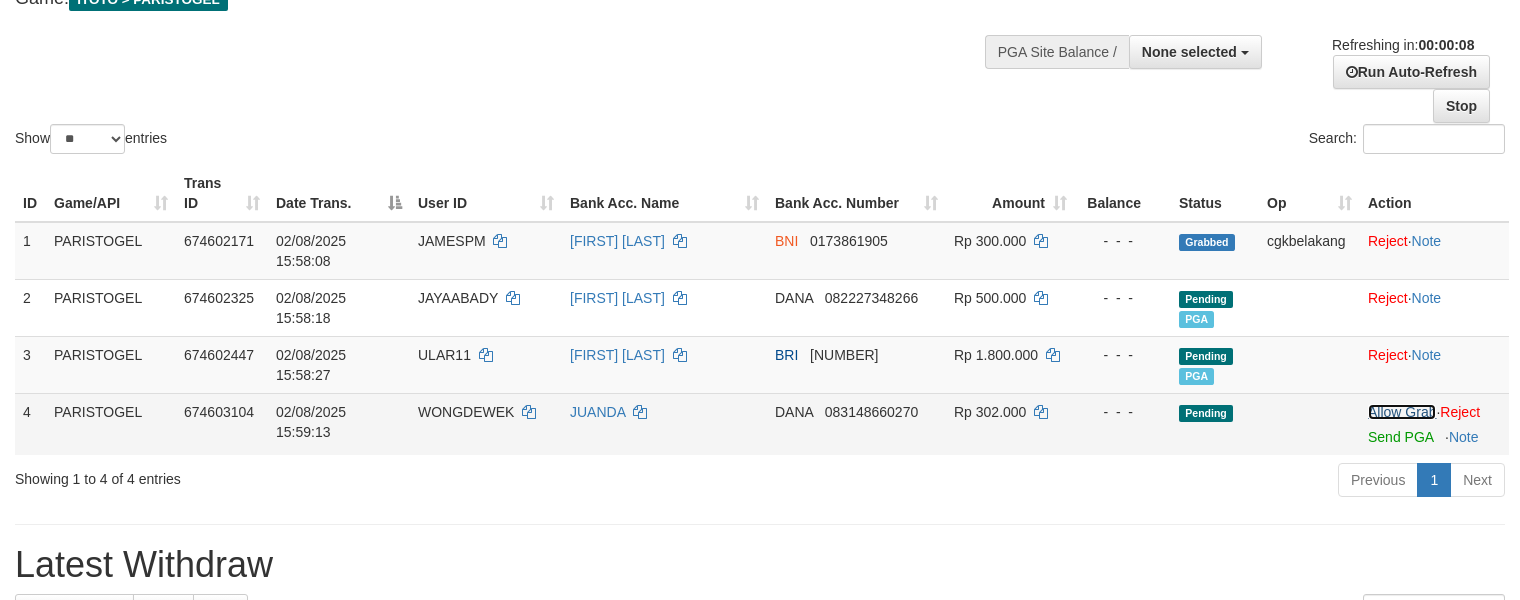 click on "Allow Grab" at bounding box center (1402, 412) 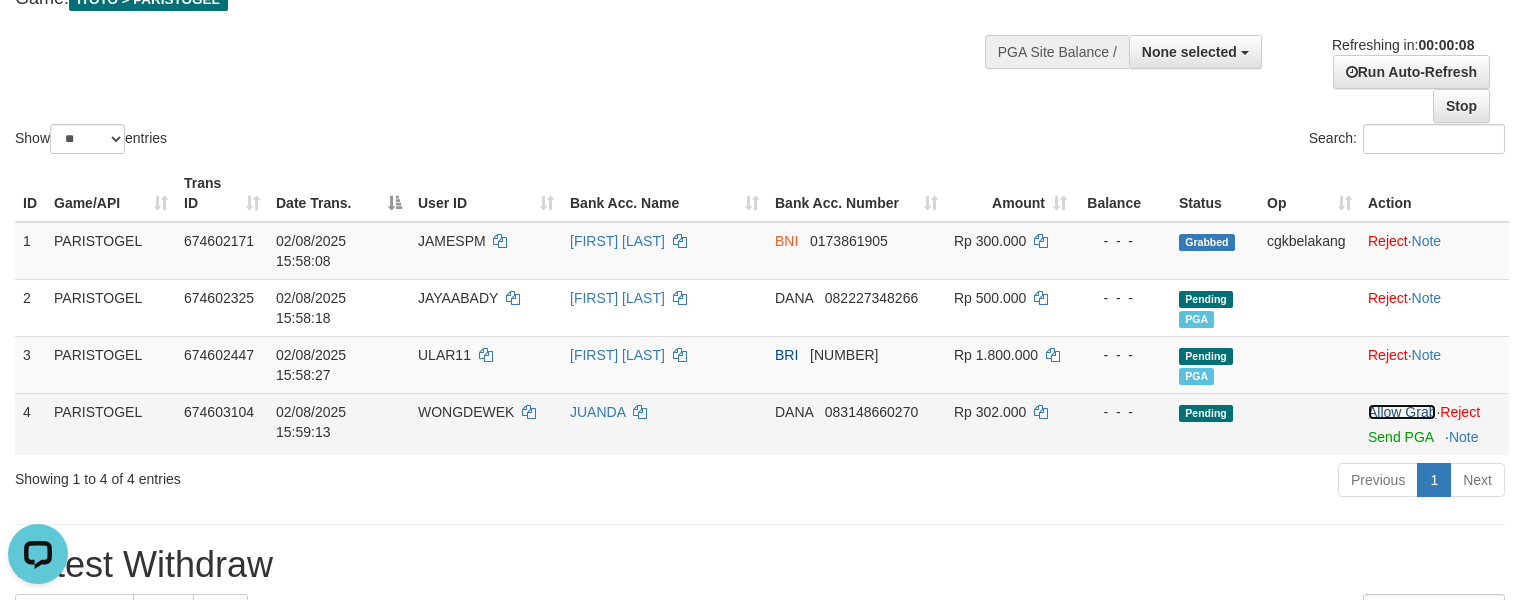 scroll, scrollTop: 0, scrollLeft: 0, axis: both 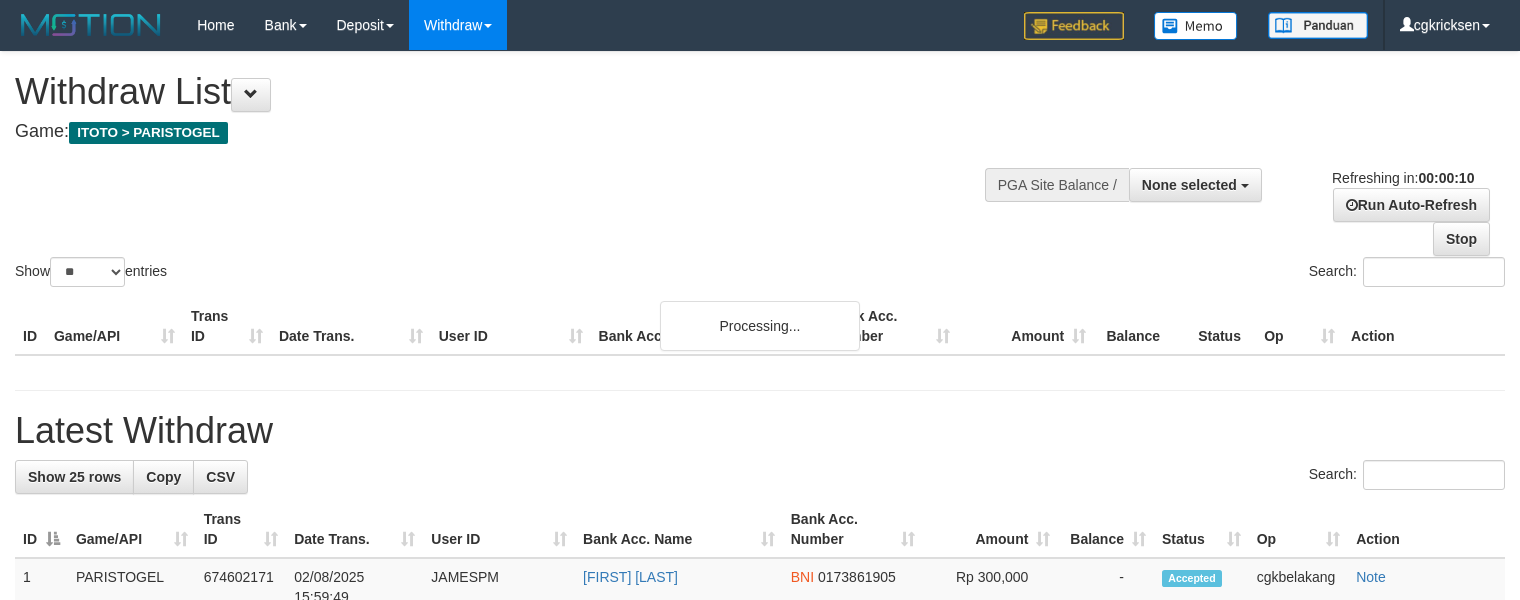 select 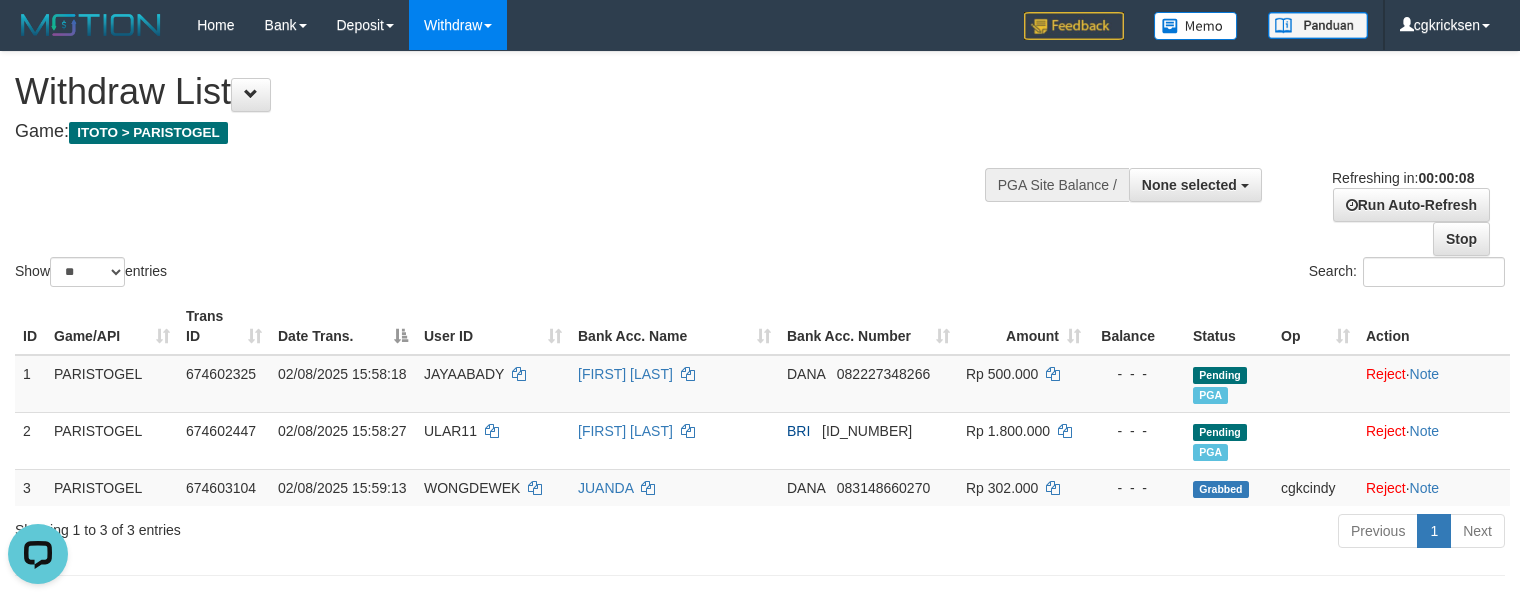 scroll, scrollTop: 0, scrollLeft: 0, axis: both 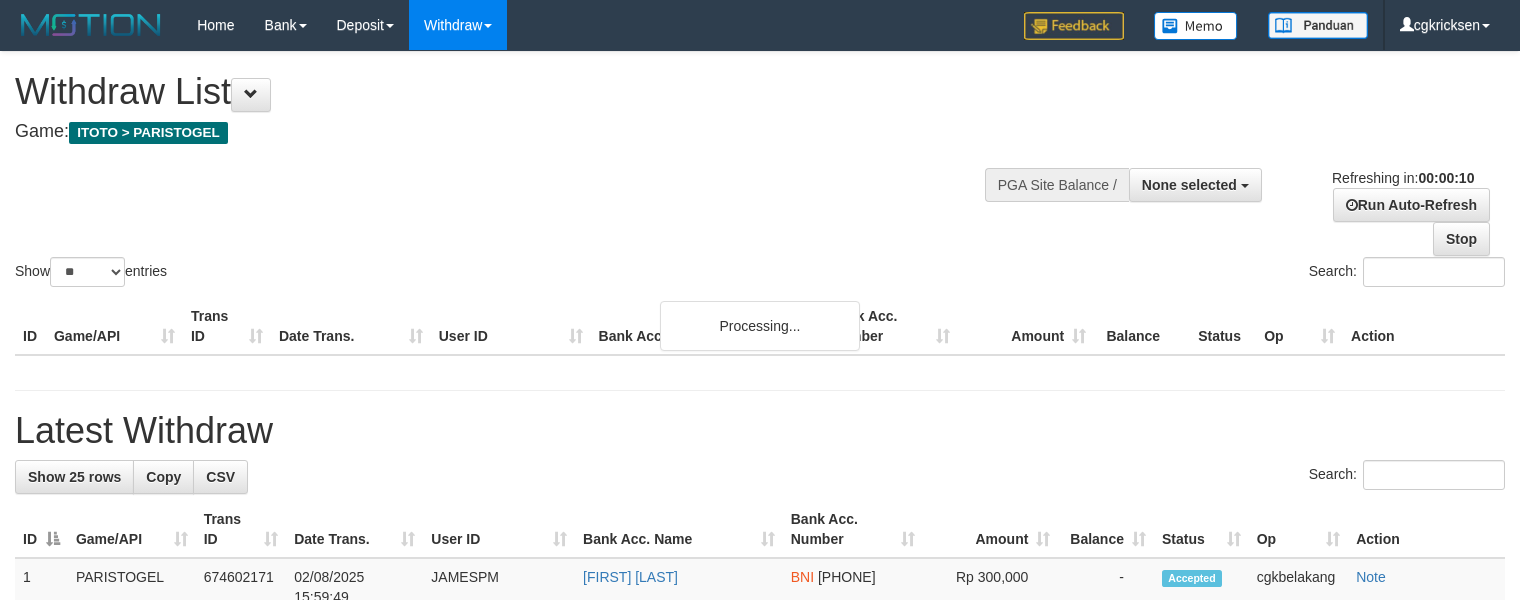 select 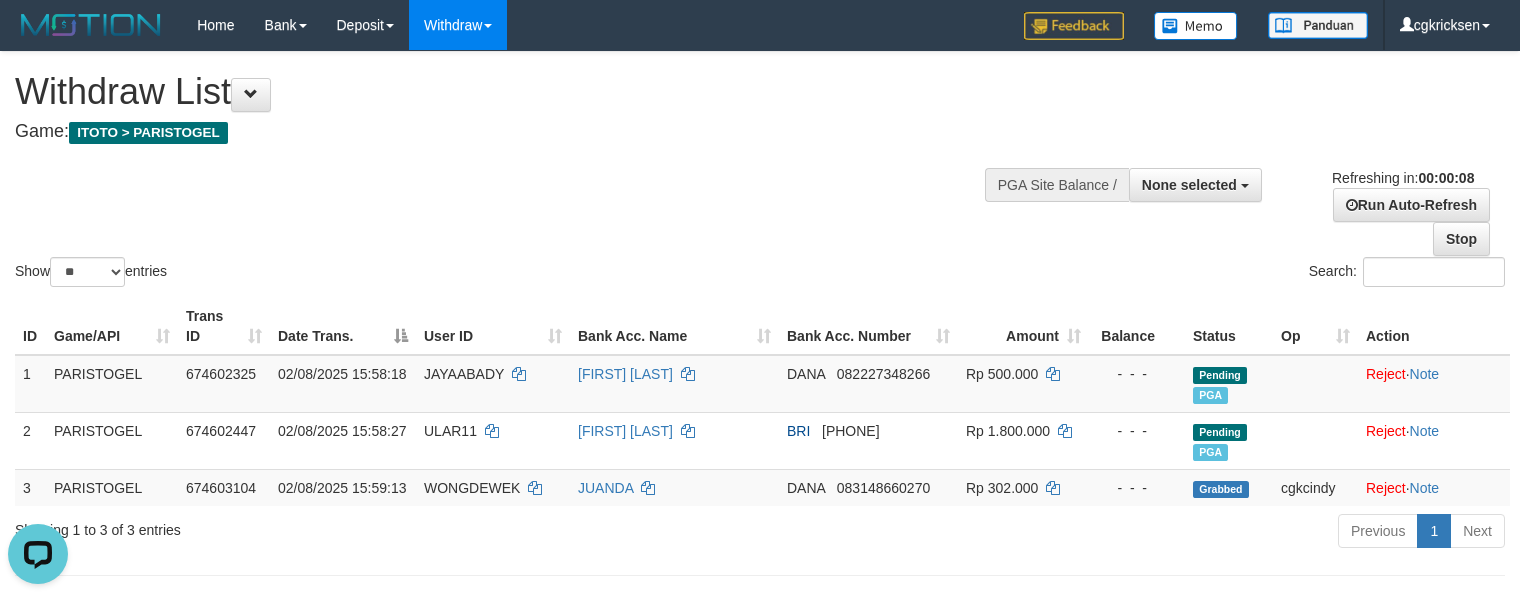 scroll, scrollTop: 0, scrollLeft: 0, axis: both 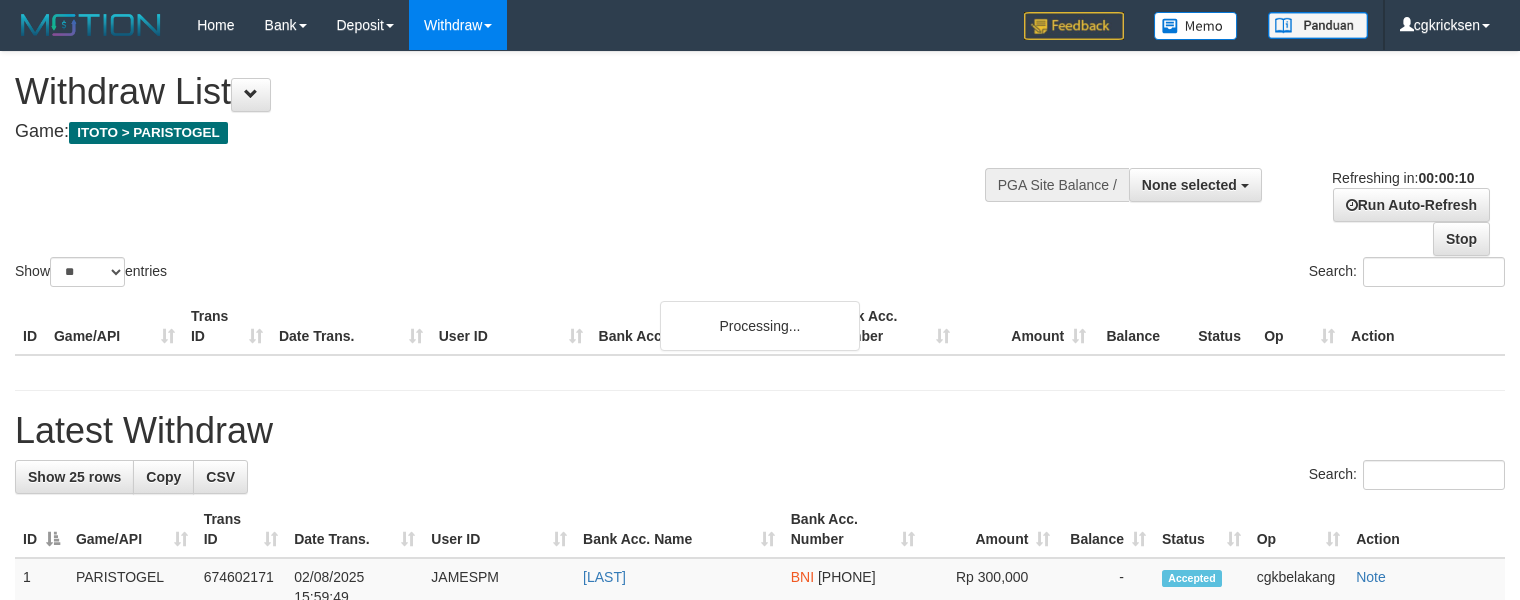 select 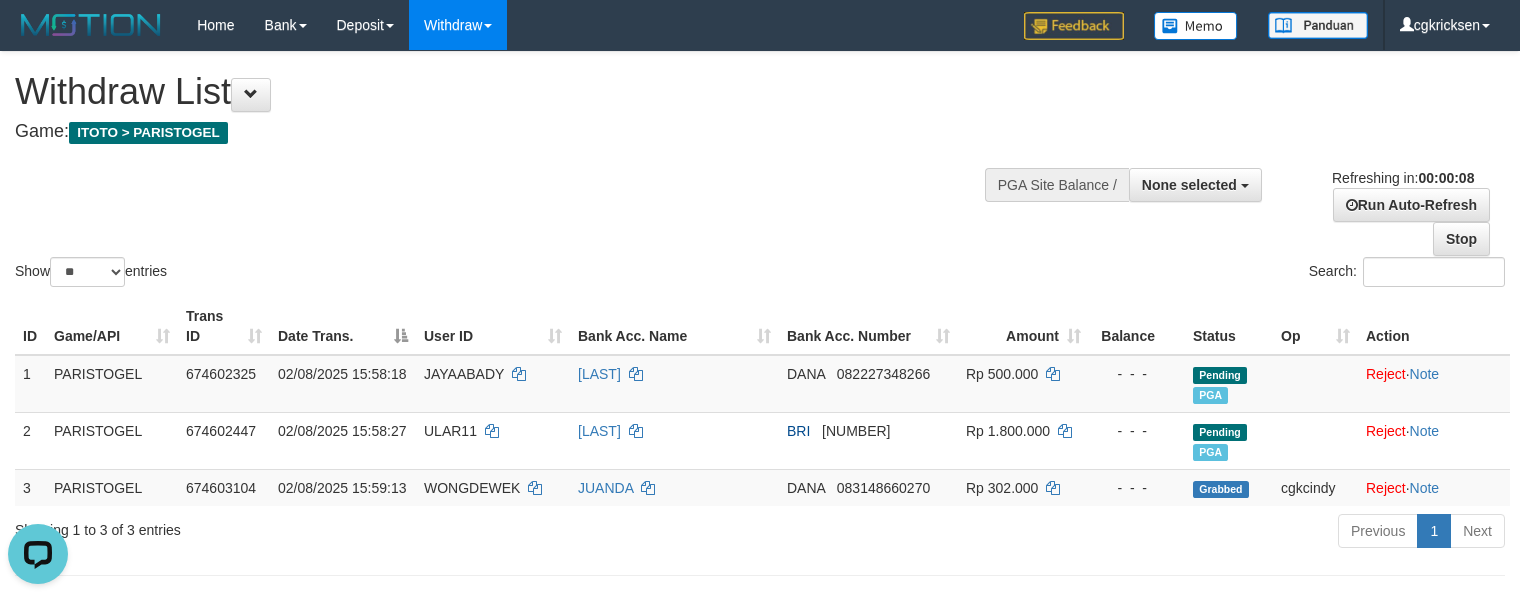scroll, scrollTop: 0, scrollLeft: 0, axis: both 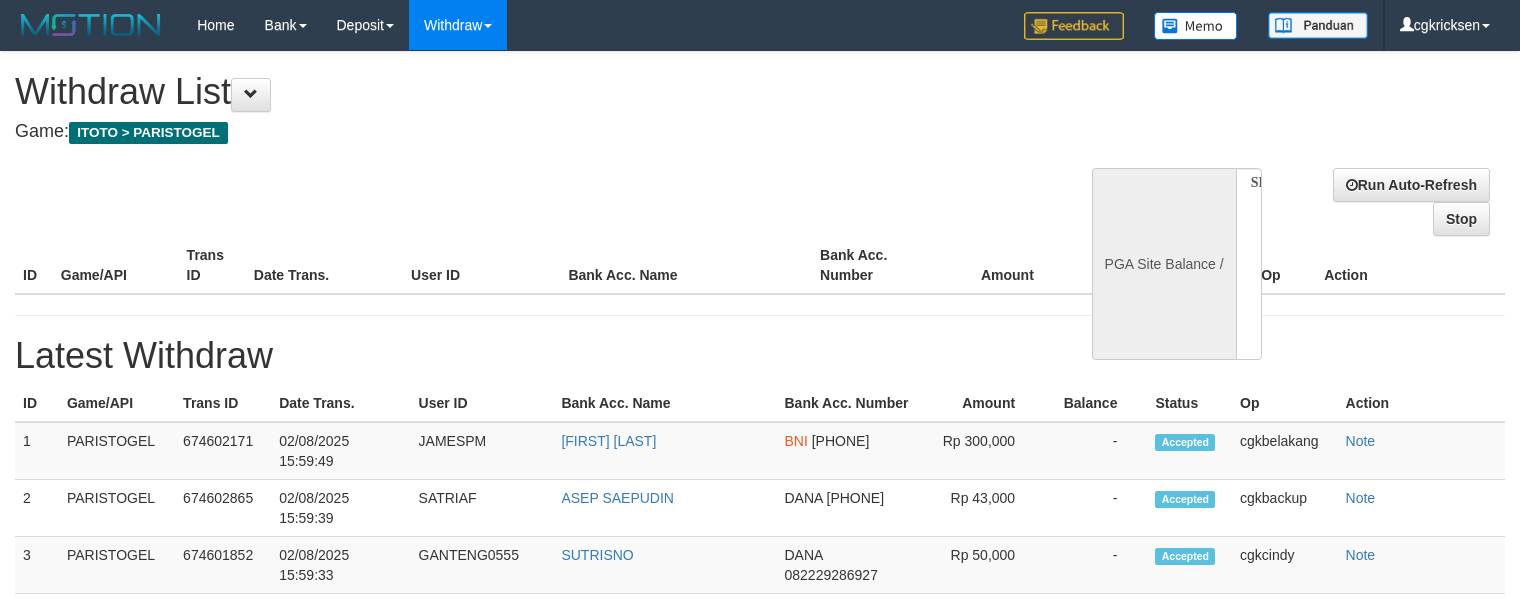 select 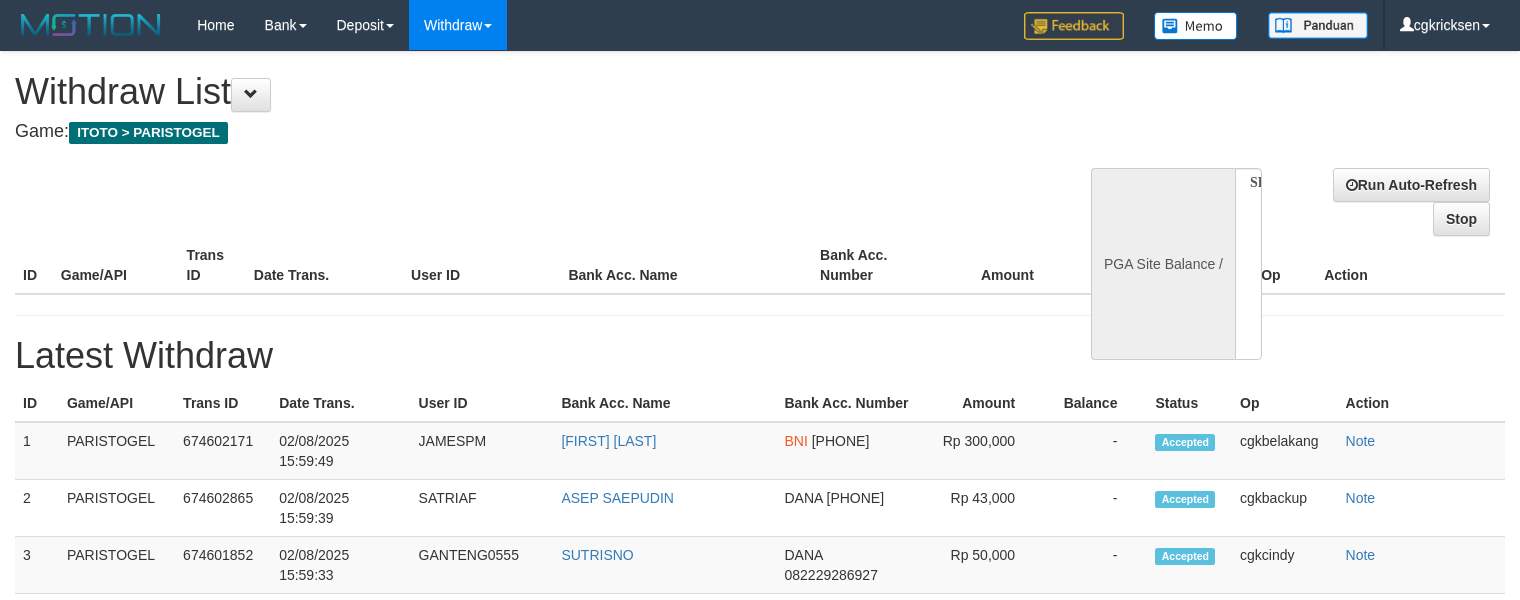scroll, scrollTop: 0, scrollLeft: 0, axis: both 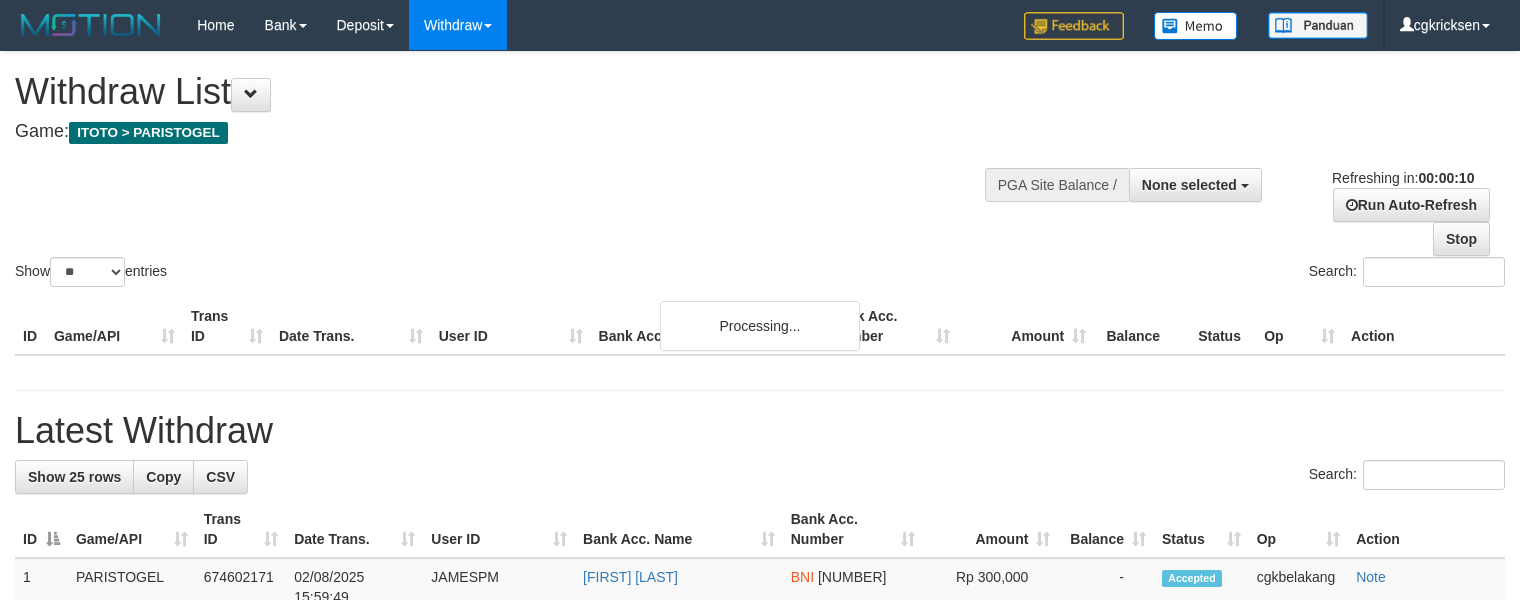 select 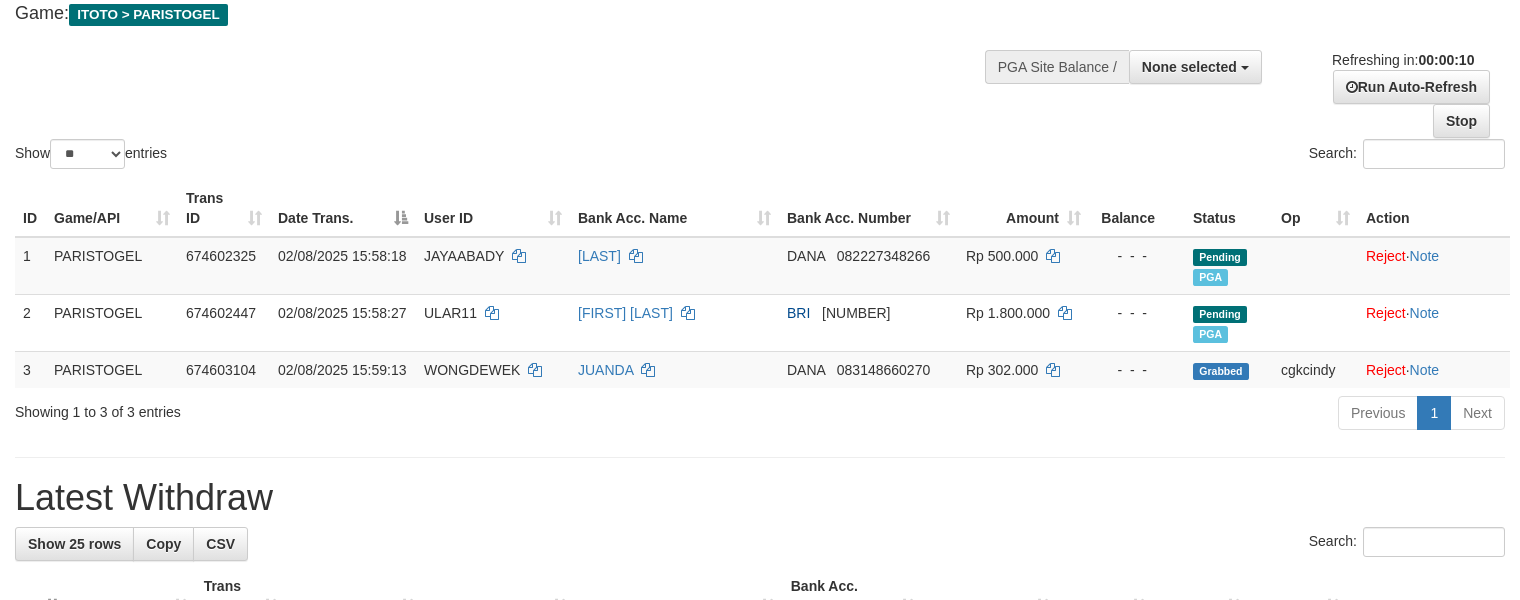 scroll, scrollTop: 266, scrollLeft: 0, axis: vertical 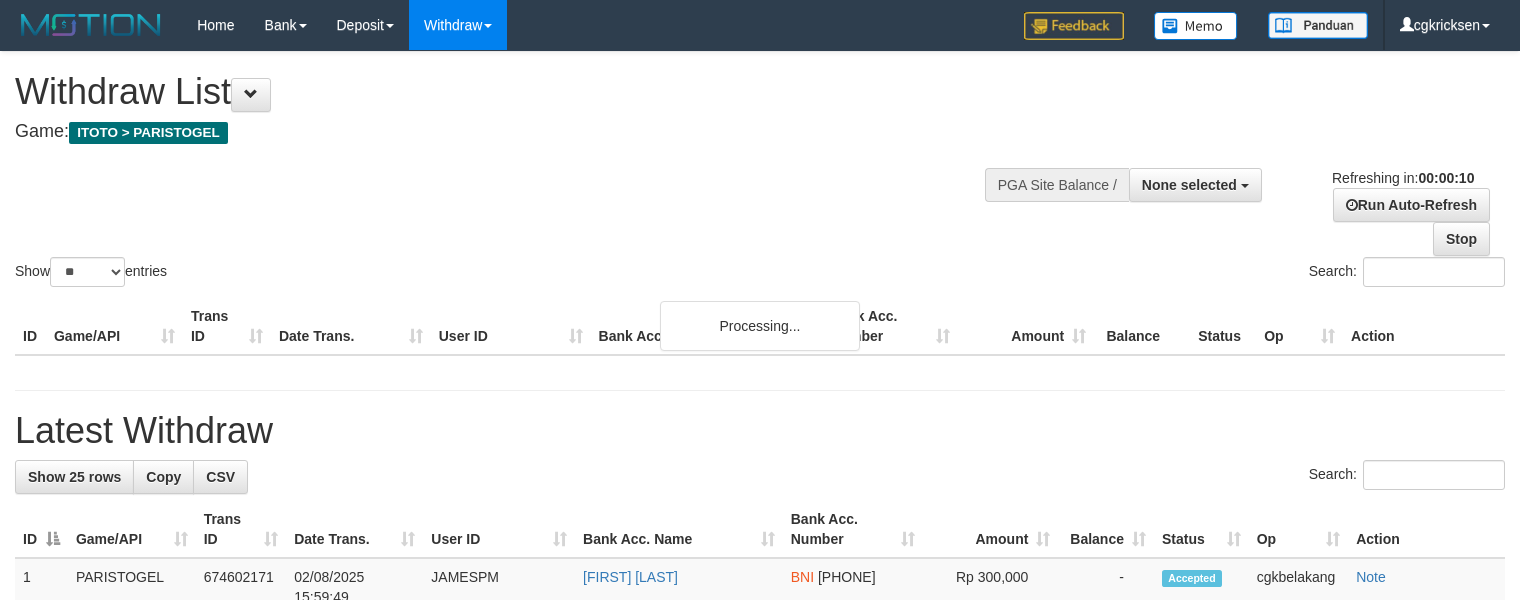 select 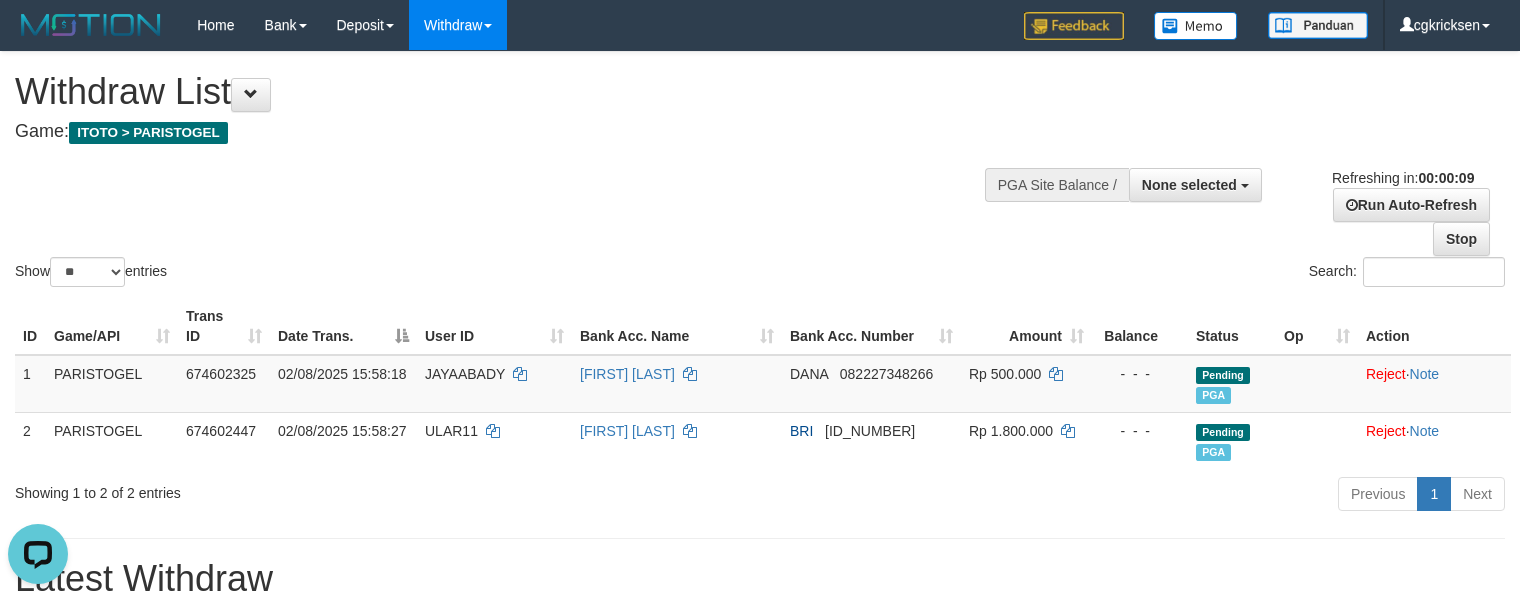 scroll, scrollTop: 0, scrollLeft: 0, axis: both 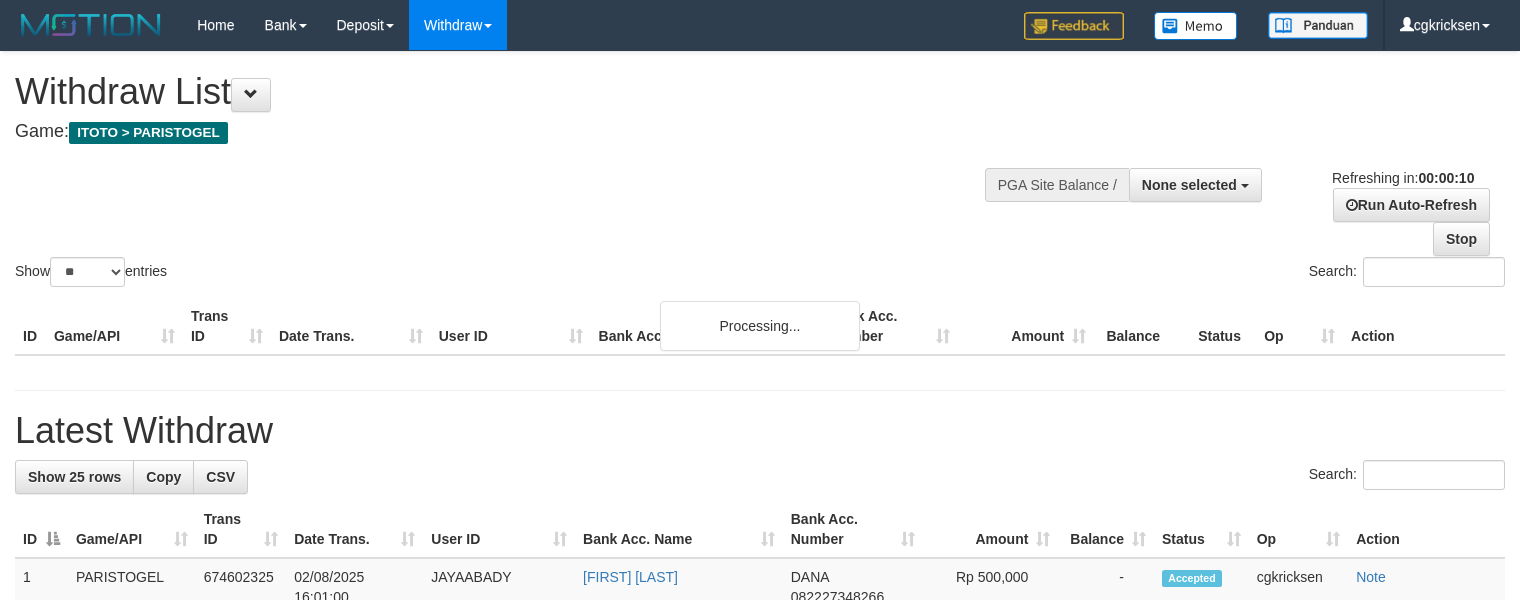 select 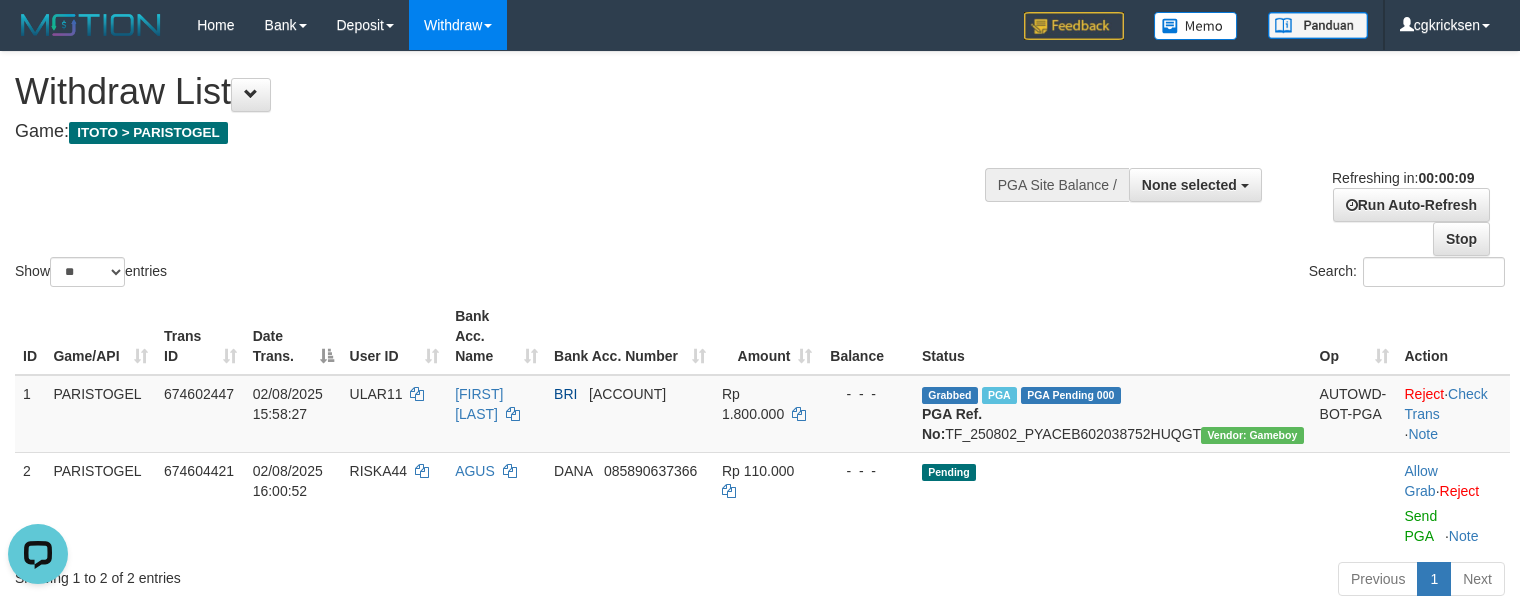 scroll, scrollTop: 0, scrollLeft: 0, axis: both 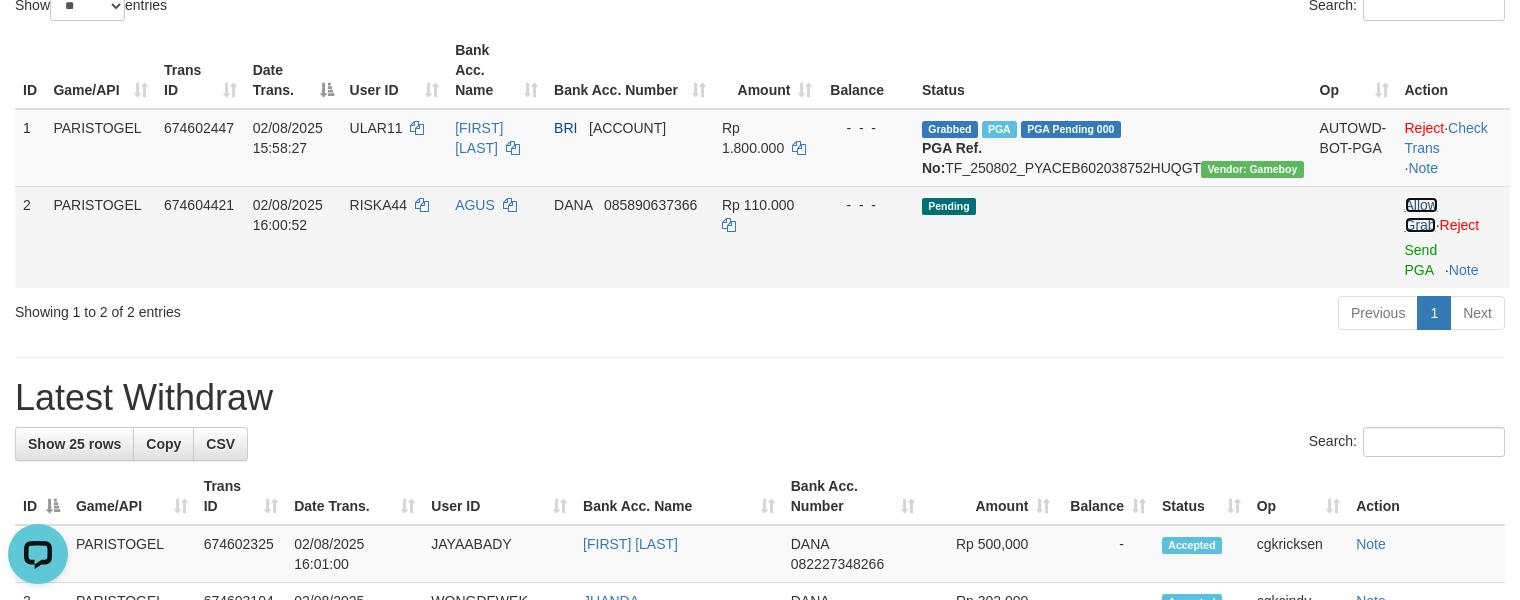 click on "Allow Grab" at bounding box center [1421, 215] 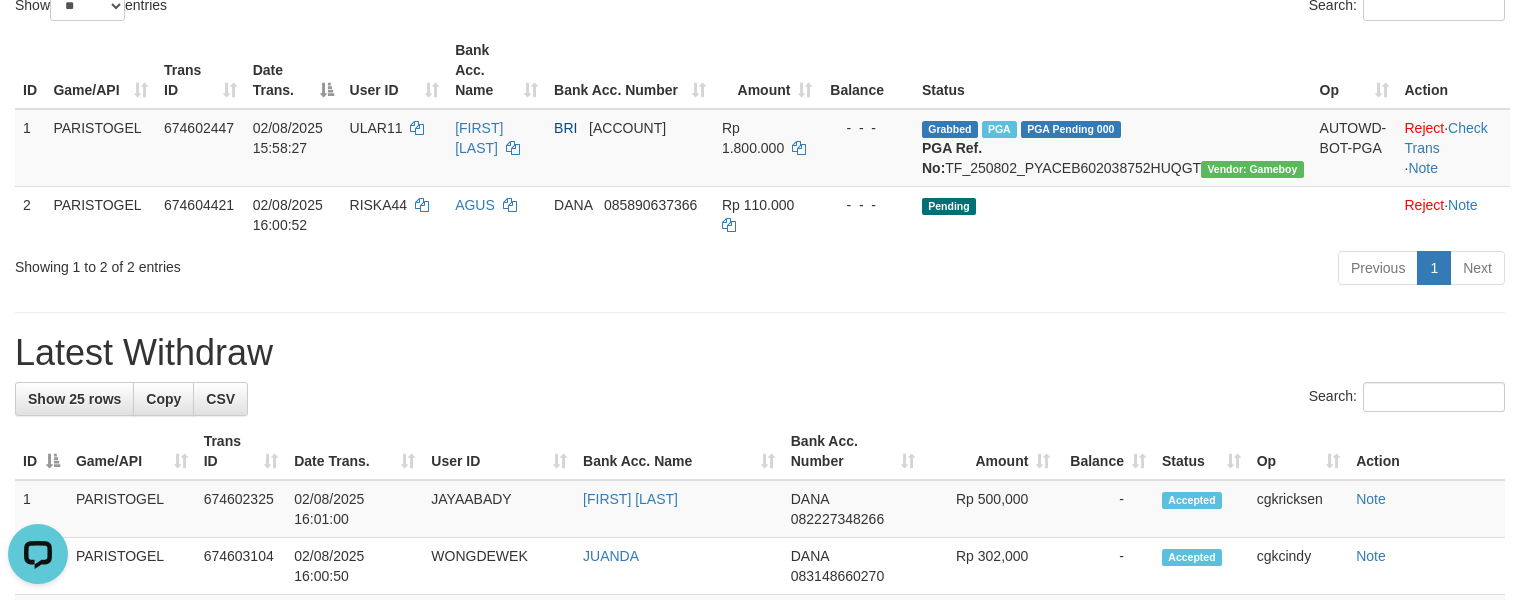 click on "Search:" at bounding box center [760, 399] 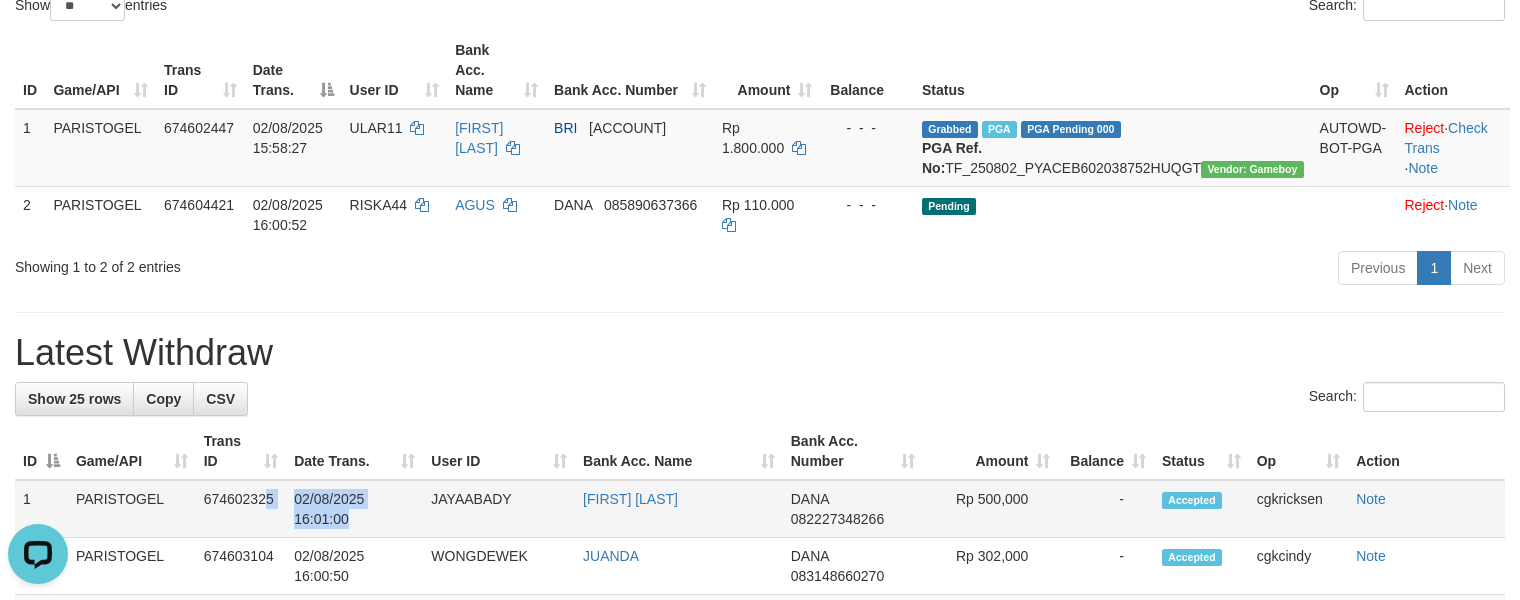 copy on "5
02/08/2025 16:01:00" 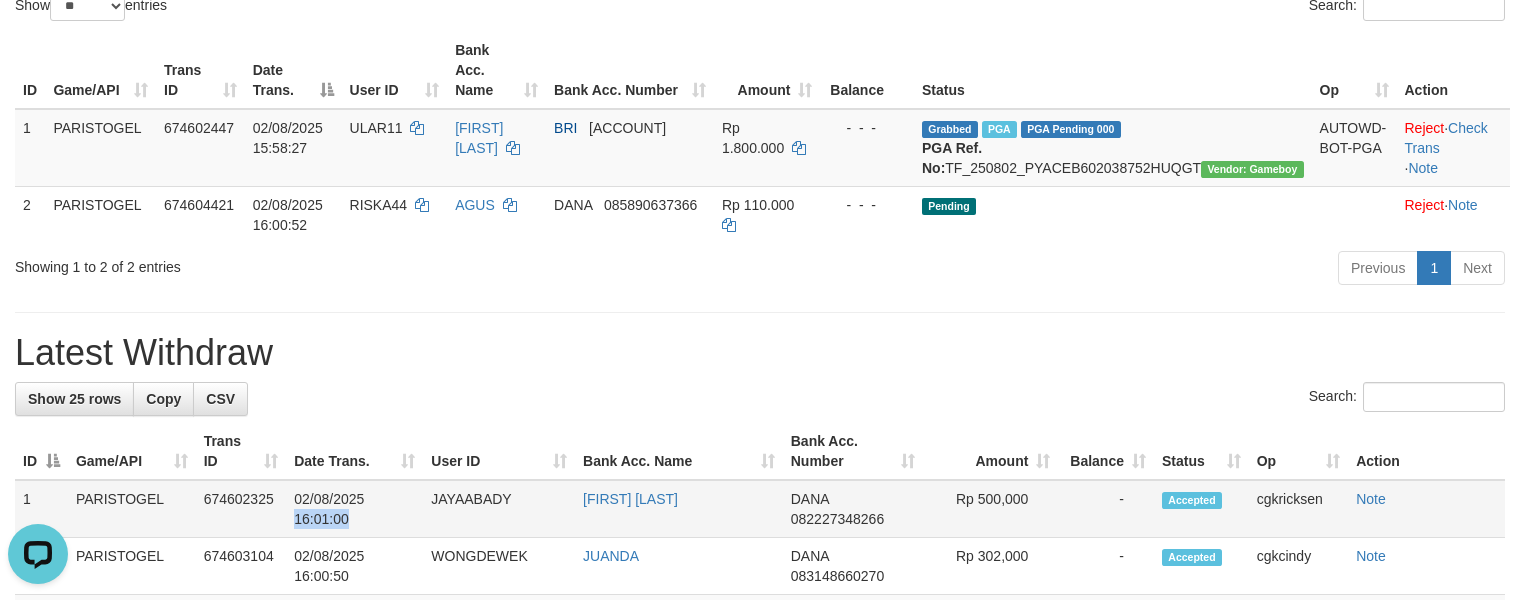 copy on "16:01:00" 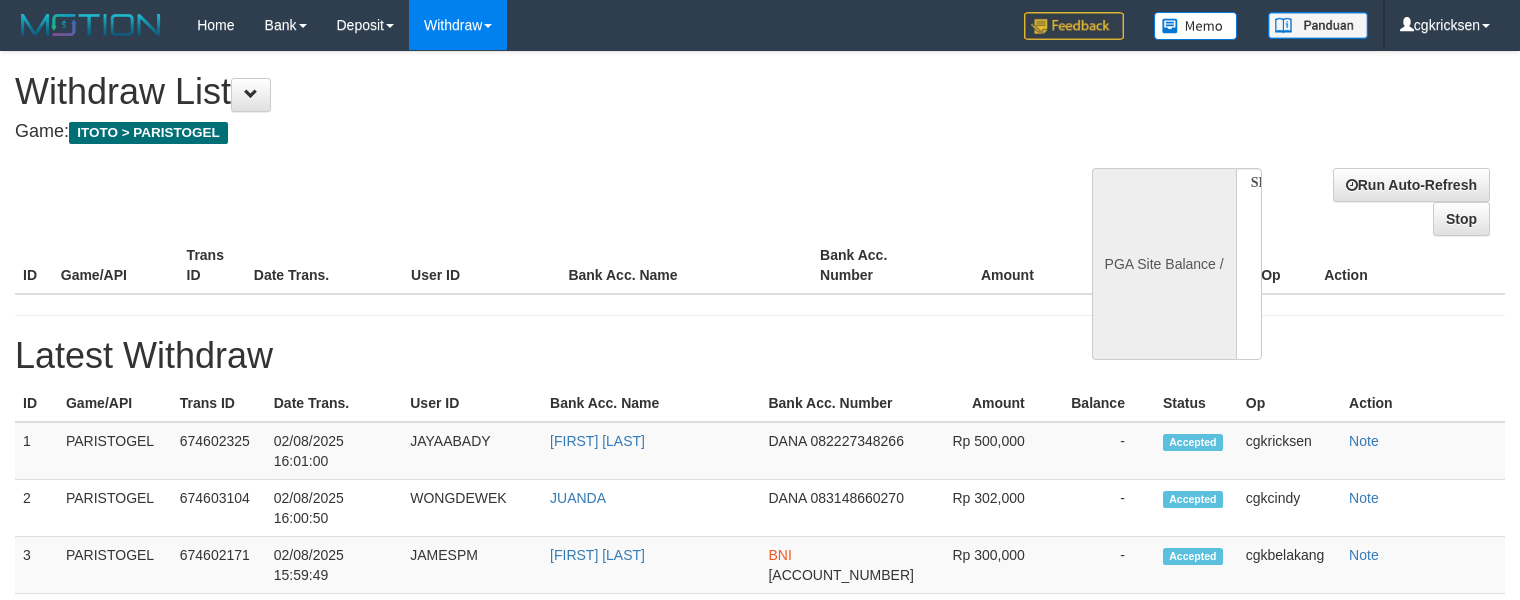 select 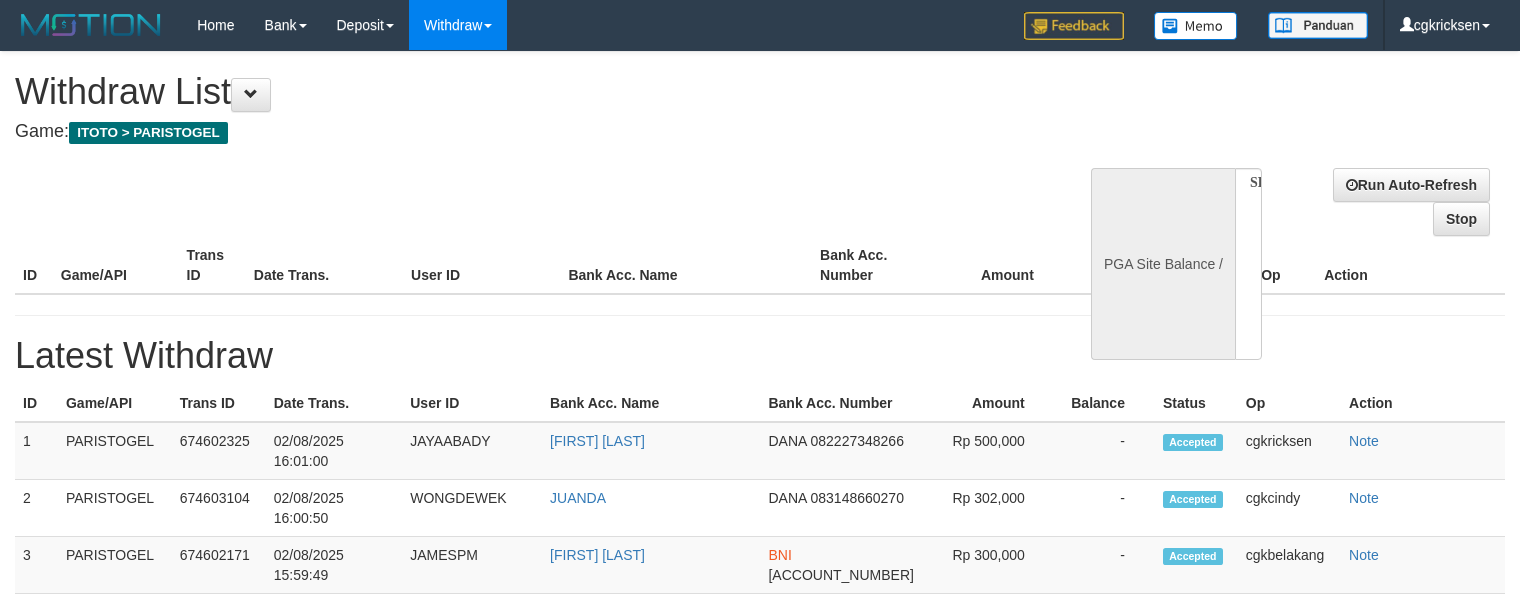 scroll, scrollTop: 0, scrollLeft: 0, axis: both 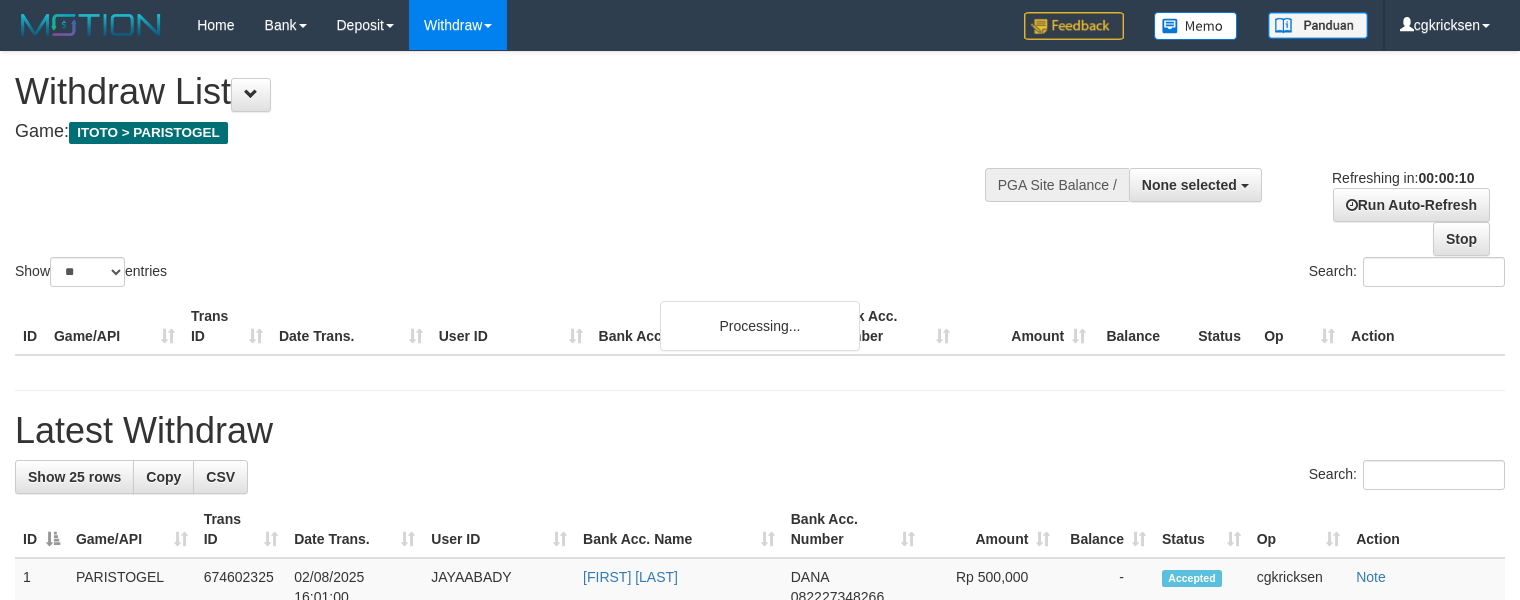 select 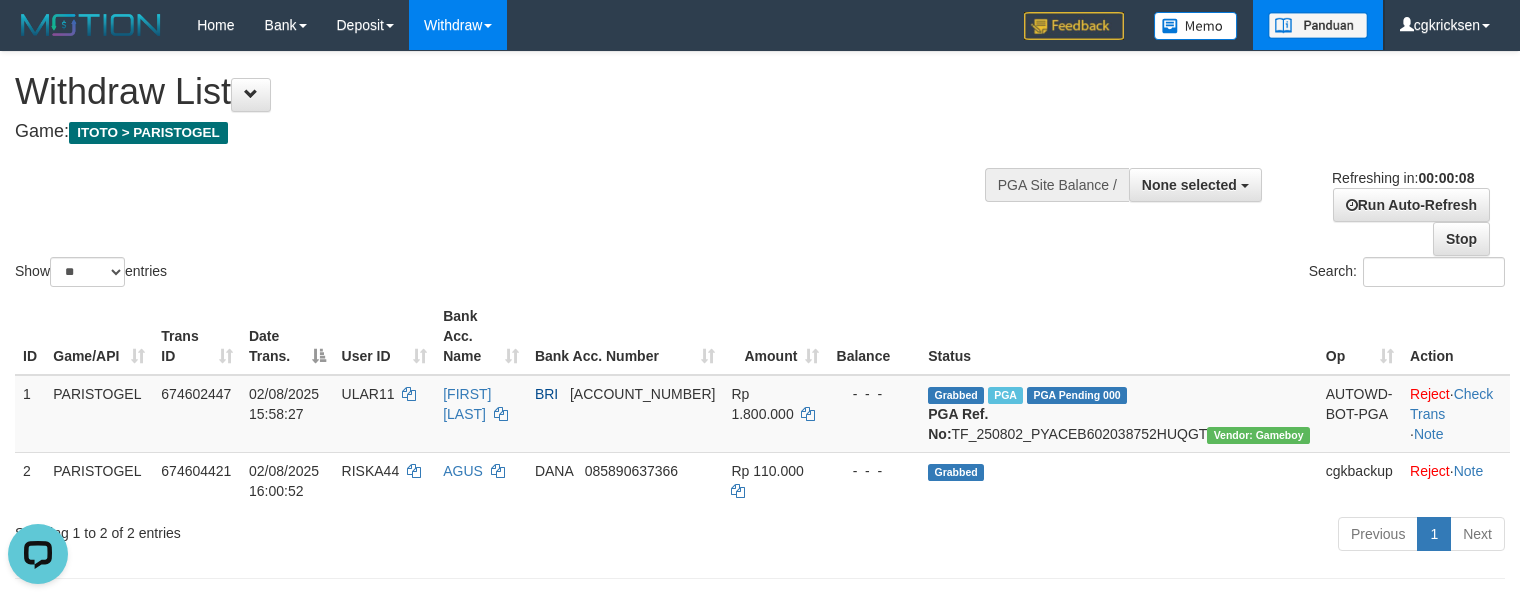 scroll, scrollTop: 0, scrollLeft: 0, axis: both 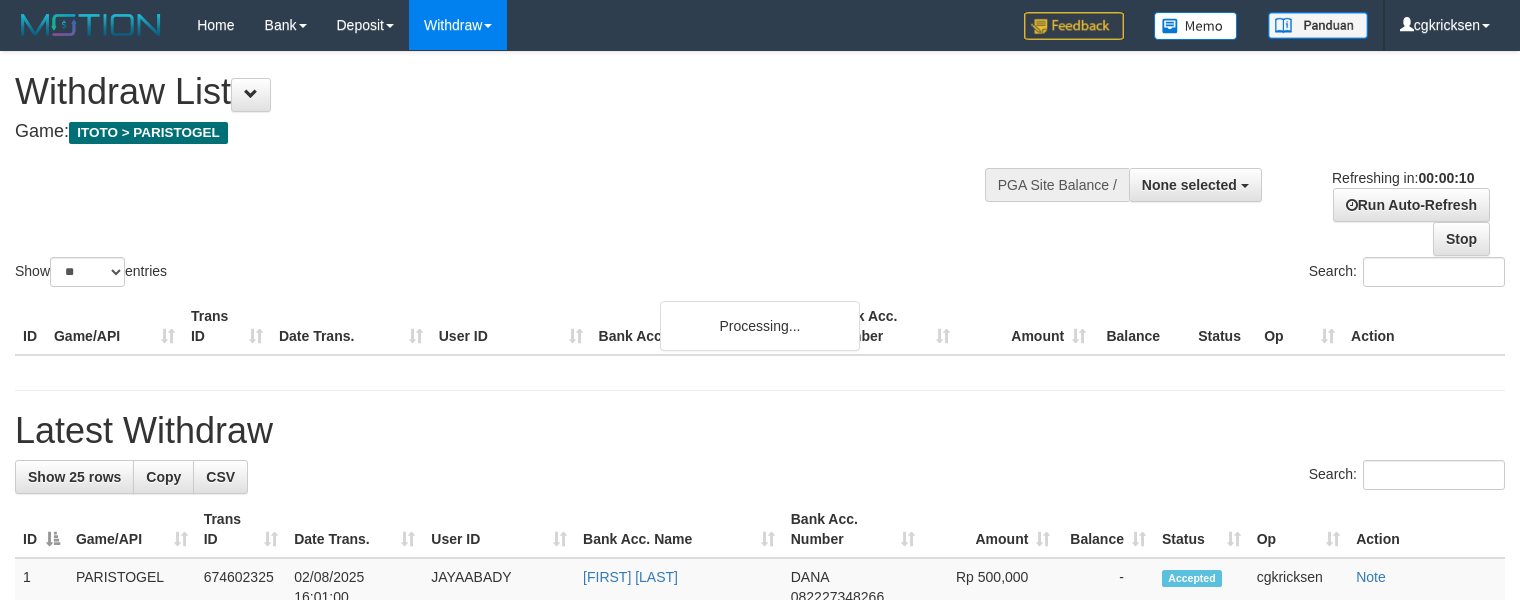 select 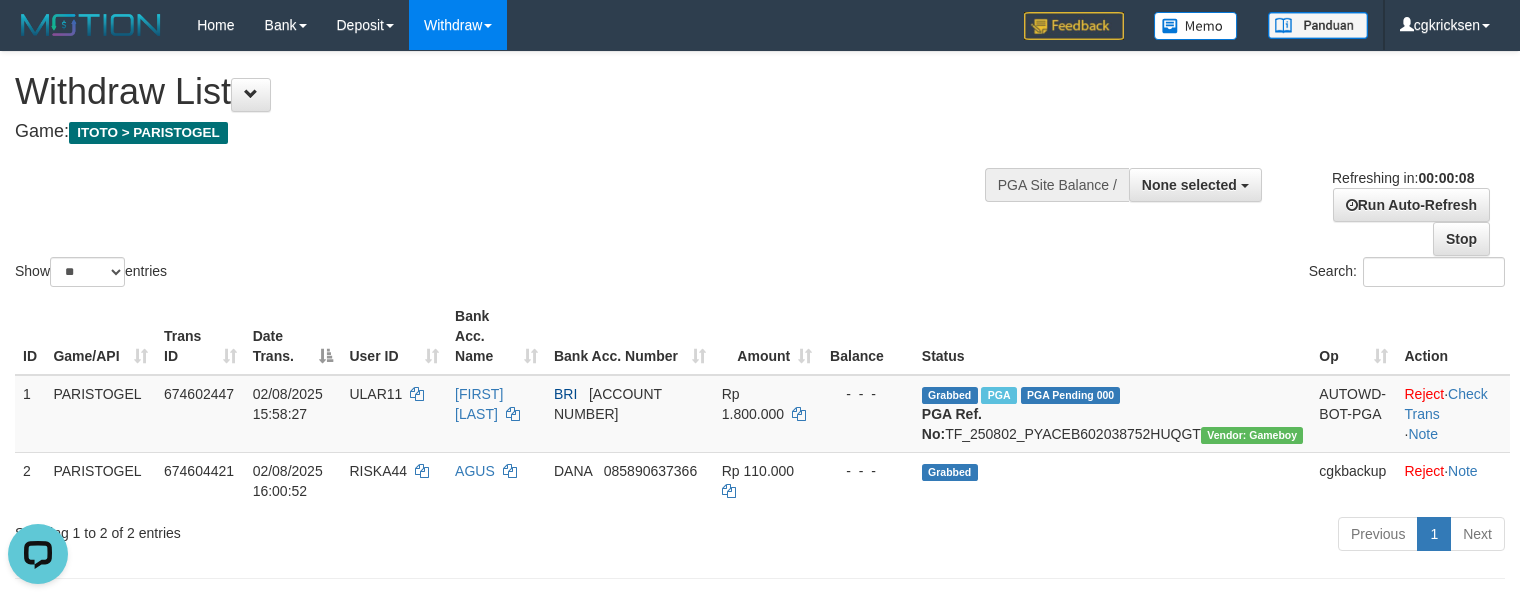 scroll, scrollTop: 0, scrollLeft: 0, axis: both 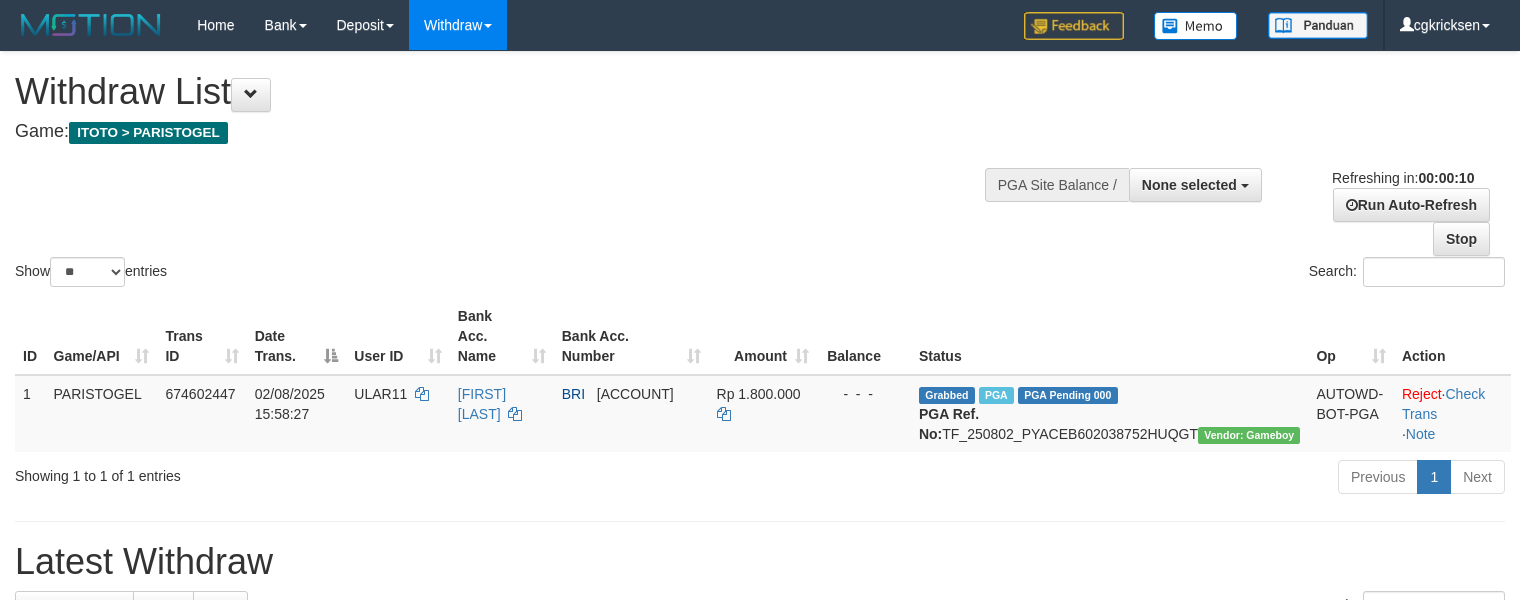 select 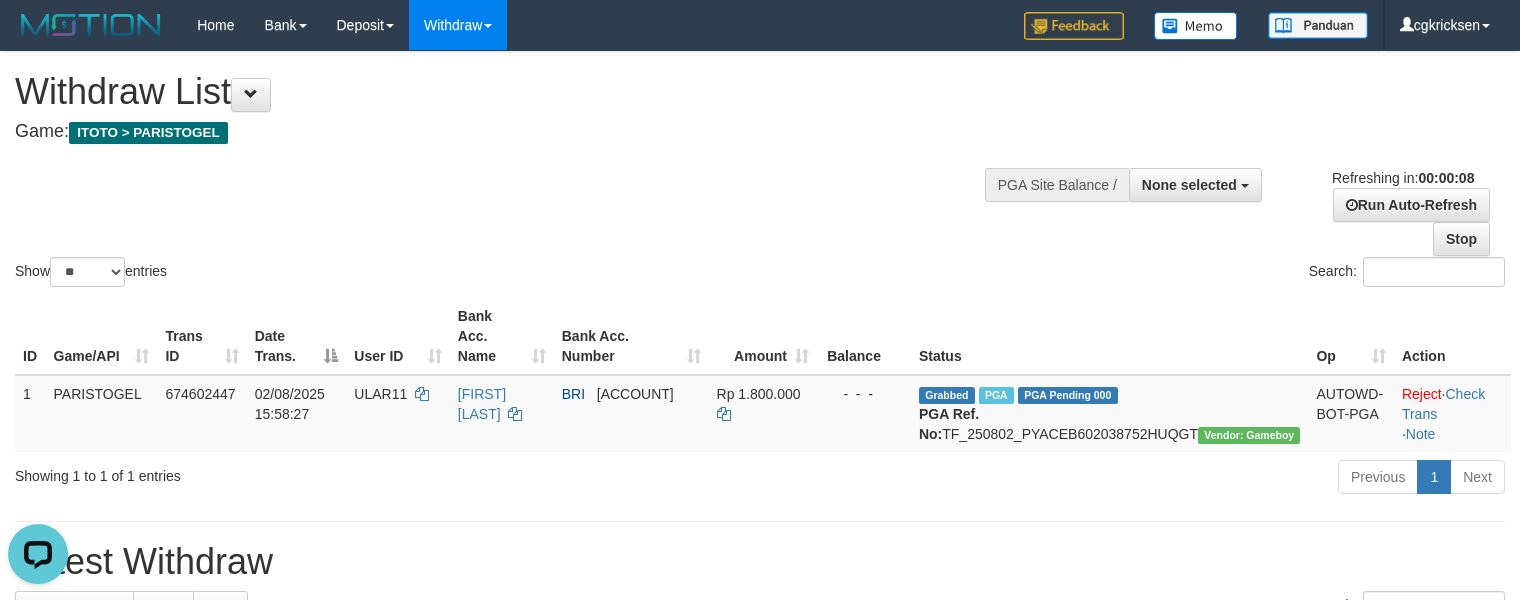 scroll, scrollTop: 0, scrollLeft: 0, axis: both 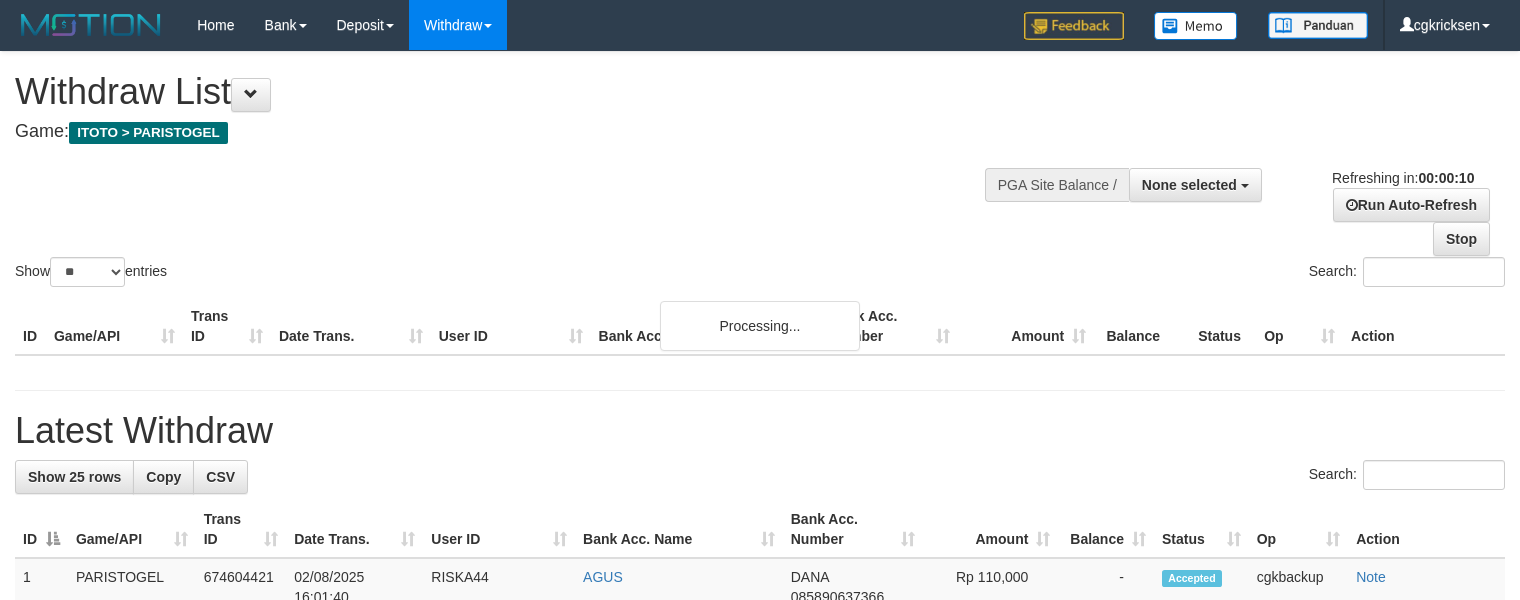 select 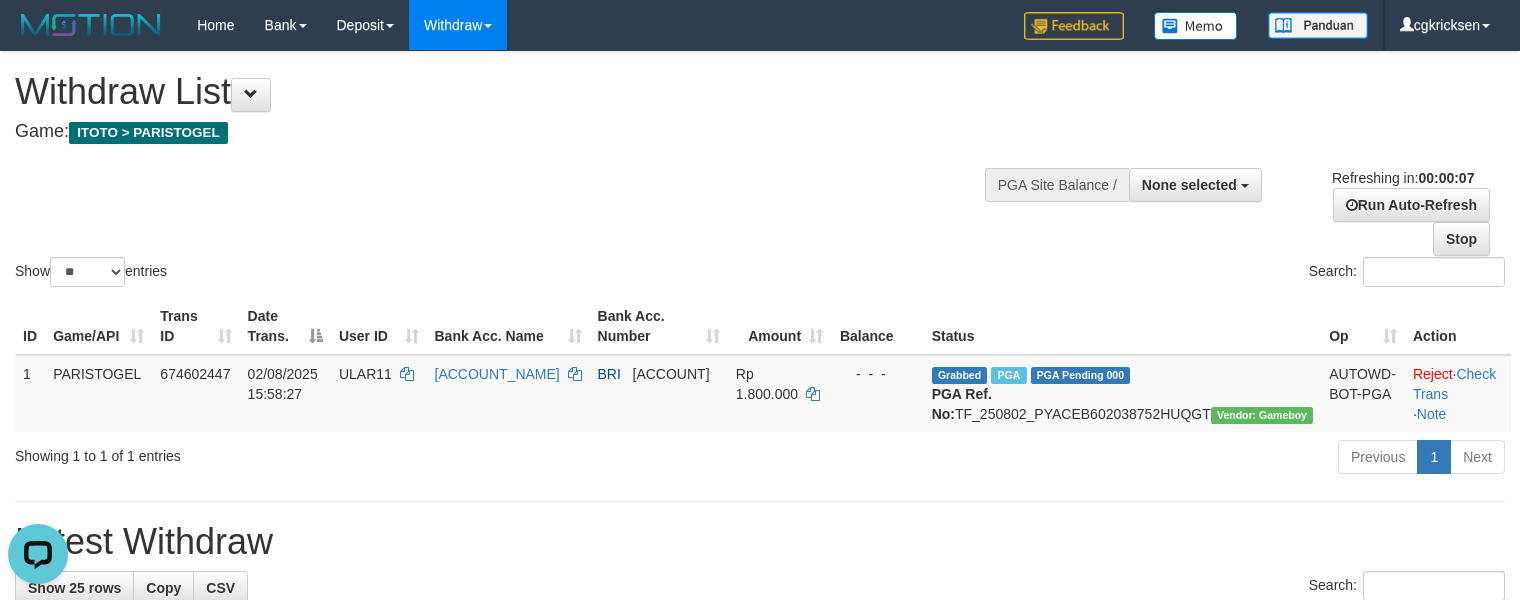 scroll, scrollTop: 0, scrollLeft: 0, axis: both 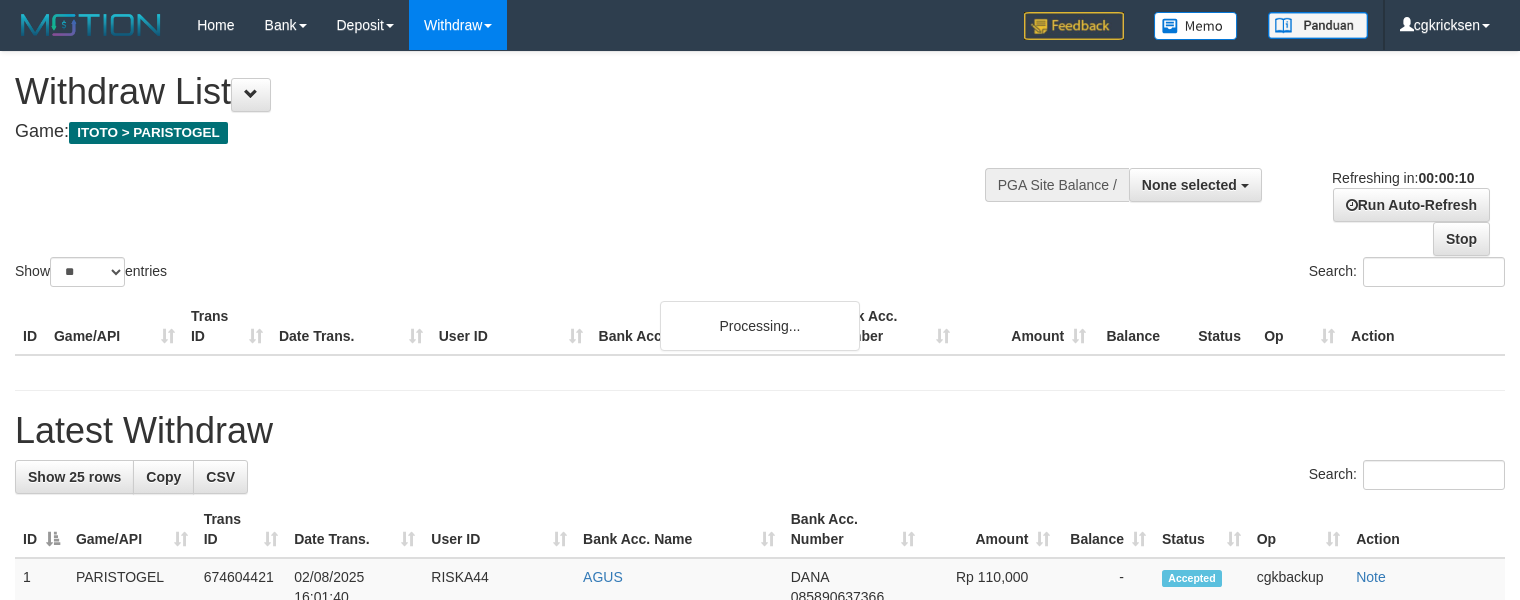 select 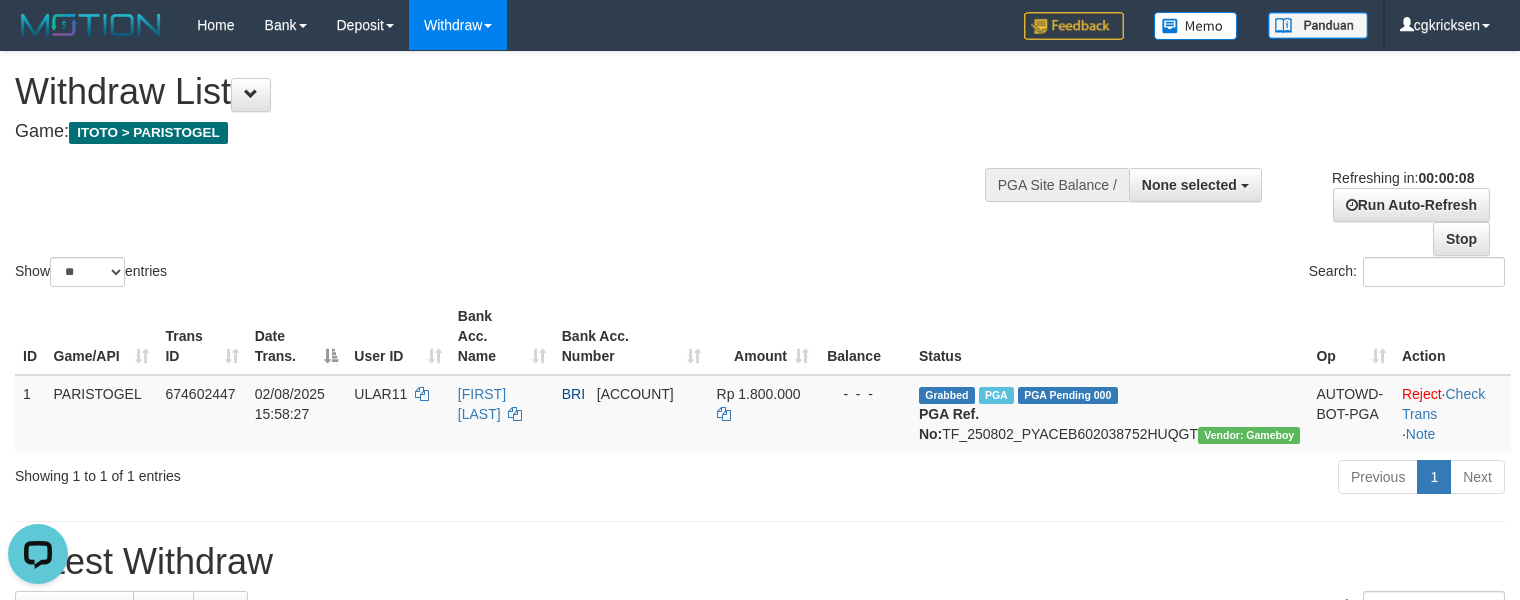scroll, scrollTop: 0, scrollLeft: 0, axis: both 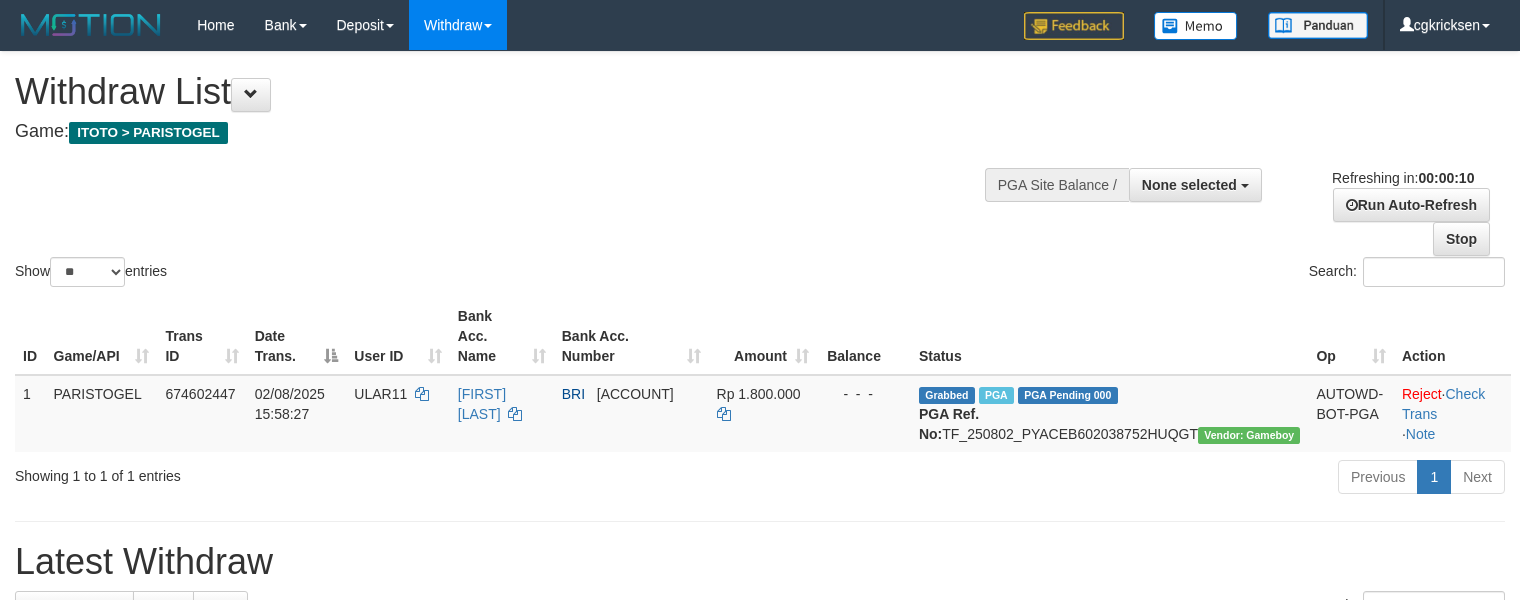 select 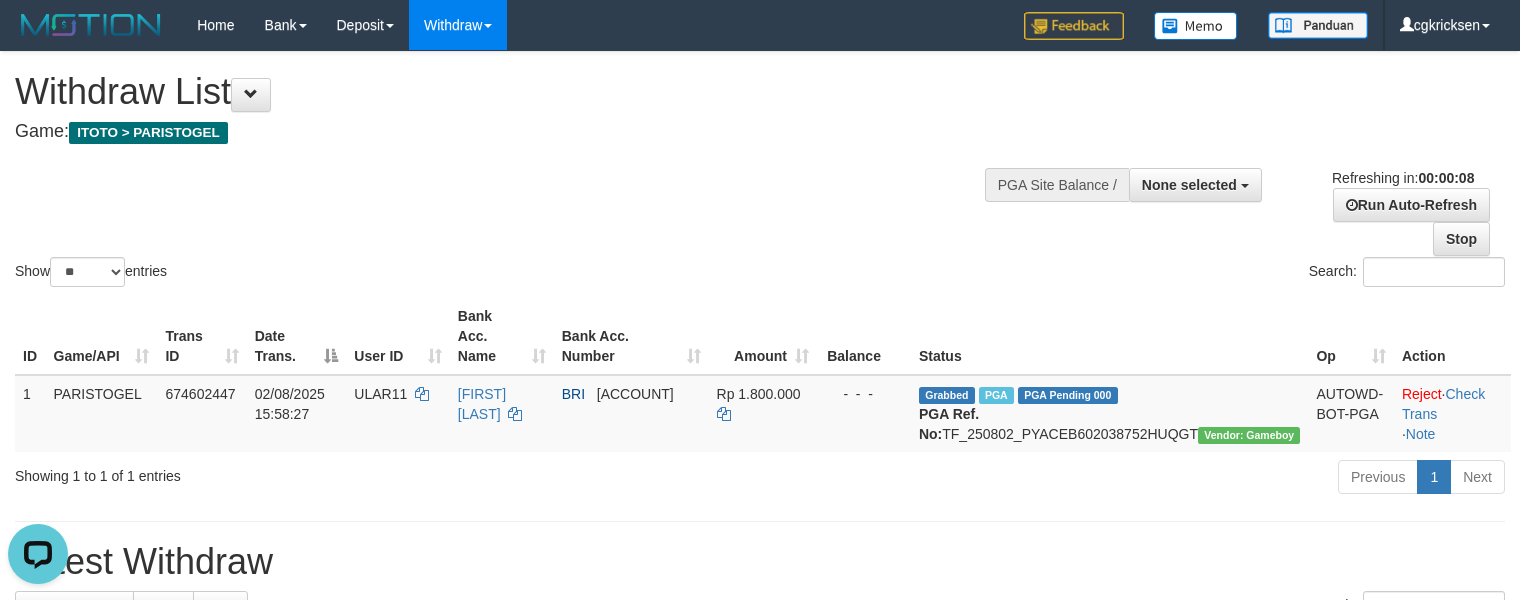 scroll, scrollTop: 0, scrollLeft: 0, axis: both 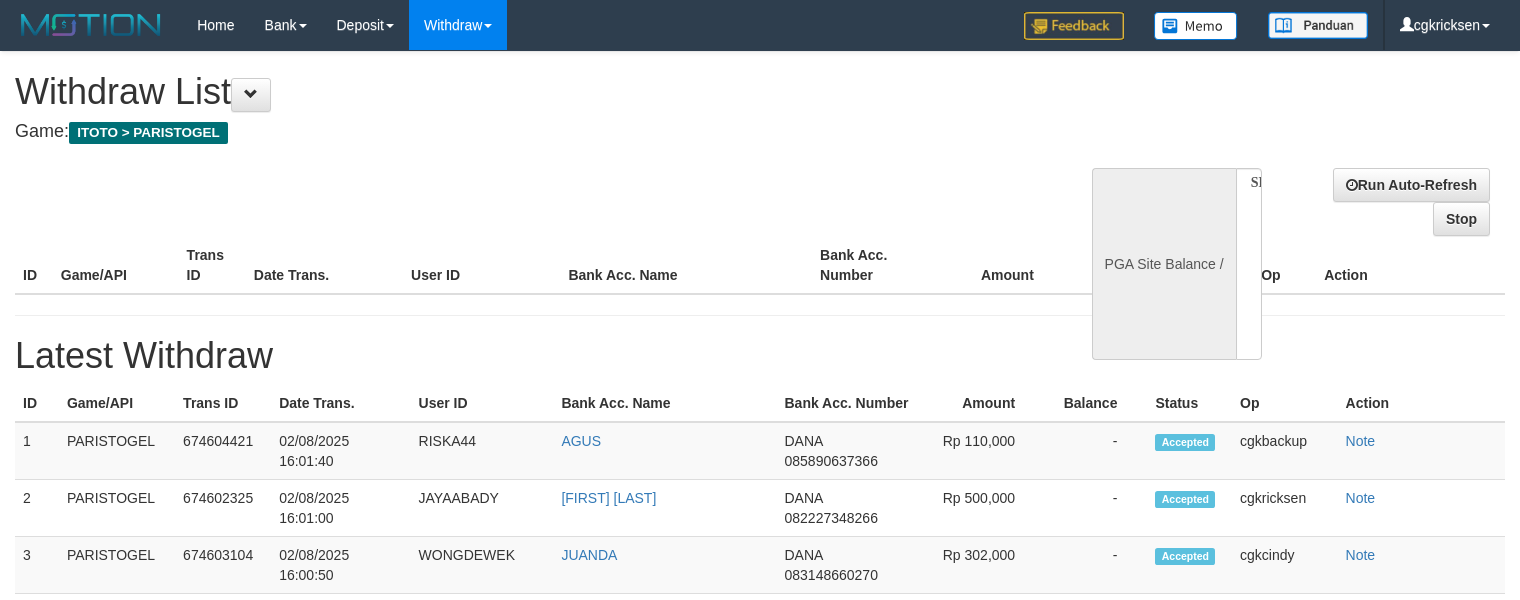 select 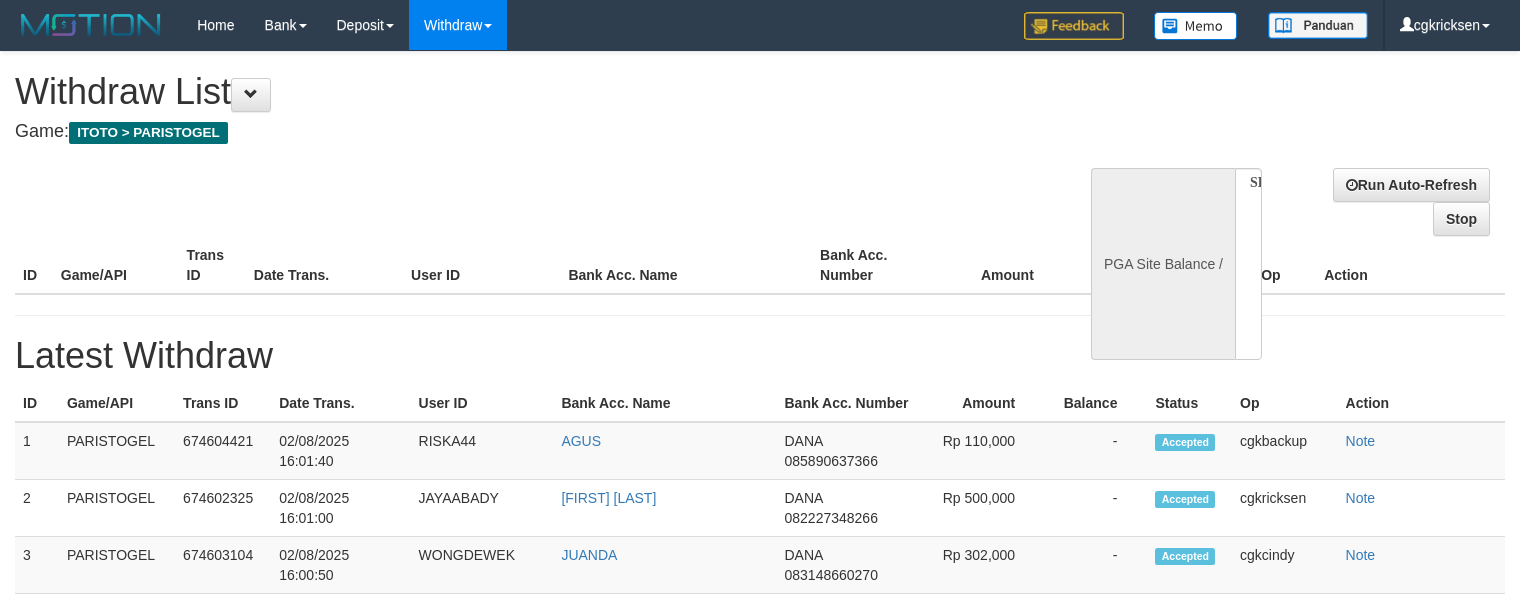 scroll, scrollTop: 0, scrollLeft: 0, axis: both 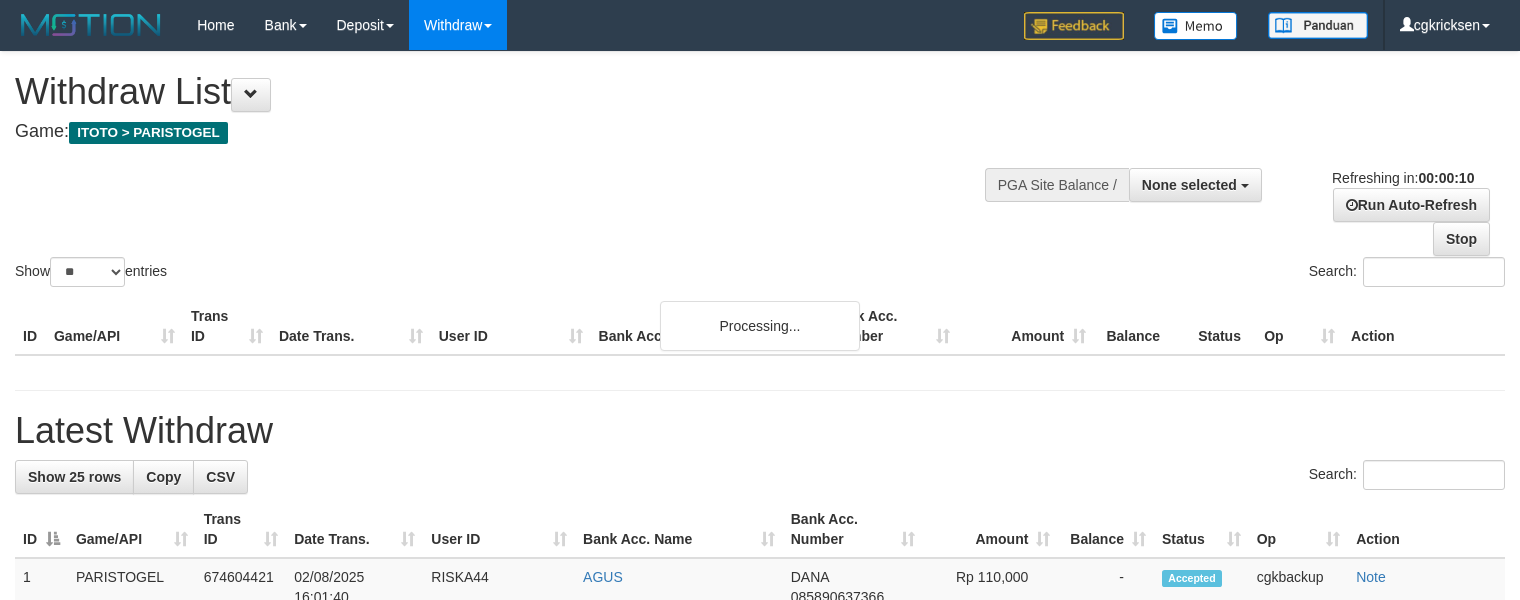 select 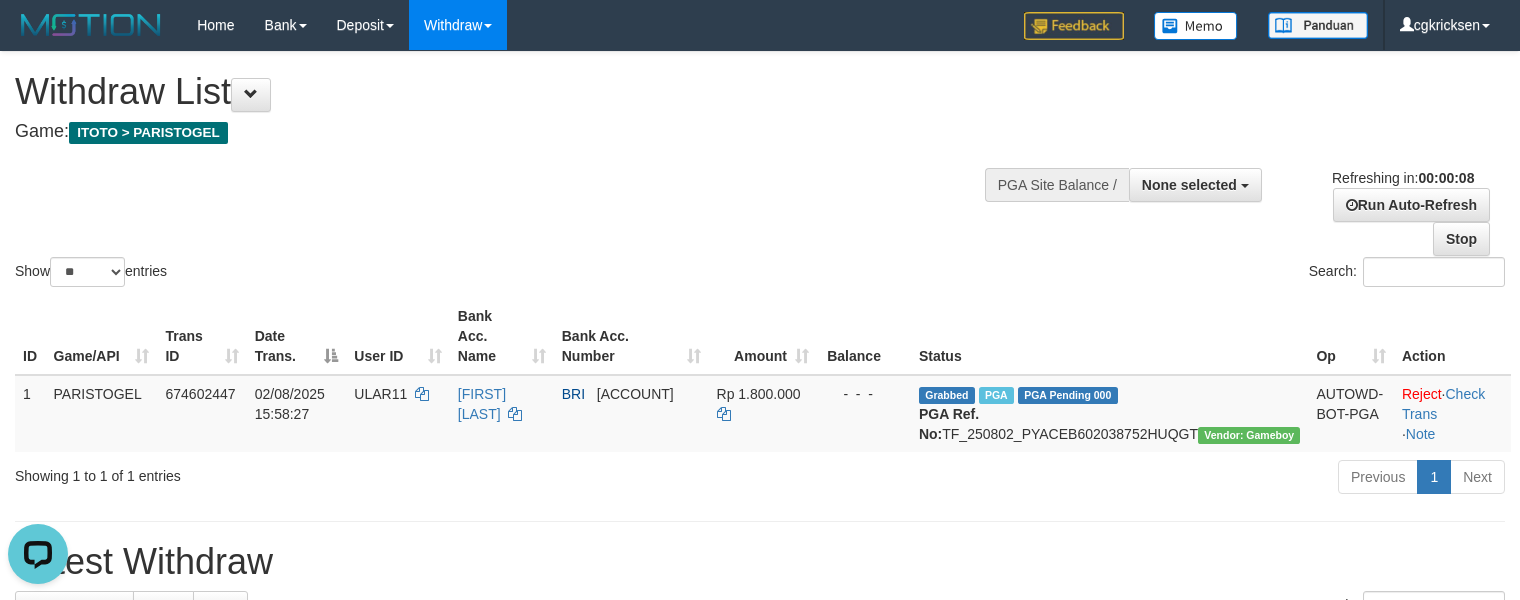 scroll, scrollTop: 0, scrollLeft: 0, axis: both 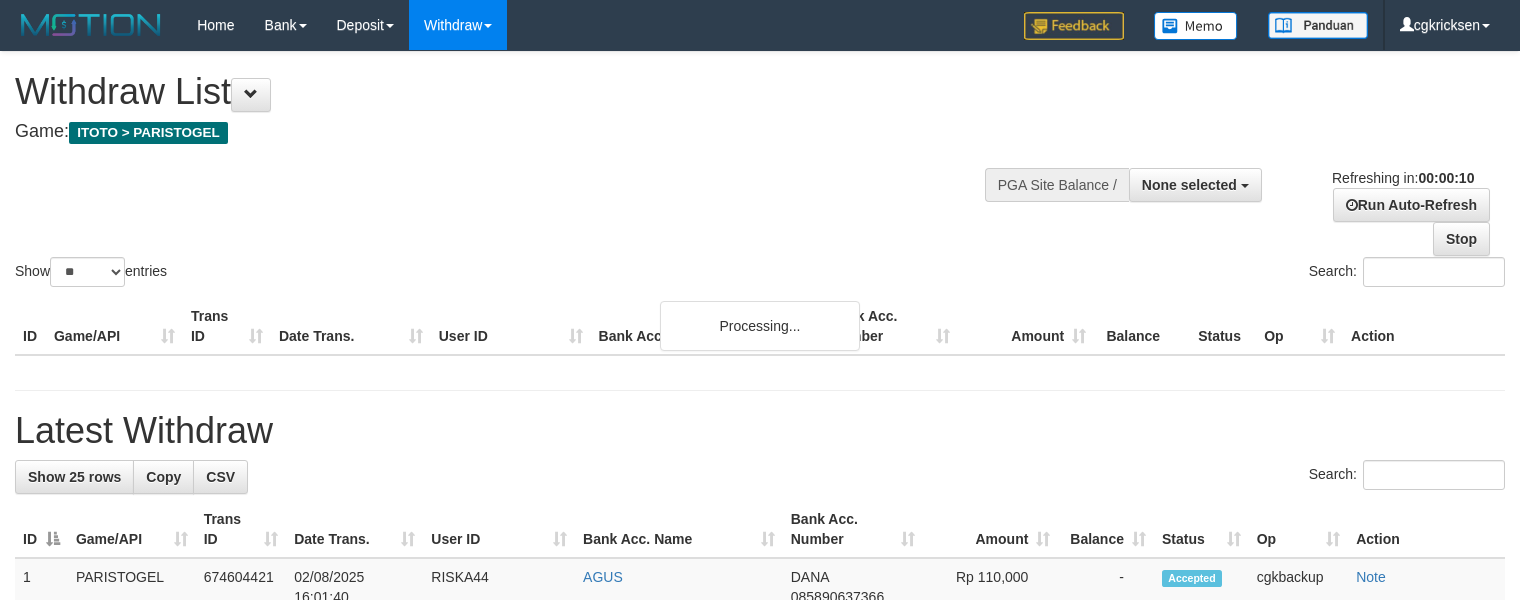 select 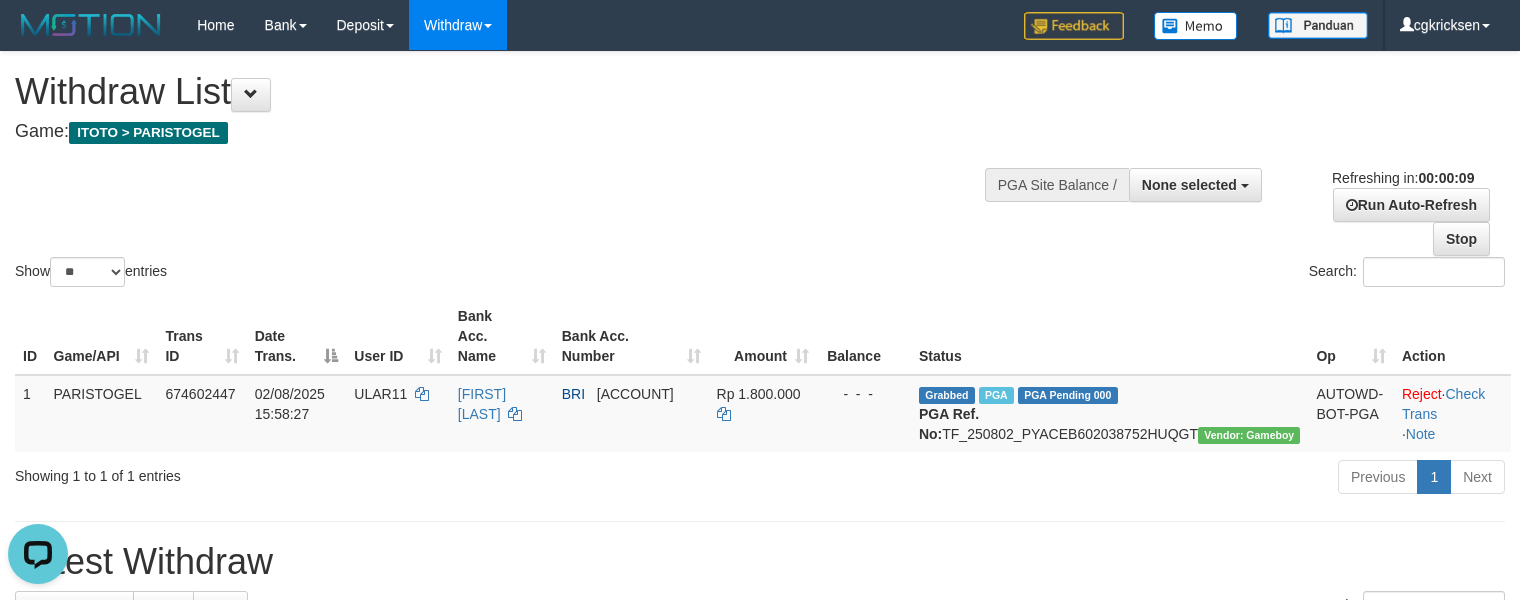 scroll, scrollTop: 0, scrollLeft: 0, axis: both 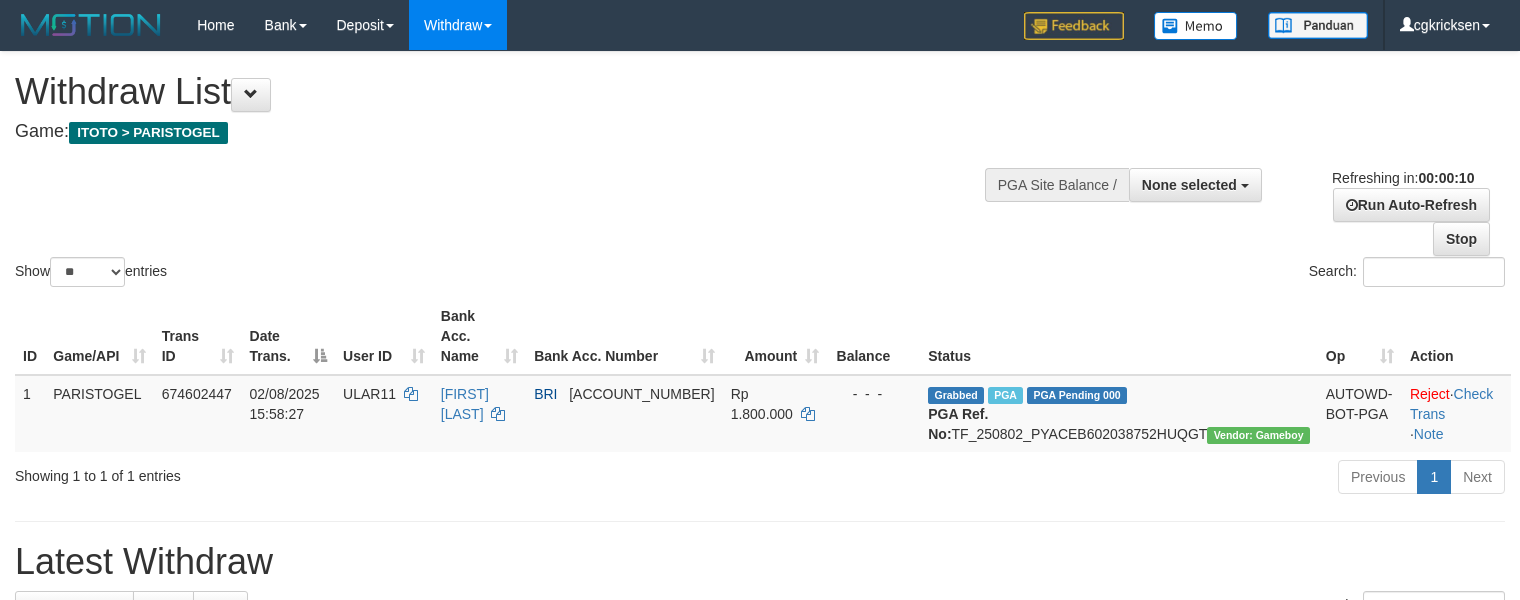 select 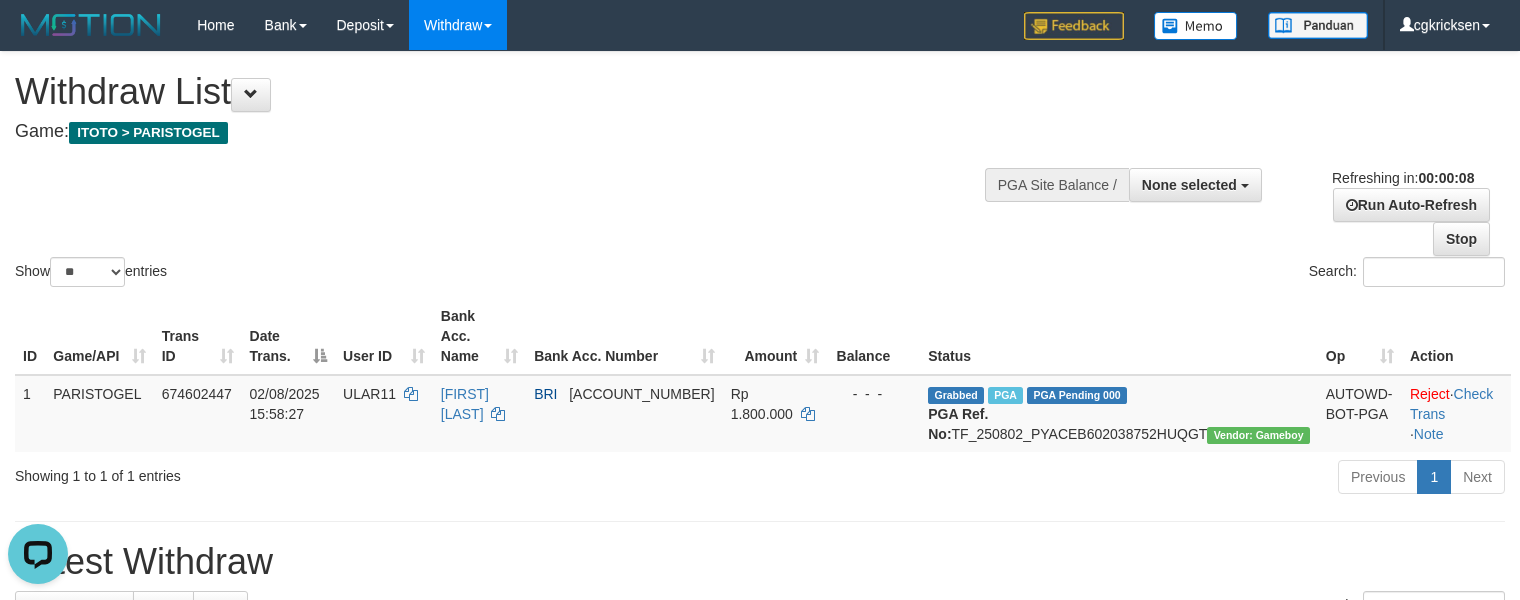 scroll, scrollTop: 0, scrollLeft: 0, axis: both 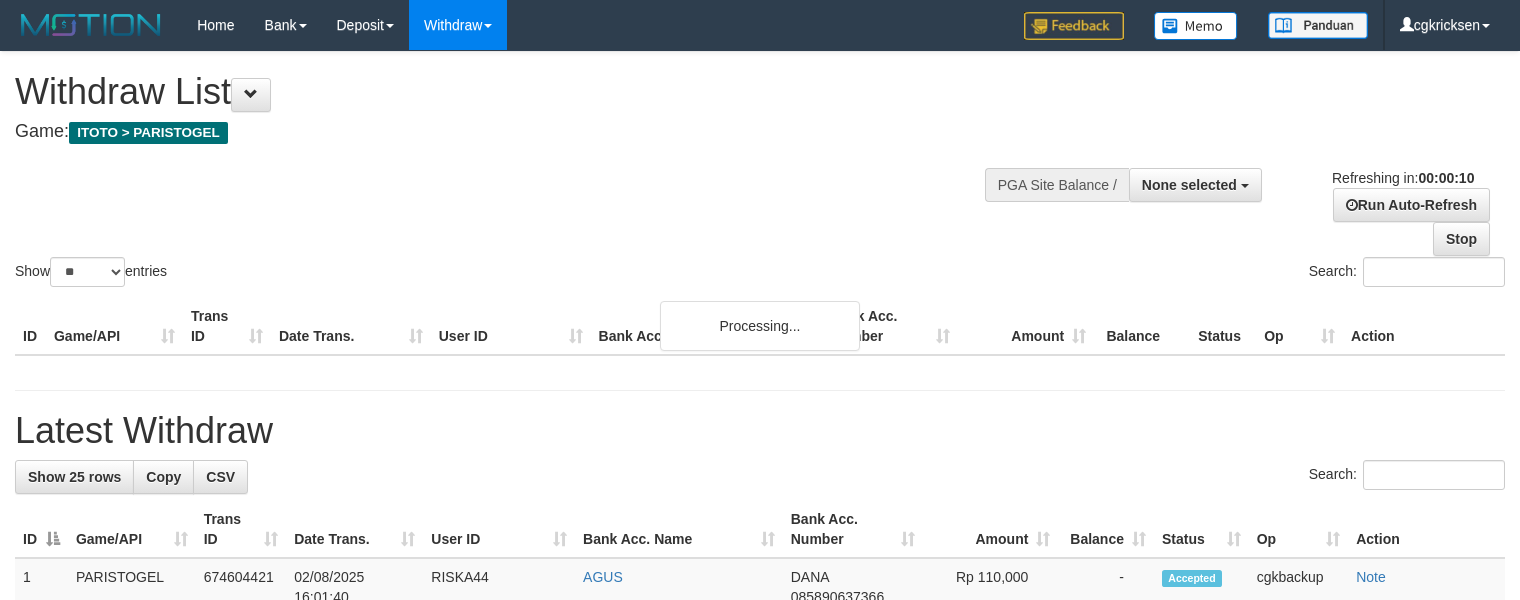 select 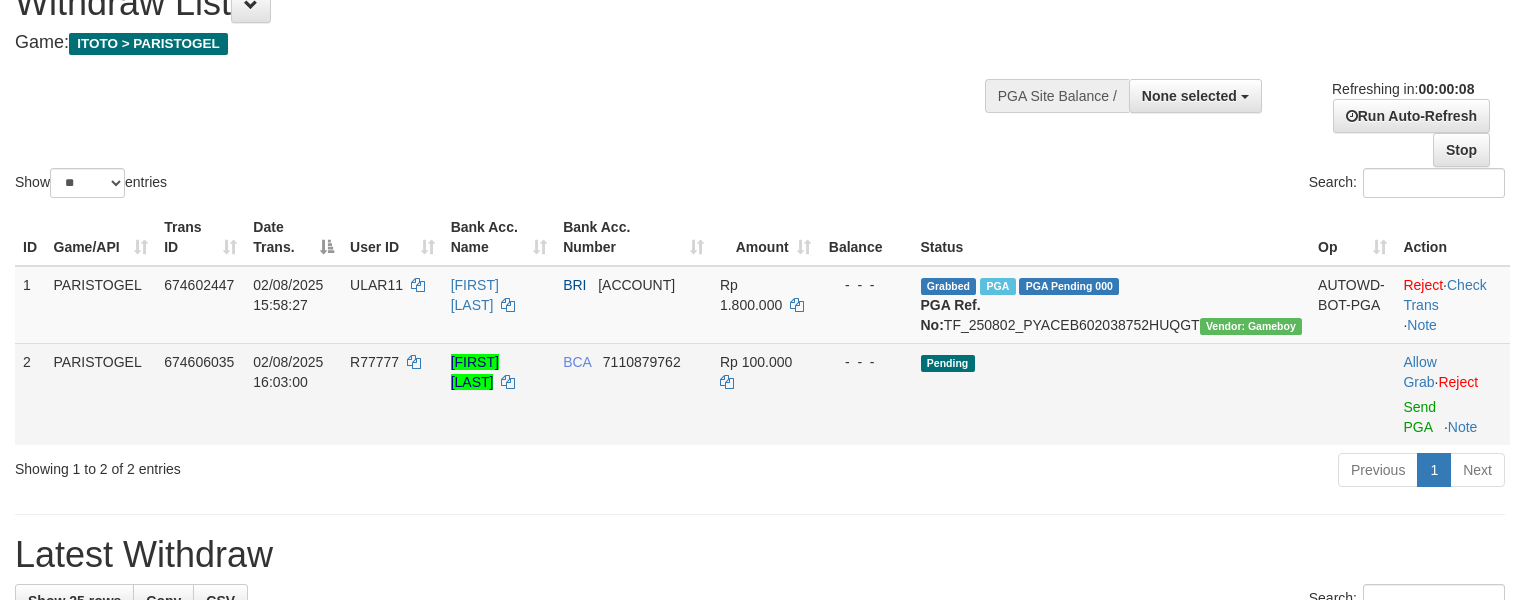 scroll, scrollTop: 133, scrollLeft: 0, axis: vertical 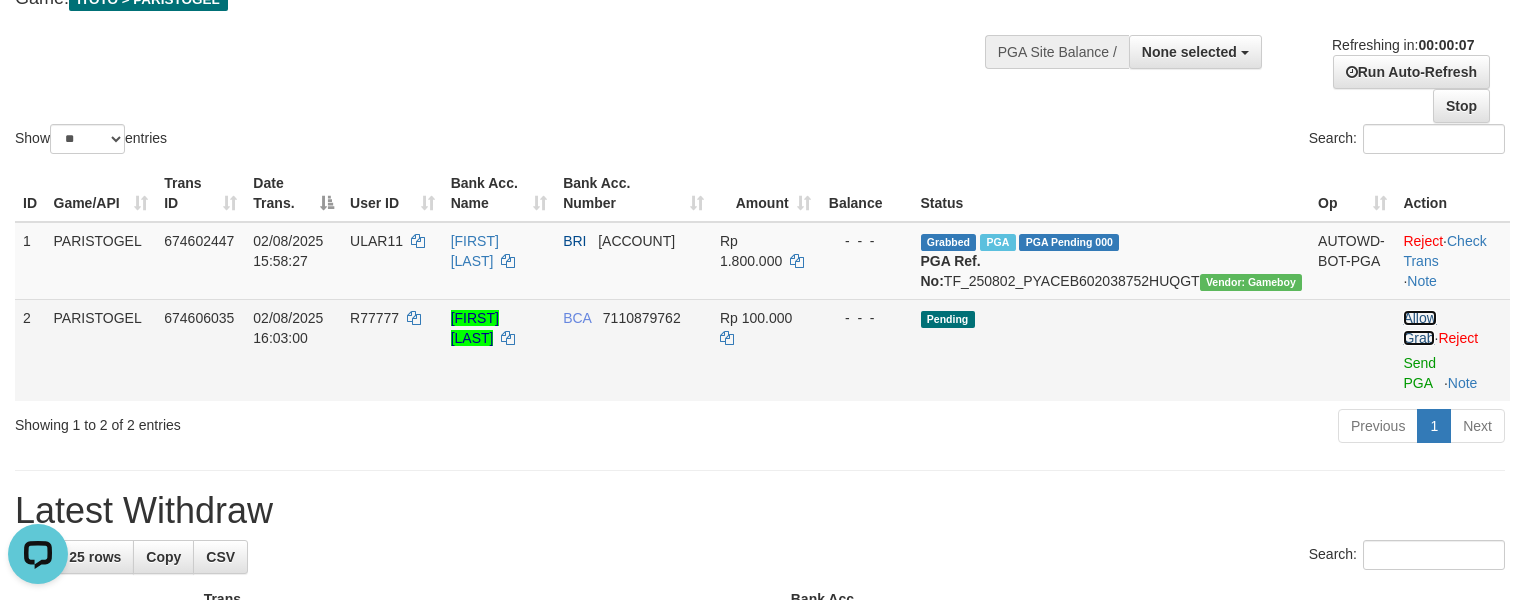 click on "Allow Grab" at bounding box center (1419, 328) 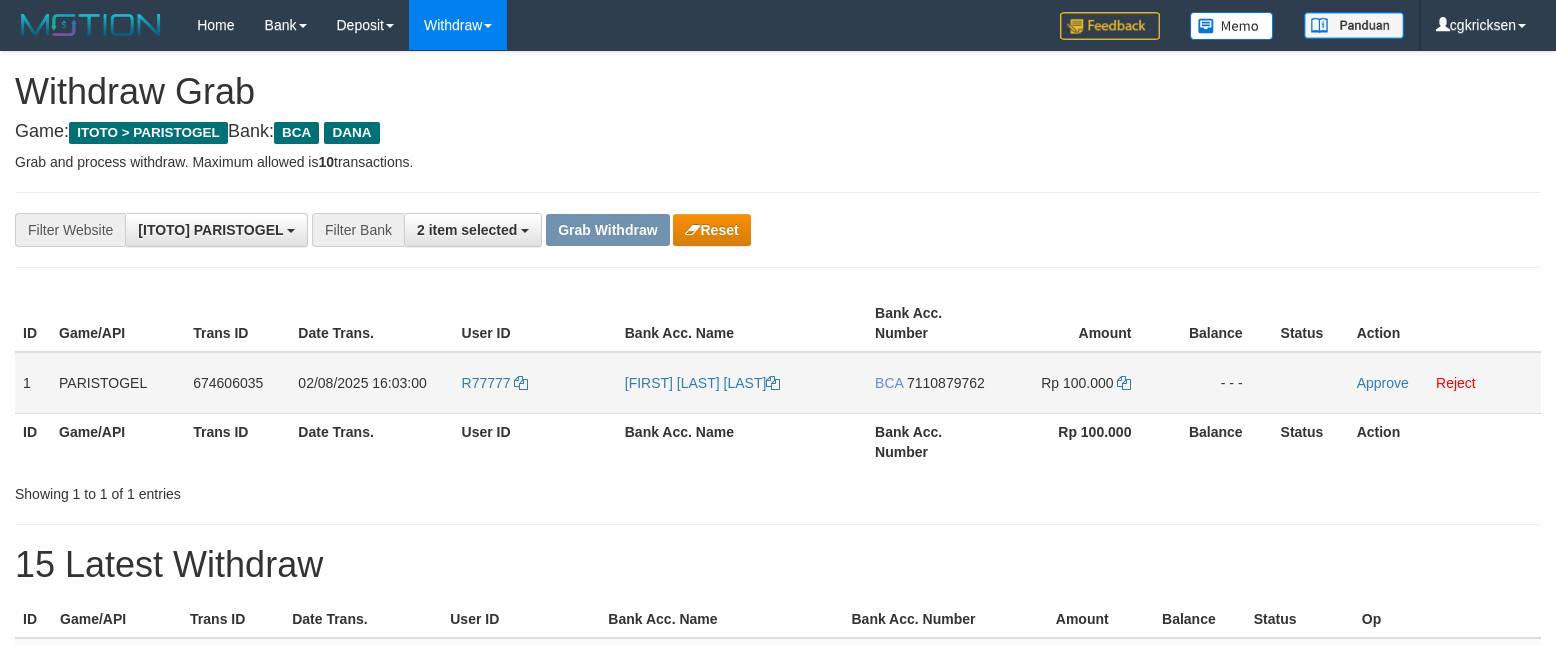 scroll, scrollTop: 0, scrollLeft: 0, axis: both 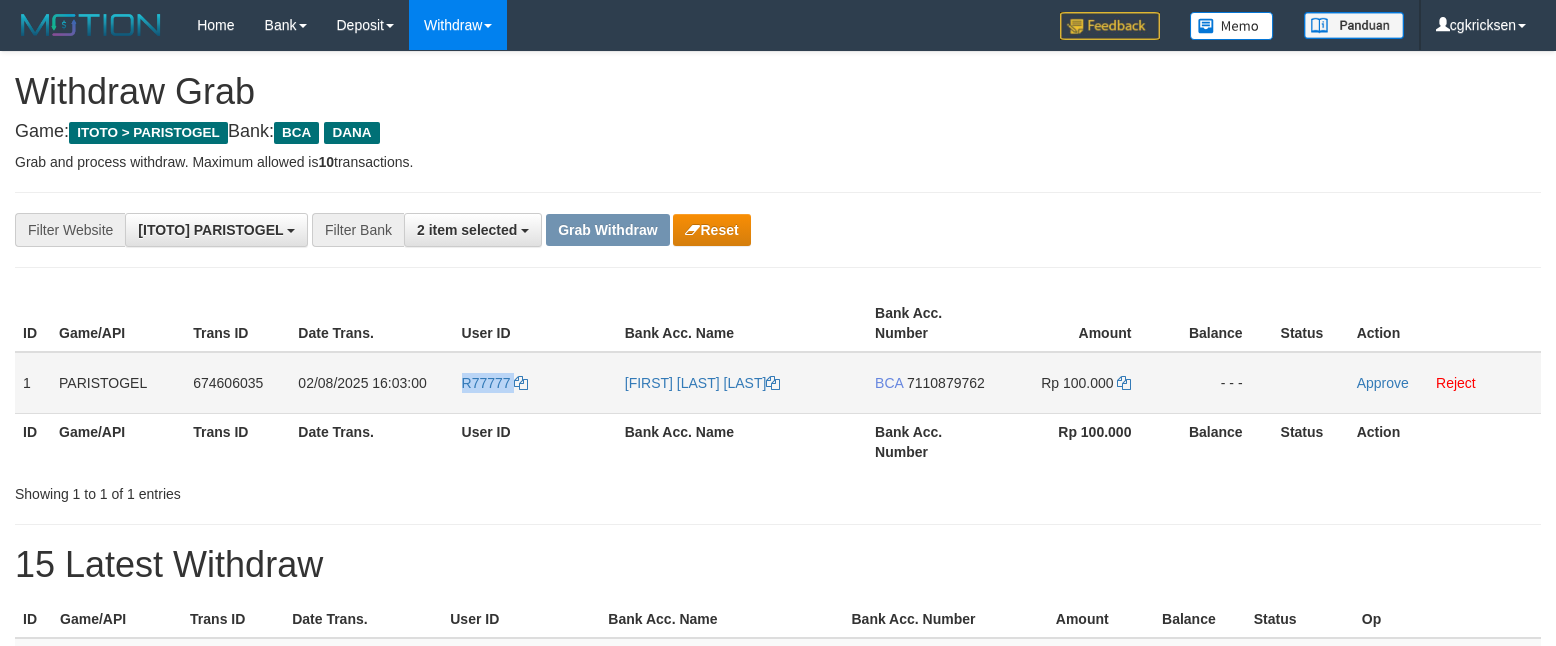 click on "R77777" at bounding box center (535, 383) 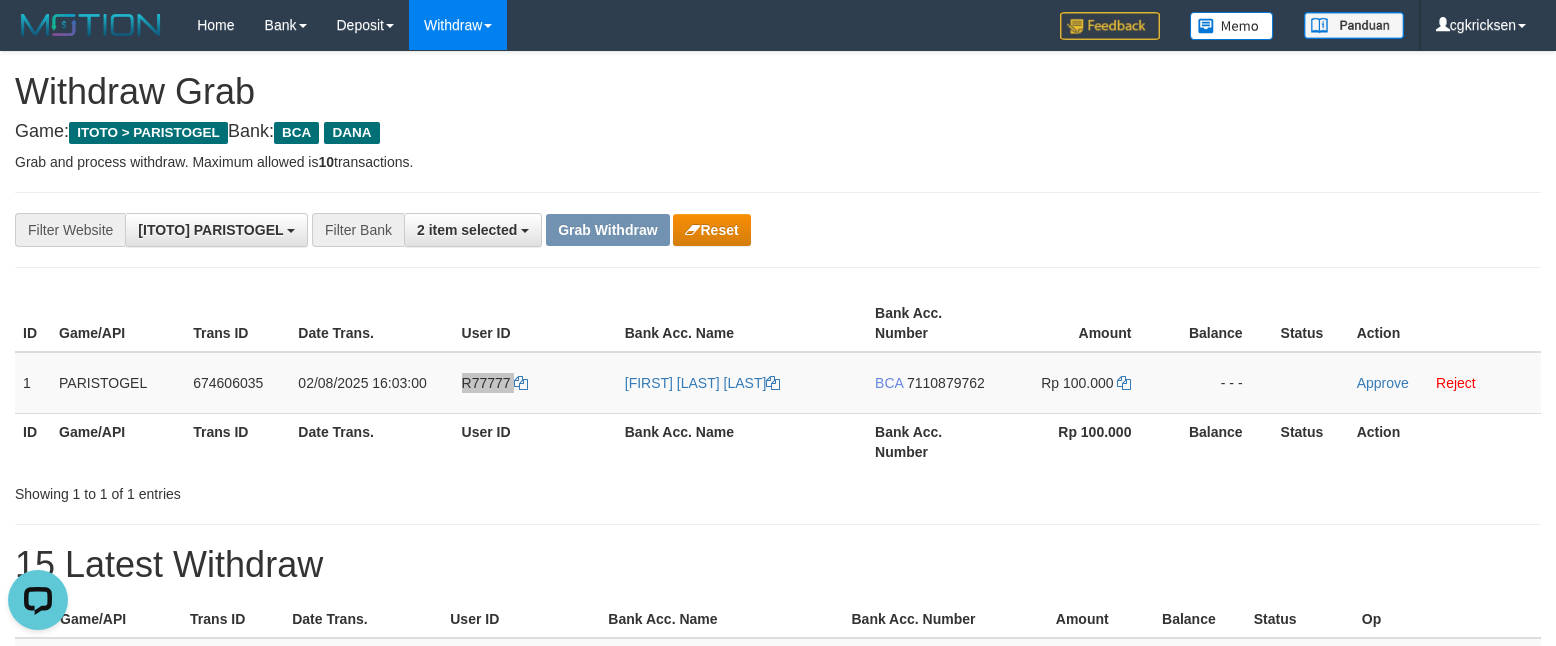 scroll, scrollTop: 0, scrollLeft: 0, axis: both 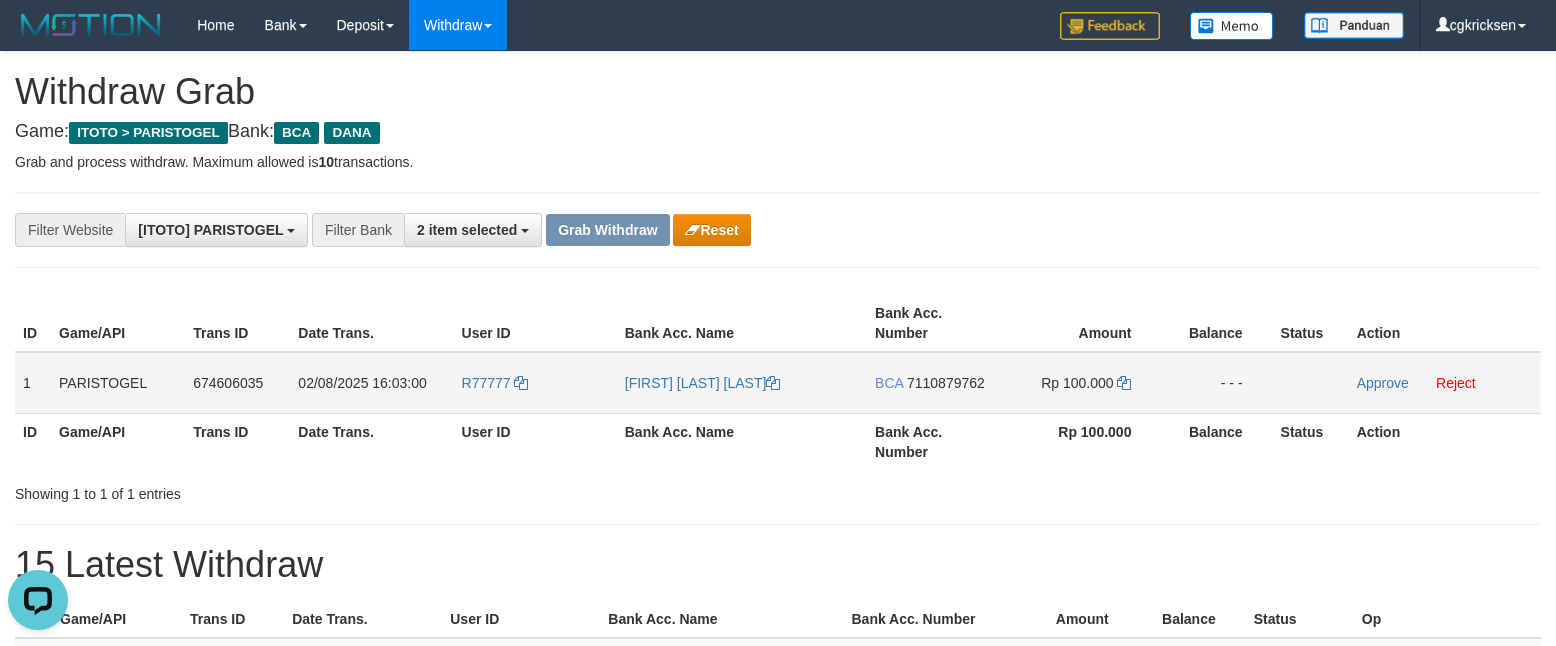 click on "ID Game/API Trans ID Date Trans. User ID Bank Acc. Name Bank Acc. Number Amount Balance Status Action
1
PARISTOGEL
674606035
02/08/2025 16:03:00
R77777
ROHMAT BIN SARNUBIH
BCA
7110879762
Rp 100.000
- - -
Approve
Reject
ID Game/API Trans ID Date Trans. User ID Bank Acc. Name Bank Acc. Number Rp 100.000 Balance Status Action" at bounding box center [778, 382] 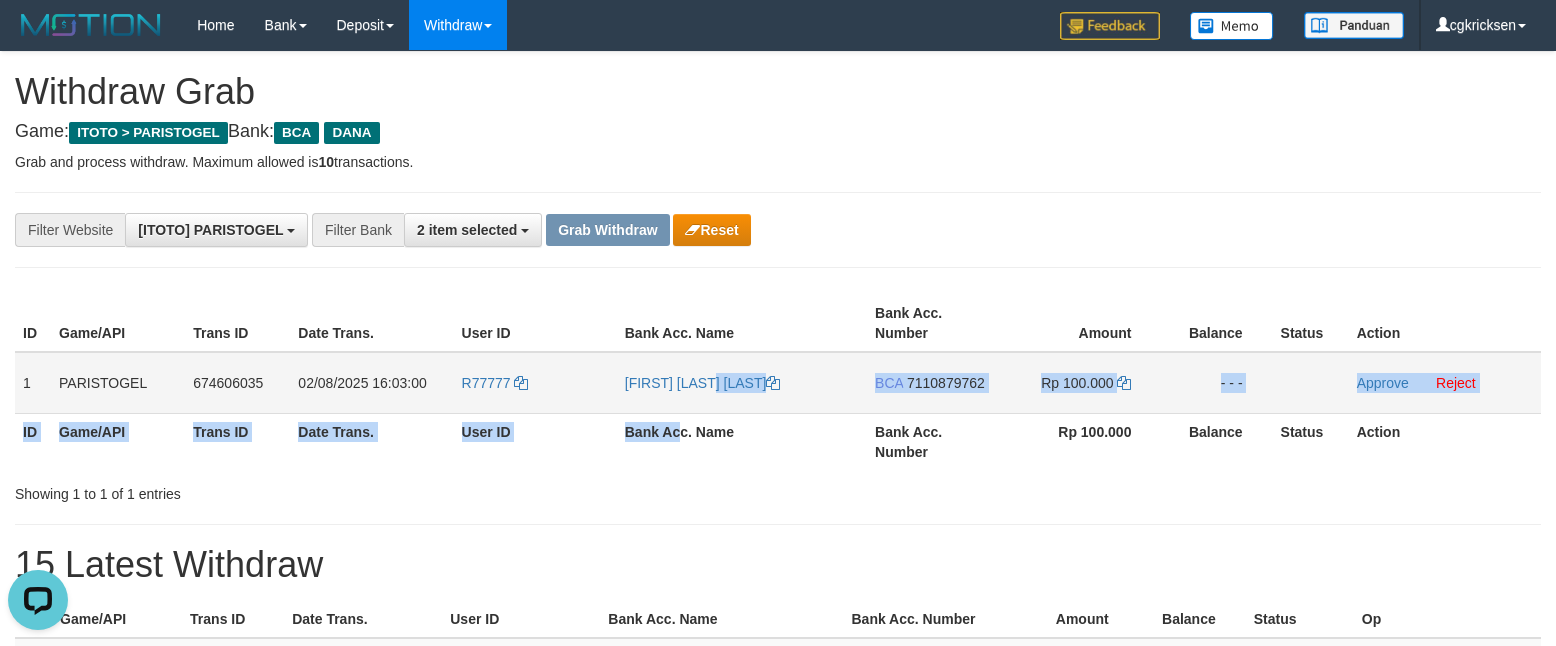 click on "[FIRST] [LAST] [LAST]" at bounding box center (742, 383) 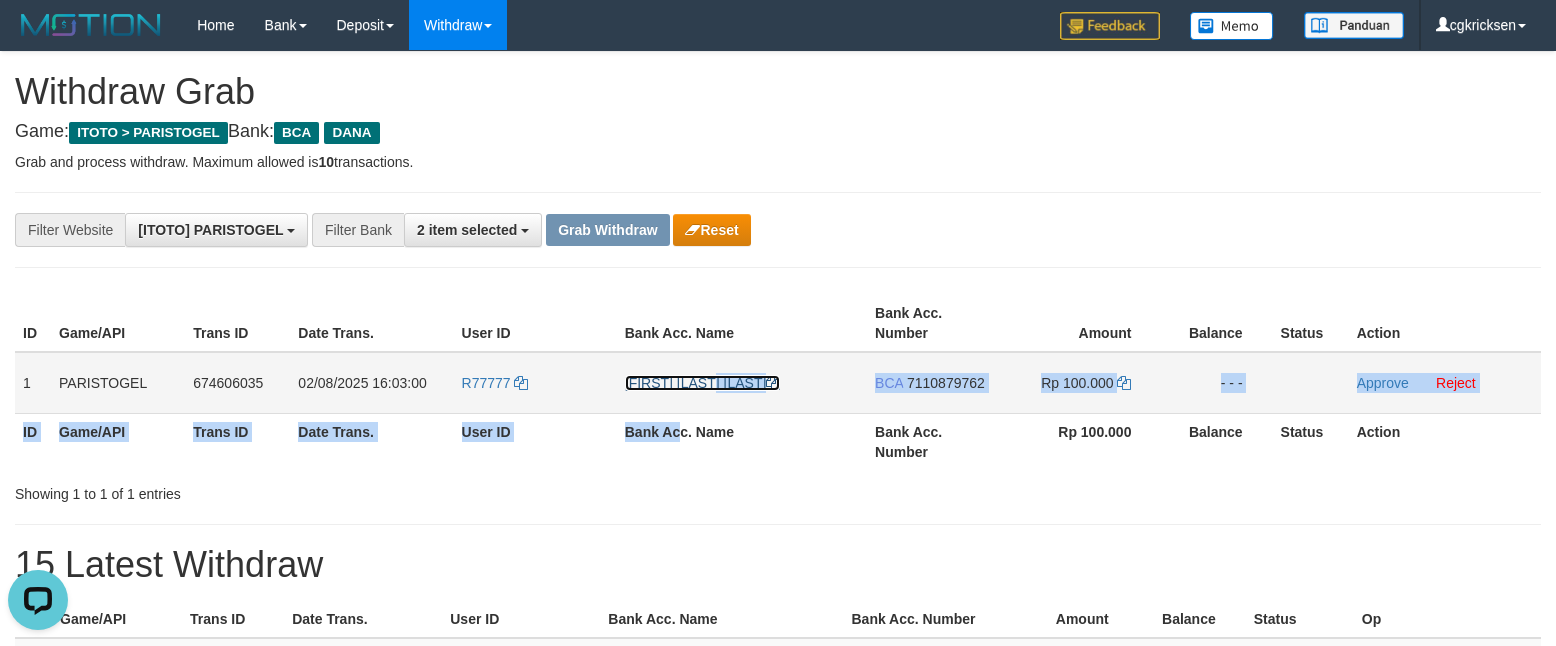click on "[FIRST] [LAST]" at bounding box center (703, 383) 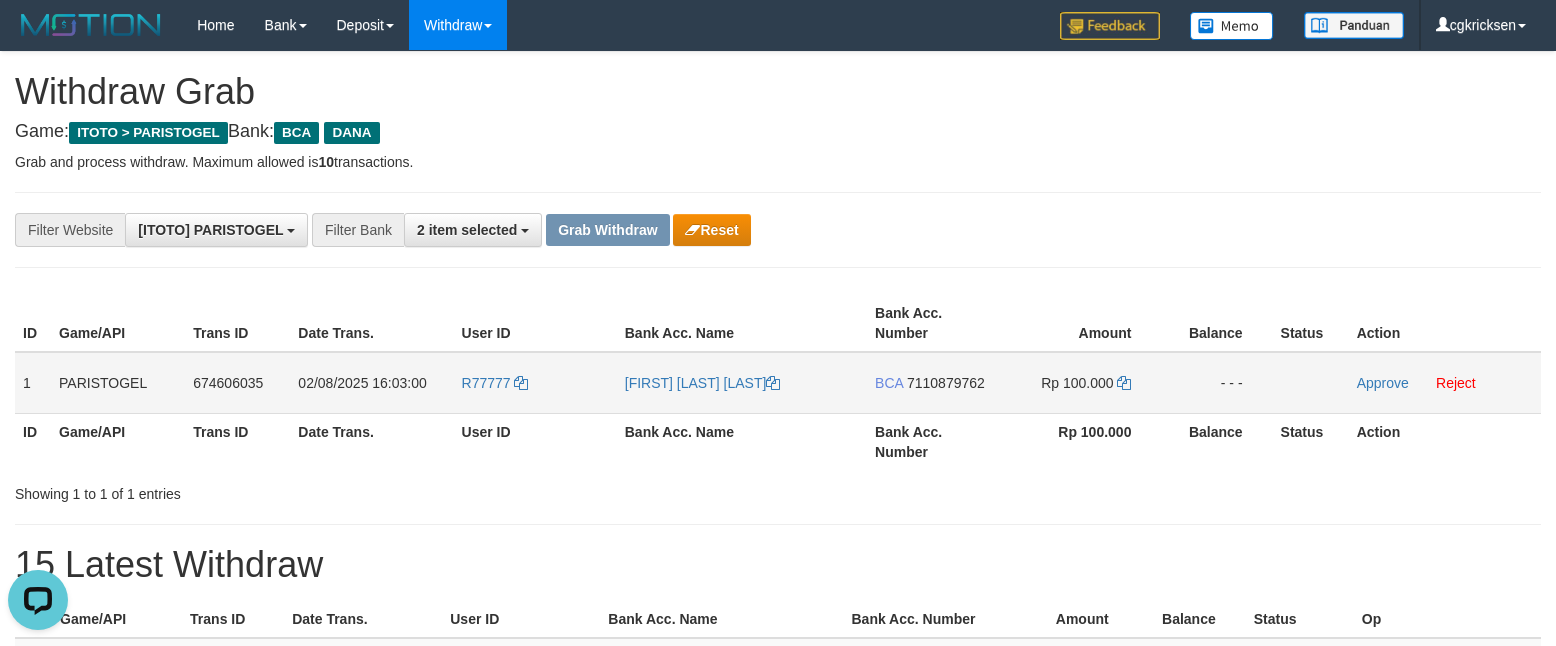 click on "[FIRST] [LAST]" at bounding box center [742, 383] 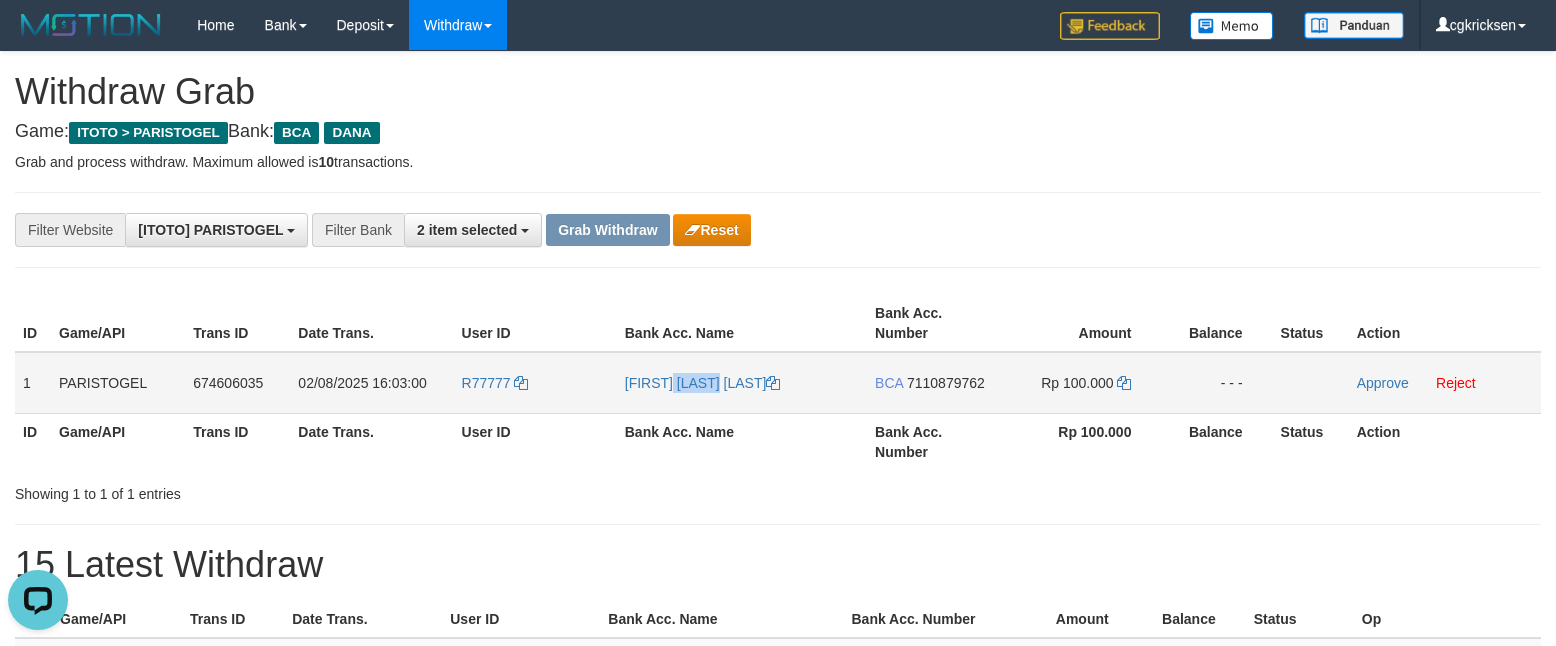 click on "[FIRST] [LAST]" at bounding box center (742, 383) 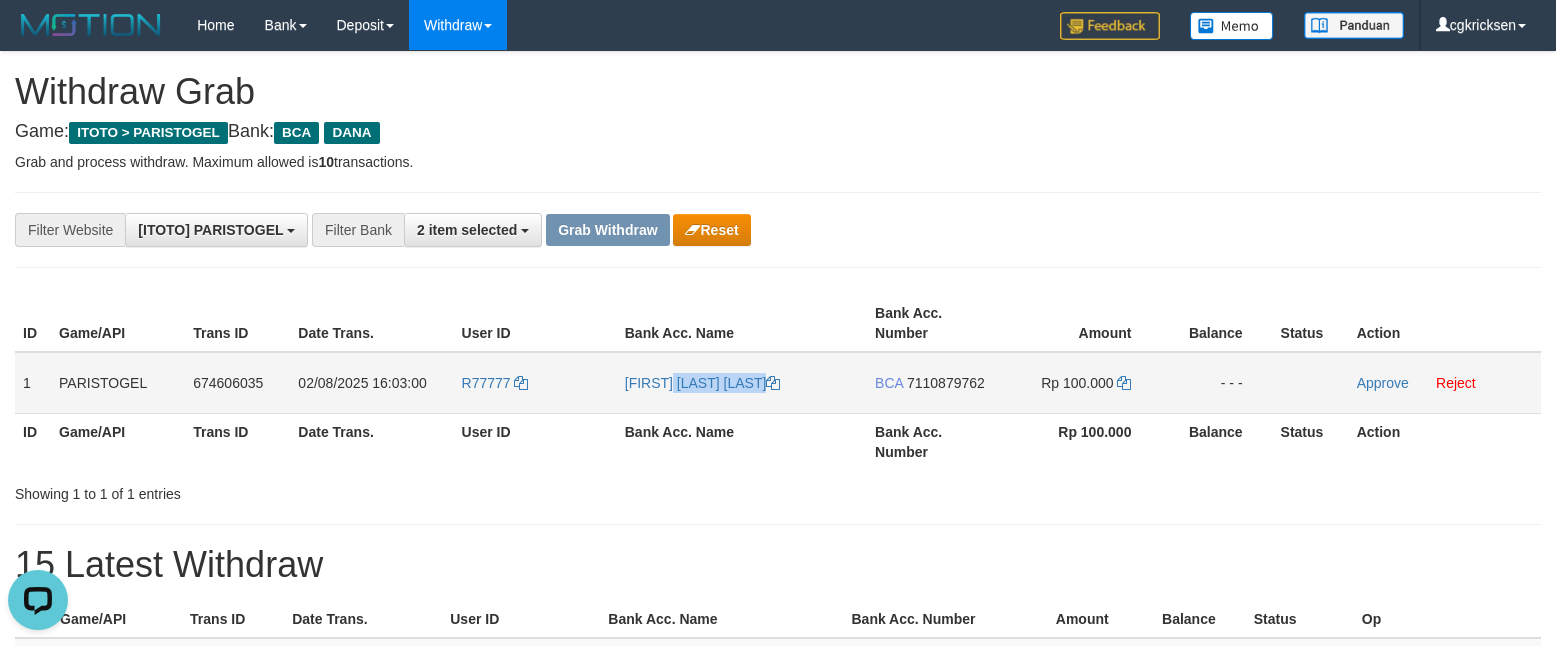 click on "ROHMAT BIN SARNUBIH" at bounding box center [742, 383] 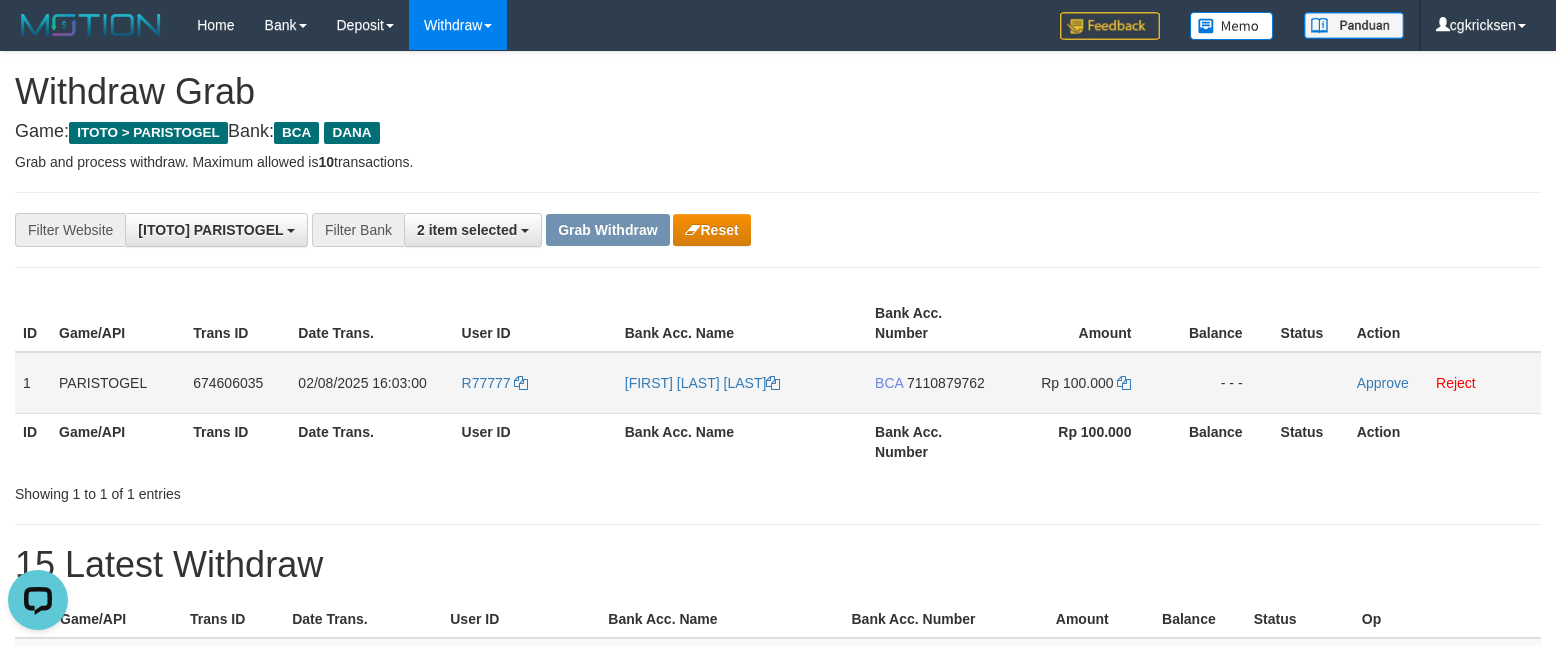 click on "BCA
7110879762" at bounding box center [934, 383] 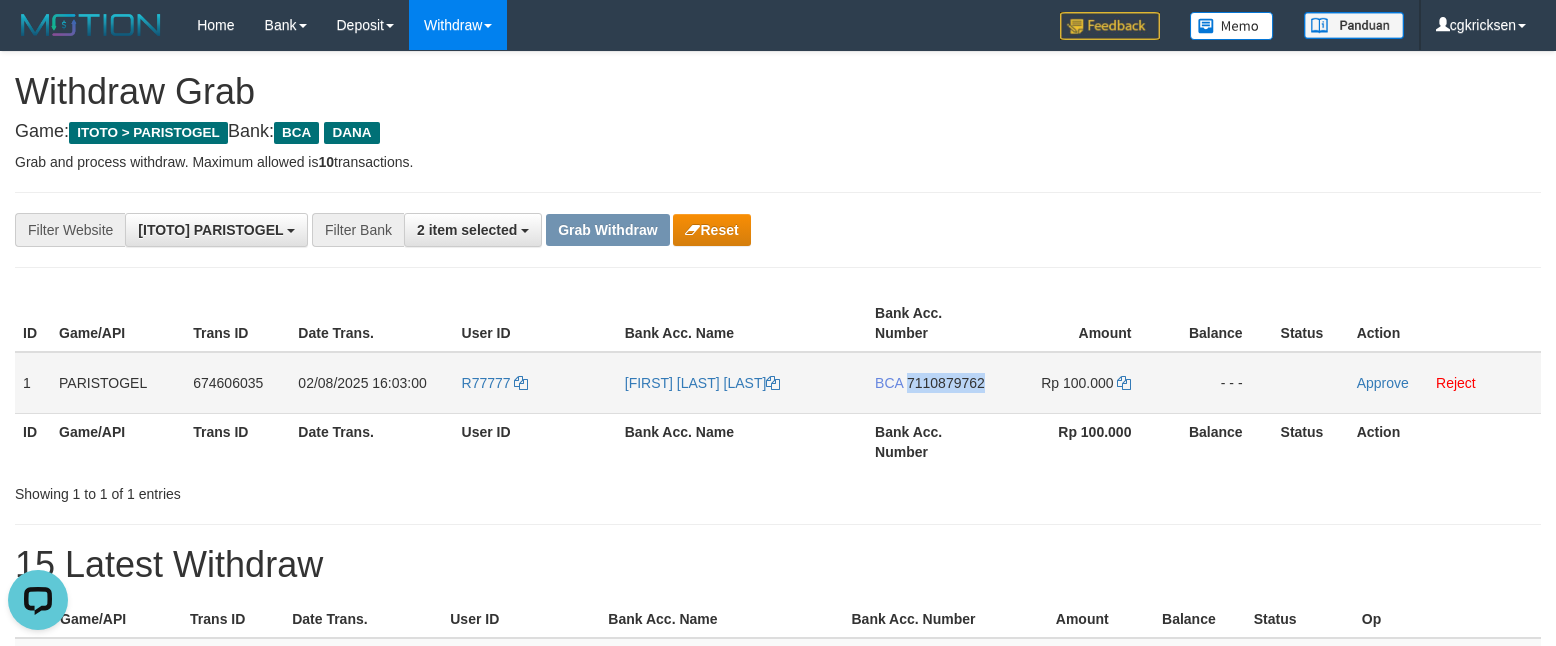 click on "BCA
7110879762" at bounding box center [934, 383] 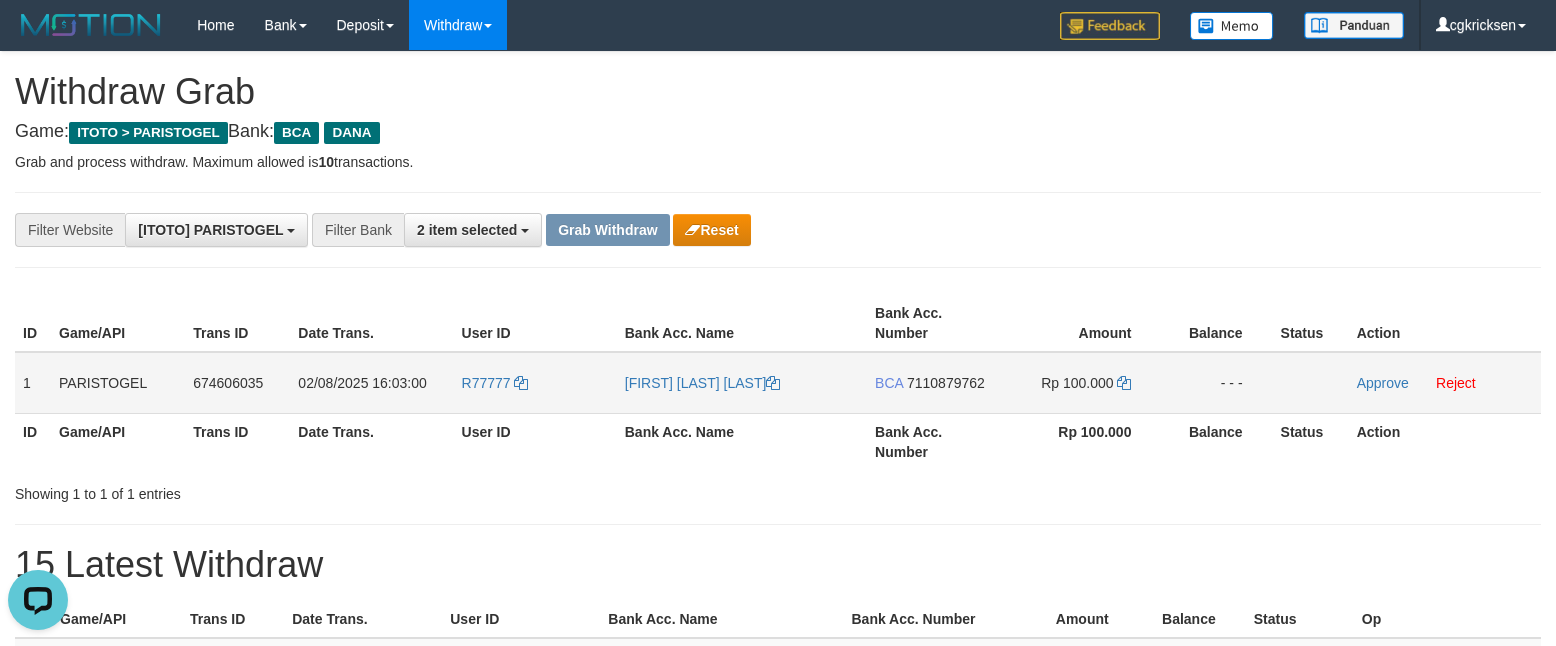 click on "Rp 100.000" at bounding box center [1081, 383] 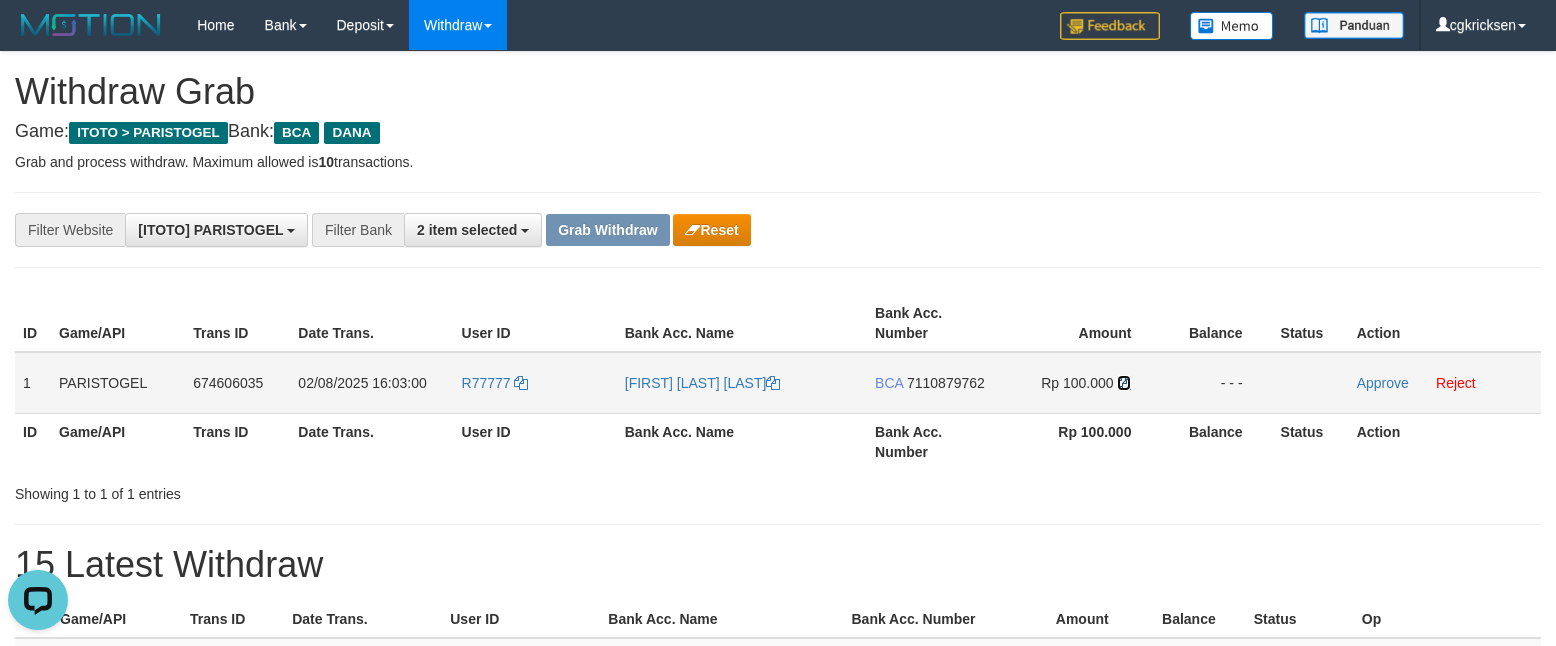click at bounding box center (1124, 383) 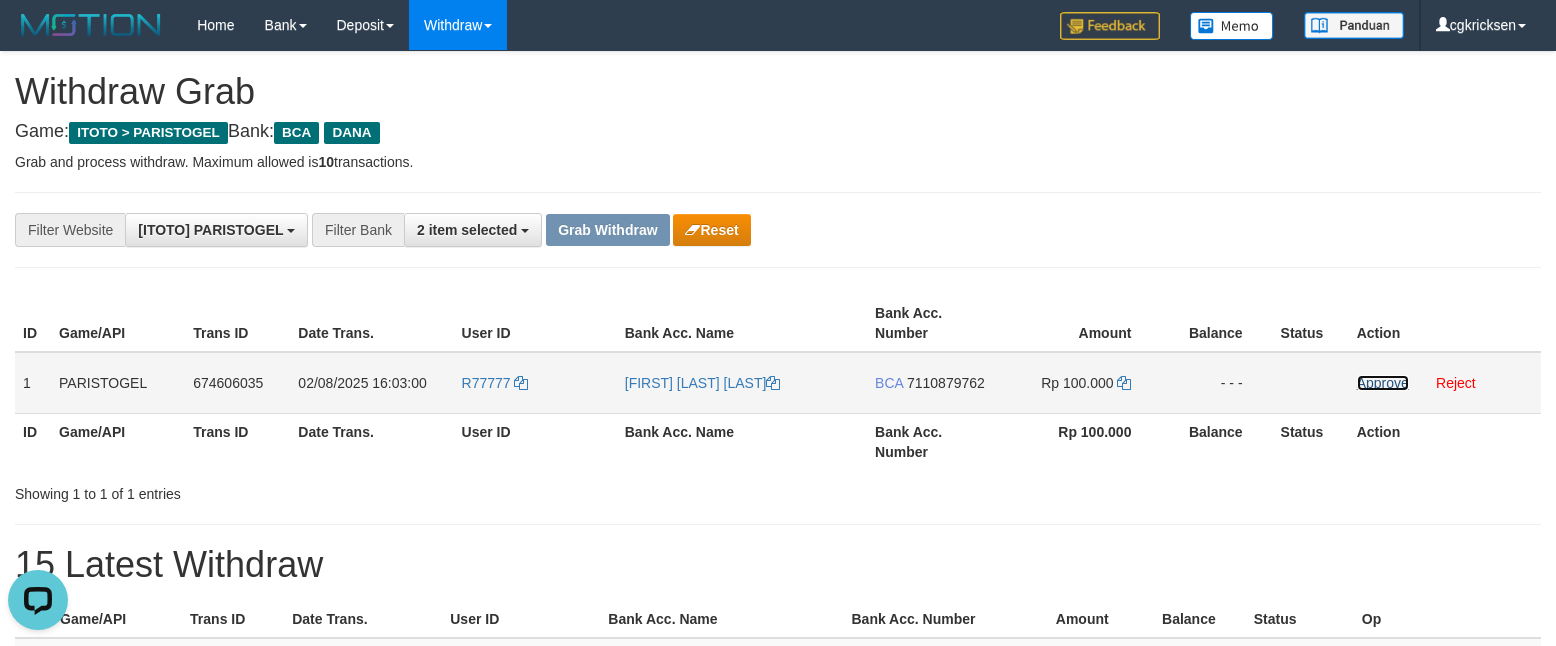 click on "Approve" at bounding box center [1383, 383] 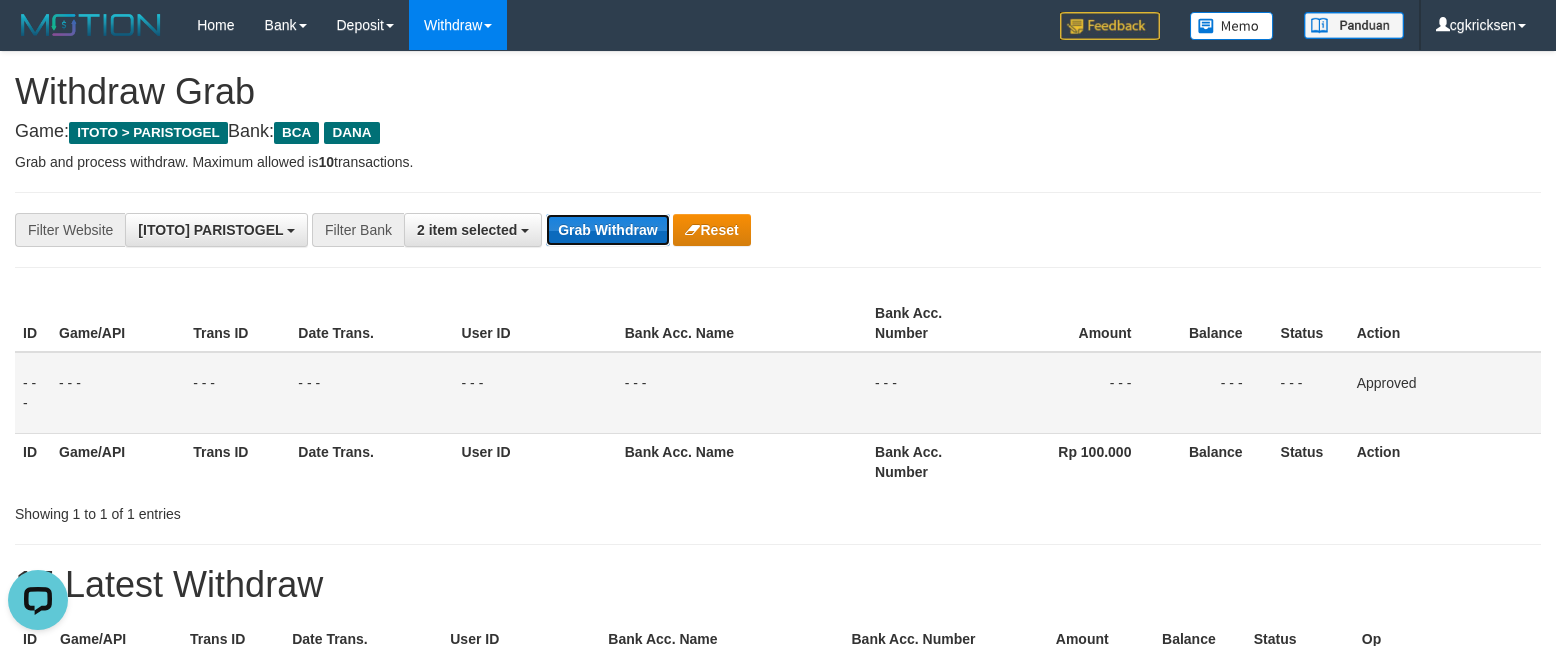 click on "Grab Withdraw" at bounding box center (607, 230) 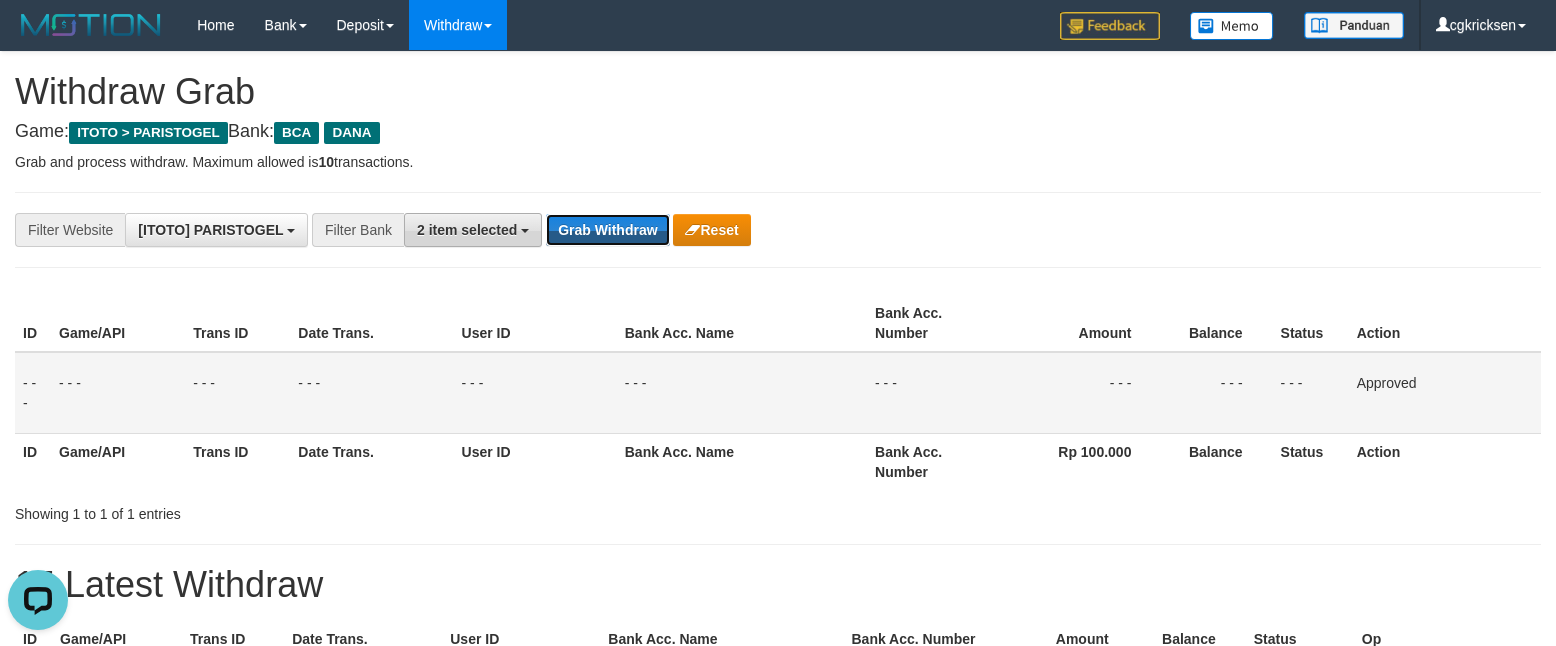 drag, startPoint x: 621, startPoint y: 244, endPoint x: 476, endPoint y: 250, distance: 145.12408 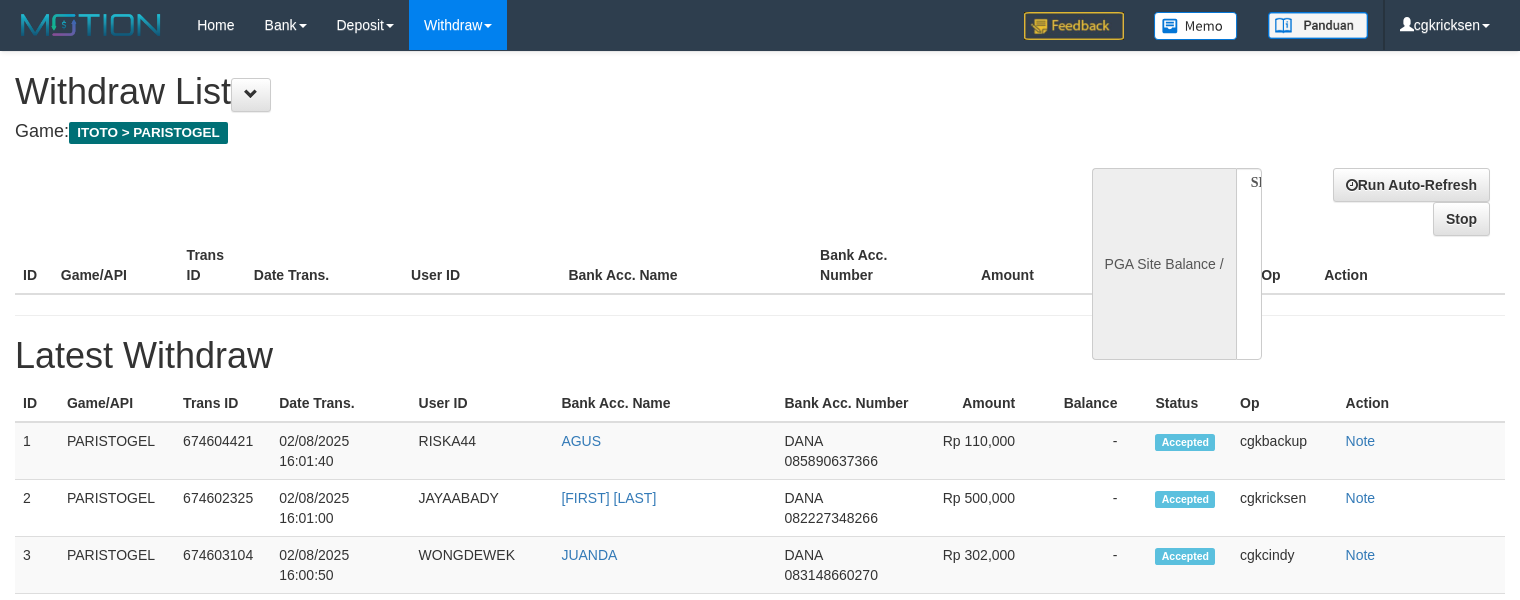 select 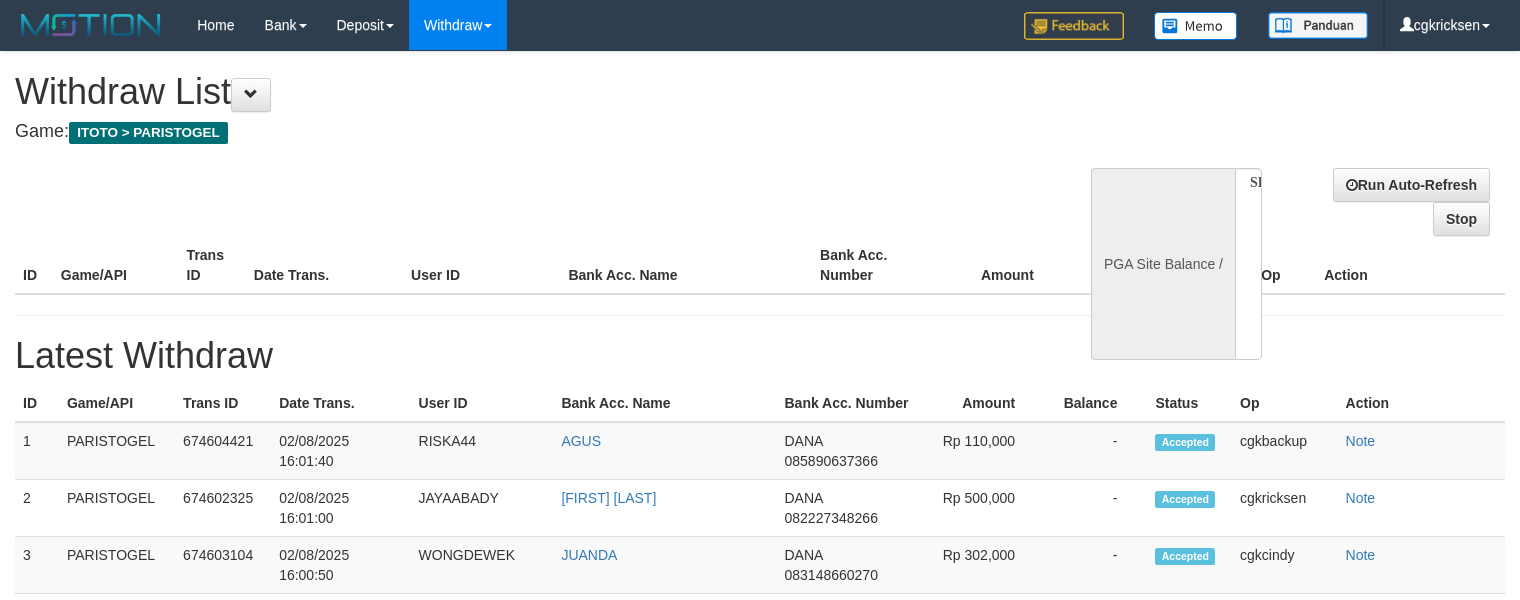 scroll, scrollTop: 0, scrollLeft: 0, axis: both 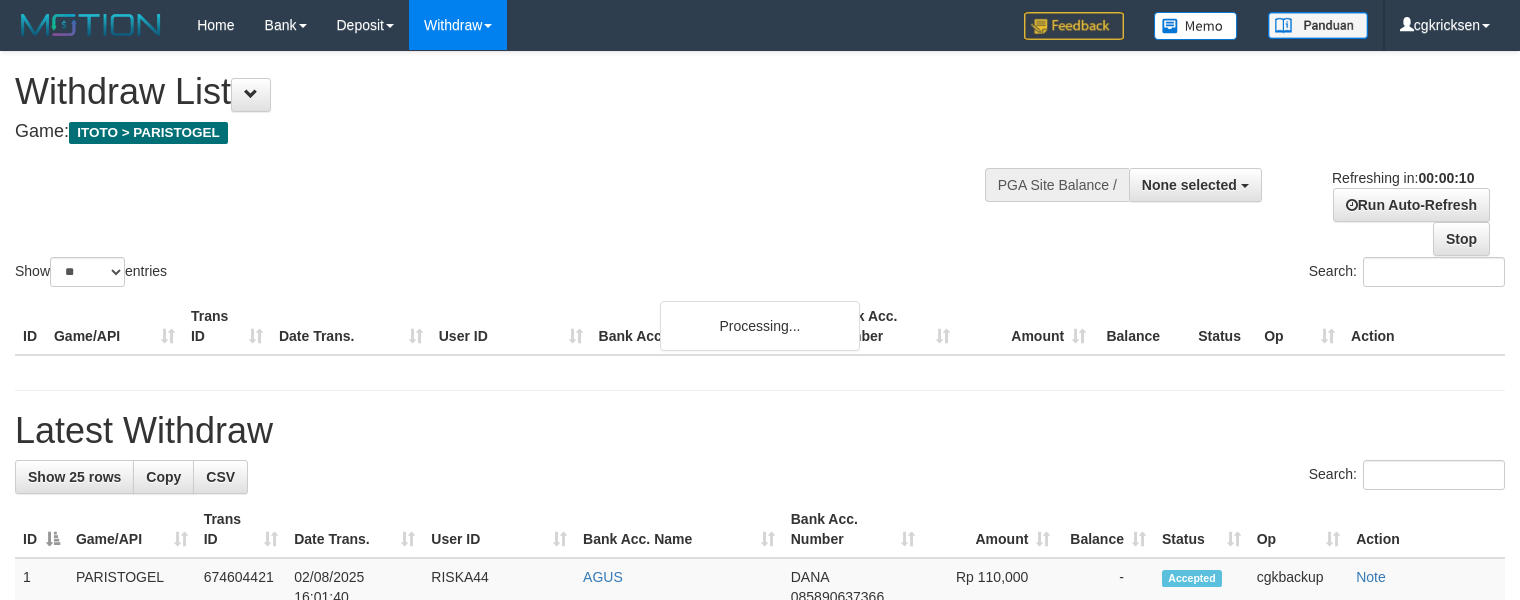 select 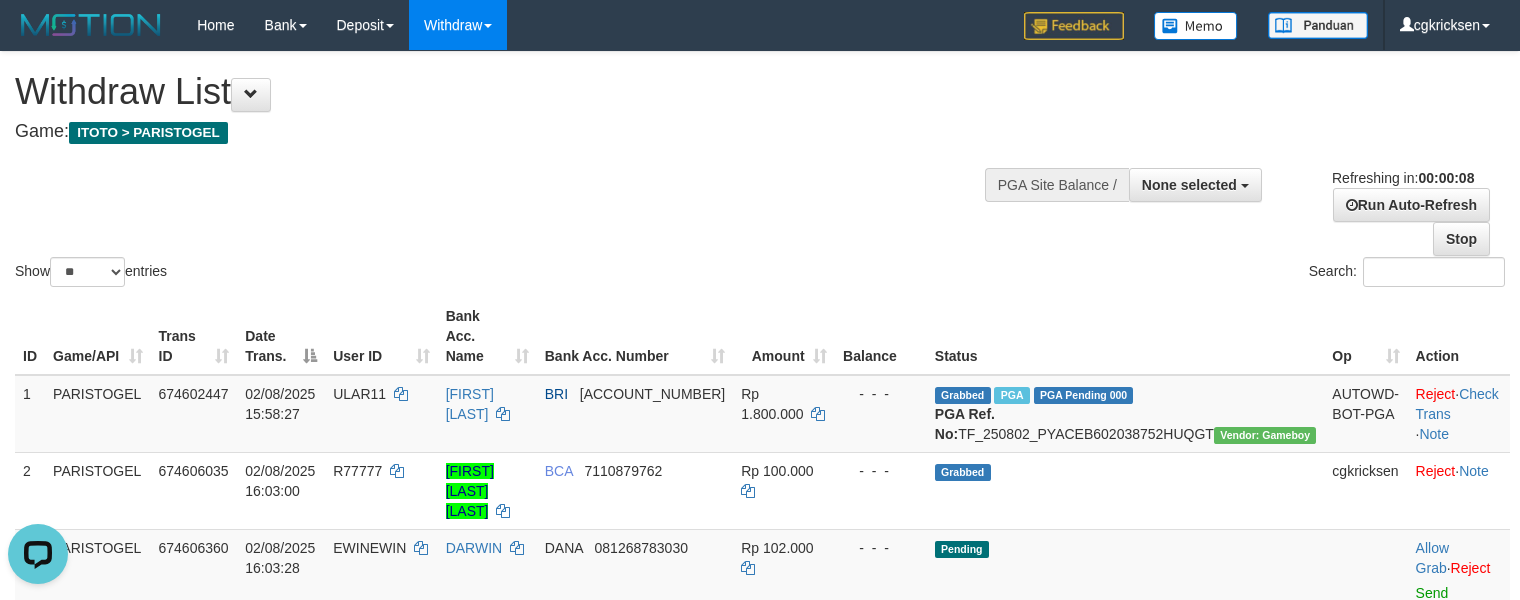 scroll, scrollTop: 0, scrollLeft: 0, axis: both 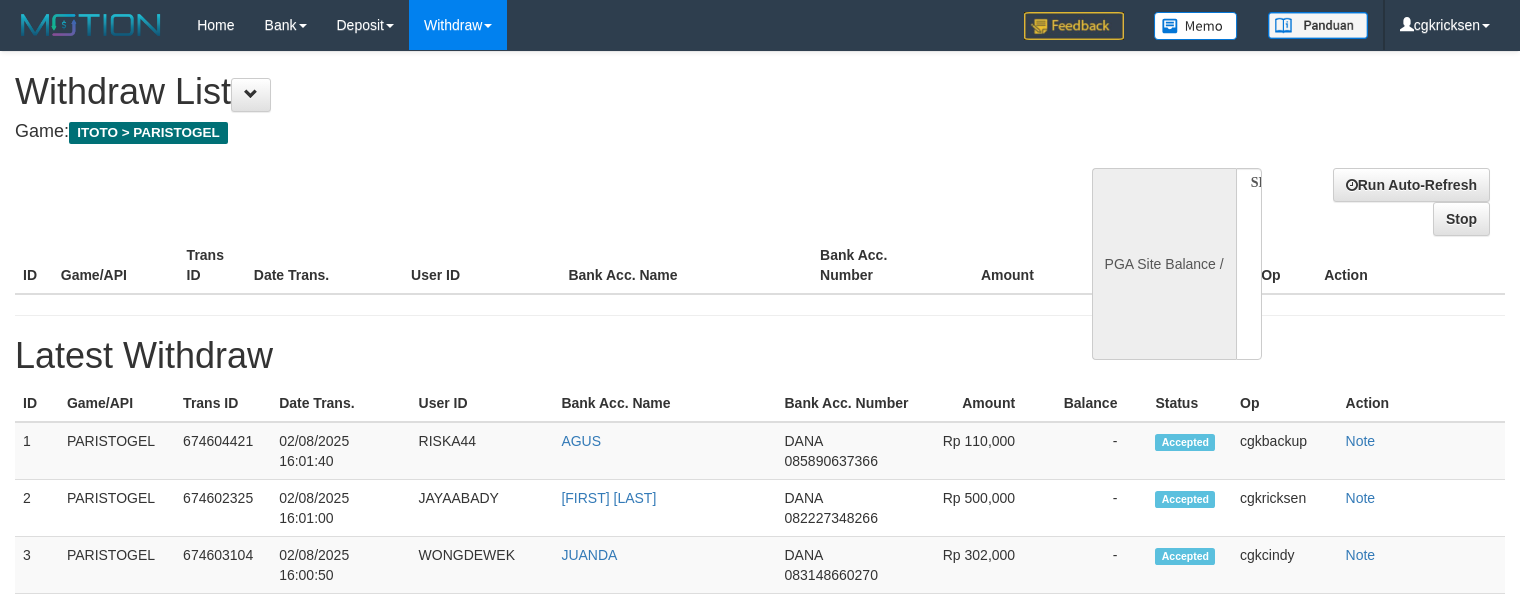 select 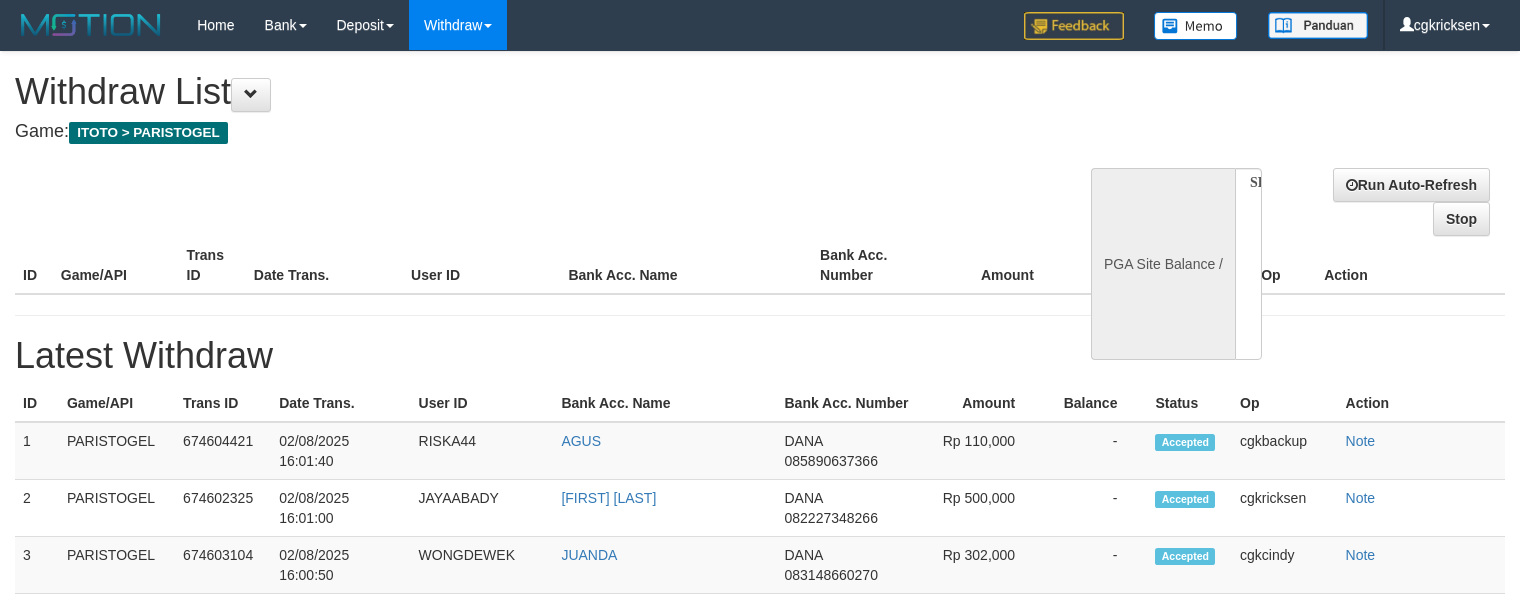 scroll, scrollTop: 0, scrollLeft: 0, axis: both 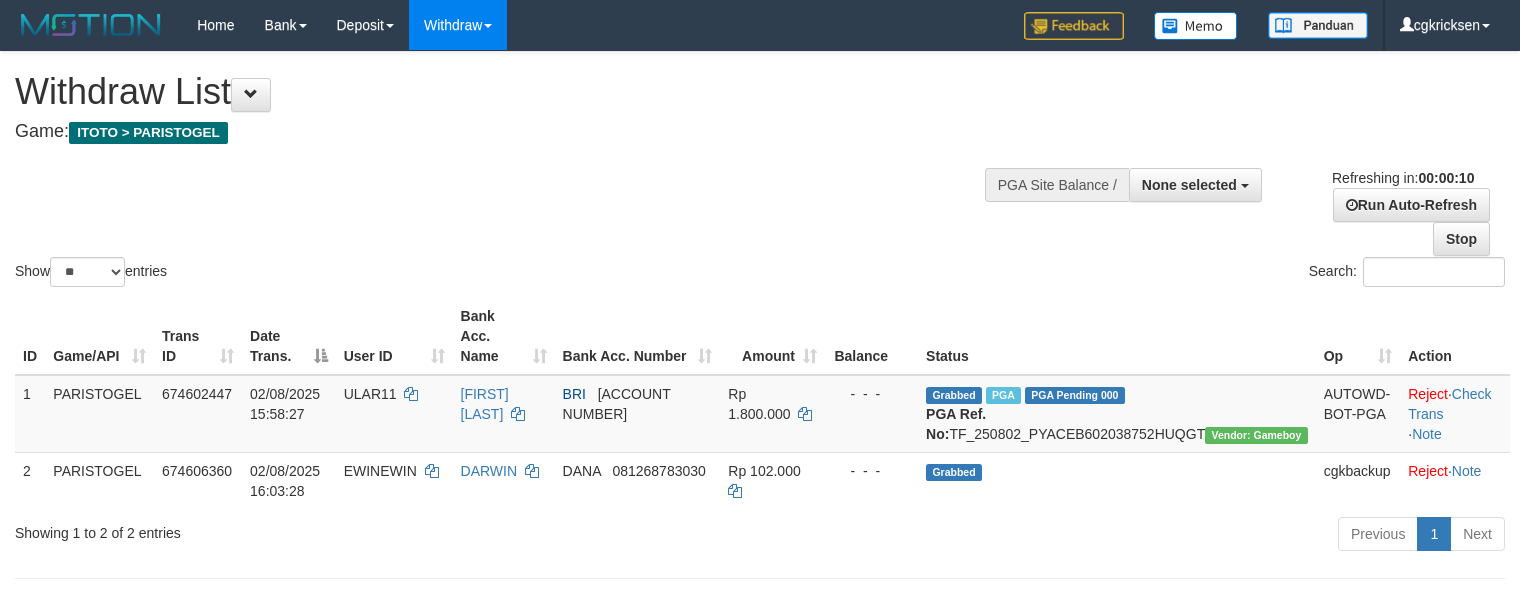 select 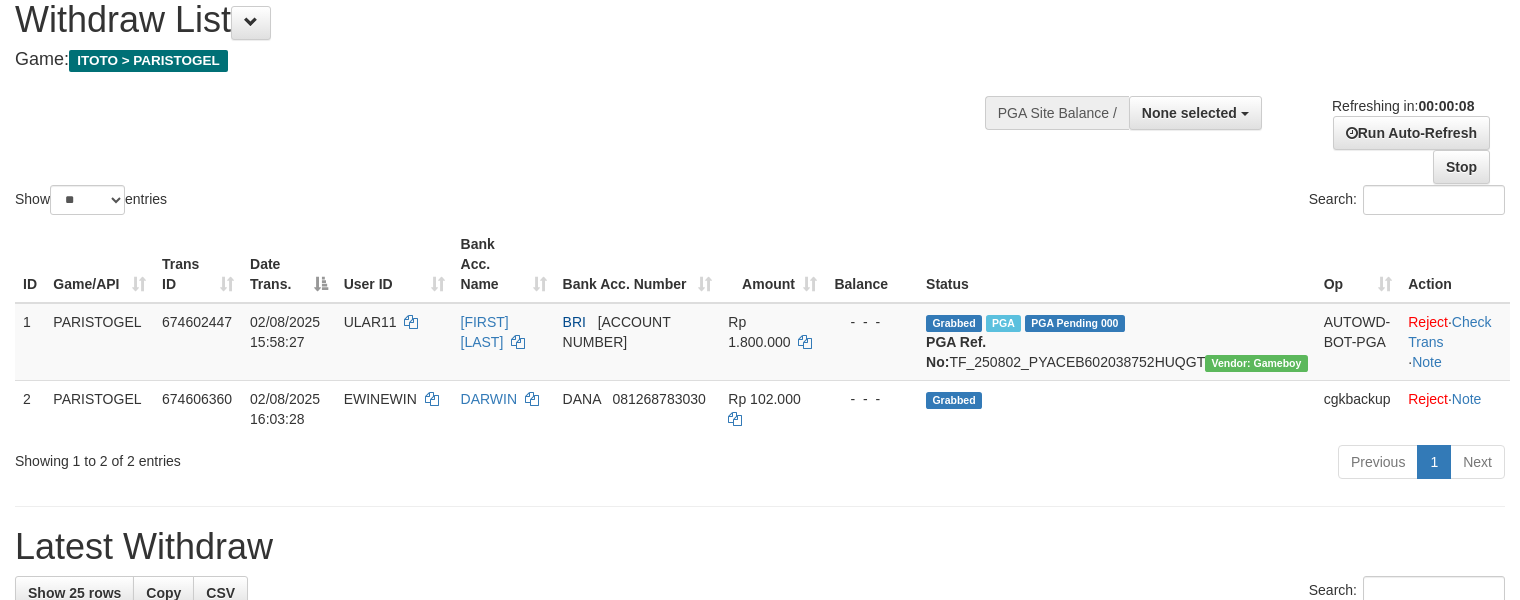 scroll, scrollTop: 133, scrollLeft: 0, axis: vertical 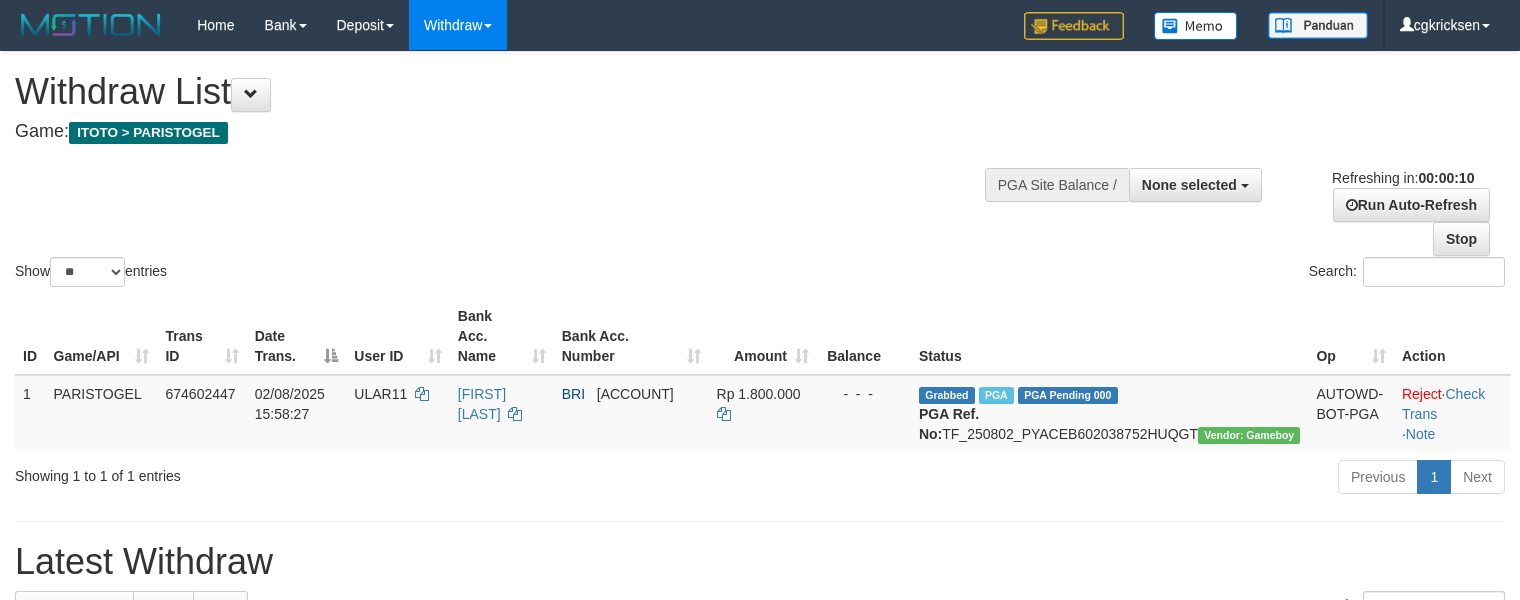 select 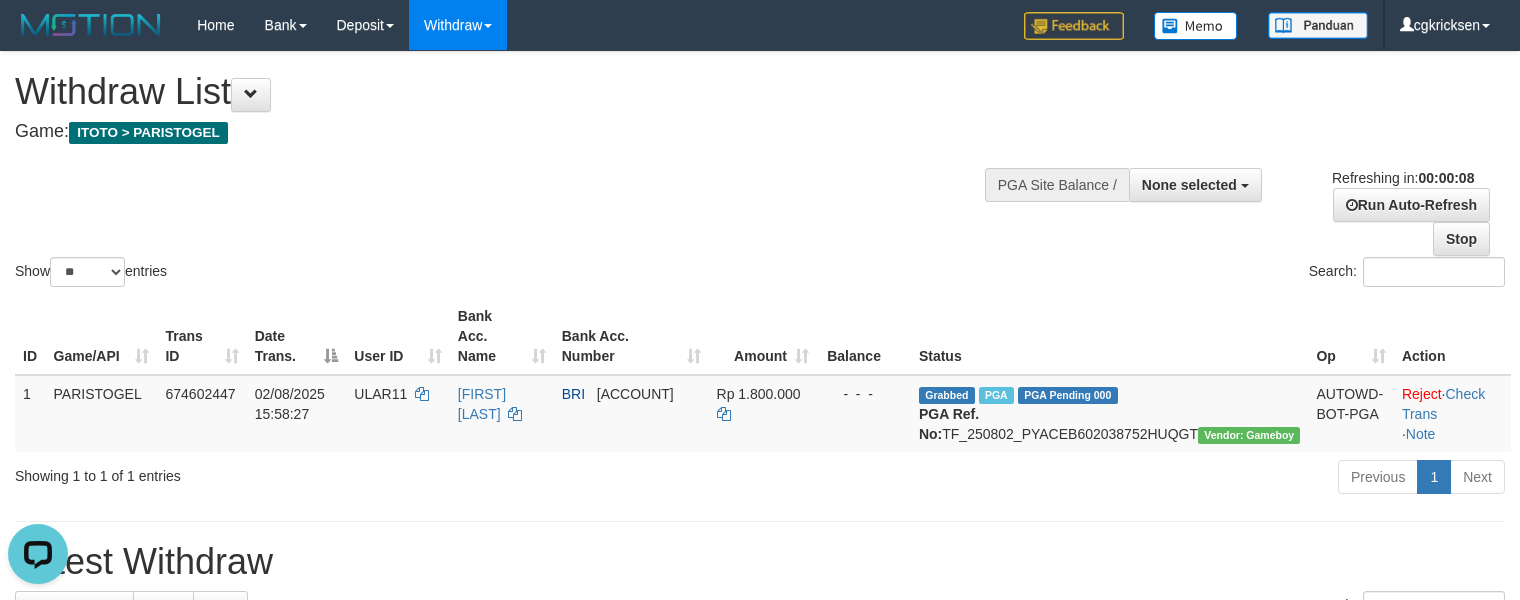 scroll, scrollTop: 0, scrollLeft: 0, axis: both 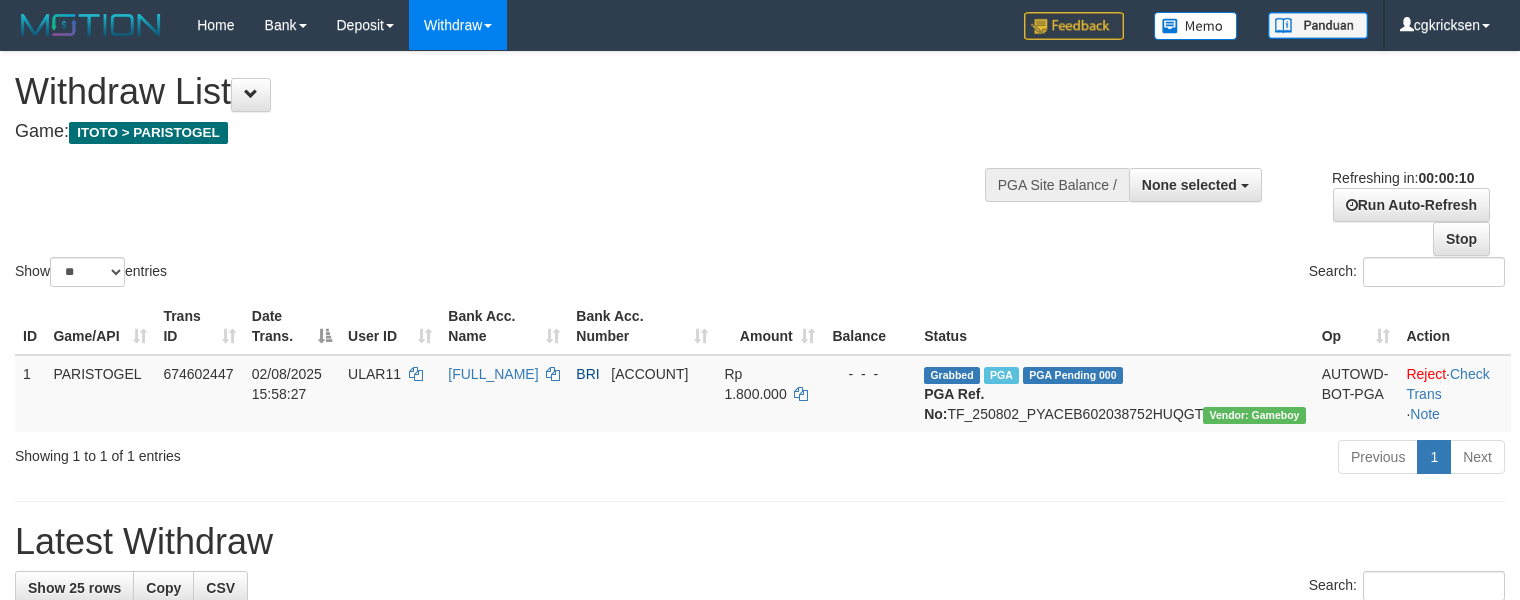 select 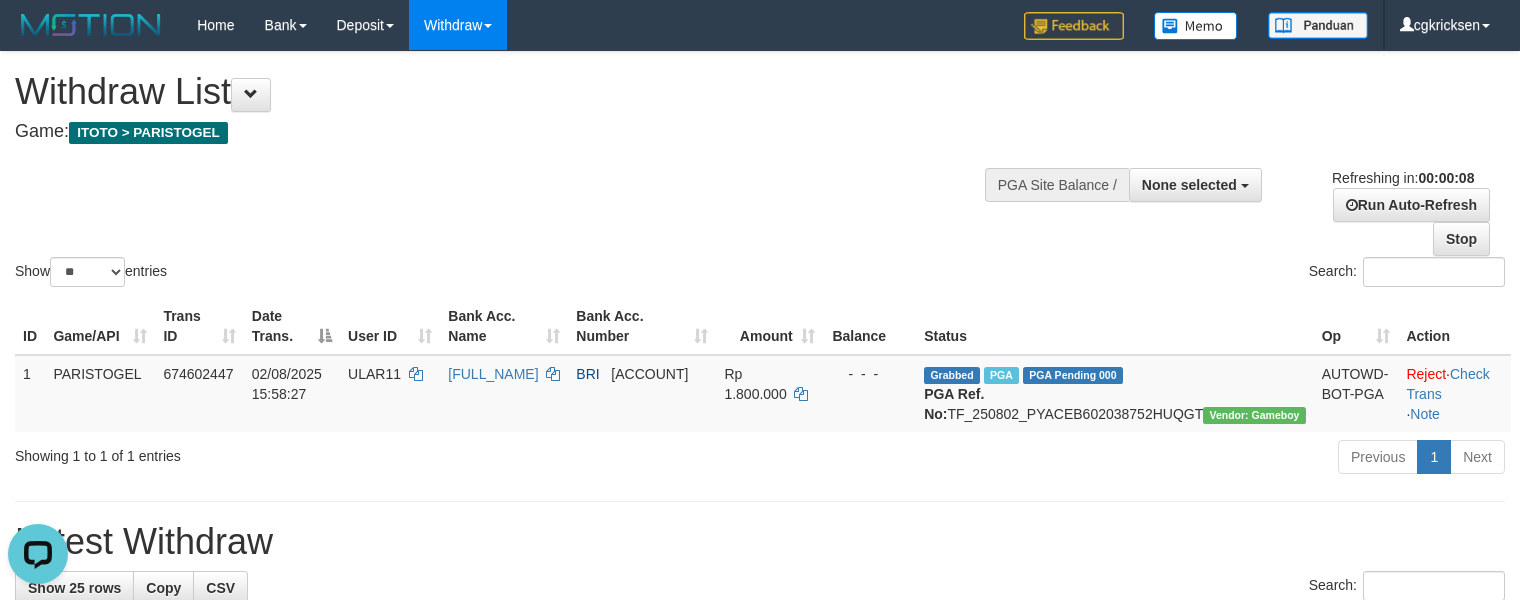 scroll, scrollTop: 0, scrollLeft: 0, axis: both 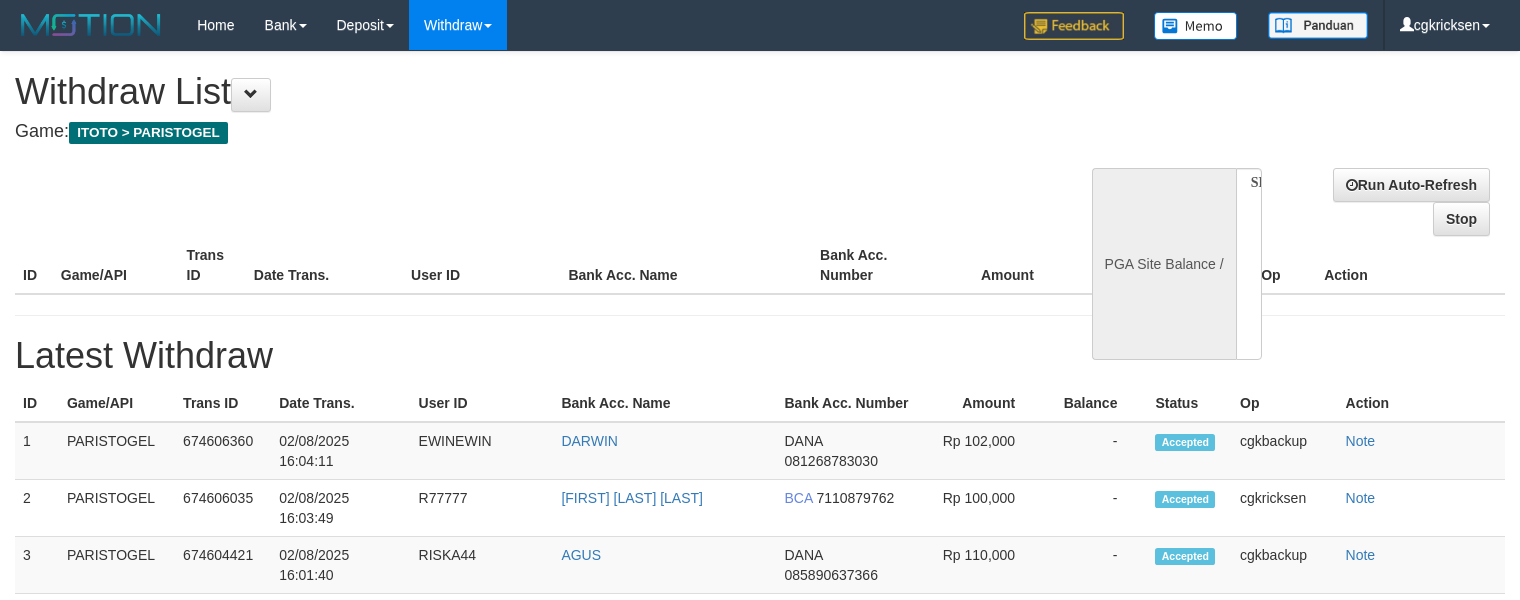 select 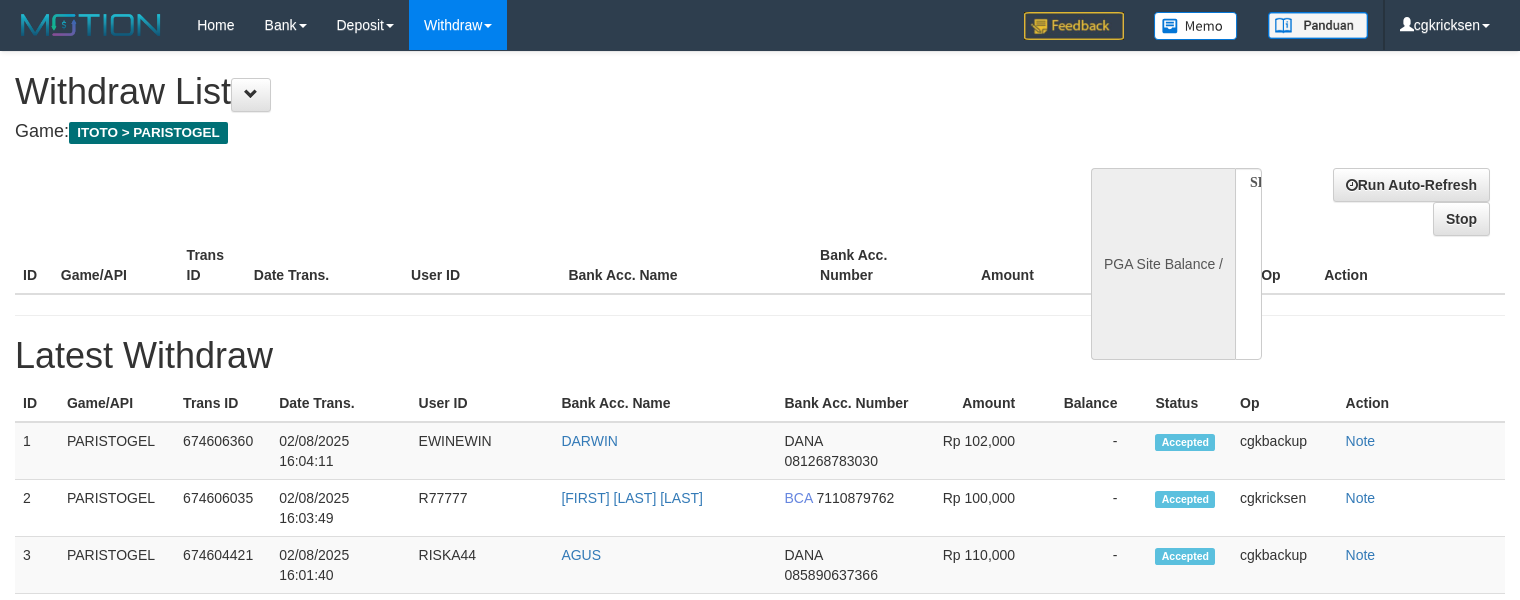 scroll, scrollTop: 0, scrollLeft: 0, axis: both 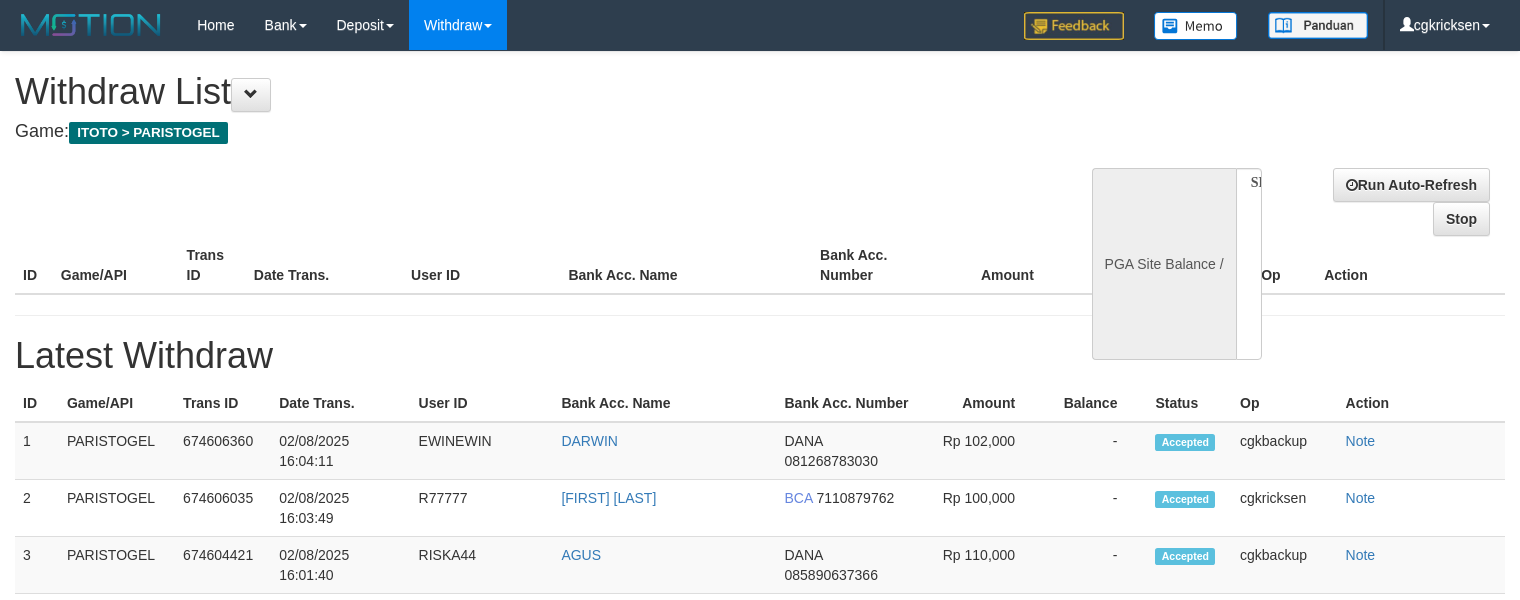 select 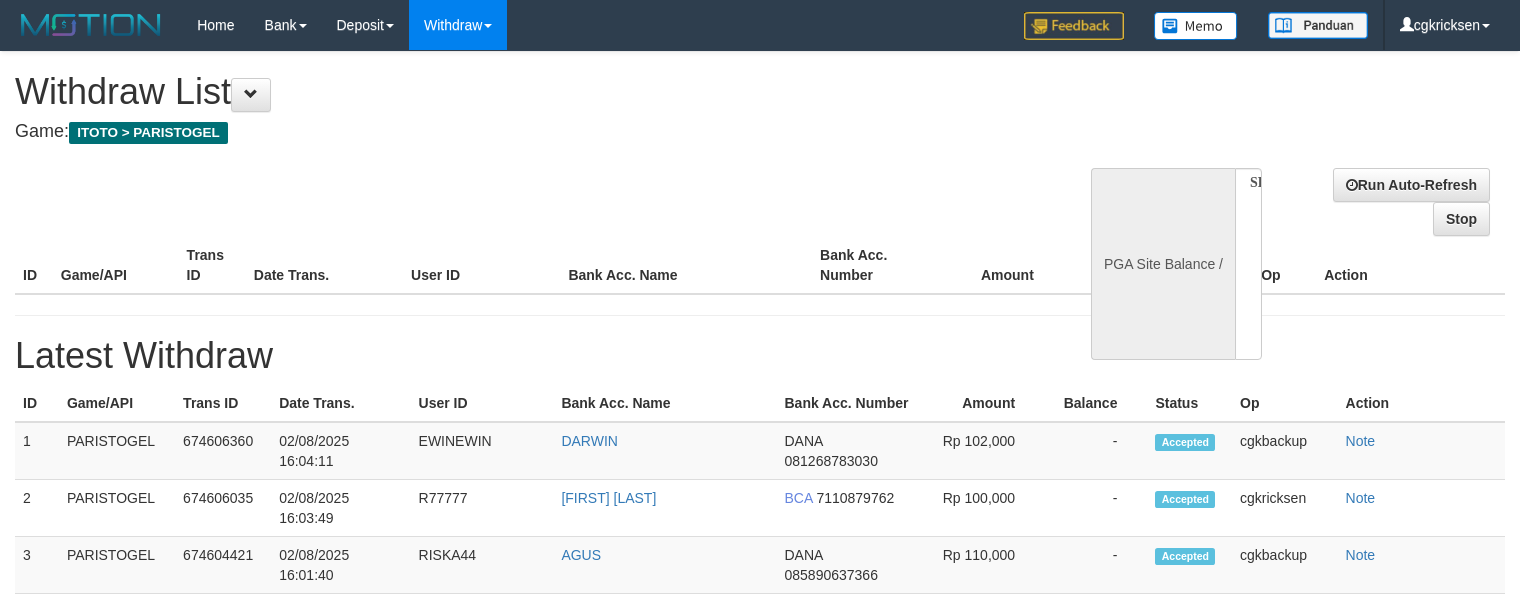 scroll, scrollTop: 0, scrollLeft: 0, axis: both 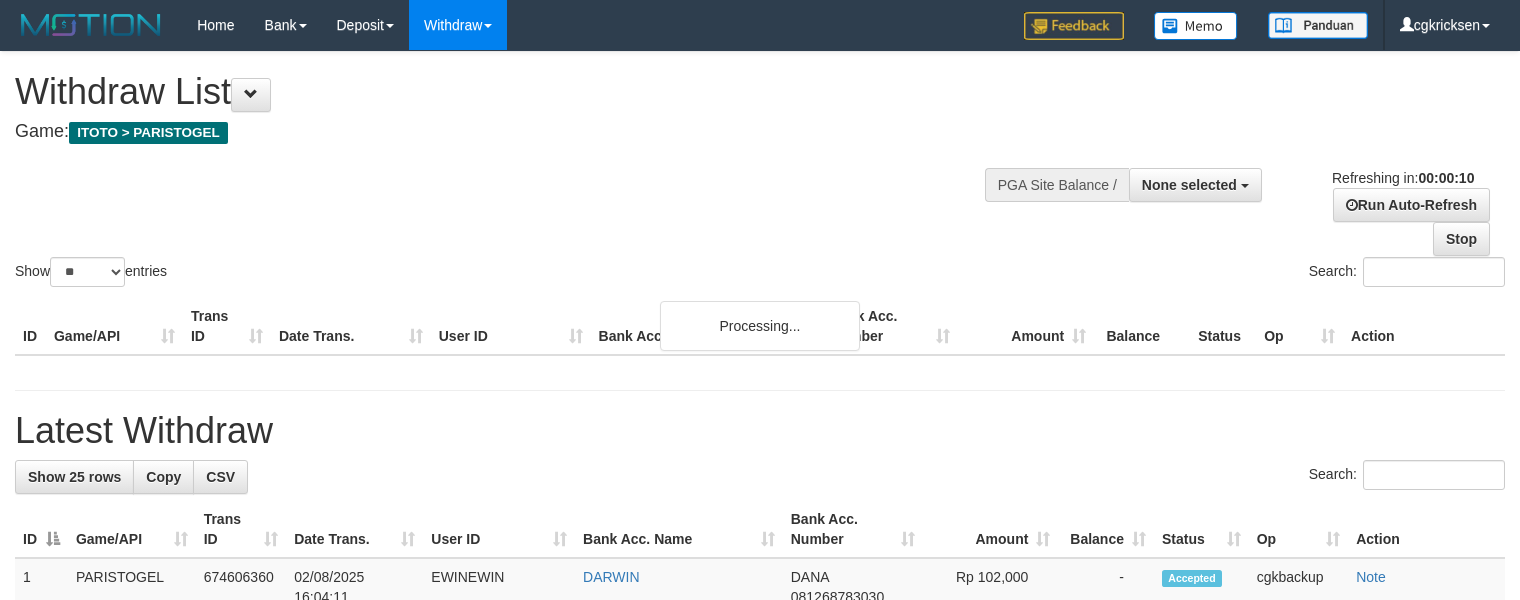 select 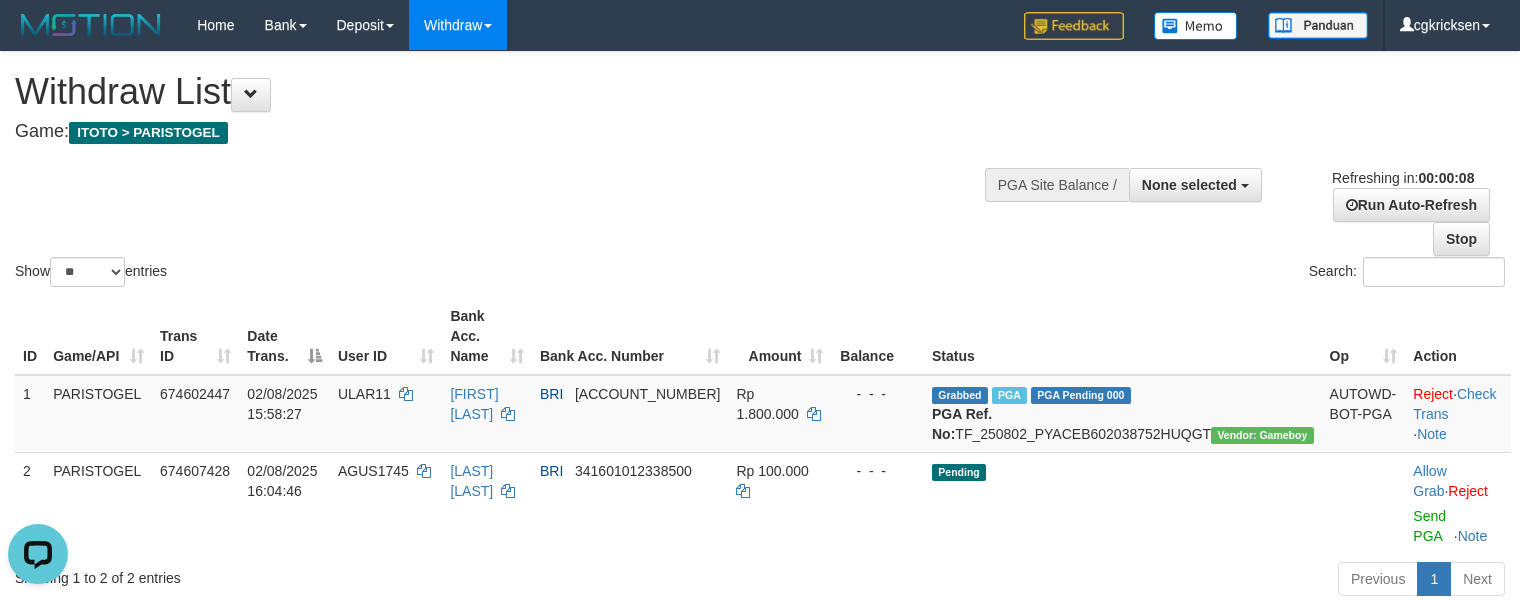 scroll, scrollTop: 0, scrollLeft: 0, axis: both 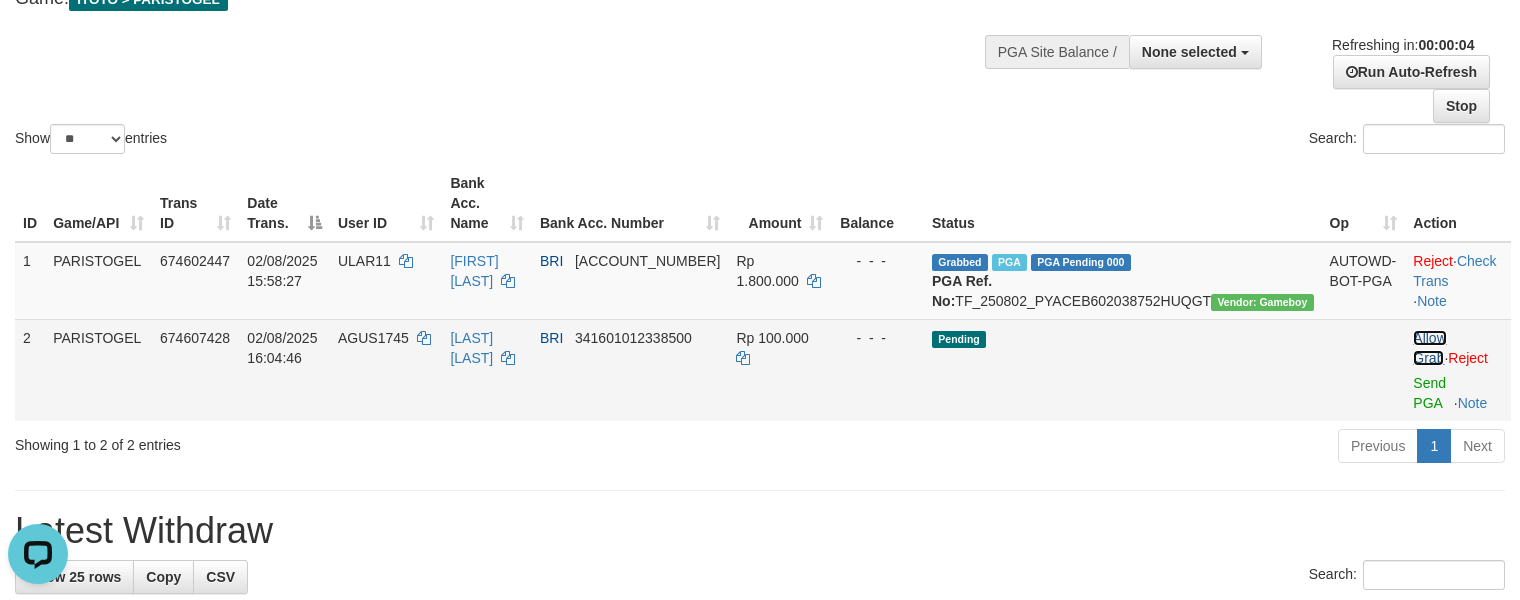 click on "Allow Grab" at bounding box center (1429, 348) 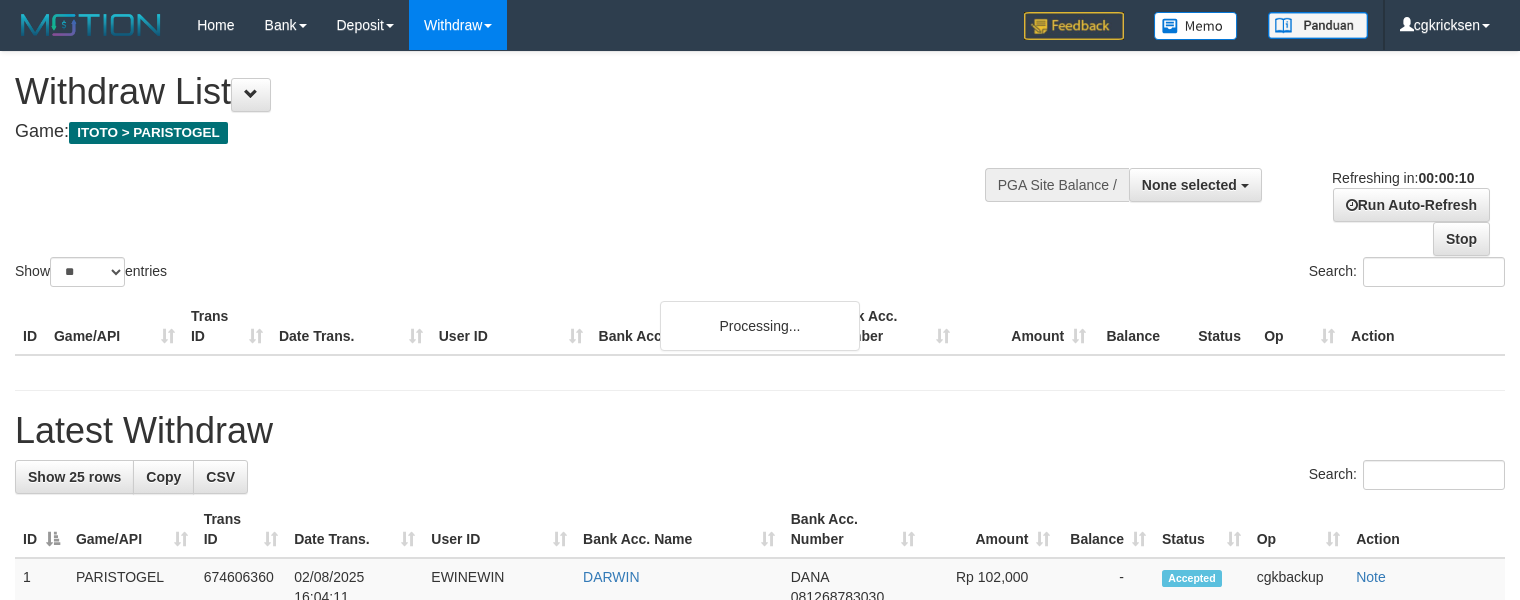 select 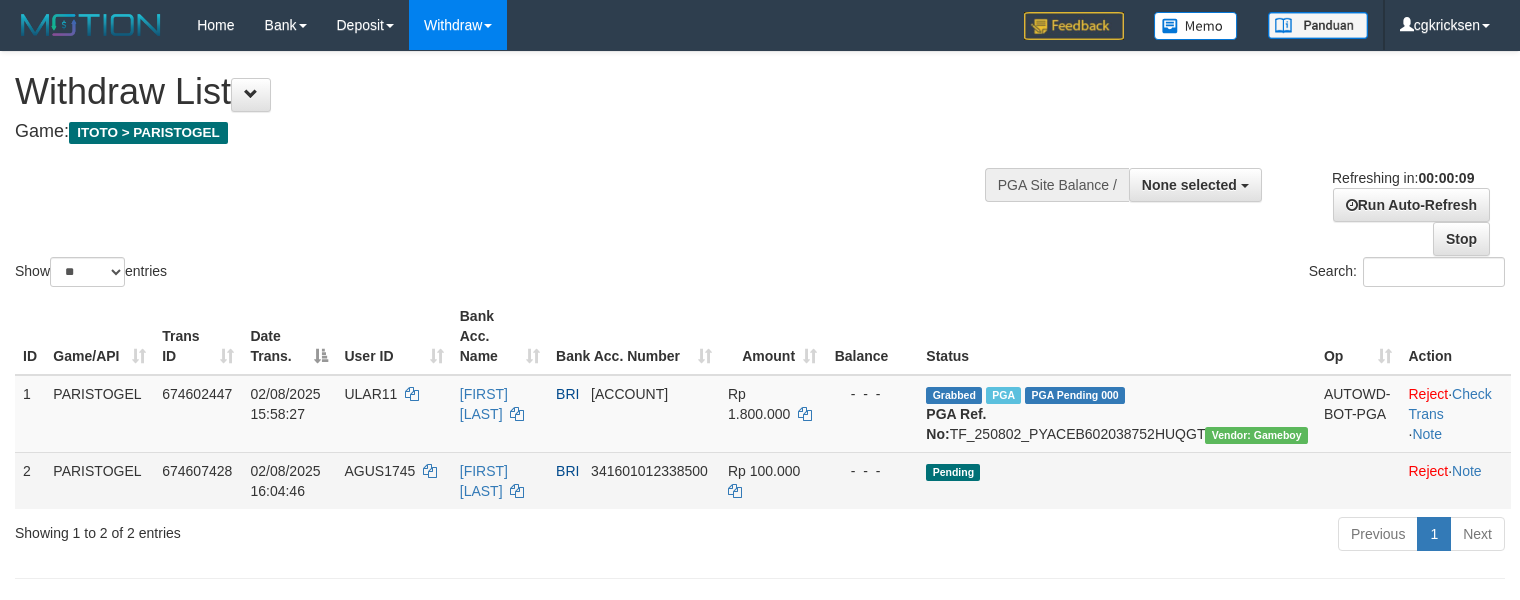 scroll, scrollTop: 133, scrollLeft: 0, axis: vertical 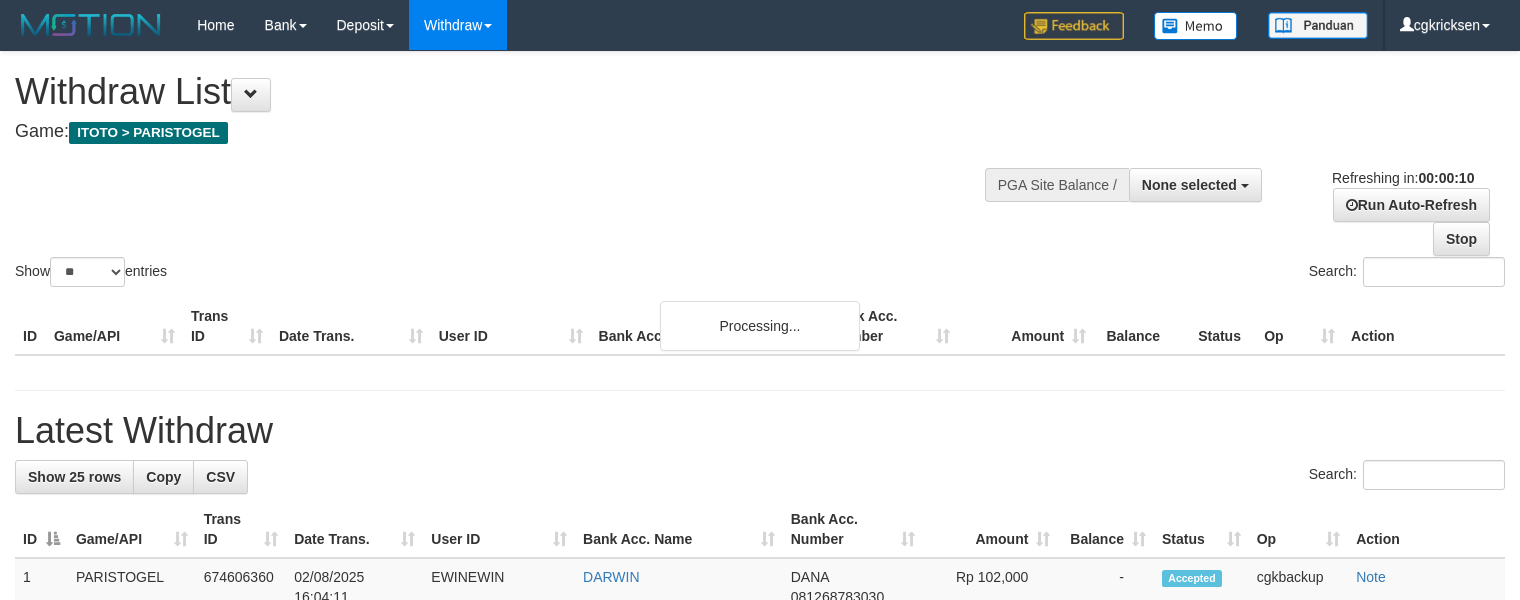 select 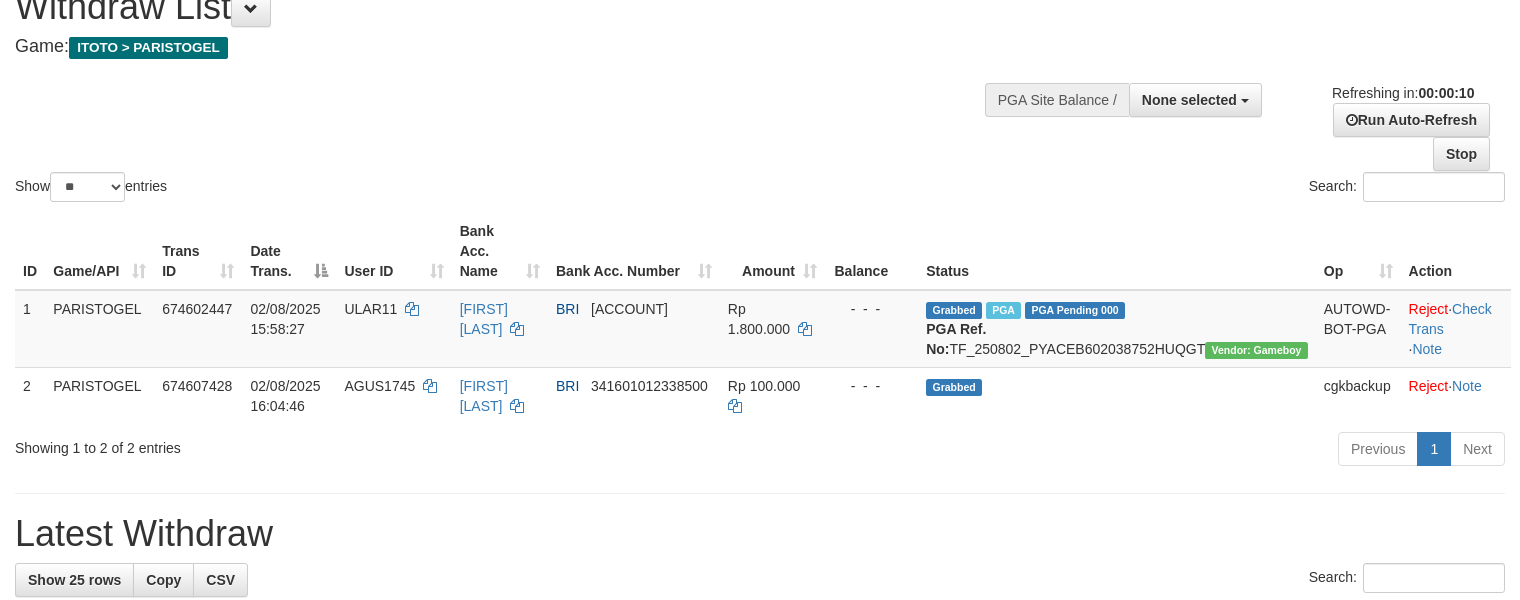 scroll, scrollTop: 133, scrollLeft: 0, axis: vertical 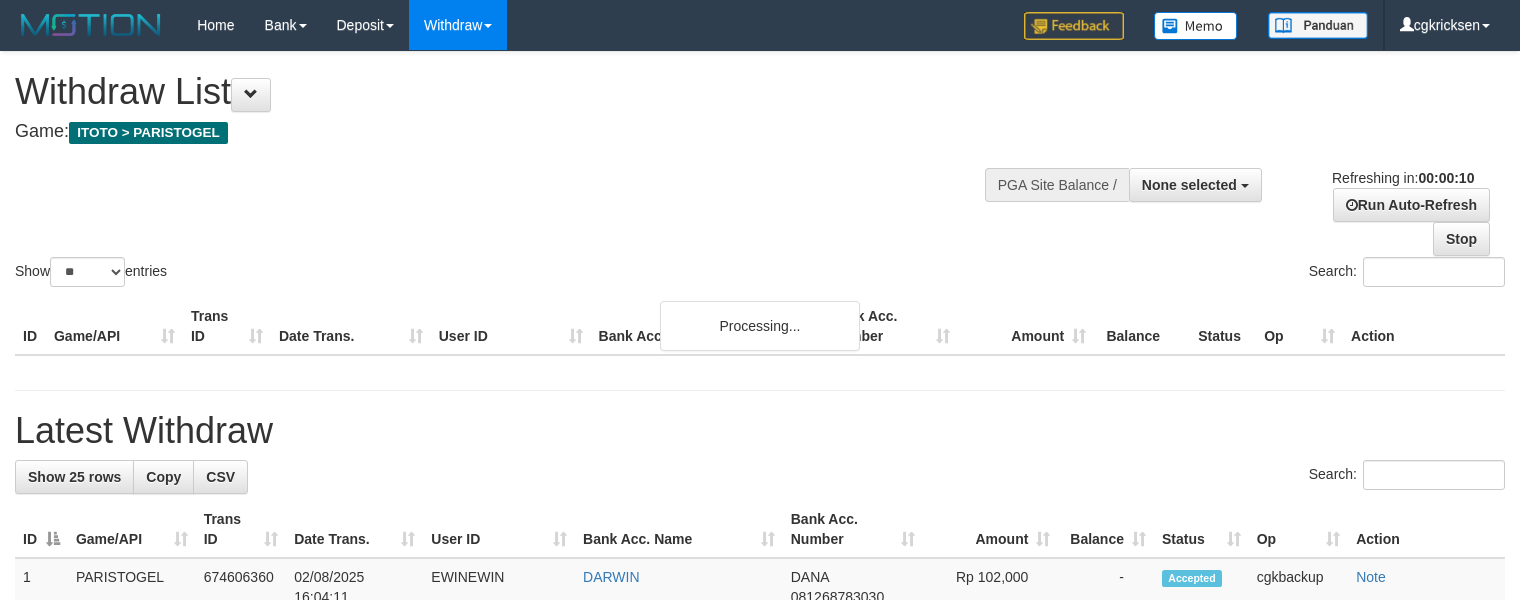 select 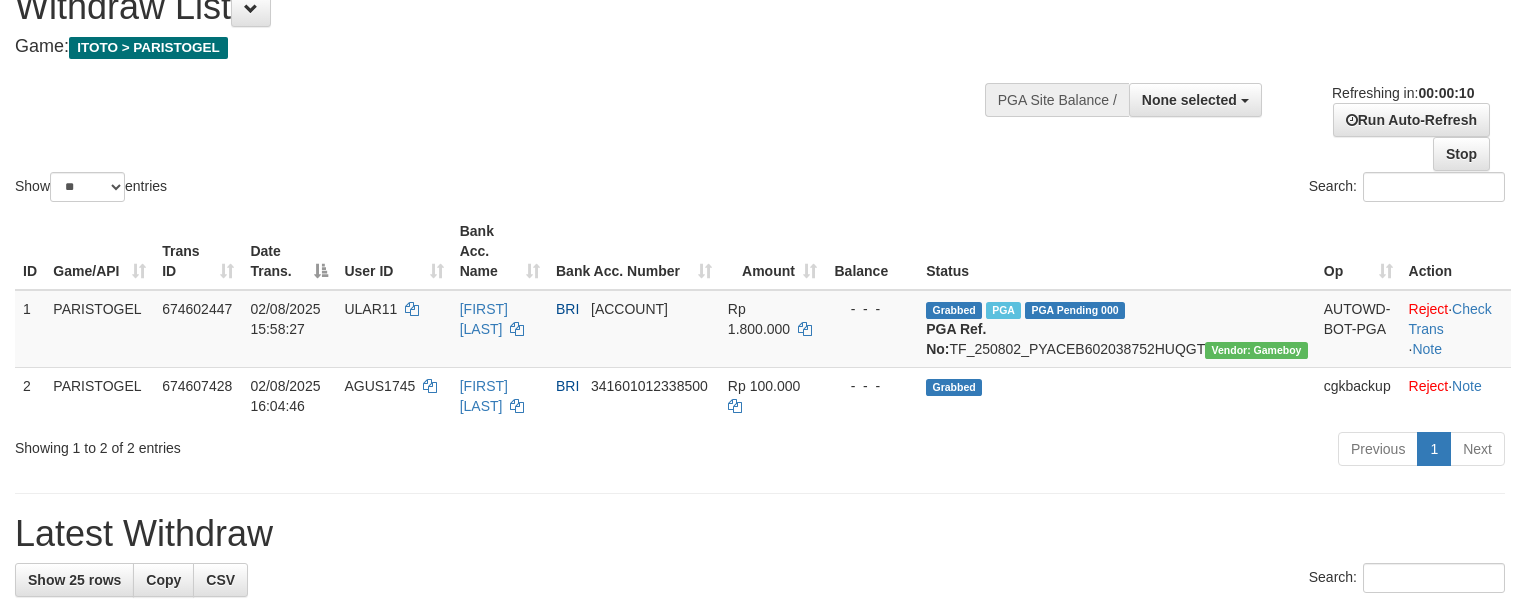 scroll, scrollTop: 133, scrollLeft: 0, axis: vertical 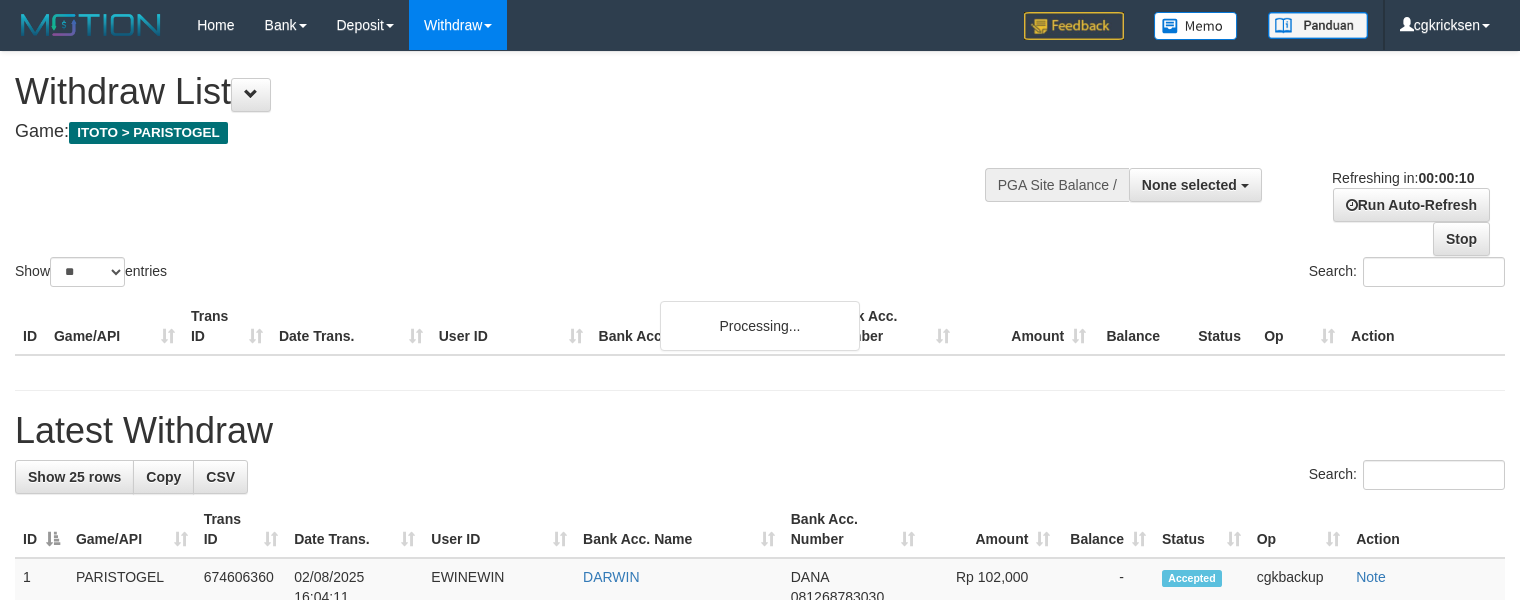 select 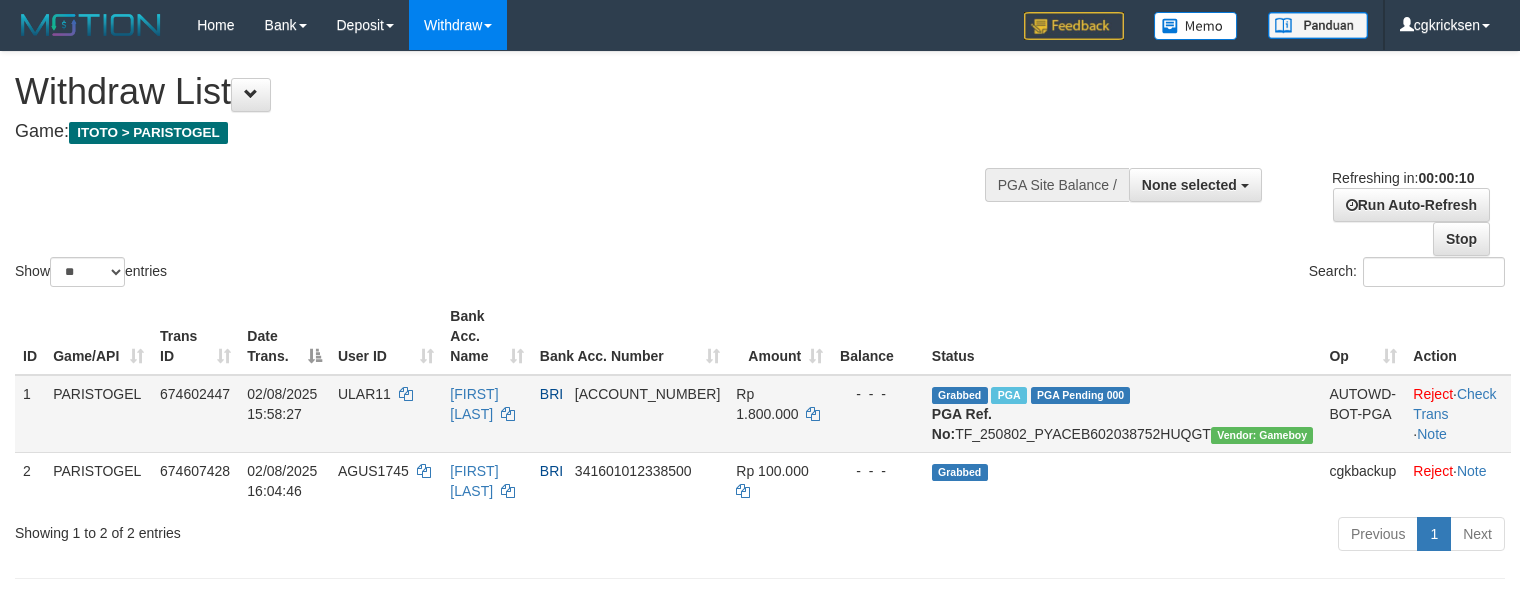 scroll, scrollTop: 133, scrollLeft: 0, axis: vertical 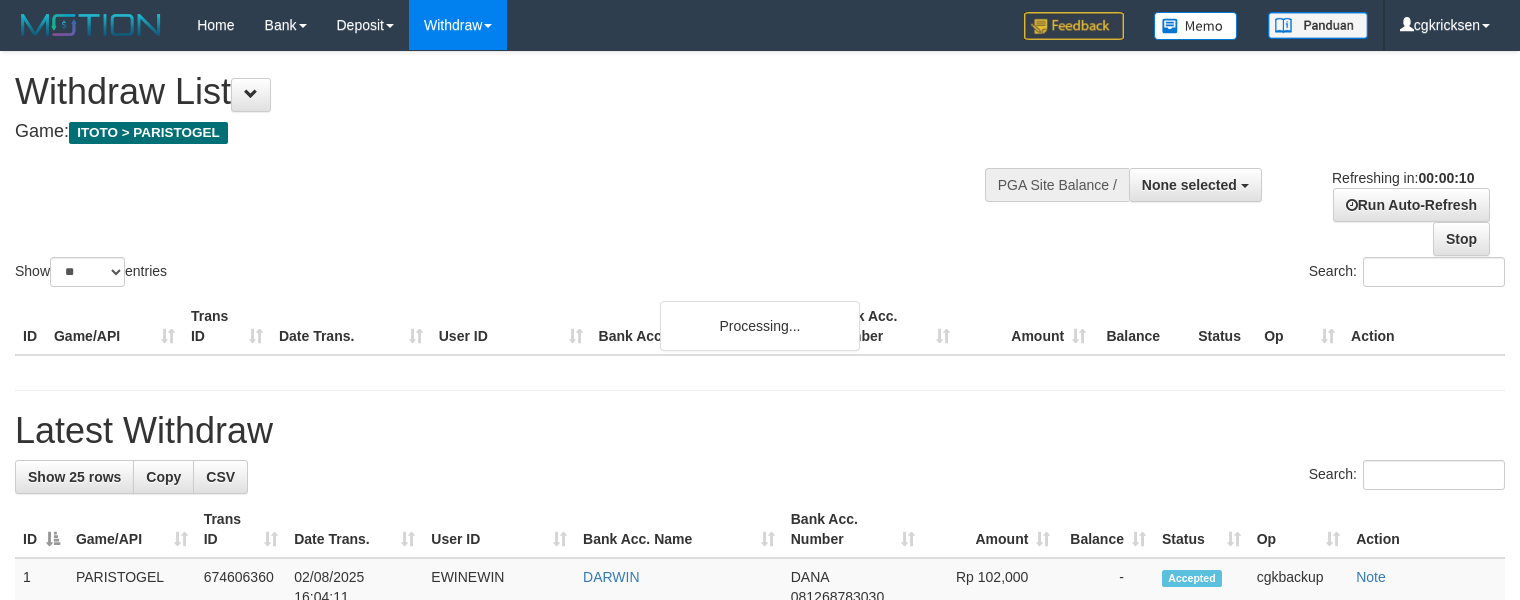 select 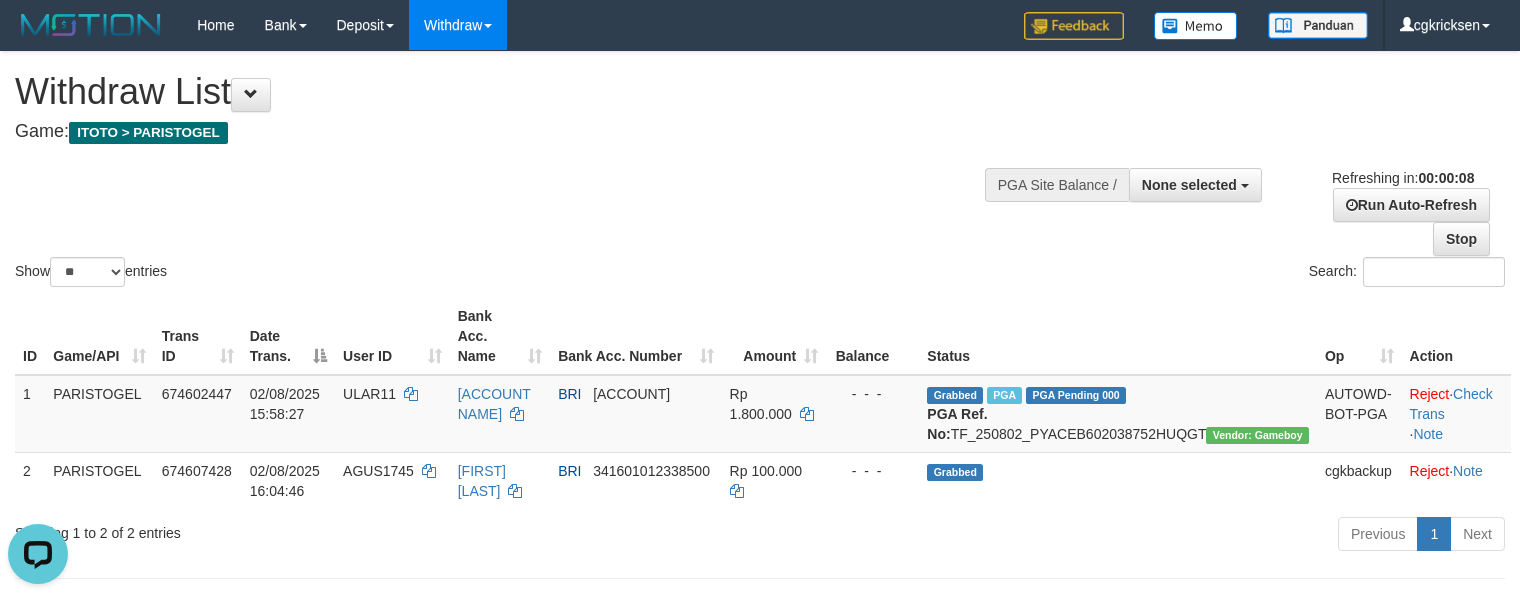 scroll, scrollTop: 0, scrollLeft: 0, axis: both 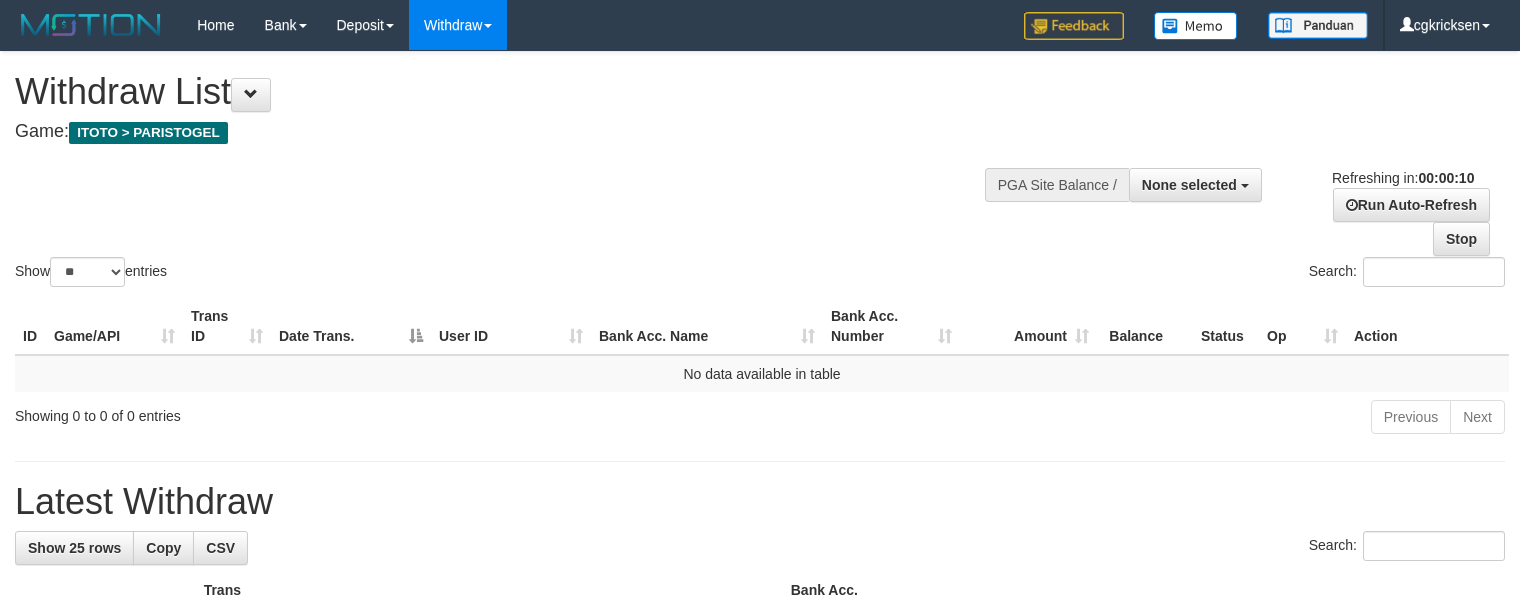 select 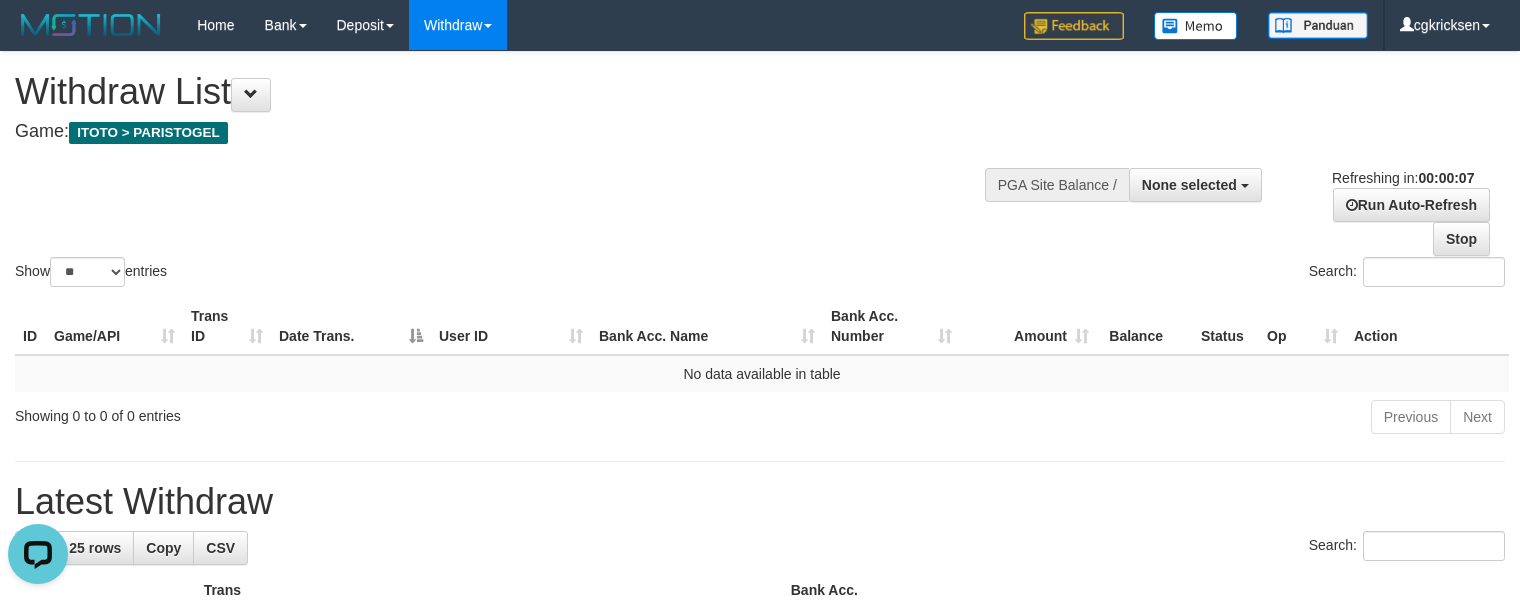 scroll, scrollTop: 0, scrollLeft: 0, axis: both 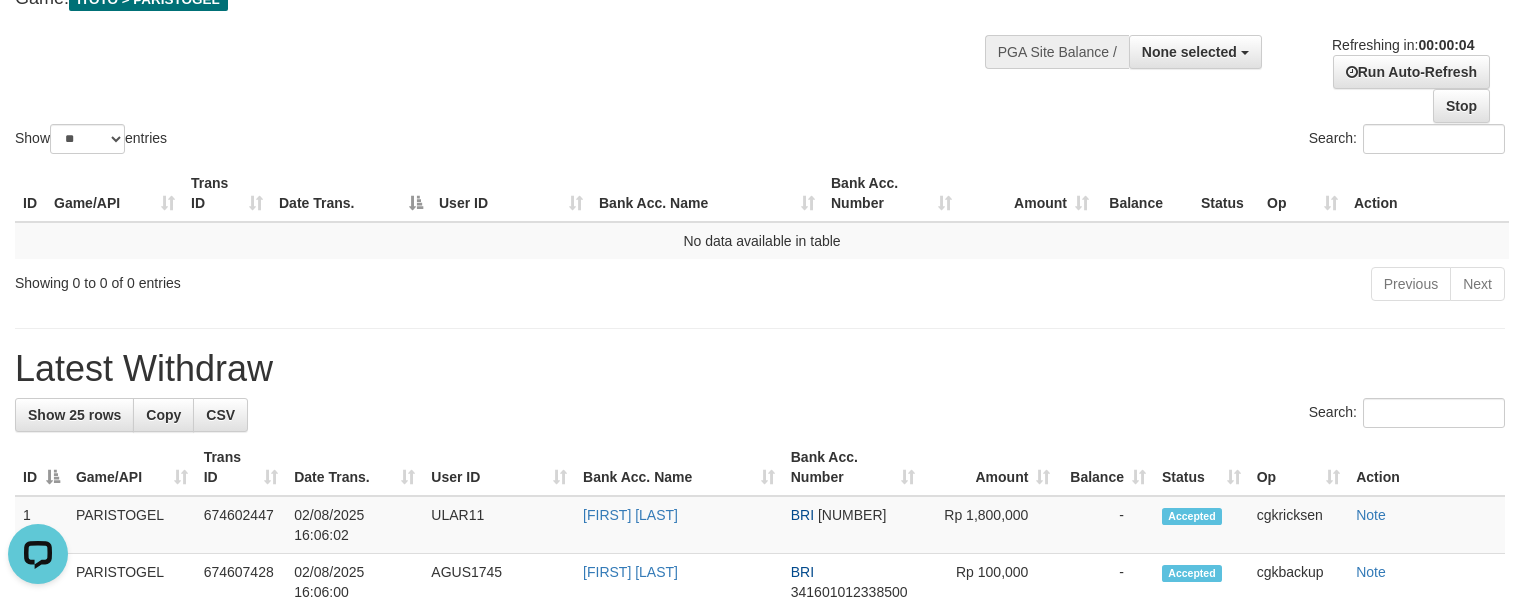click on "Search:" at bounding box center (760, 415) 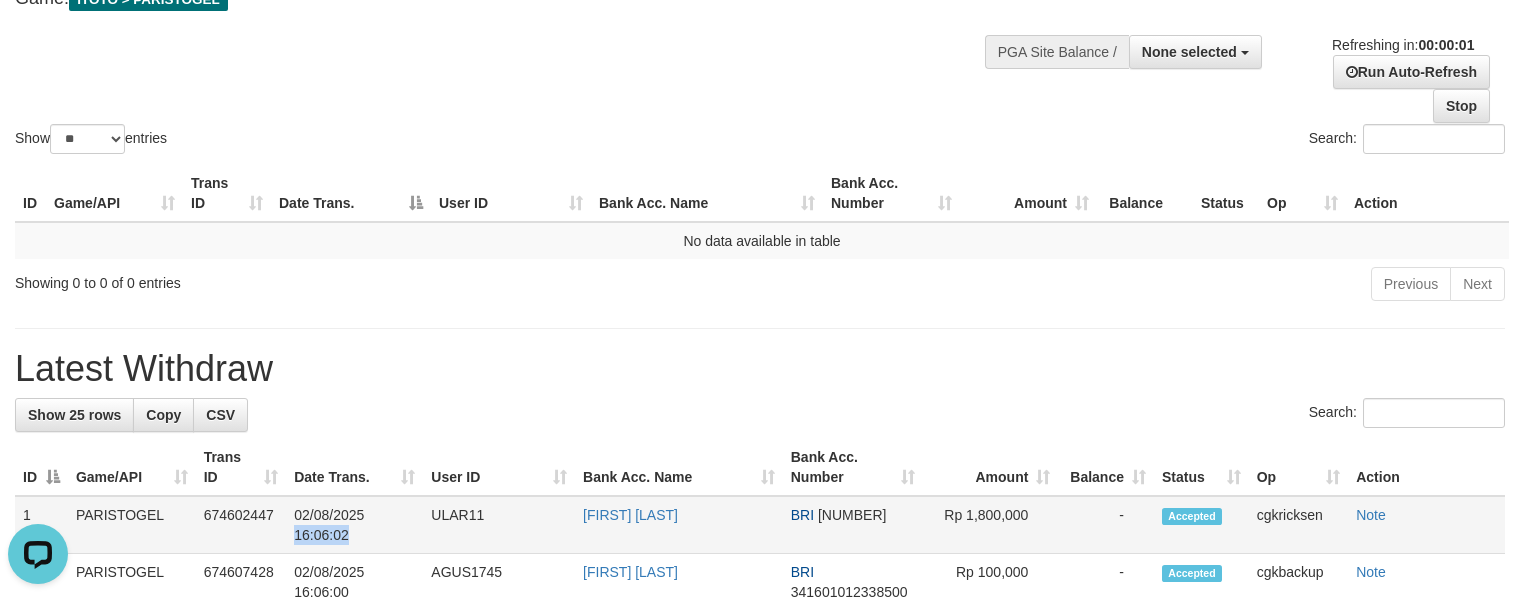 drag, startPoint x: 336, startPoint y: 566, endPoint x: 292, endPoint y: 556, distance: 45.122055 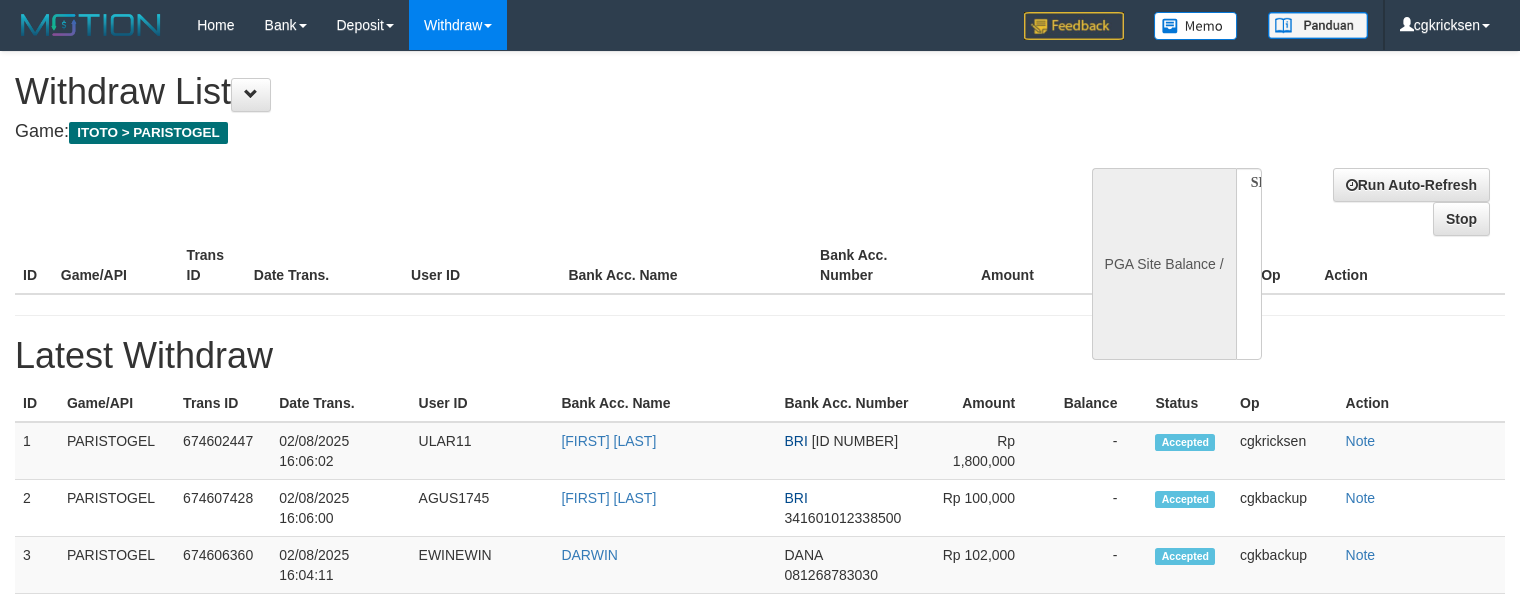 select 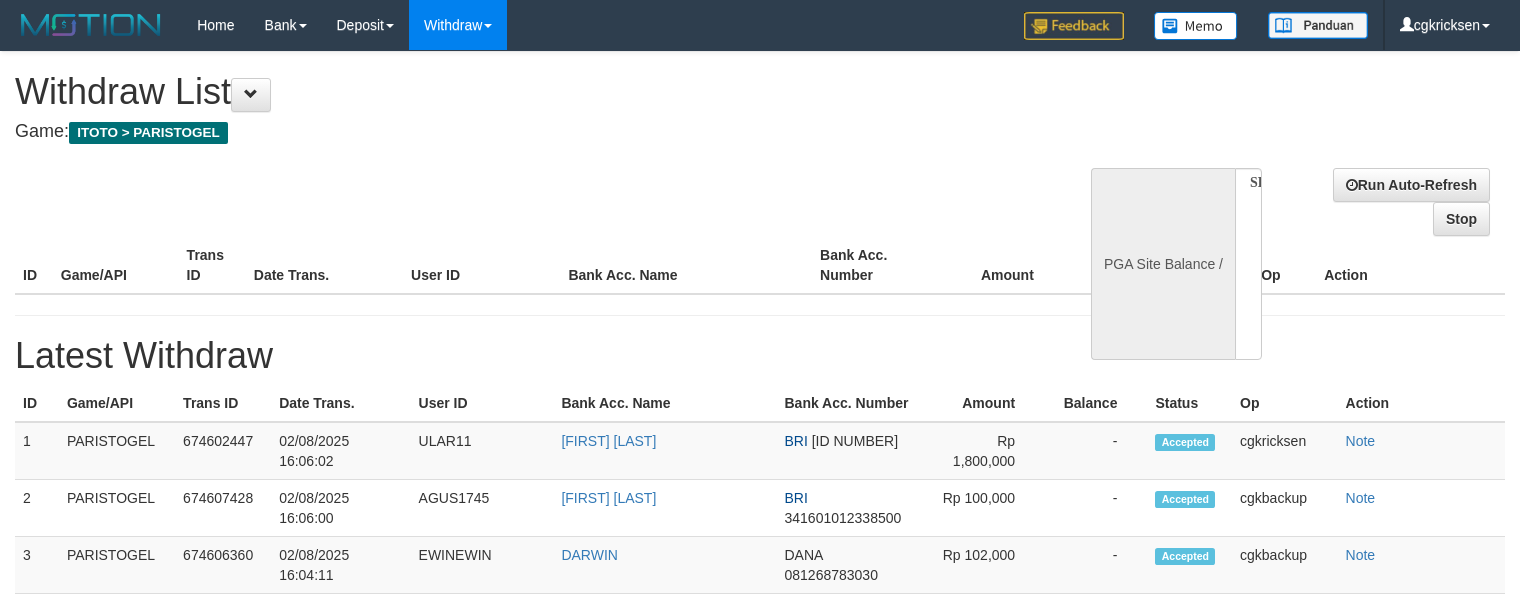 scroll, scrollTop: 0, scrollLeft: 0, axis: both 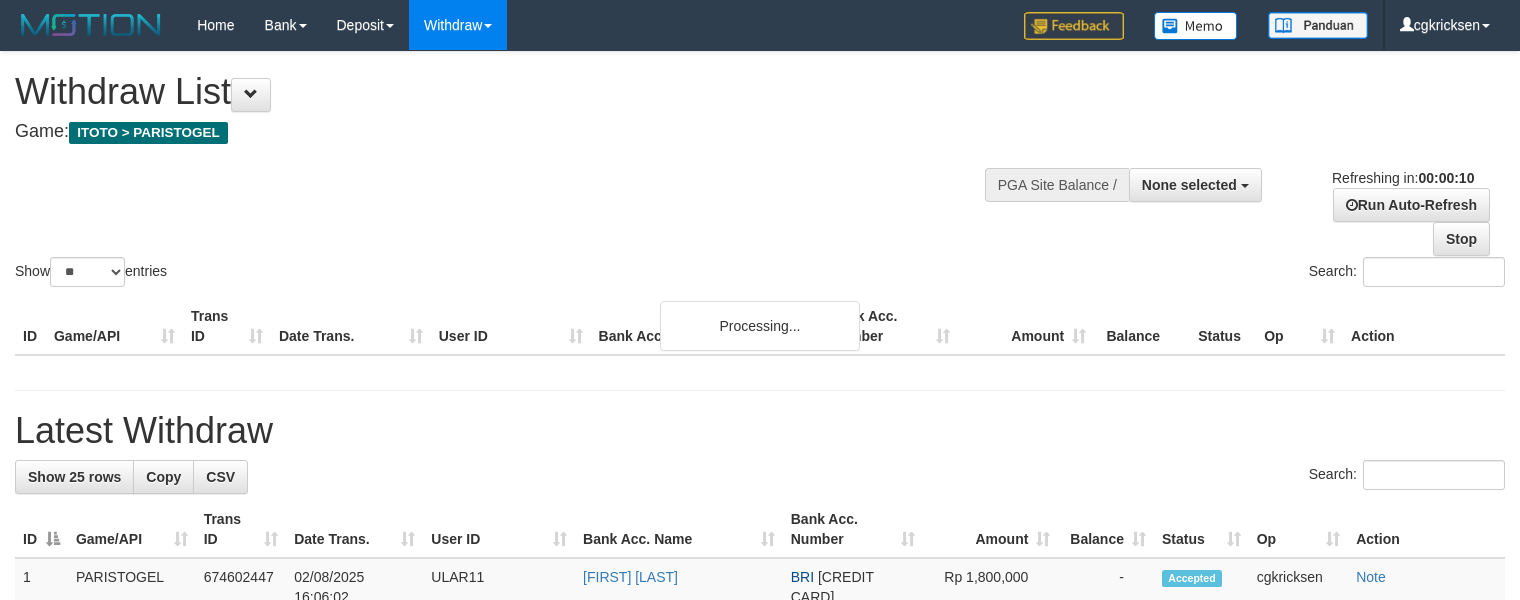 select 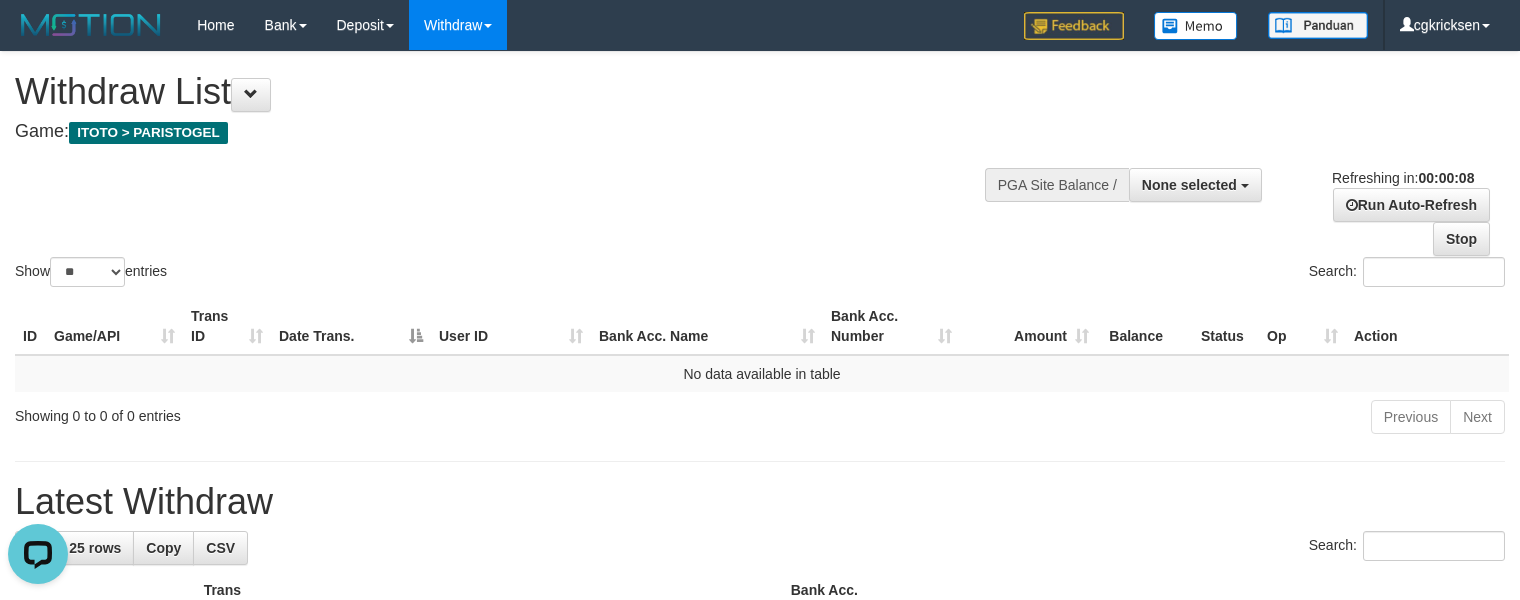 scroll, scrollTop: 0, scrollLeft: 0, axis: both 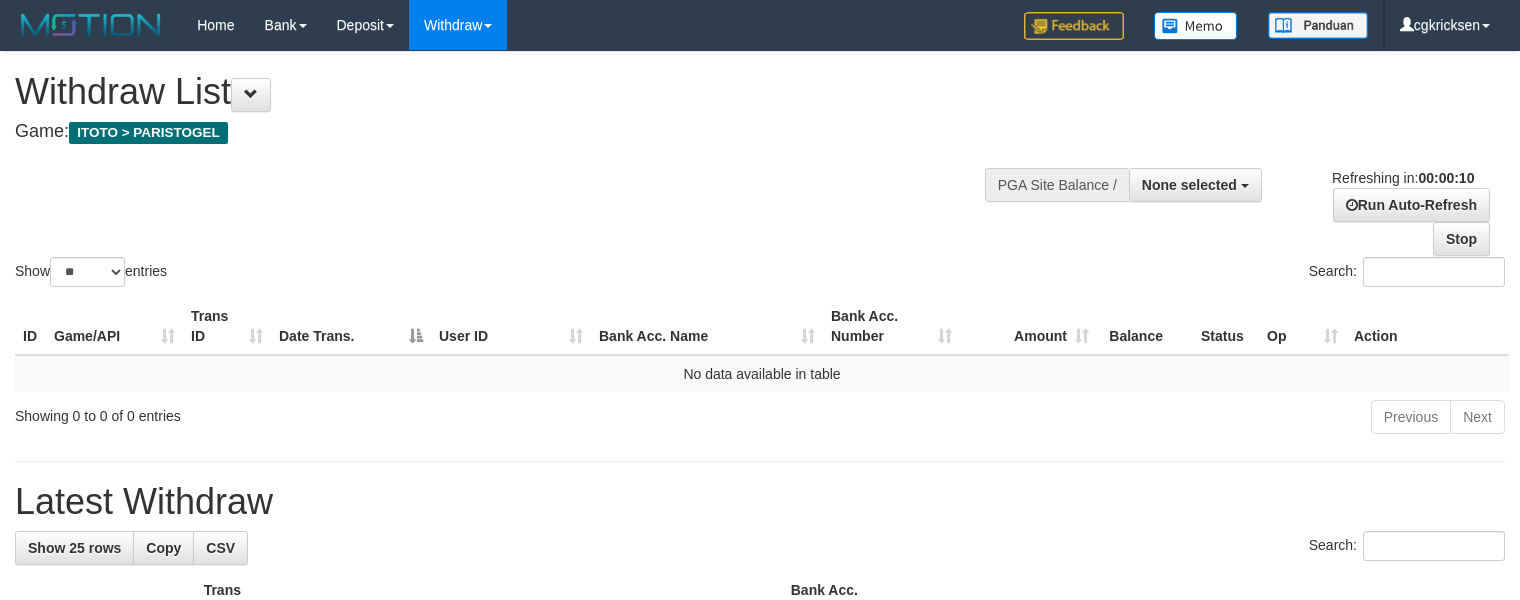 select 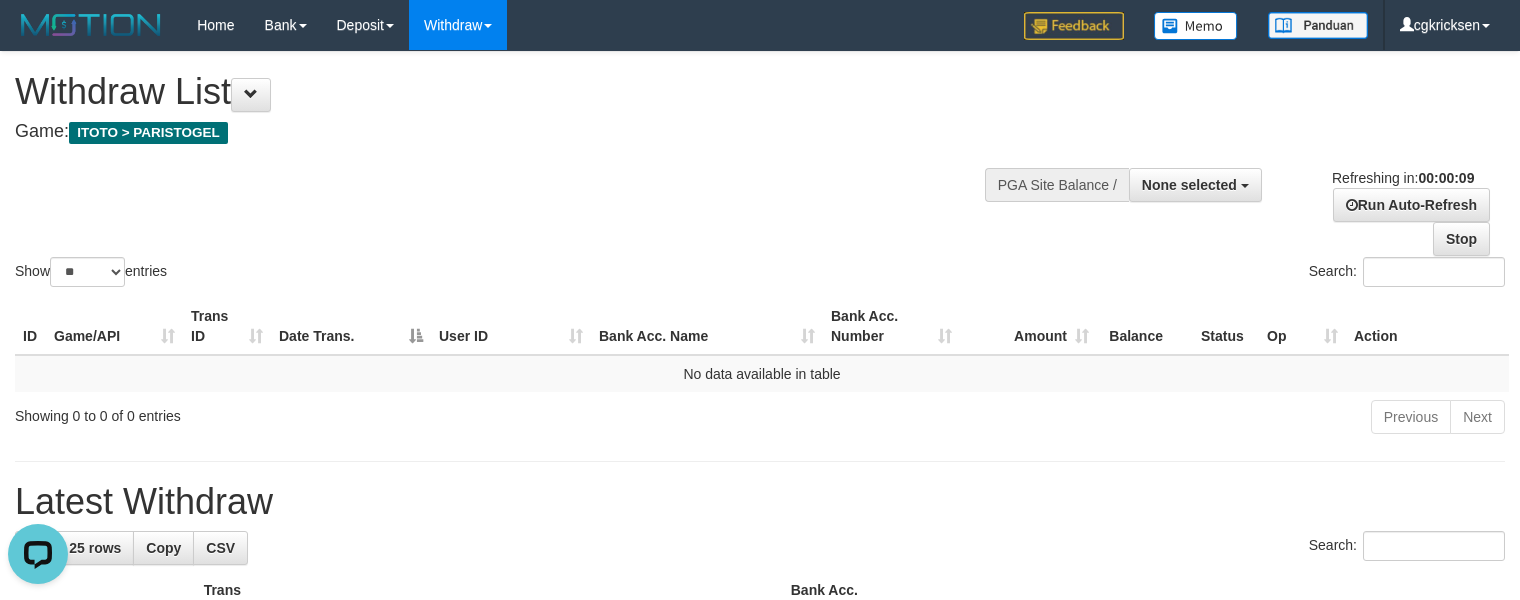 scroll, scrollTop: 0, scrollLeft: 0, axis: both 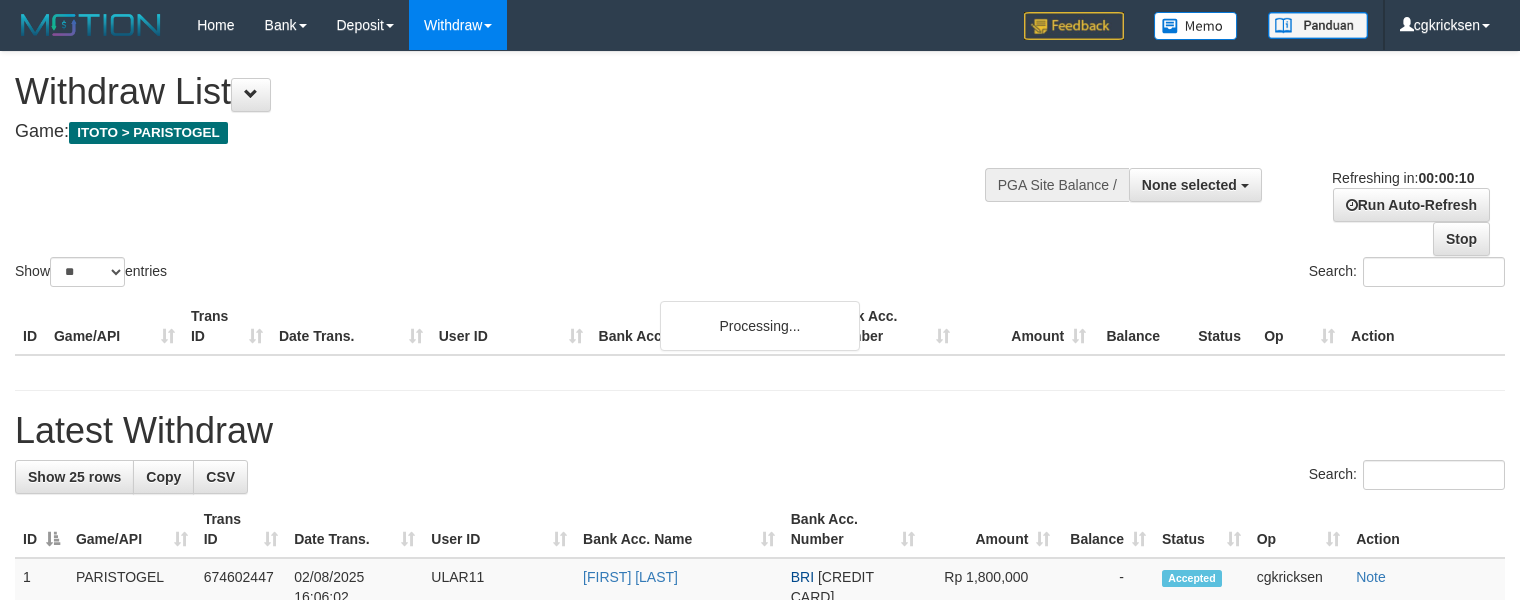 select 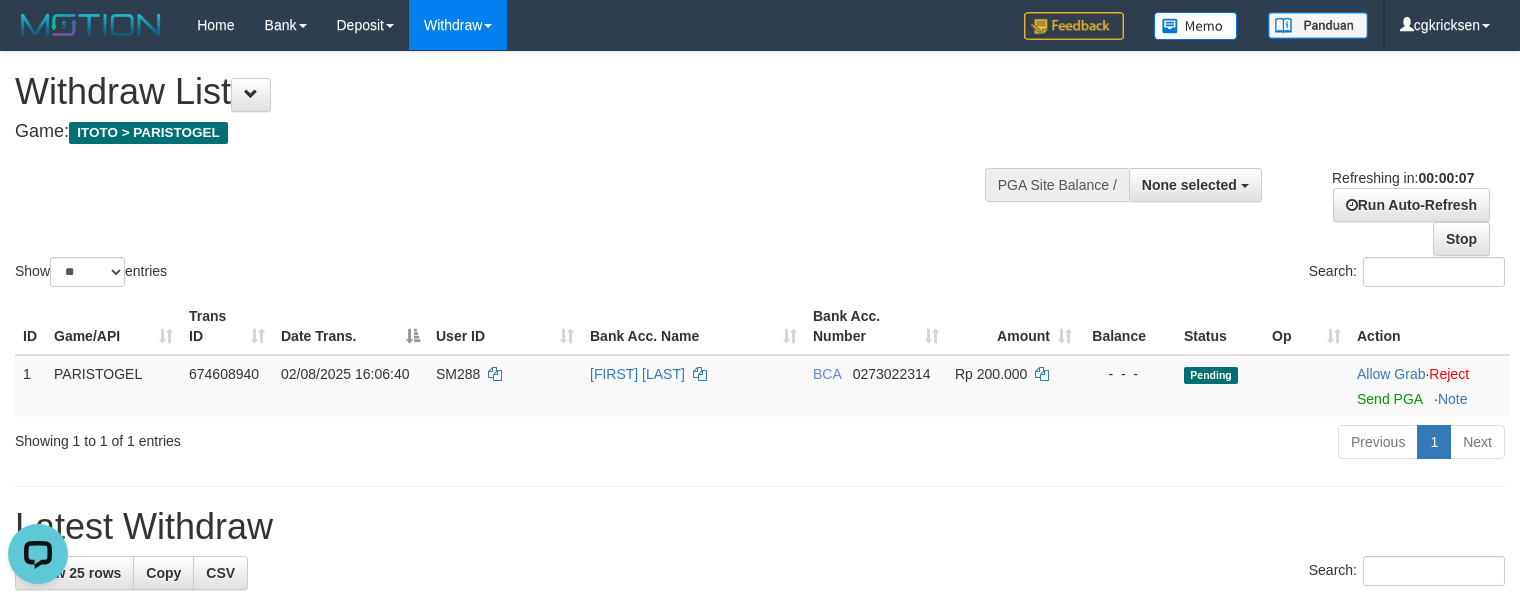 scroll, scrollTop: 0, scrollLeft: 0, axis: both 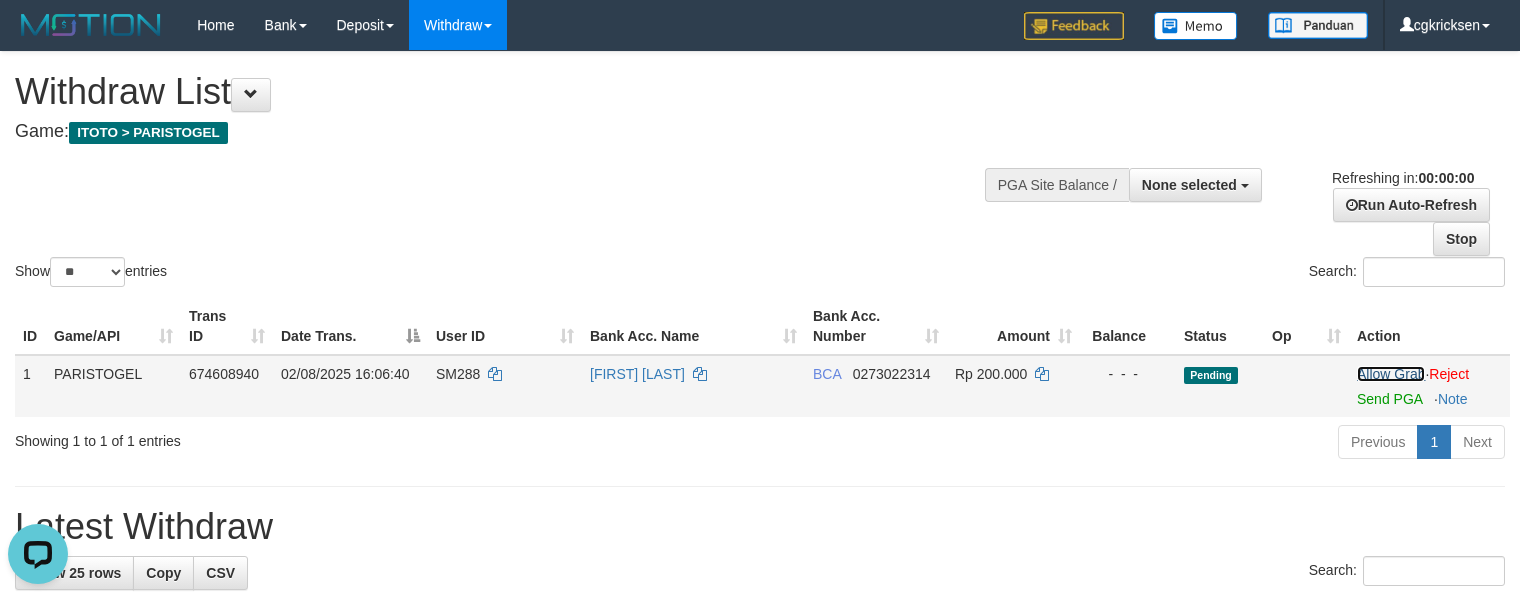 click on "Allow Grab" at bounding box center [1391, 374] 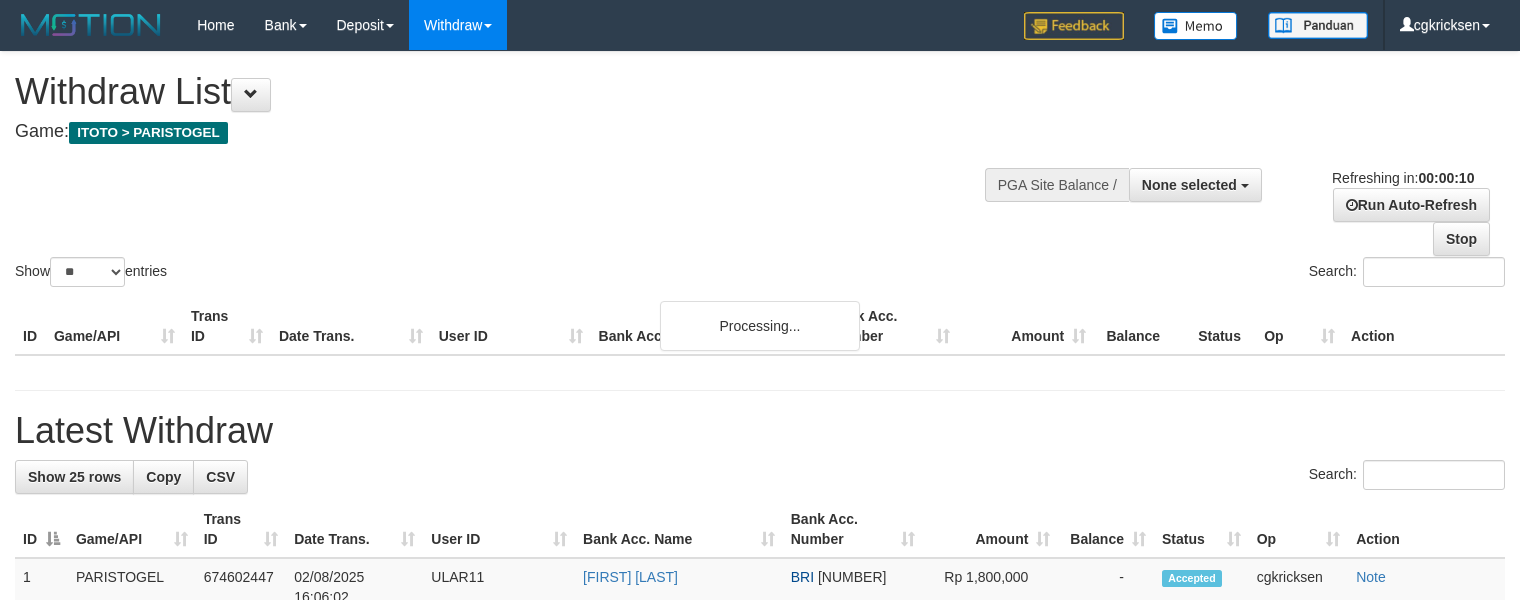 select 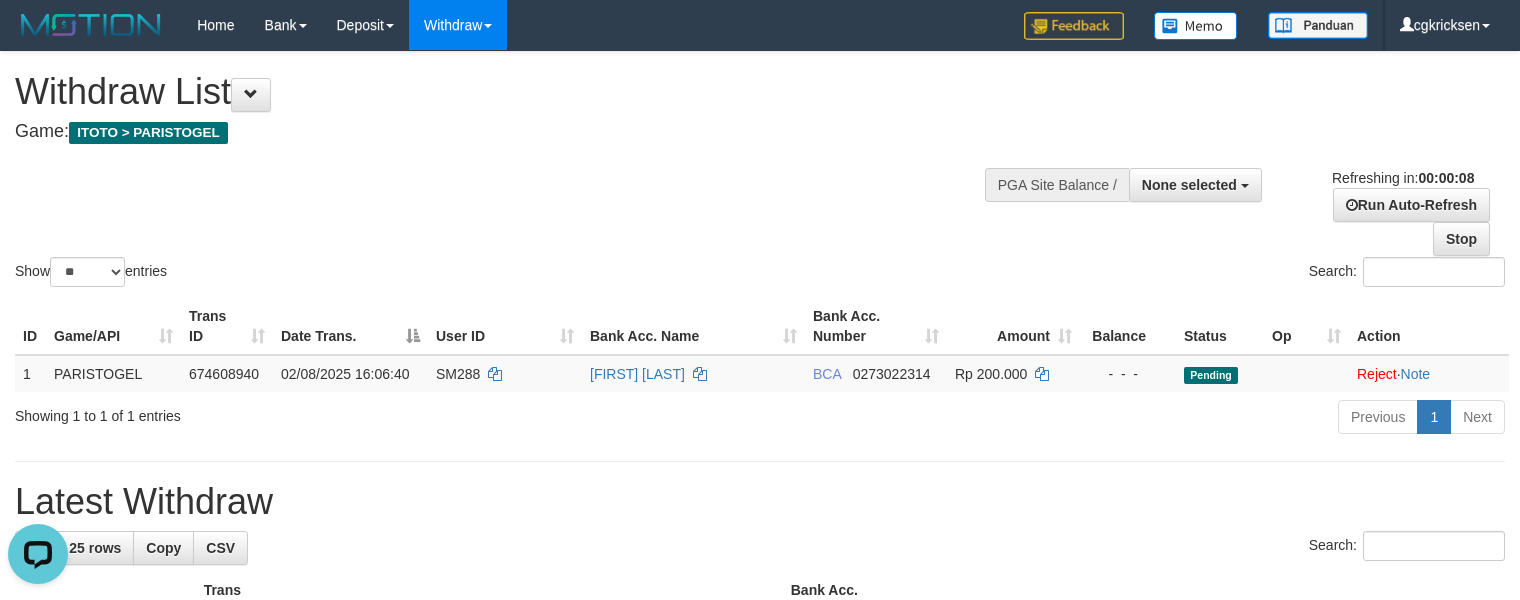 scroll, scrollTop: 0, scrollLeft: 0, axis: both 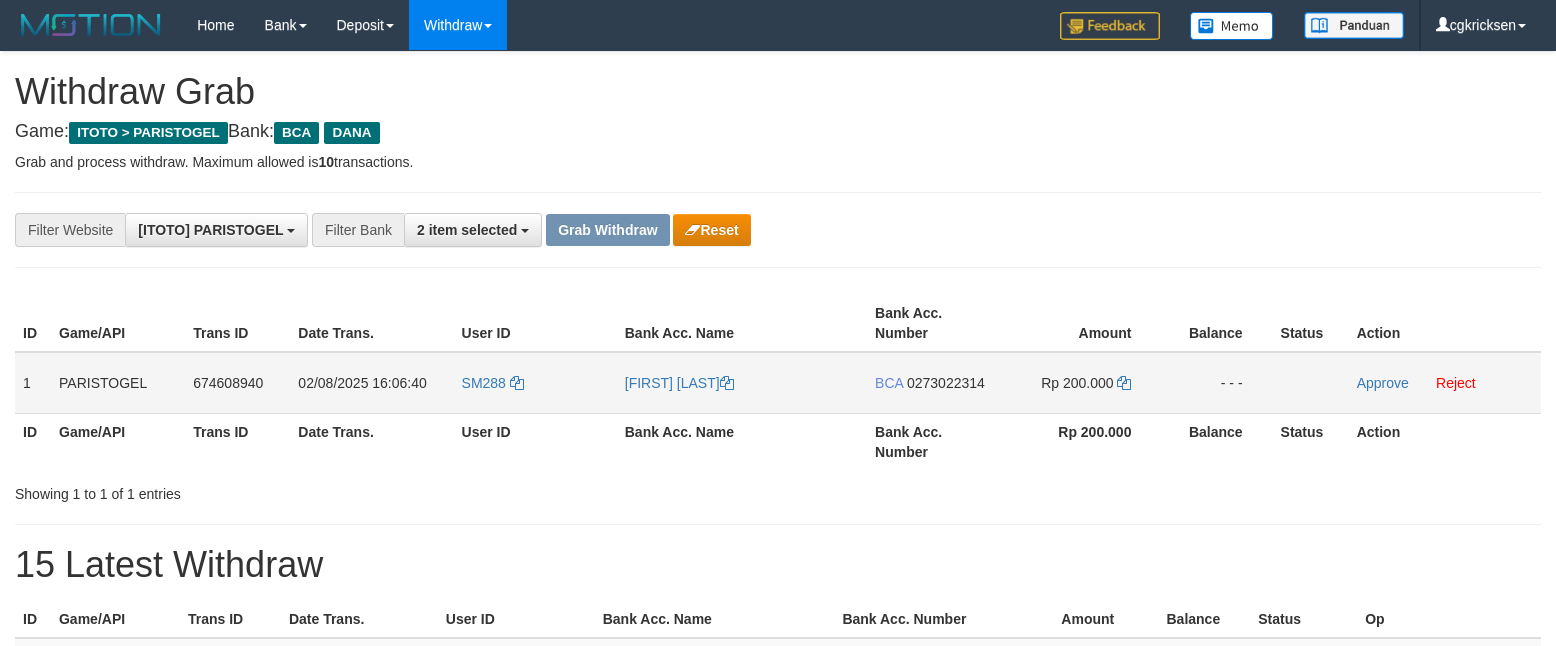 click on "SM288" at bounding box center (535, 383) 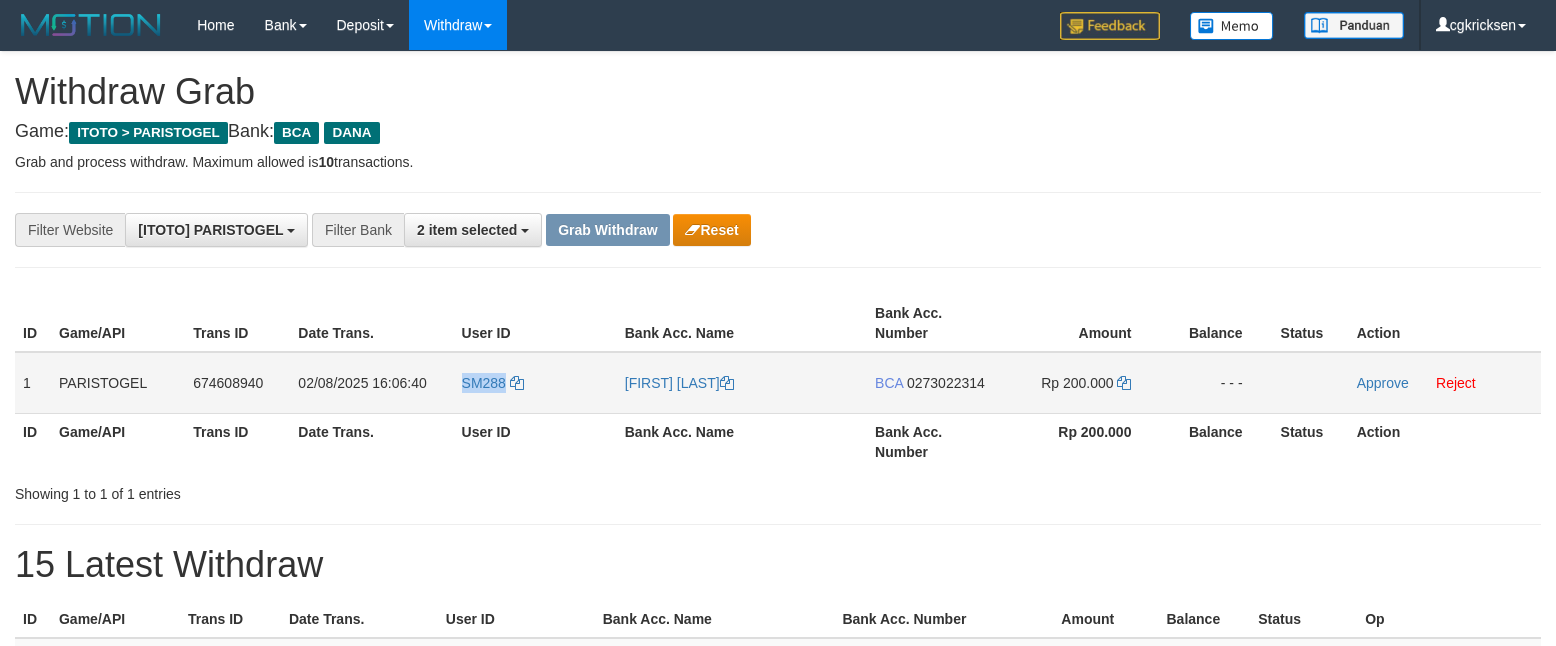 click on "SM288" at bounding box center (535, 383) 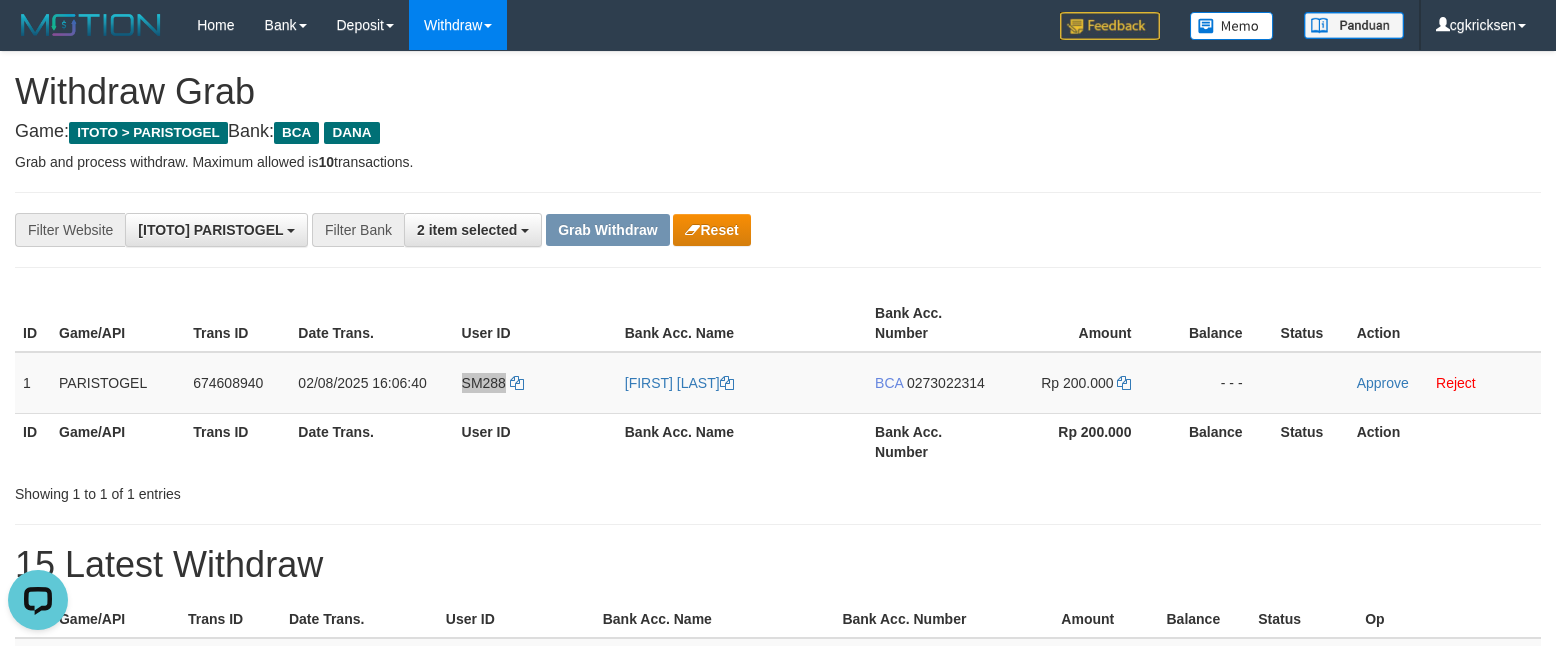 scroll, scrollTop: 0, scrollLeft: 0, axis: both 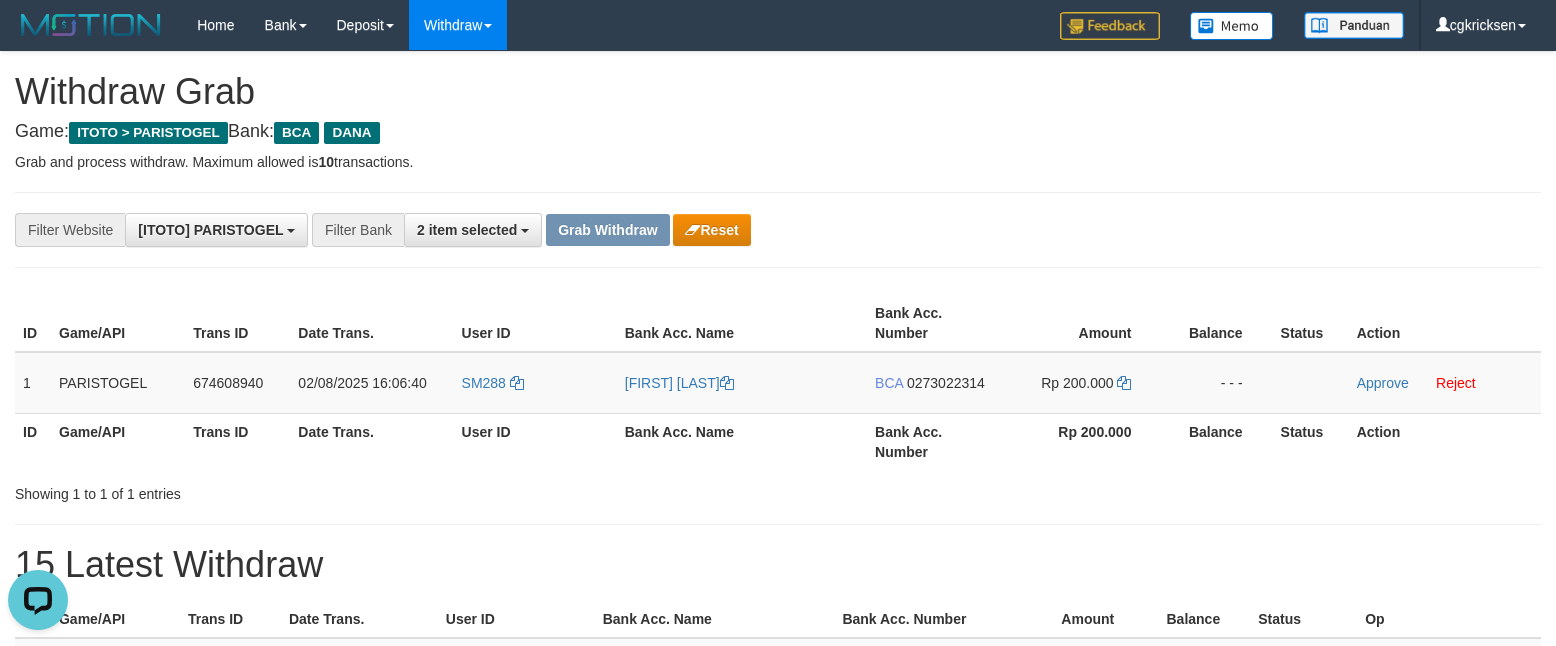 click on "Bank Acc. Name" at bounding box center (742, 441) 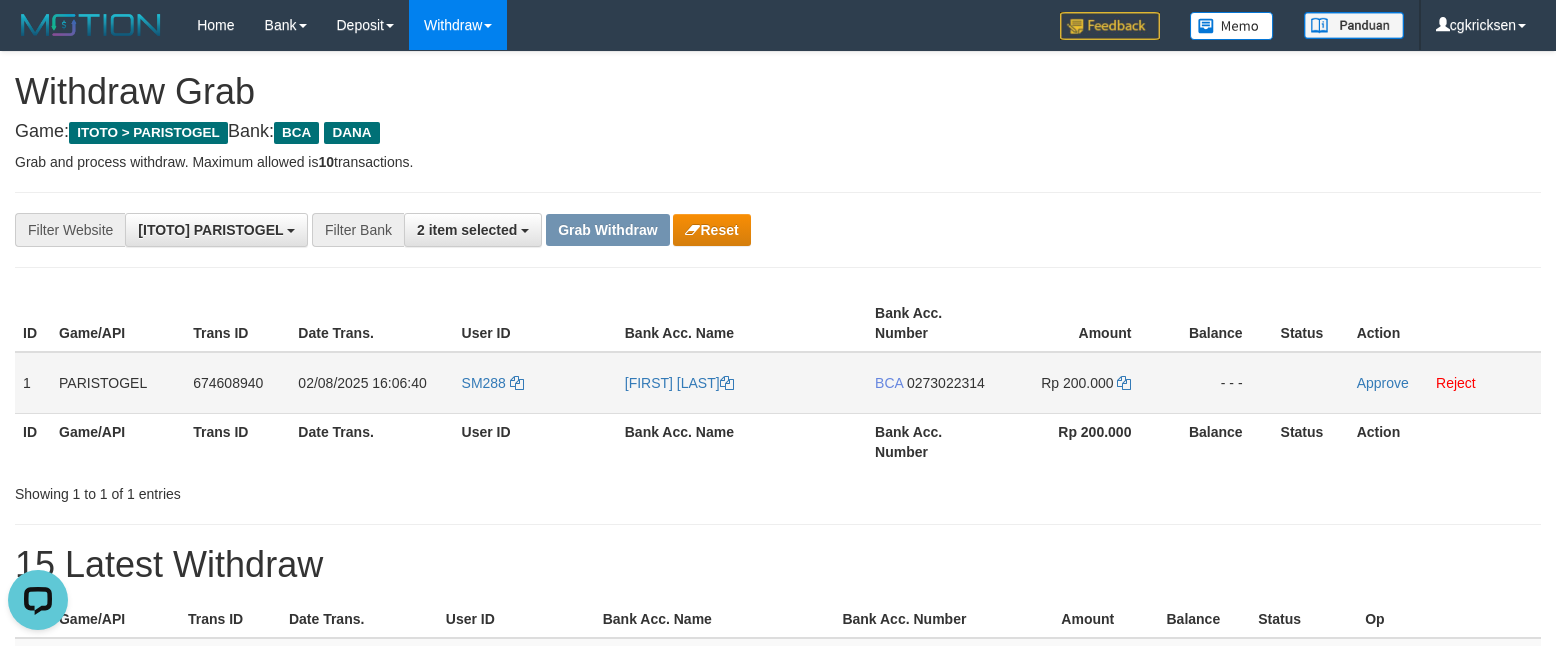 click on "[FIRST] [LAST]" at bounding box center [742, 383] 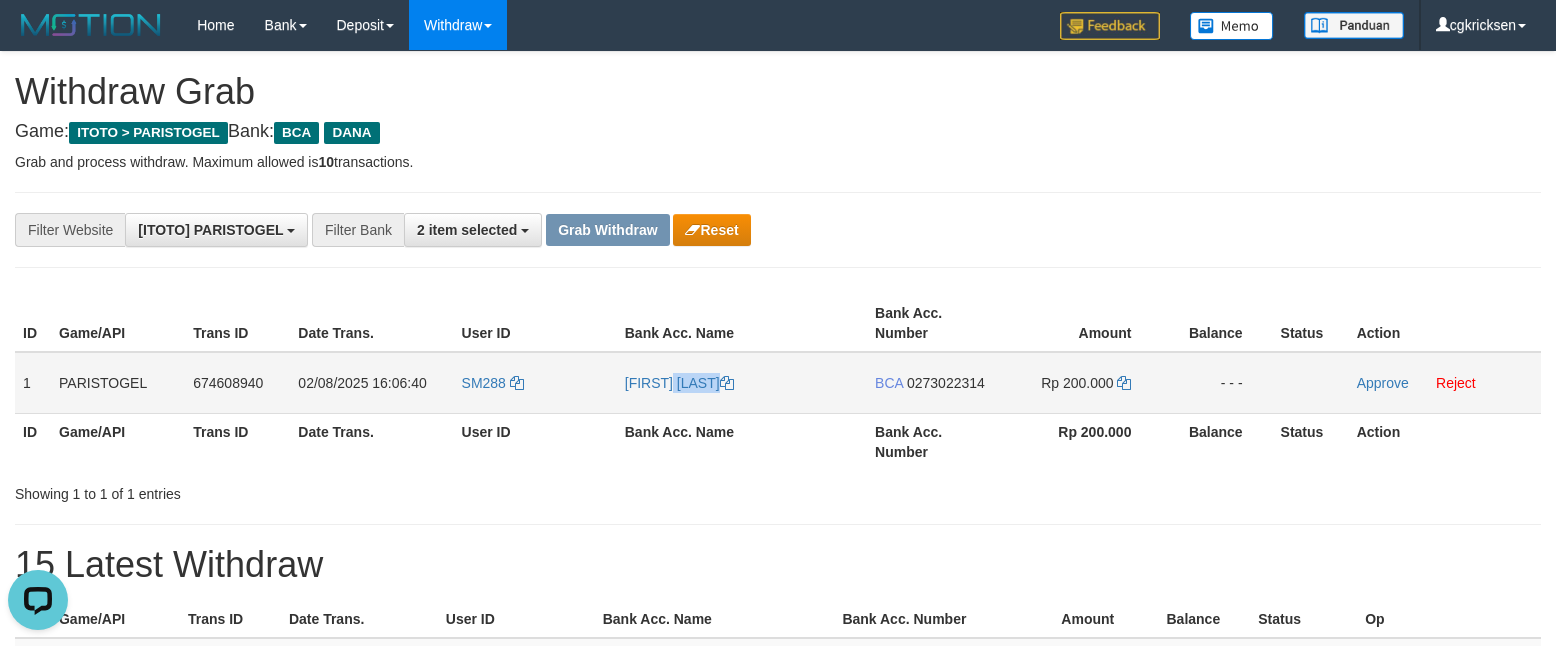 copy on "[FIRST] [LAST]" 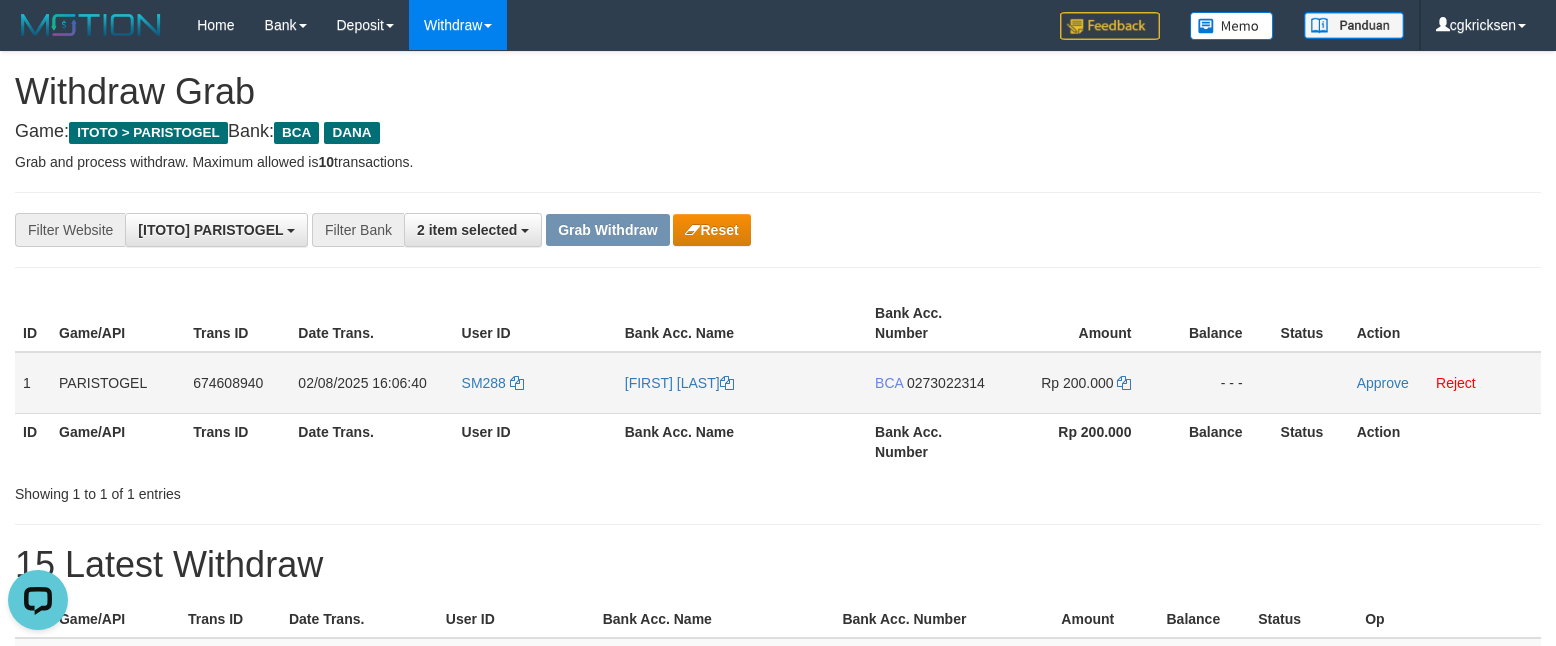 click on "0273022314" at bounding box center (946, 383) 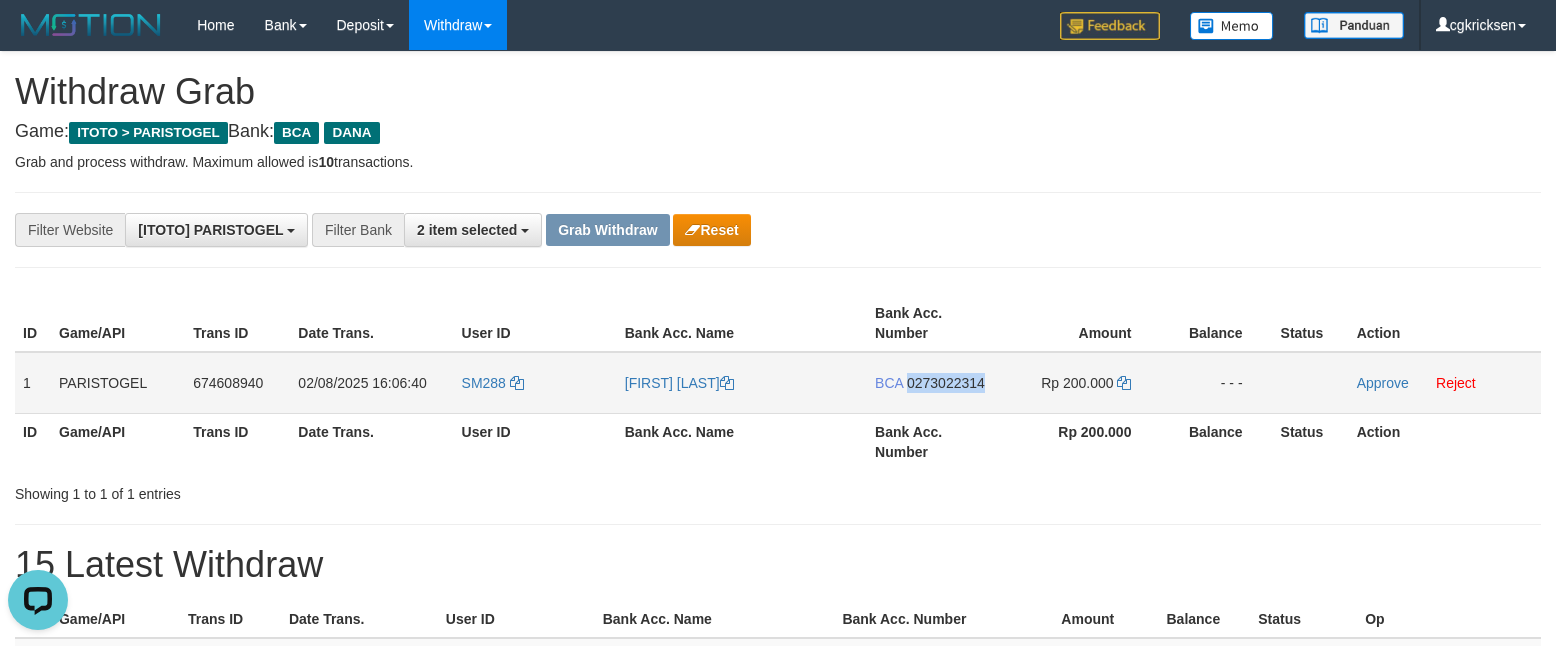click on "BCA
0273022314" at bounding box center (934, 383) 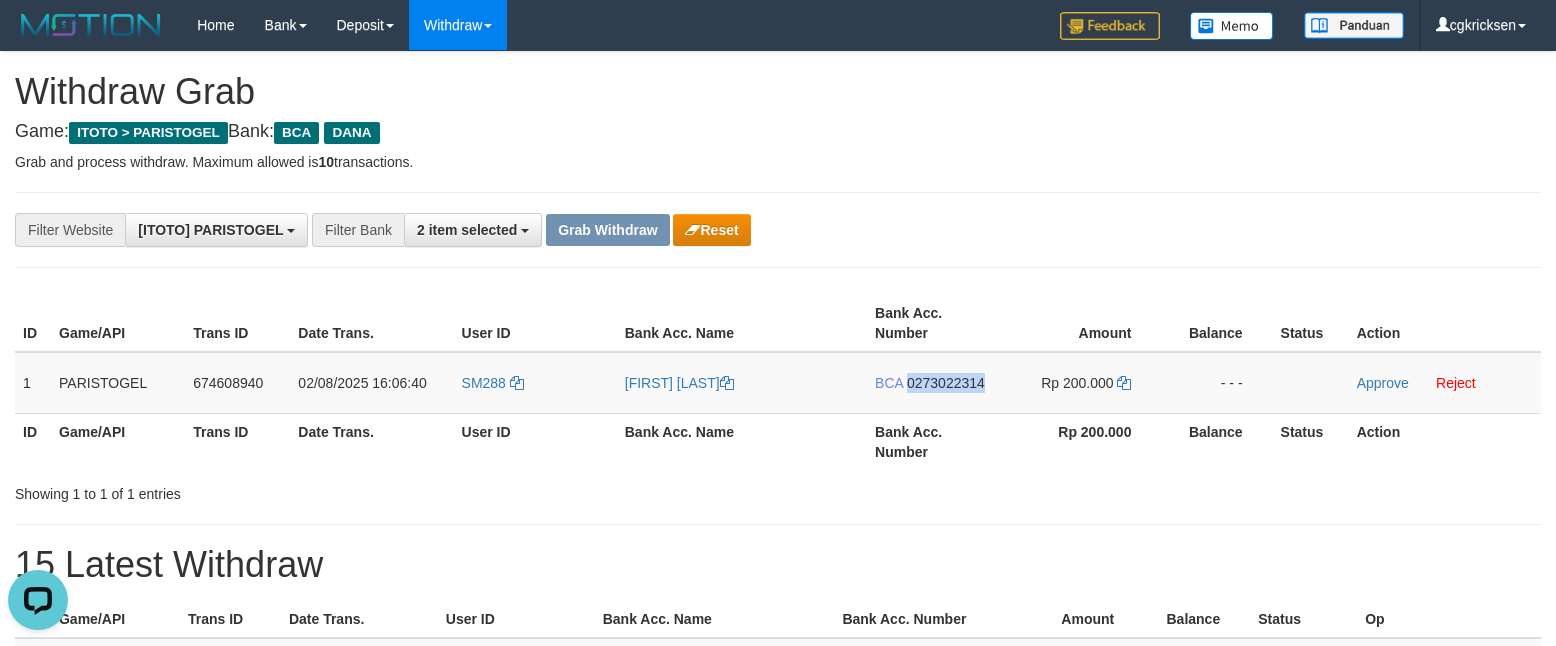 copy on "0273022314" 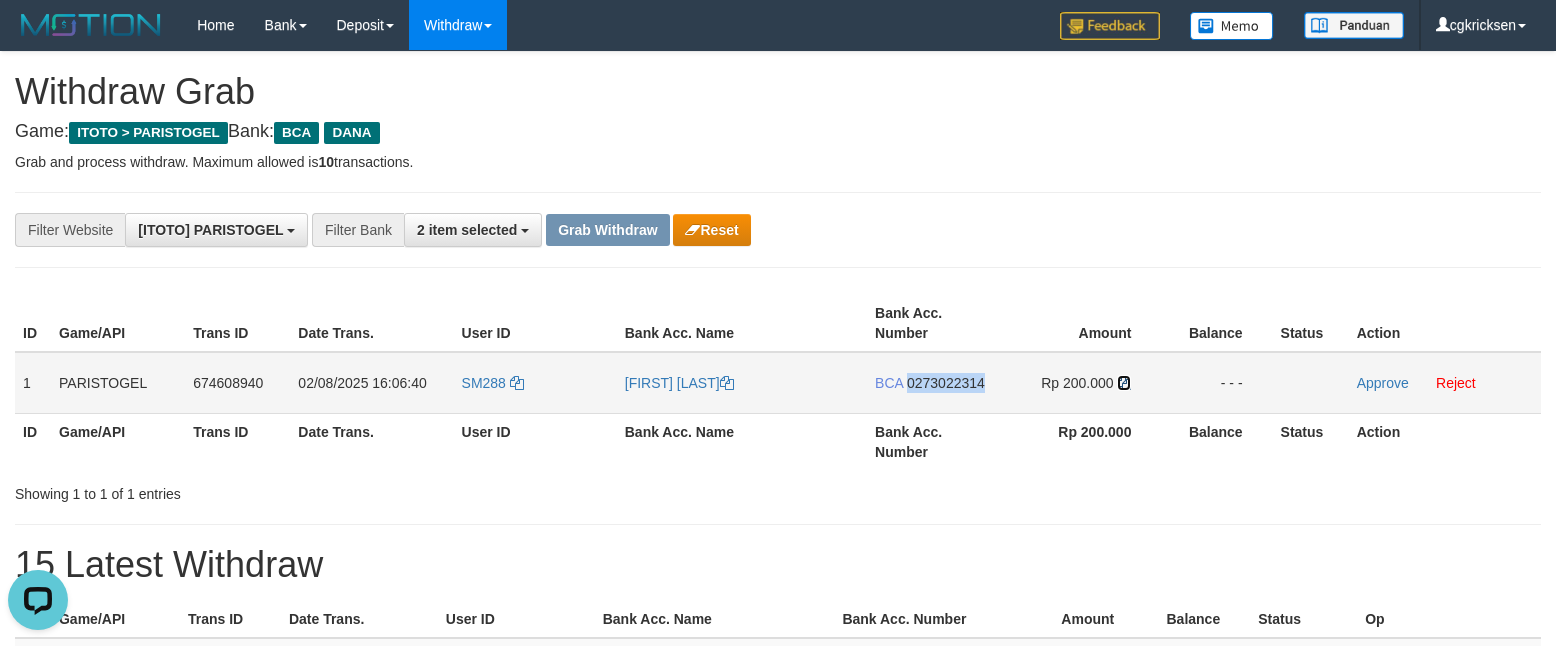 click at bounding box center (1124, 383) 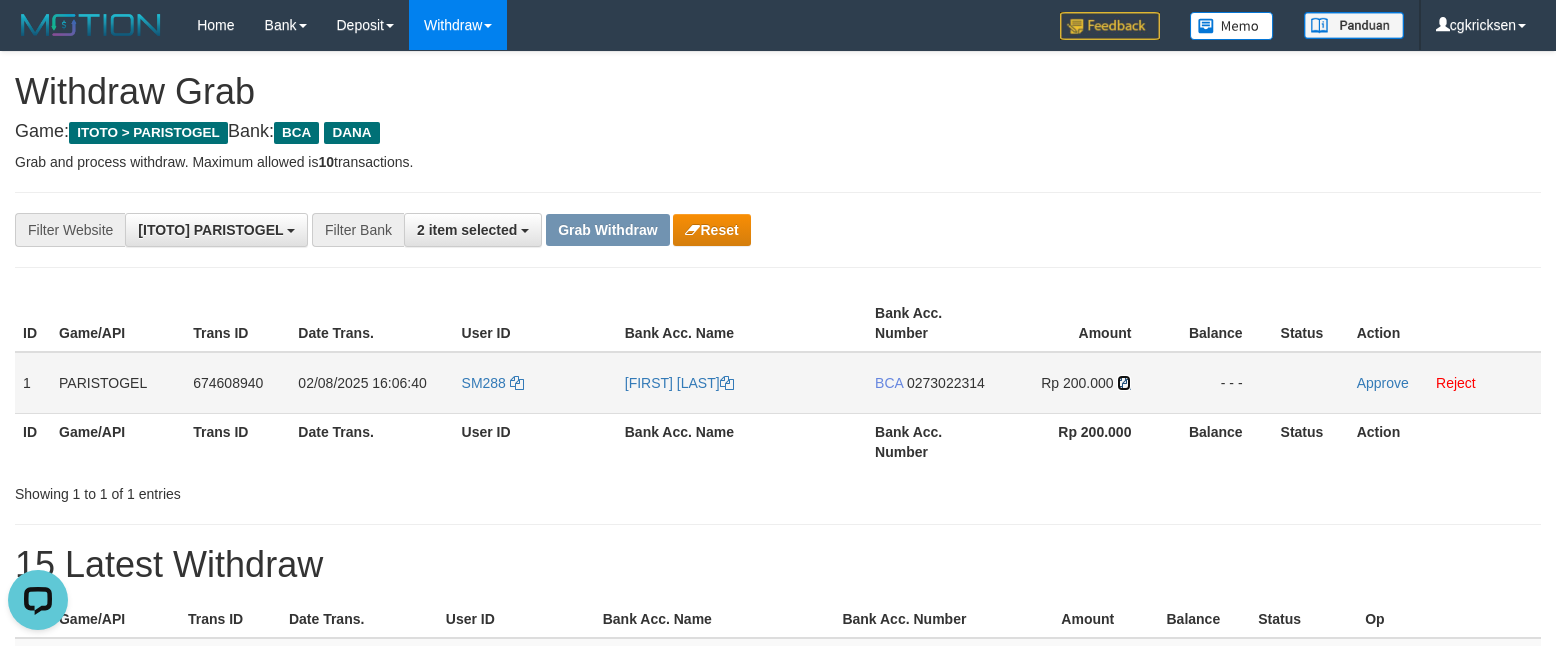 click at bounding box center [1124, 383] 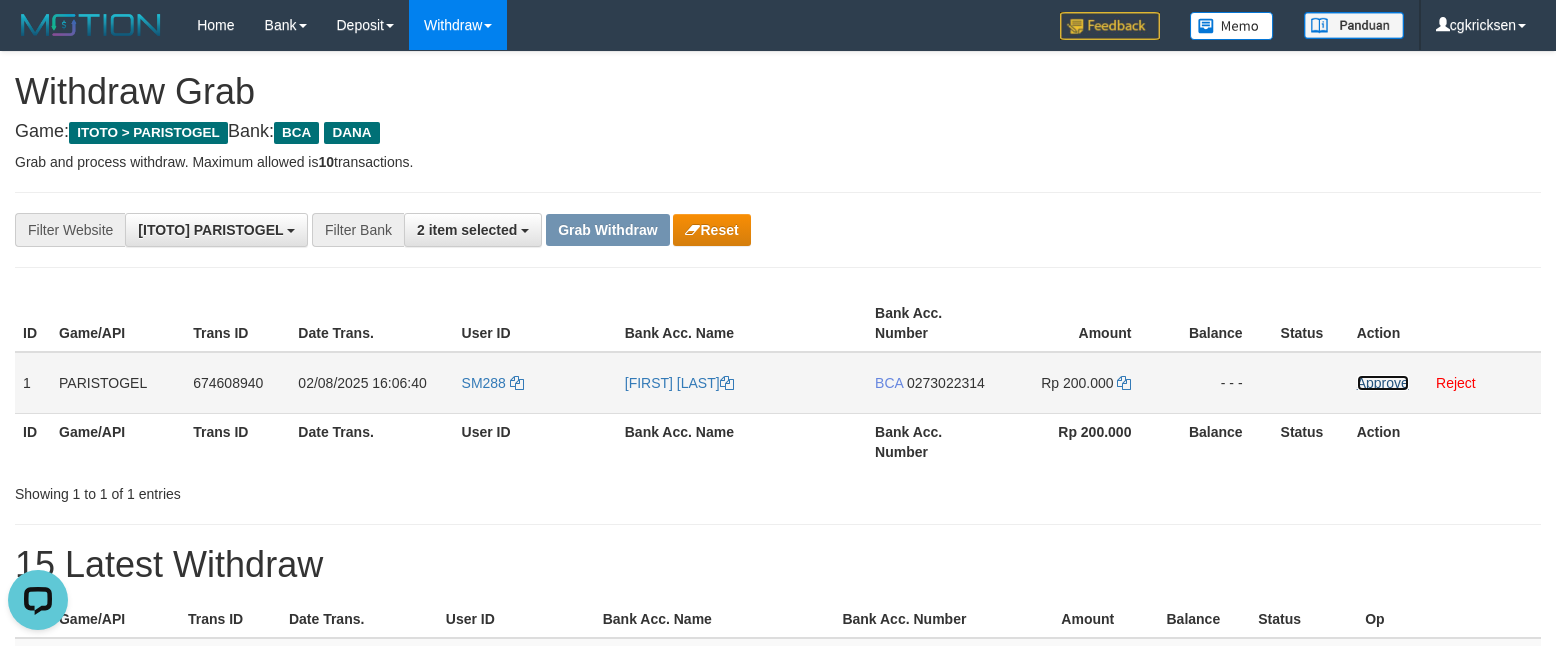 click on "Approve" at bounding box center [1383, 383] 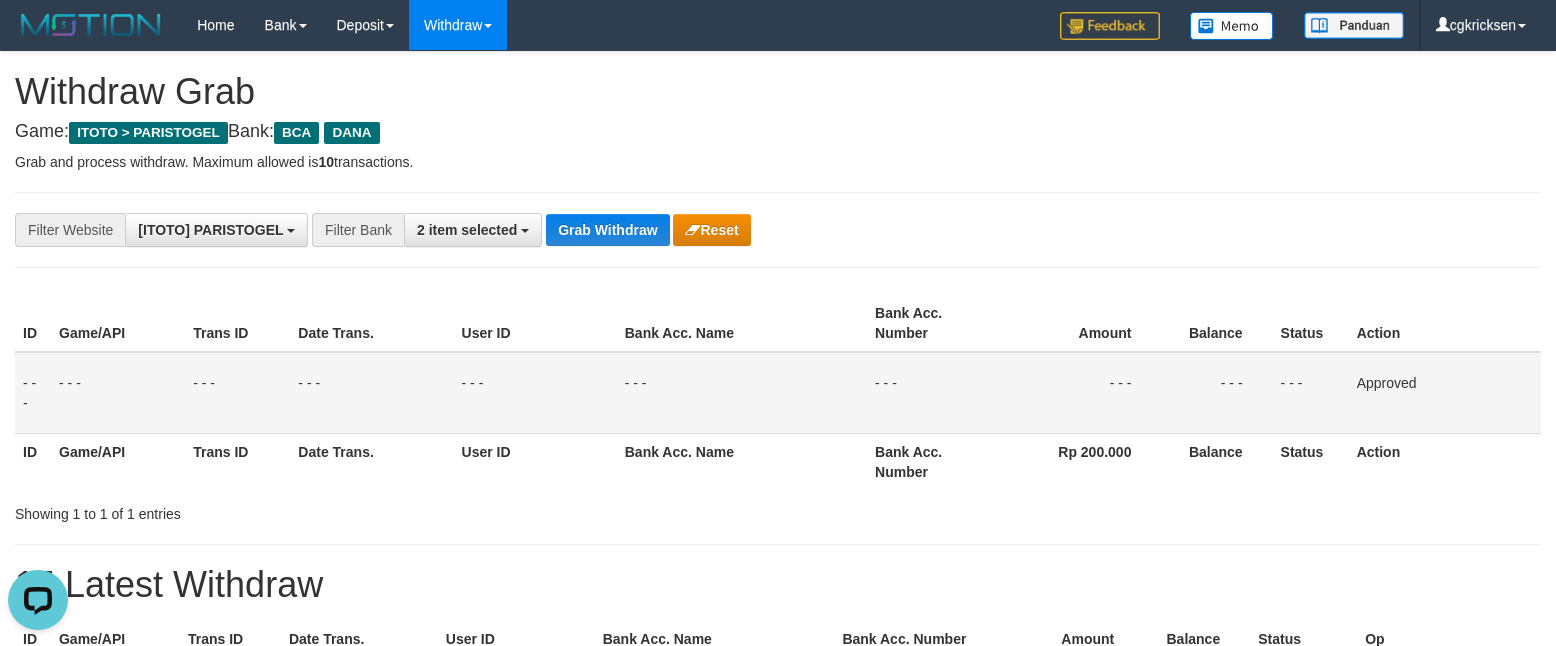 click on "**********" at bounding box center (648, 230) 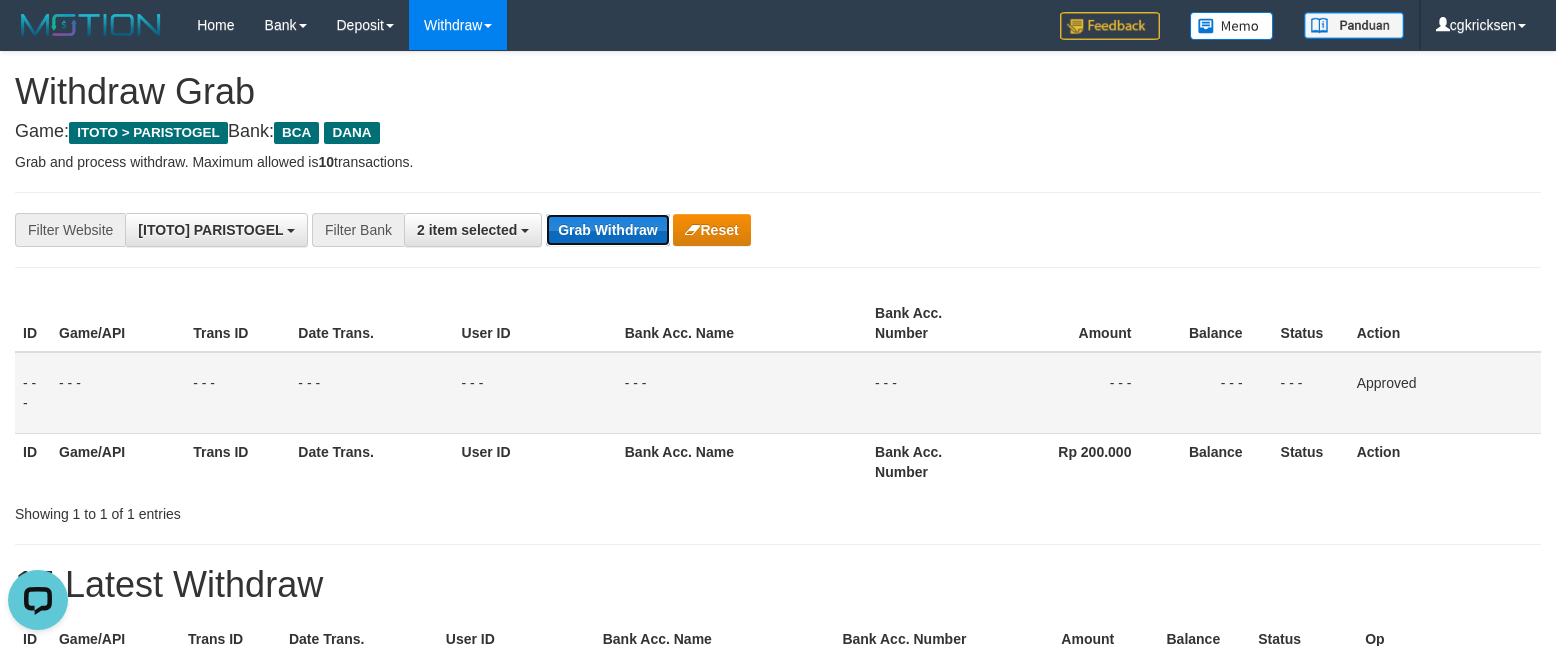 click on "Grab Withdraw" at bounding box center [607, 230] 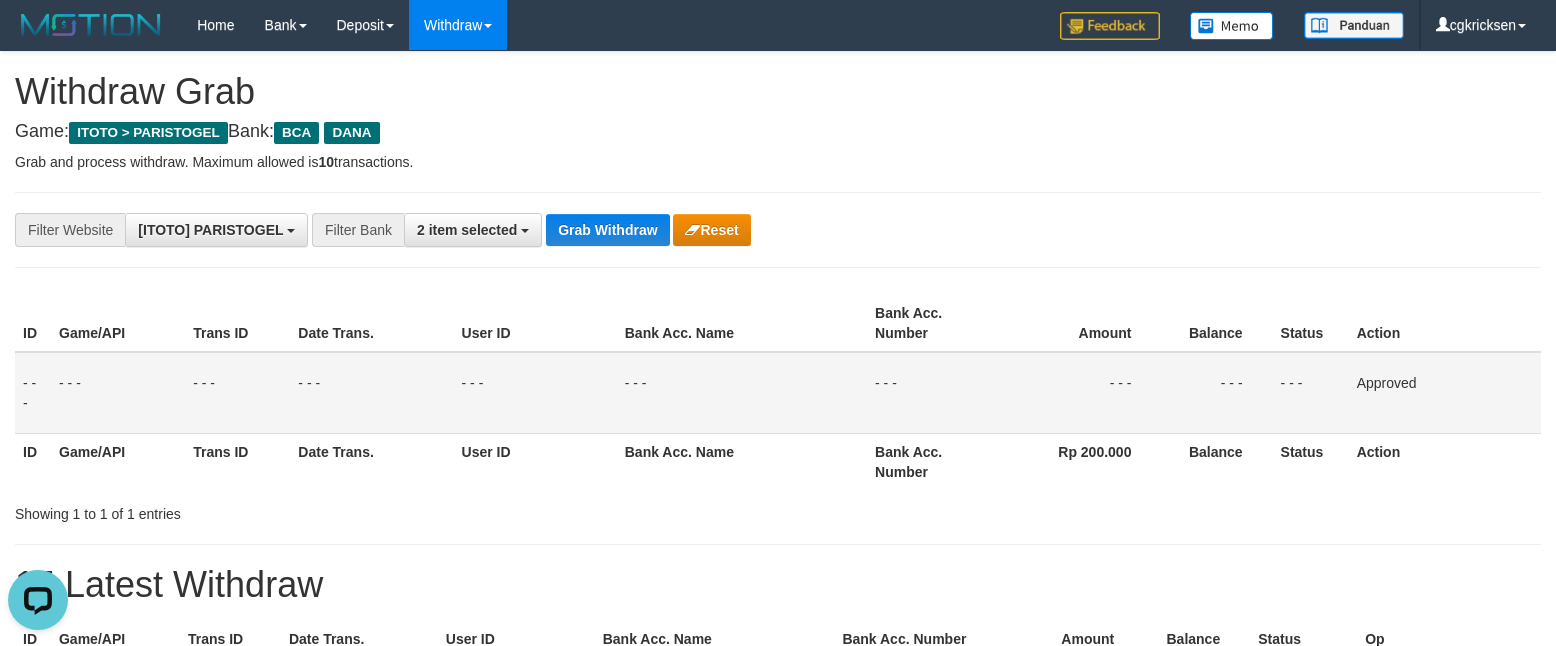 click on "**********" at bounding box center (648, 230) 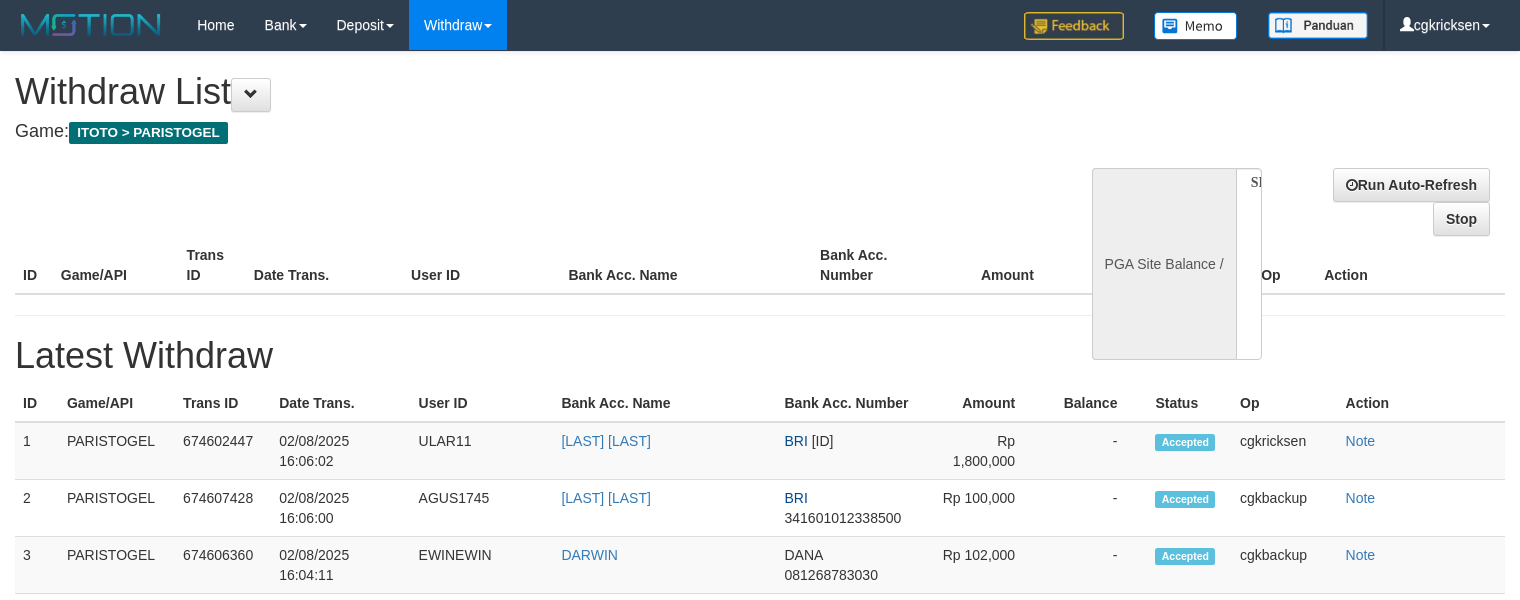 select 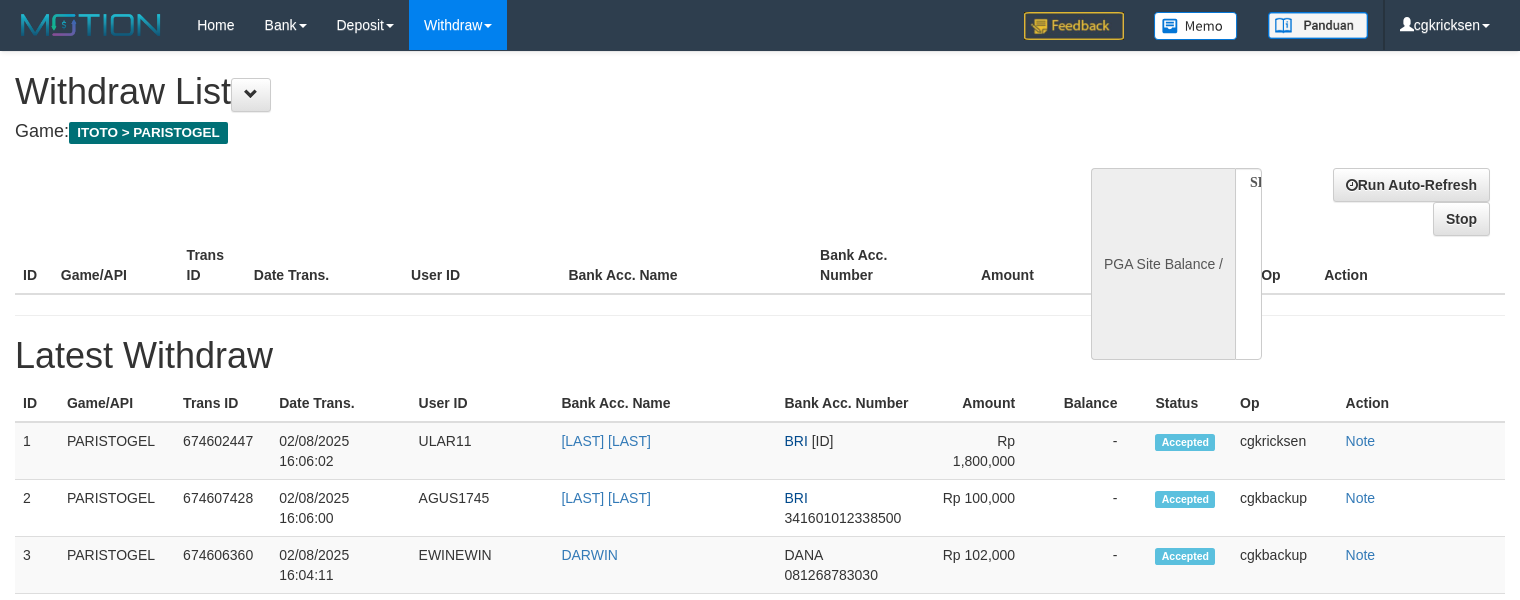 scroll, scrollTop: 0, scrollLeft: 0, axis: both 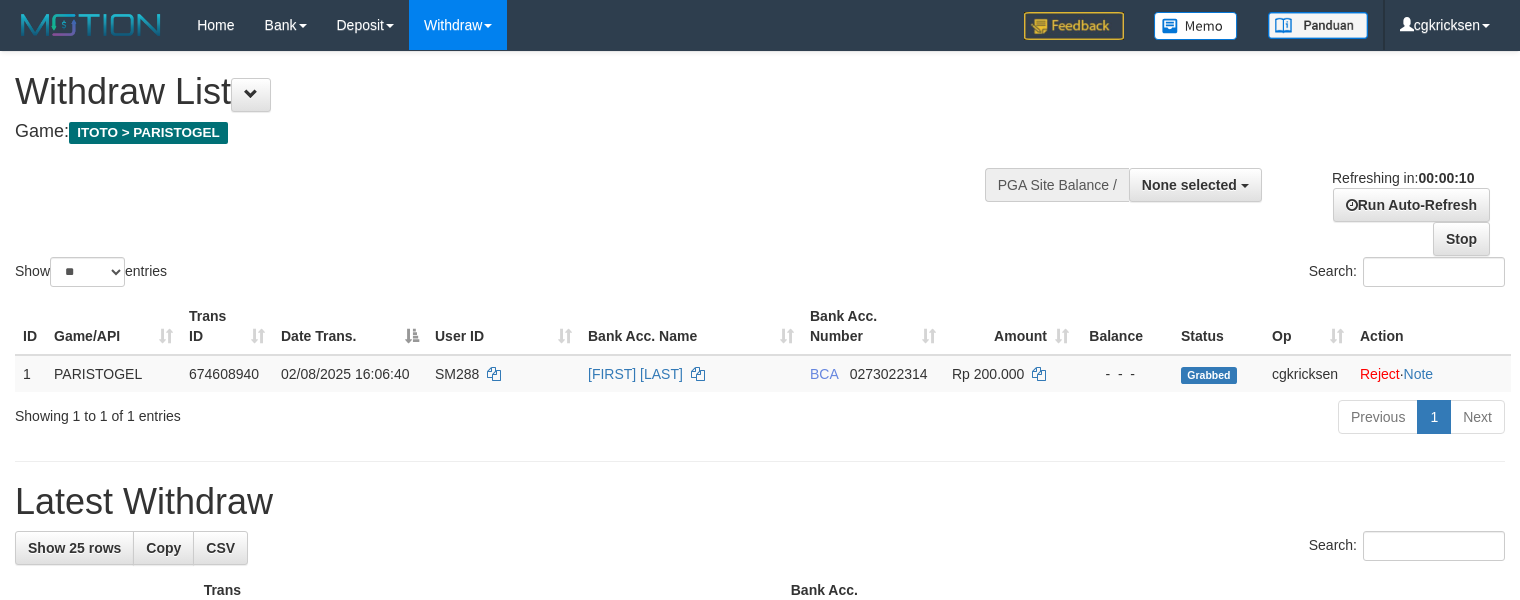 select 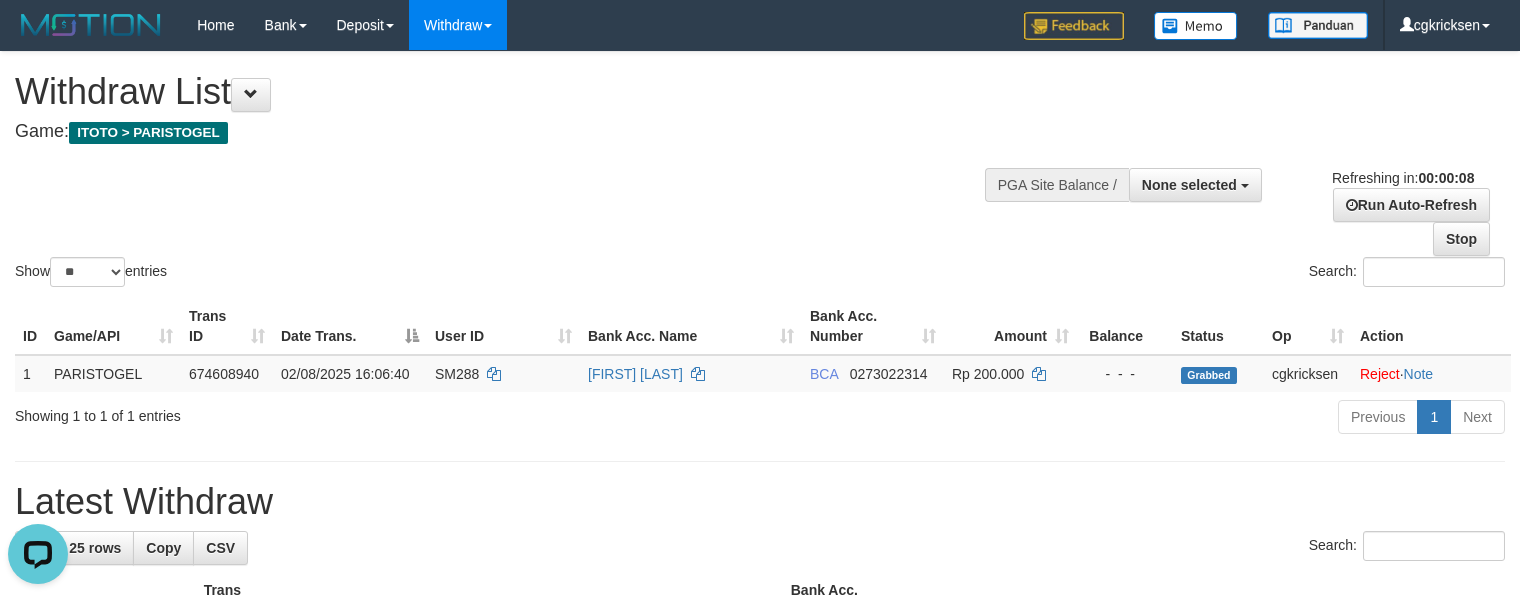 scroll, scrollTop: 0, scrollLeft: 0, axis: both 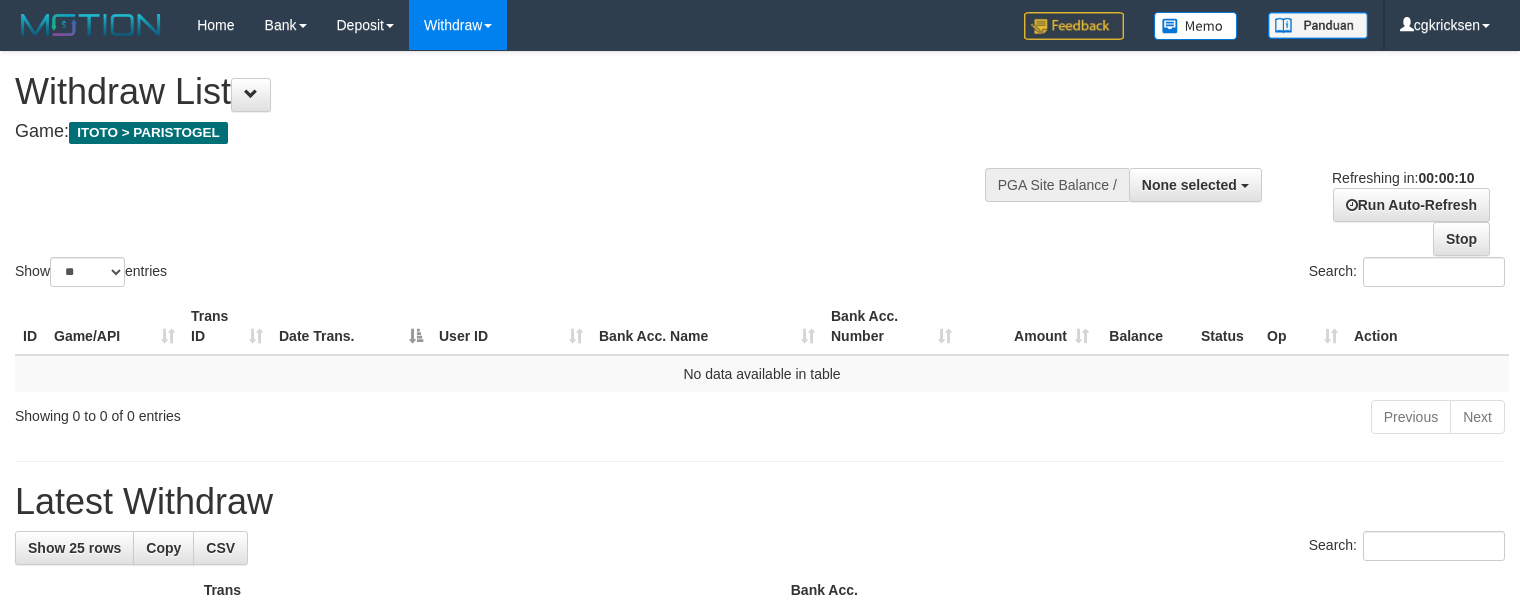 select 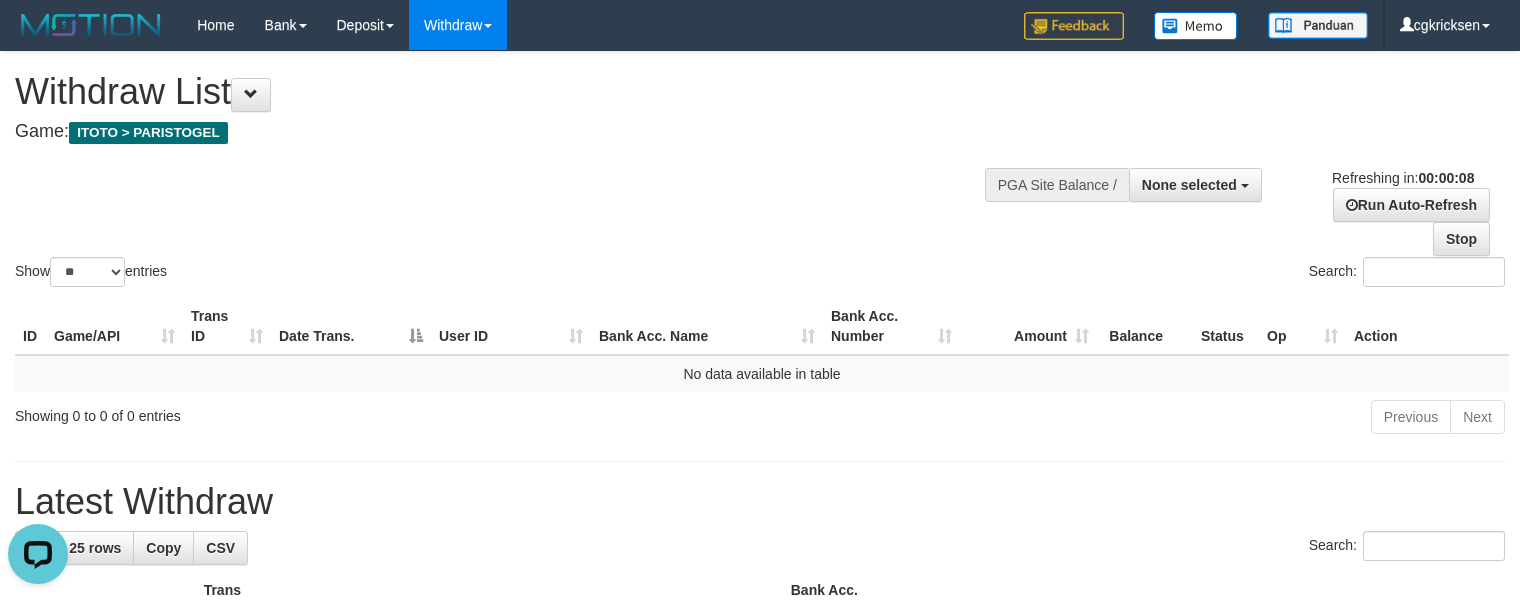 scroll, scrollTop: 0, scrollLeft: 0, axis: both 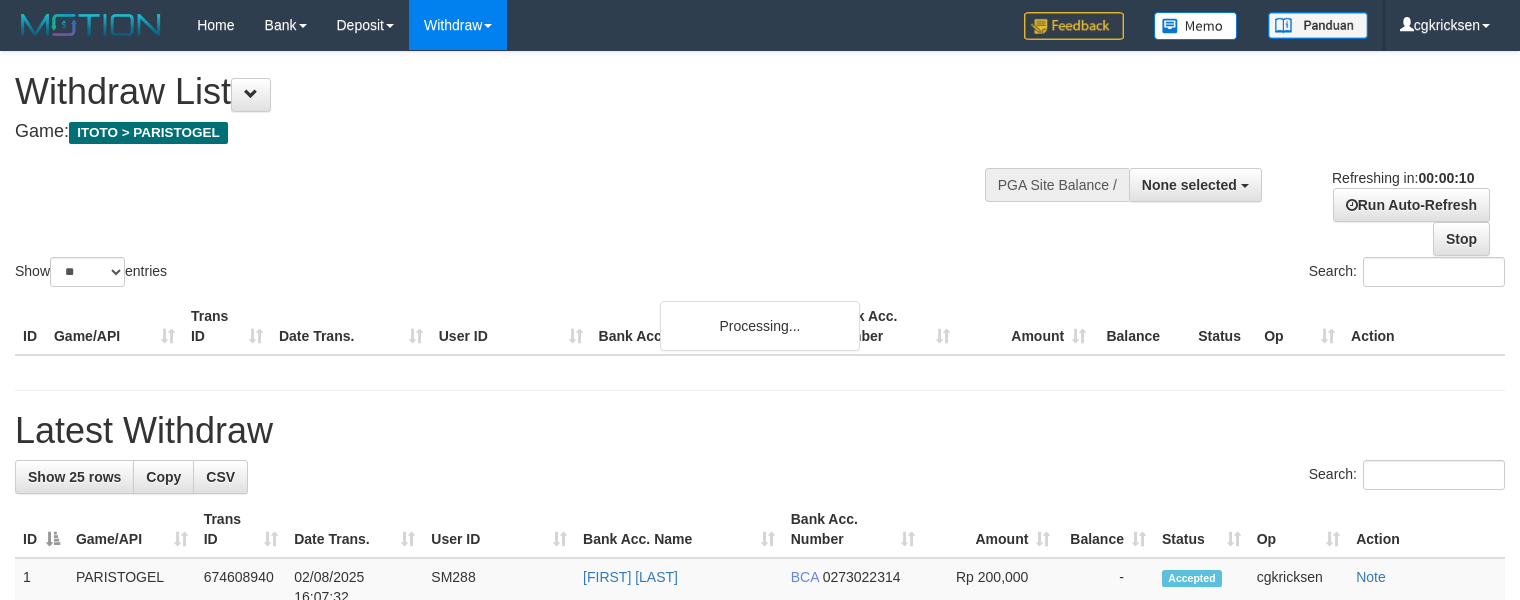 select 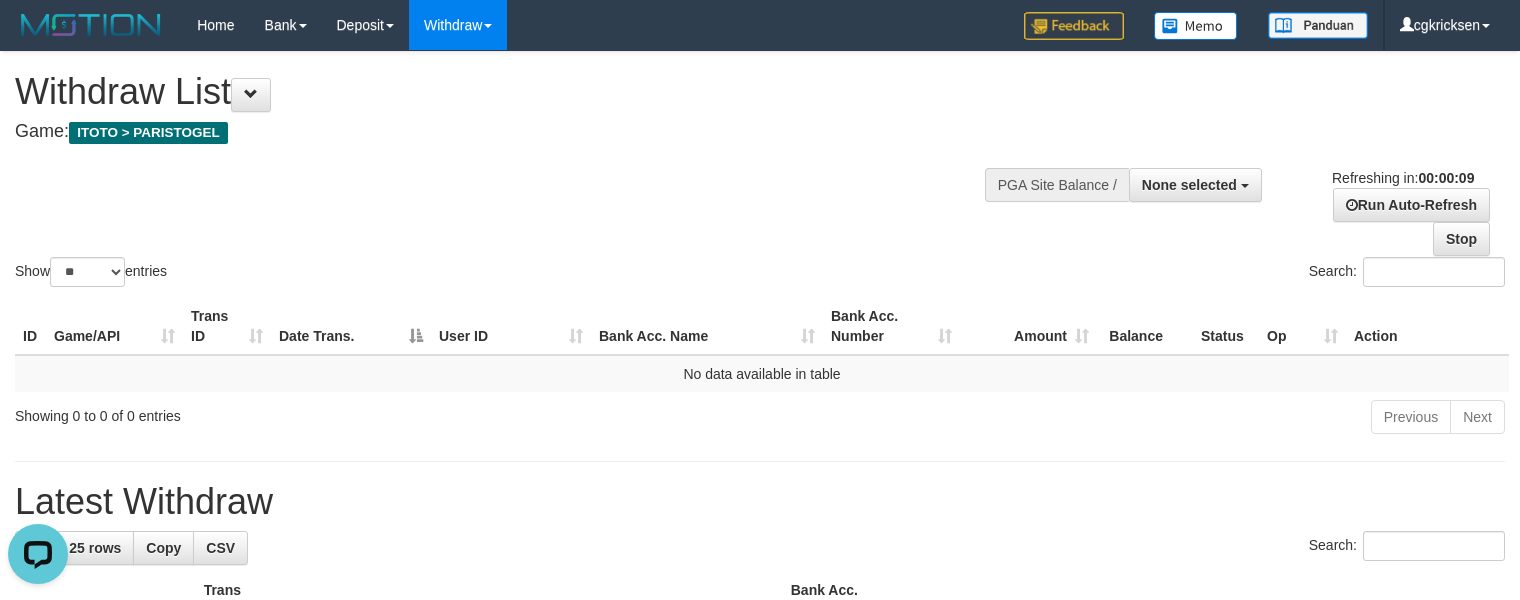 scroll, scrollTop: 0, scrollLeft: 0, axis: both 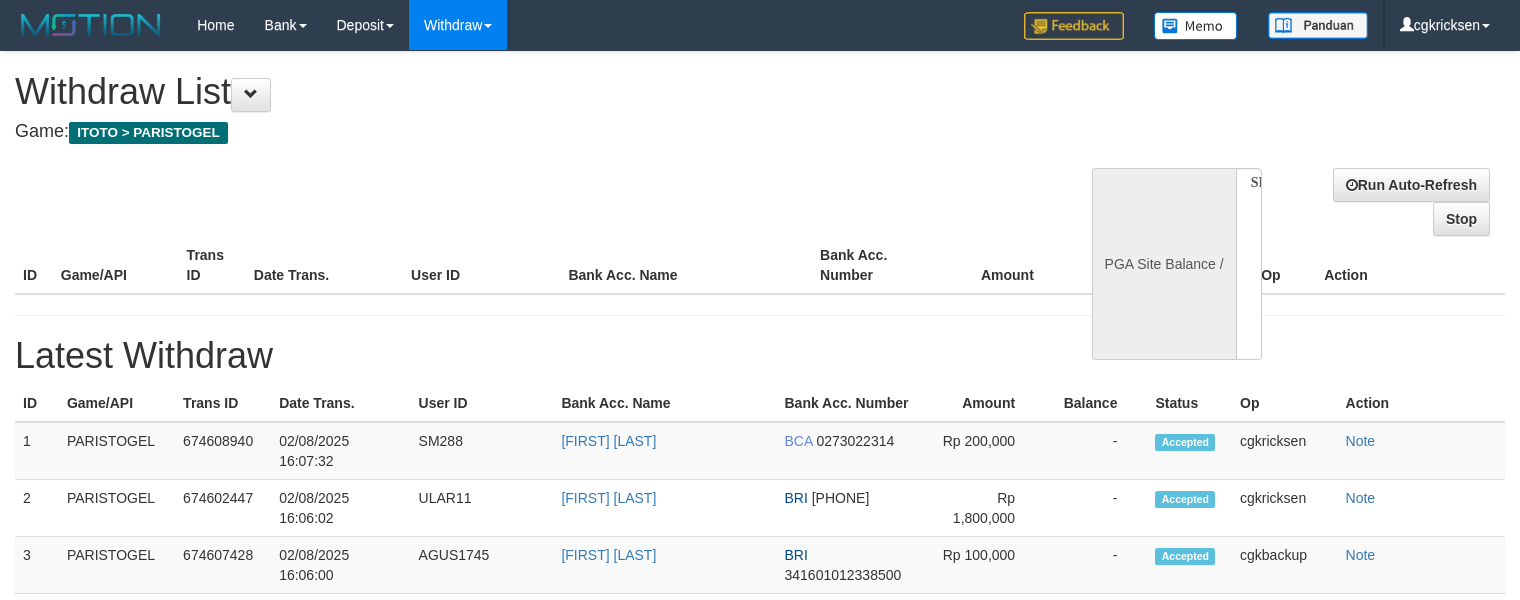 select 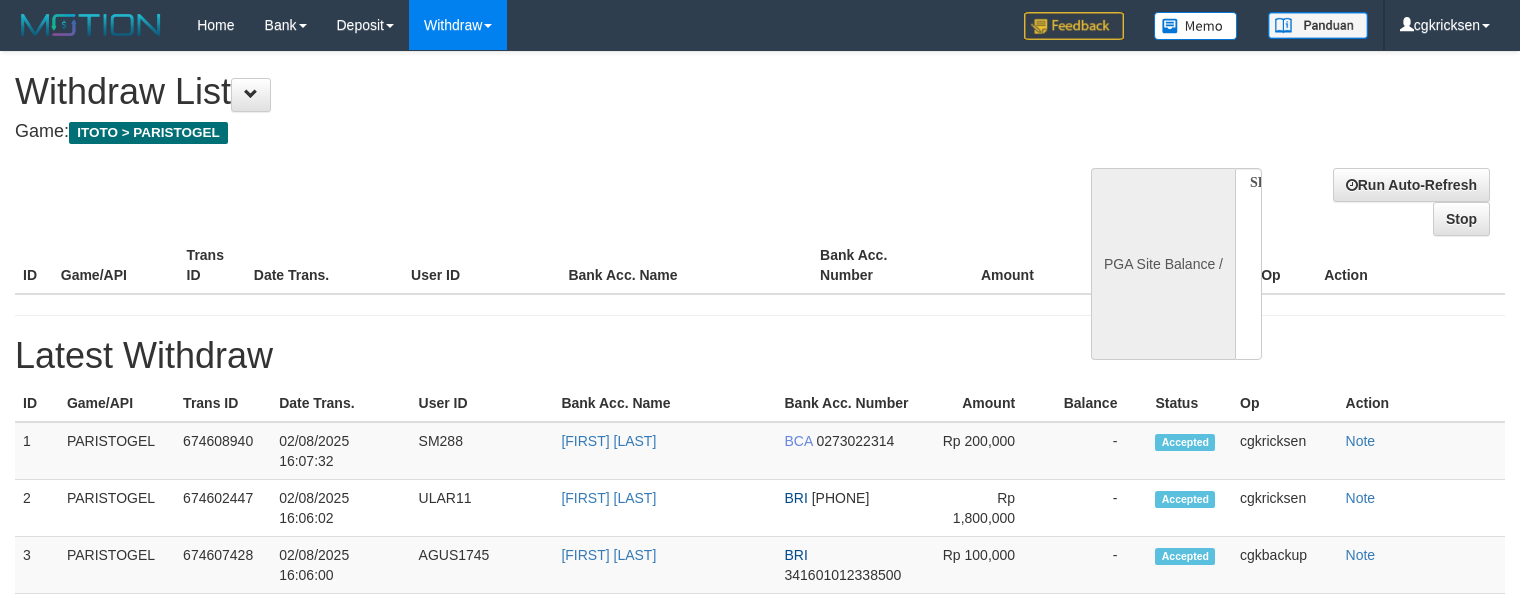 scroll, scrollTop: 0, scrollLeft: 0, axis: both 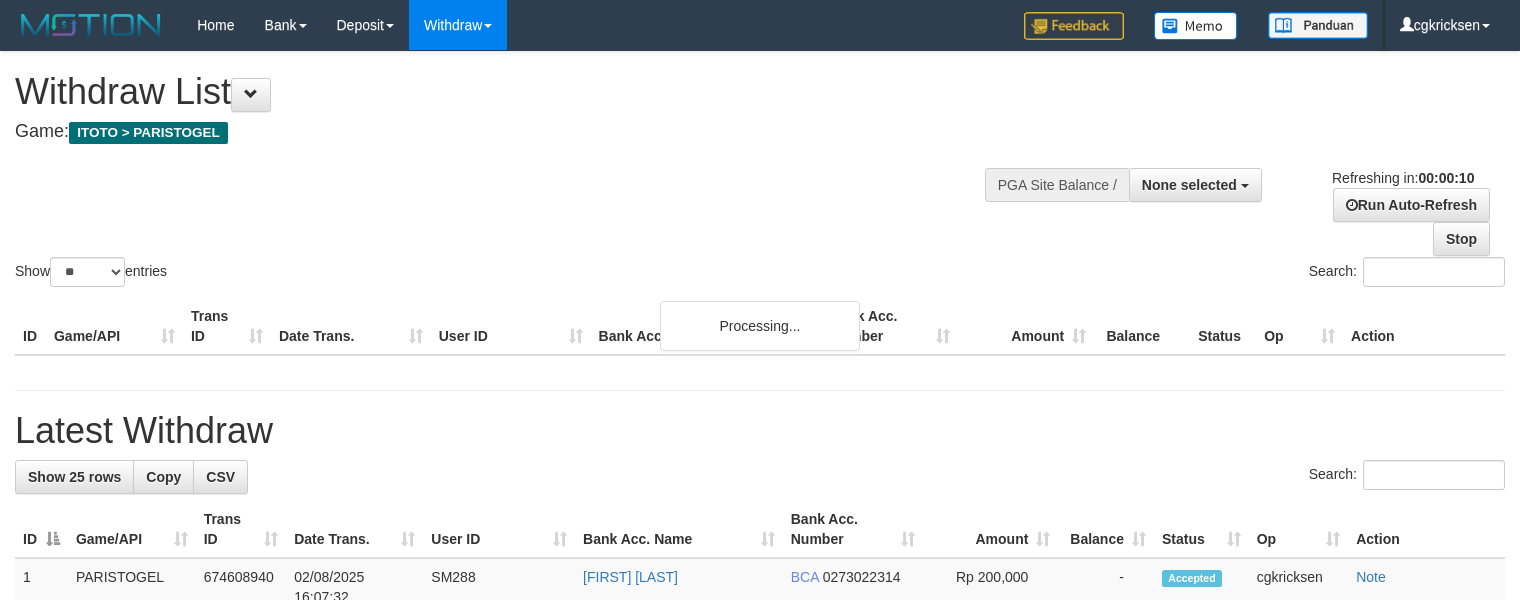 select 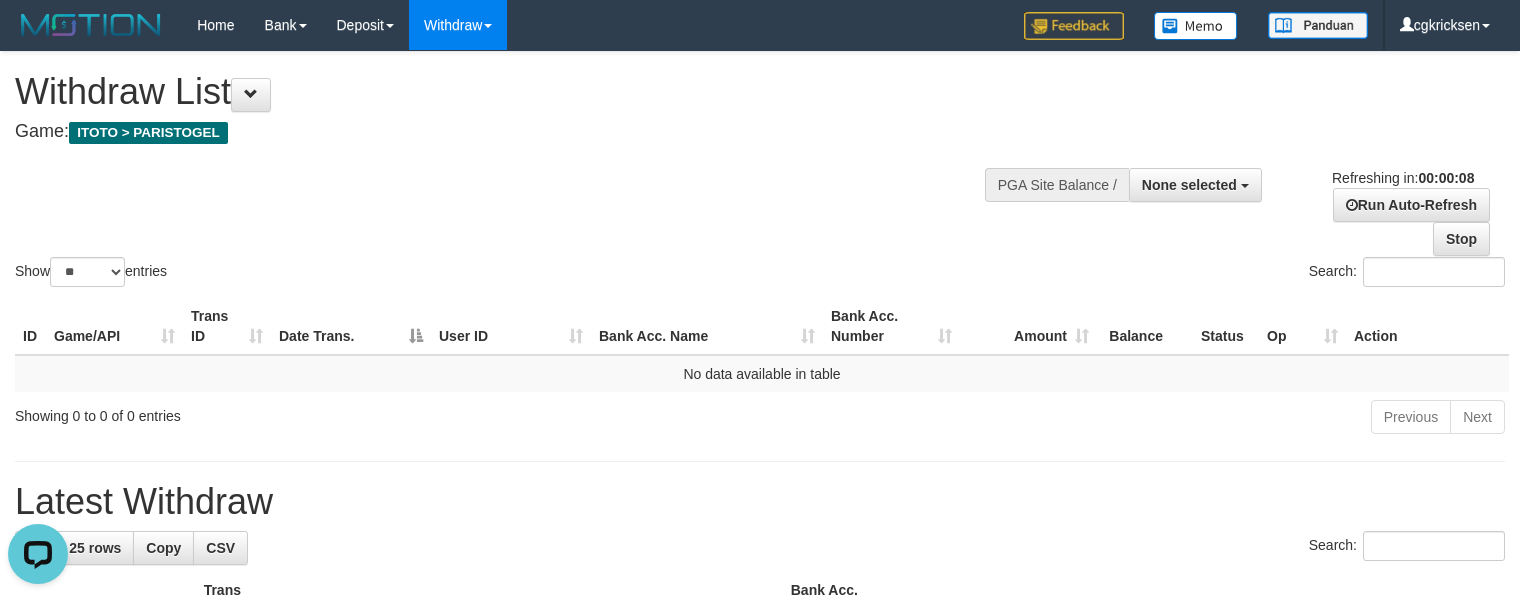 scroll, scrollTop: 0, scrollLeft: 0, axis: both 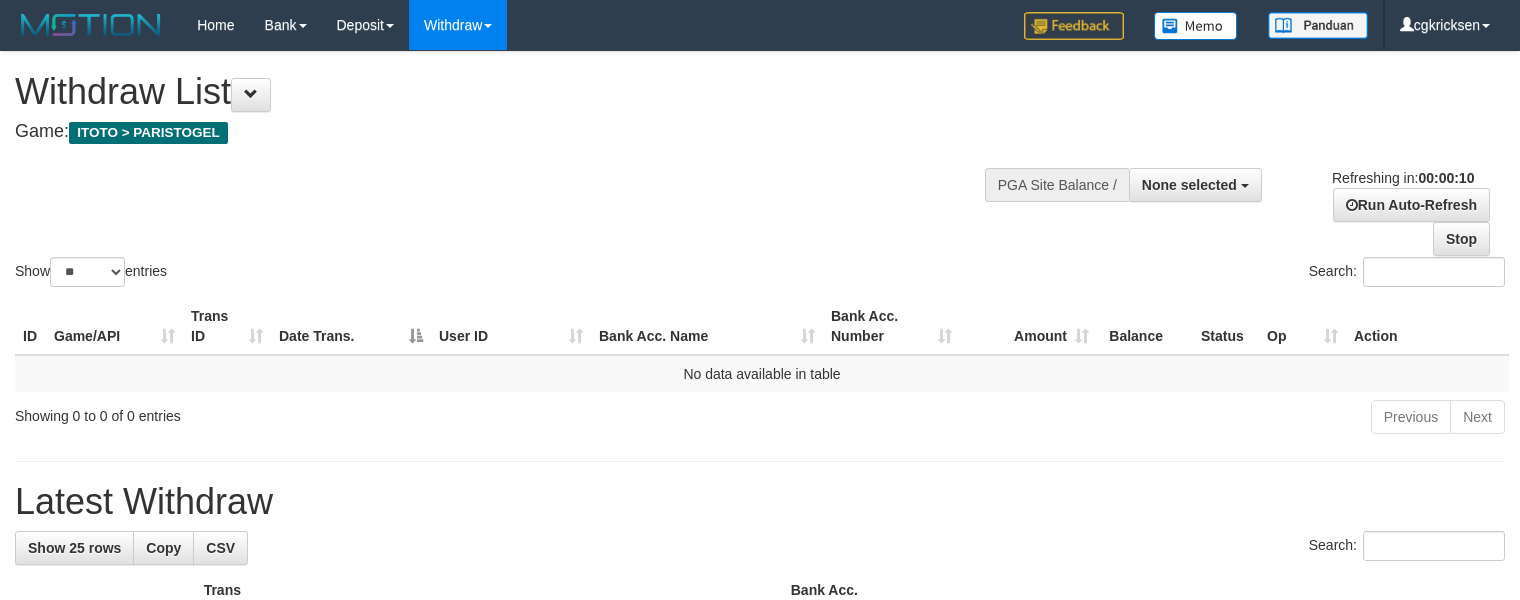 select 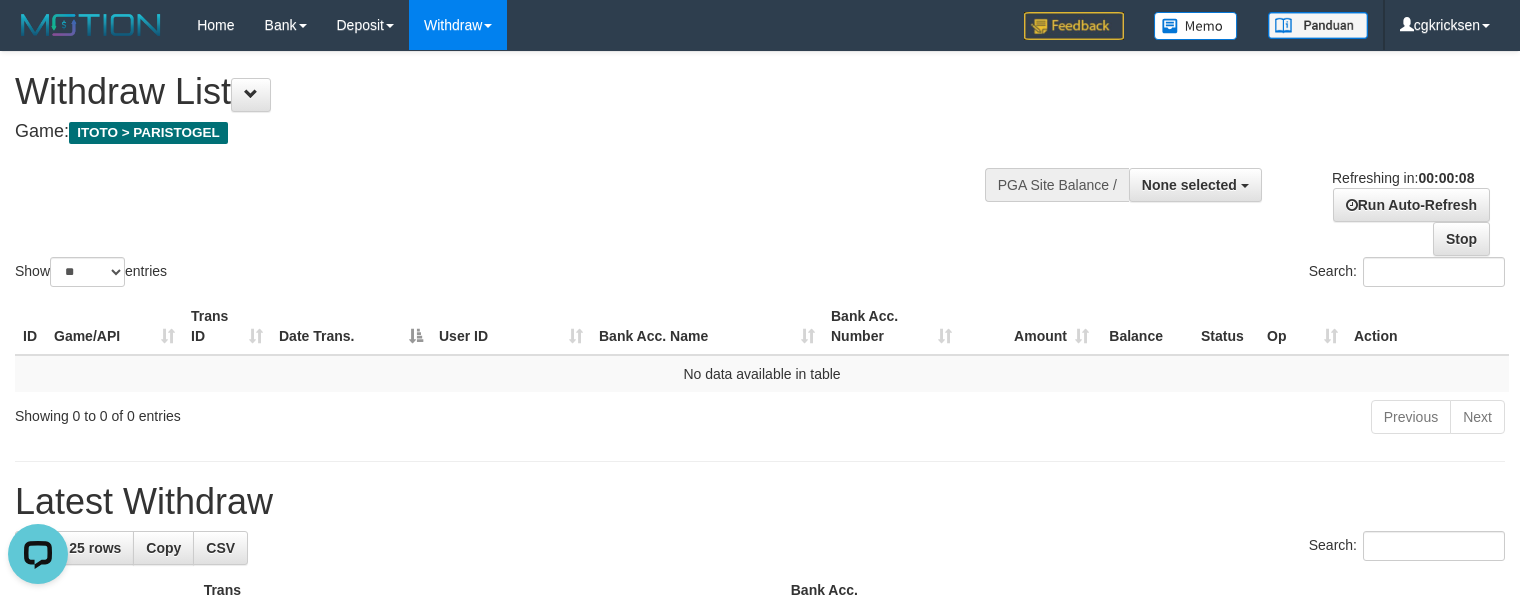 scroll, scrollTop: 0, scrollLeft: 0, axis: both 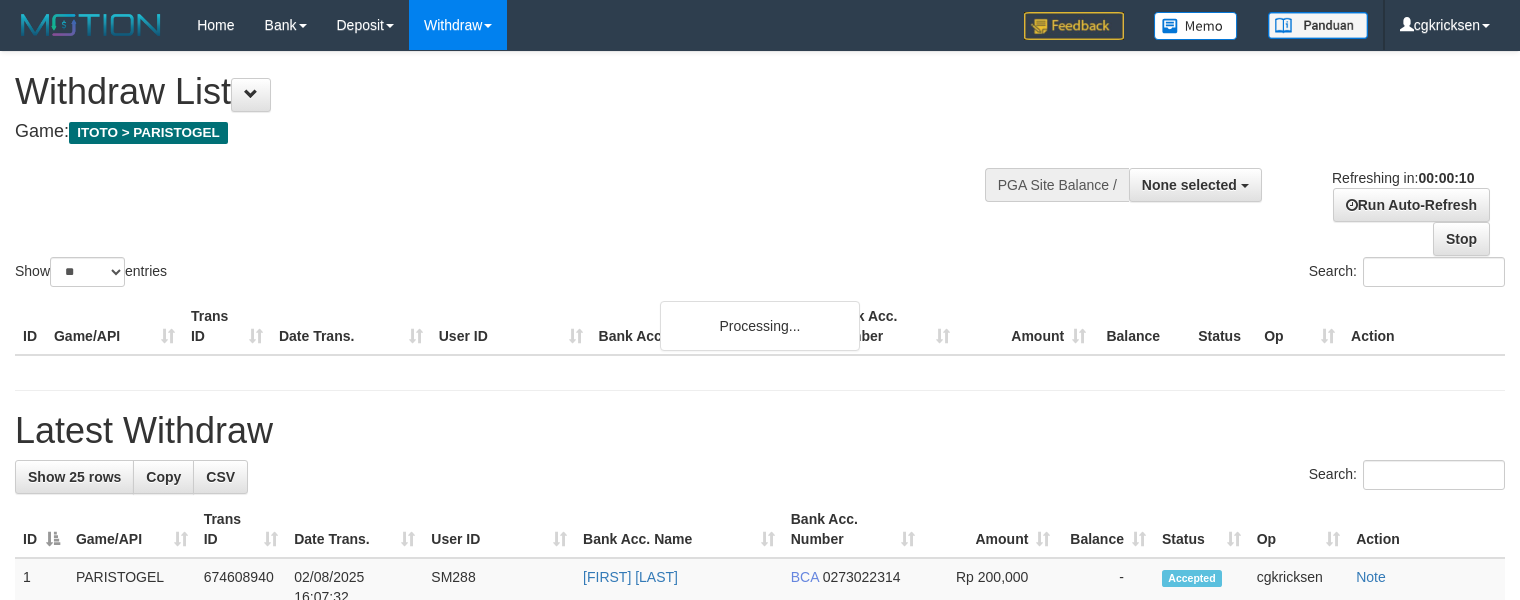 select 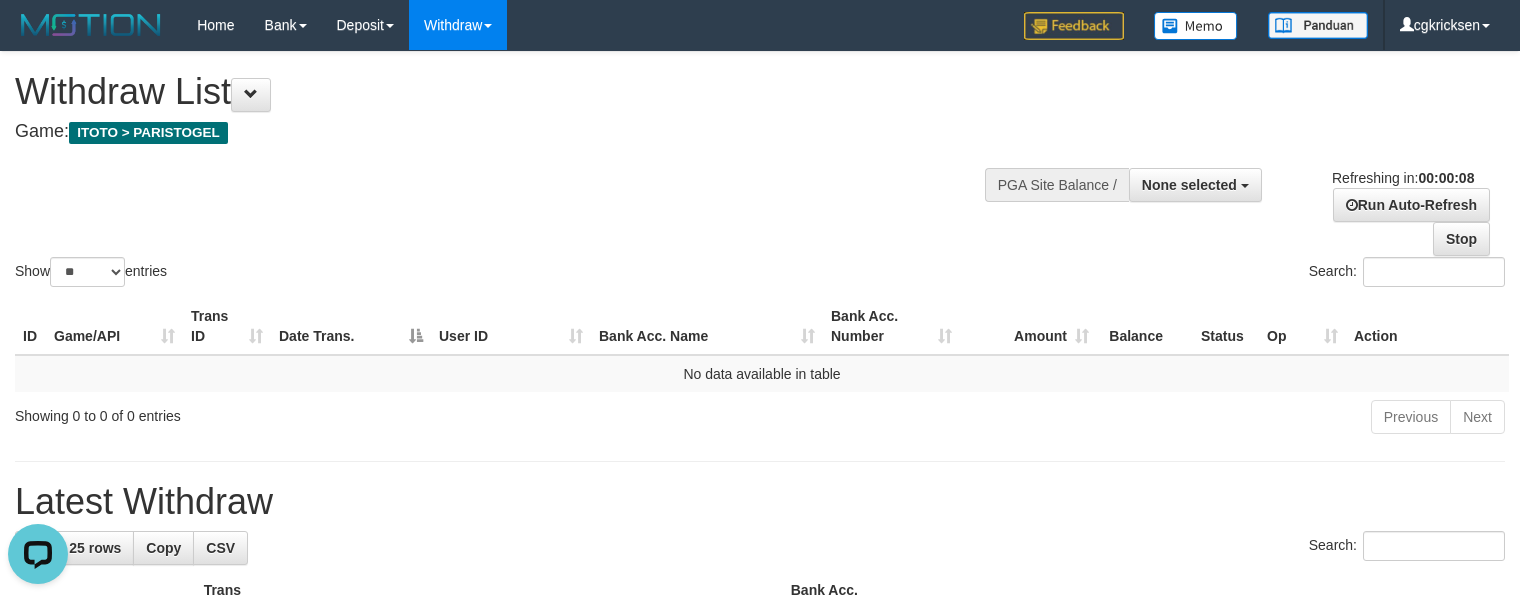 scroll, scrollTop: 0, scrollLeft: 0, axis: both 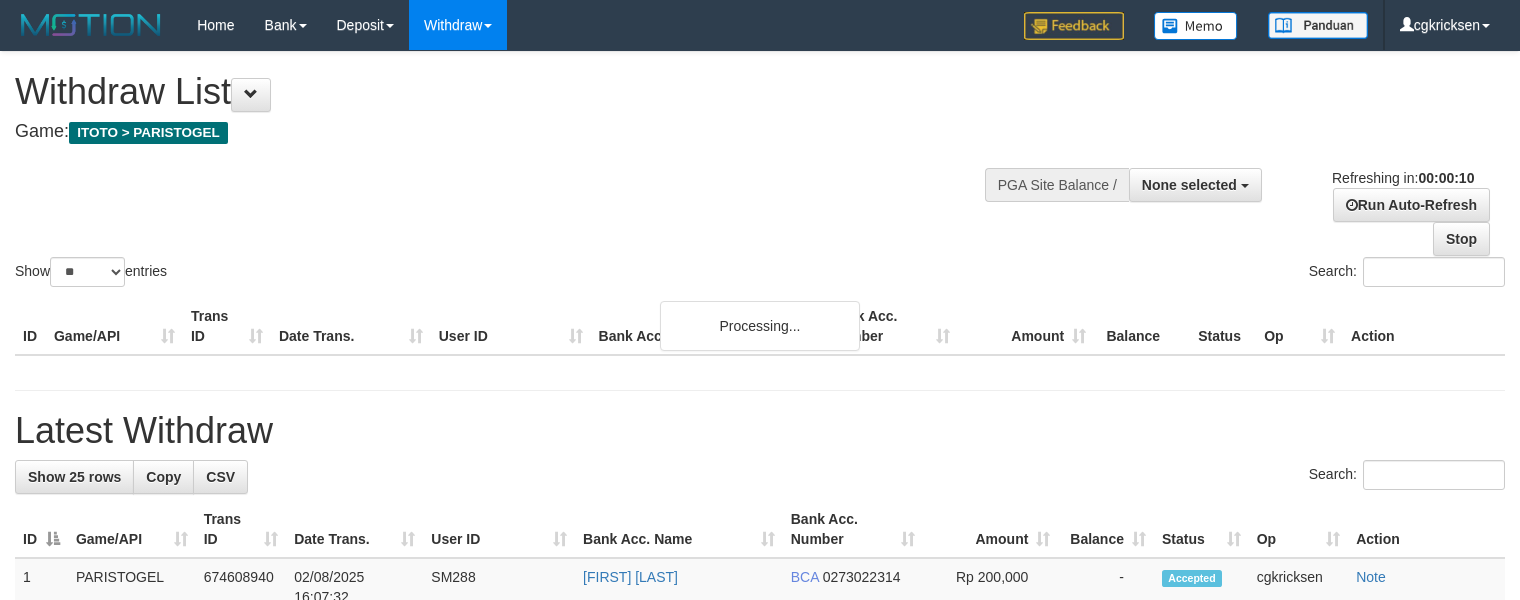 select 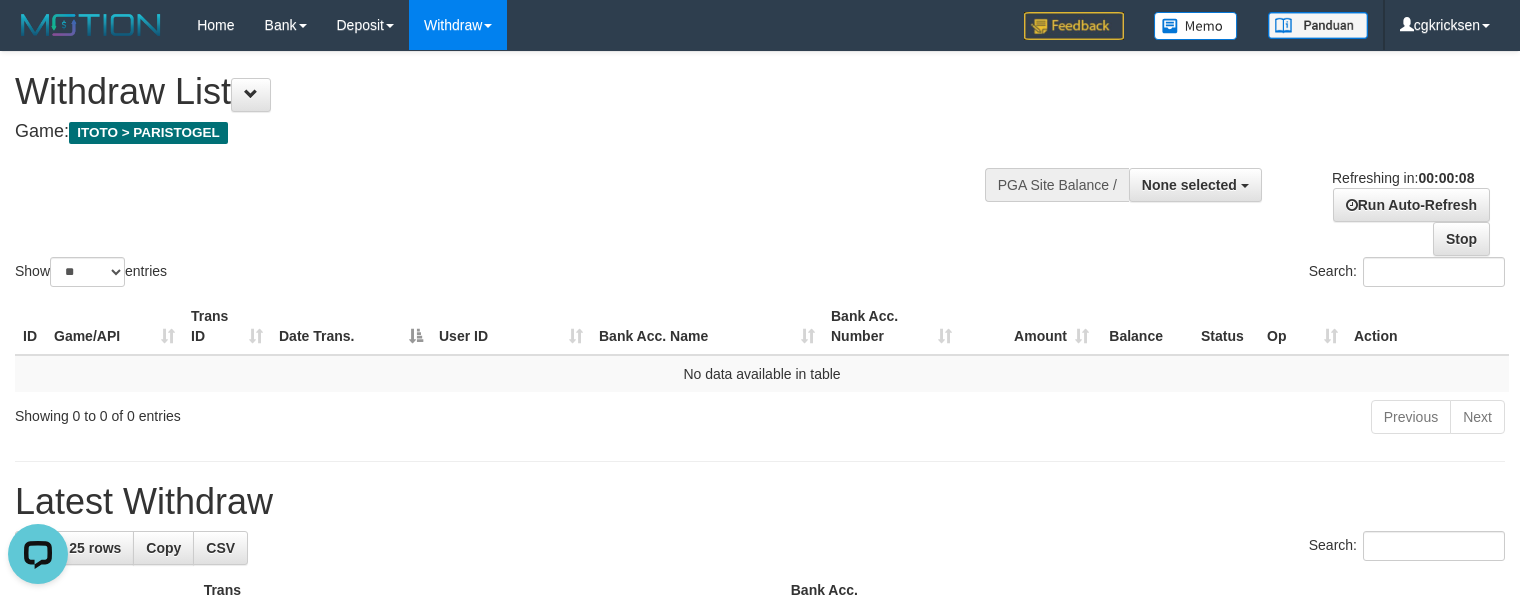 scroll, scrollTop: 0, scrollLeft: 0, axis: both 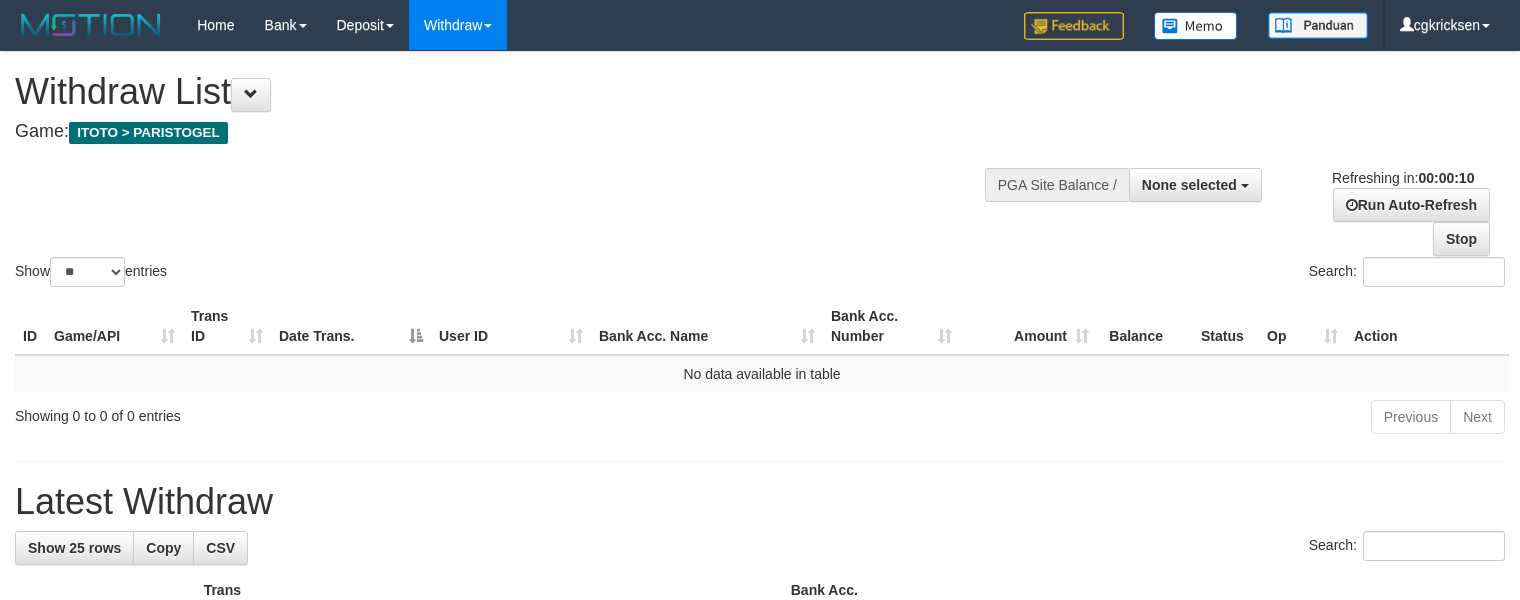 select 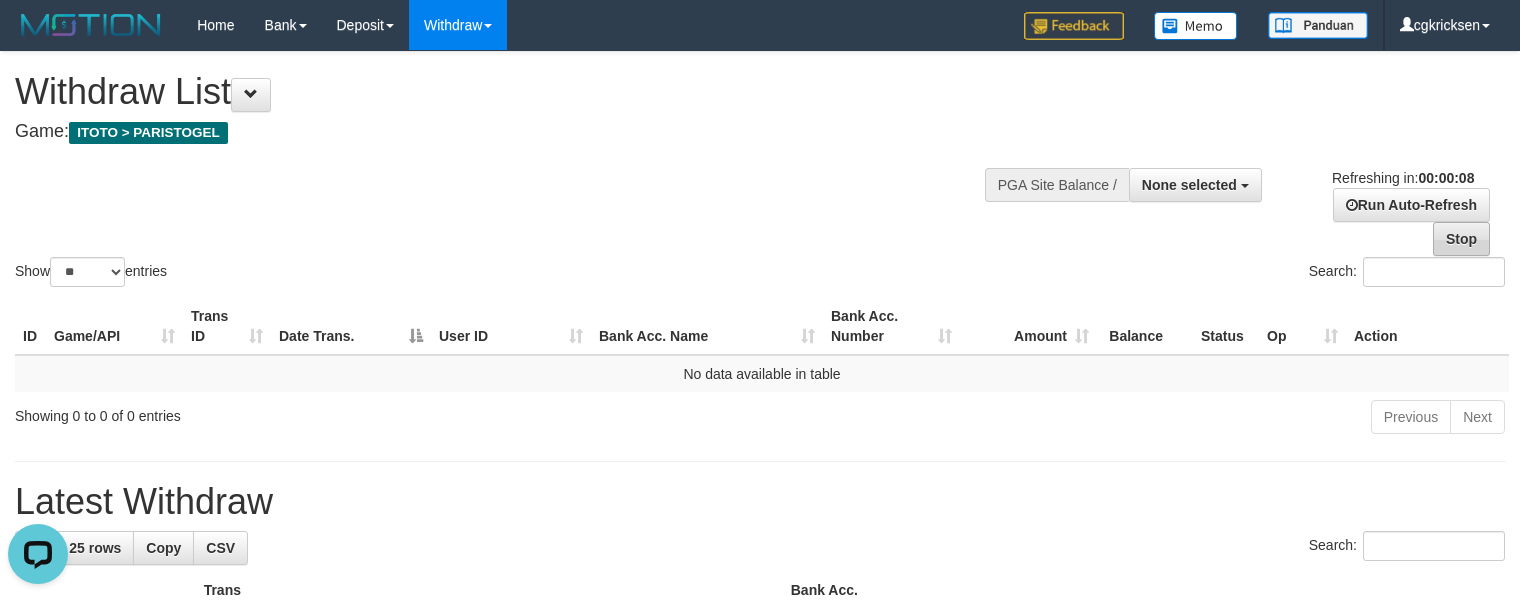 scroll, scrollTop: 0, scrollLeft: 0, axis: both 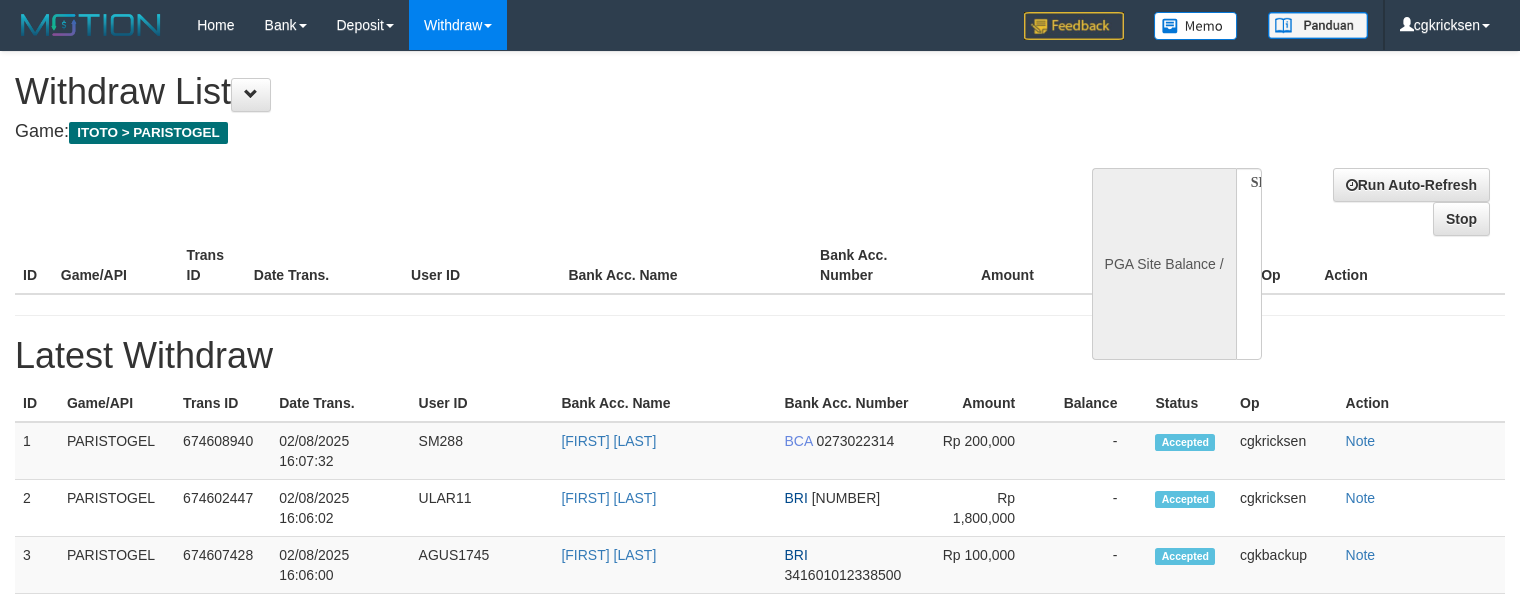 select 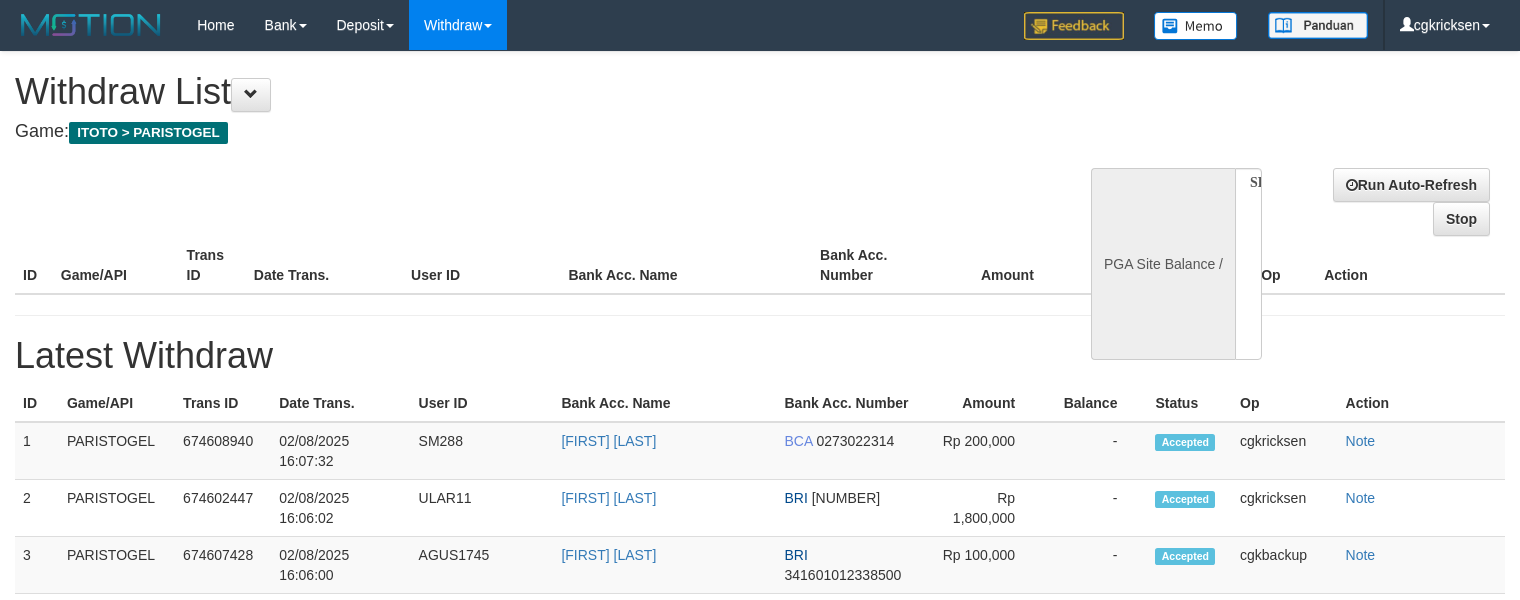 scroll, scrollTop: 0, scrollLeft: 0, axis: both 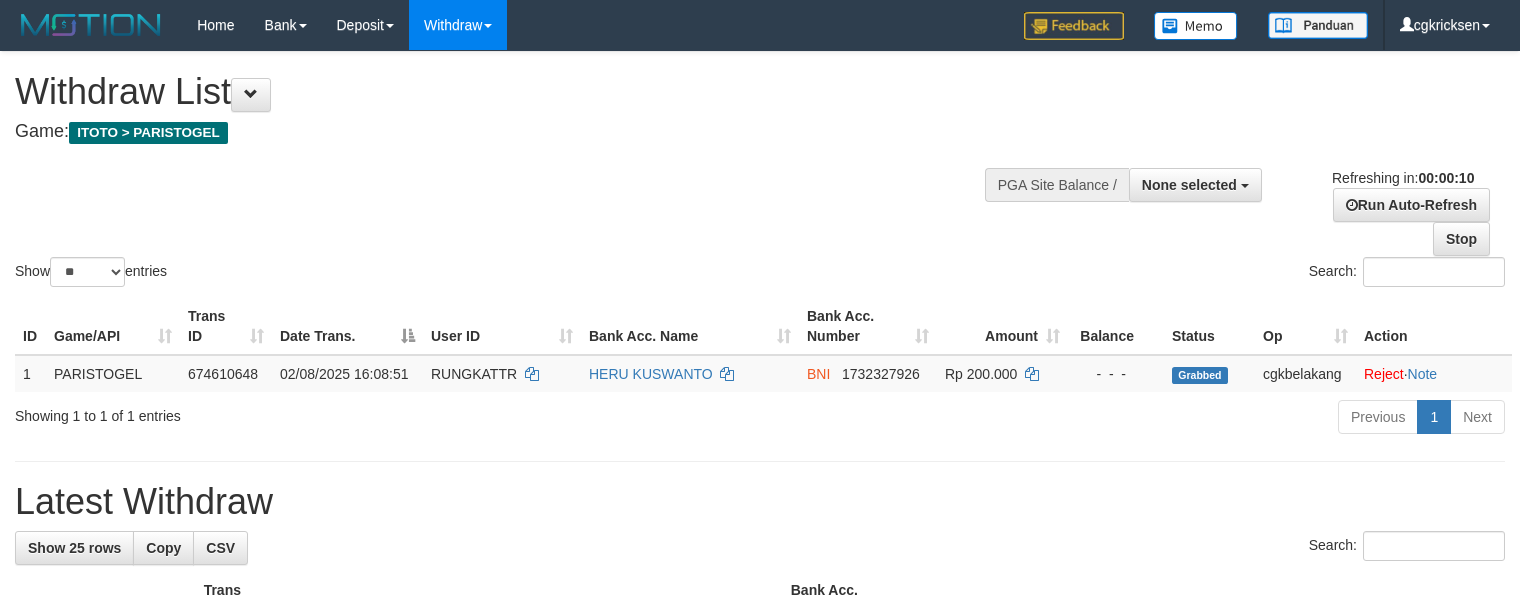 select 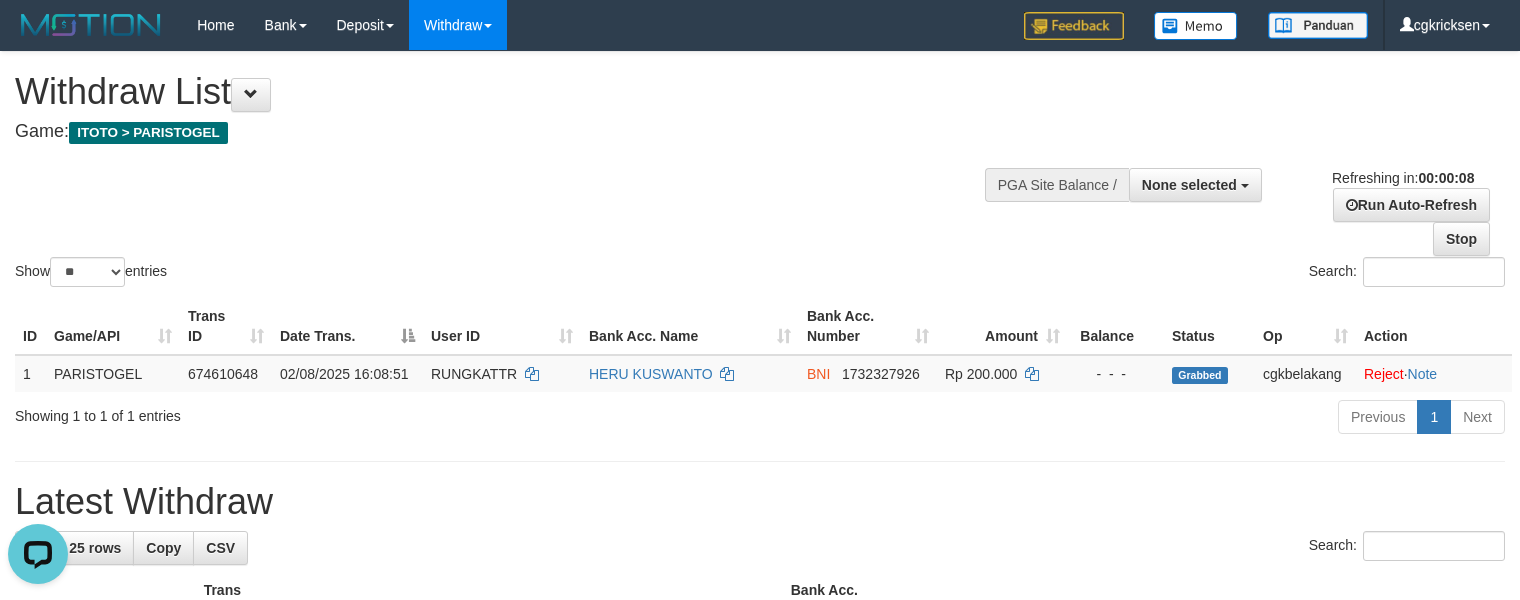 scroll, scrollTop: 0, scrollLeft: 0, axis: both 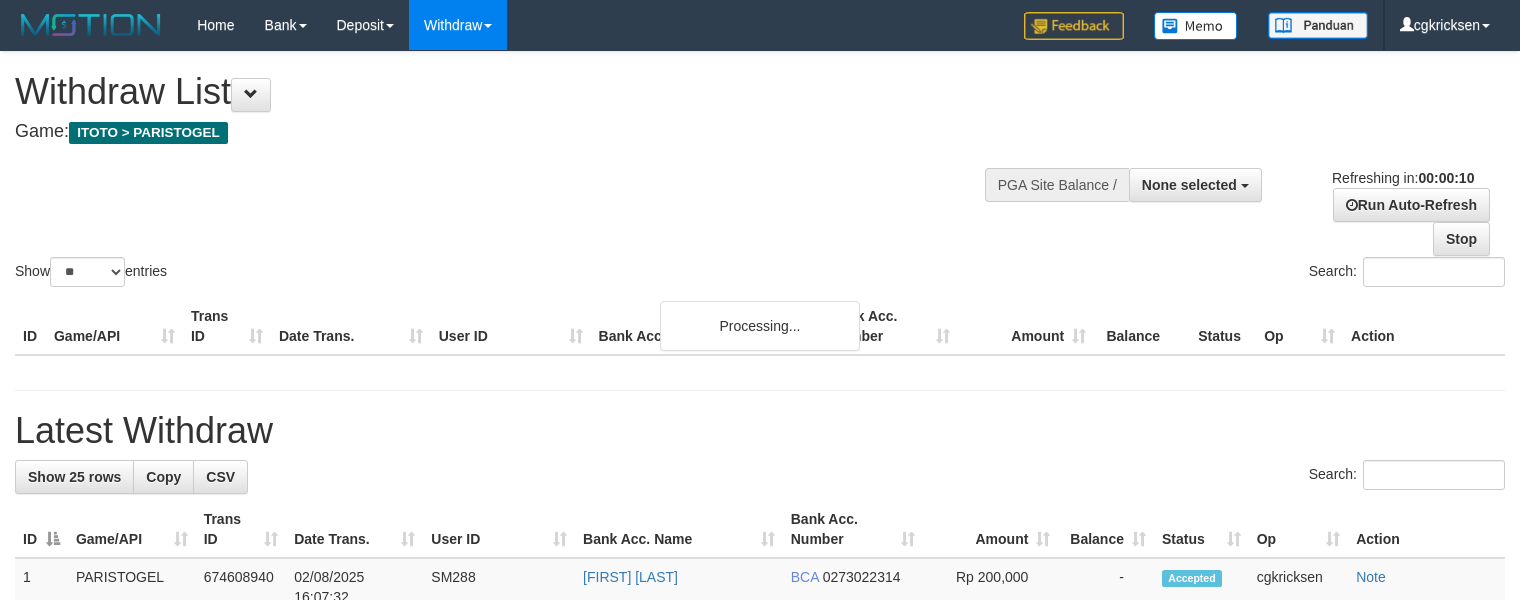 select 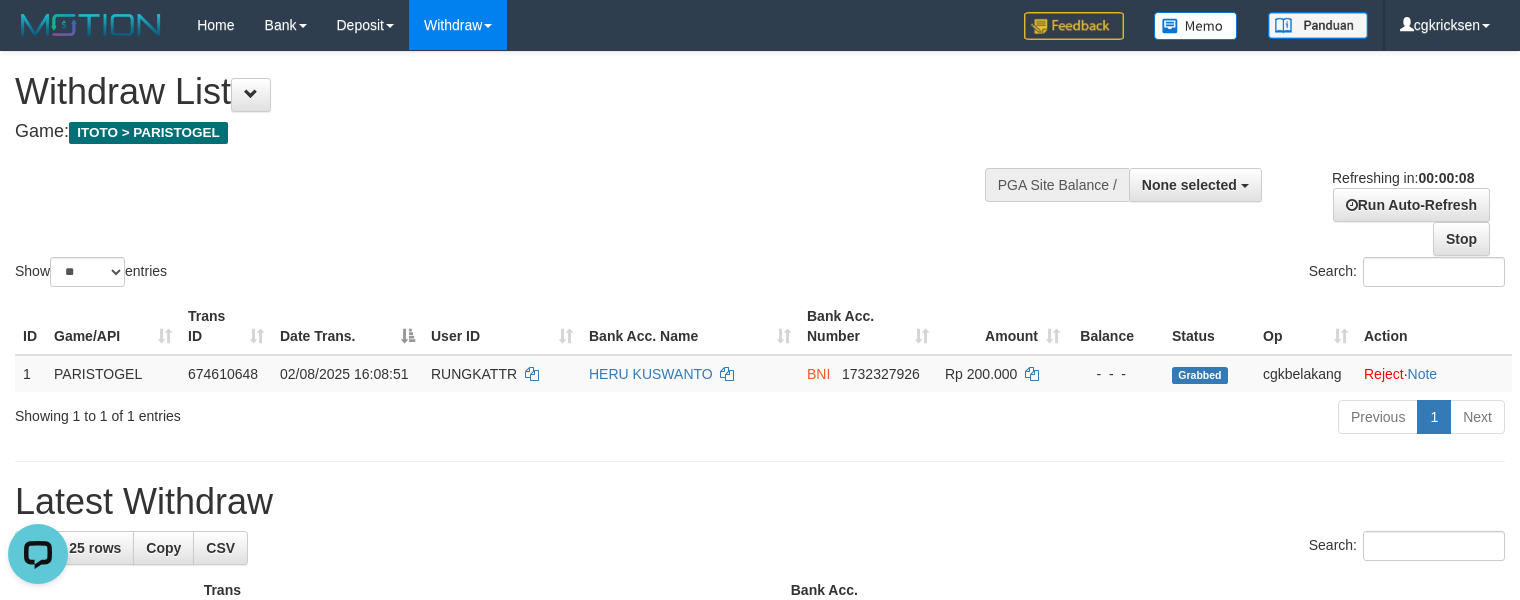 scroll, scrollTop: 0, scrollLeft: 0, axis: both 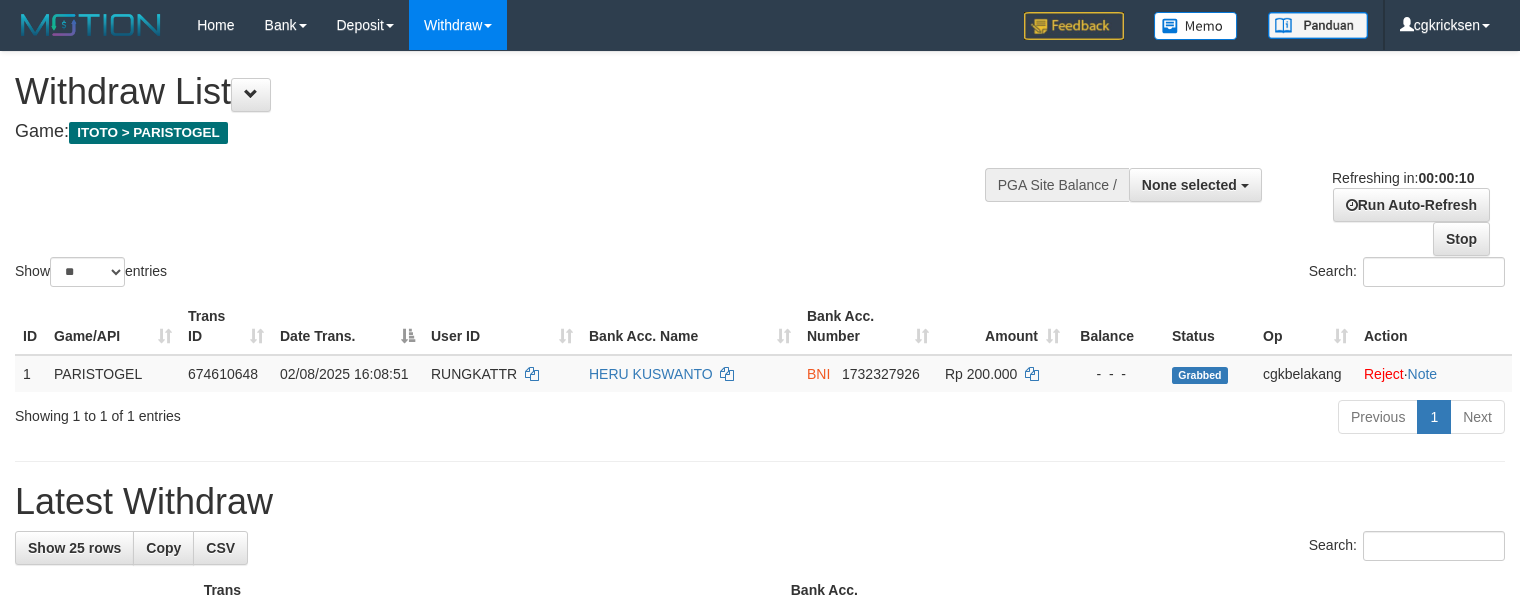 select 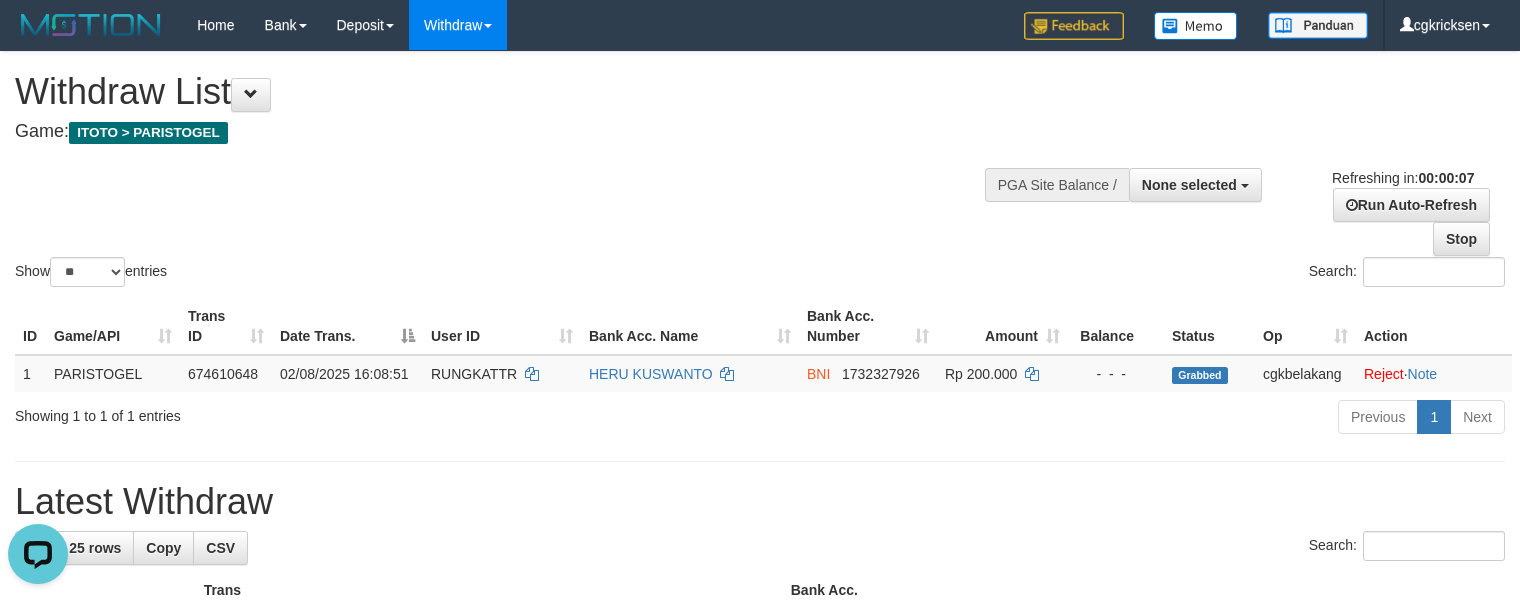 scroll, scrollTop: 0, scrollLeft: 0, axis: both 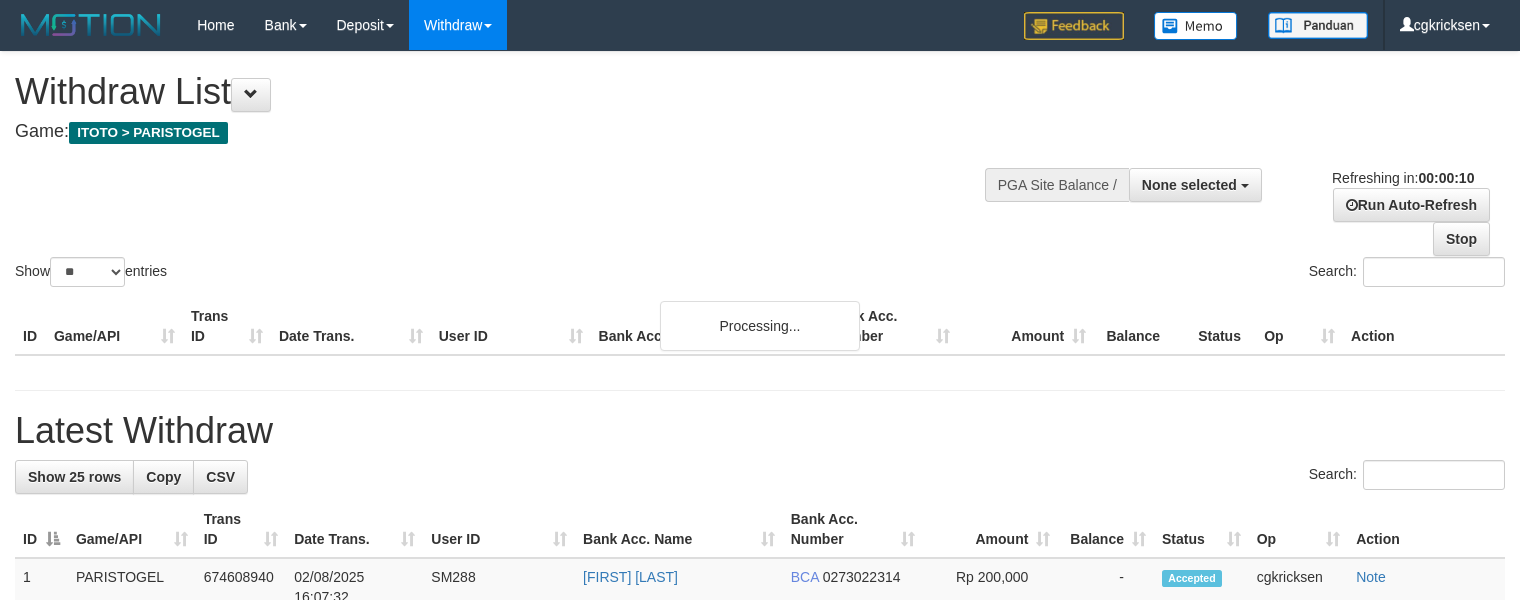 select 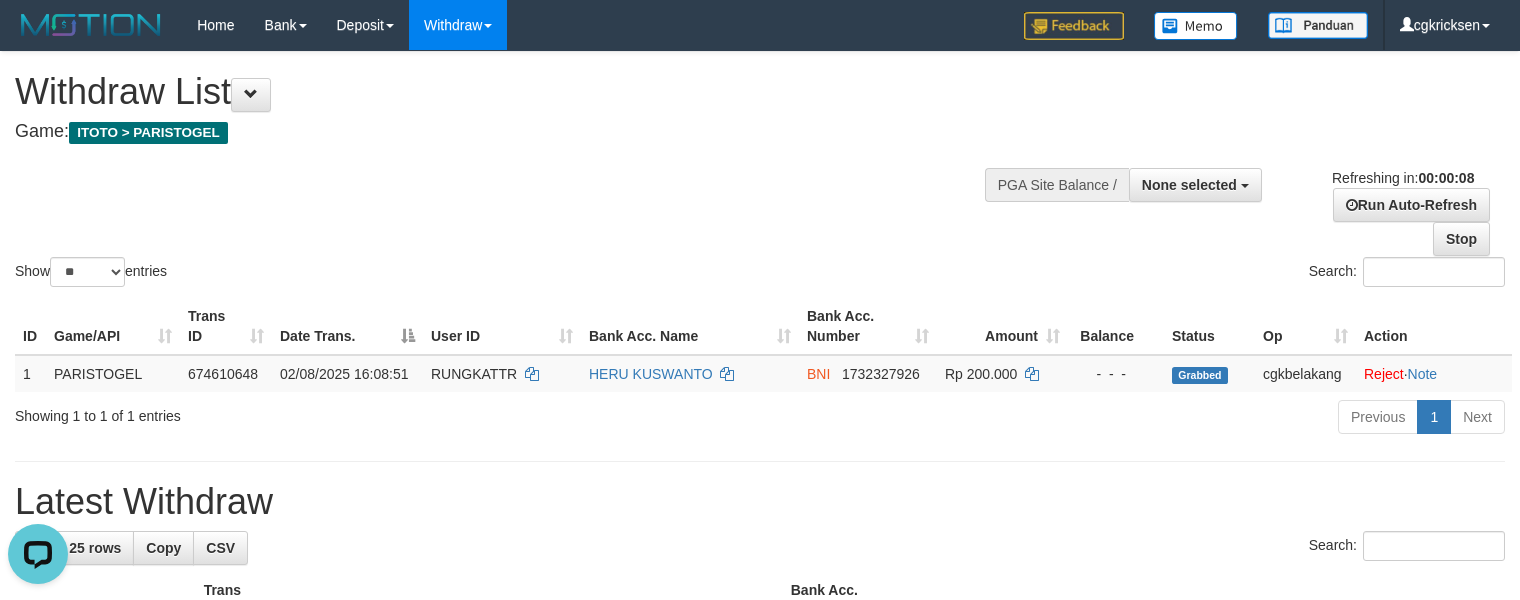 scroll, scrollTop: 0, scrollLeft: 0, axis: both 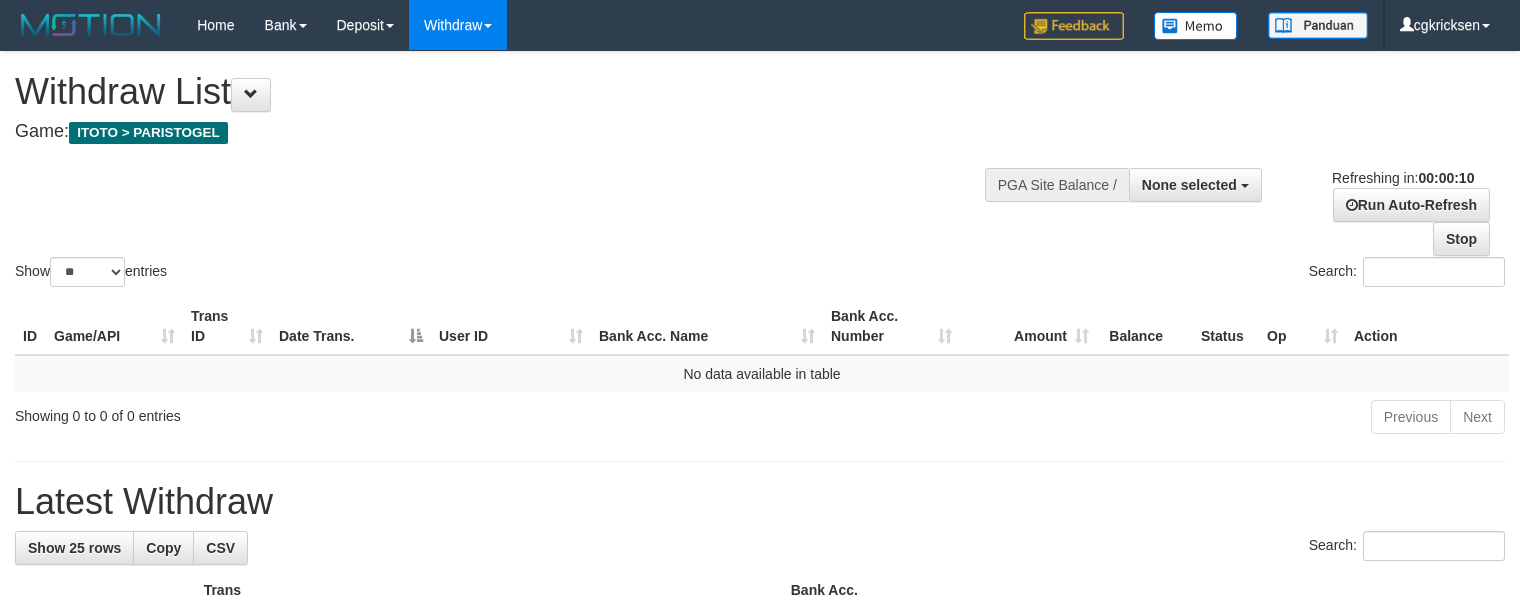 select 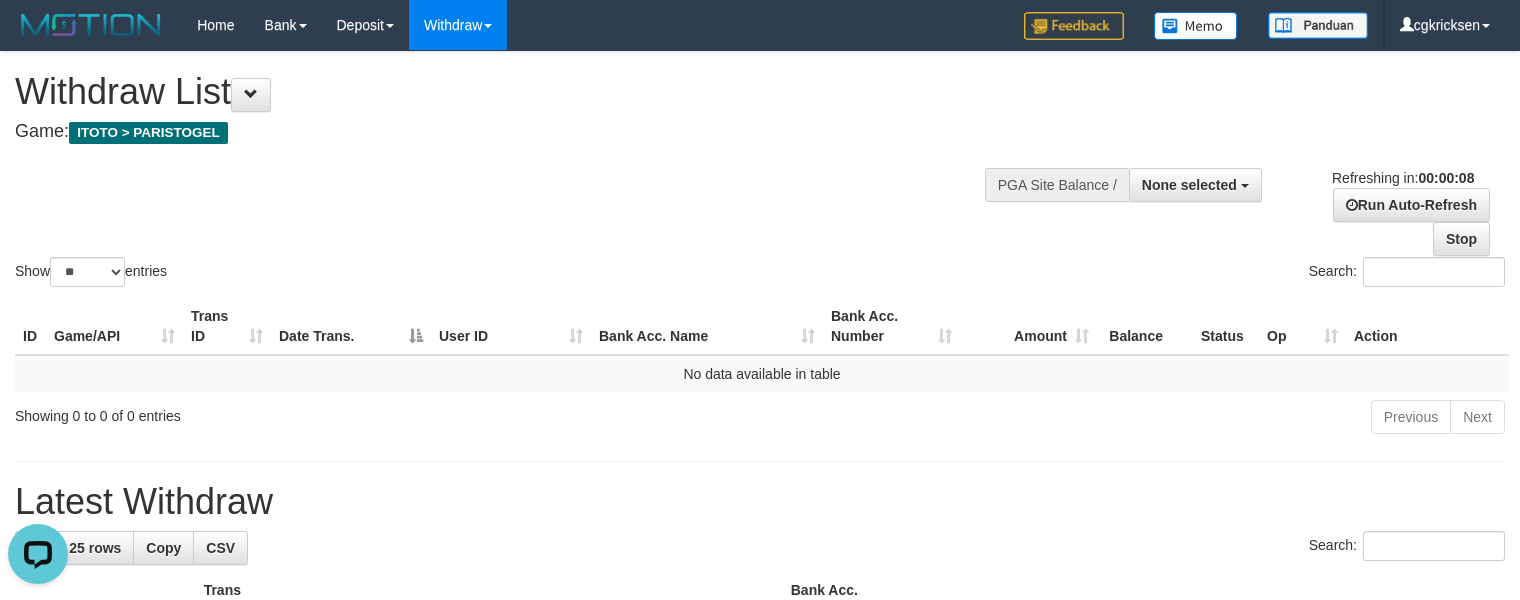 scroll, scrollTop: 0, scrollLeft: 0, axis: both 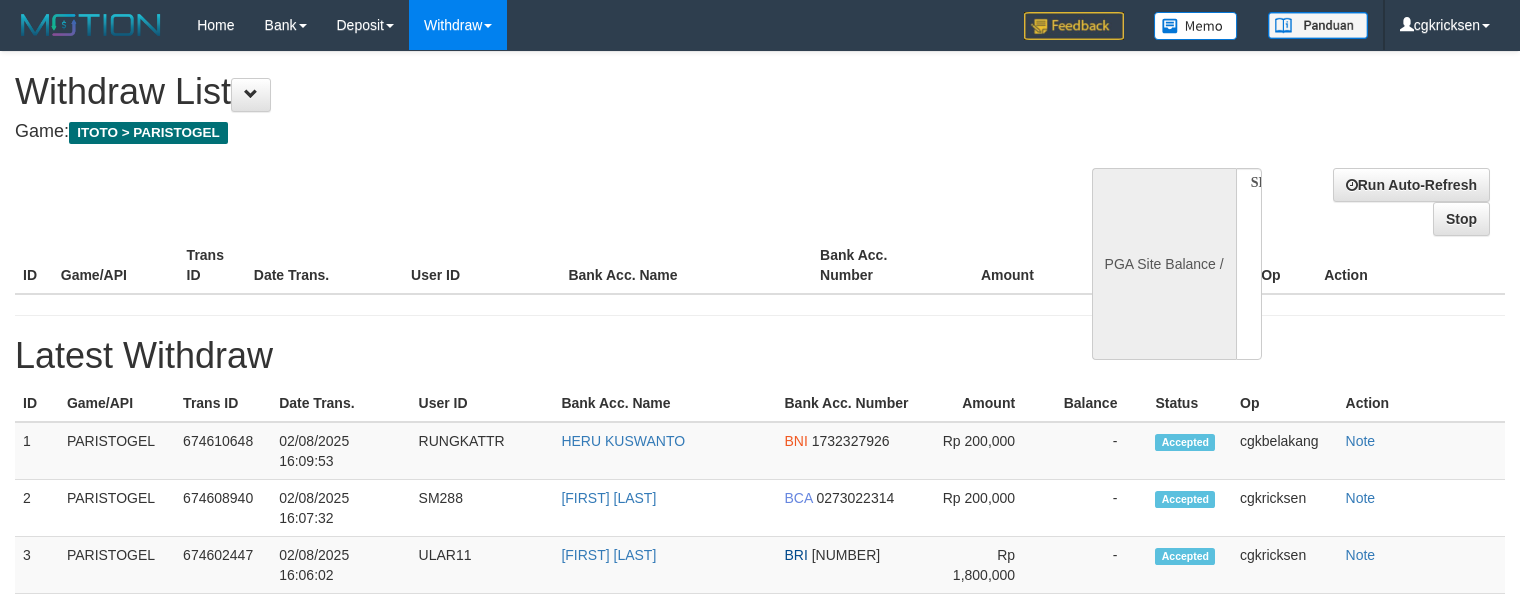 select 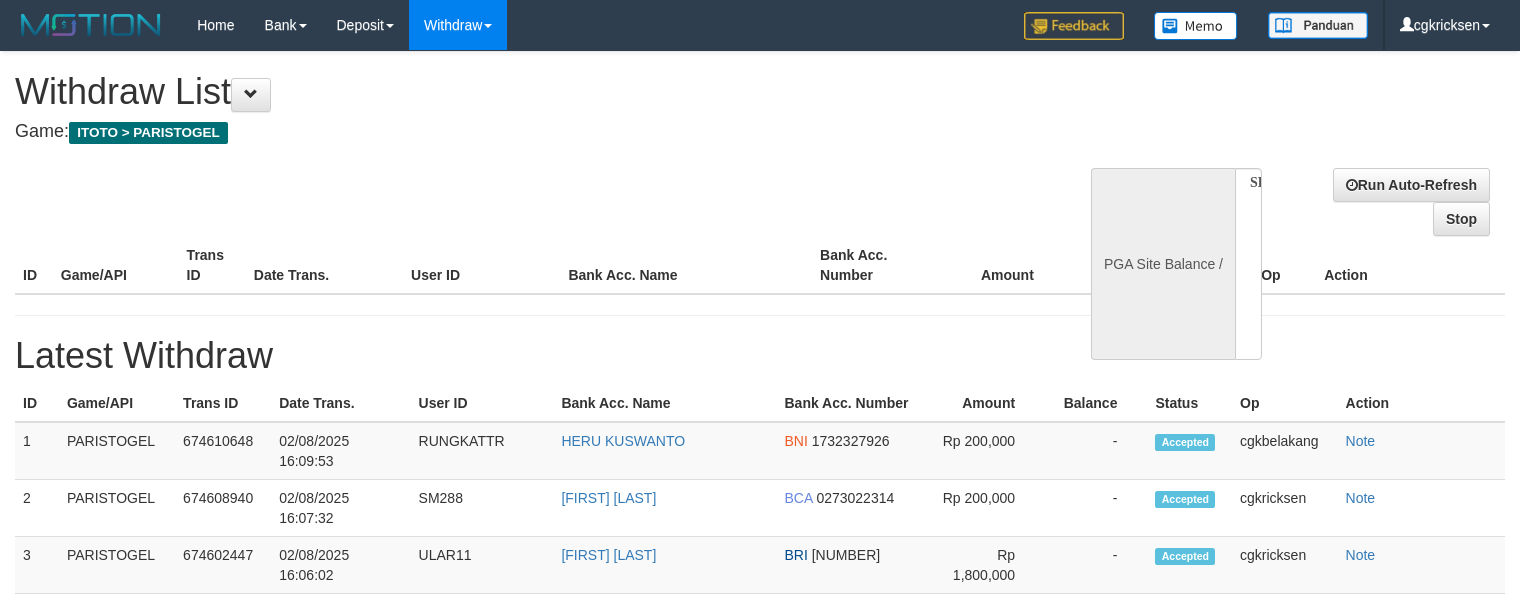 select on "**" 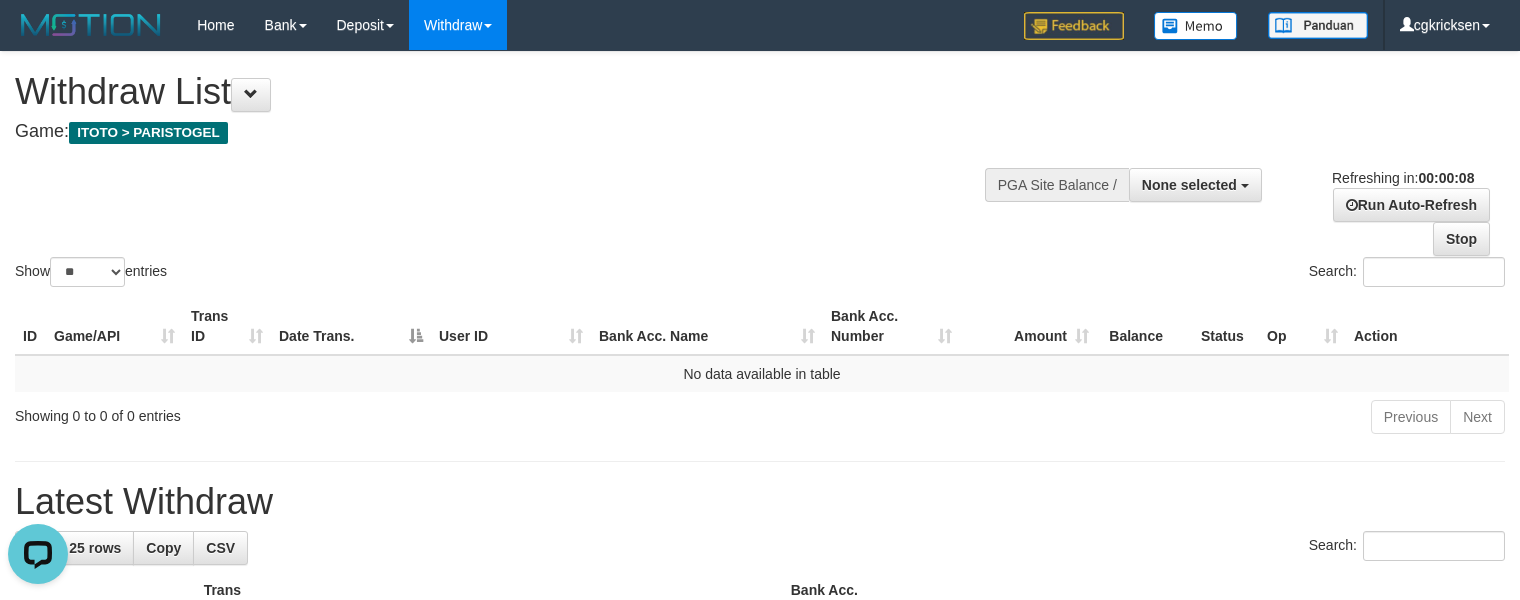 scroll, scrollTop: 0, scrollLeft: 0, axis: both 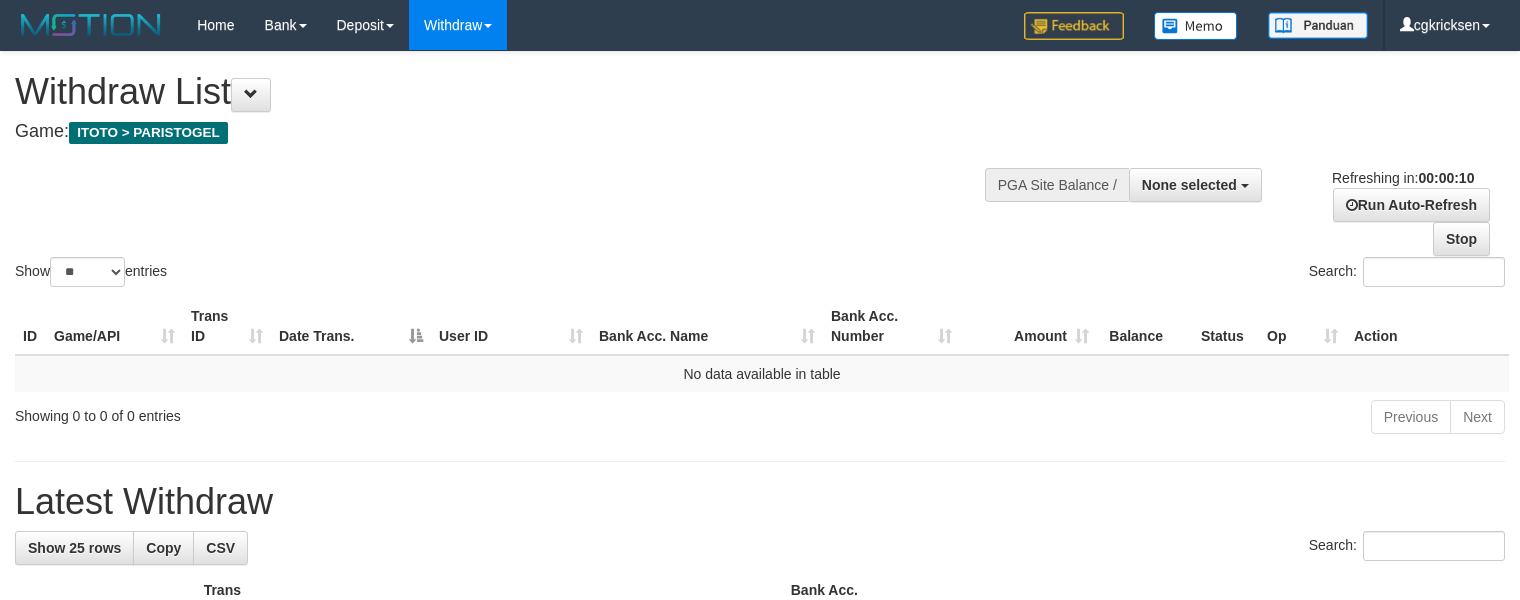 select 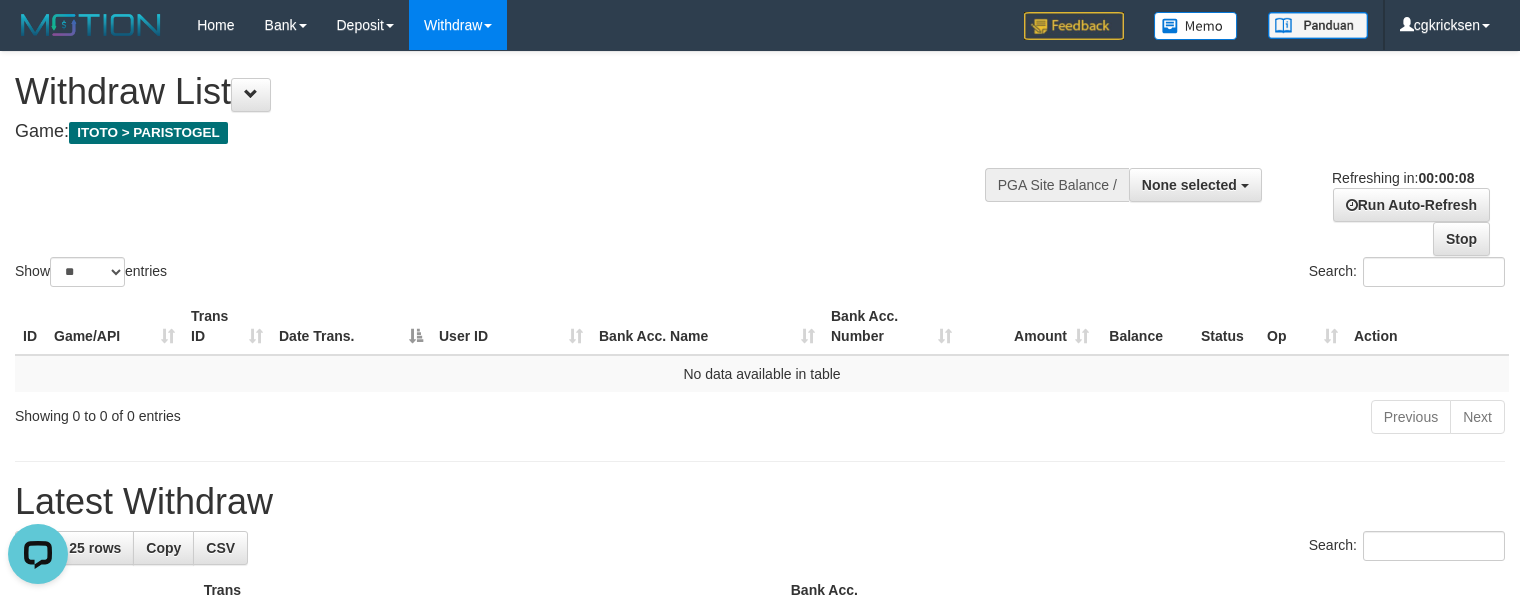 scroll, scrollTop: 0, scrollLeft: 0, axis: both 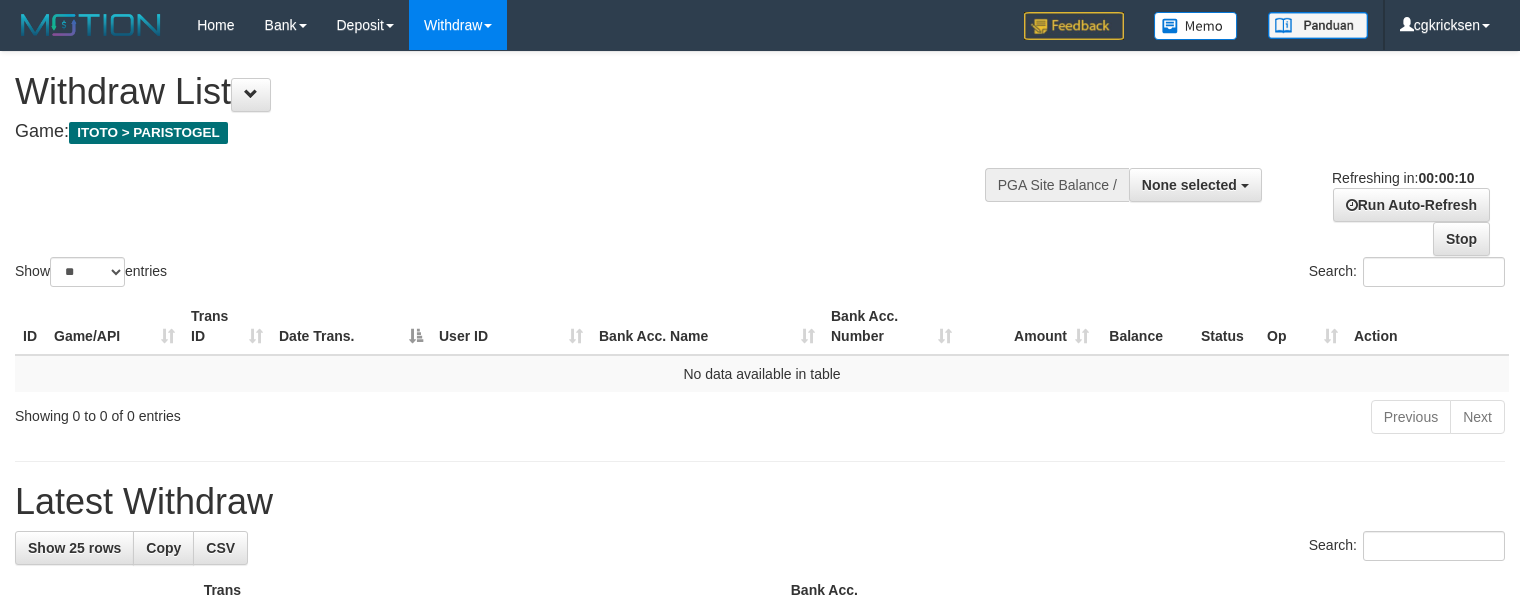 select 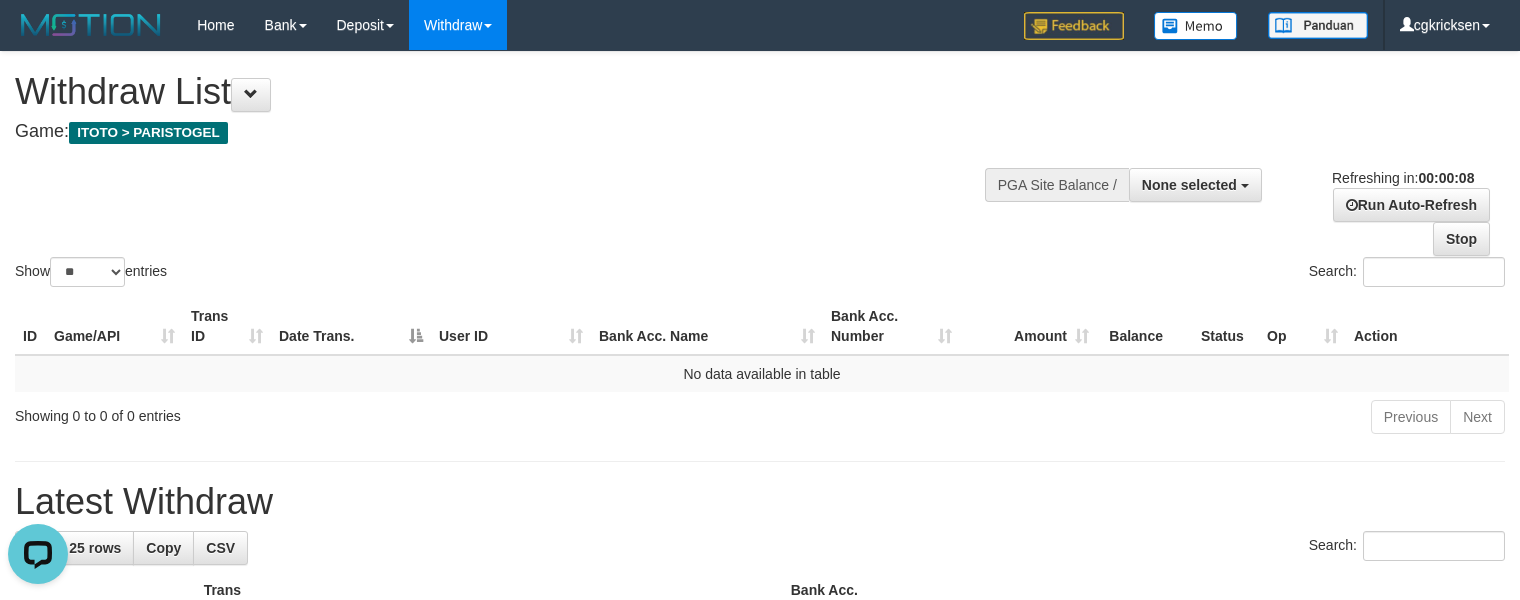 scroll, scrollTop: 0, scrollLeft: 0, axis: both 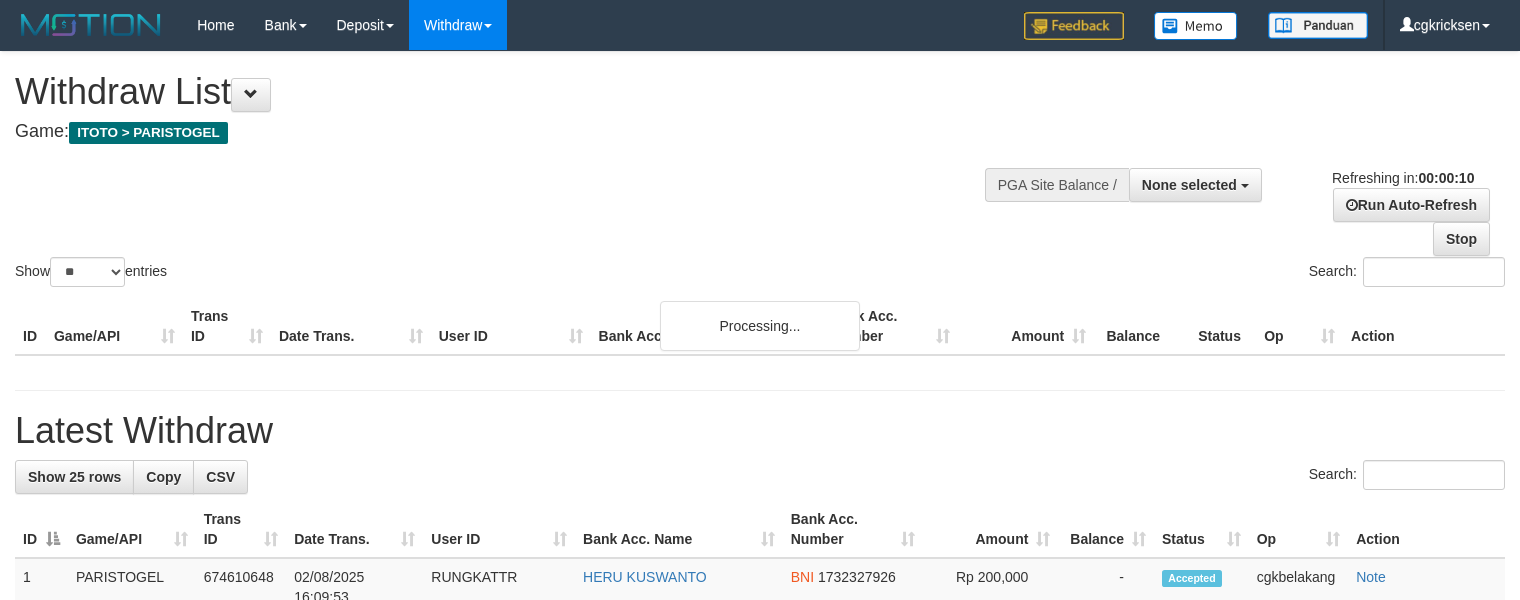 select 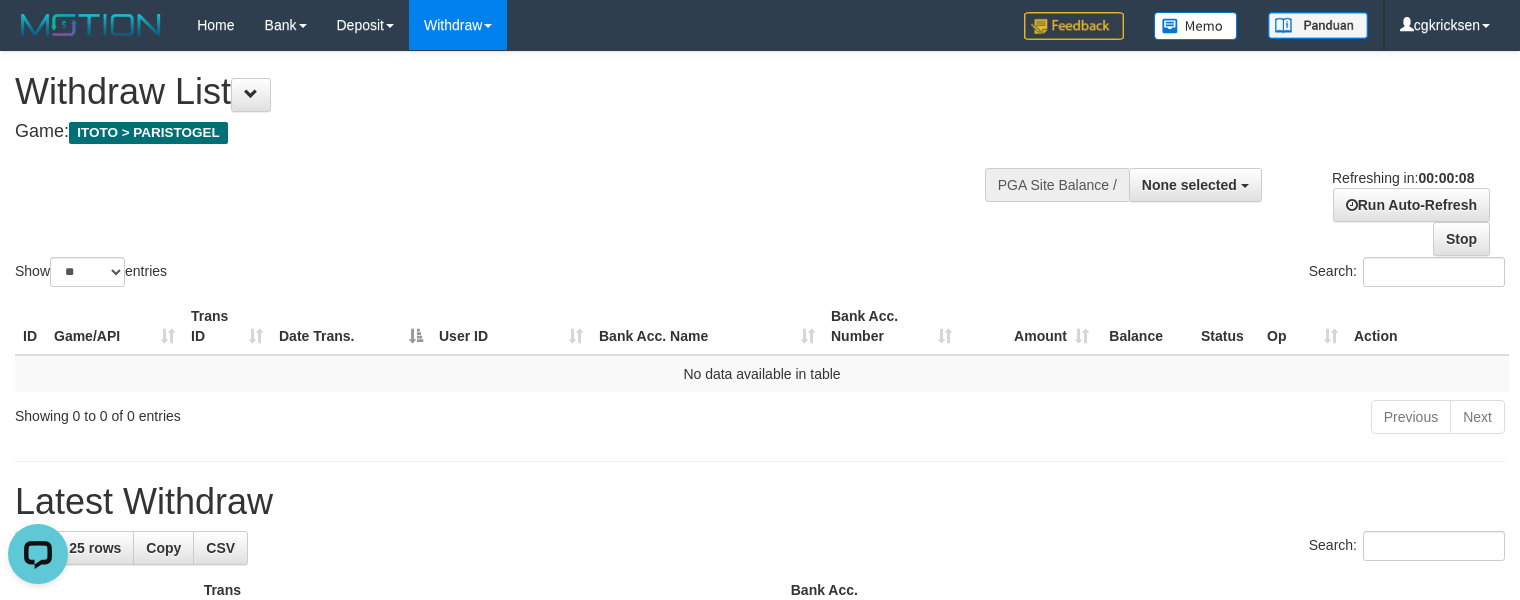 scroll, scrollTop: 0, scrollLeft: 0, axis: both 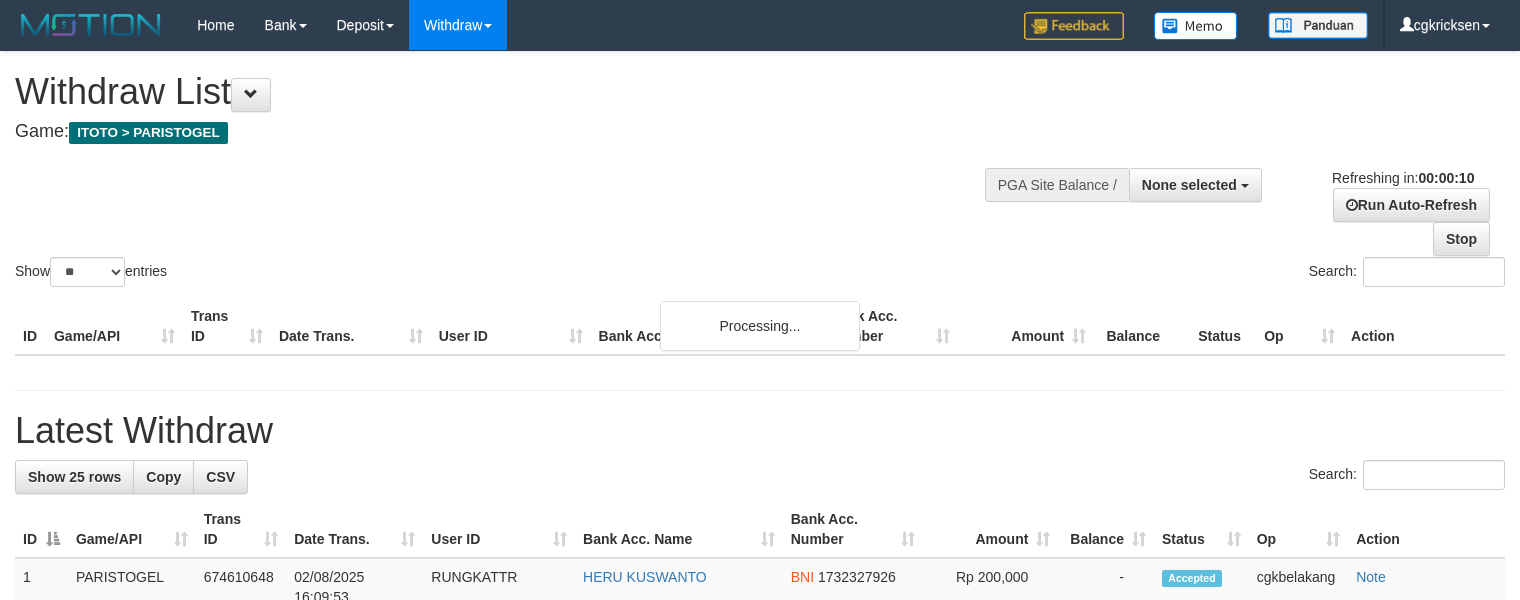 select 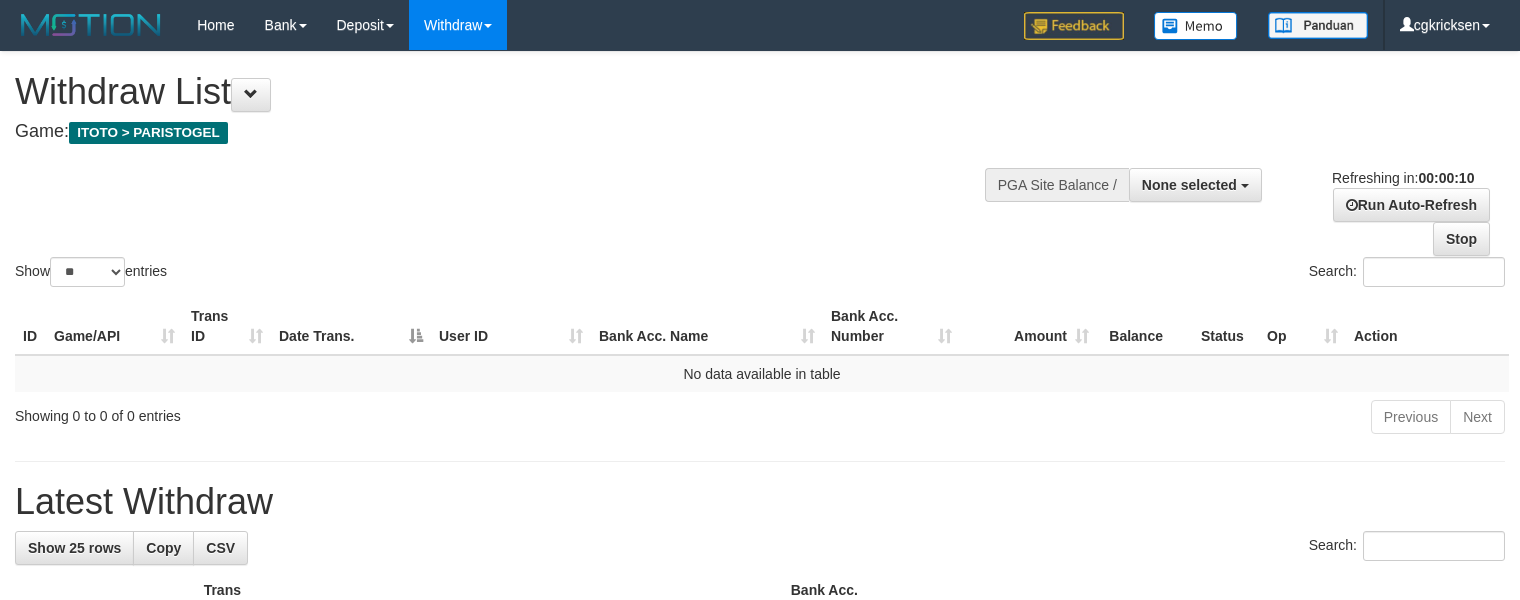 scroll, scrollTop: 133, scrollLeft: 0, axis: vertical 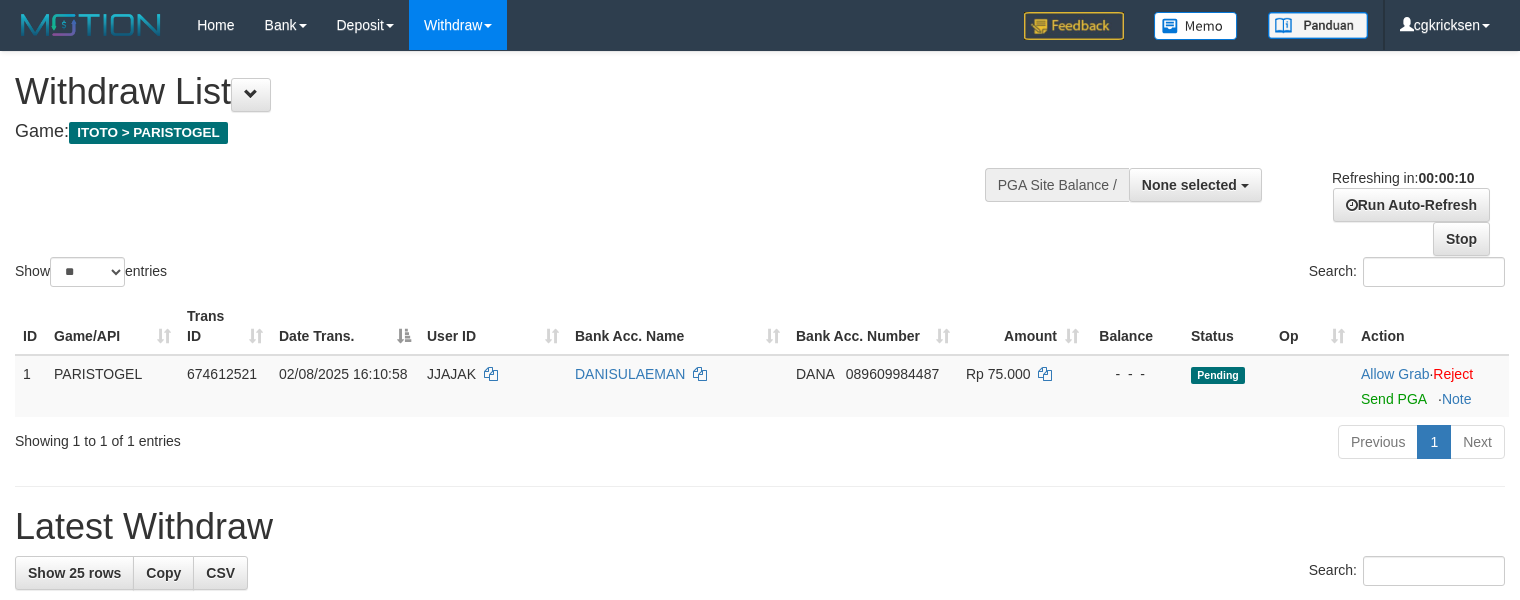 select 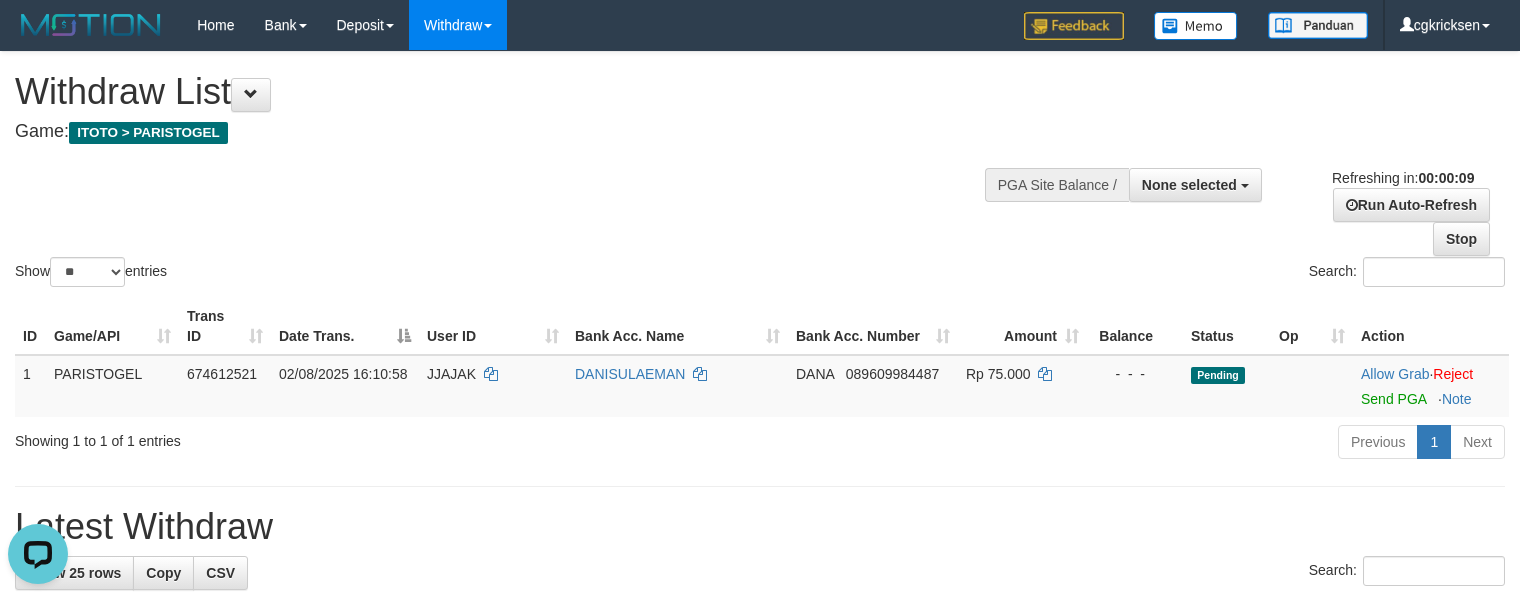 scroll, scrollTop: 0, scrollLeft: 0, axis: both 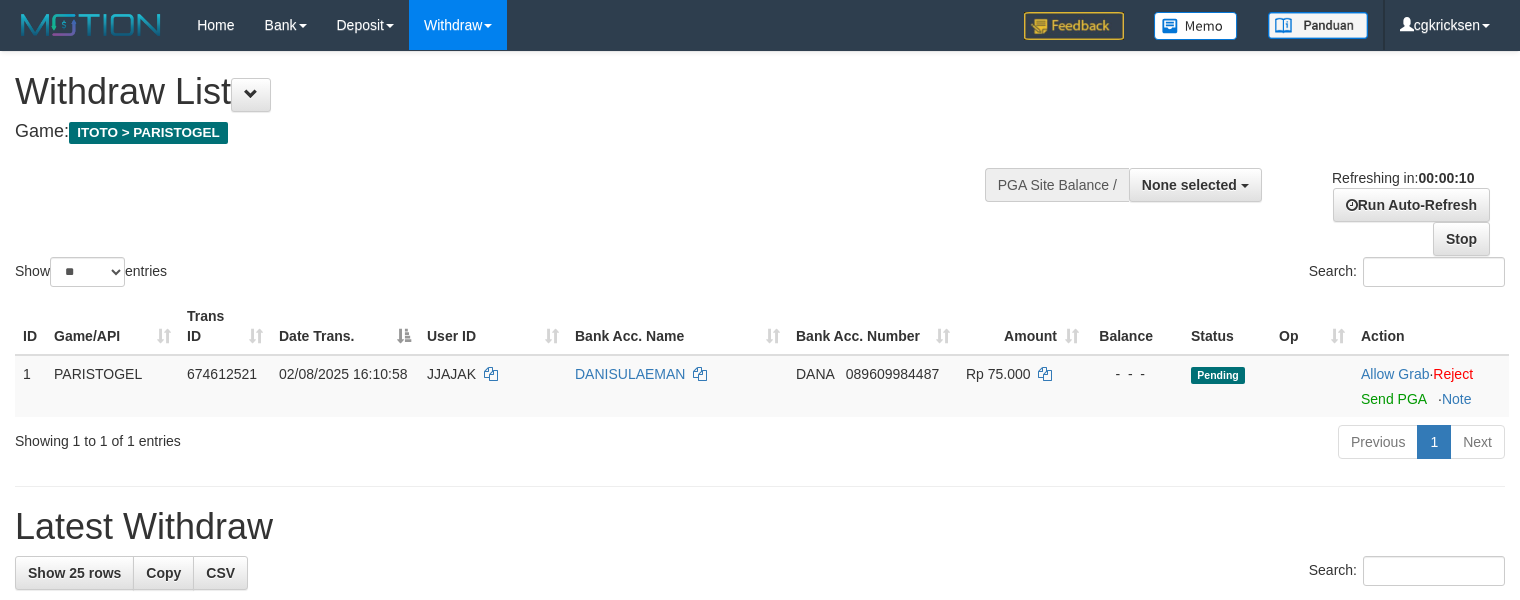 select 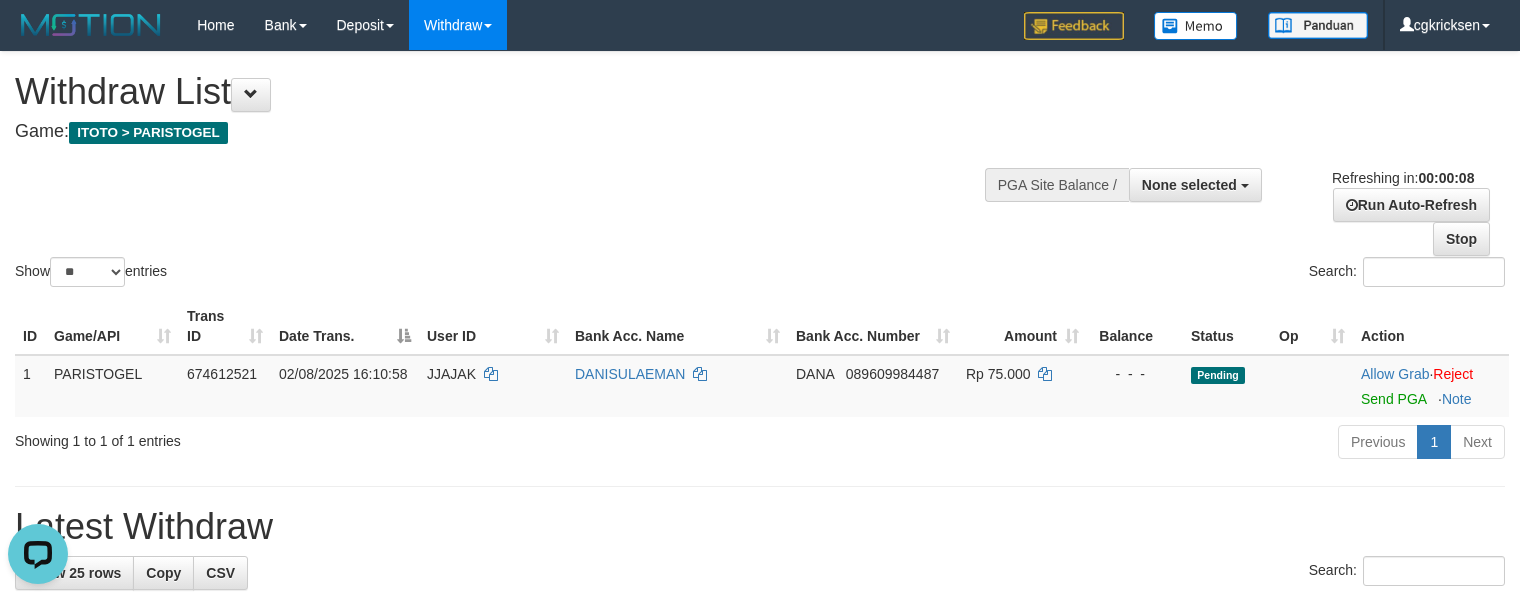 scroll, scrollTop: 0, scrollLeft: 0, axis: both 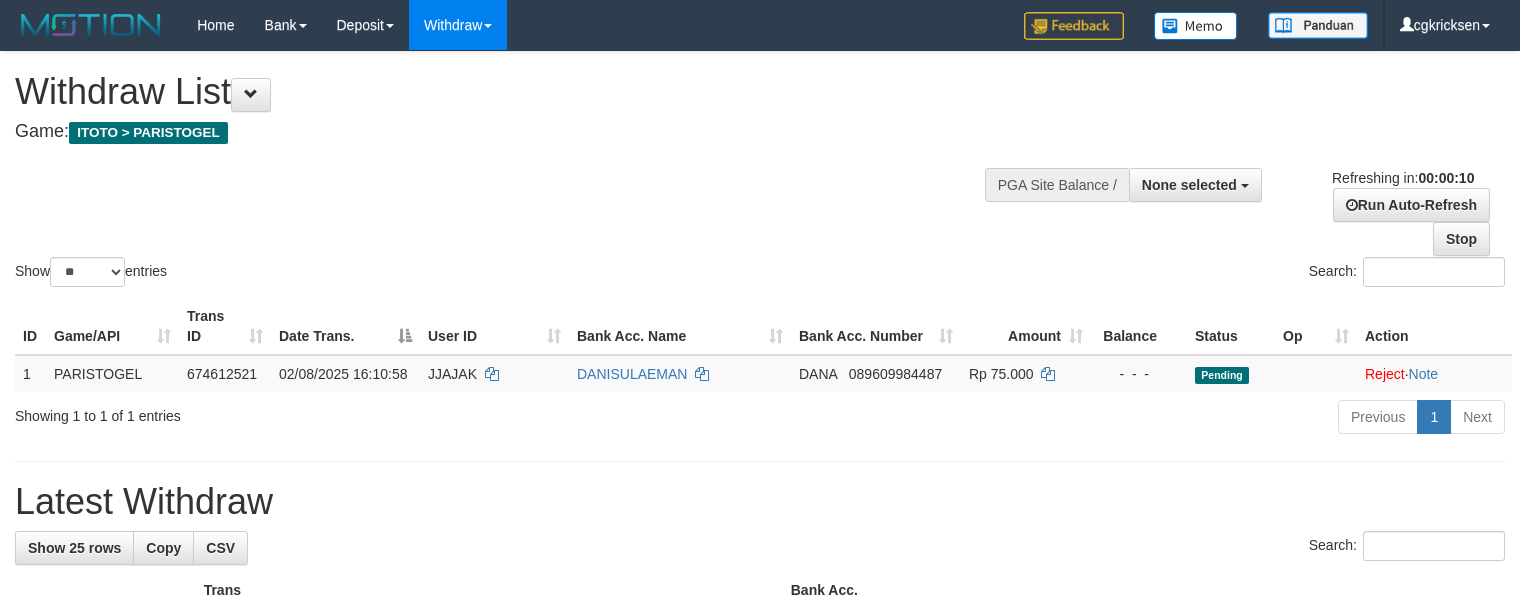 select 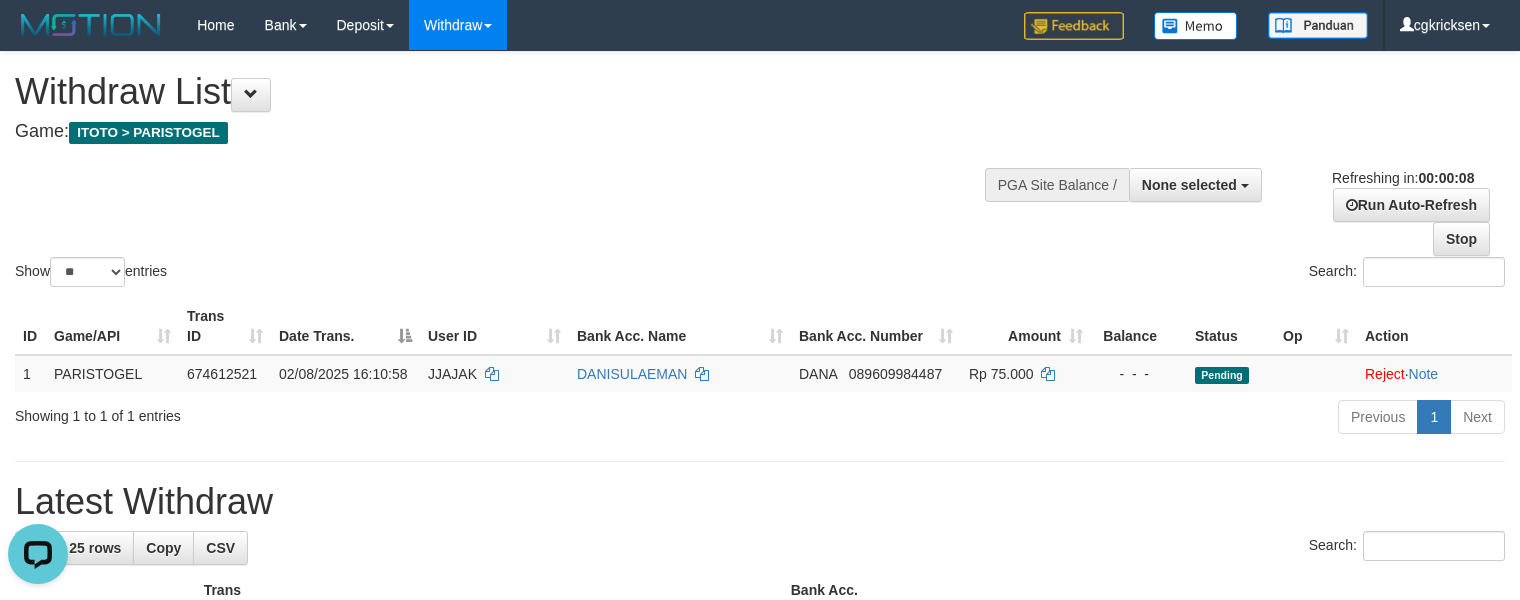 scroll, scrollTop: 0, scrollLeft: 0, axis: both 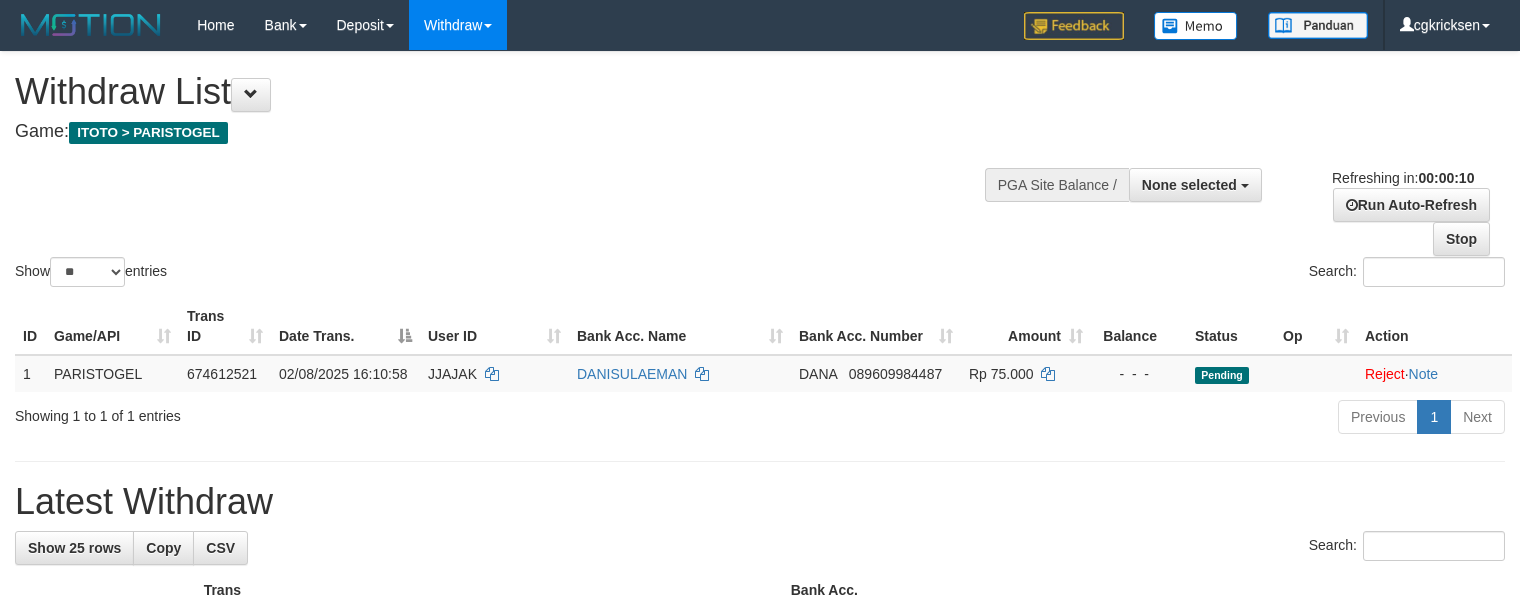 select 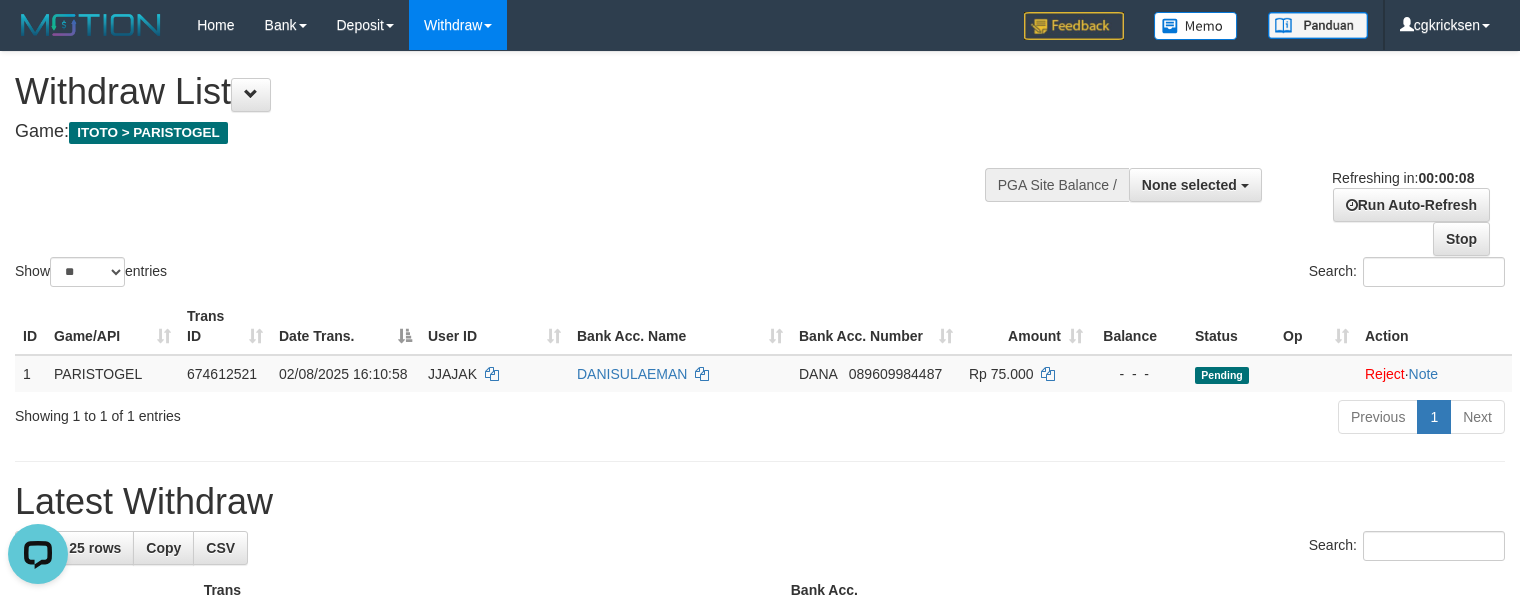 scroll, scrollTop: 0, scrollLeft: 0, axis: both 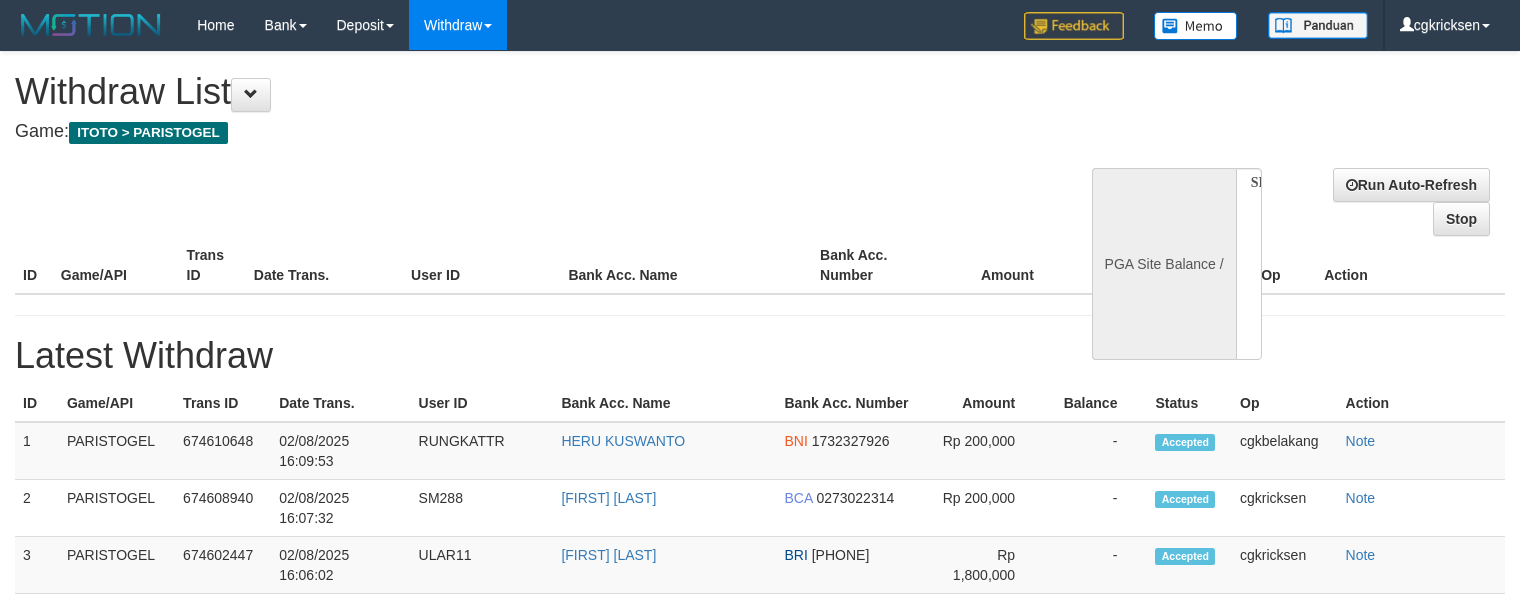 select 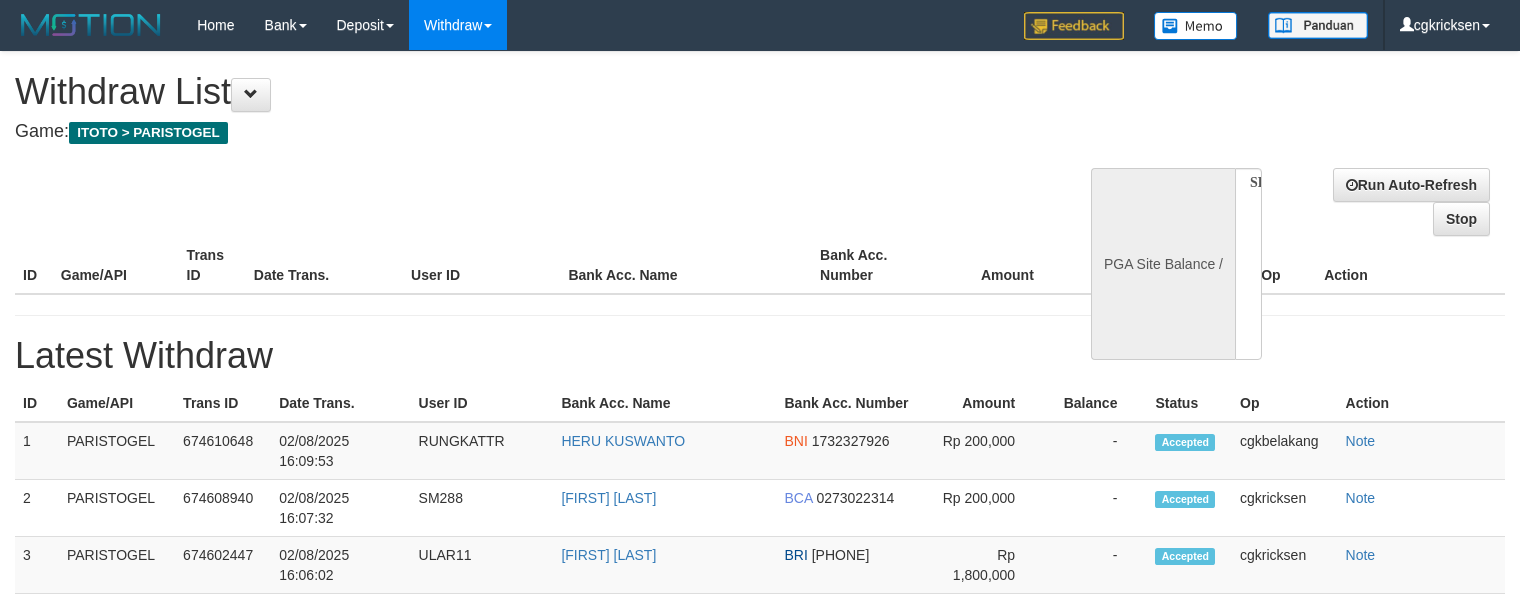 scroll, scrollTop: 0, scrollLeft: 0, axis: both 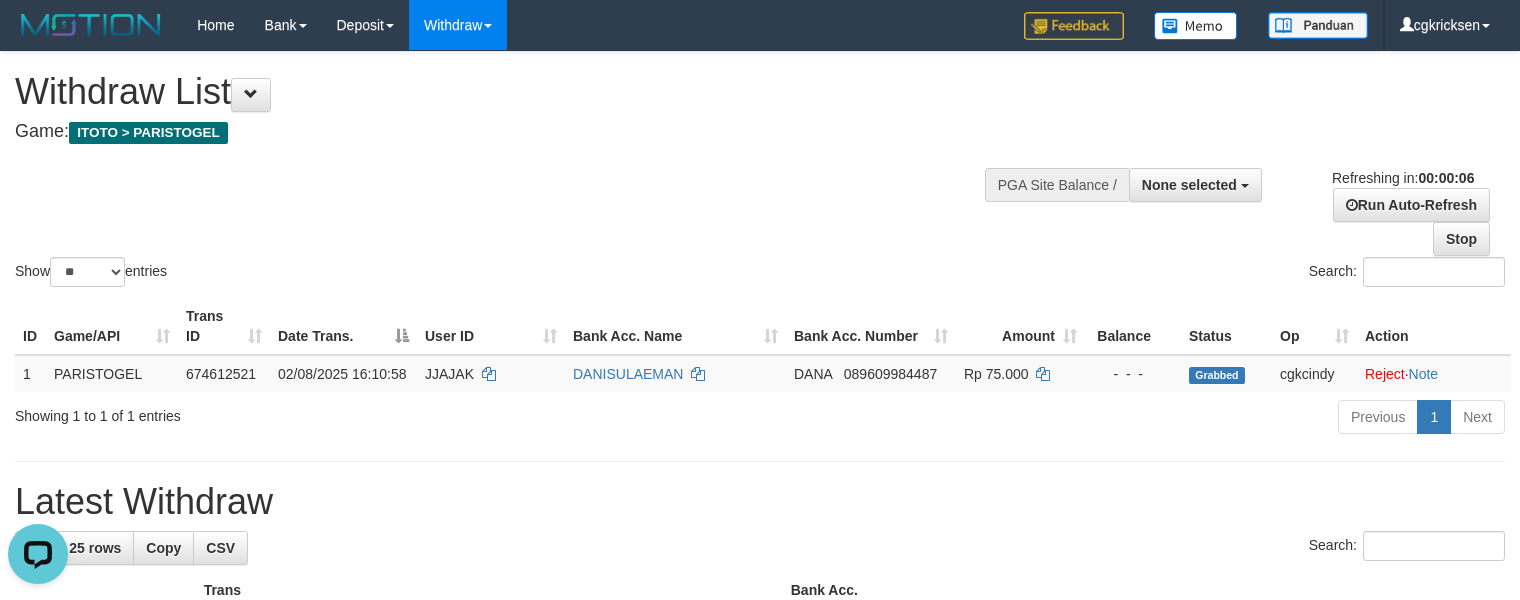 click on "Search:" at bounding box center (1140, 274) 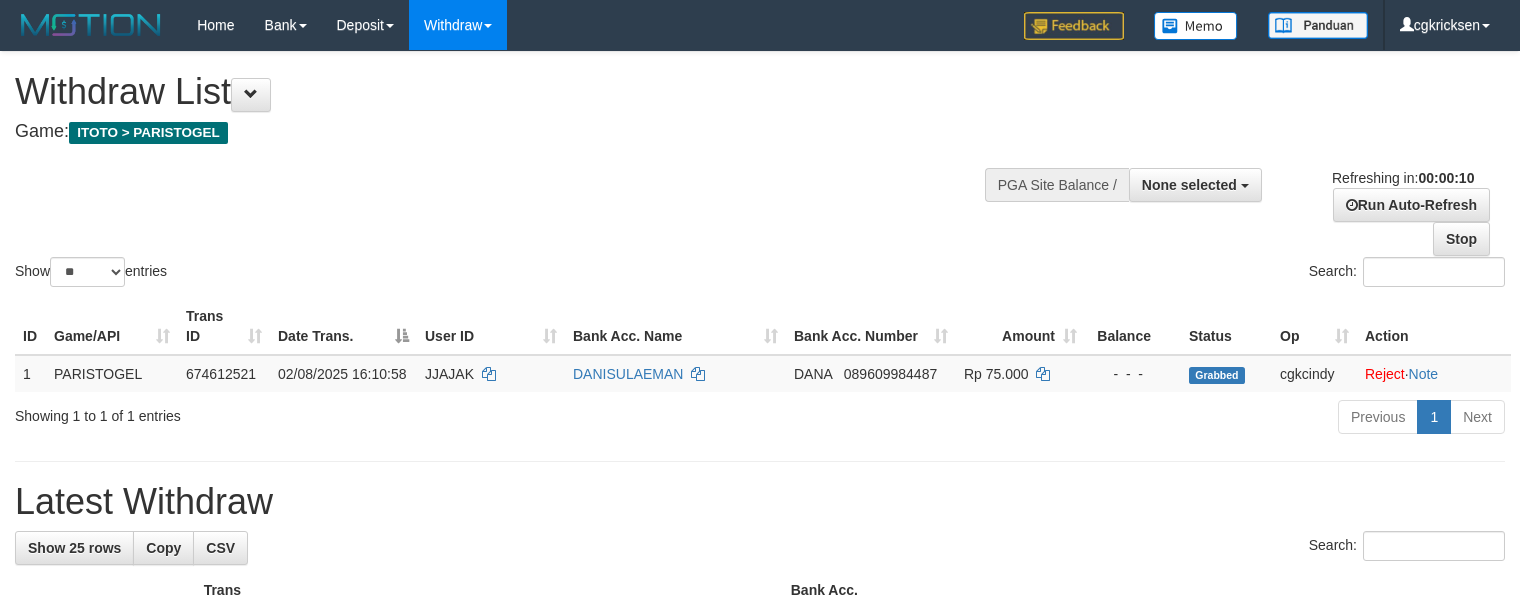select 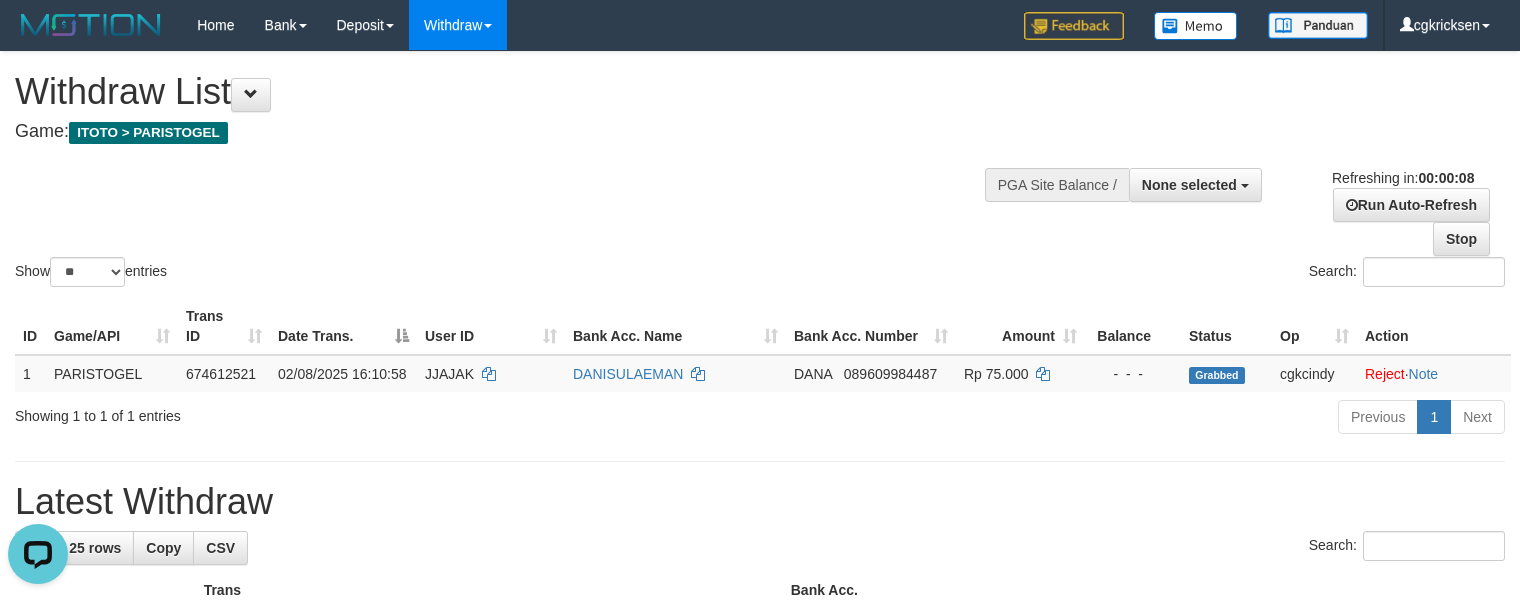 scroll, scrollTop: 0, scrollLeft: 0, axis: both 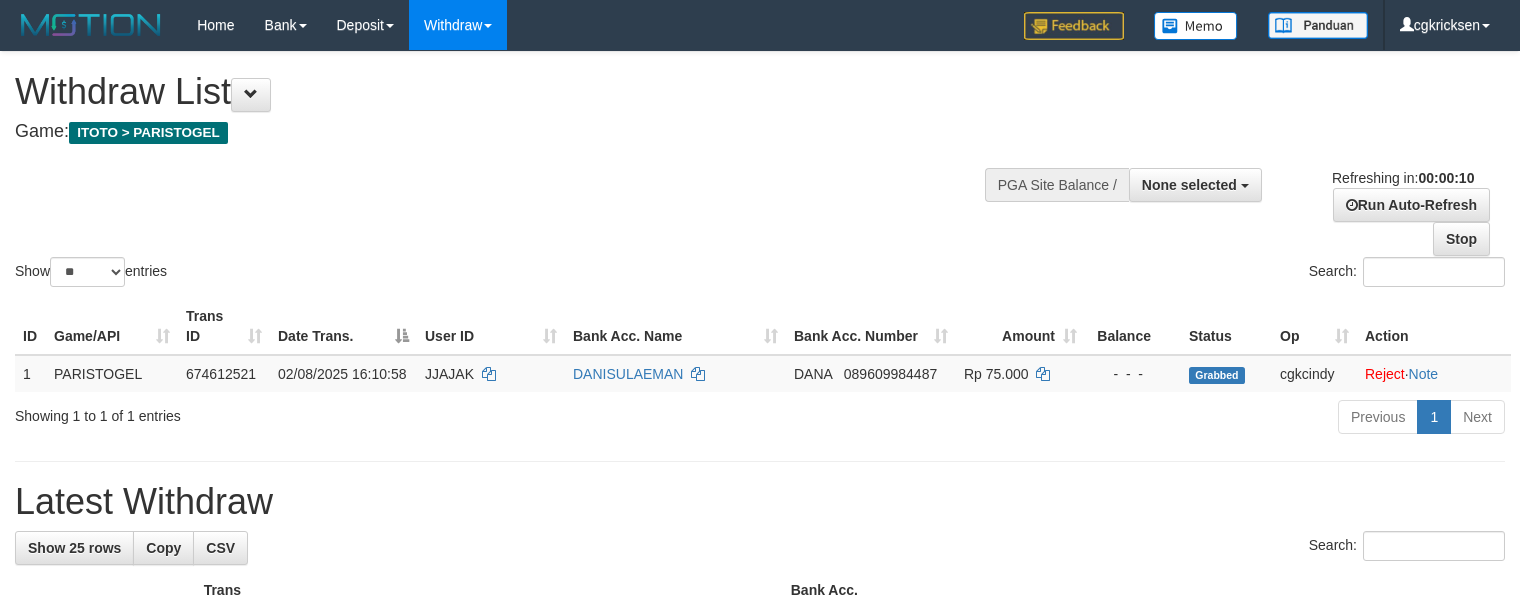 select 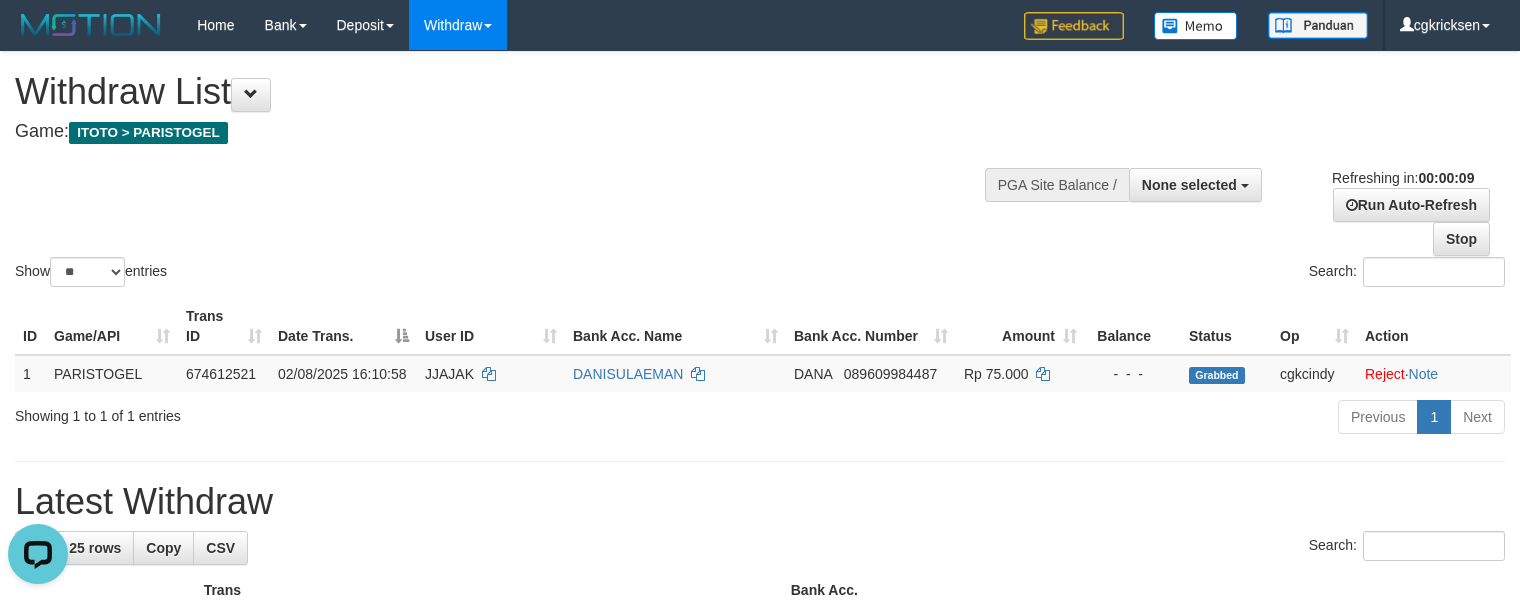 scroll, scrollTop: 0, scrollLeft: 0, axis: both 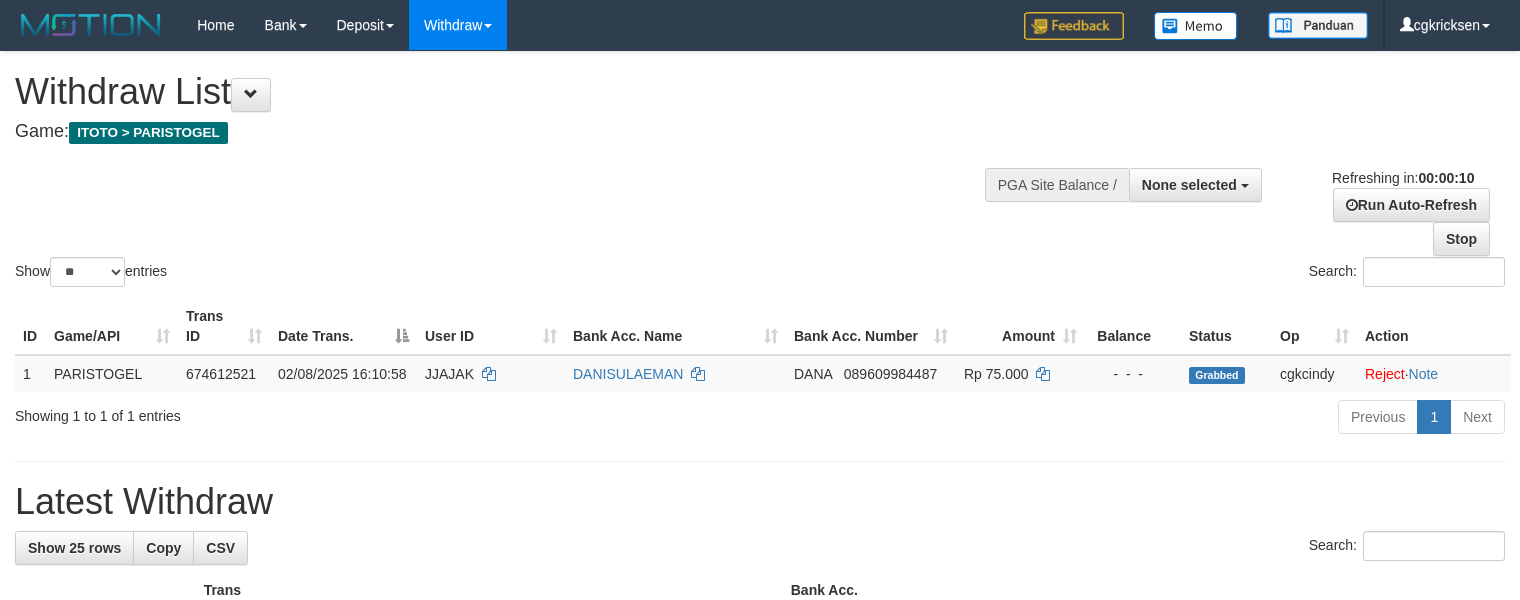 select 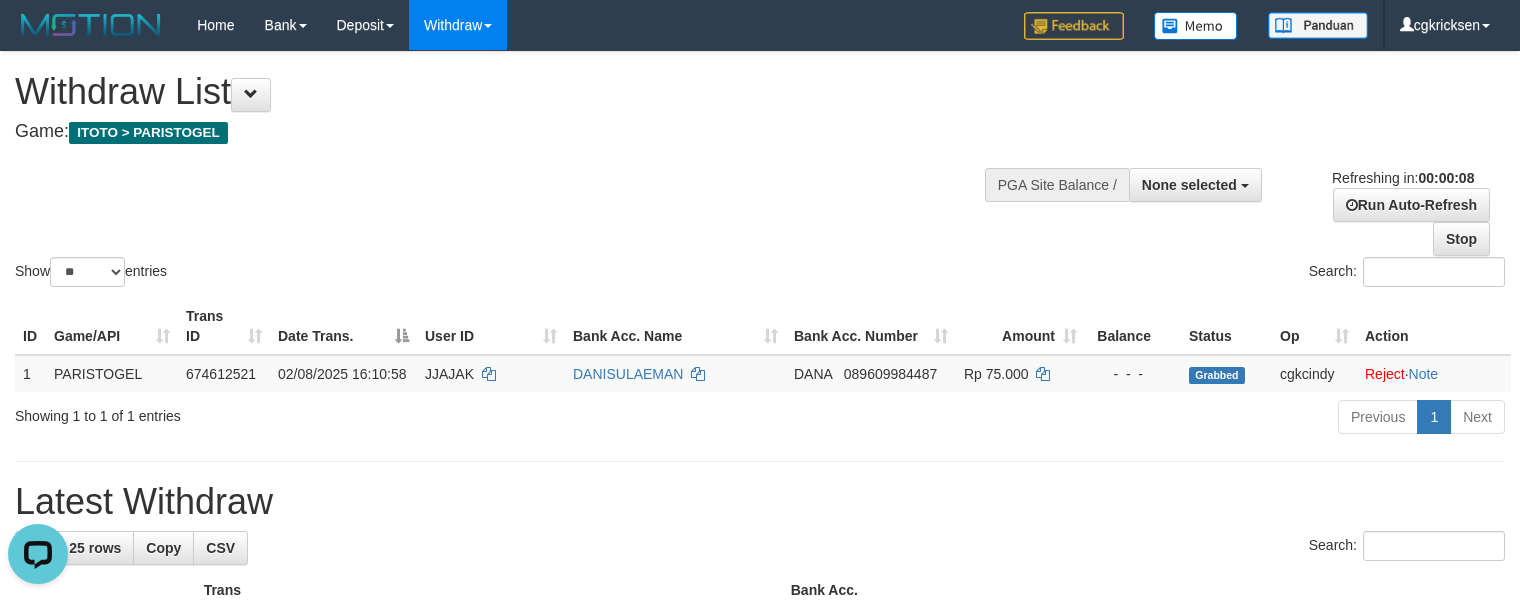 scroll, scrollTop: 0, scrollLeft: 0, axis: both 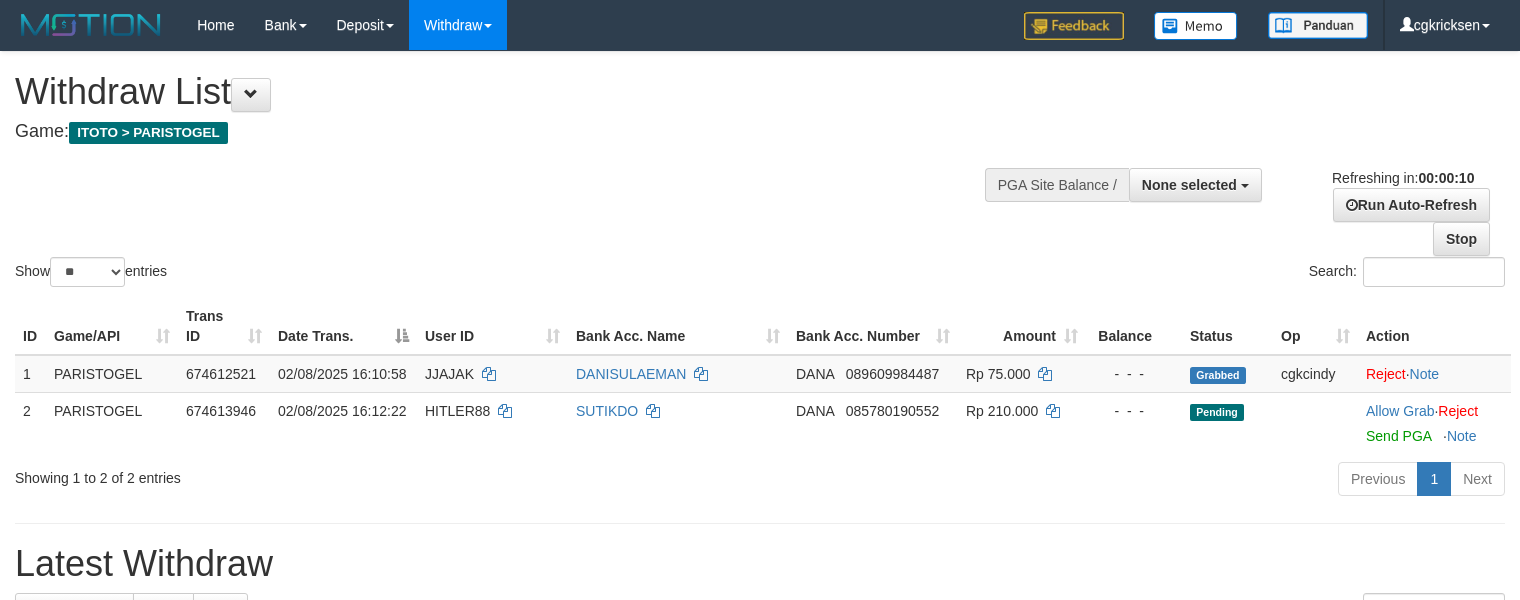 select 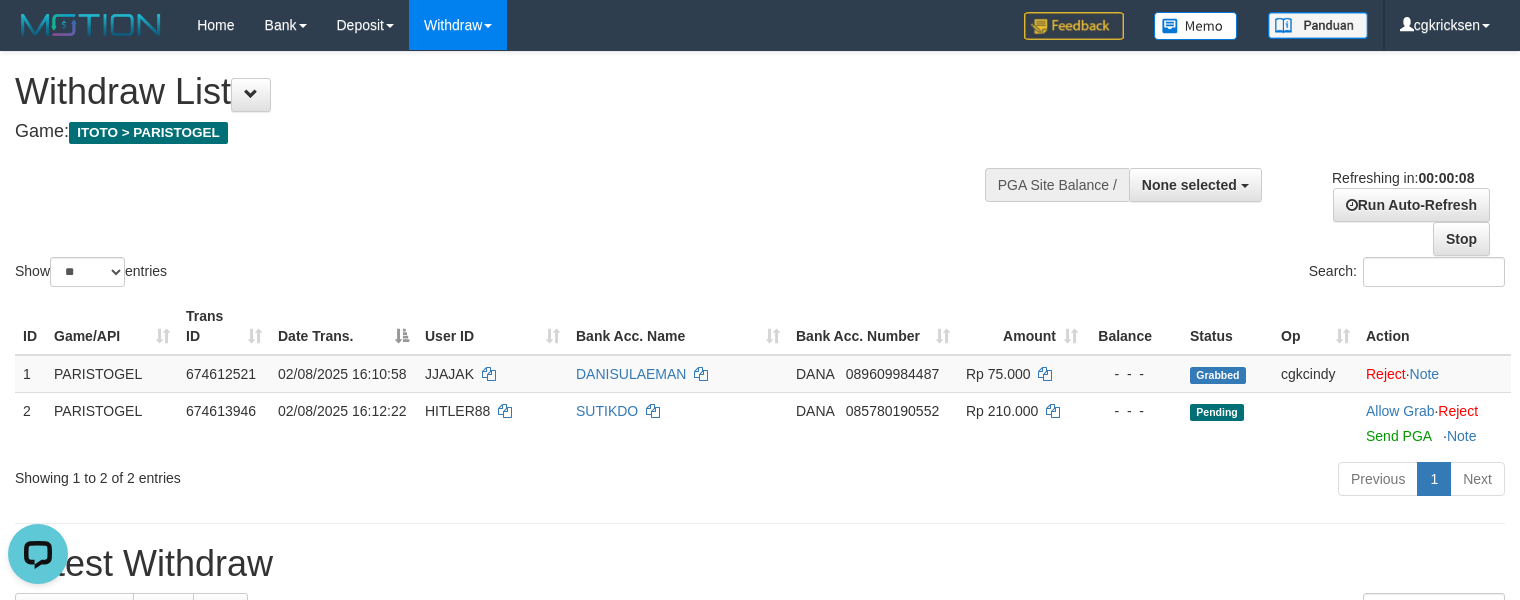 scroll, scrollTop: 0, scrollLeft: 0, axis: both 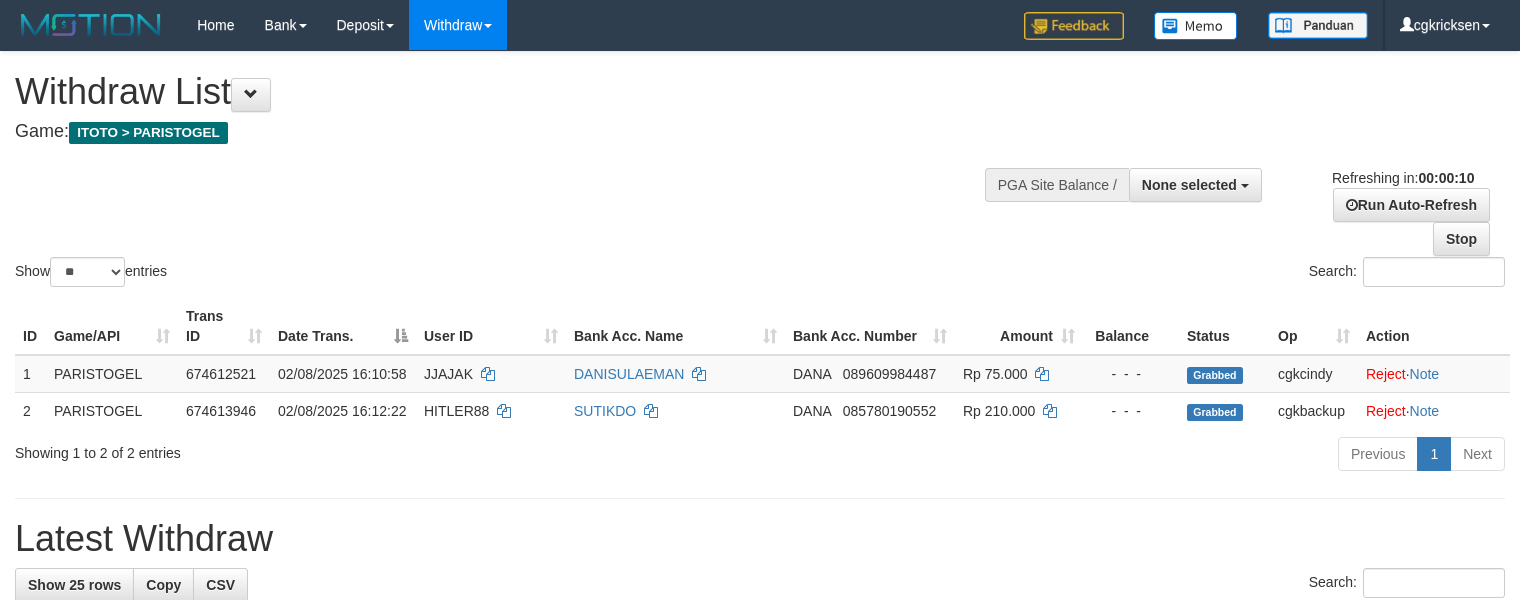 select 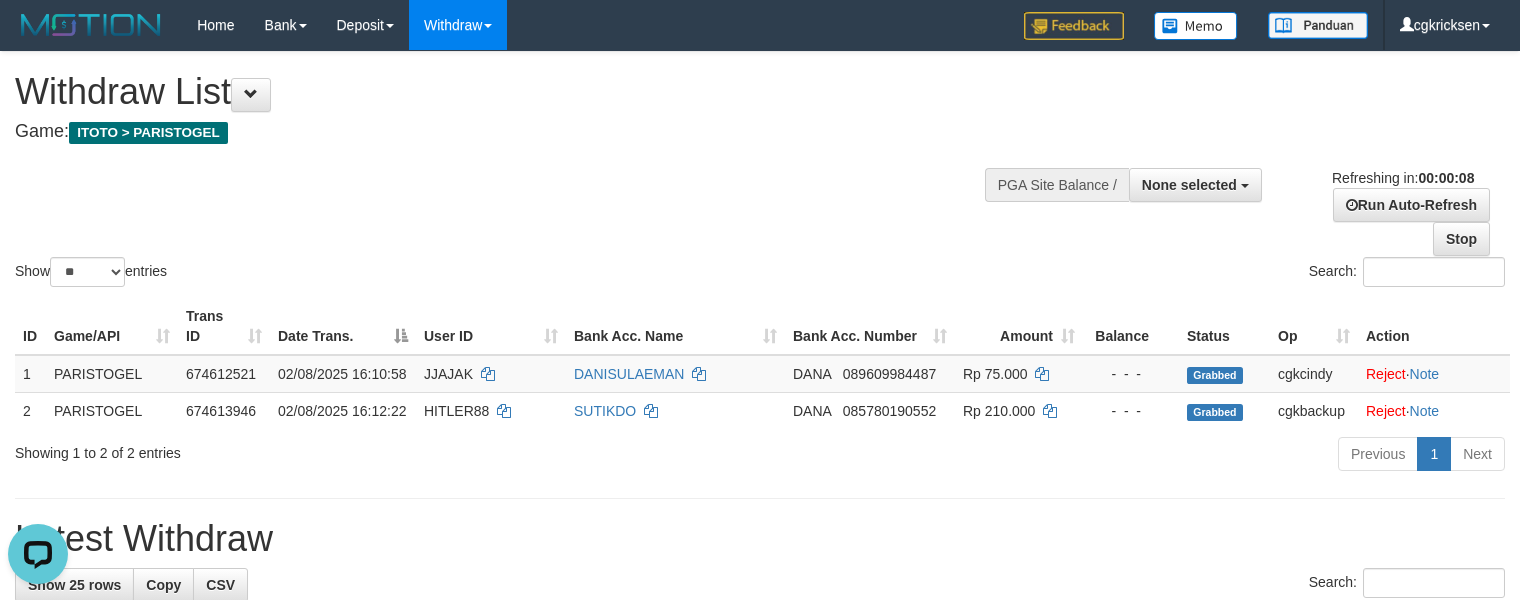 scroll, scrollTop: 0, scrollLeft: 0, axis: both 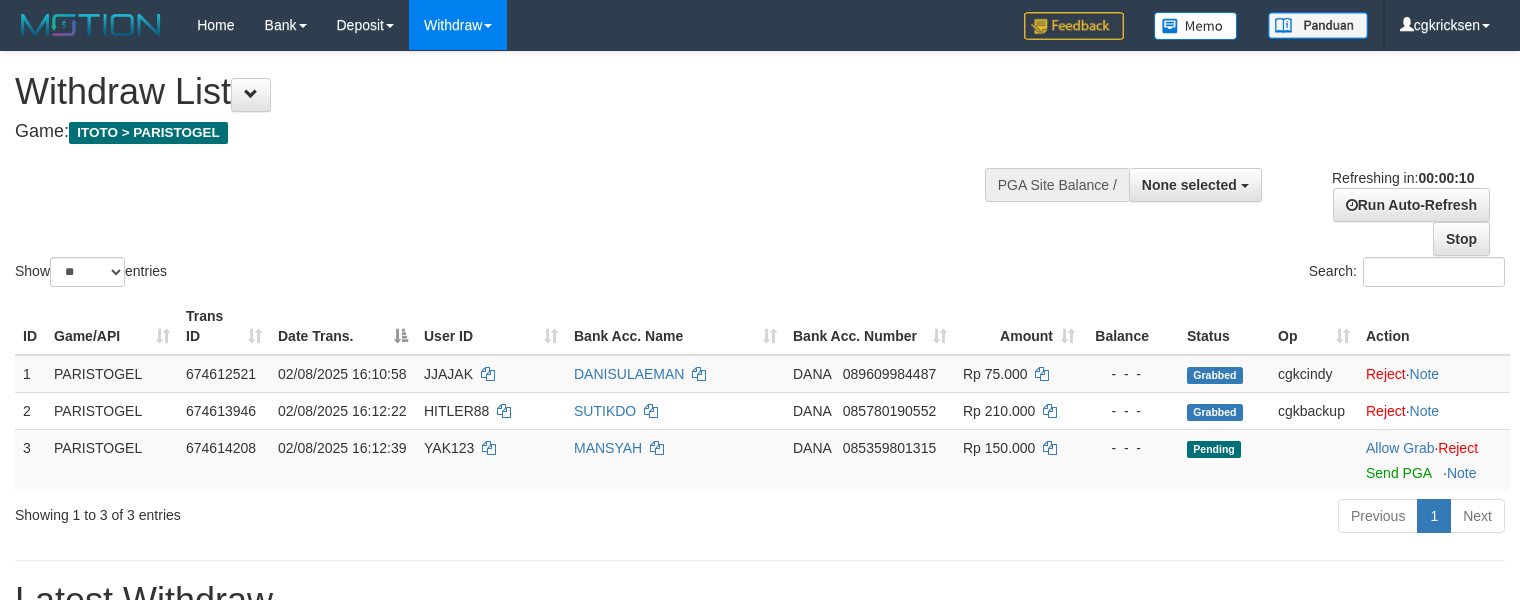 select 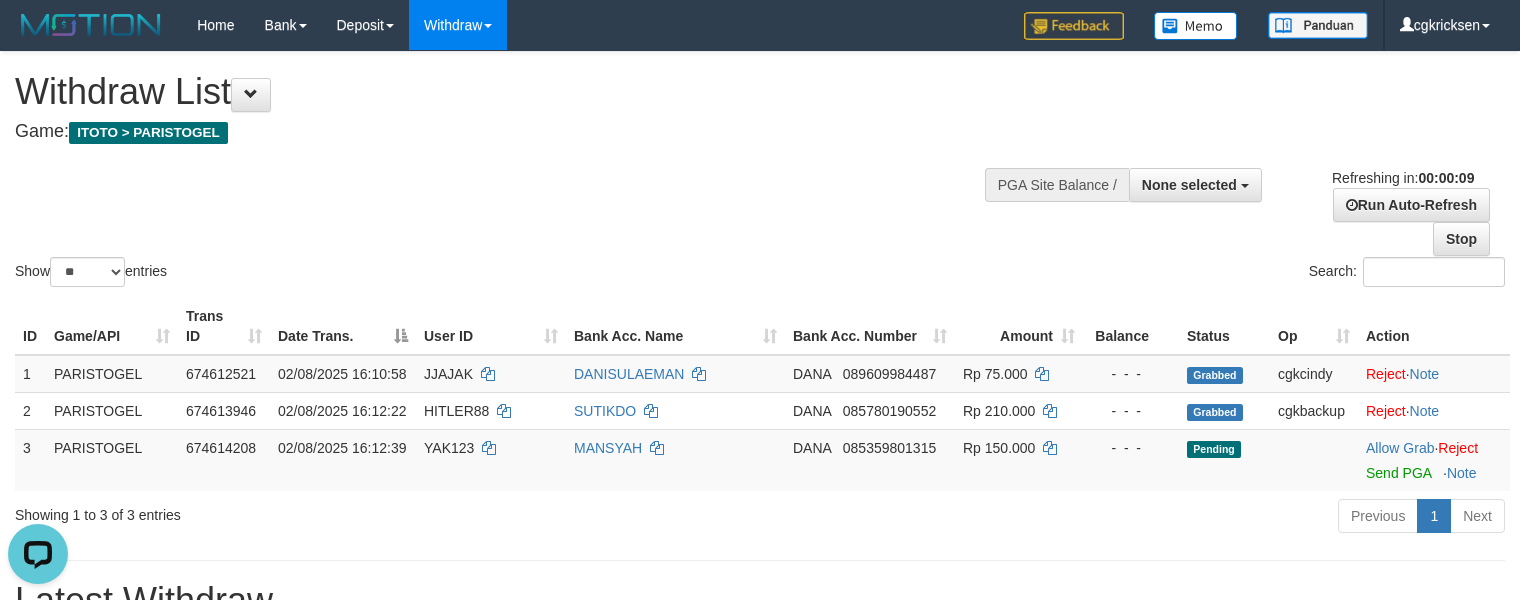 scroll, scrollTop: 0, scrollLeft: 0, axis: both 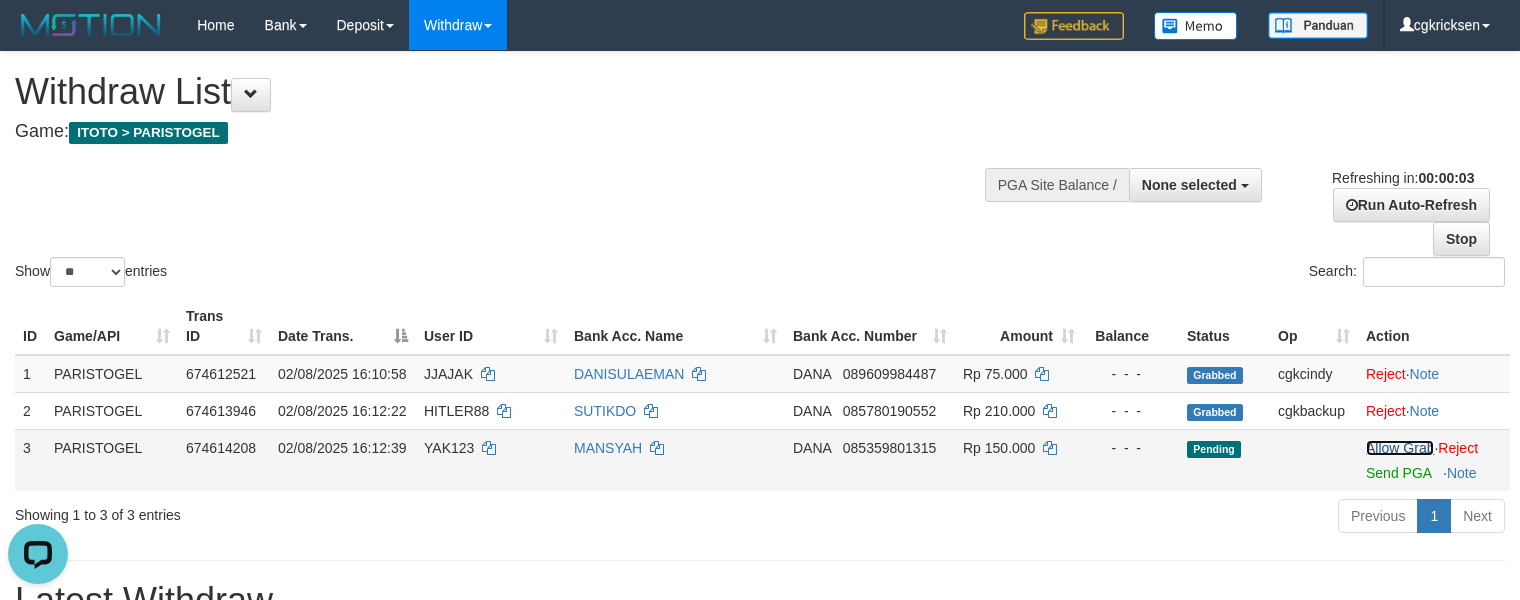 click on "Allow Grab" at bounding box center [1400, 448] 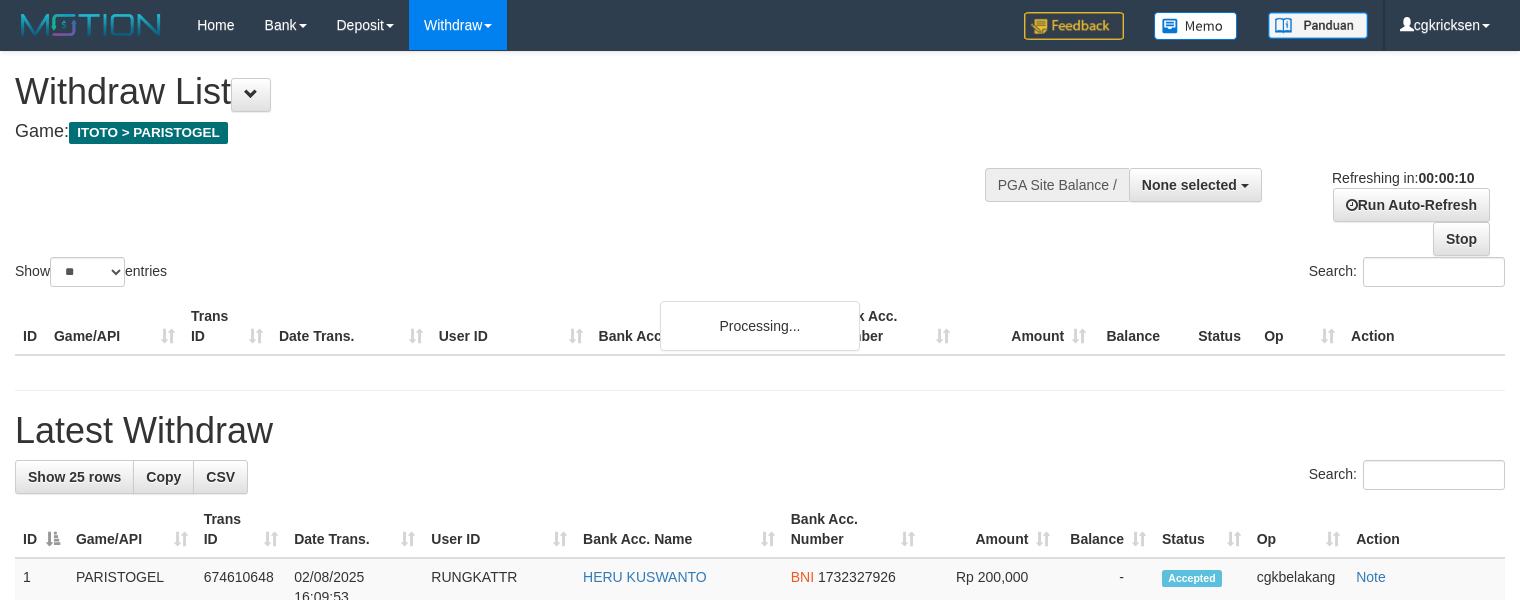 select 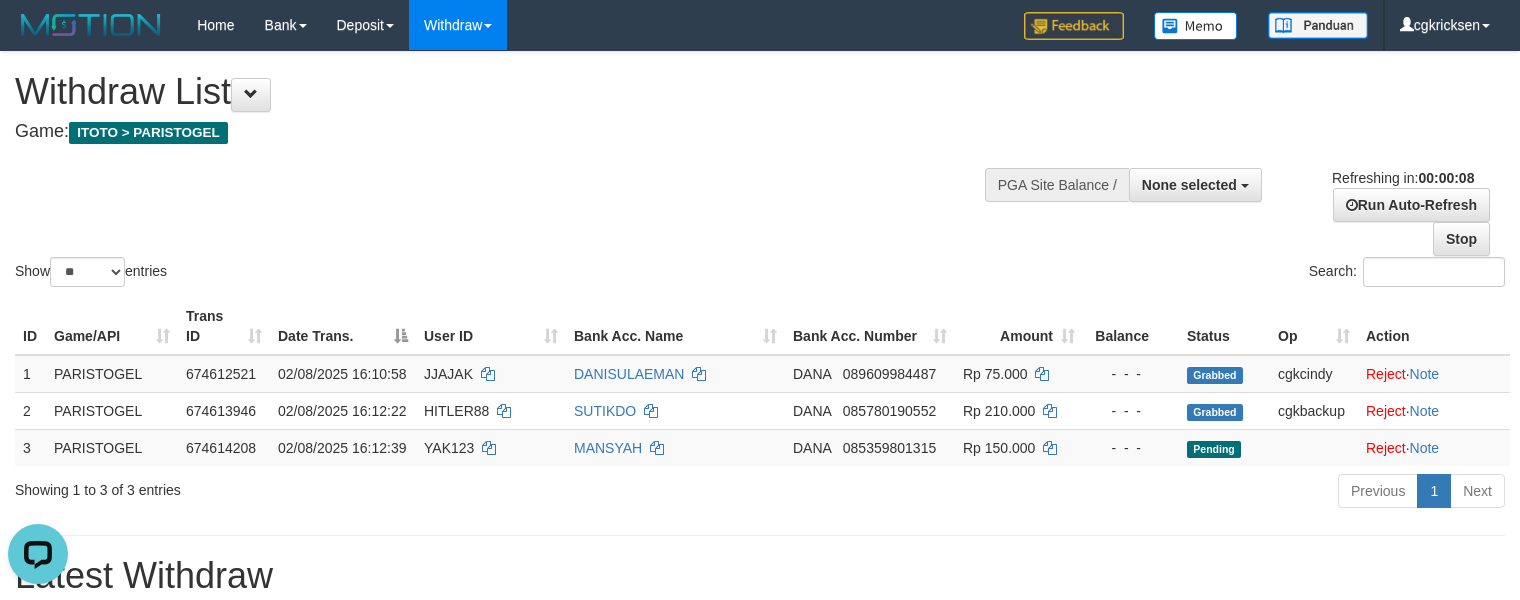 scroll, scrollTop: 0, scrollLeft: 0, axis: both 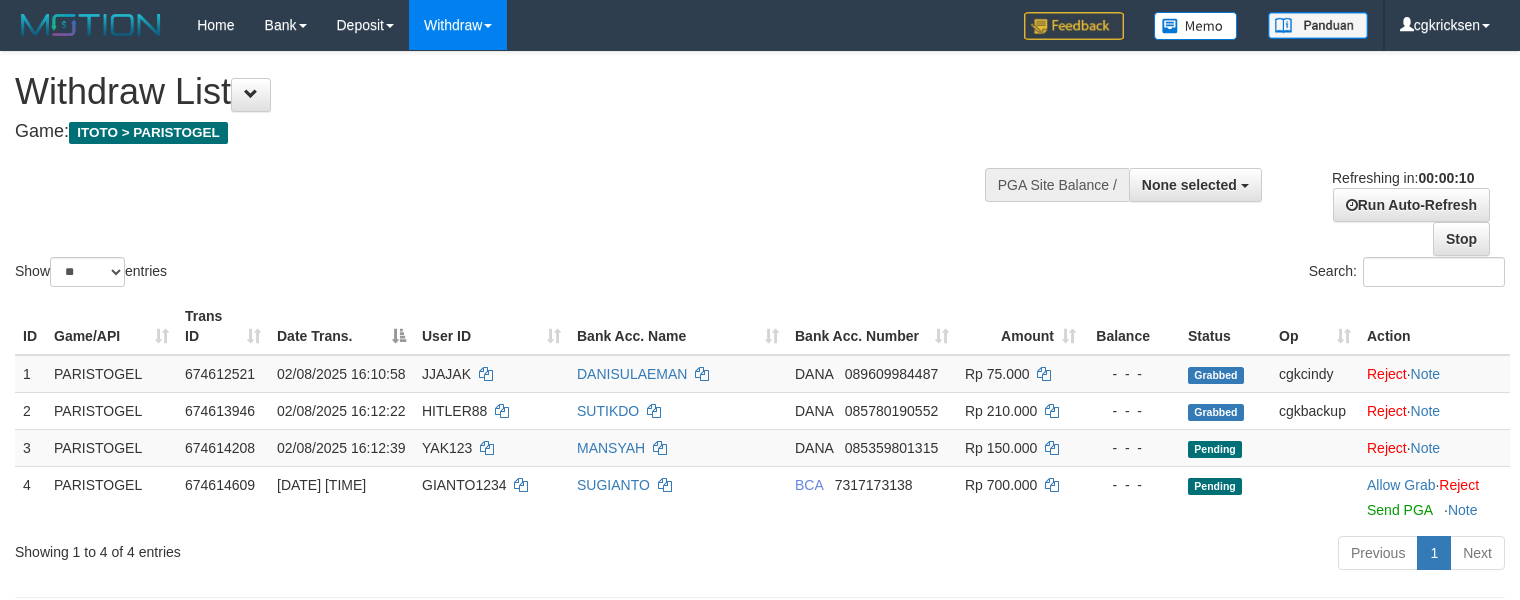 select 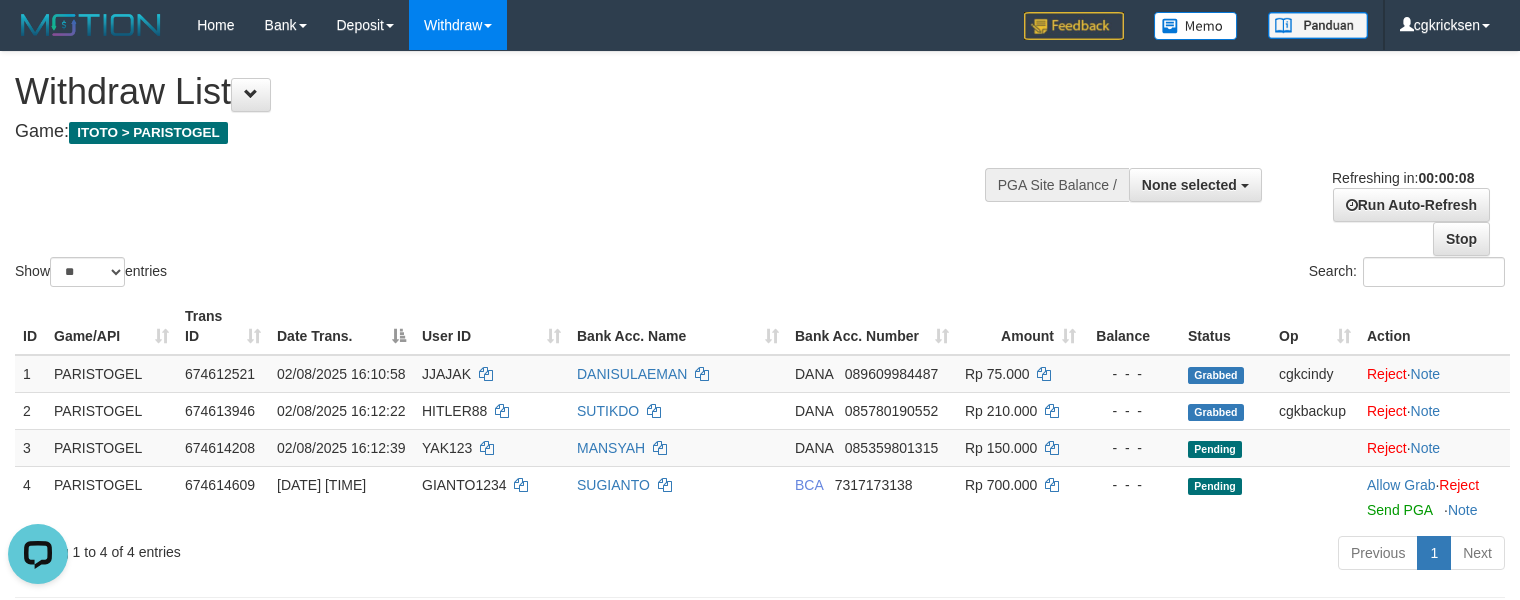scroll, scrollTop: 0, scrollLeft: 0, axis: both 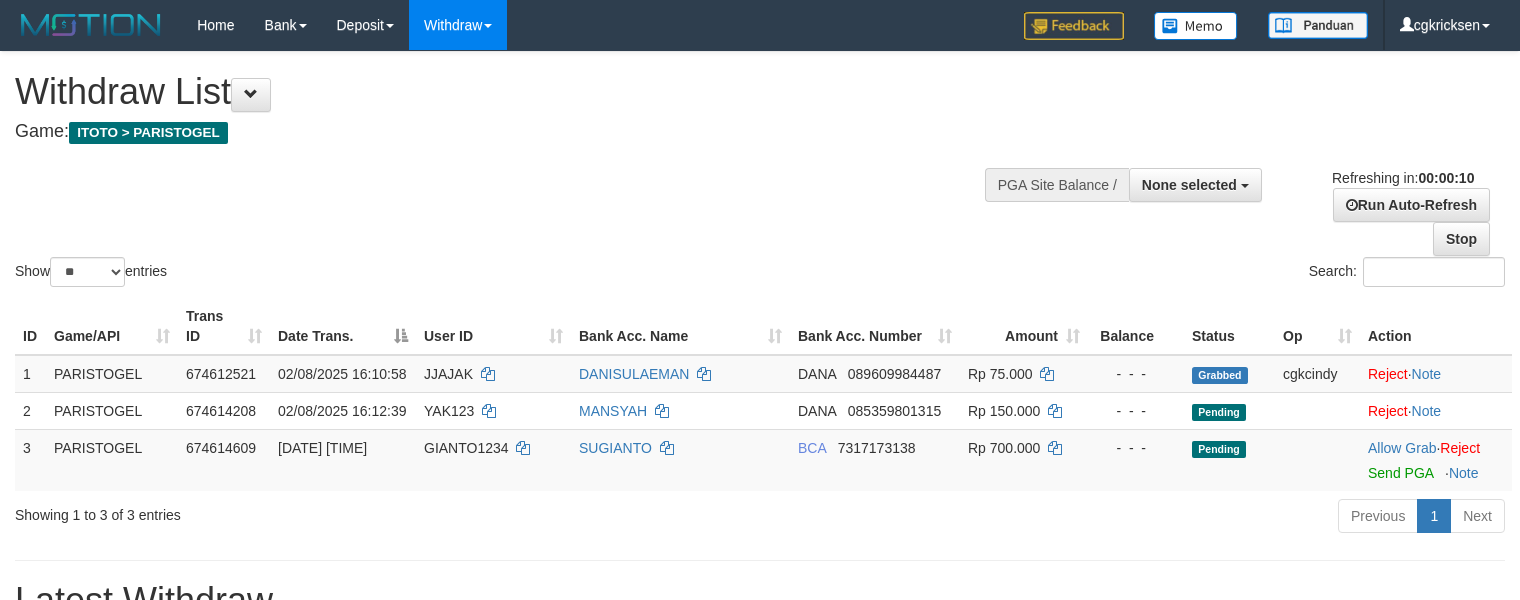 select 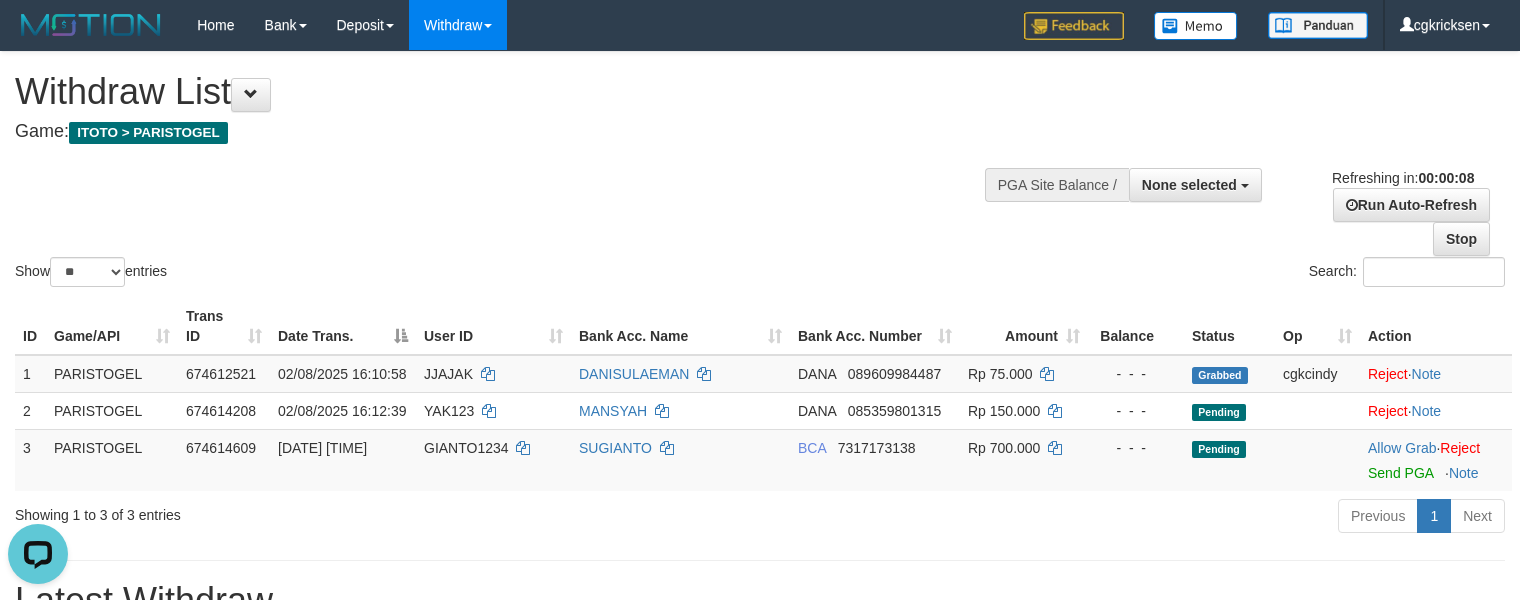 scroll, scrollTop: 0, scrollLeft: 0, axis: both 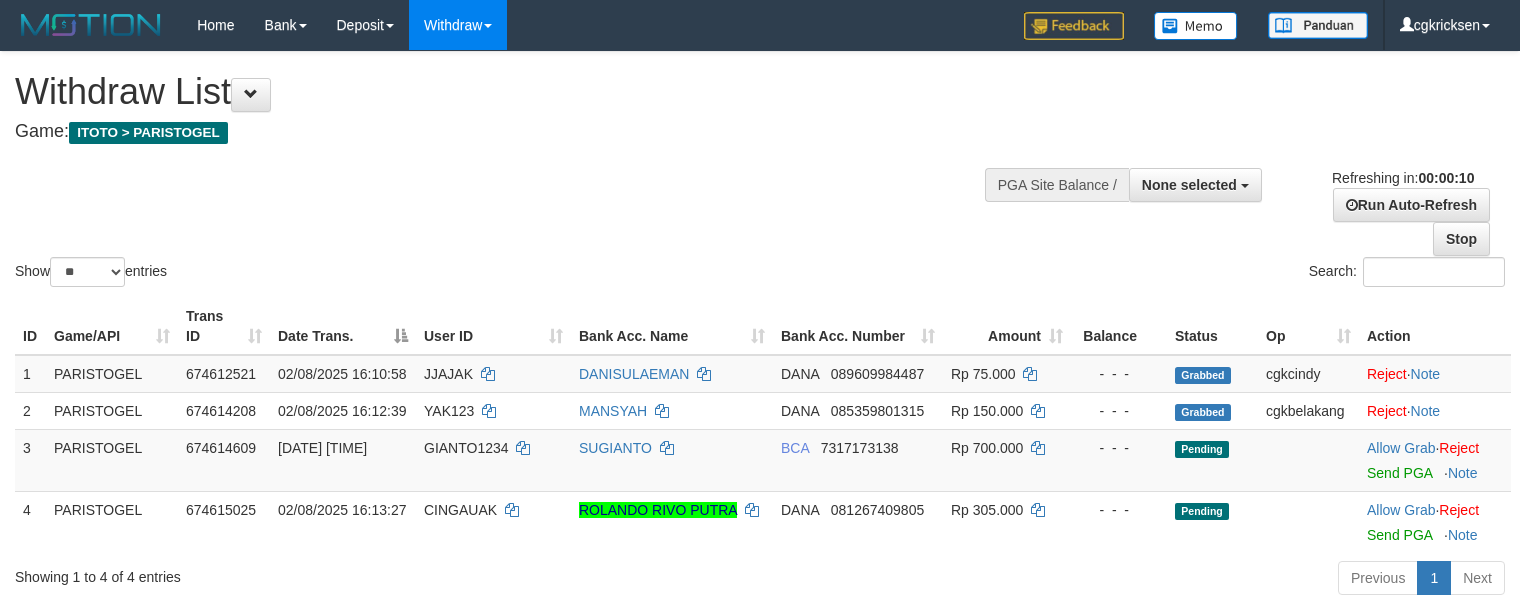 select 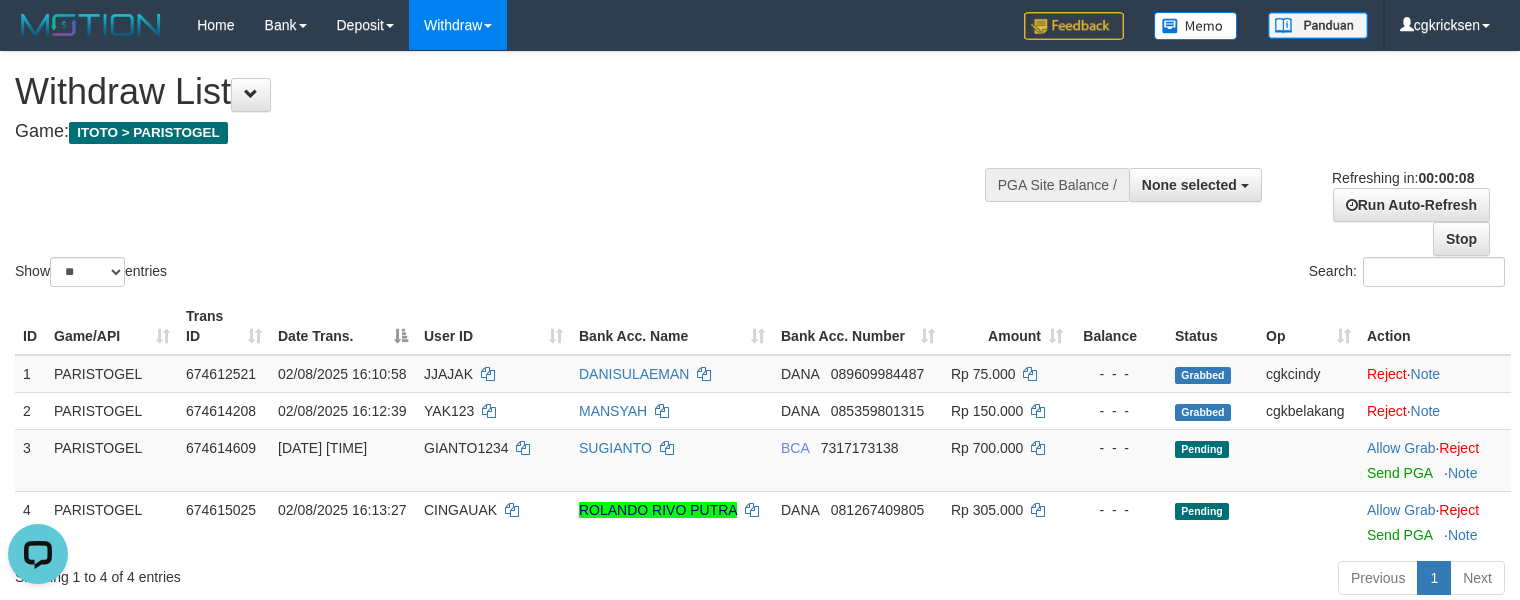 scroll, scrollTop: 0, scrollLeft: 0, axis: both 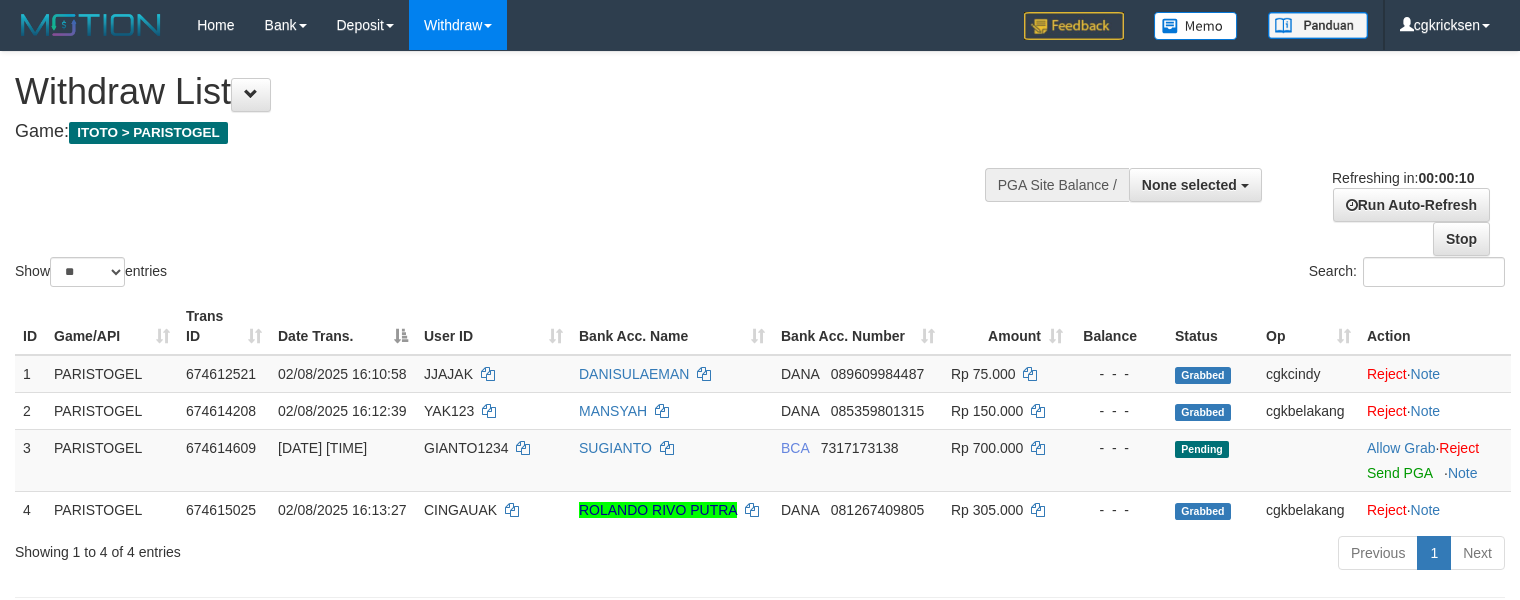 select 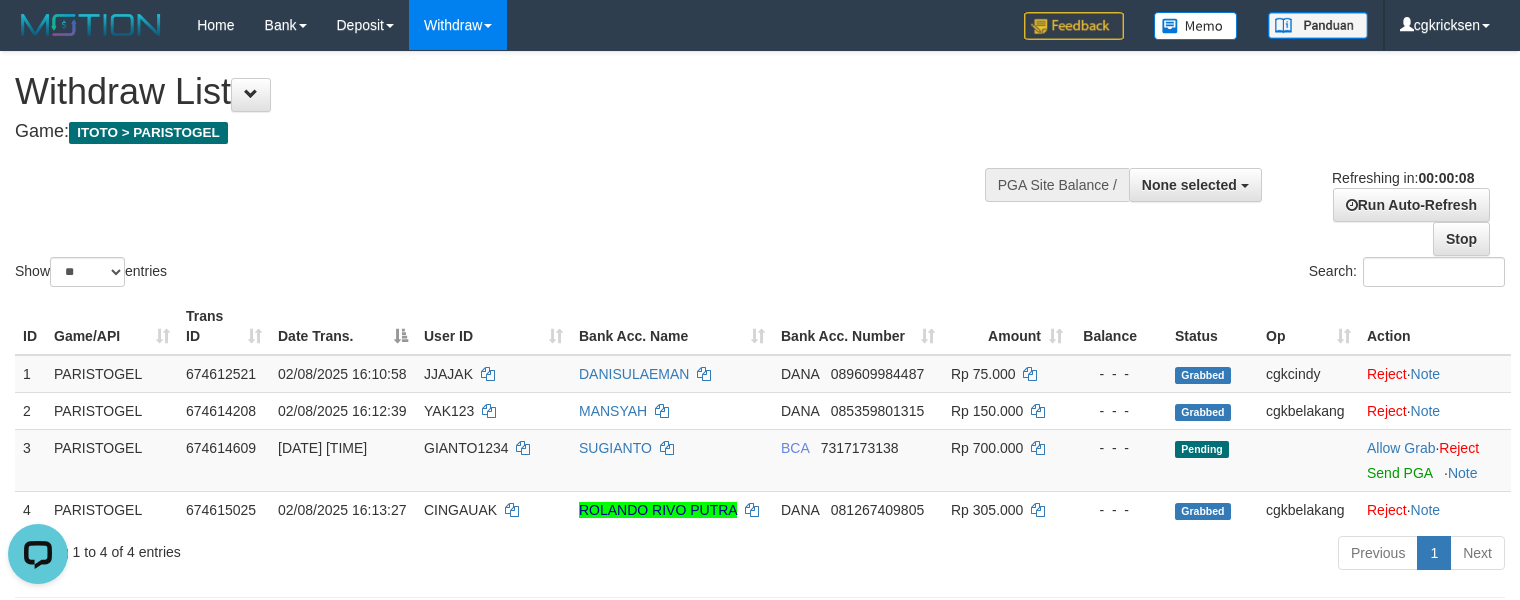 scroll, scrollTop: 0, scrollLeft: 0, axis: both 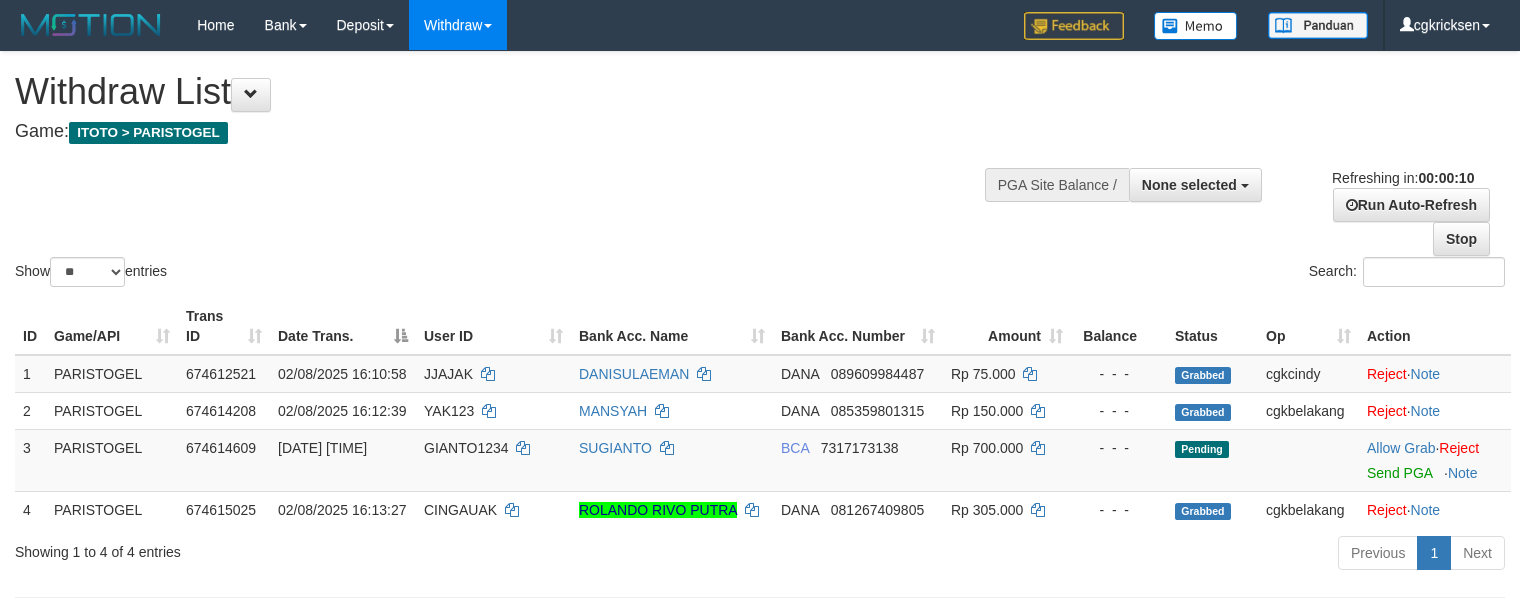 select 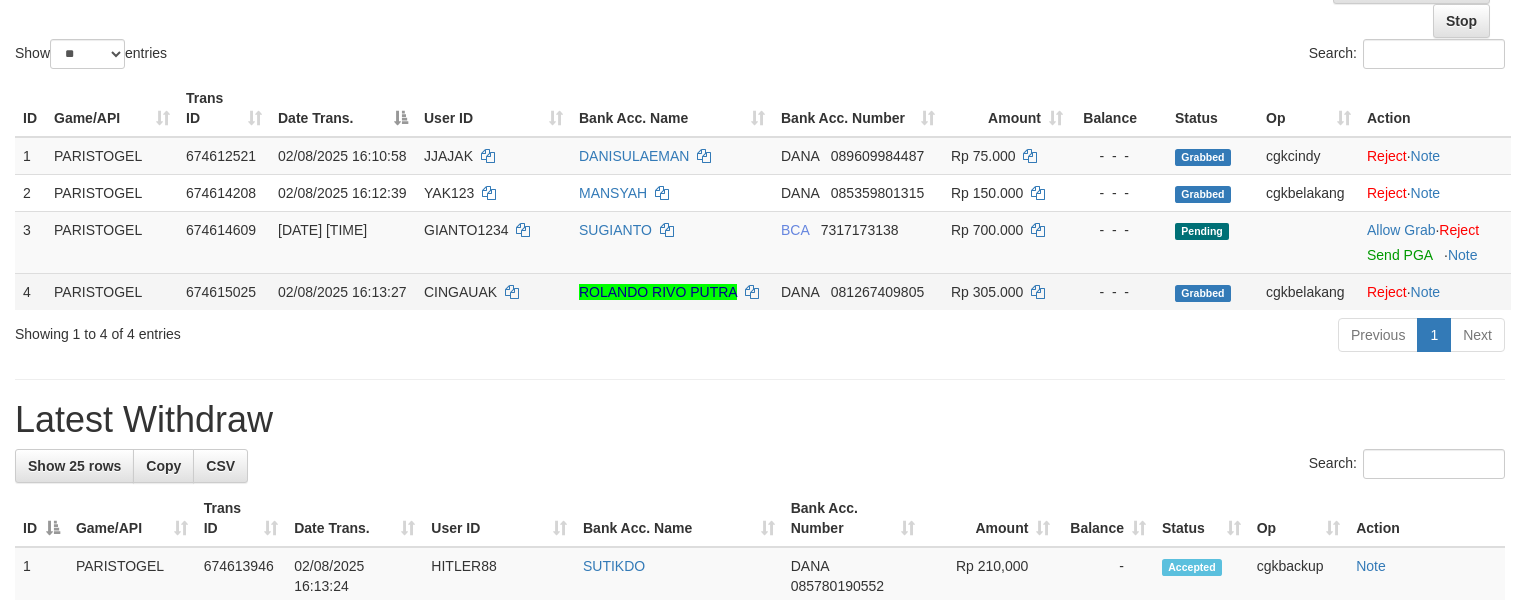scroll, scrollTop: 266, scrollLeft: 0, axis: vertical 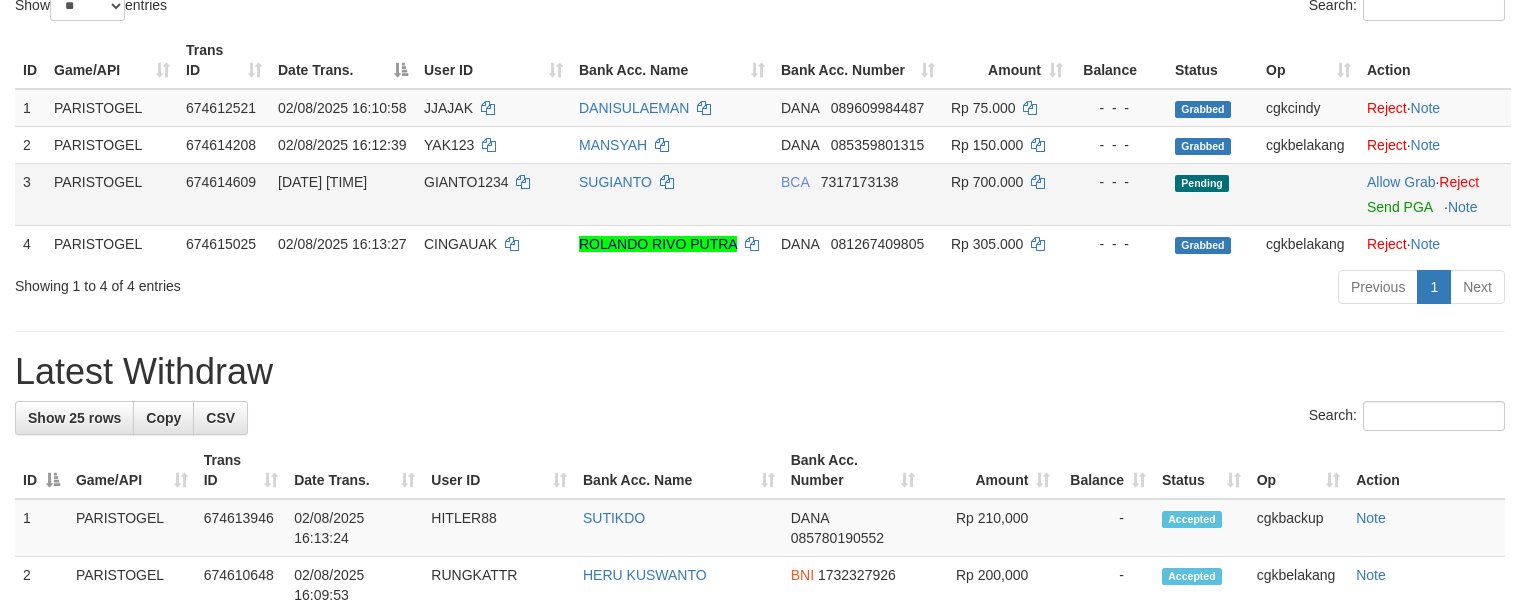 click on "GIANTO1234" at bounding box center (493, 194) 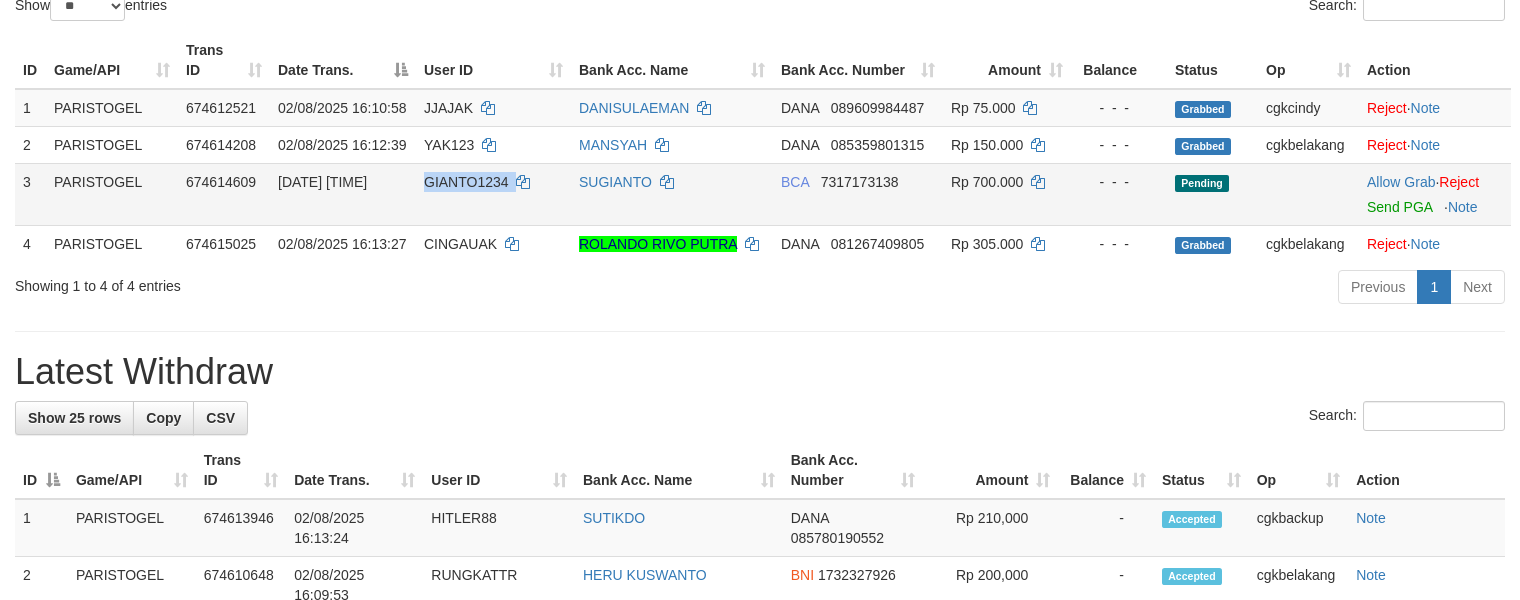 click on "GIANTO1234" at bounding box center (493, 194) 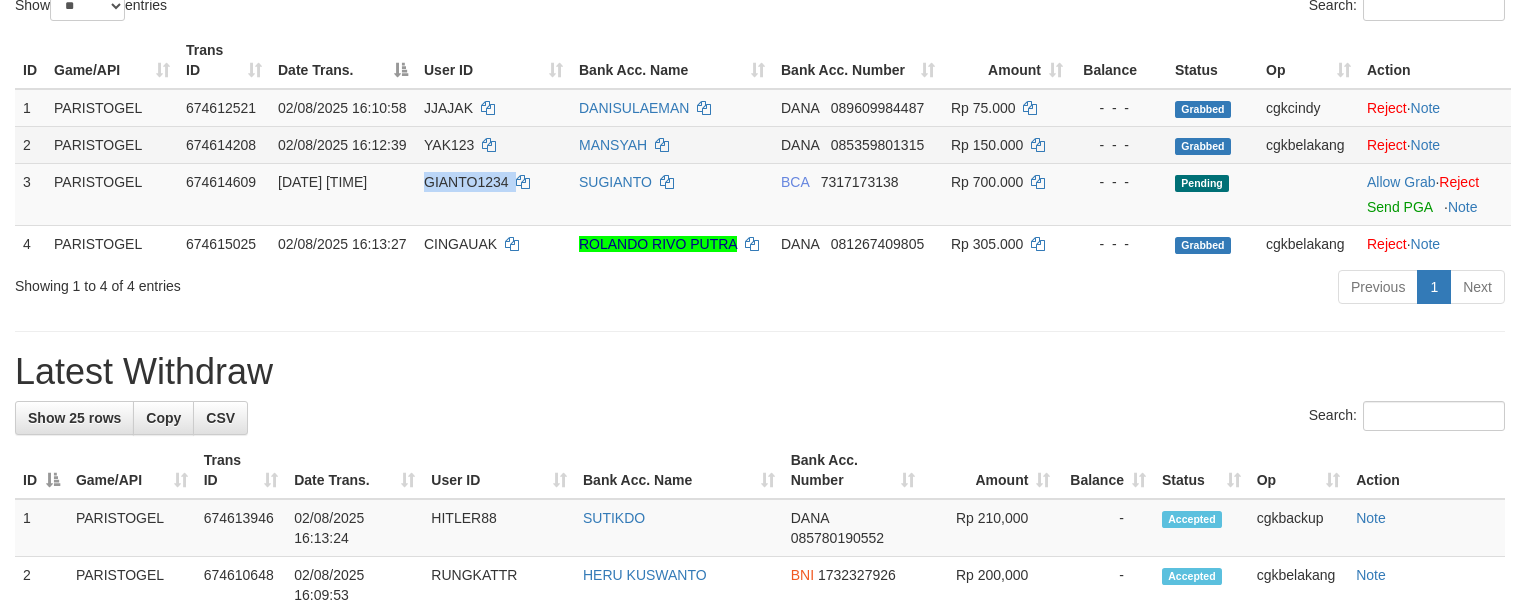 copy on "GIANTO1234" 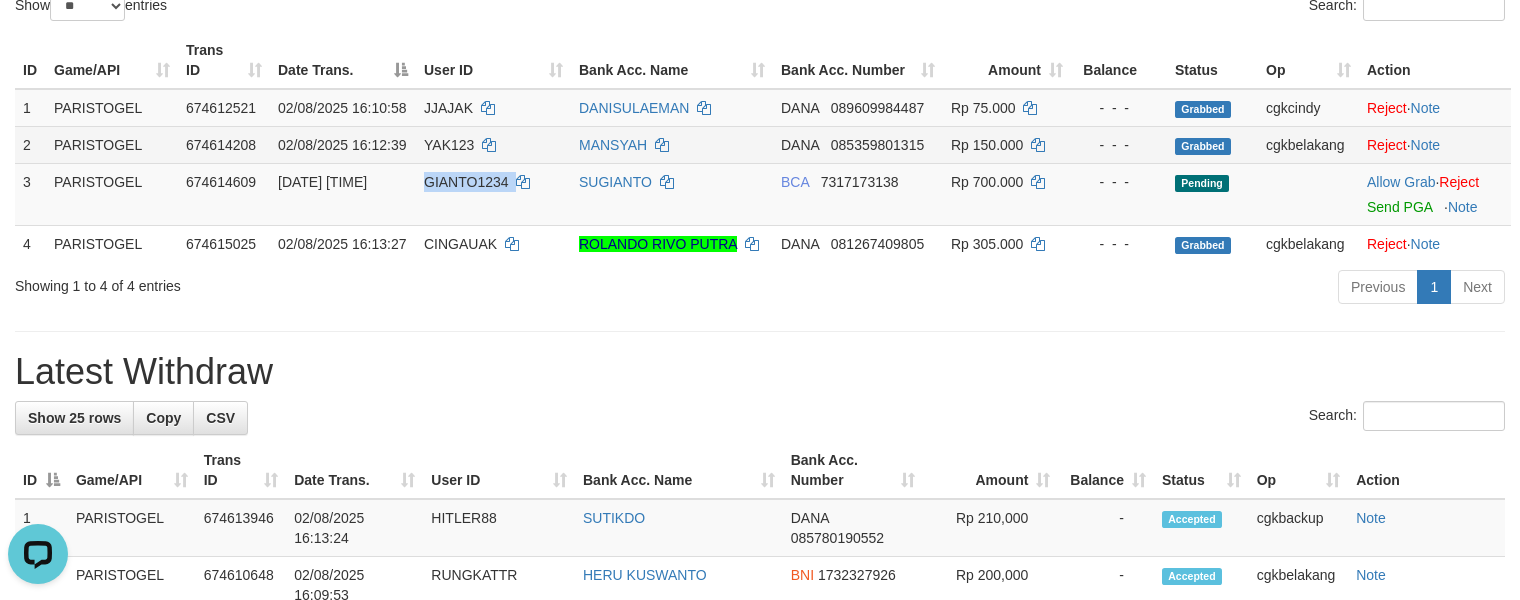 scroll, scrollTop: 0, scrollLeft: 0, axis: both 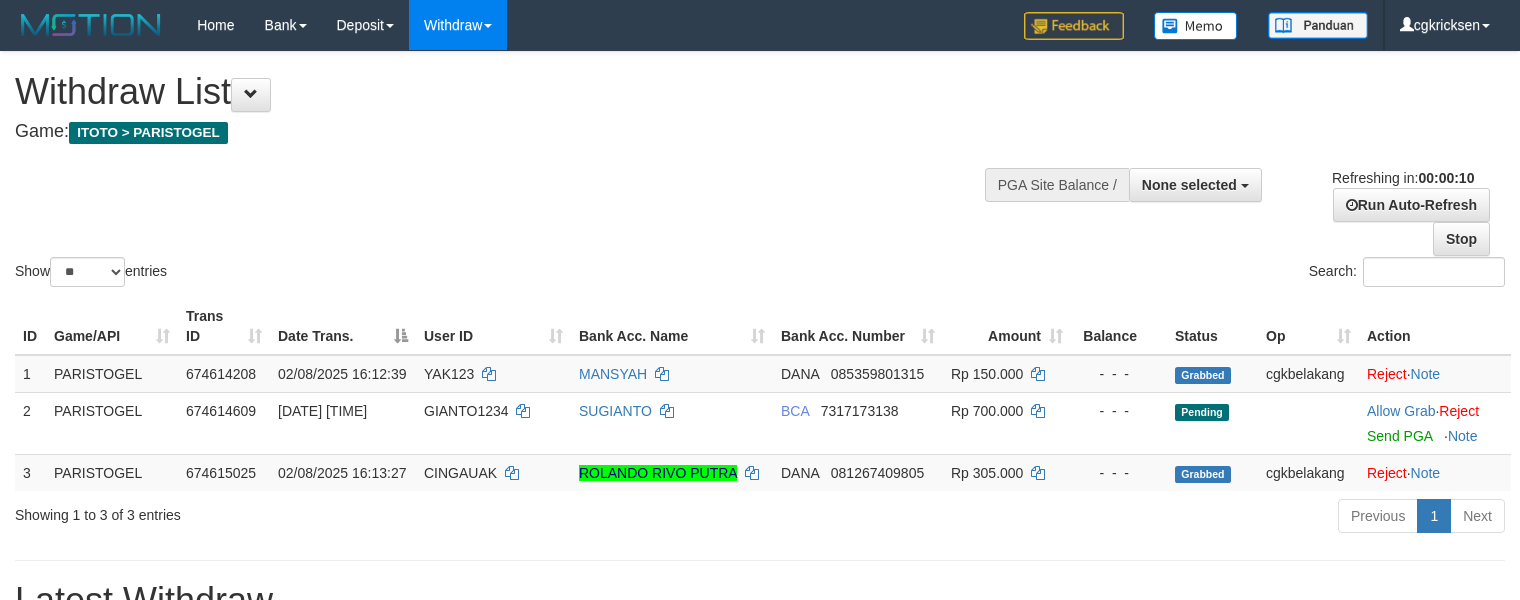 select 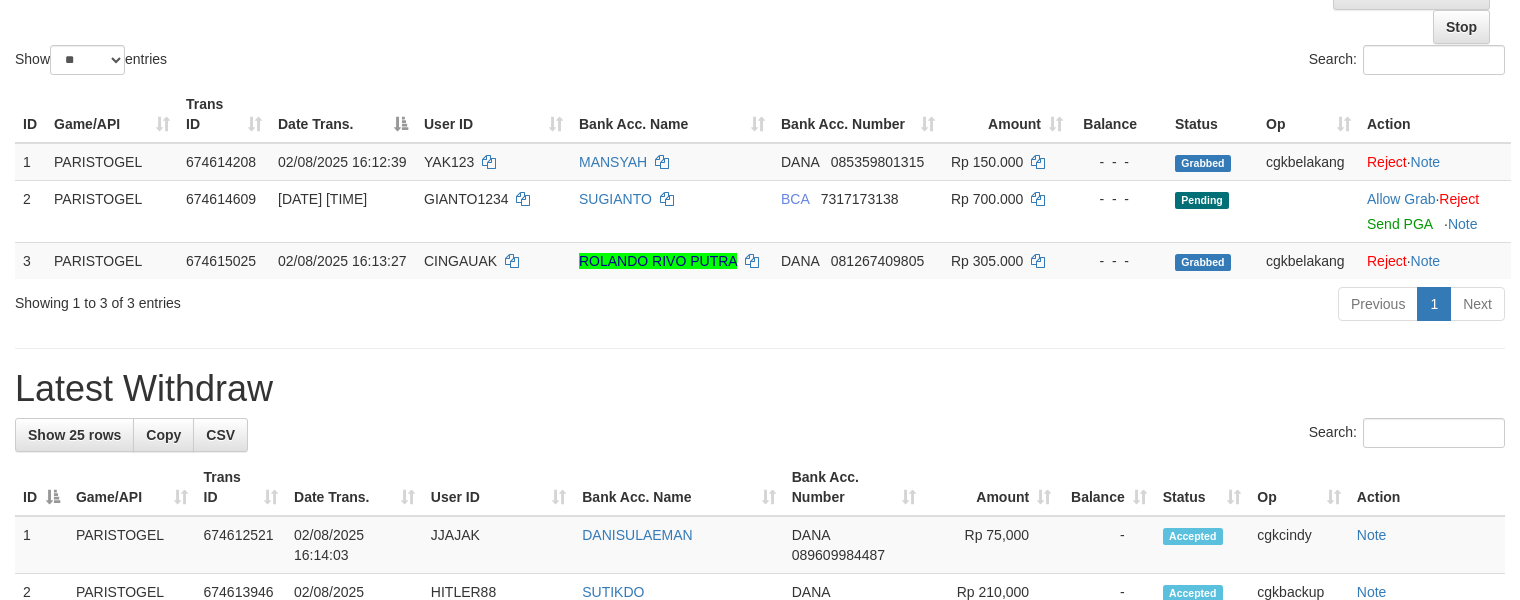 scroll, scrollTop: 266, scrollLeft: 0, axis: vertical 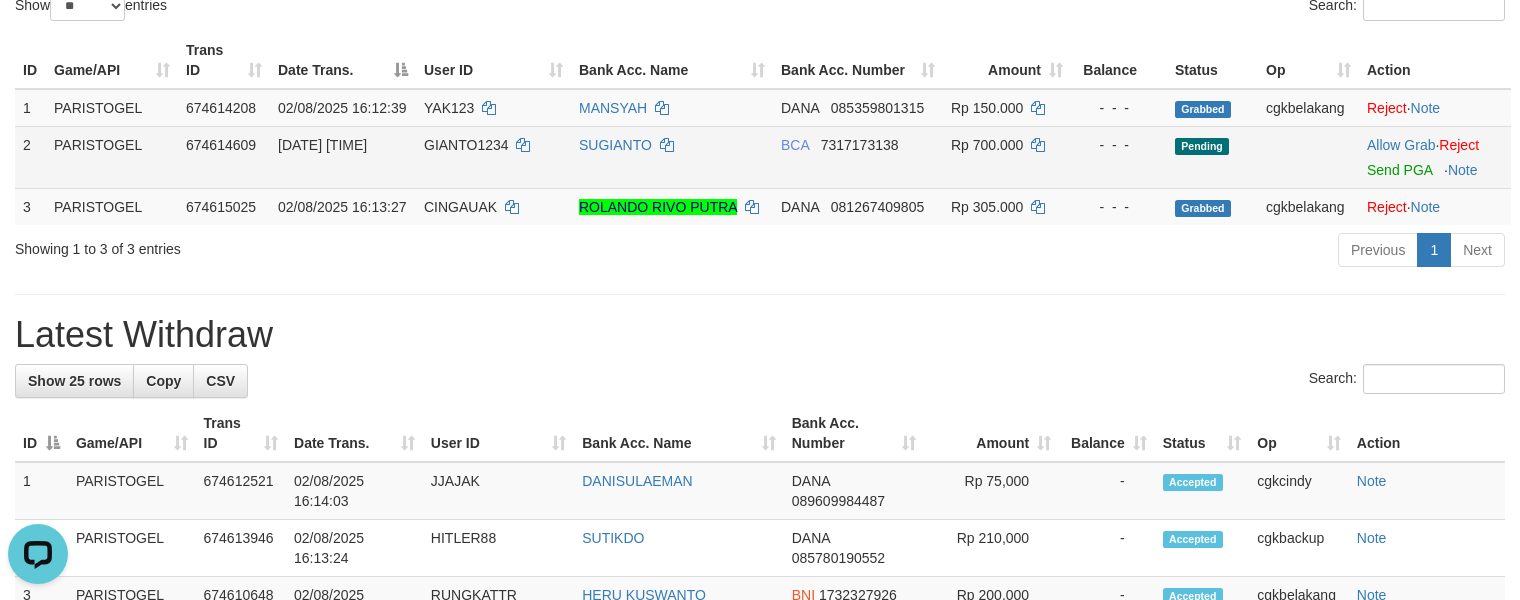 click on "SUGIANTO" at bounding box center (672, 157) 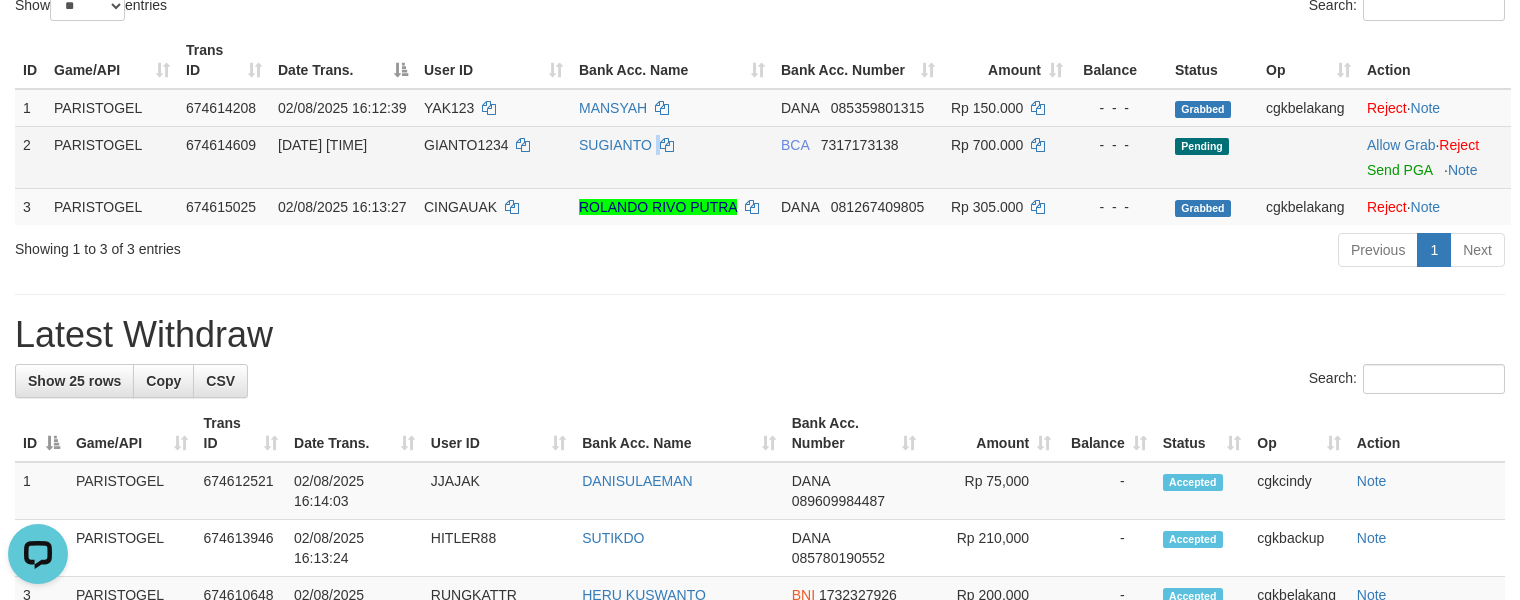 copy 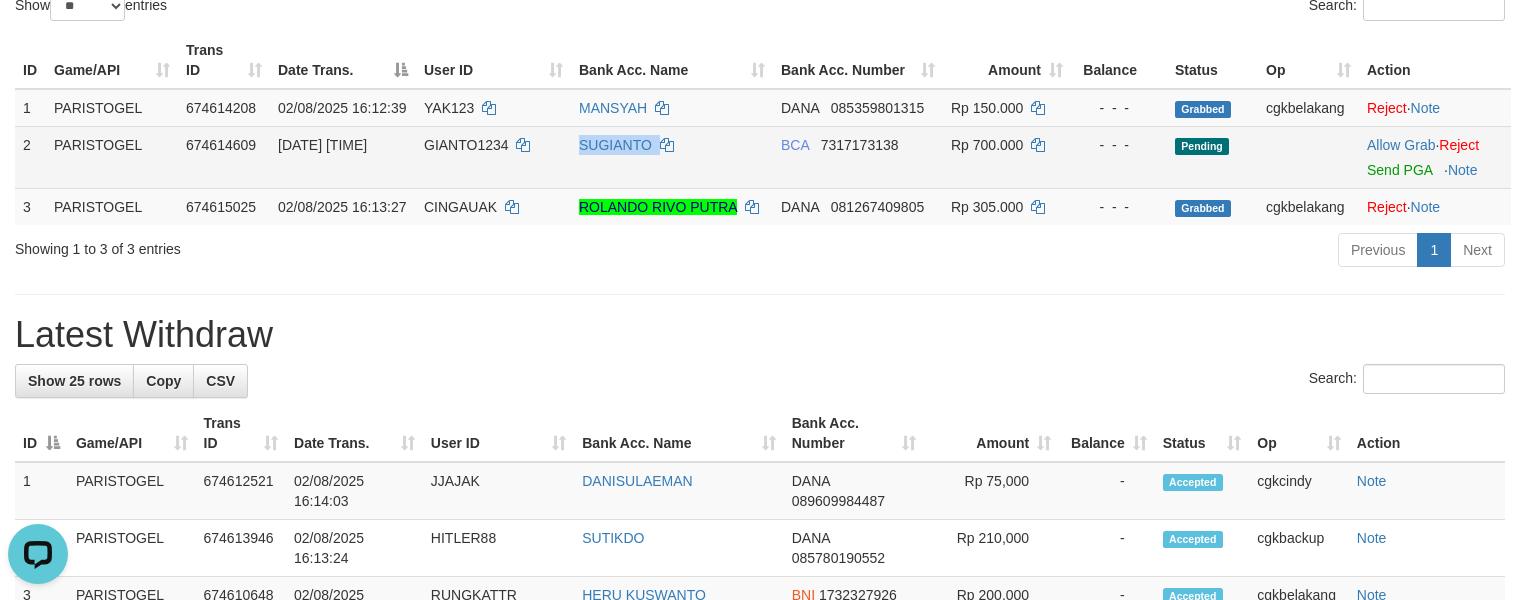 click on "SUGIANTO" at bounding box center (672, 157) 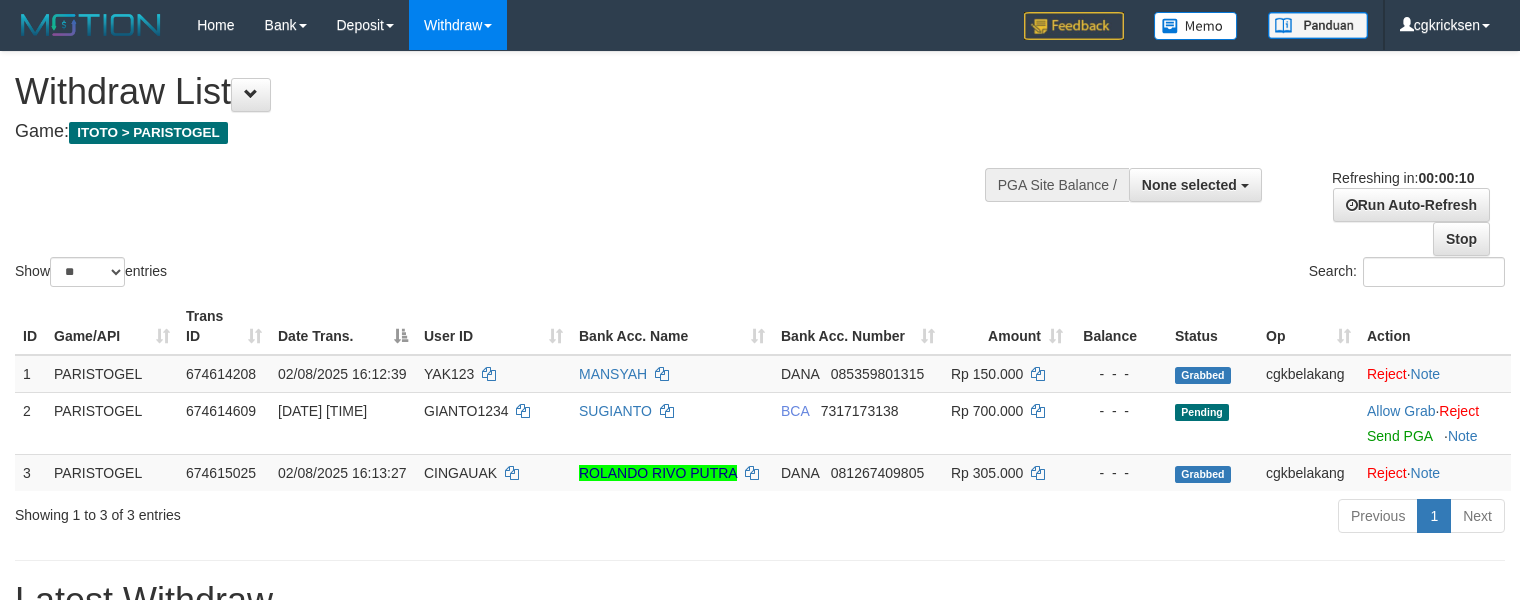 select 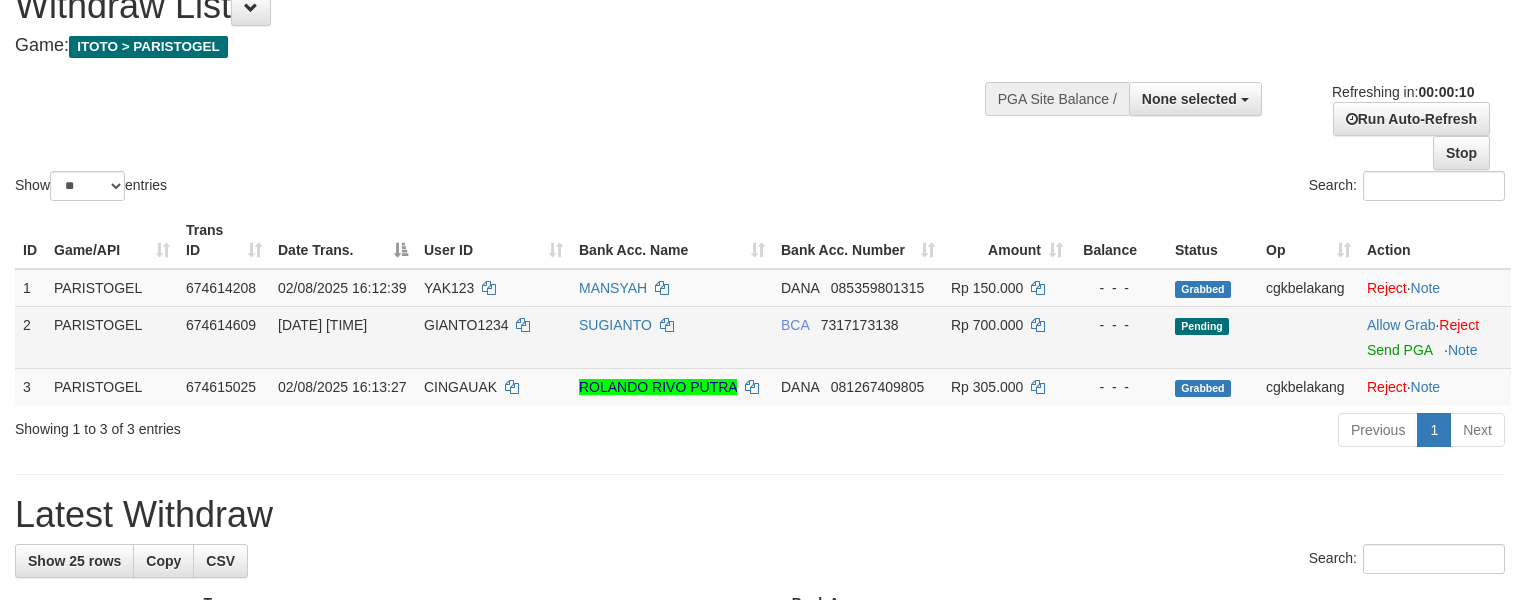 scroll, scrollTop: 133, scrollLeft: 0, axis: vertical 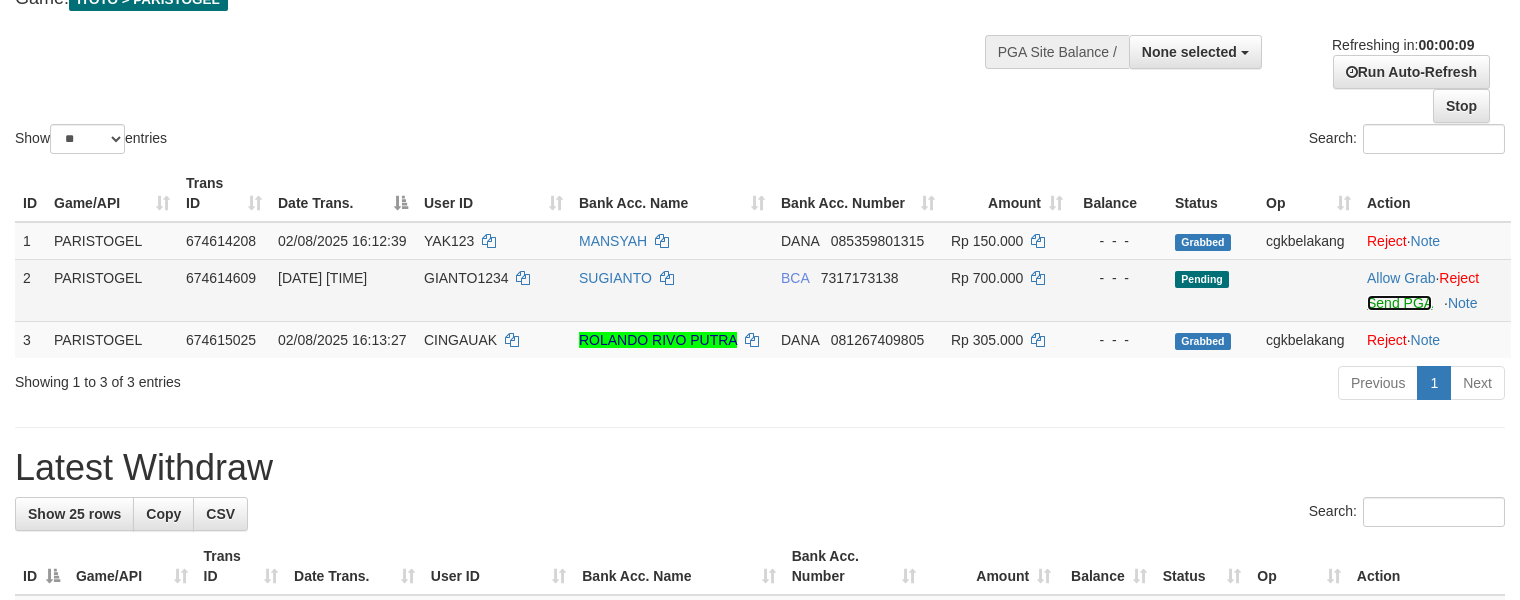 click on "Send PGA" at bounding box center [1399, 303] 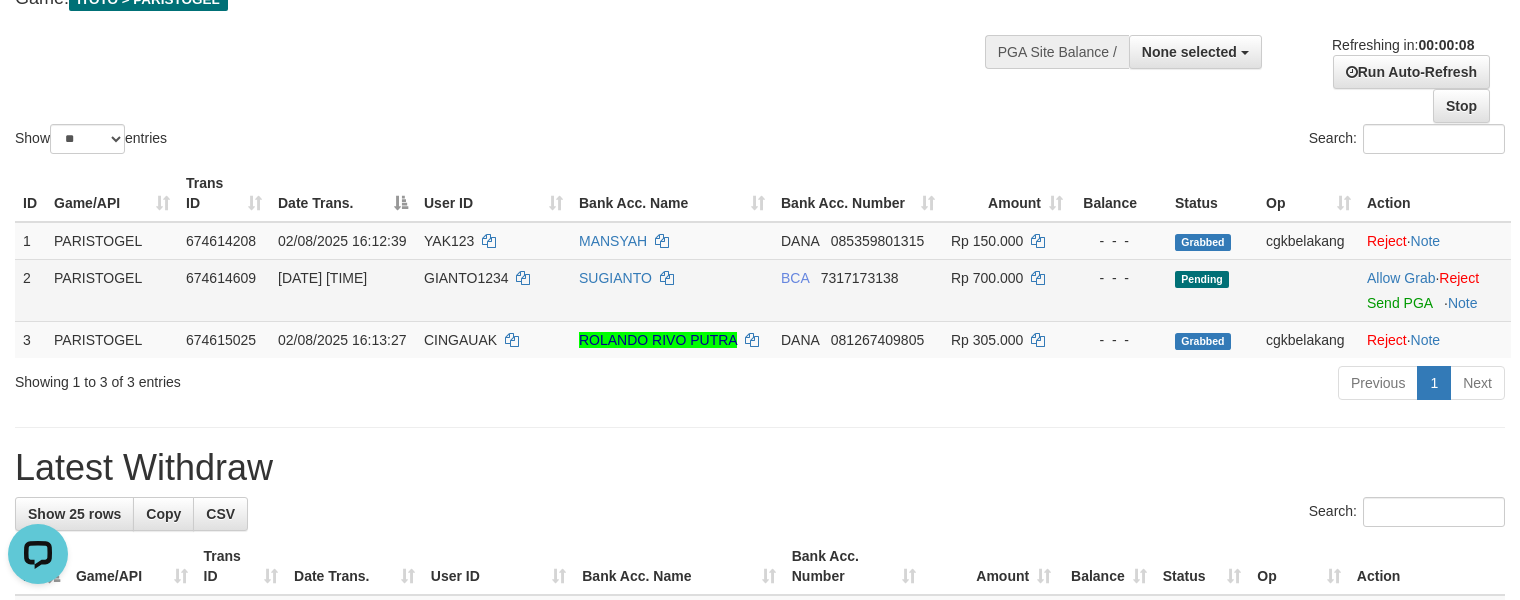 scroll, scrollTop: 0, scrollLeft: 0, axis: both 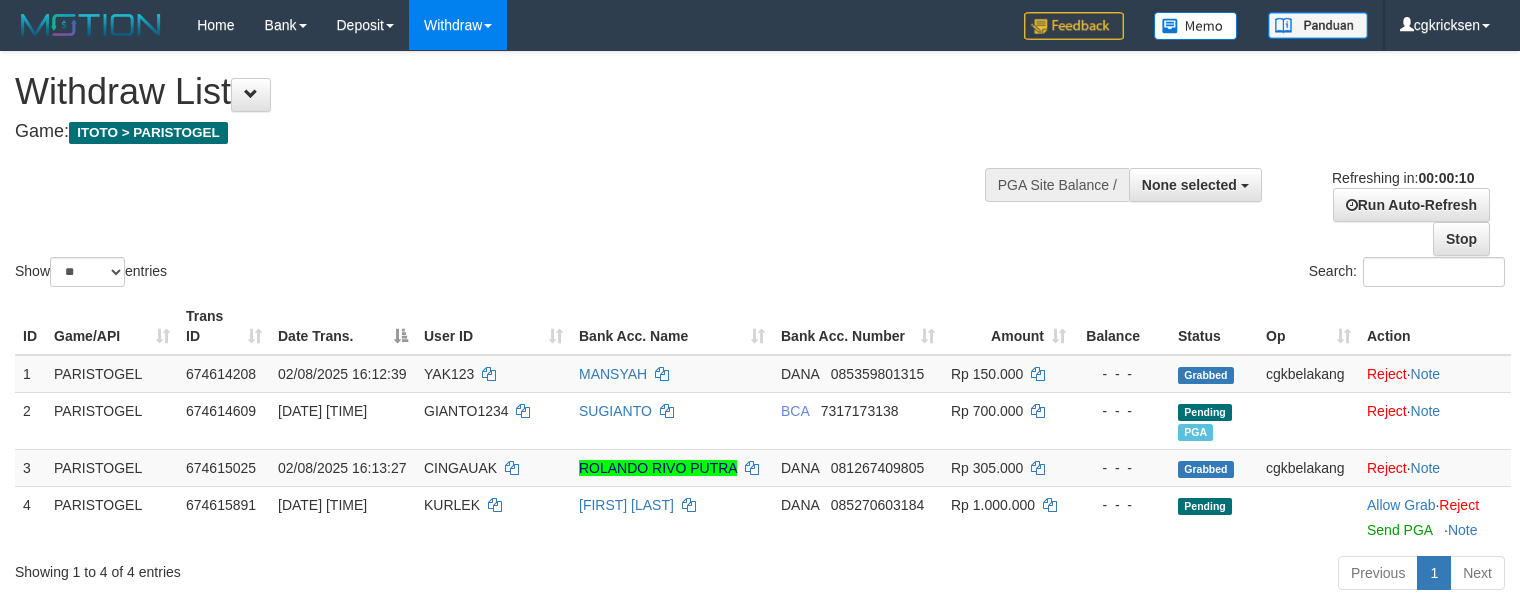 select 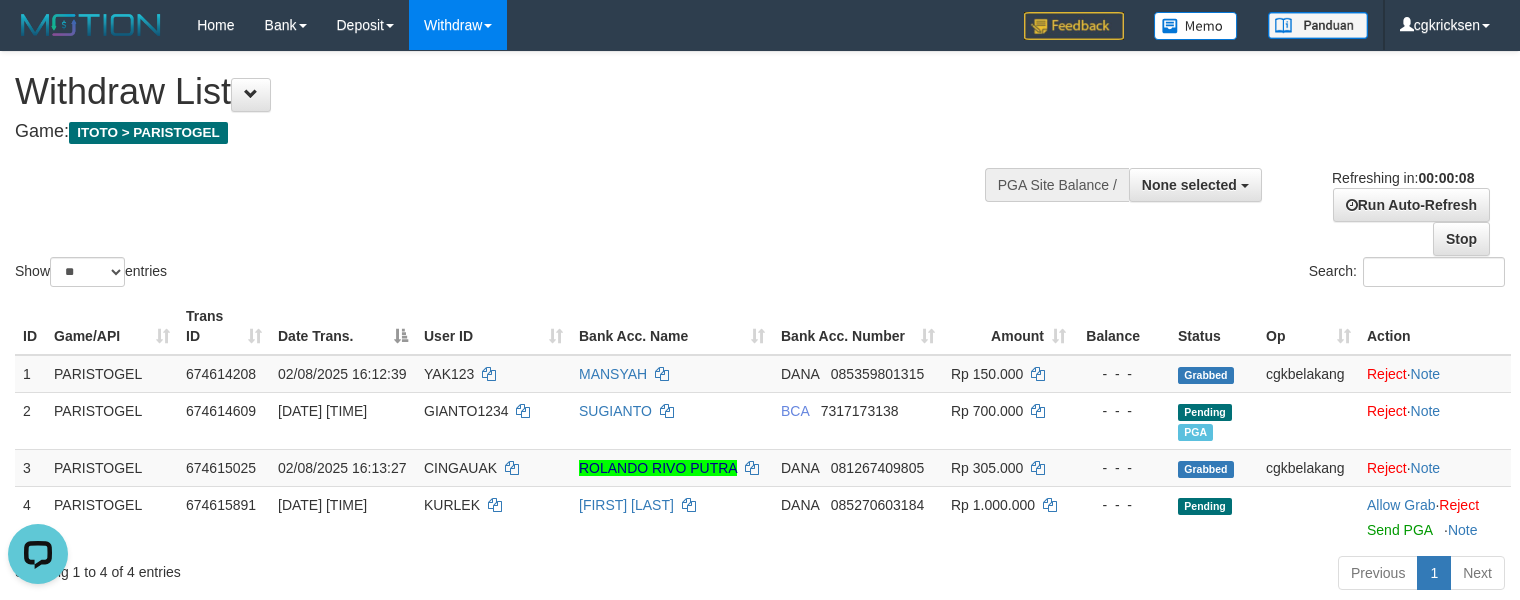 scroll, scrollTop: 0, scrollLeft: 0, axis: both 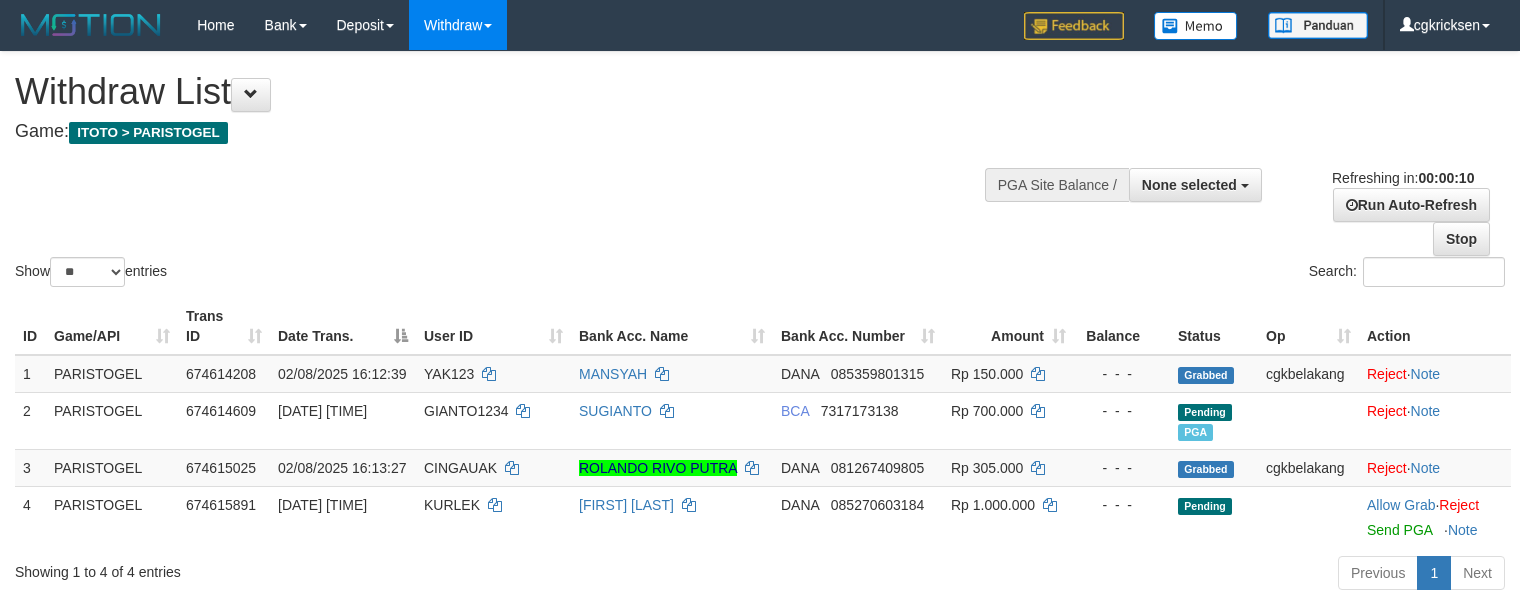select 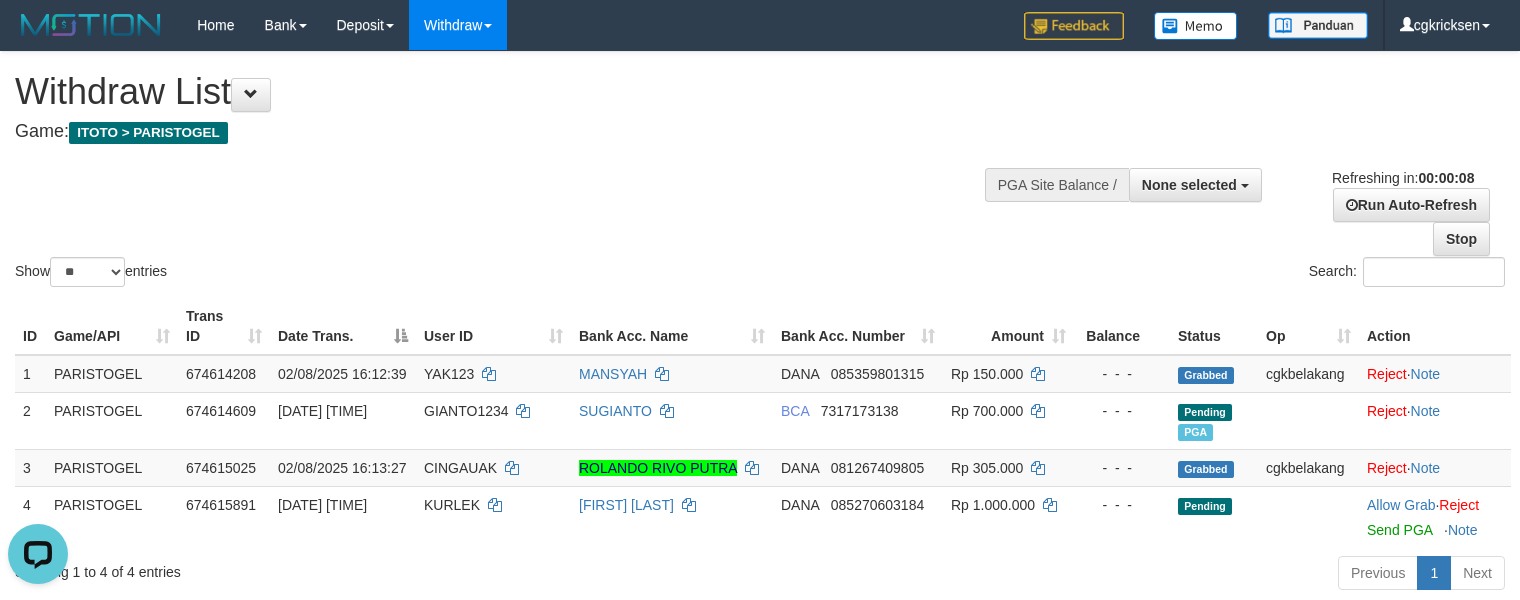 scroll, scrollTop: 0, scrollLeft: 0, axis: both 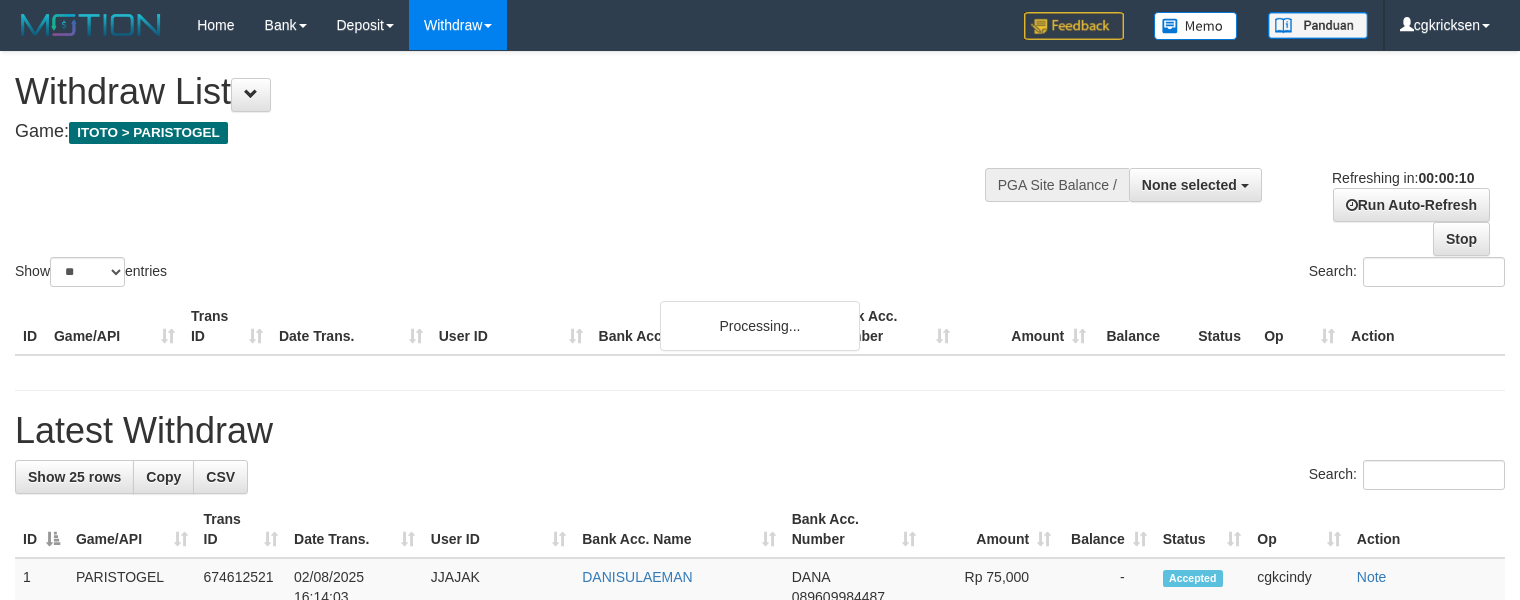 select 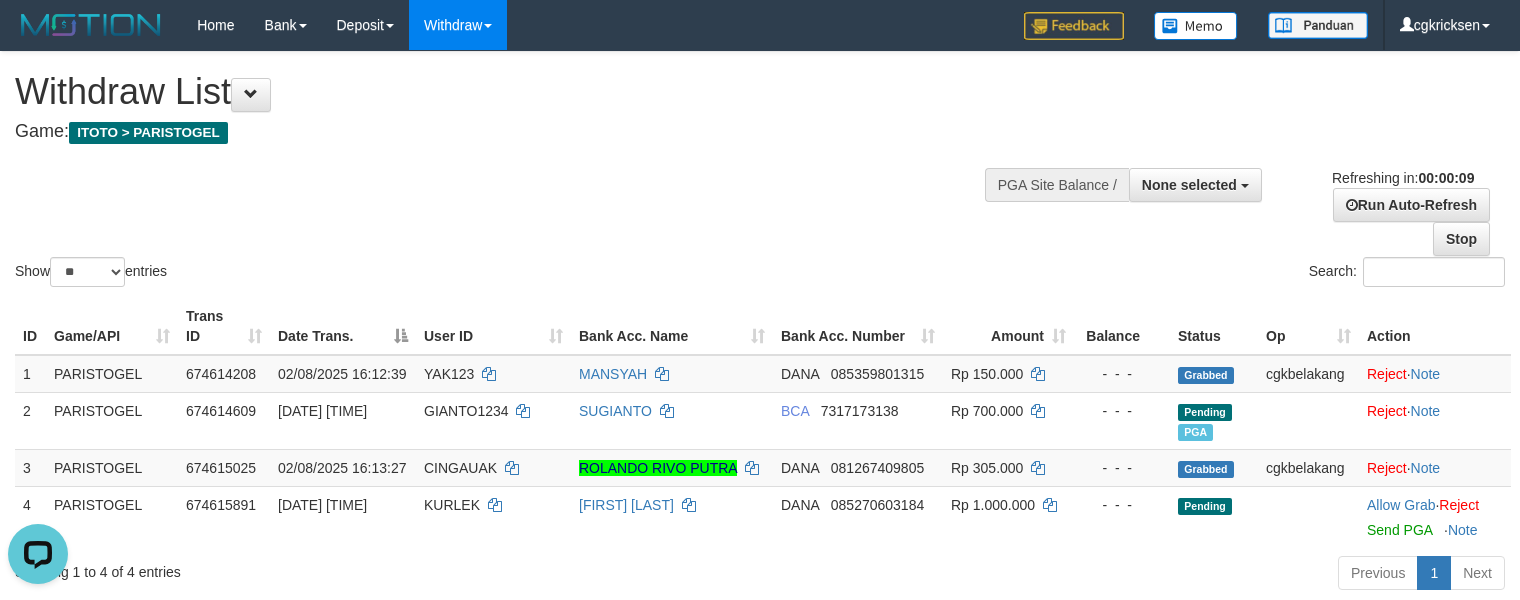 scroll, scrollTop: 0, scrollLeft: 0, axis: both 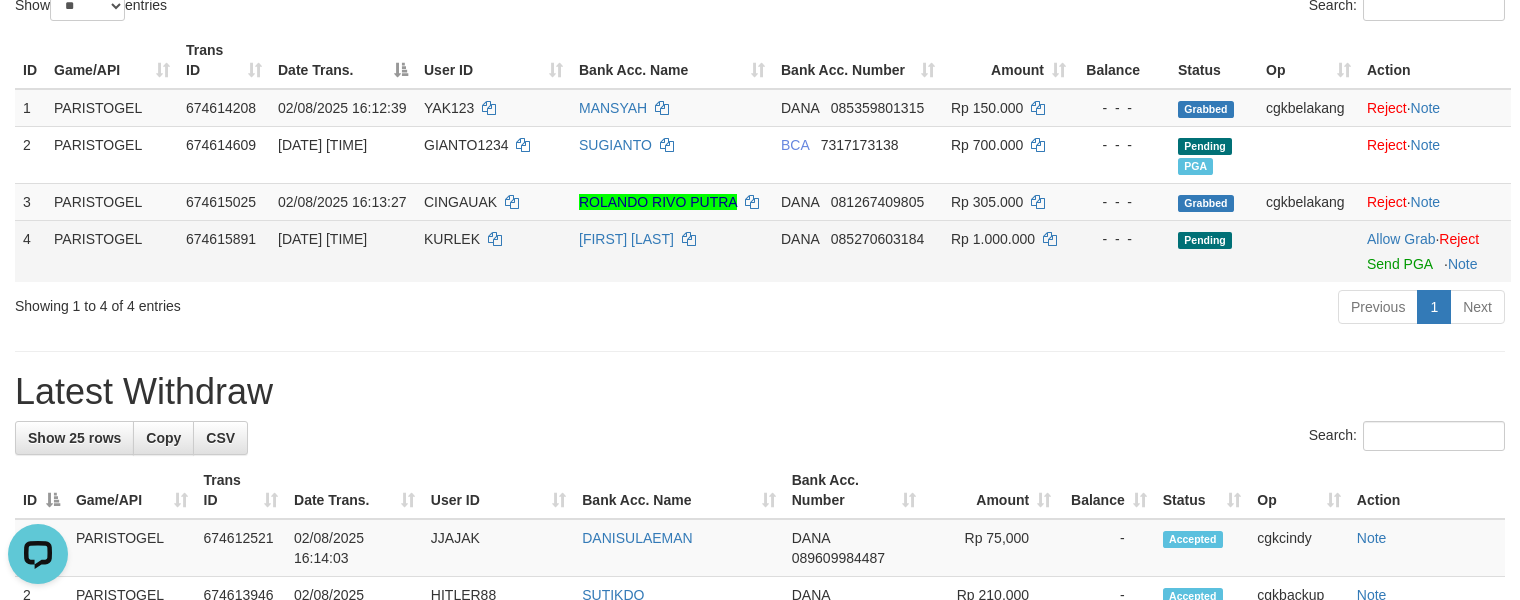 click on "KURLEK" at bounding box center (493, 251) 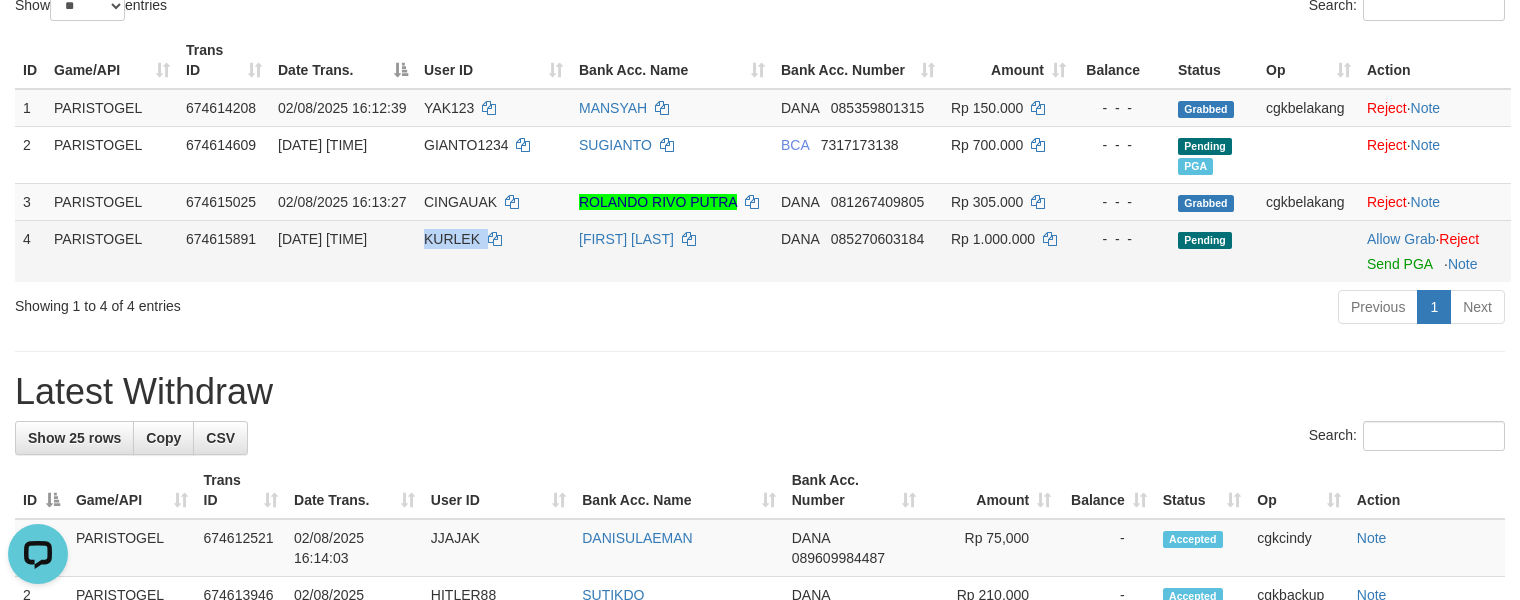 click on "KURLEK" at bounding box center (493, 251) 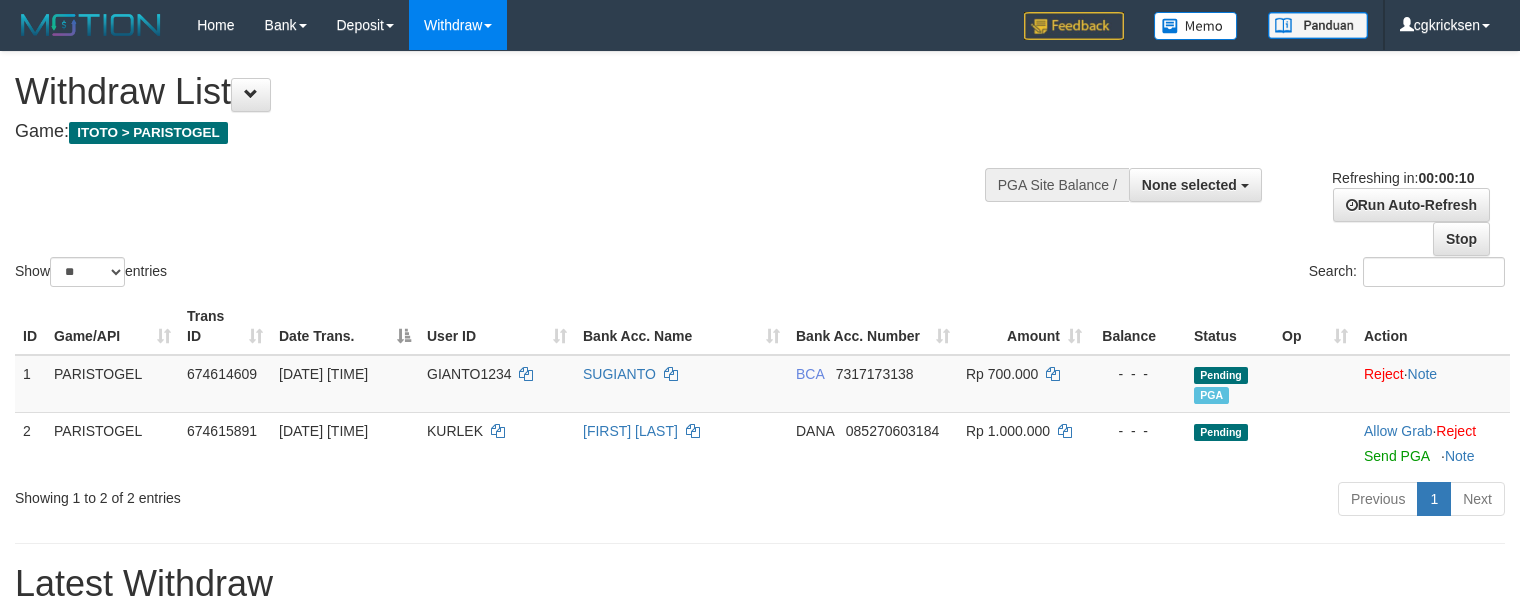 select 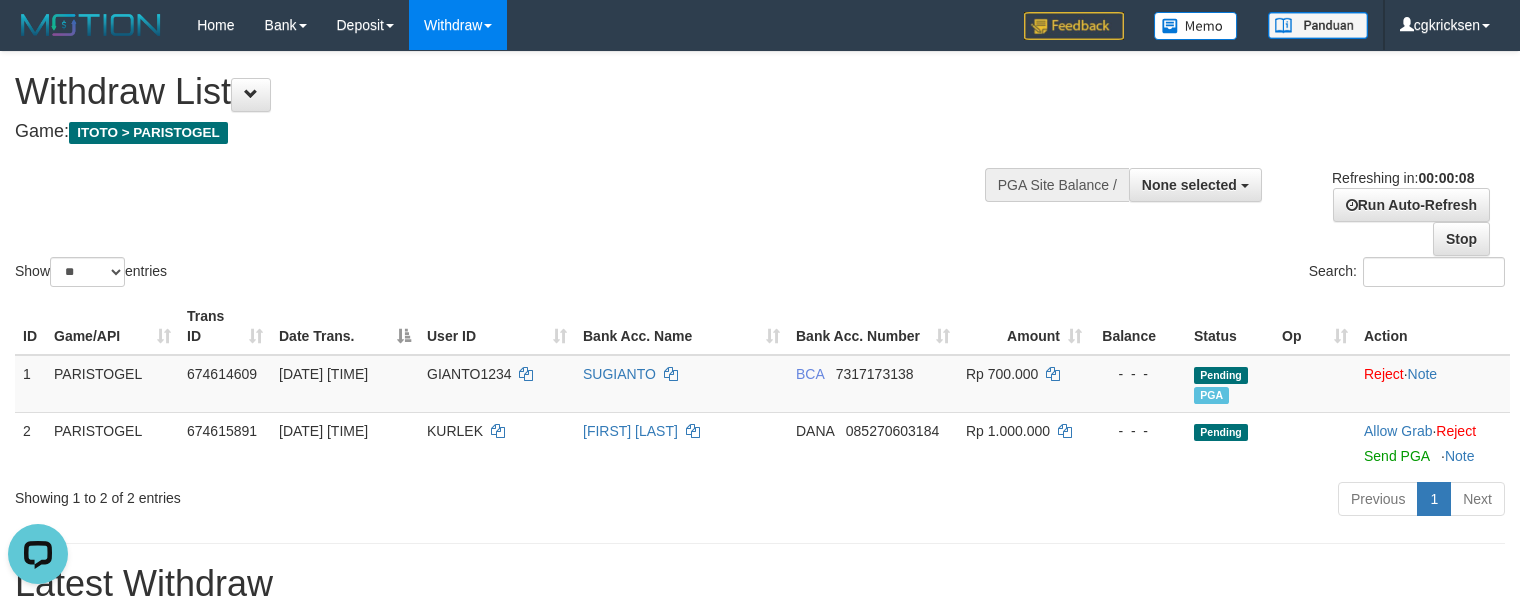 scroll, scrollTop: 0, scrollLeft: 0, axis: both 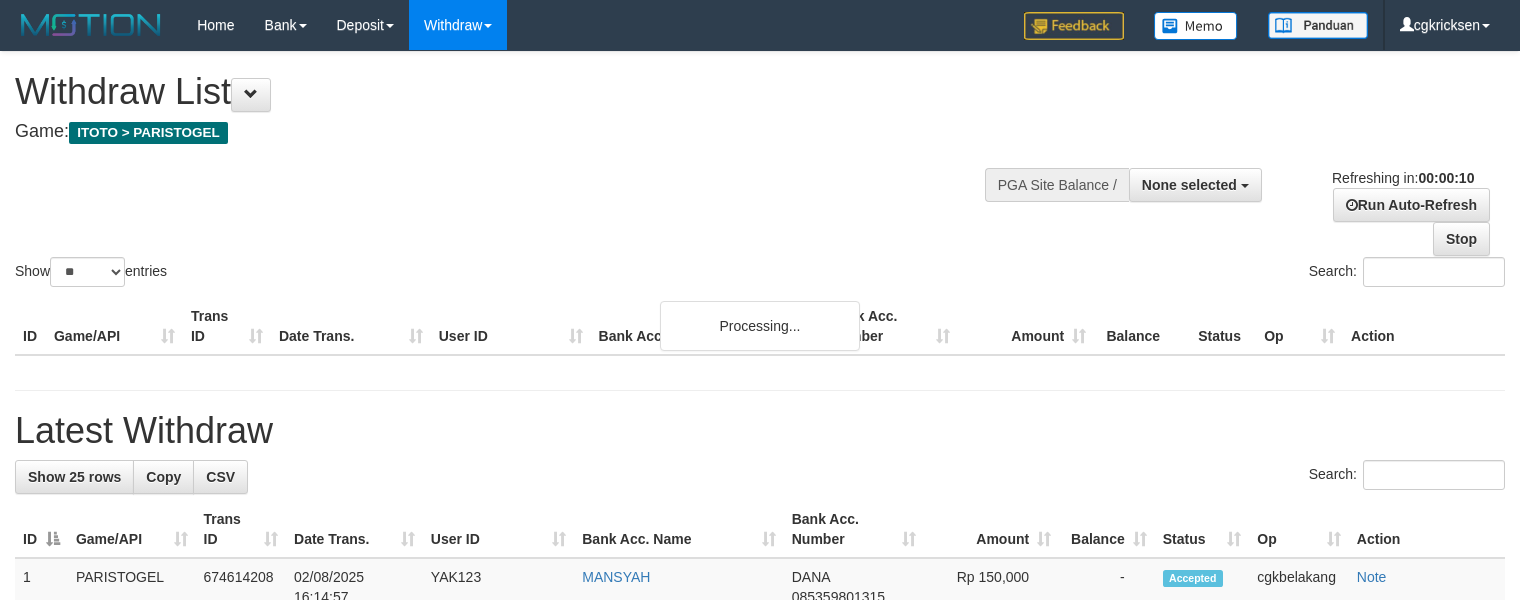 select 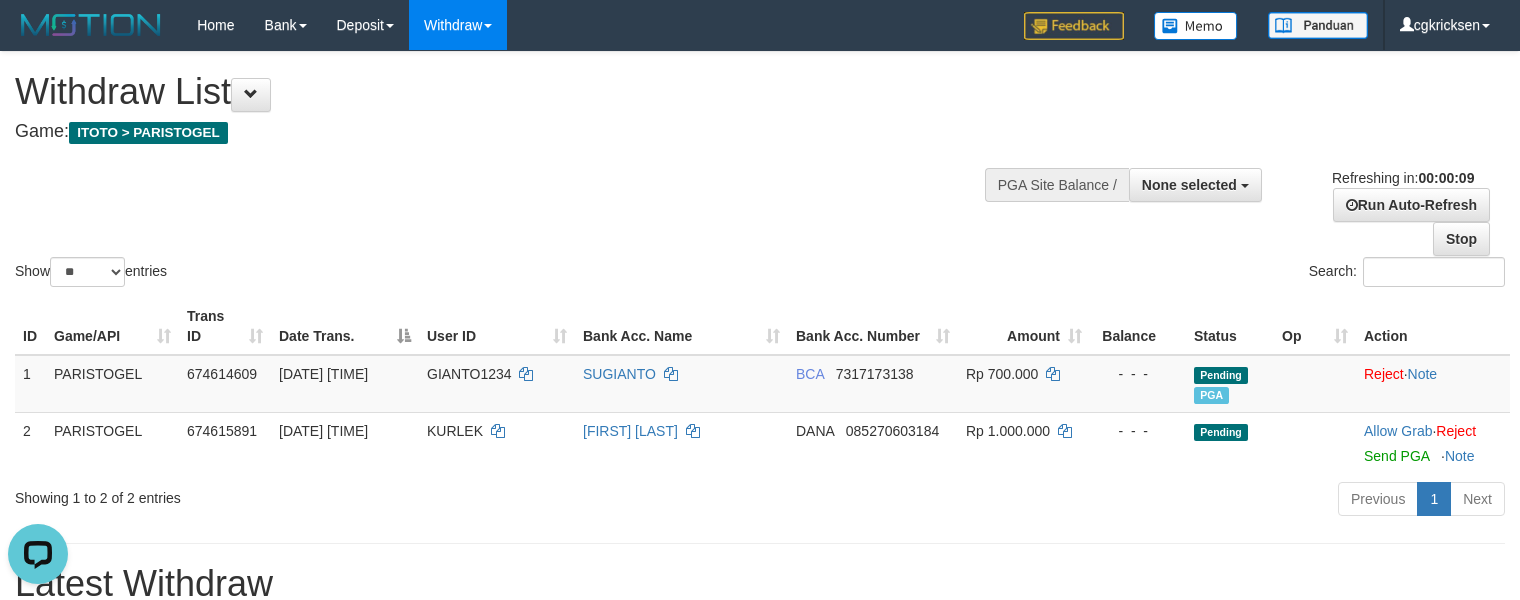 scroll, scrollTop: 0, scrollLeft: 0, axis: both 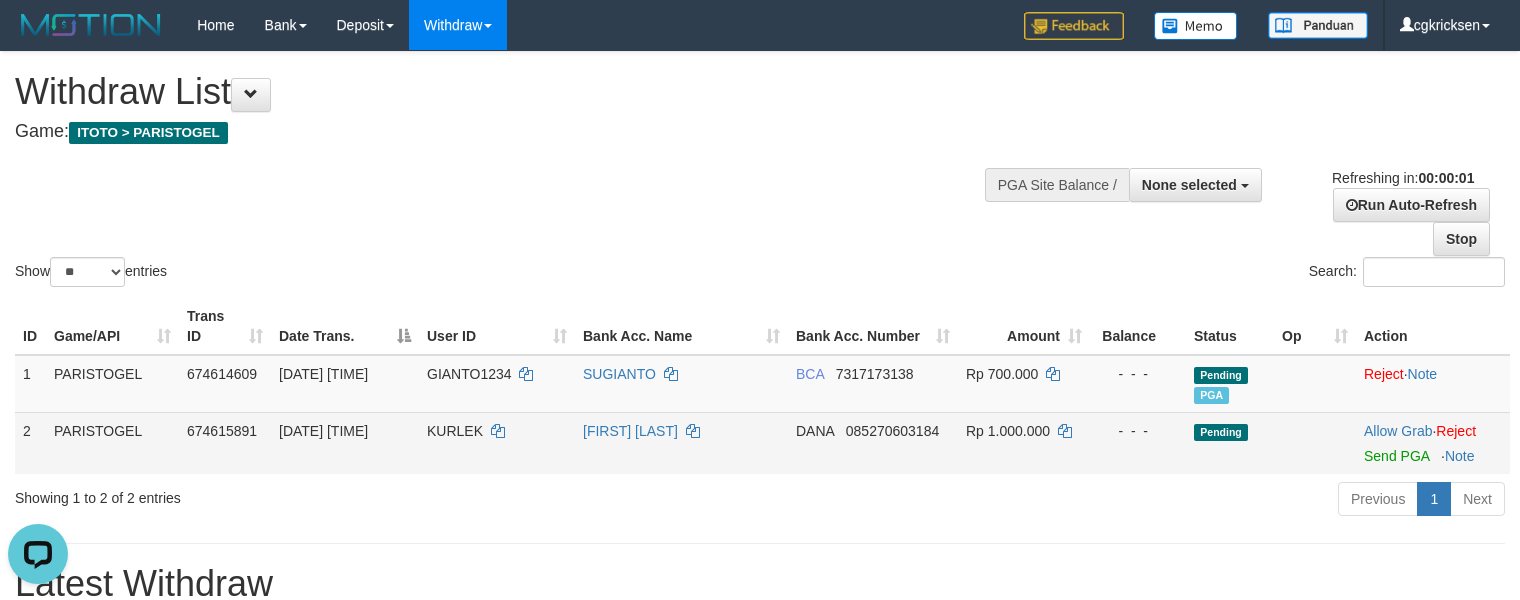 click on "KURLEK" at bounding box center [497, 443] 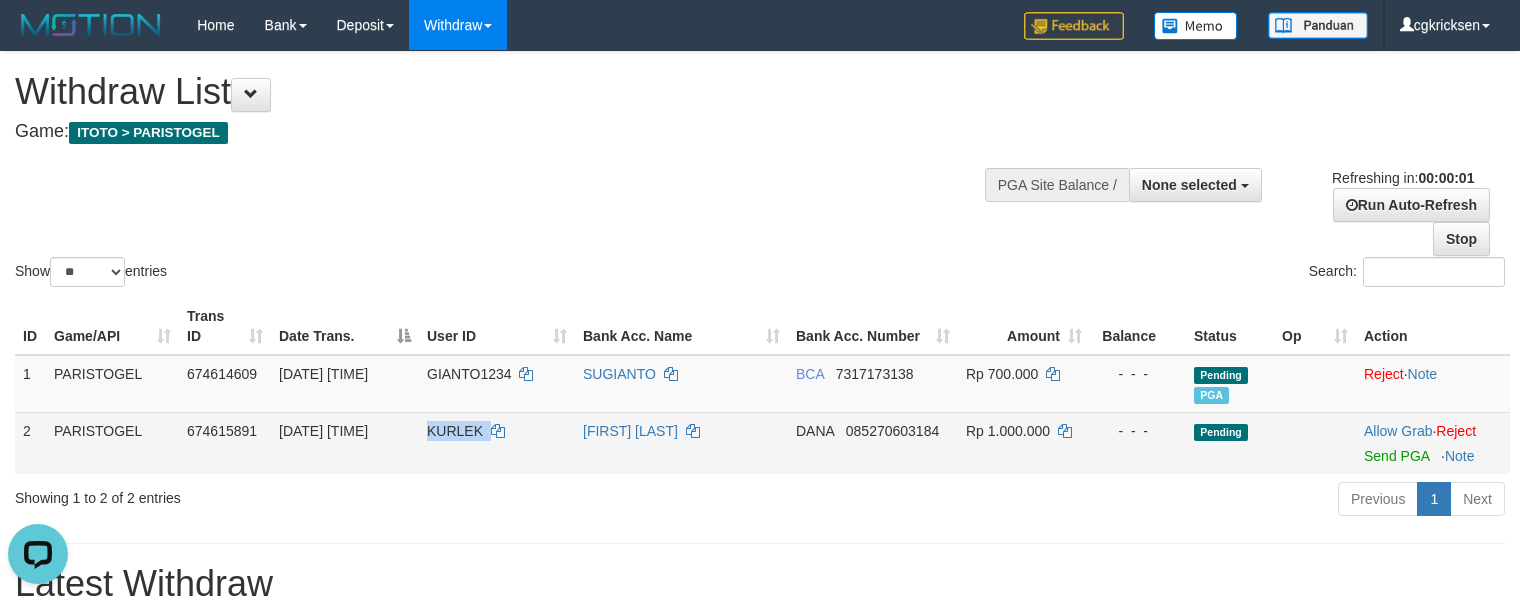 click on "KURLEK" at bounding box center (497, 443) 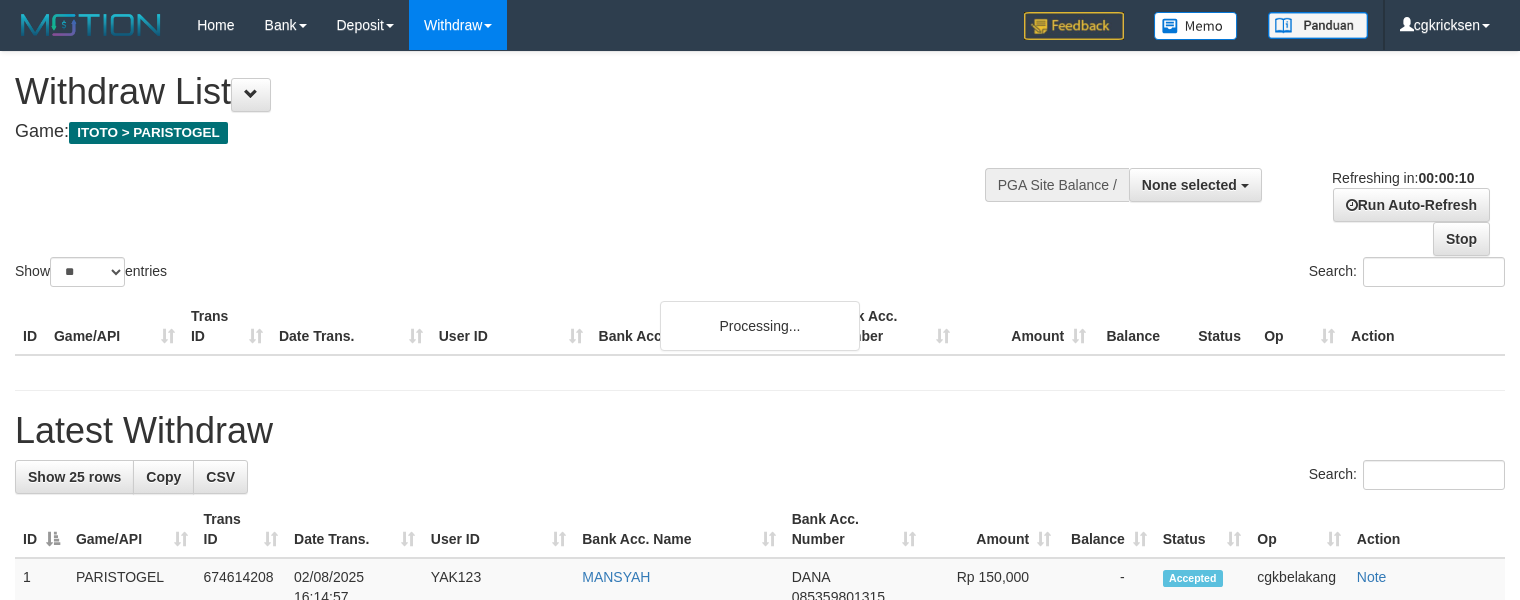 select 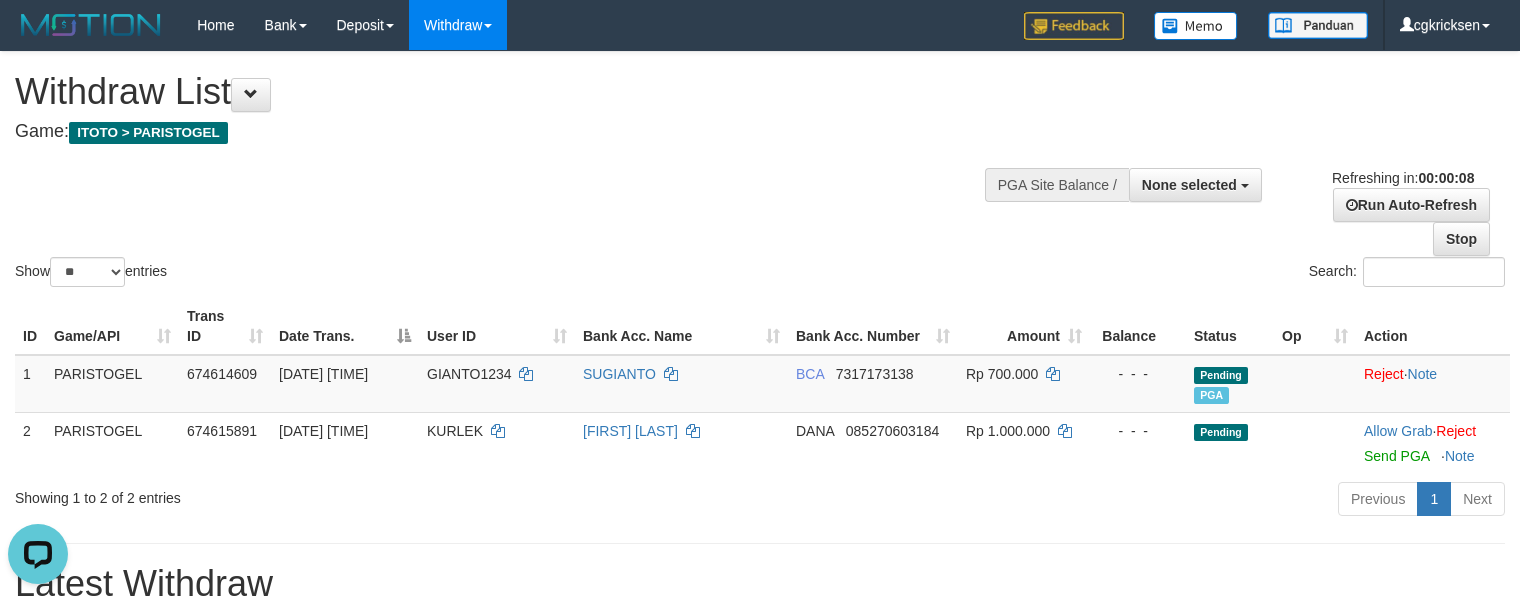 scroll, scrollTop: 0, scrollLeft: 0, axis: both 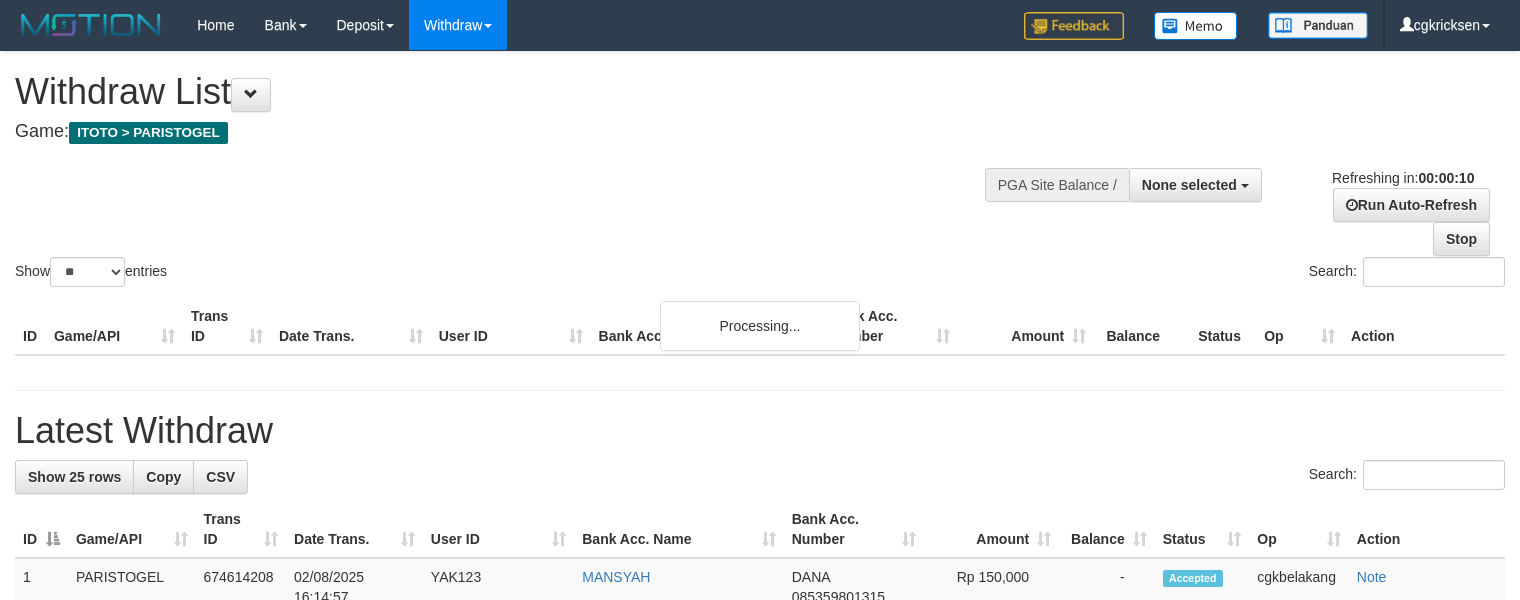 select 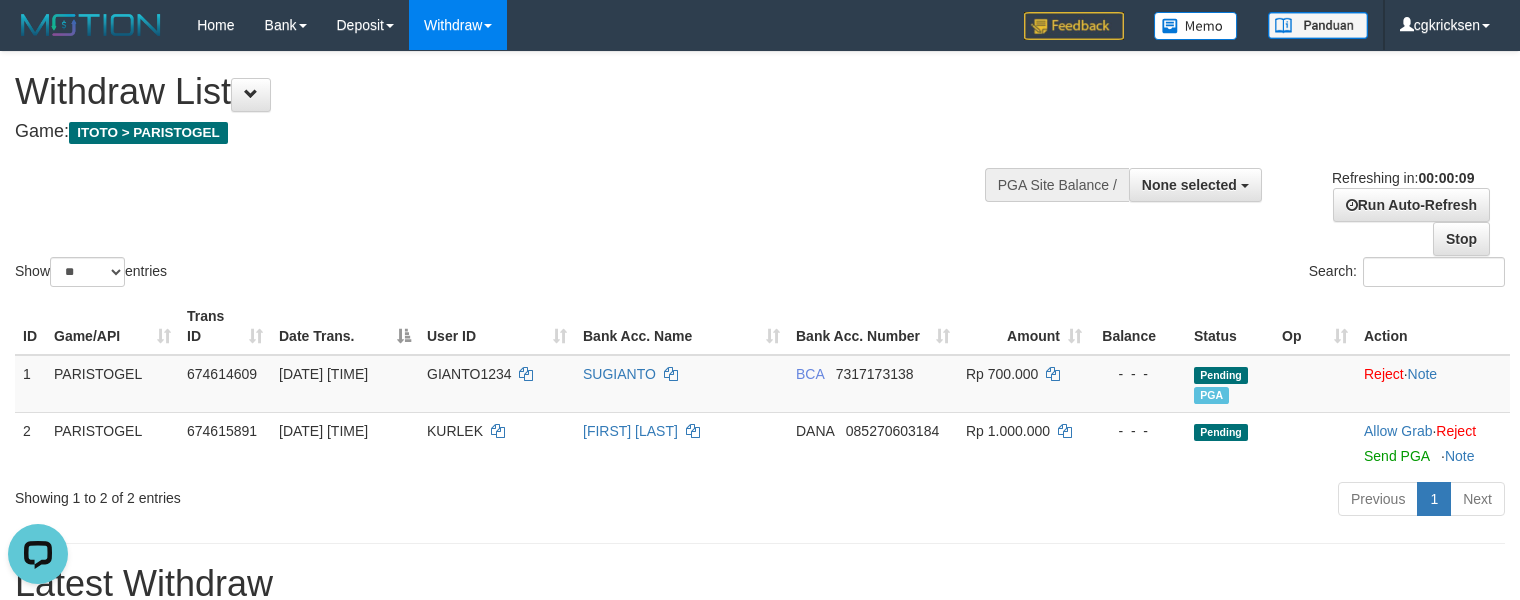scroll, scrollTop: 0, scrollLeft: 0, axis: both 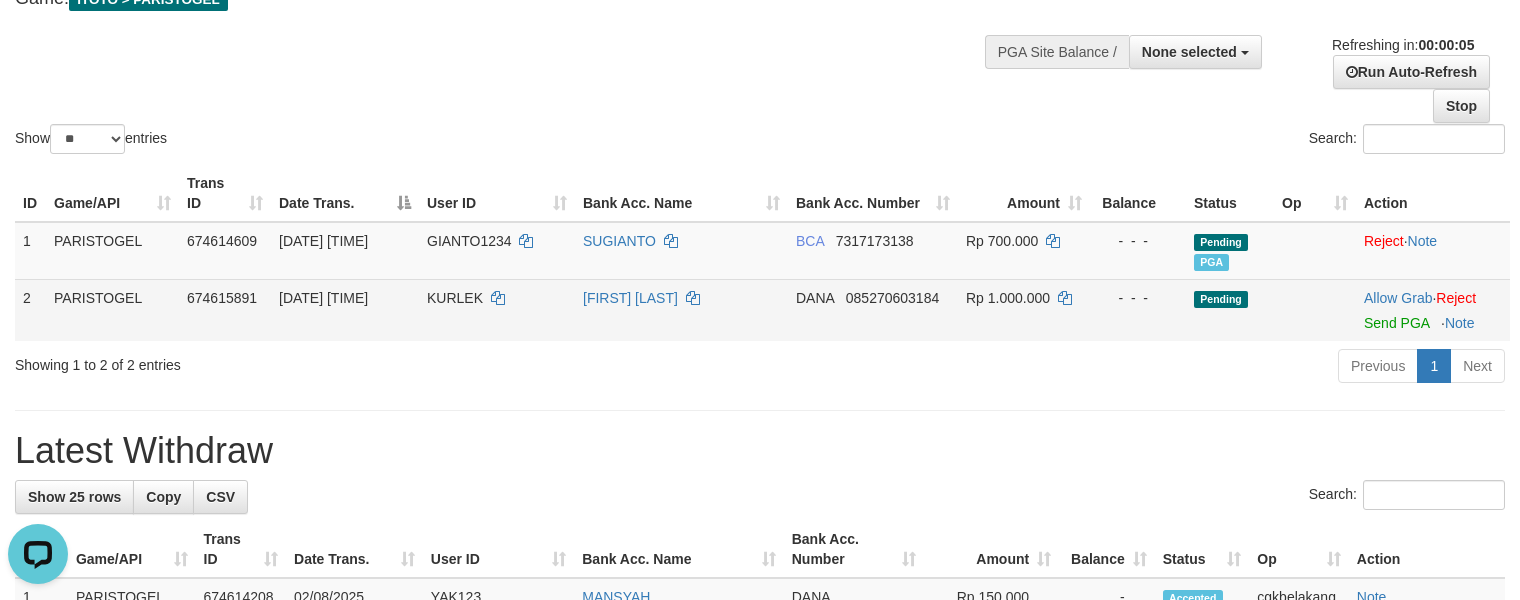 click on "KURLEK" at bounding box center [497, 310] 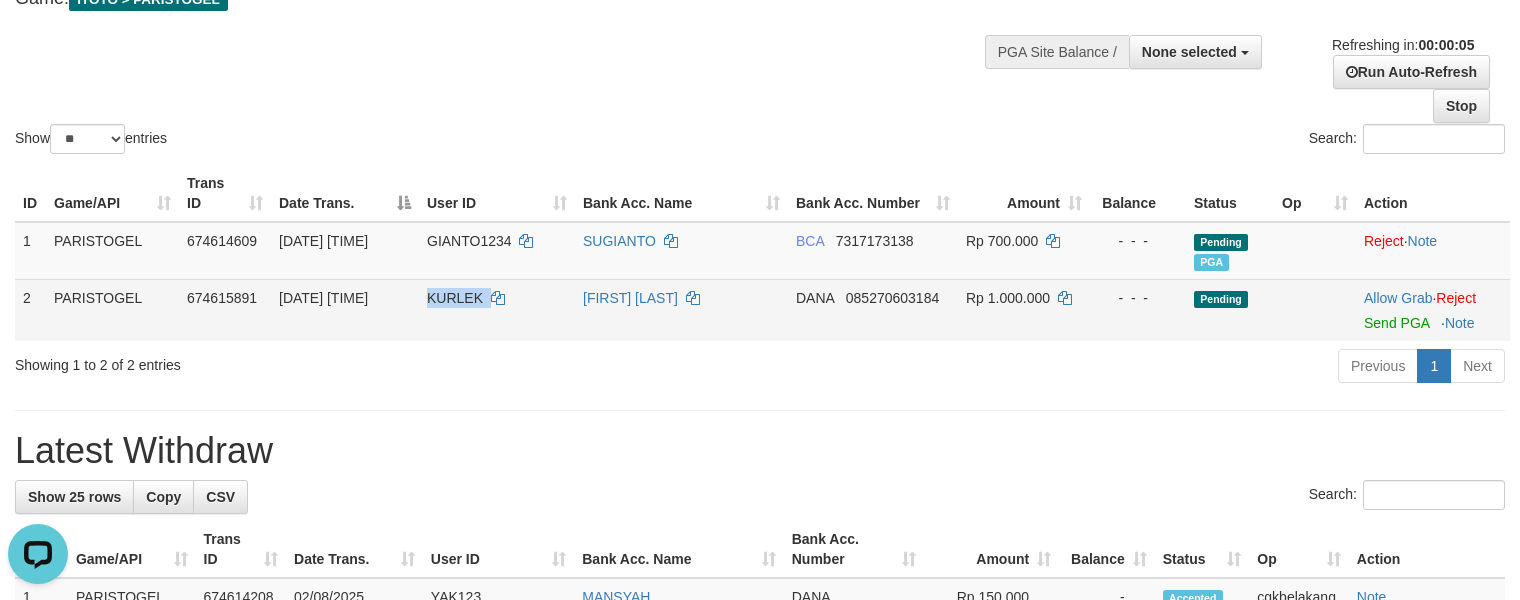 copy on "KURLEK" 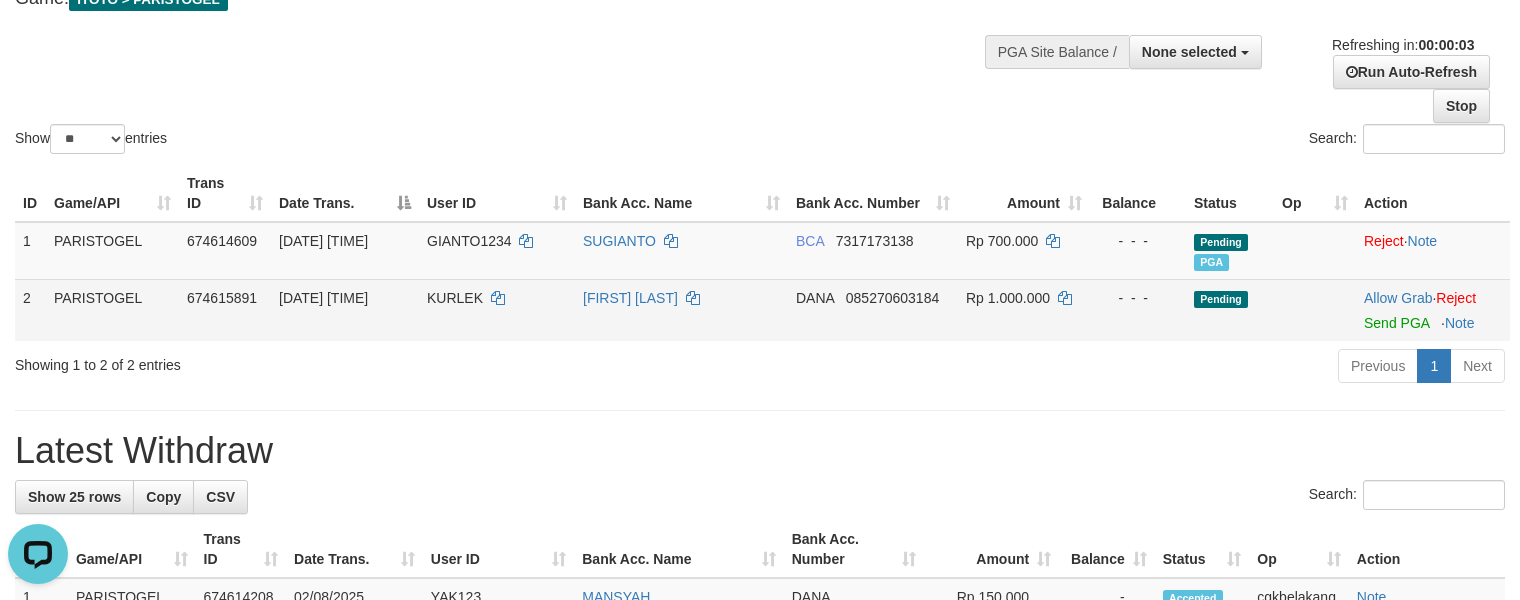 click on "[FIRST] [LAST]" at bounding box center (681, 310) 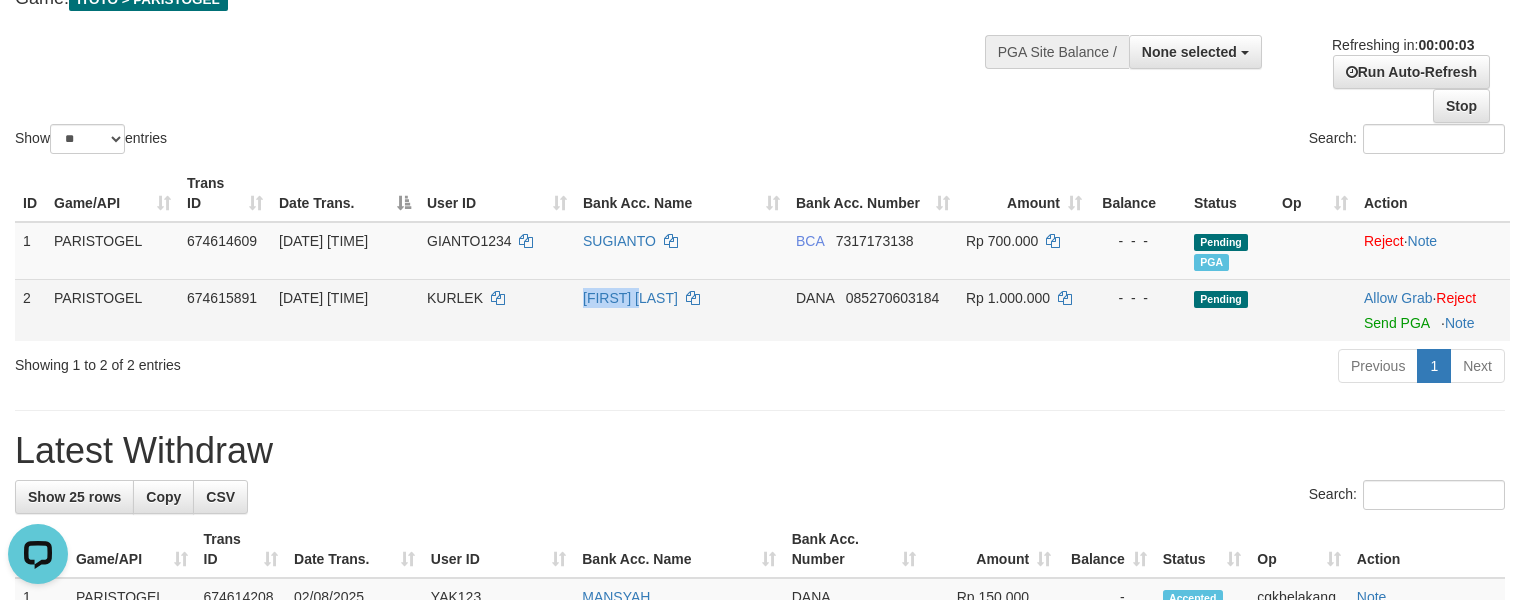 copy on "ABDULLAH" 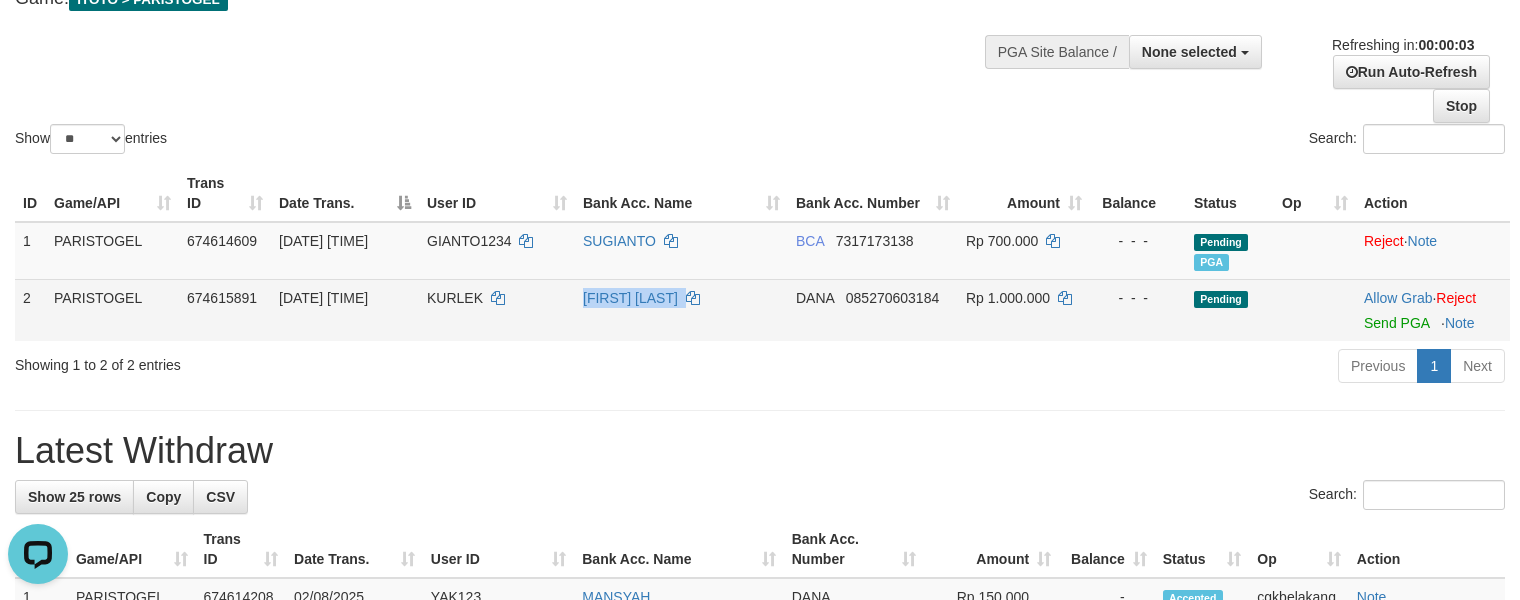 copy on "[FIRST] [LAST]" 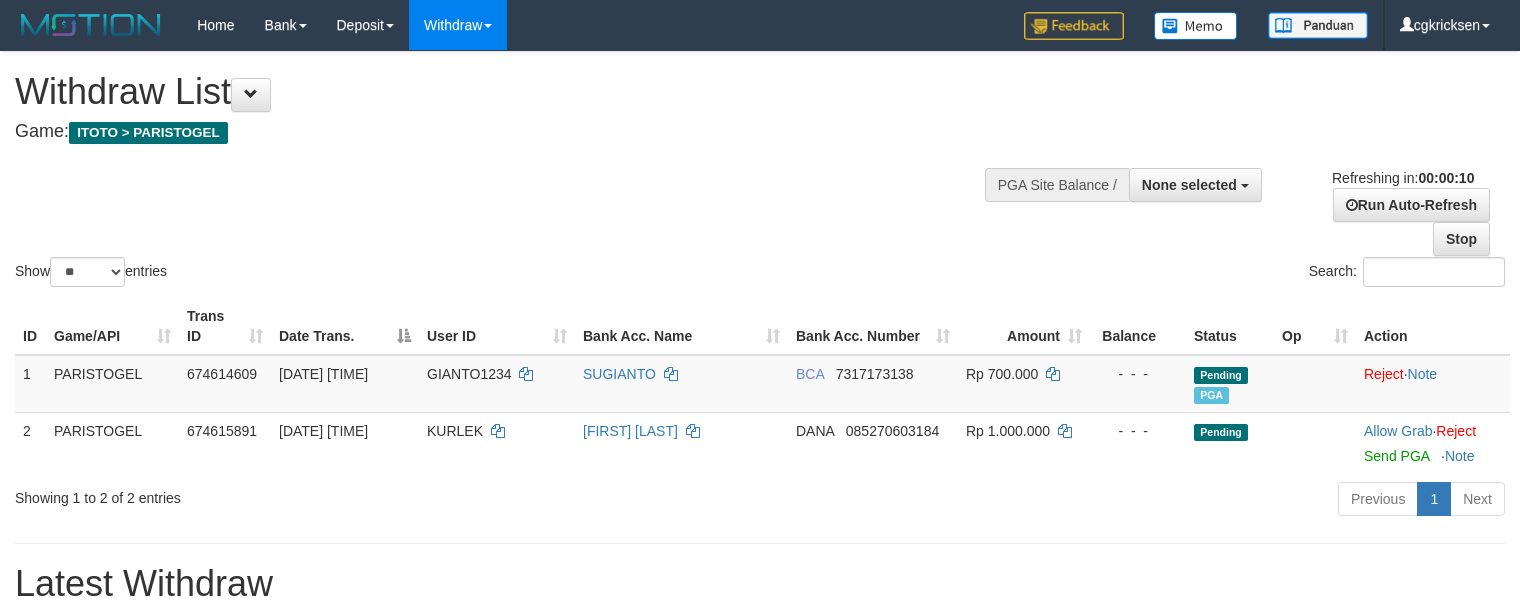 select 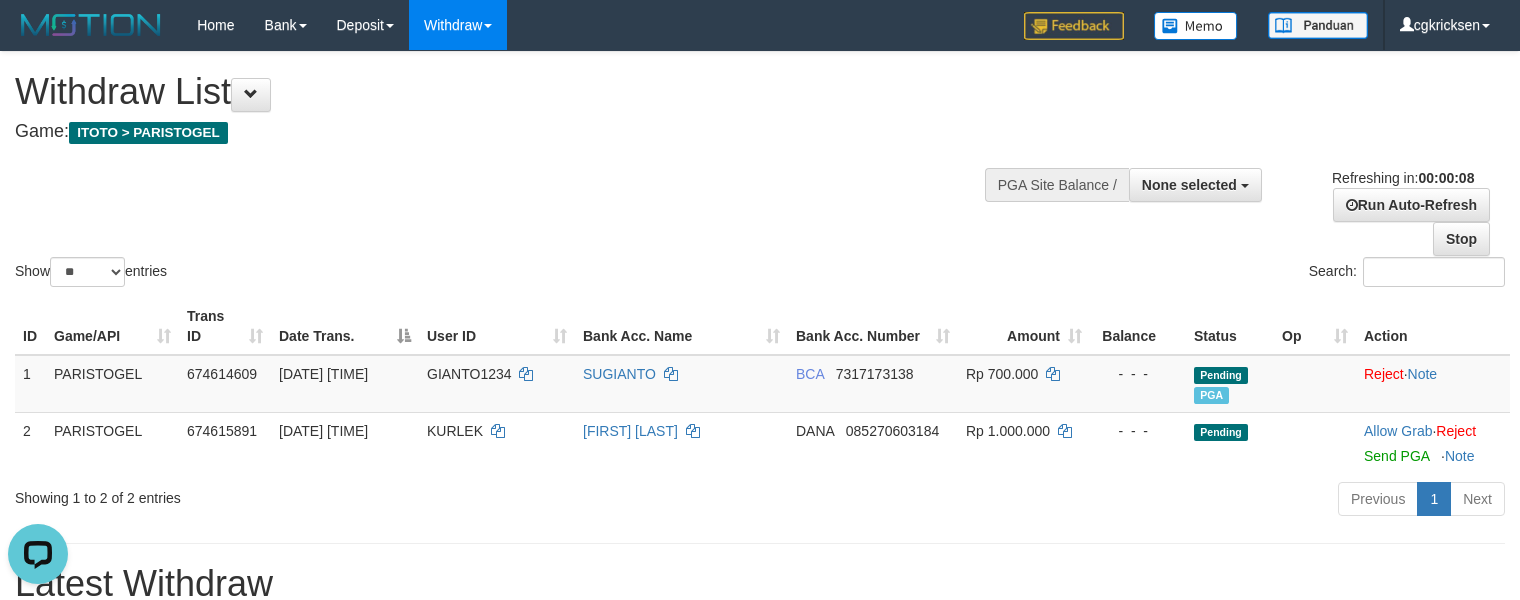scroll, scrollTop: 0, scrollLeft: 0, axis: both 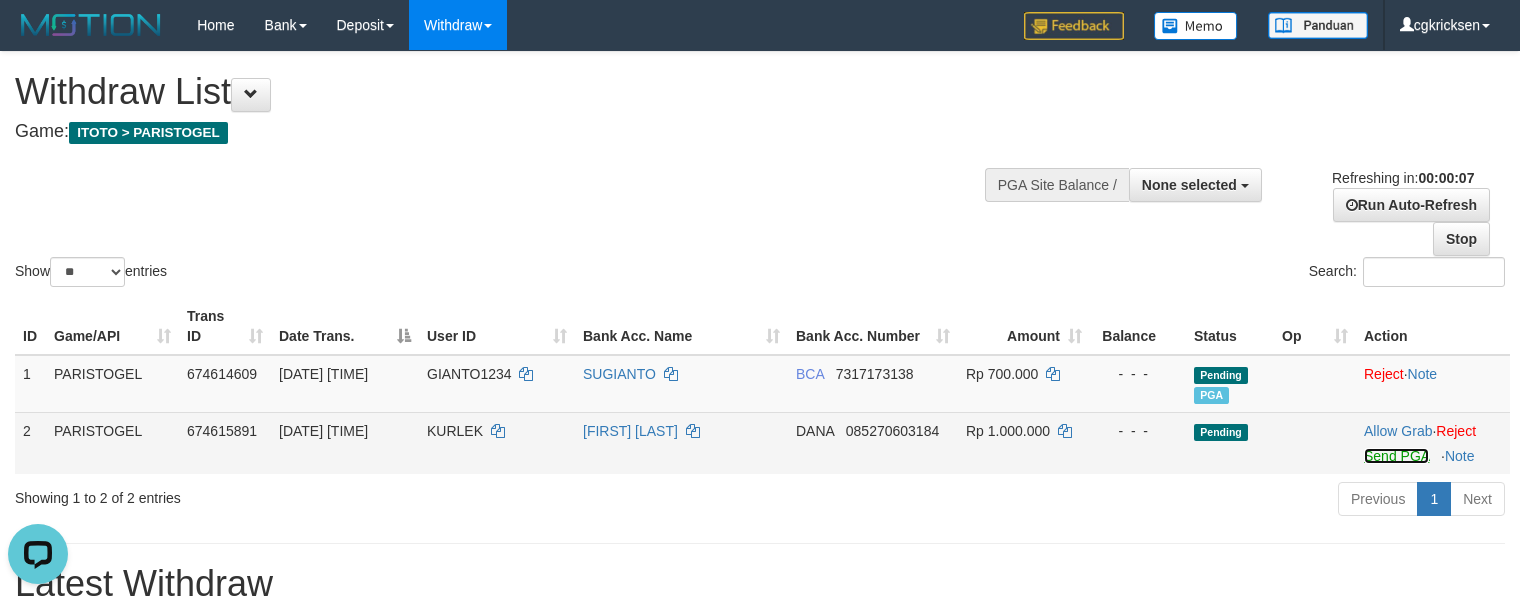 click on "Send PGA" at bounding box center (1396, 456) 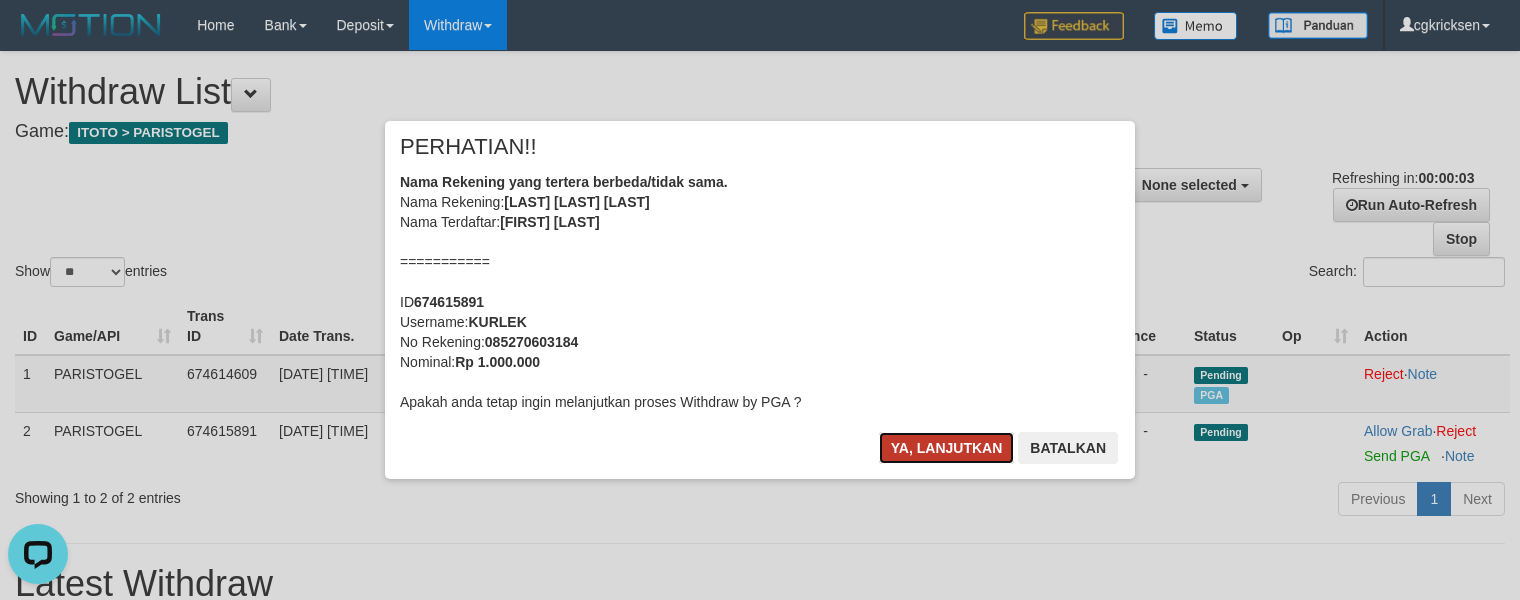 click on "Ya, lanjutkan" at bounding box center [947, 448] 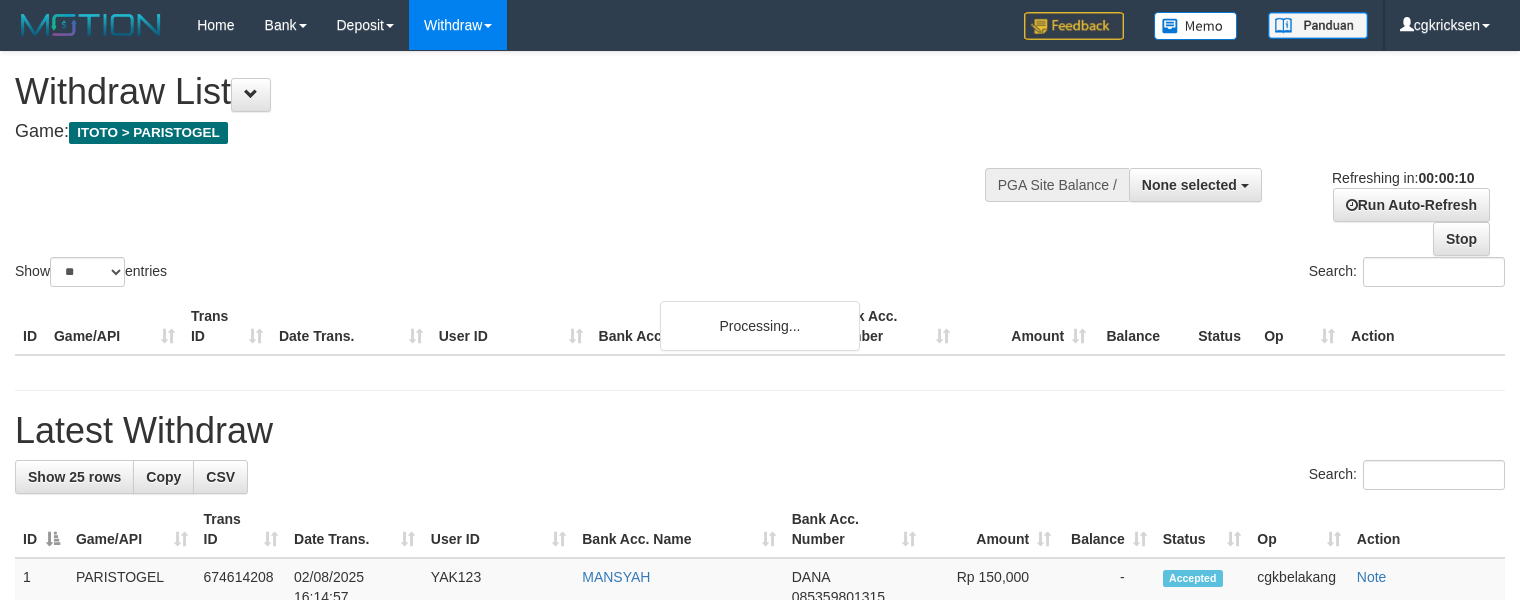 select 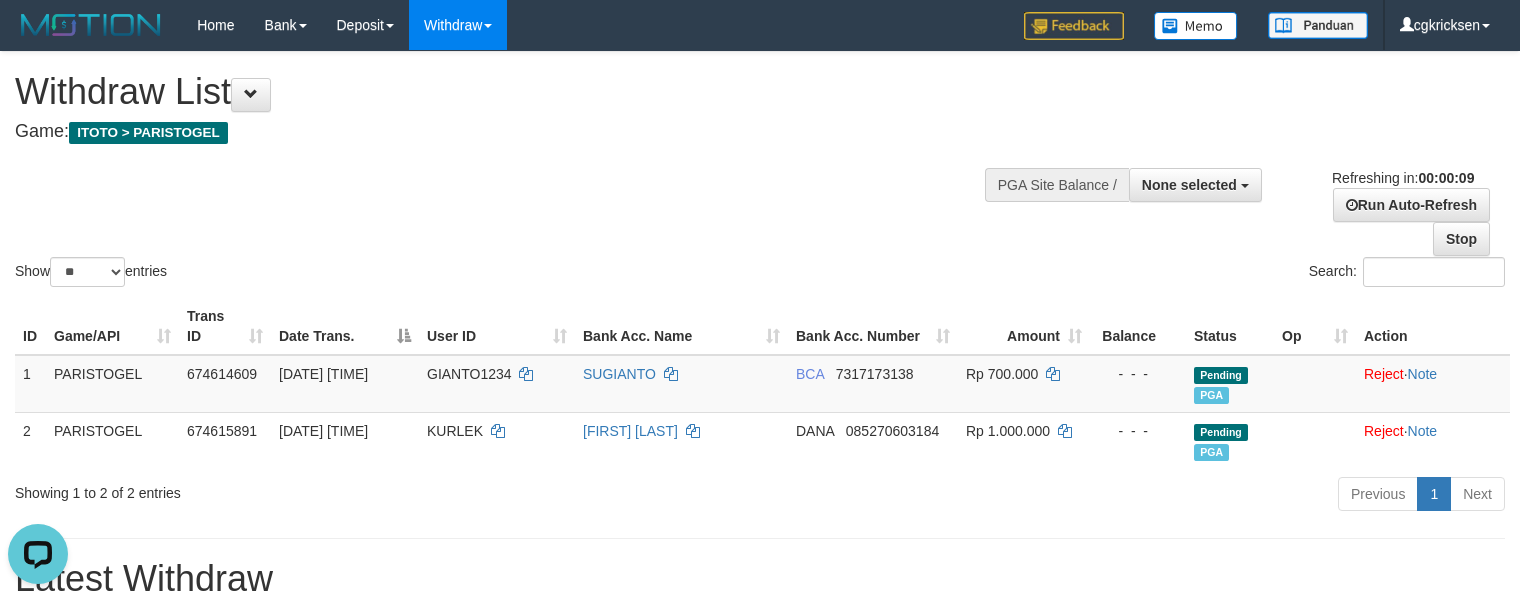 scroll, scrollTop: 0, scrollLeft: 0, axis: both 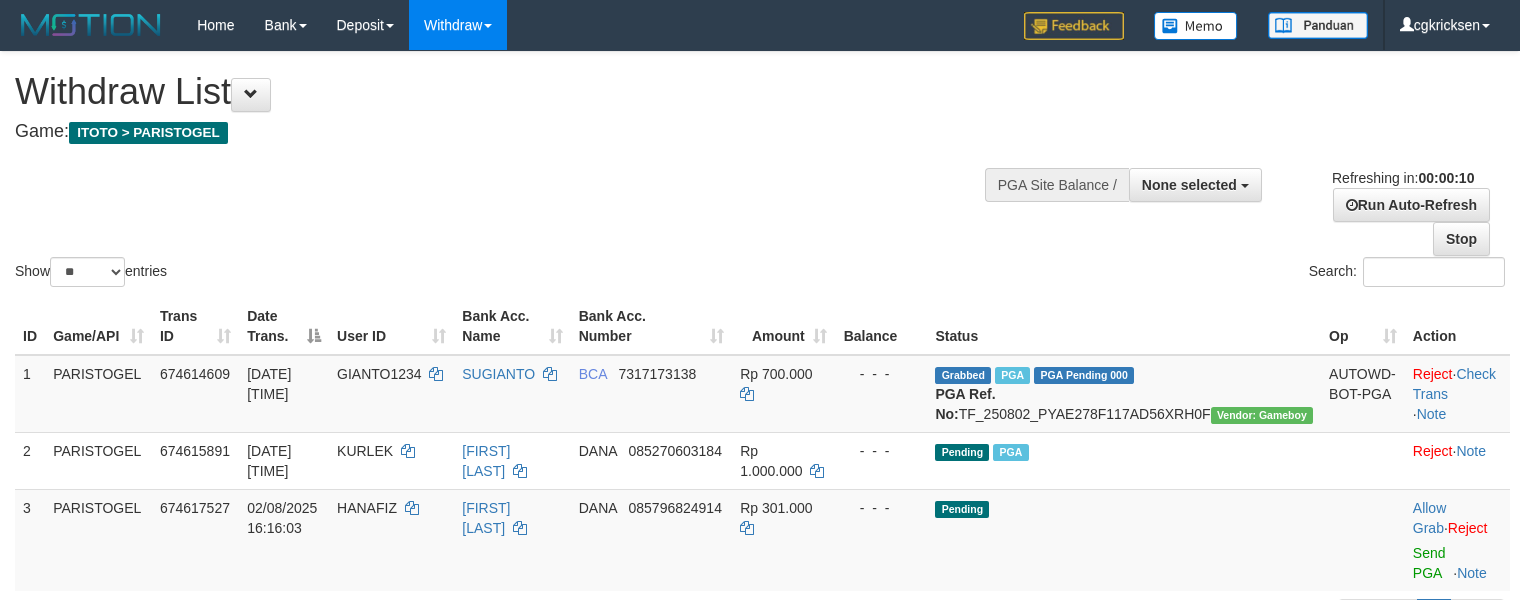 select 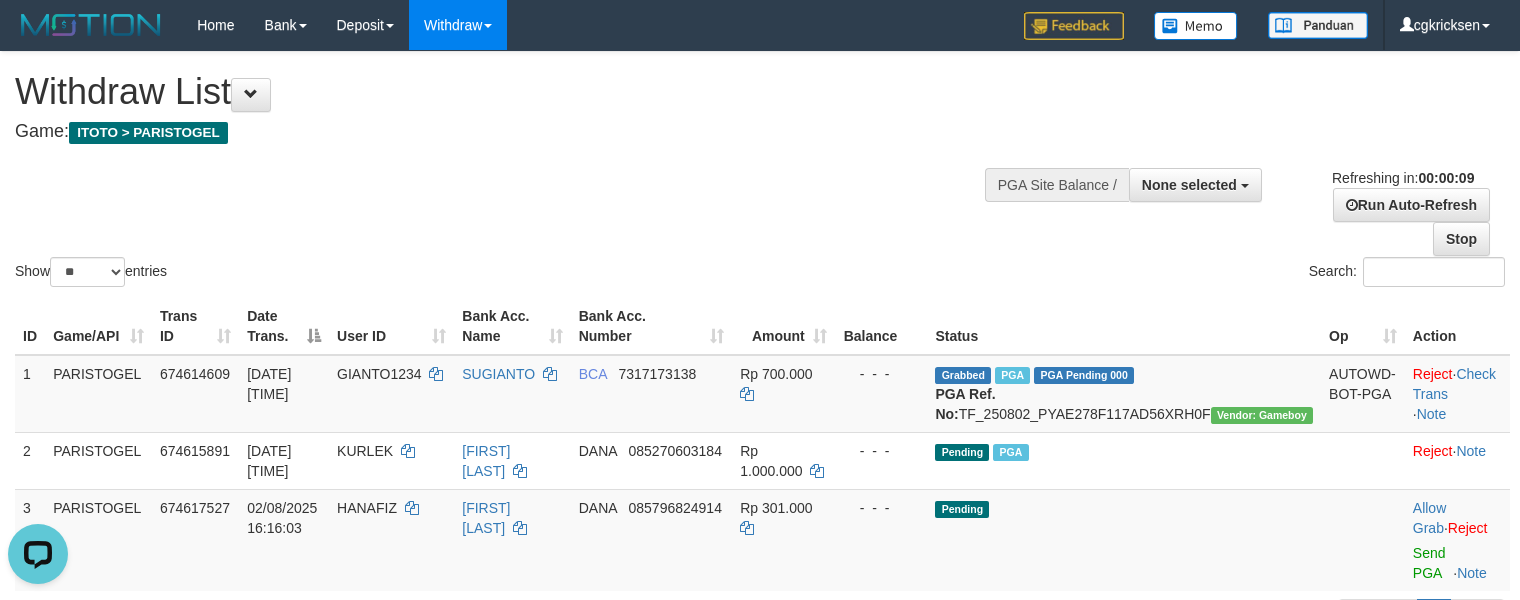 scroll, scrollTop: 0, scrollLeft: 0, axis: both 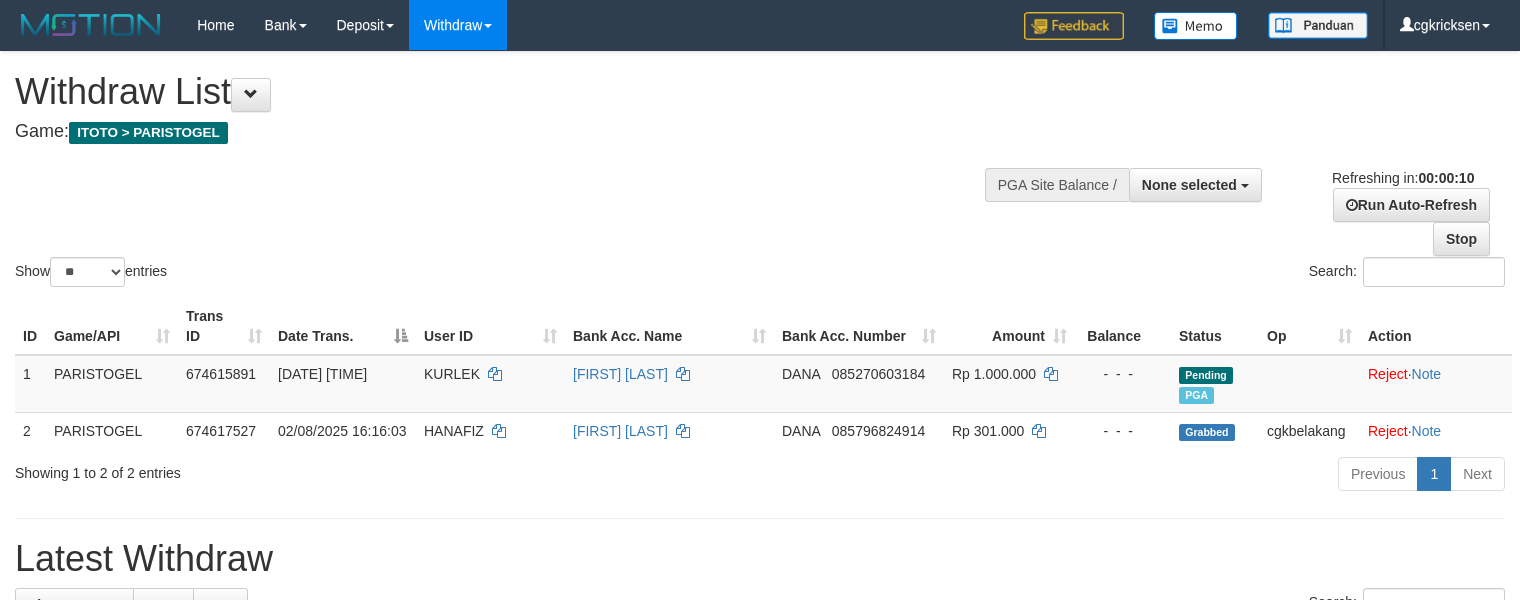 select 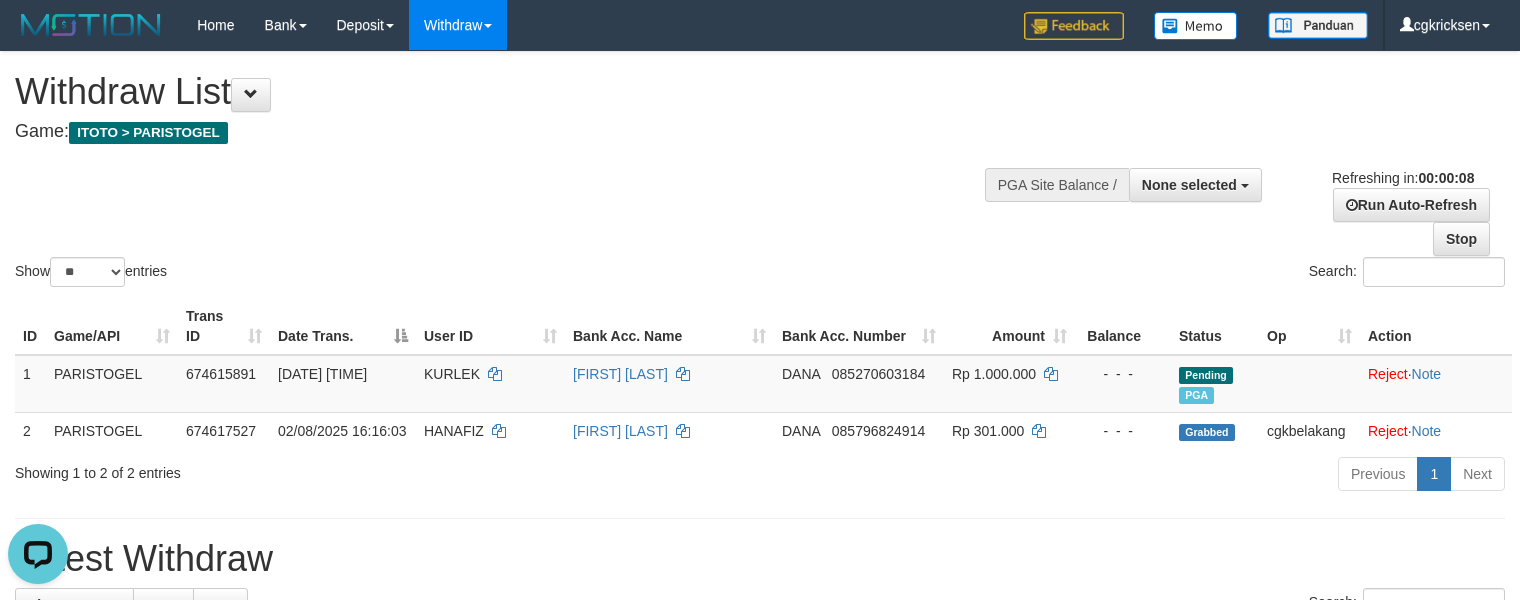scroll, scrollTop: 0, scrollLeft: 0, axis: both 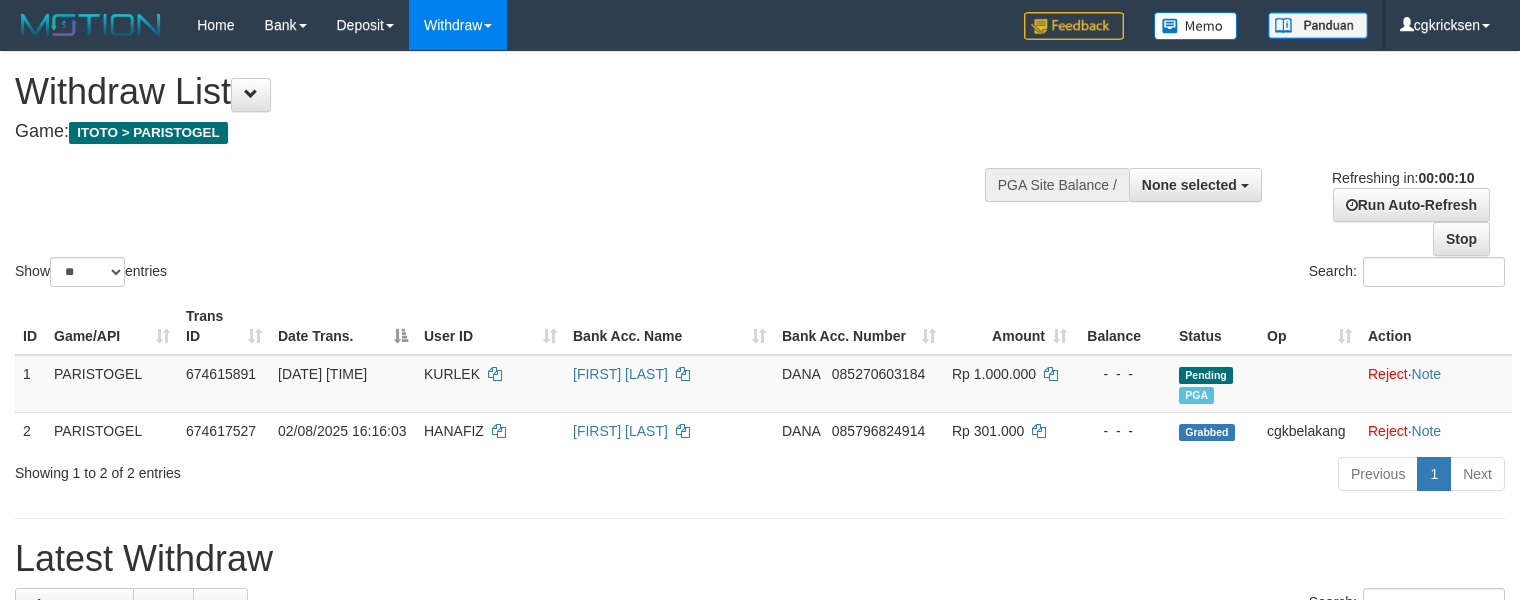 select 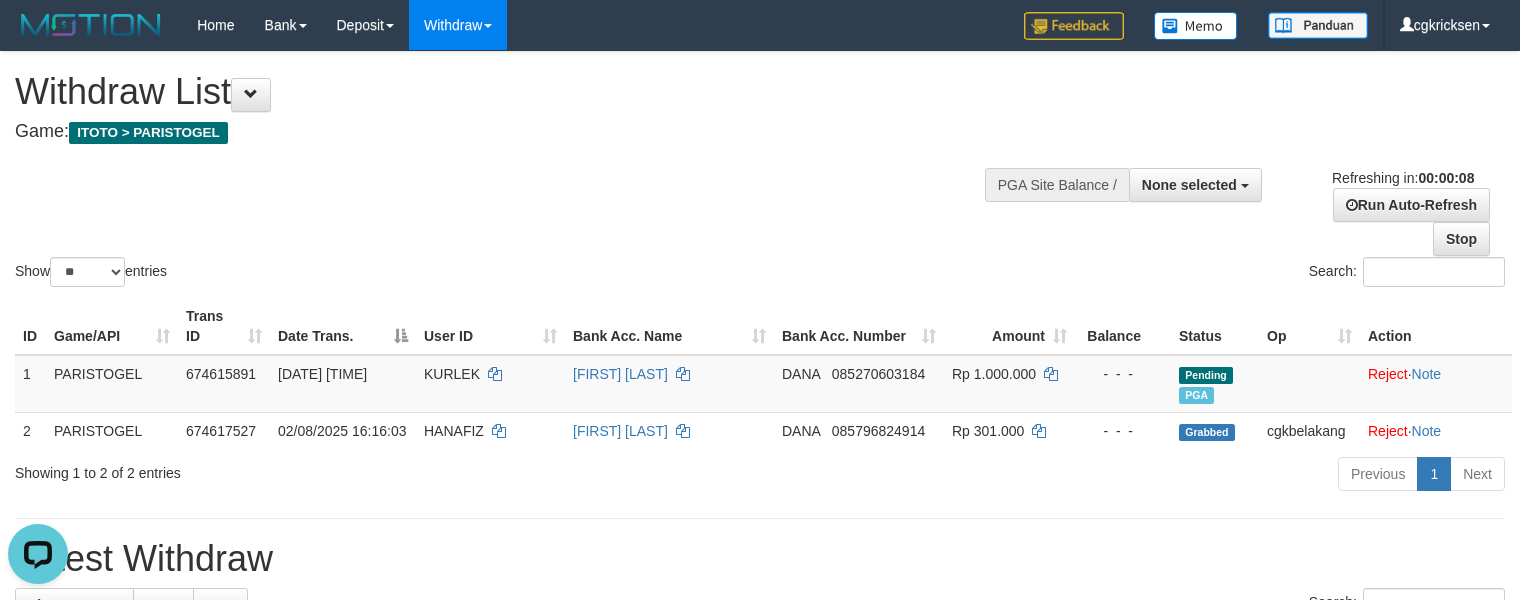 scroll, scrollTop: 0, scrollLeft: 0, axis: both 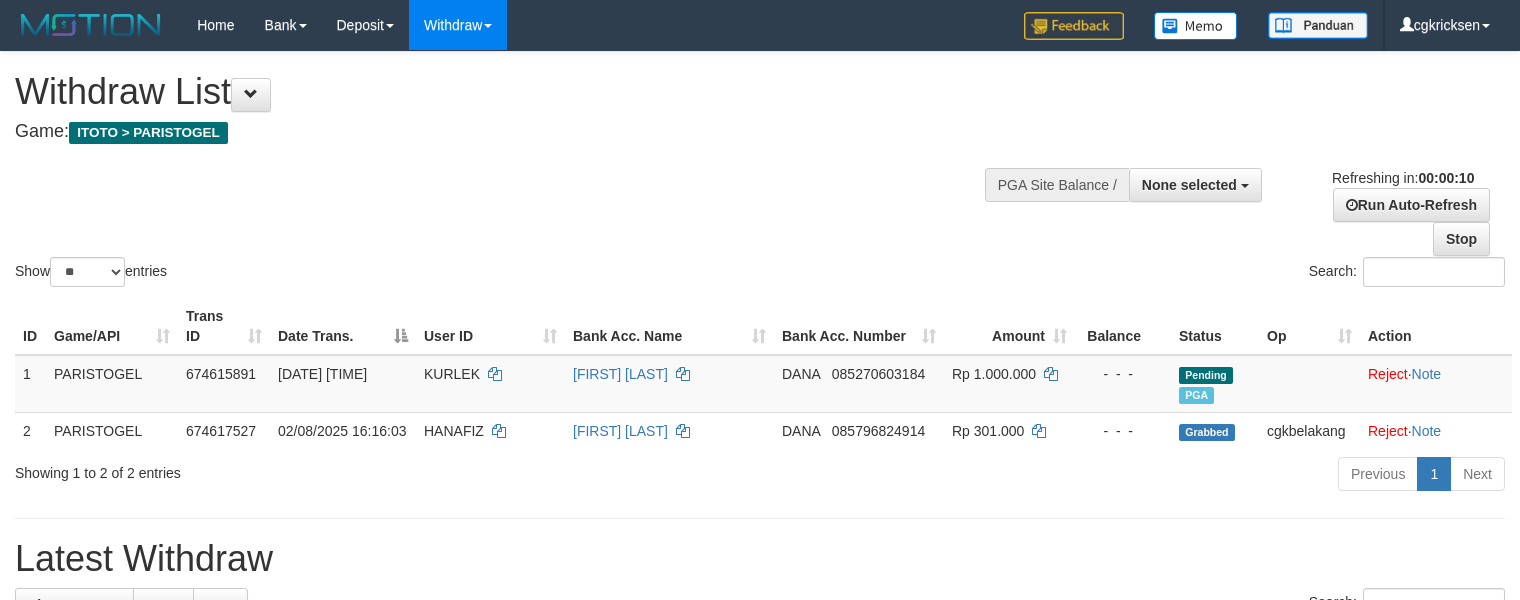 select 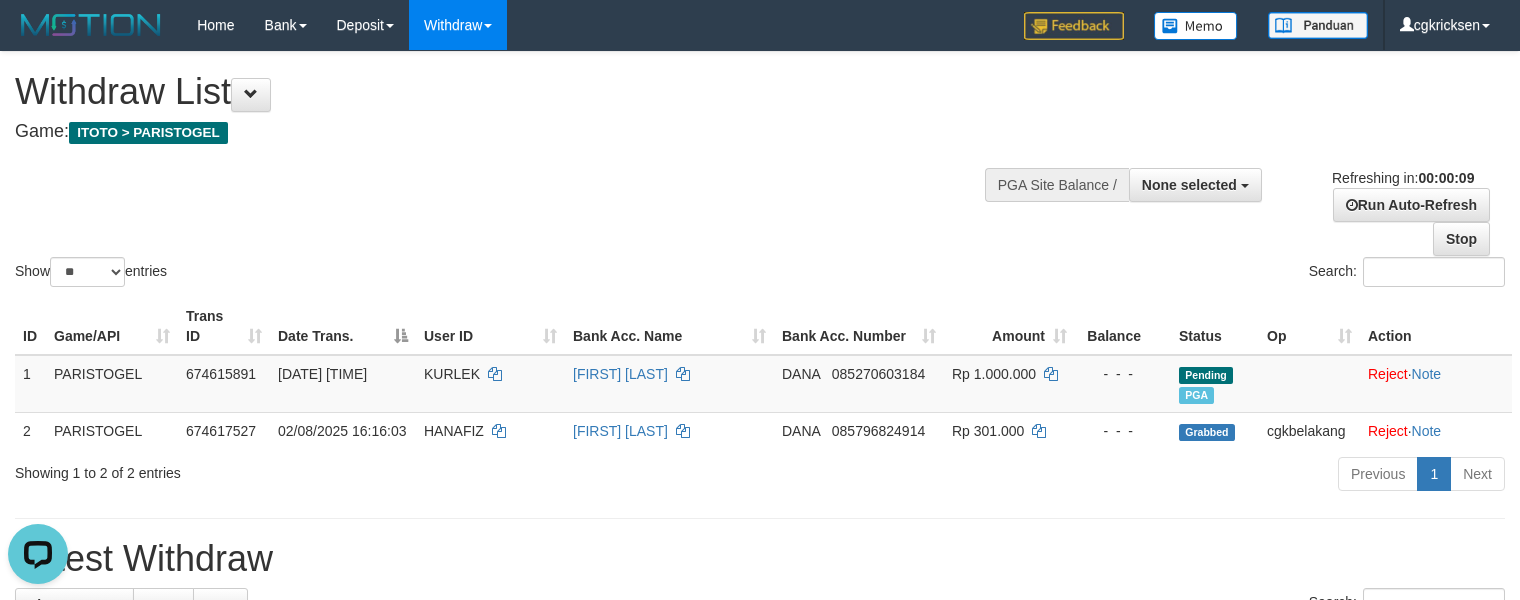 scroll, scrollTop: 0, scrollLeft: 0, axis: both 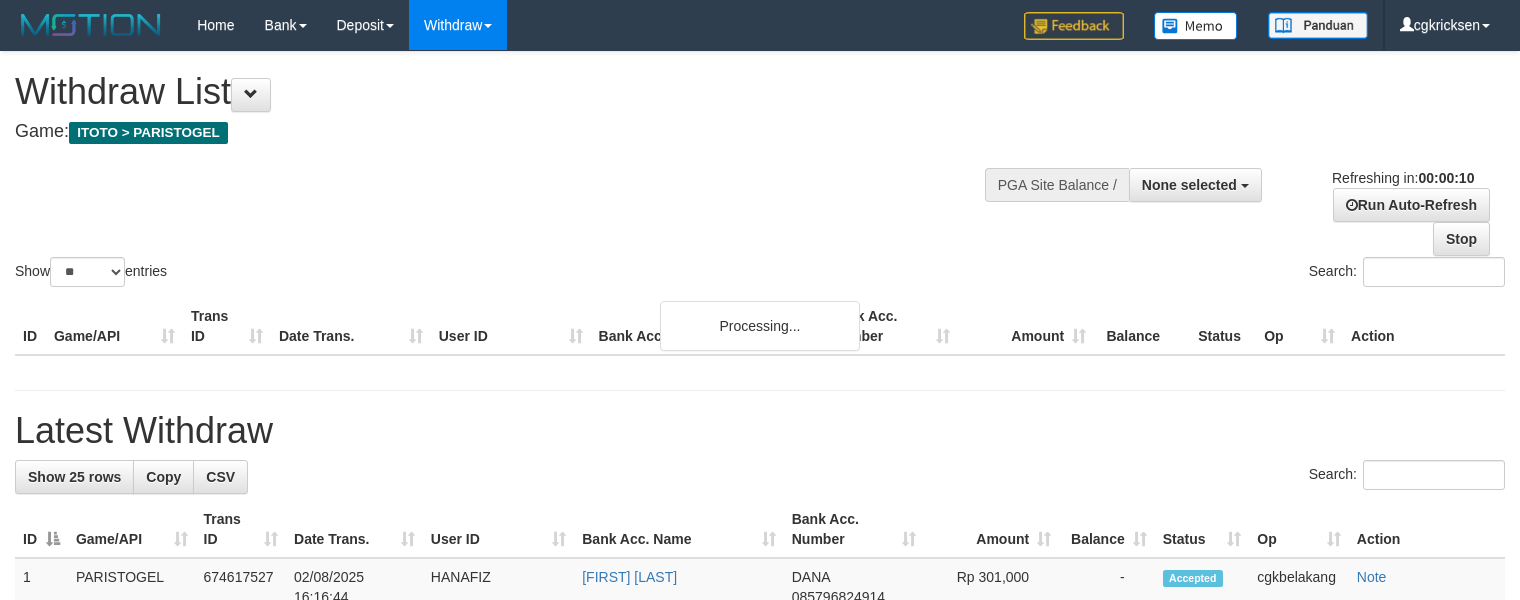 select 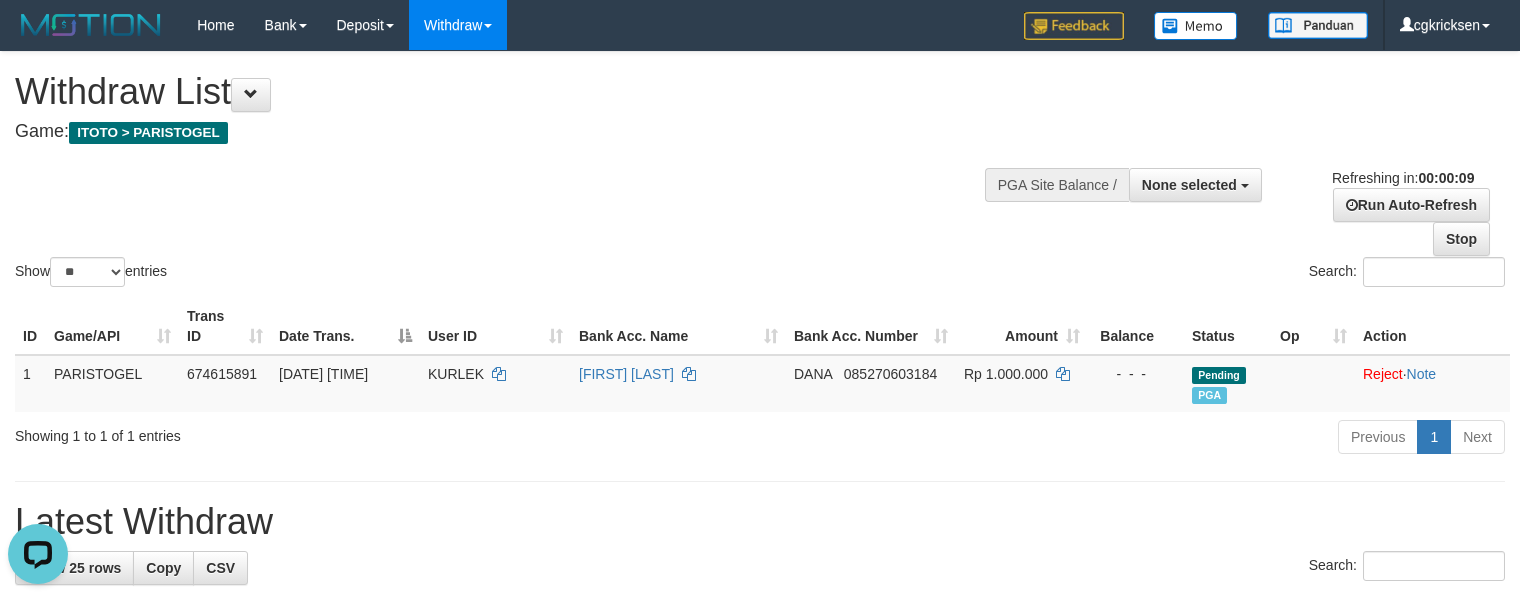 scroll, scrollTop: 0, scrollLeft: 0, axis: both 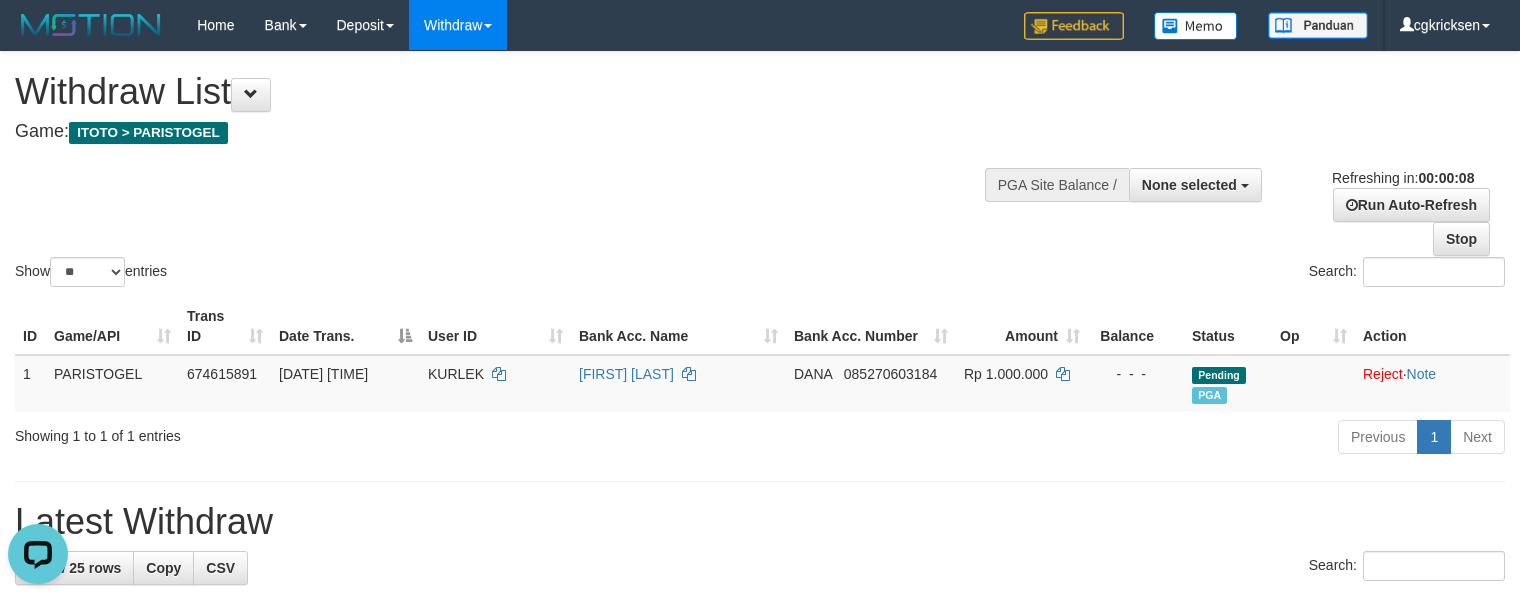 click on "Search:" at bounding box center [1140, 274] 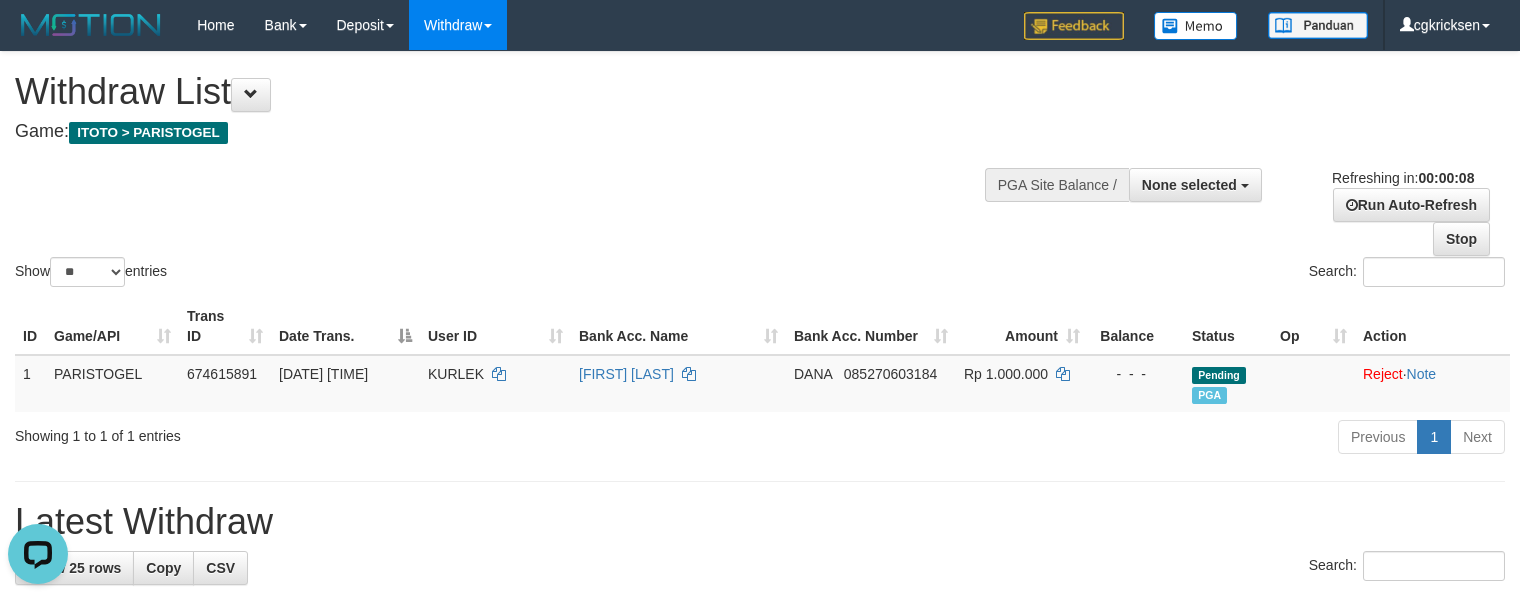 scroll, scrollTop: 445, scrollLeft: 0, axis: vertical 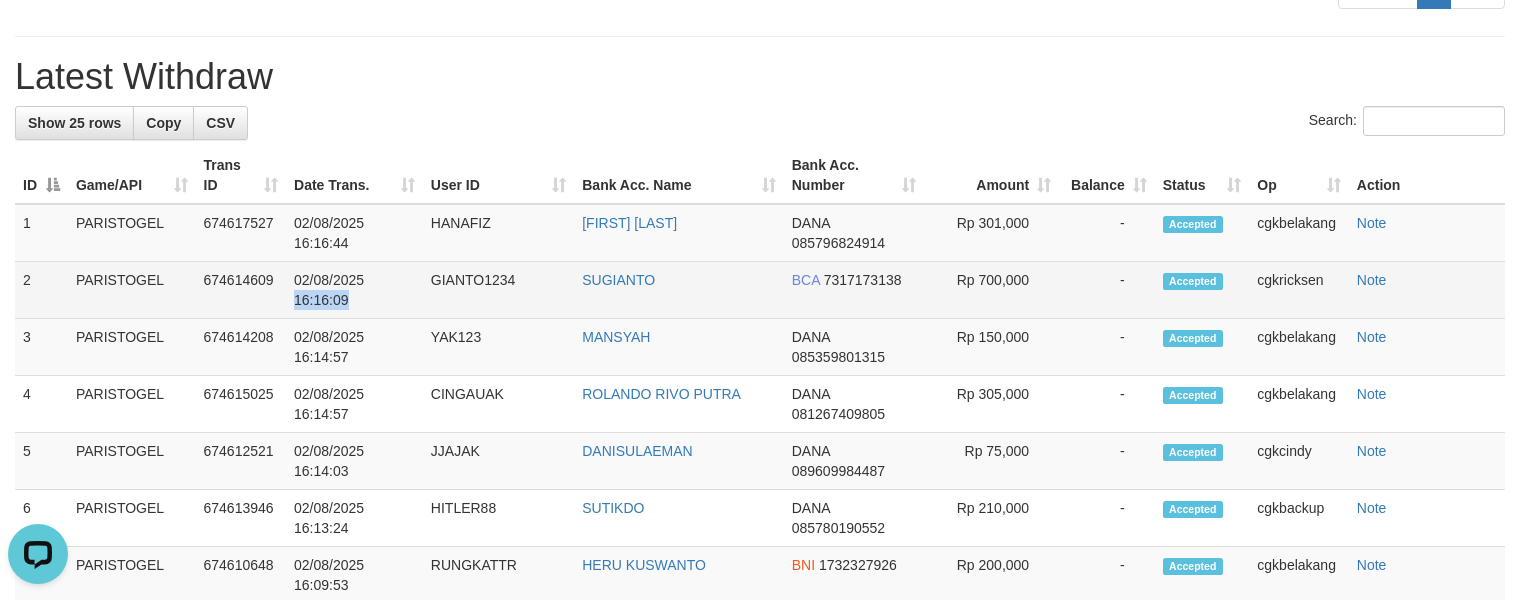 drag, startPoint x: 376, startPoint y: 321, endPoint x: 294, endPoint y: 333, distance: 82.8734 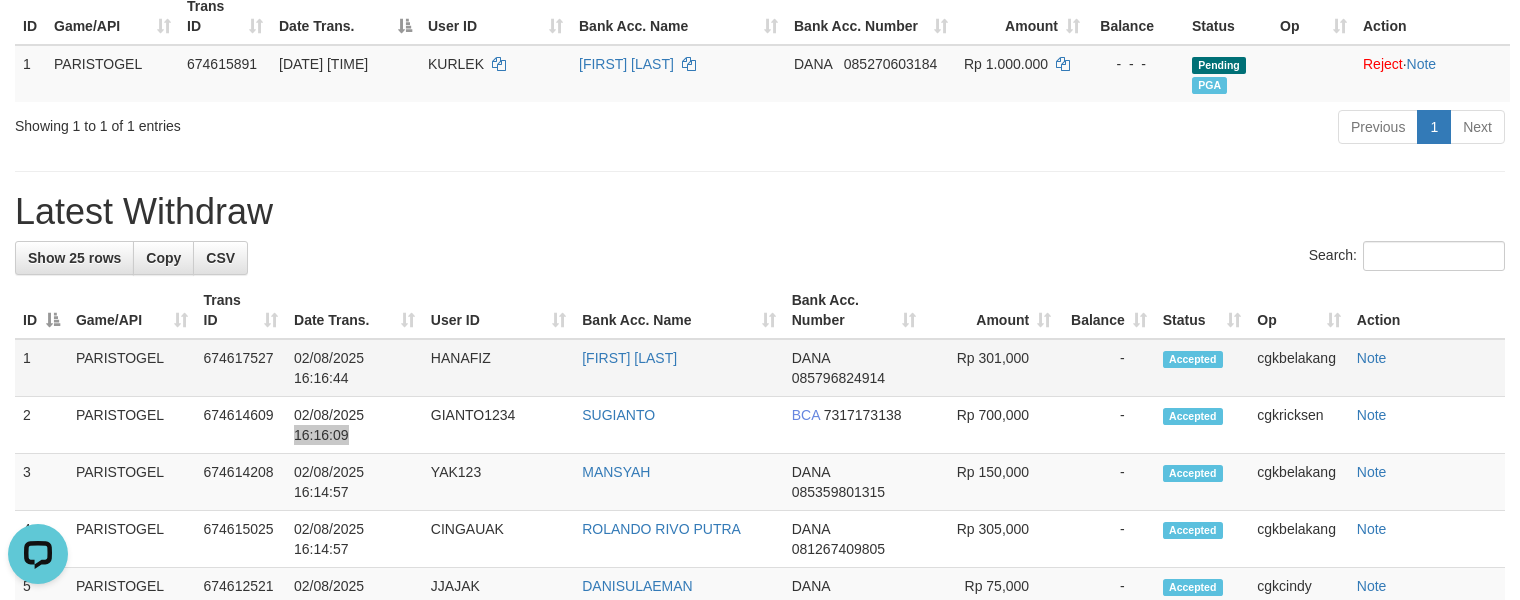 scroll, scrollTop: 45, scrollLeft: 0, axis: vertical 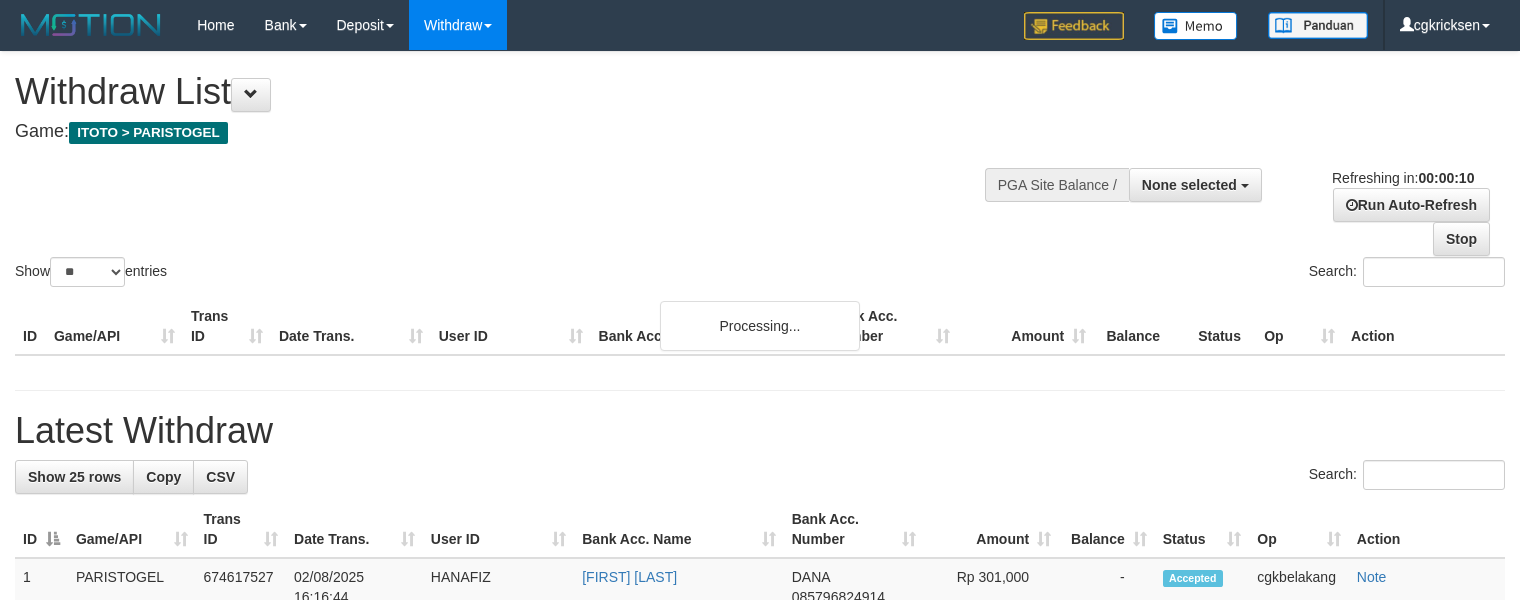 select 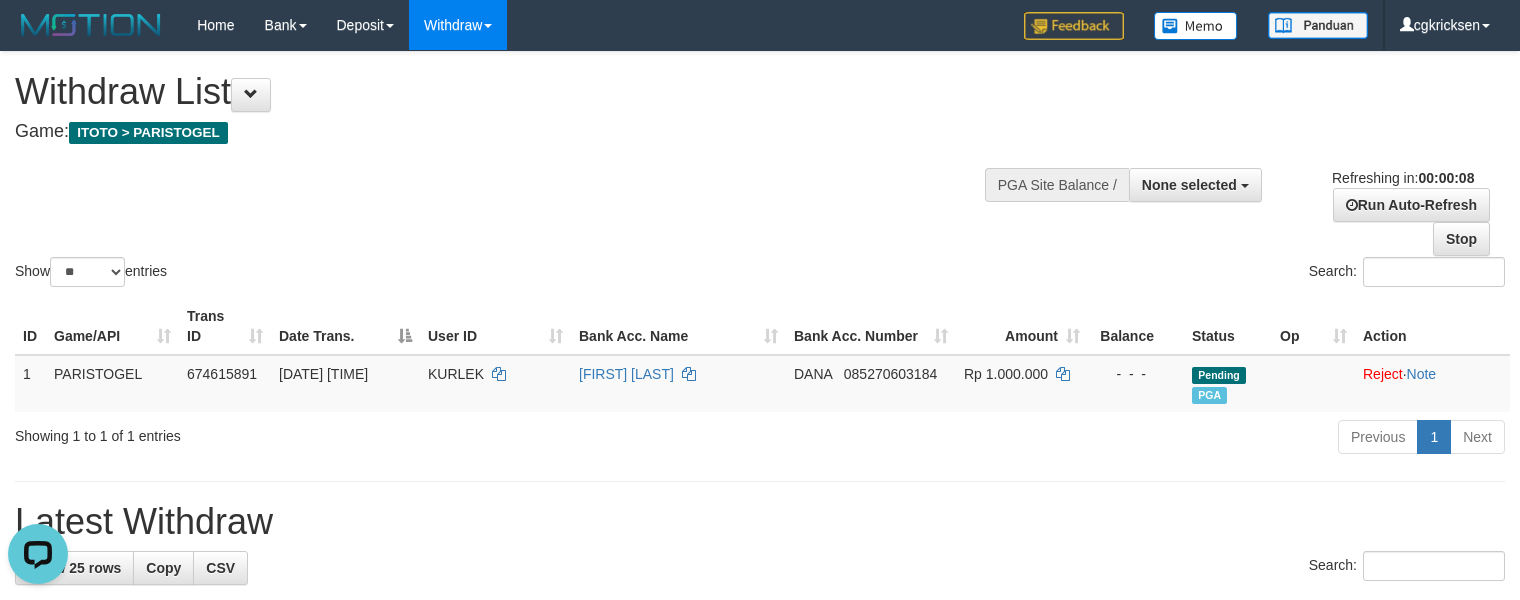 scroll, scrollTop: 0, scrollLeft: 0, axis: both 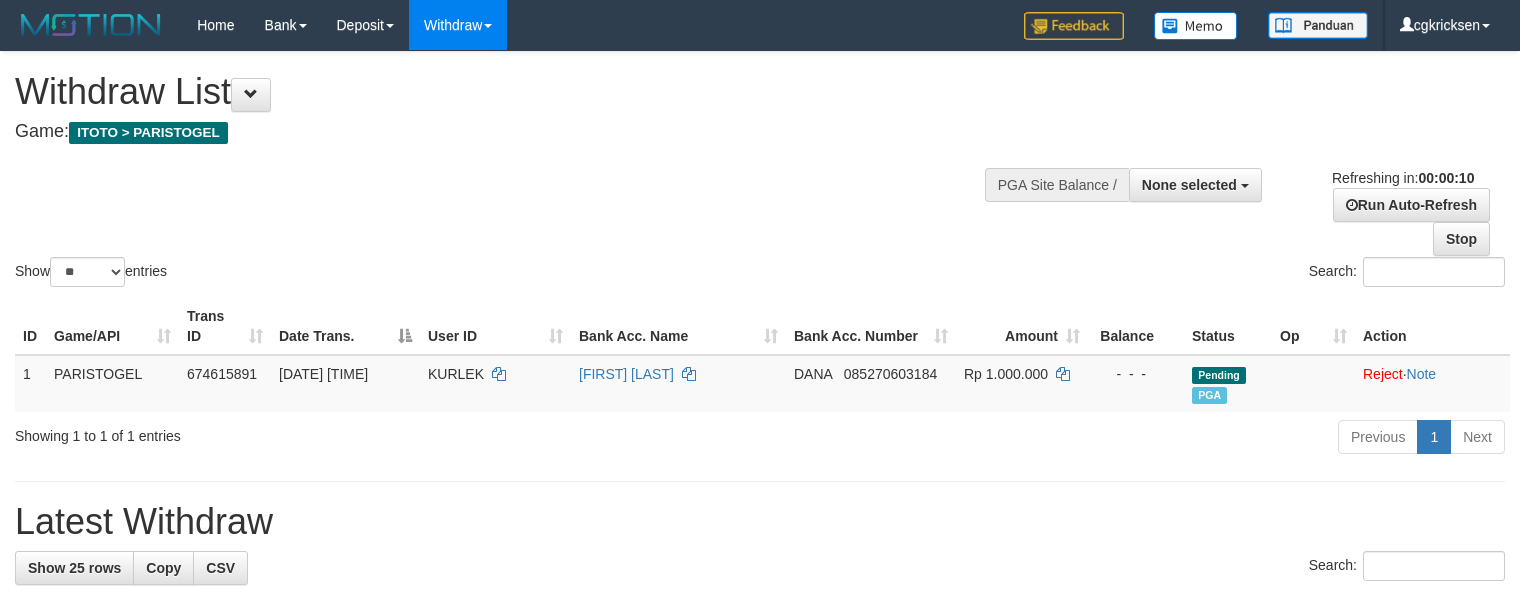 select 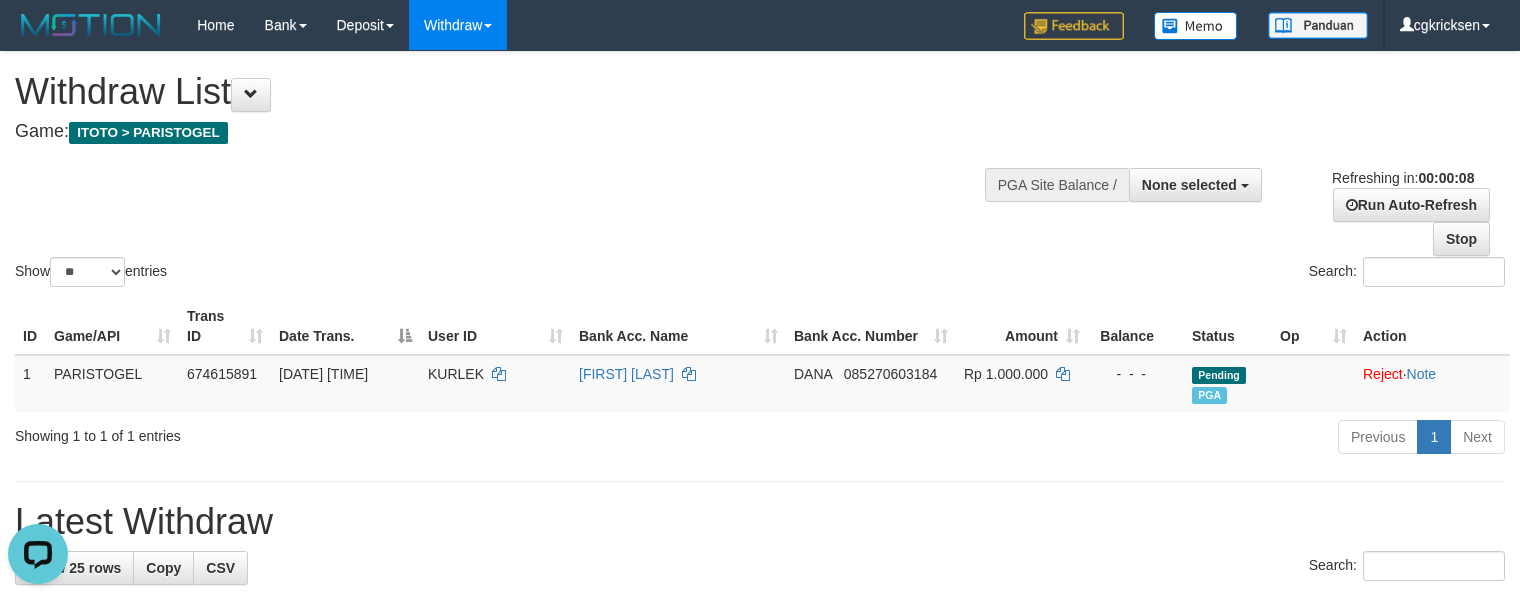 scroll, scrollTop: 0, scrollLeft: 0, axis: both 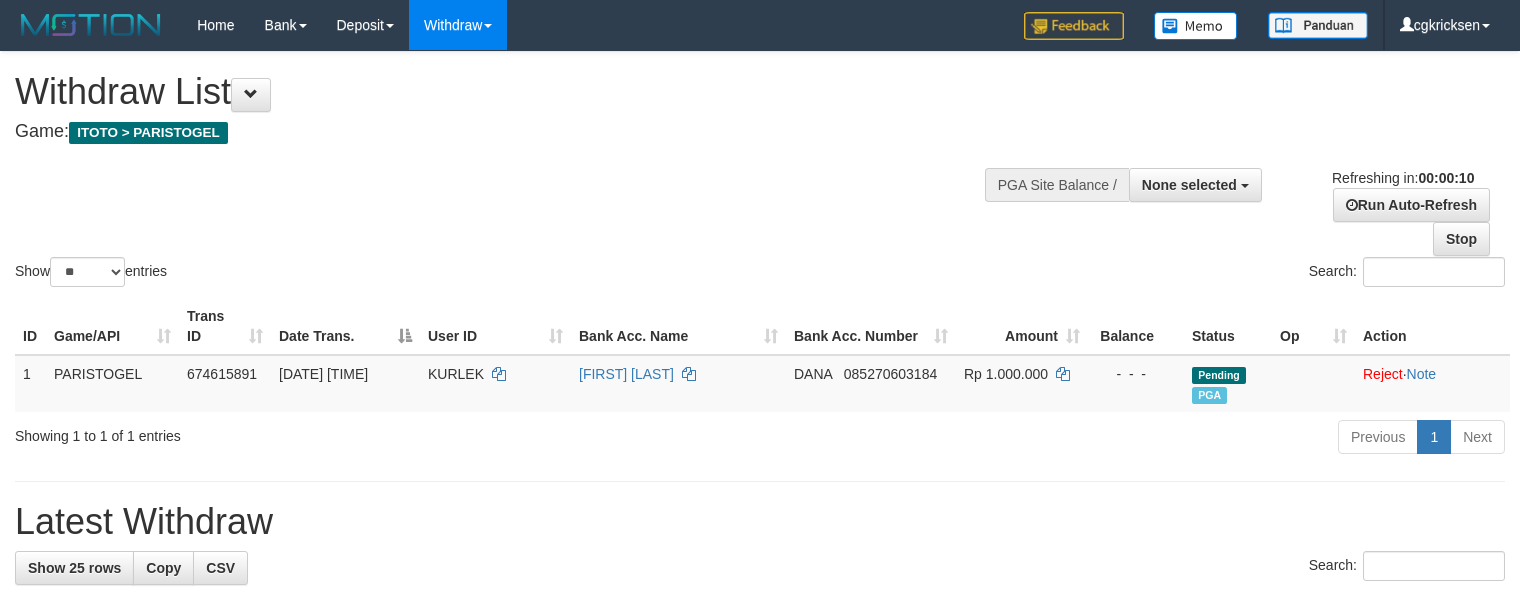 select 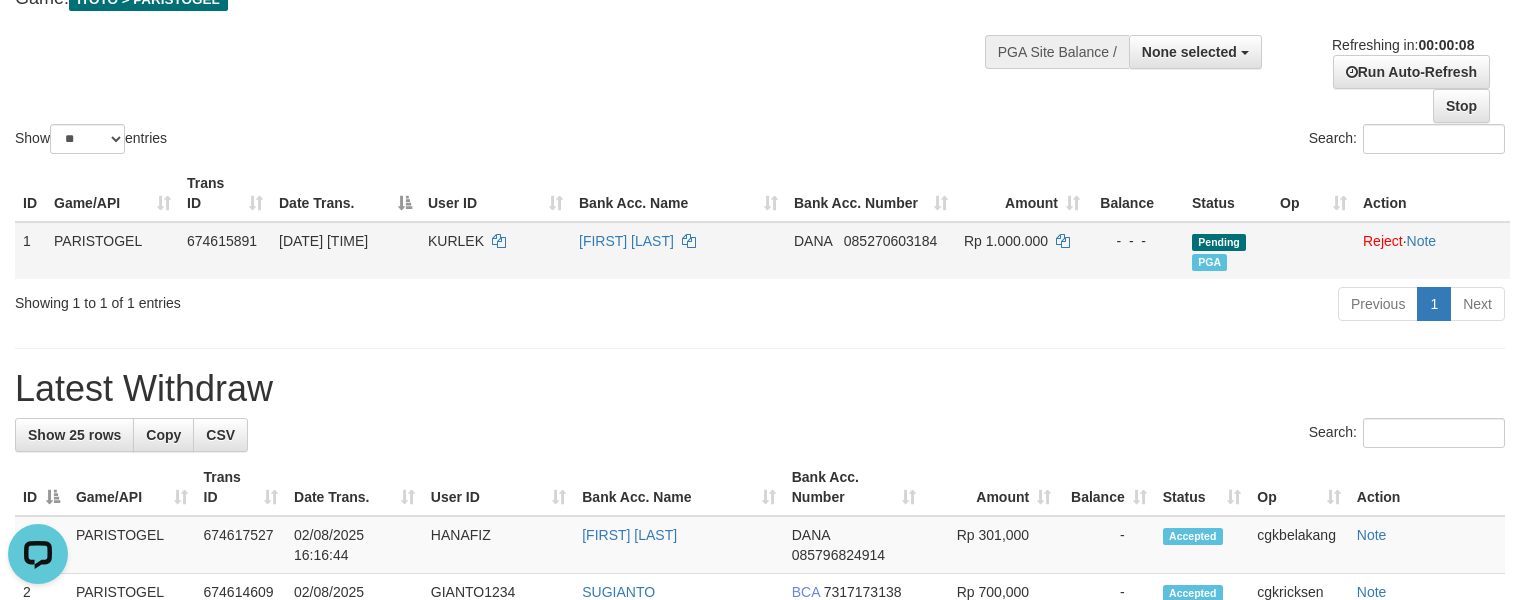 scroll, scrollTop: 0, scrollLeft: 0, axis: both 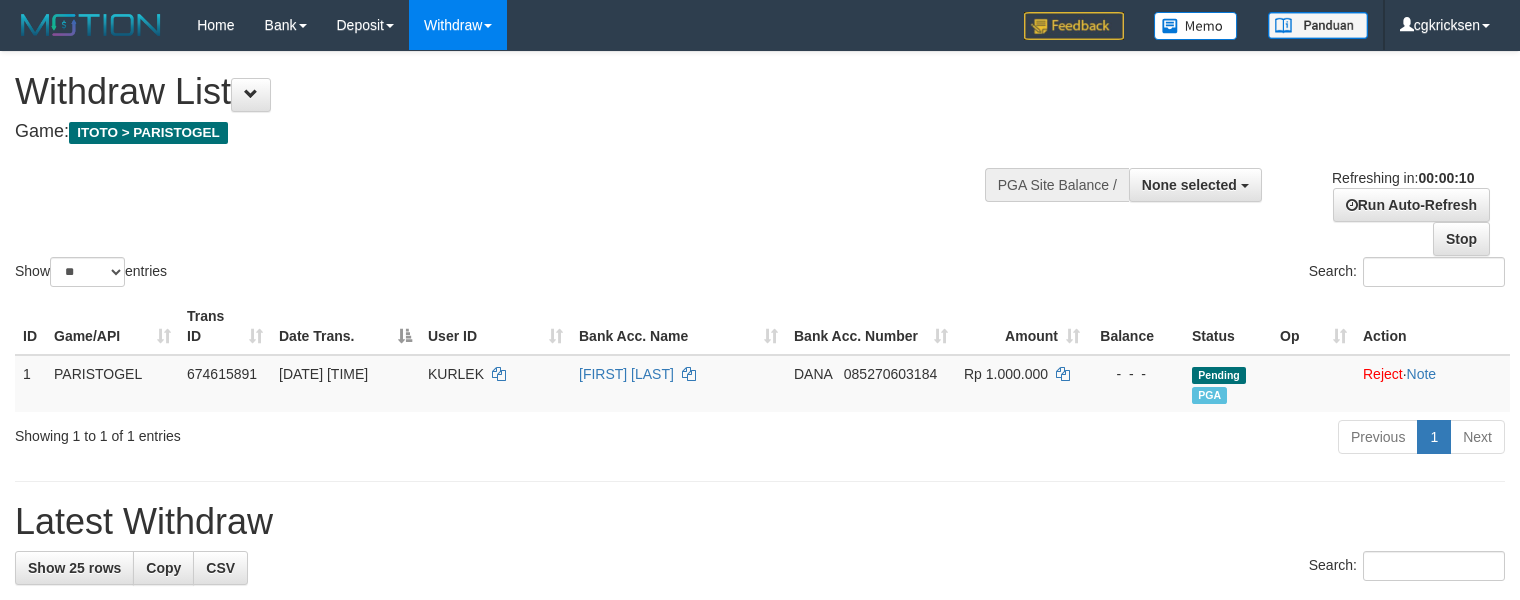 select 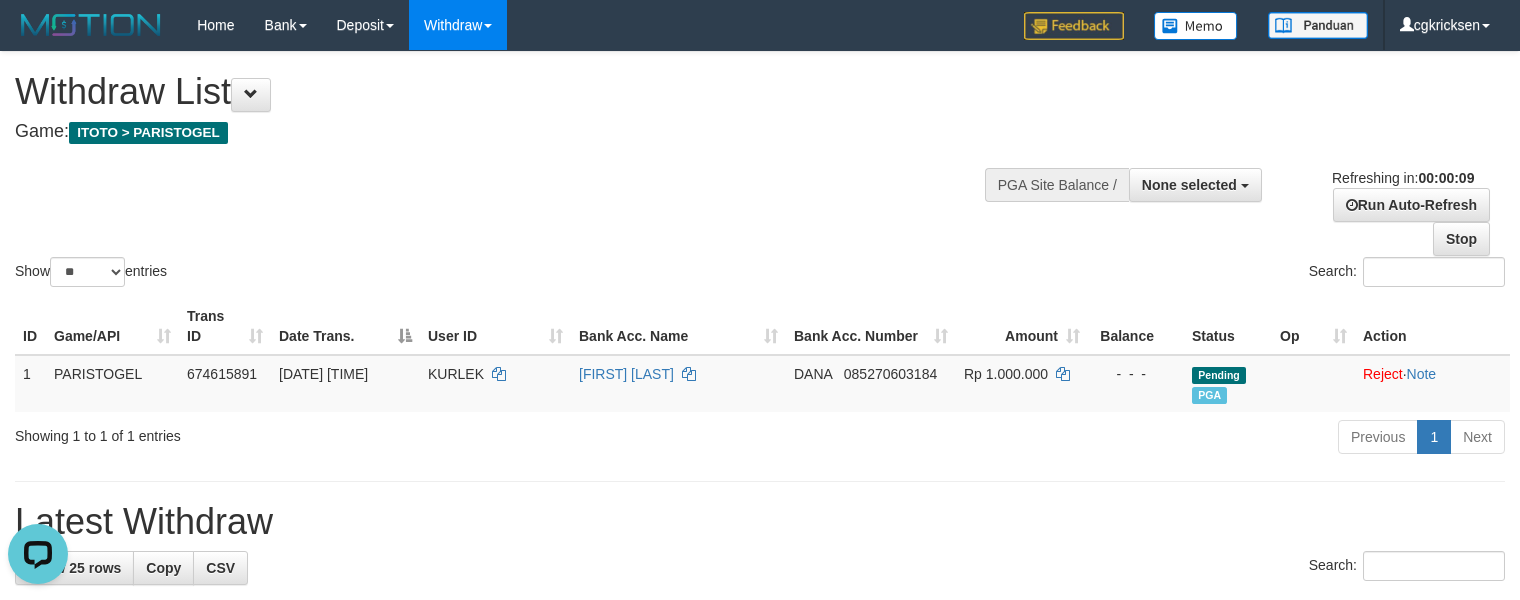 scroll, scrollTop: 0, scrollLeft: 0, axis: both 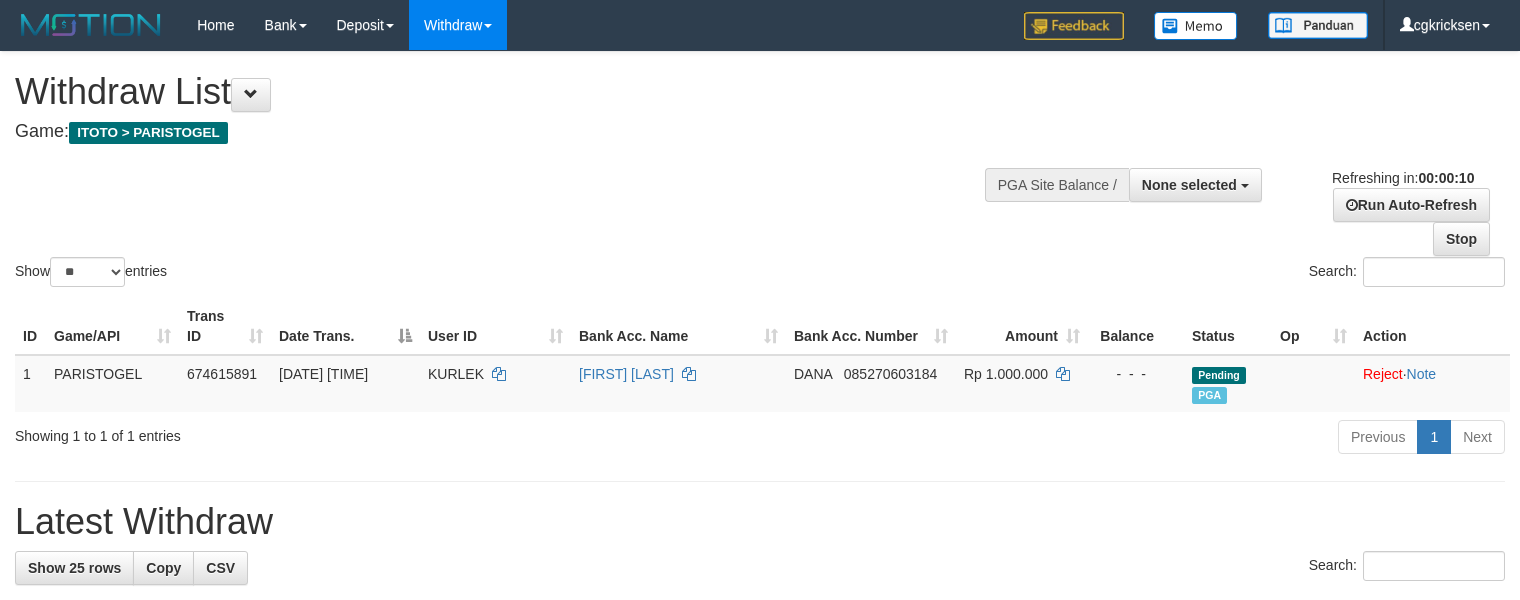 select 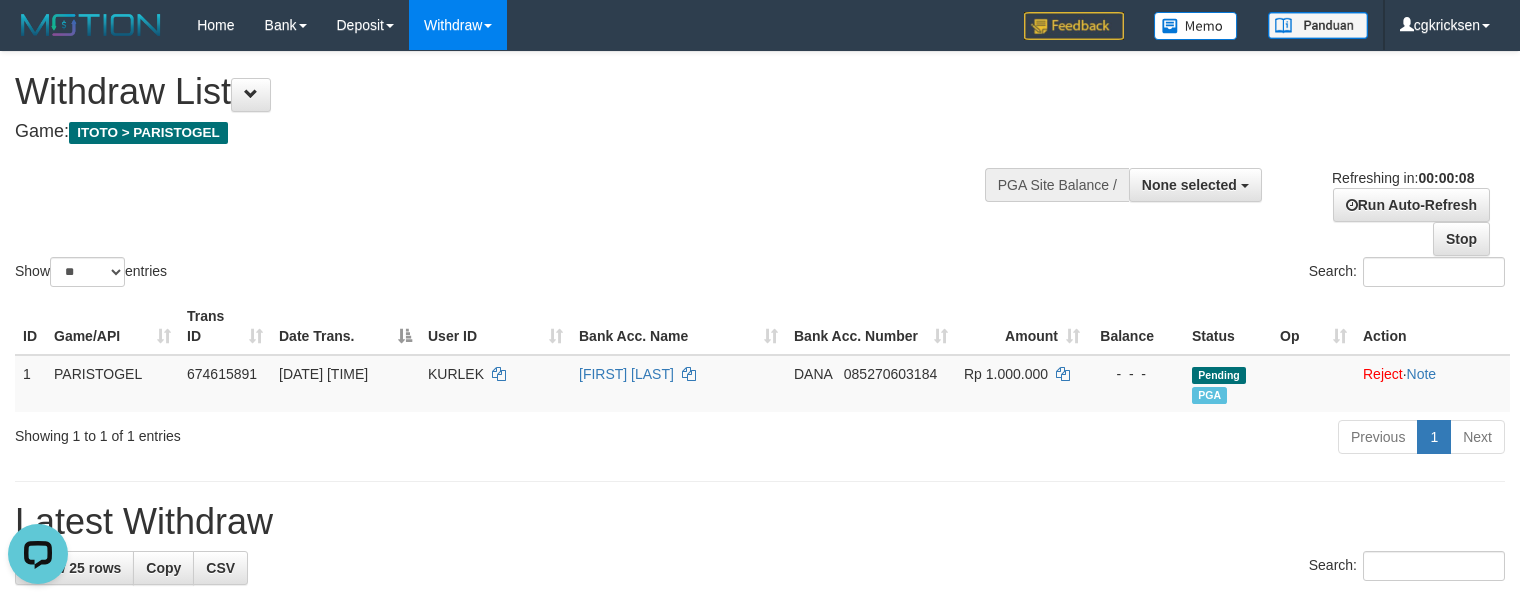 scroll, scrollTop: 0, scrollLeft: 0, axis: both 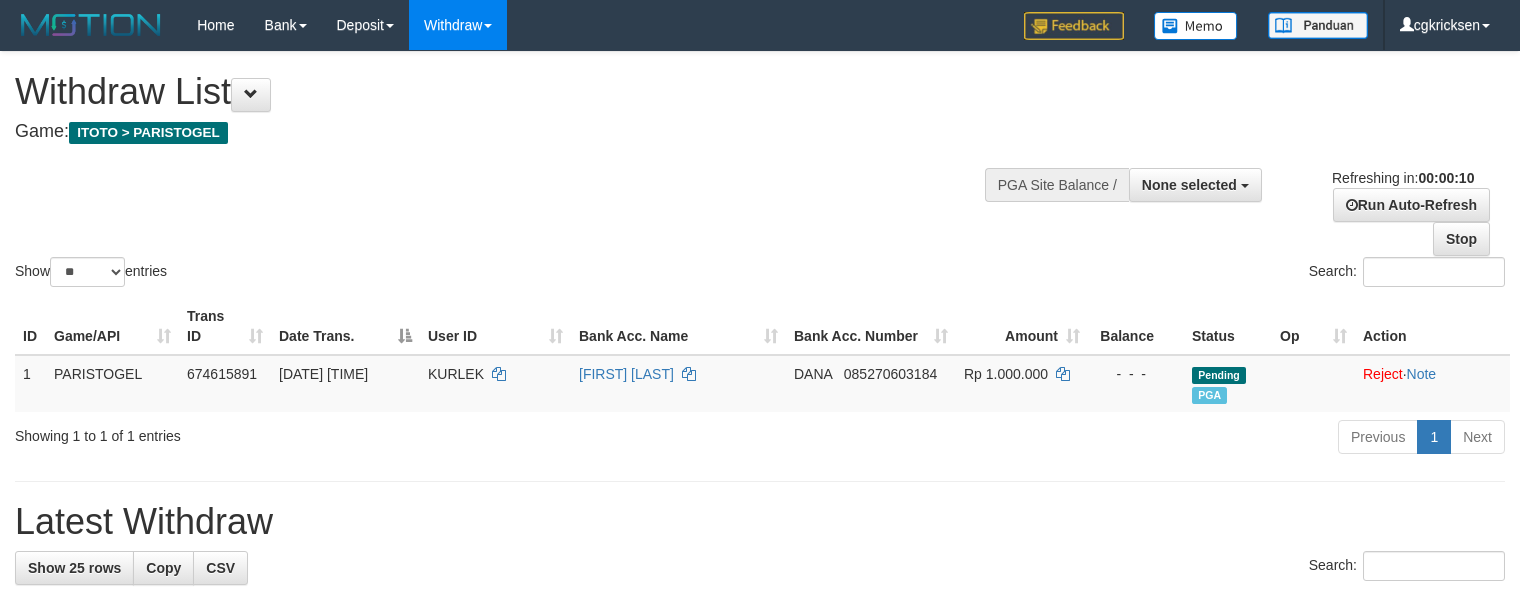 select 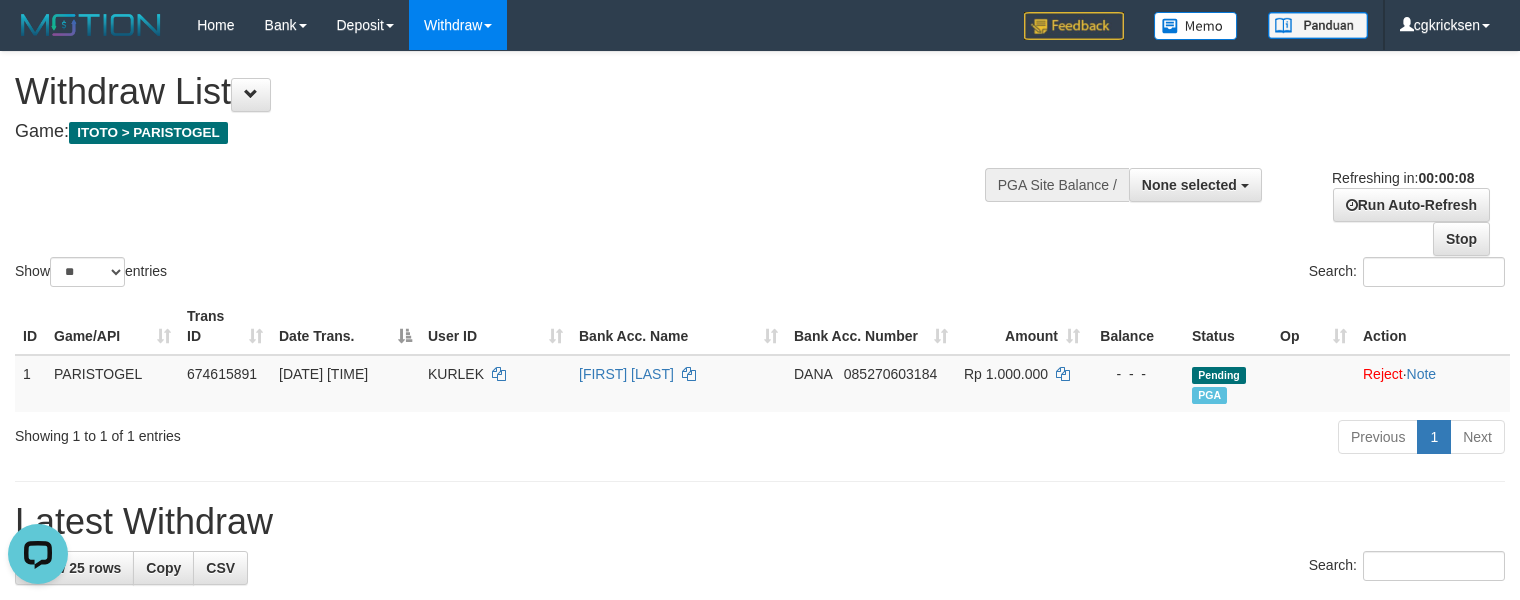 scroll, scrollTop: 0, scrollLeft: 0, axis: both 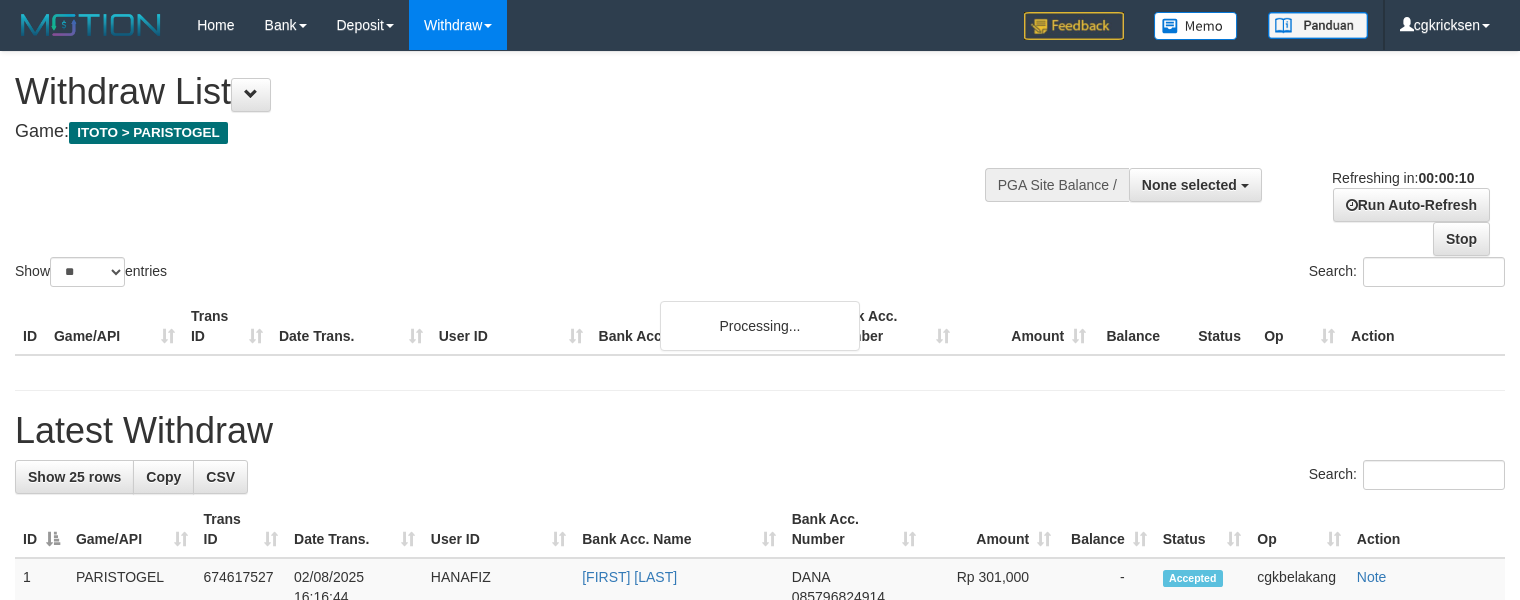 select 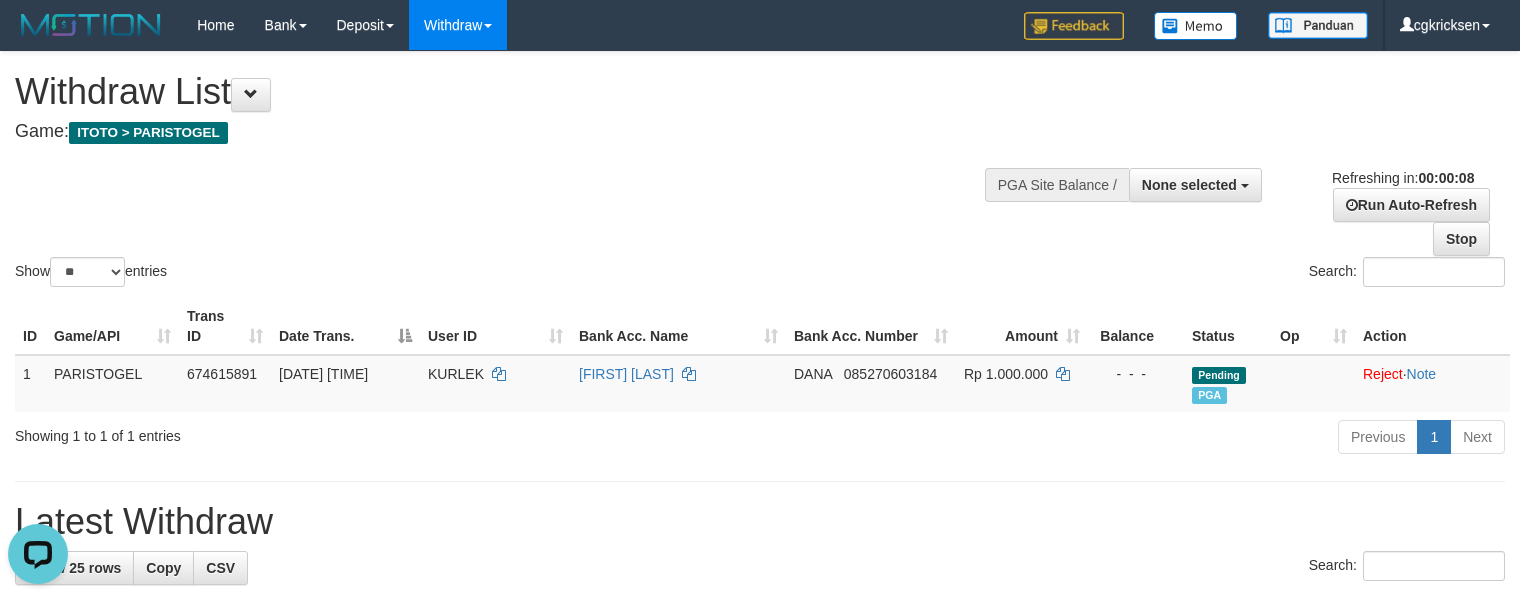 scroll, scrollTop: 0, scrollLeft: 0, axis: both 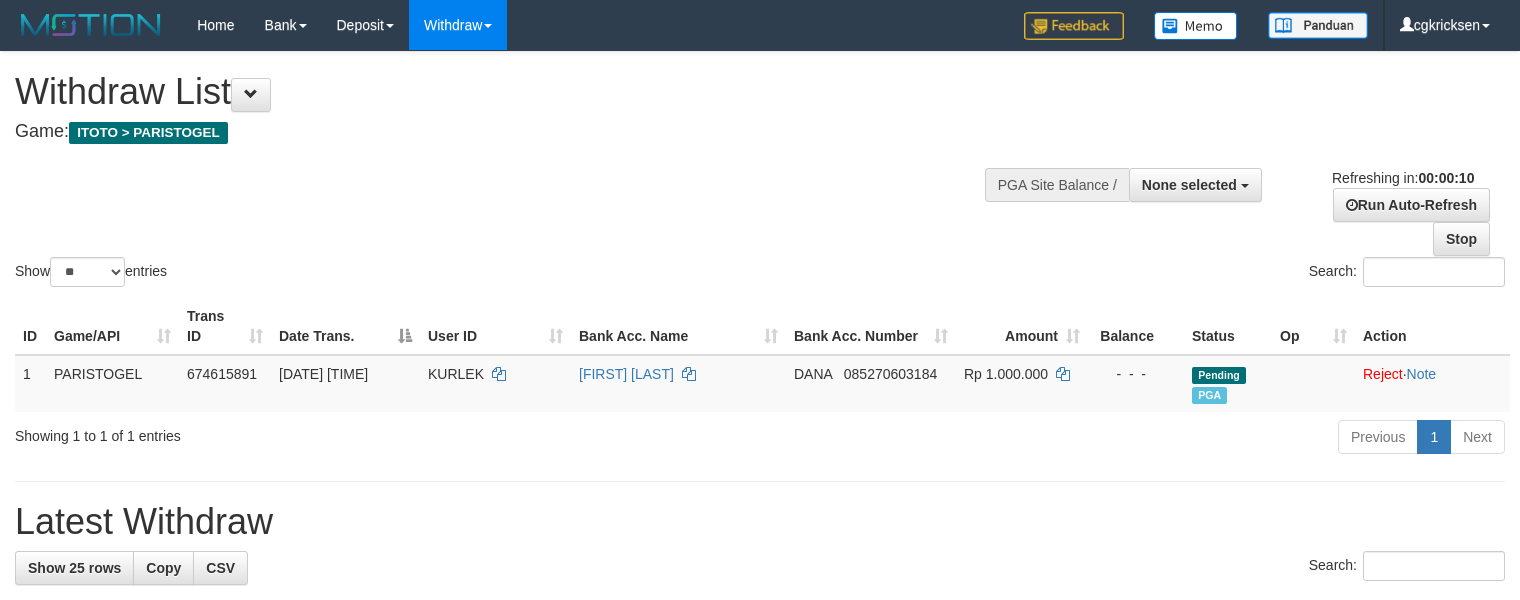 select 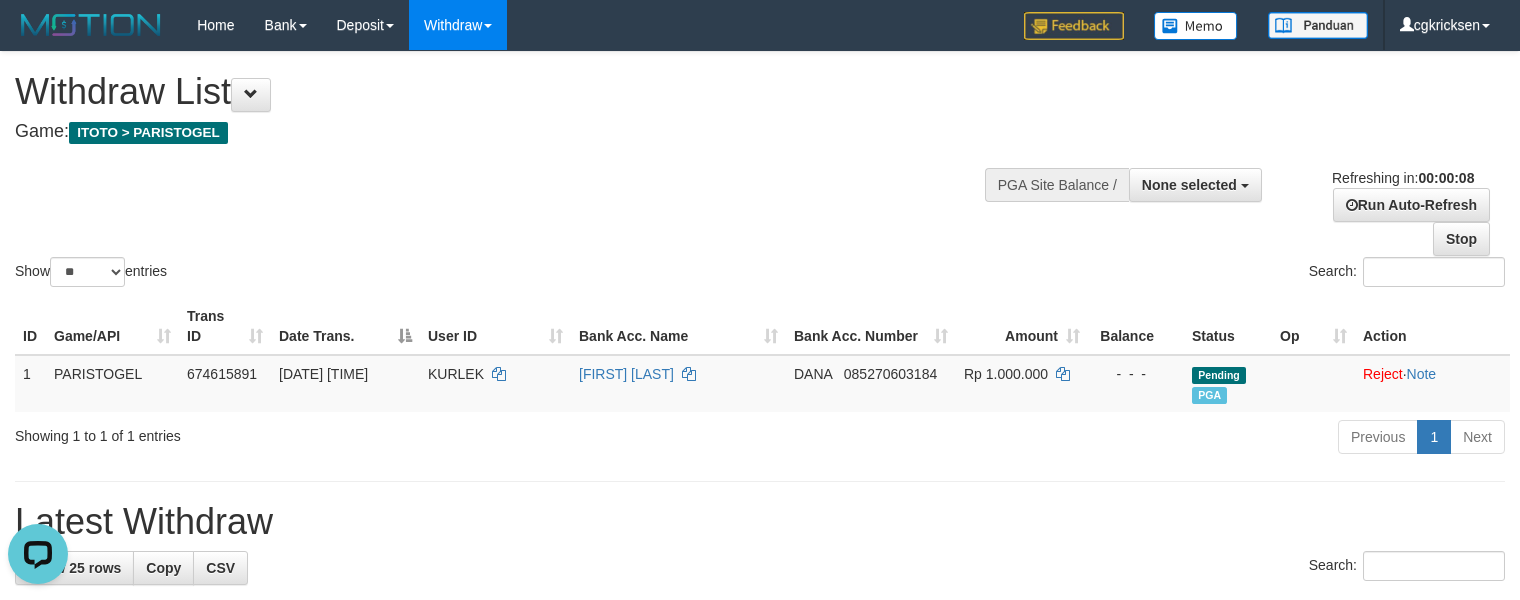 scroll, scrollTop: 0, scrollLeft: 0, axis: both 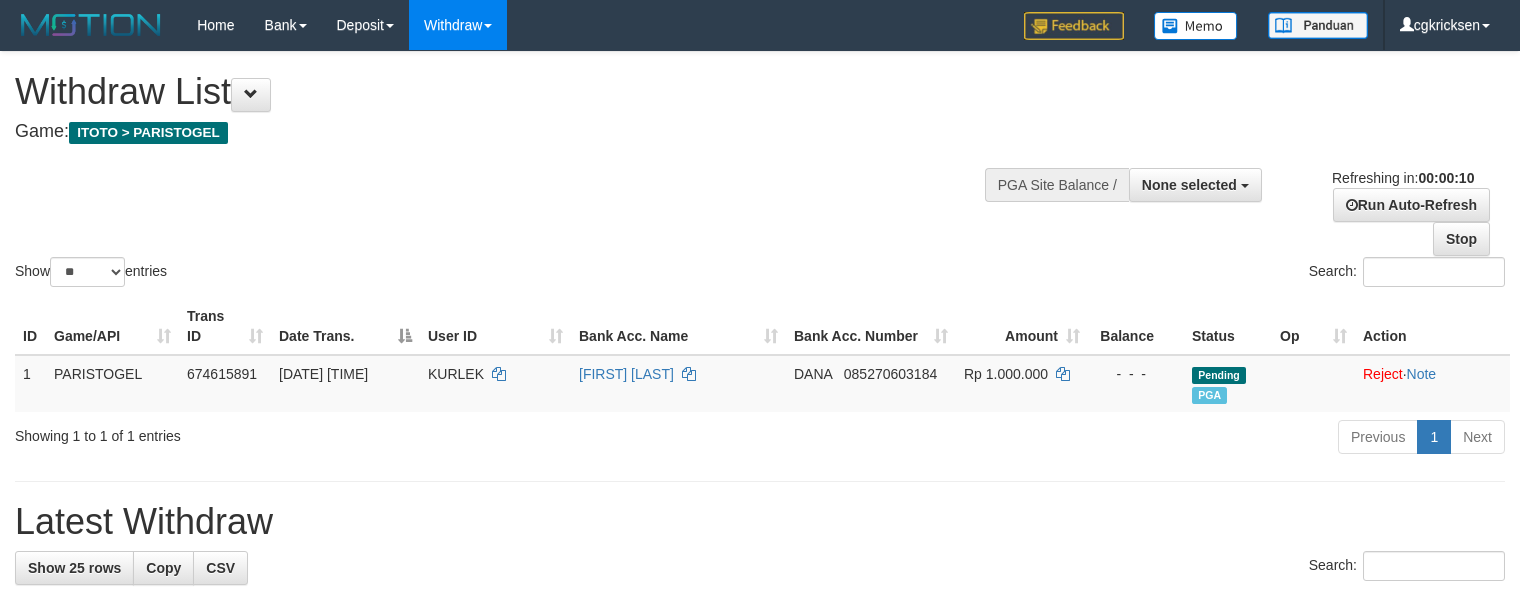 select 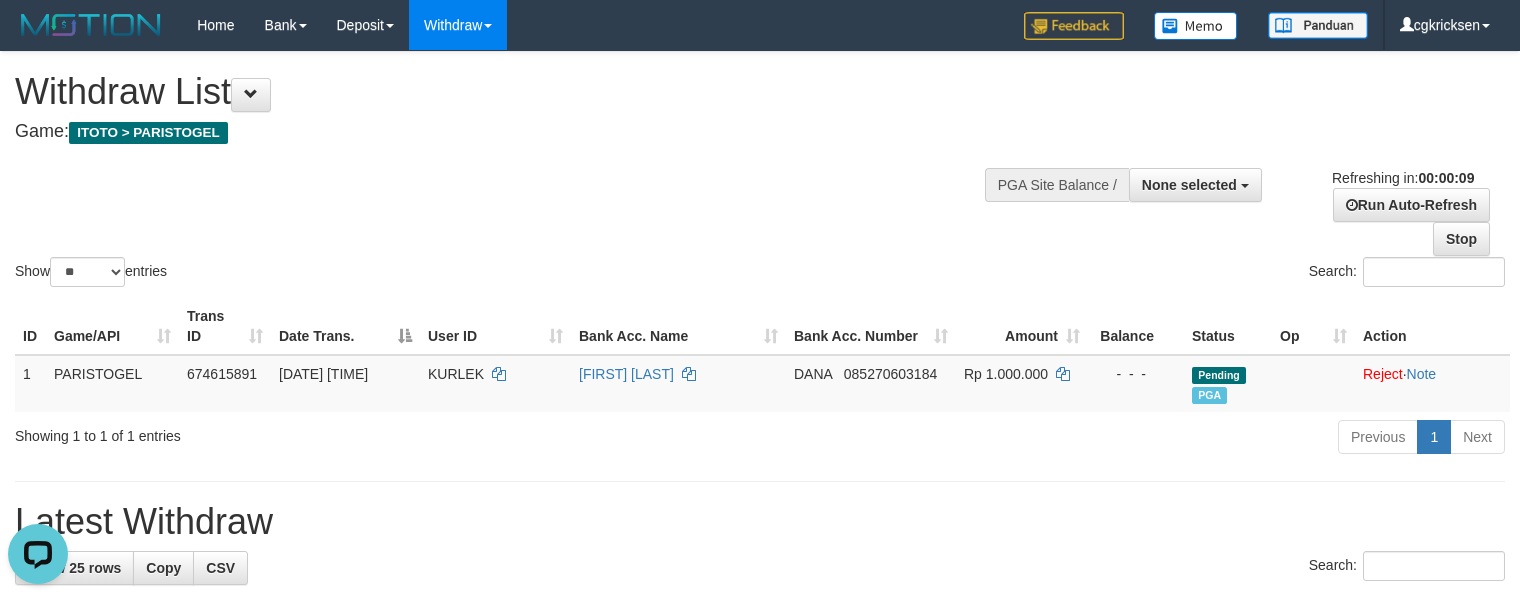 scroll, scrollTop: 0, scrollLeft: 0, axis: both 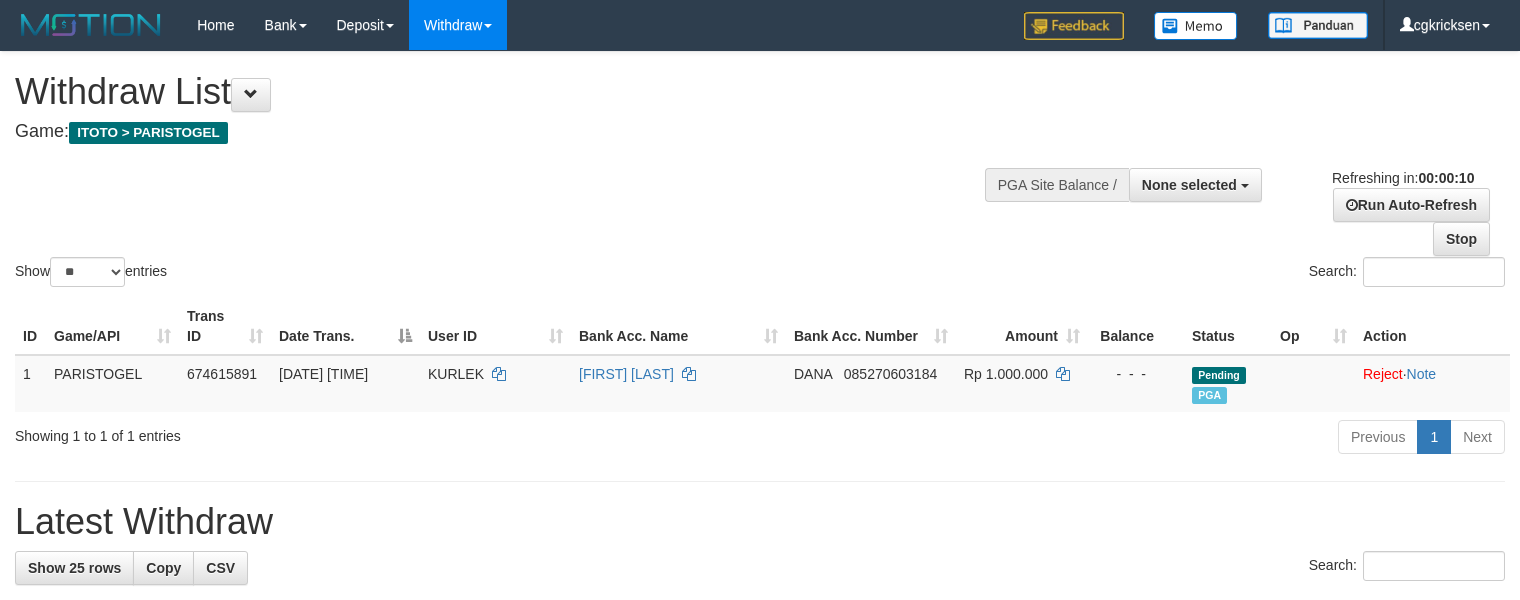 select 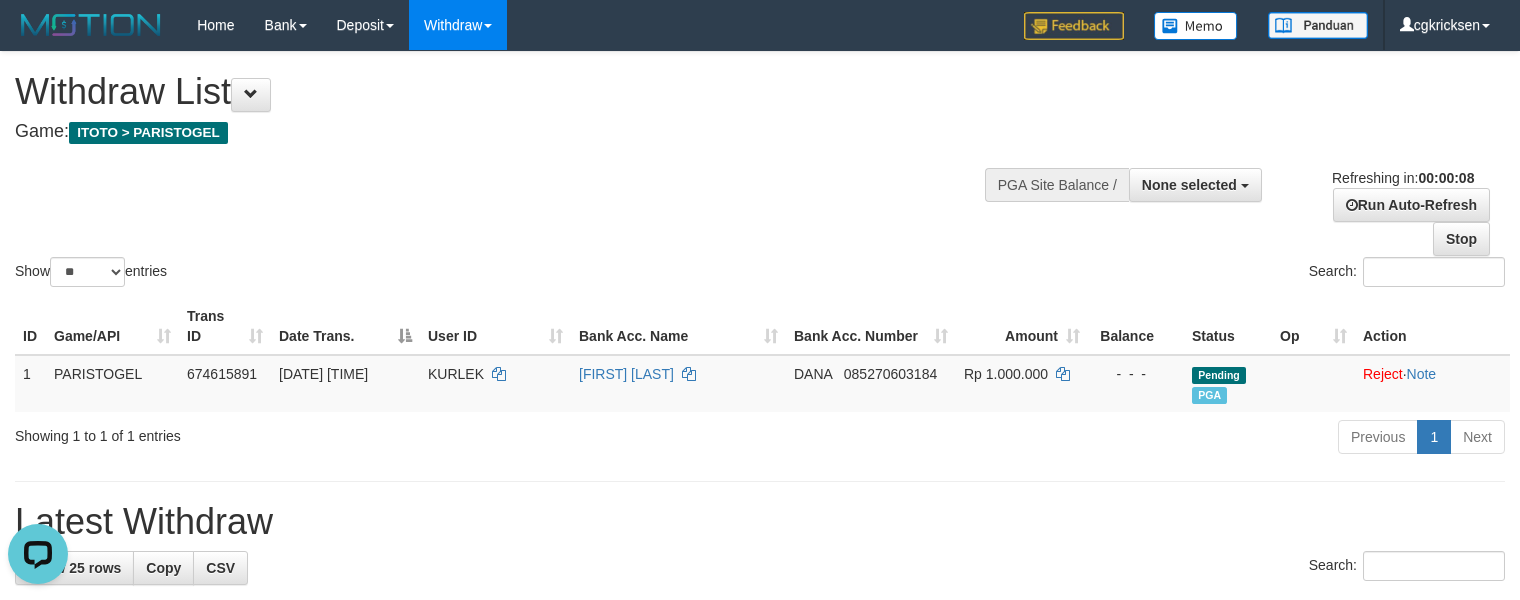 scroll, scrollTop: 0, scrollLeft: 0, axis: both 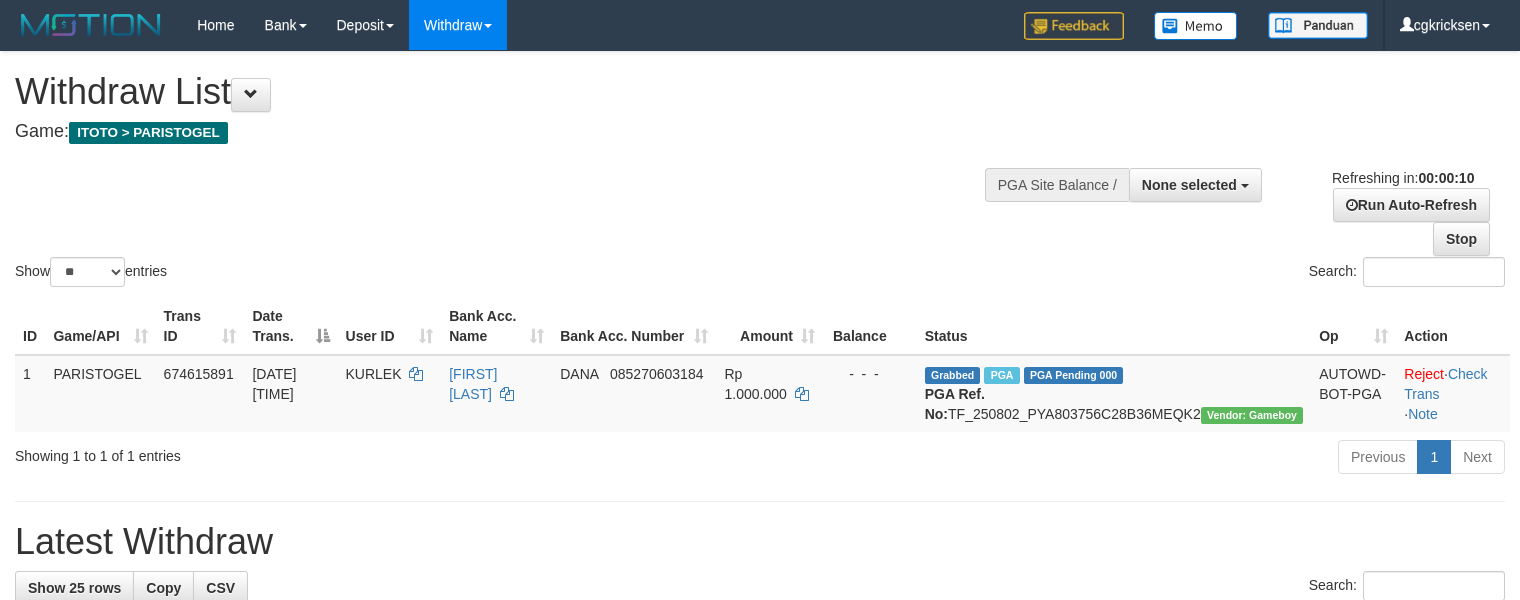 select 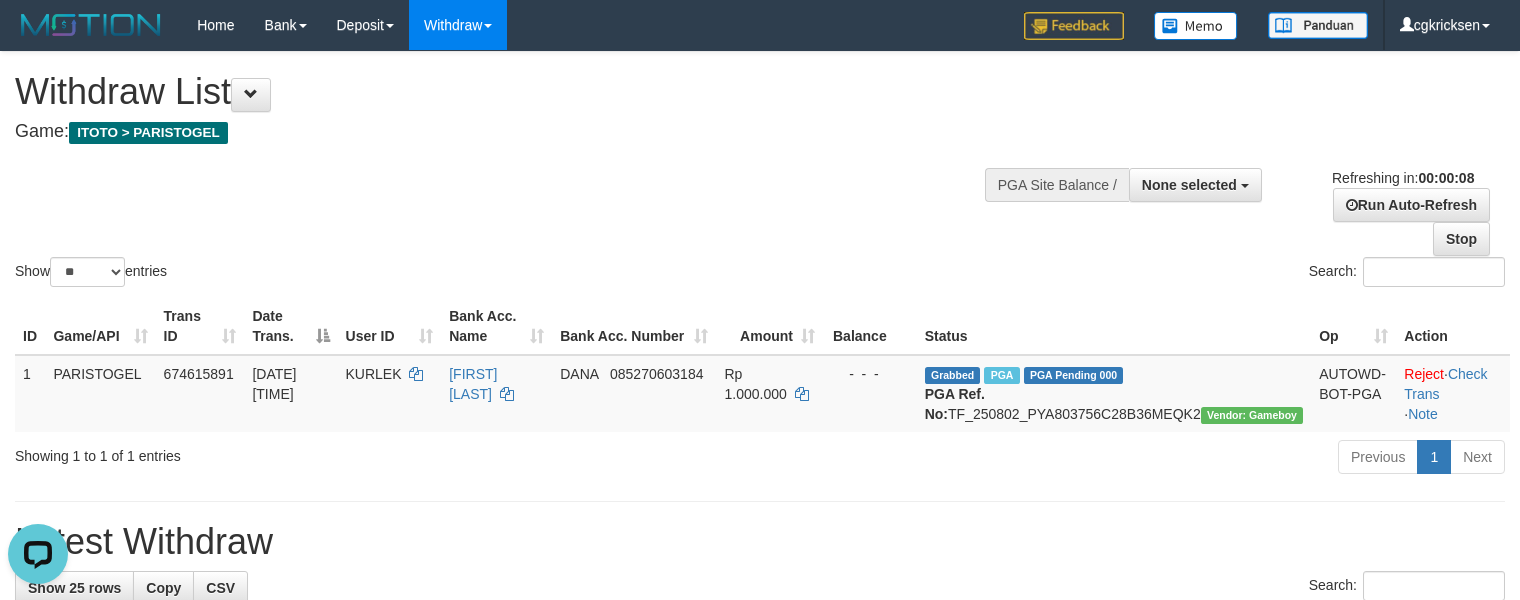scroll, scrollTop: 0, scrollLeft: 0, axis: both 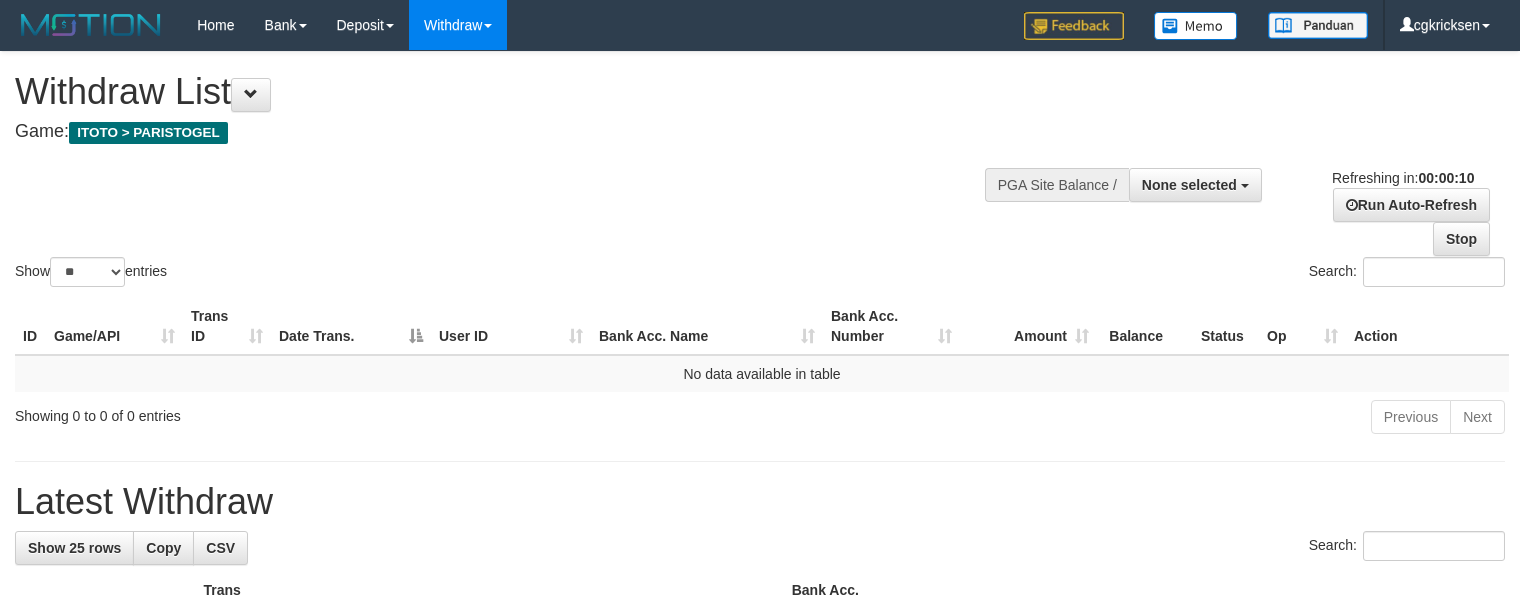 select 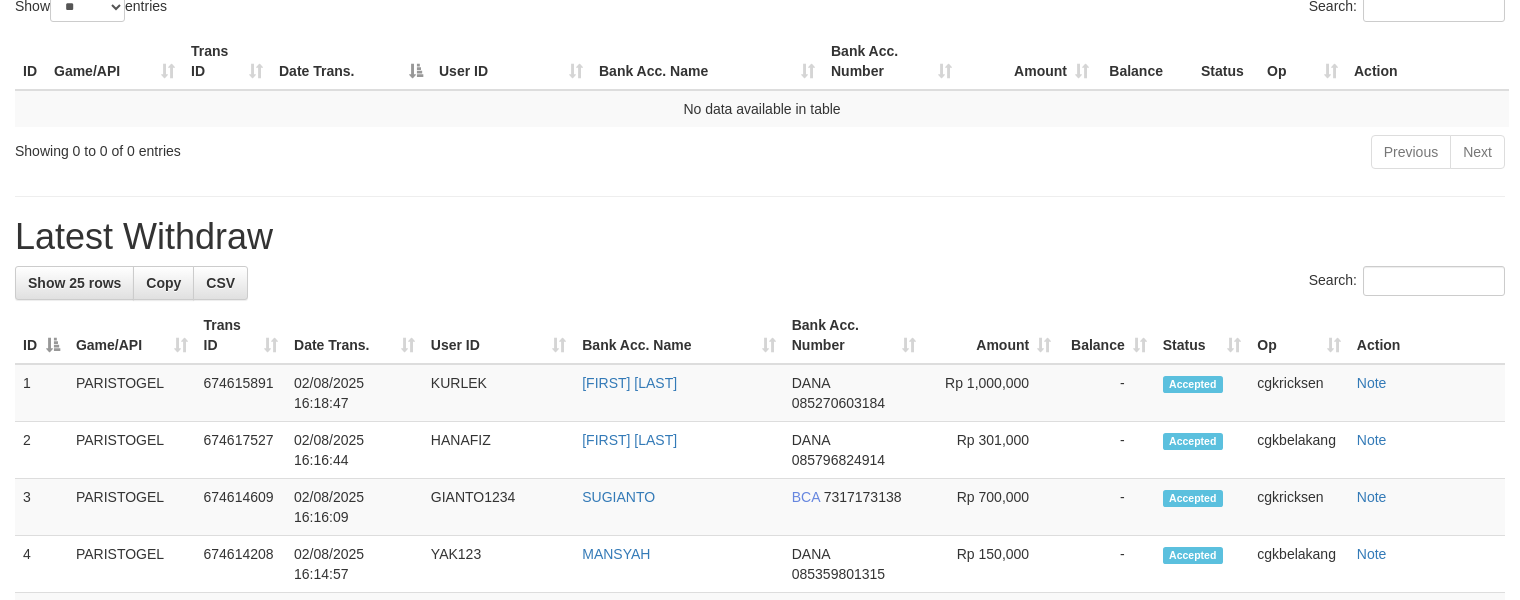 scroll, scrollTop: 266, scrollLeft: 0, axis: vertical 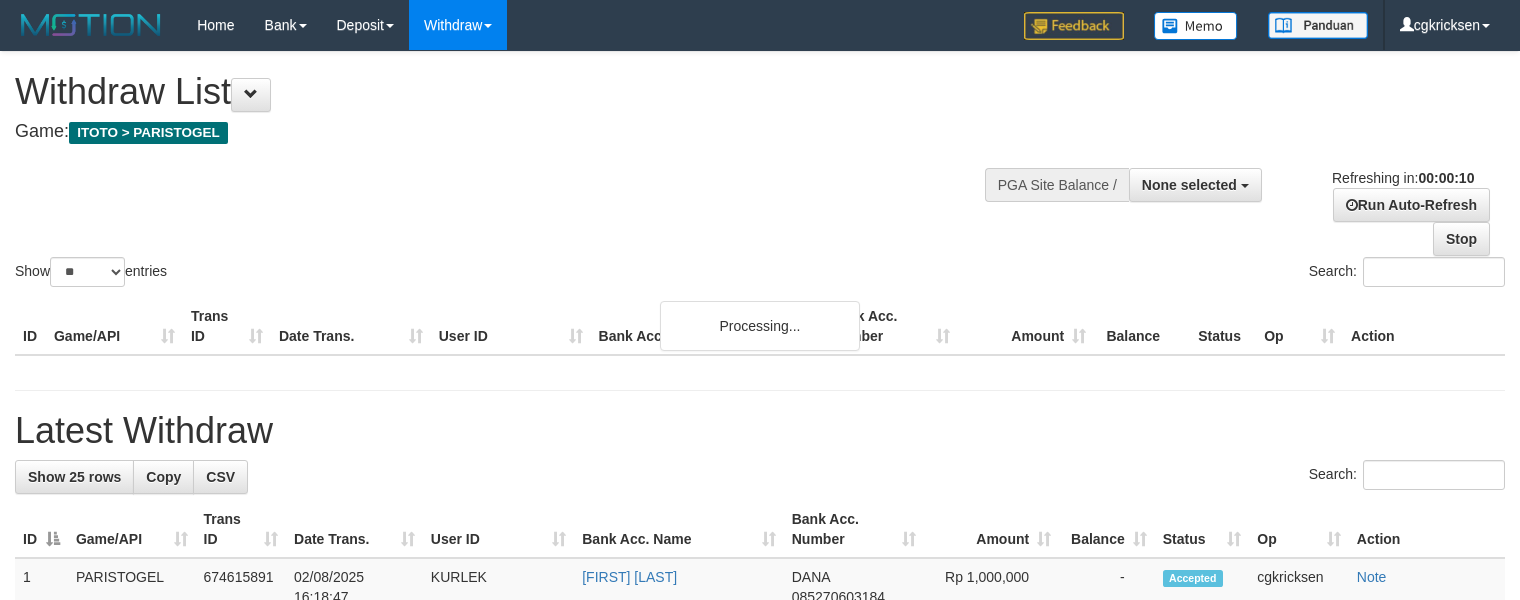 select 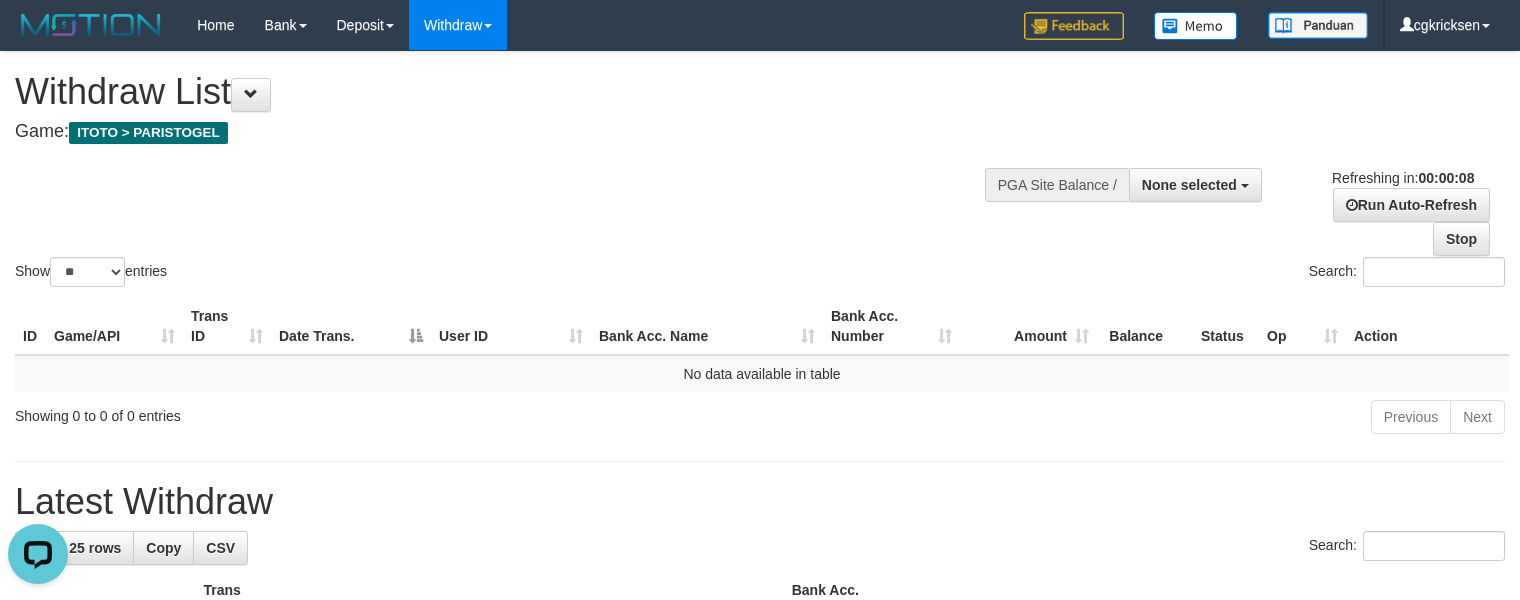 scroll, scrollTop: 0, scrollLeft: 0, axis: both 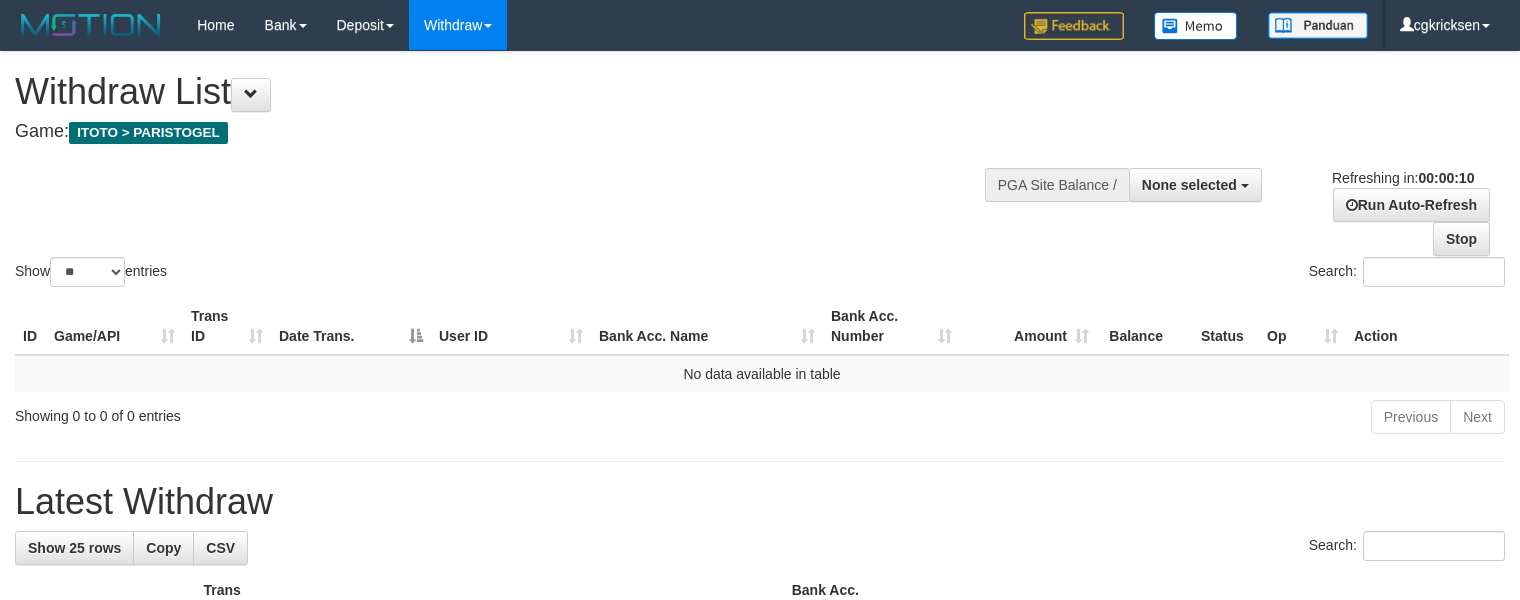 select 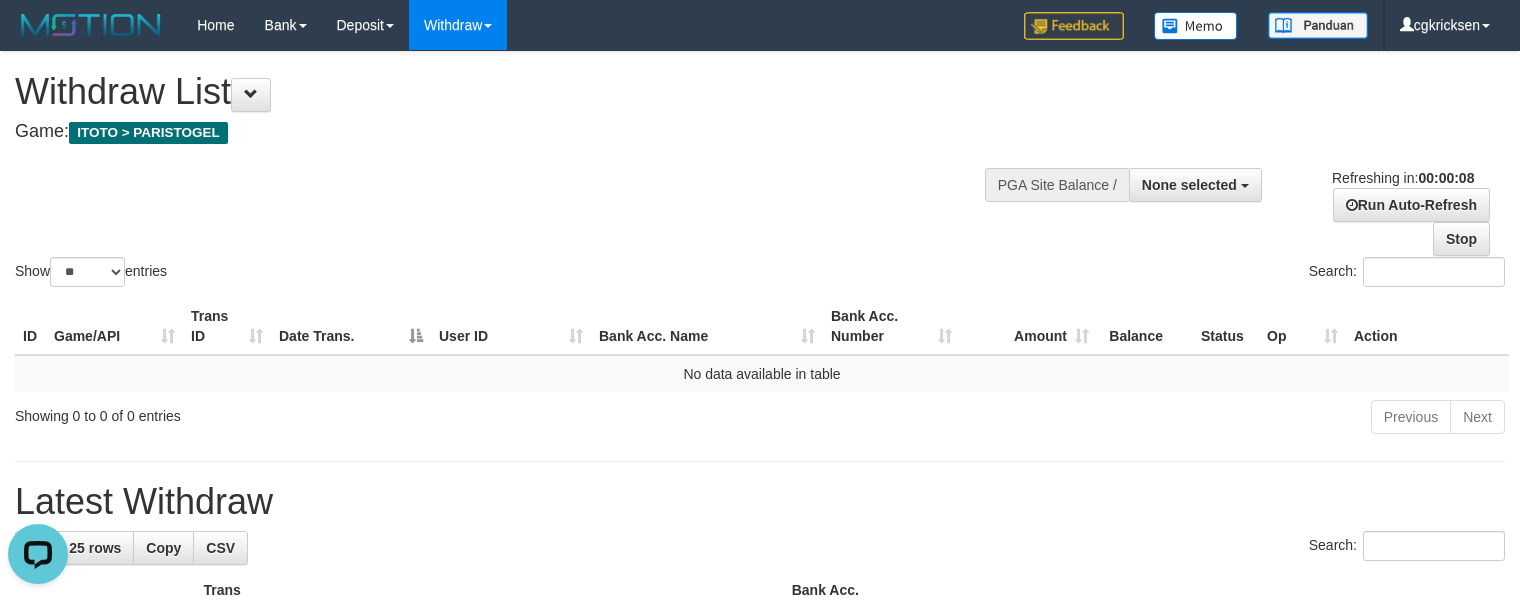 scroll, scrollTop: 0, scrollLeft: 0, axis: both 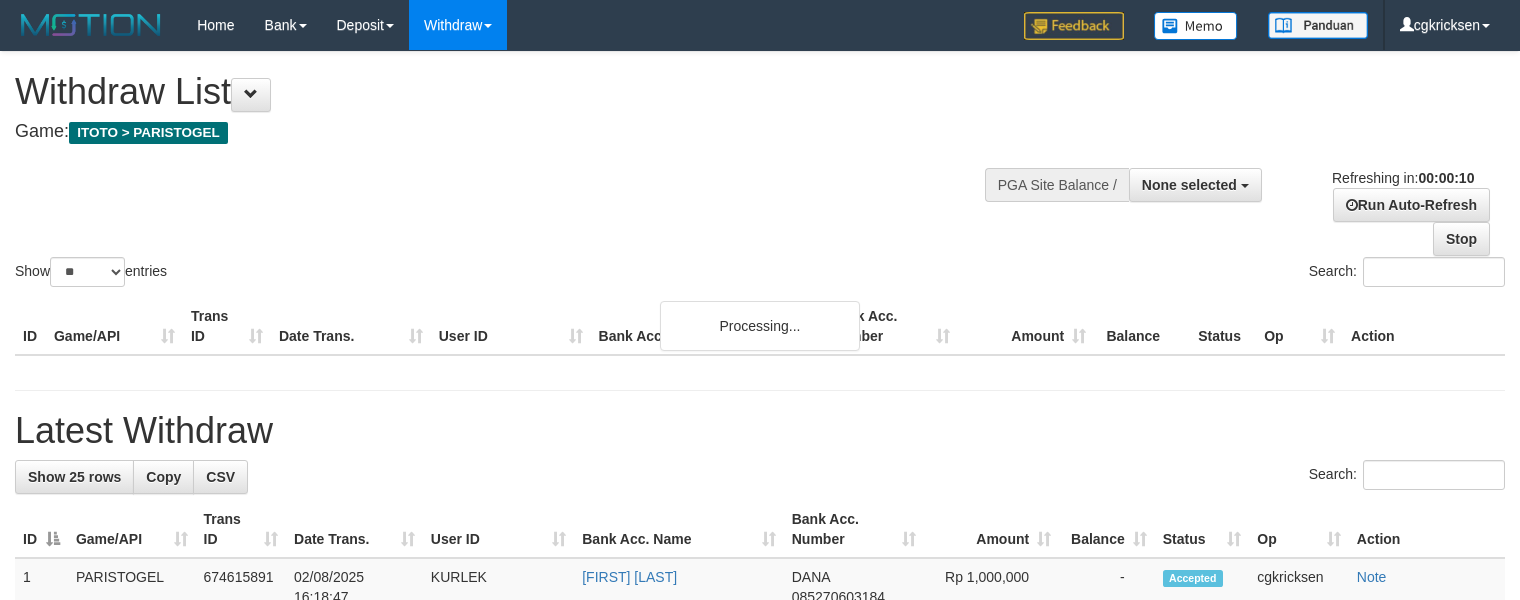 select 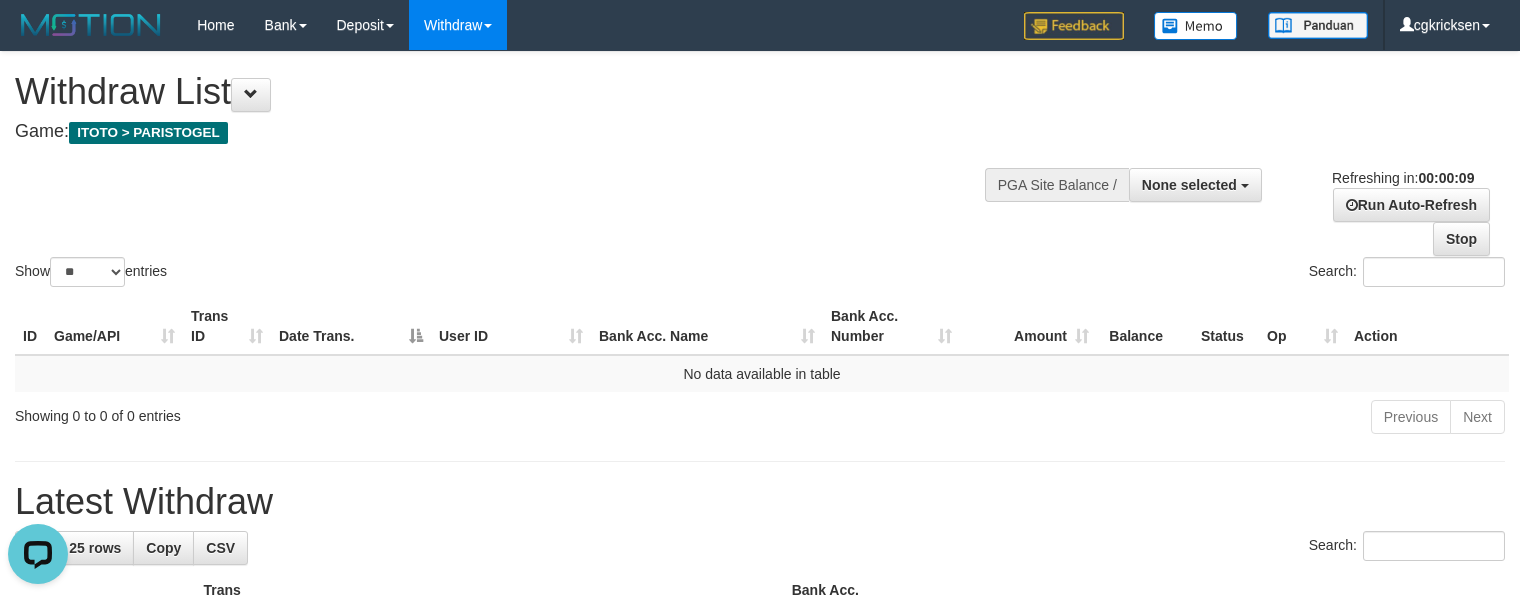 scroll, scrollTop: 0, scrollLeft: 0, axis: both 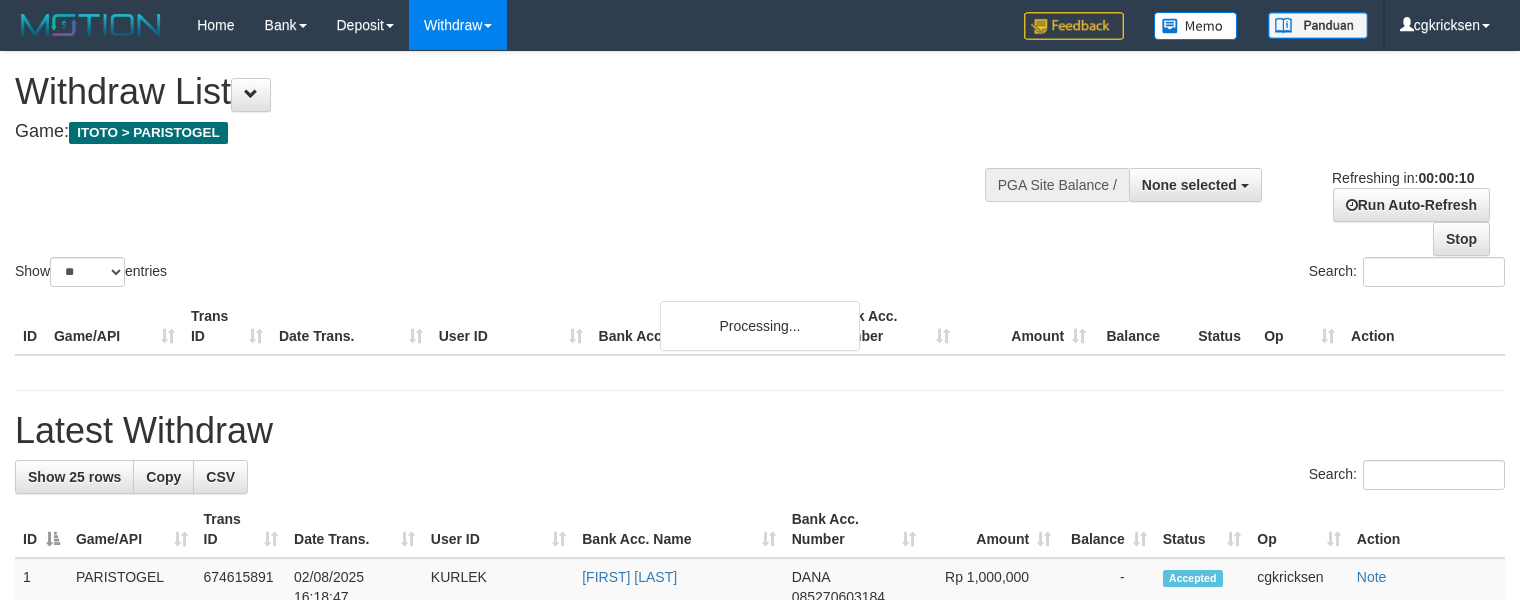 select 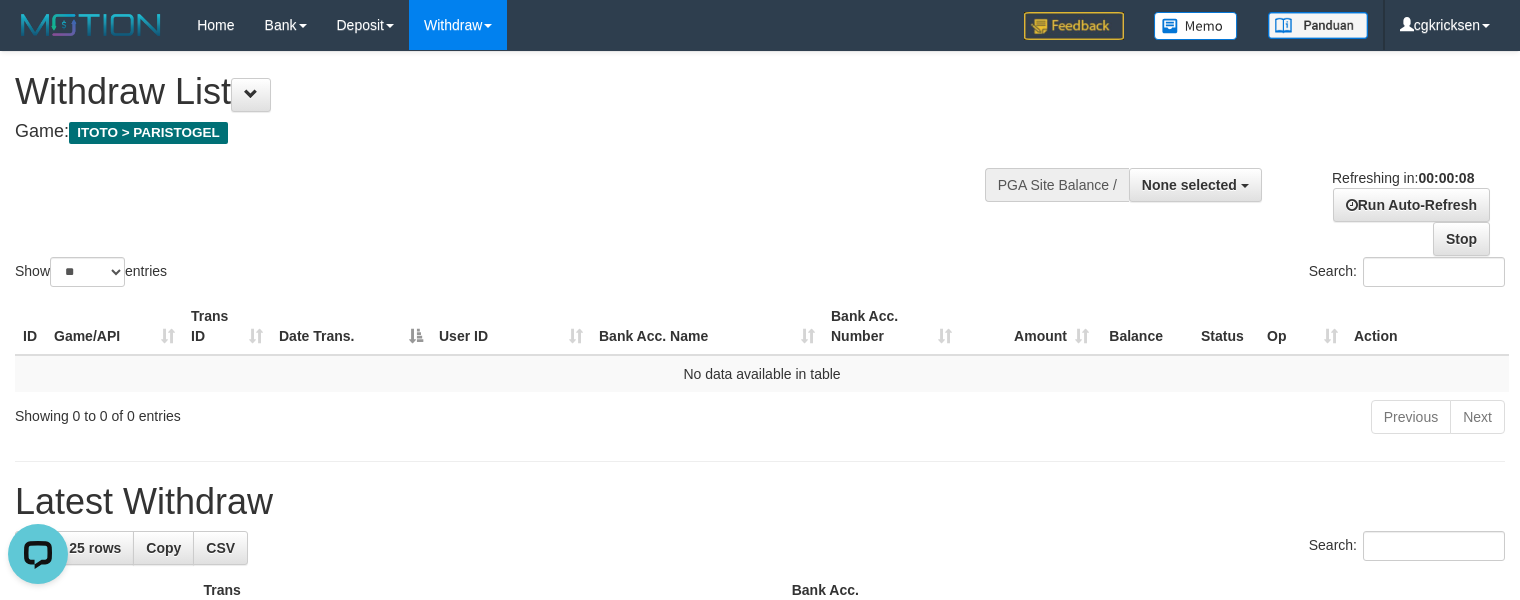 scroll, scrollTop: 0, scrollLeft: 0, axis: both 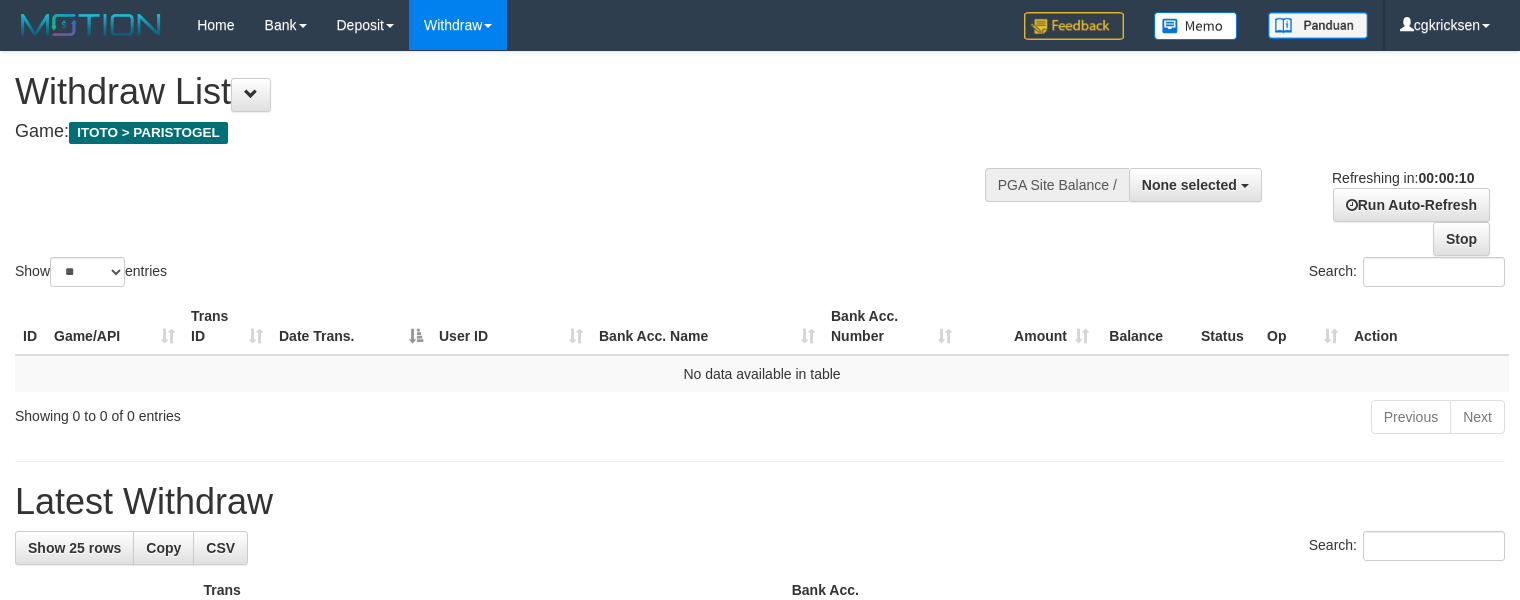 select 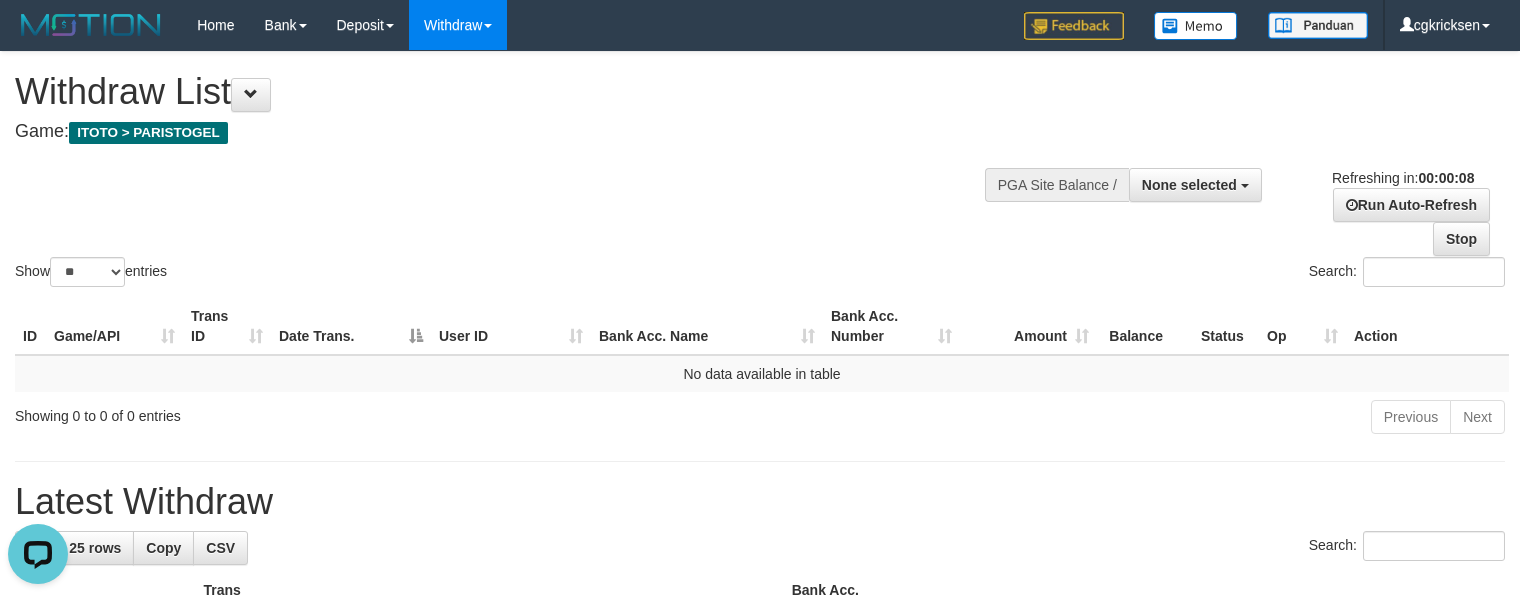 scroll, scrollTop: 0, scrollLeft: 0, axis: both 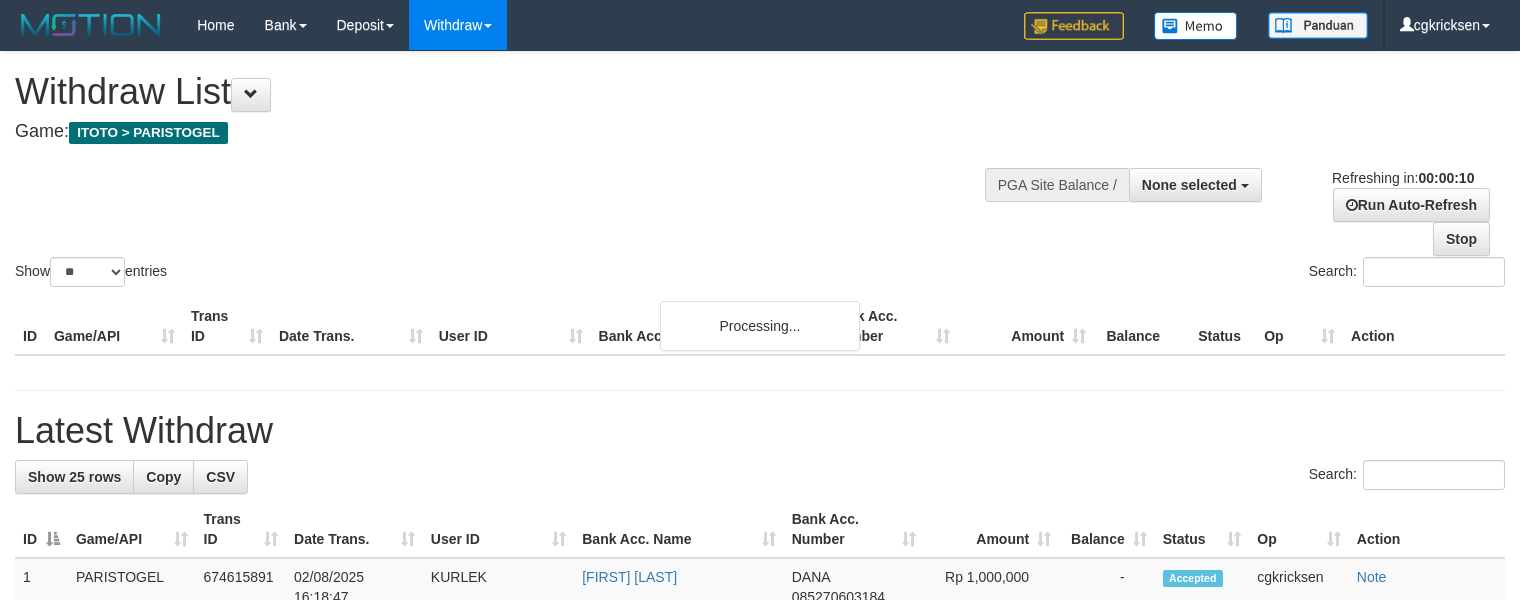select 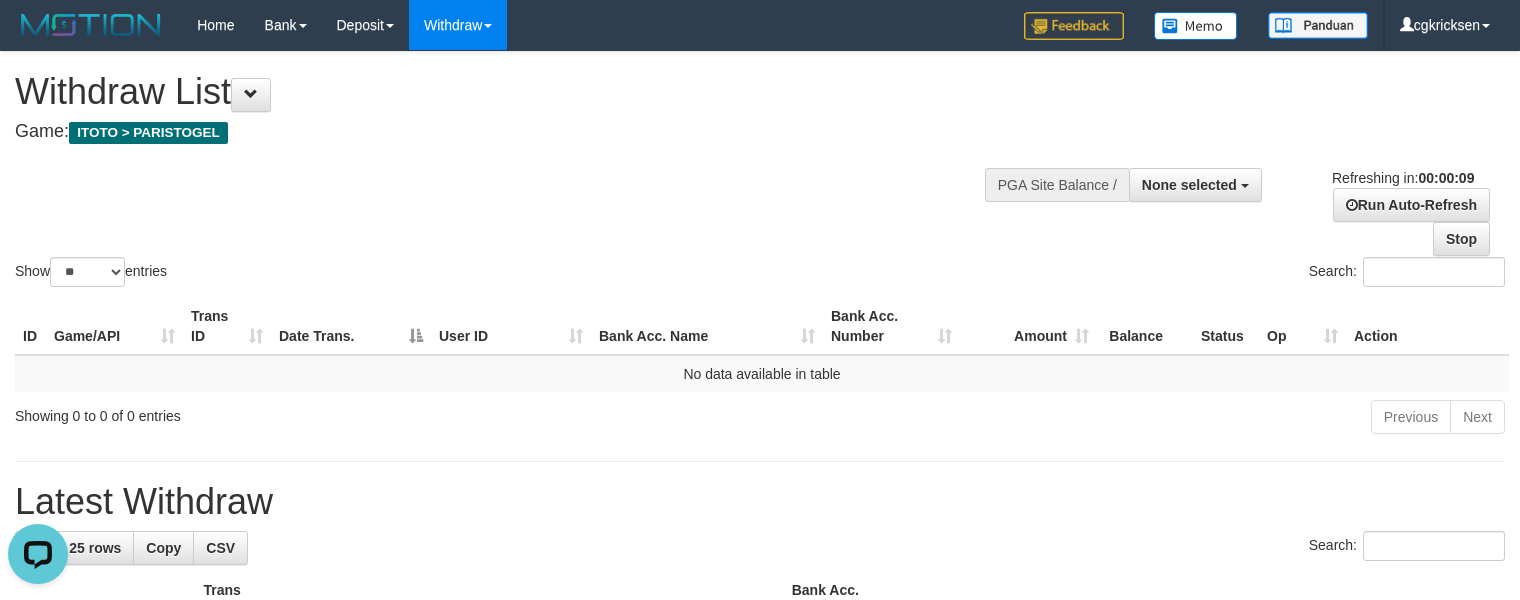 scroll, scrollTop: 0, scrollLeft: 0, axis: both 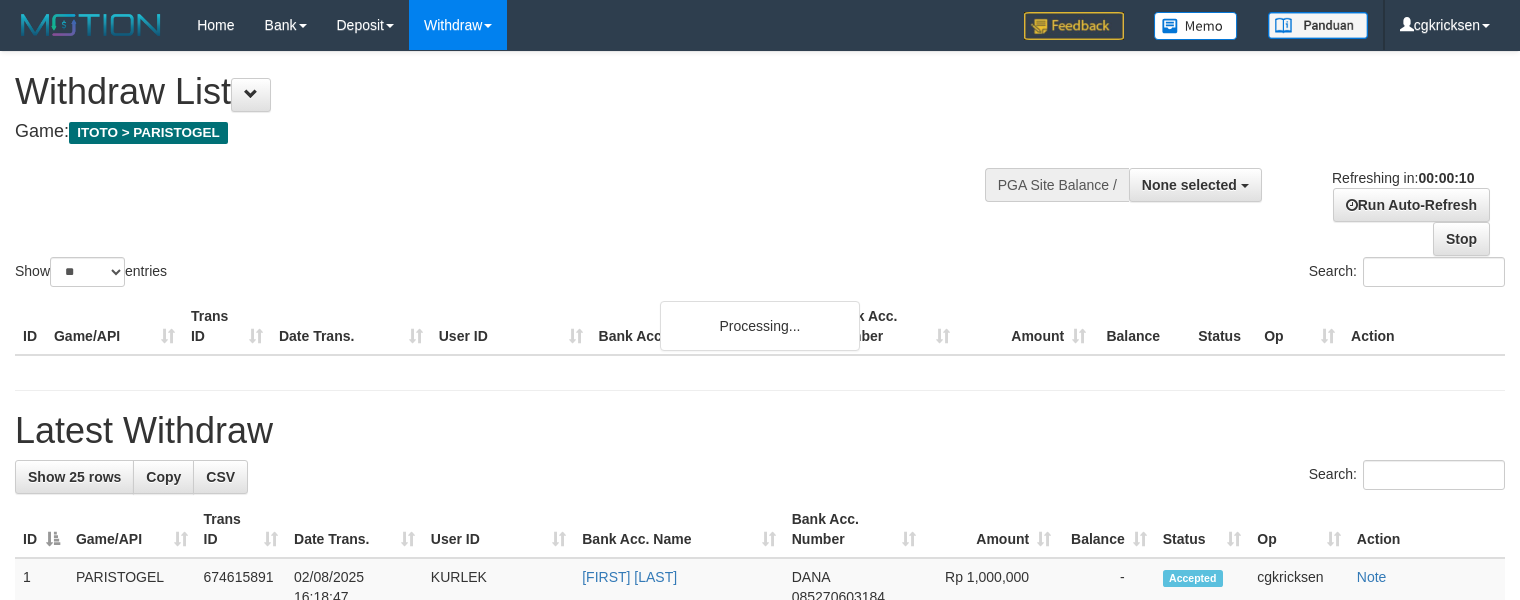 select 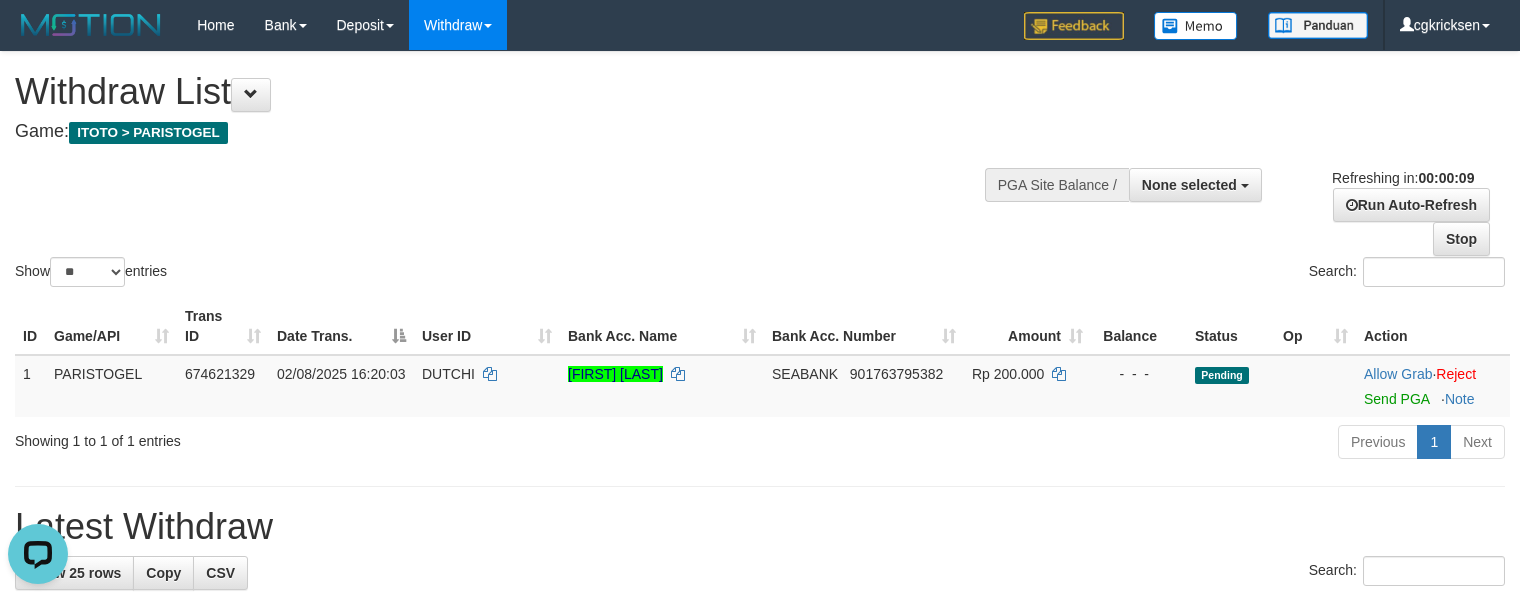 scroll, scrollTop: 0, scrollLeft: 0, axis: both 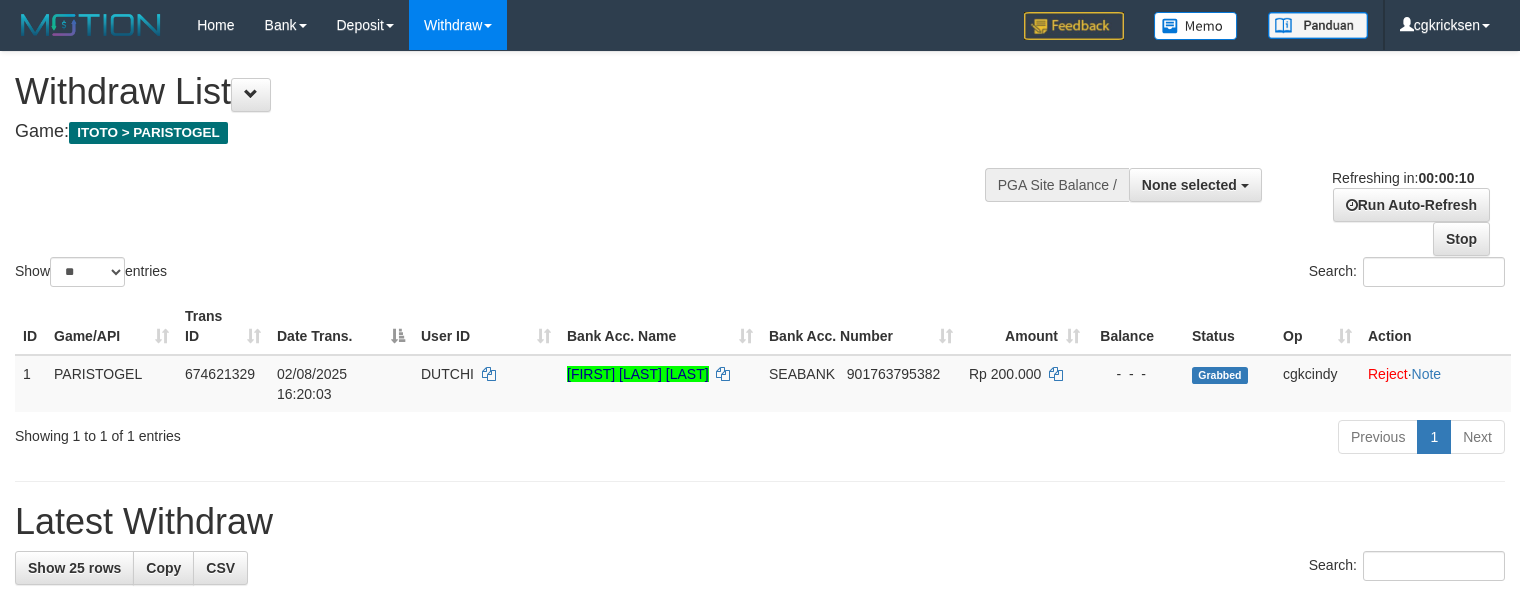 select 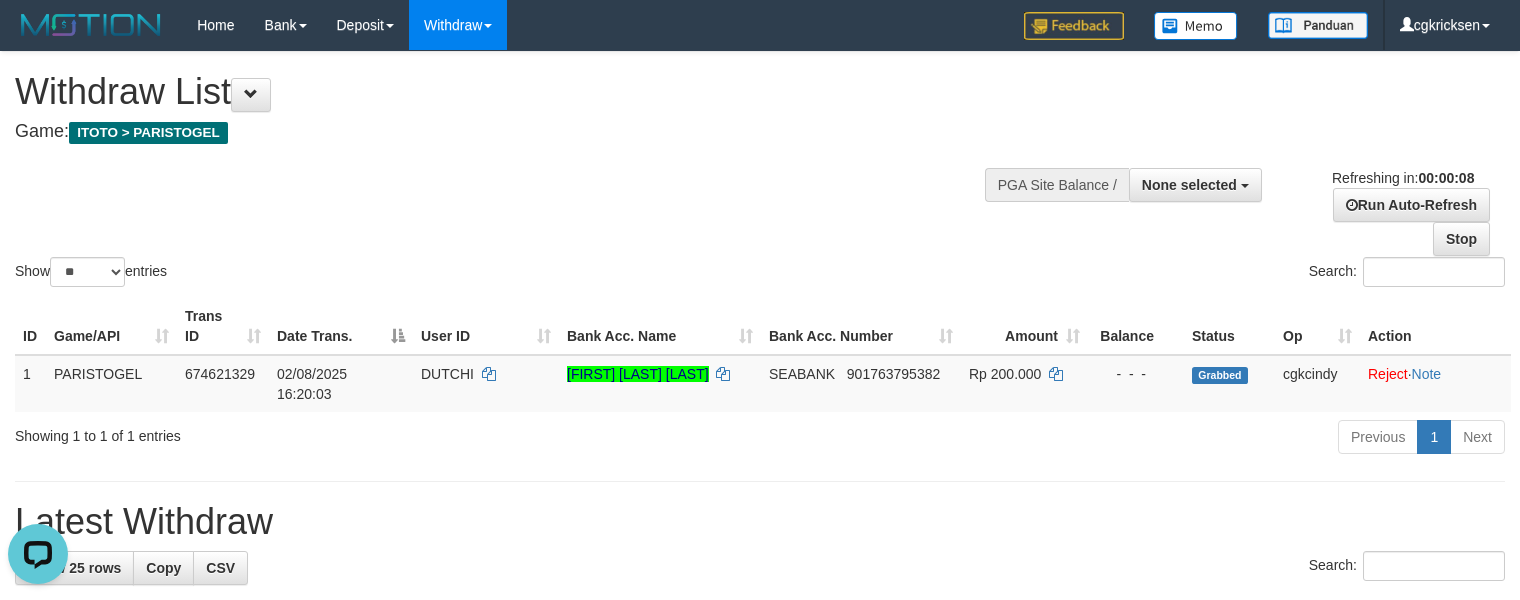 scroll, scrollTop: 0, scrollLeft: 0, axis: both 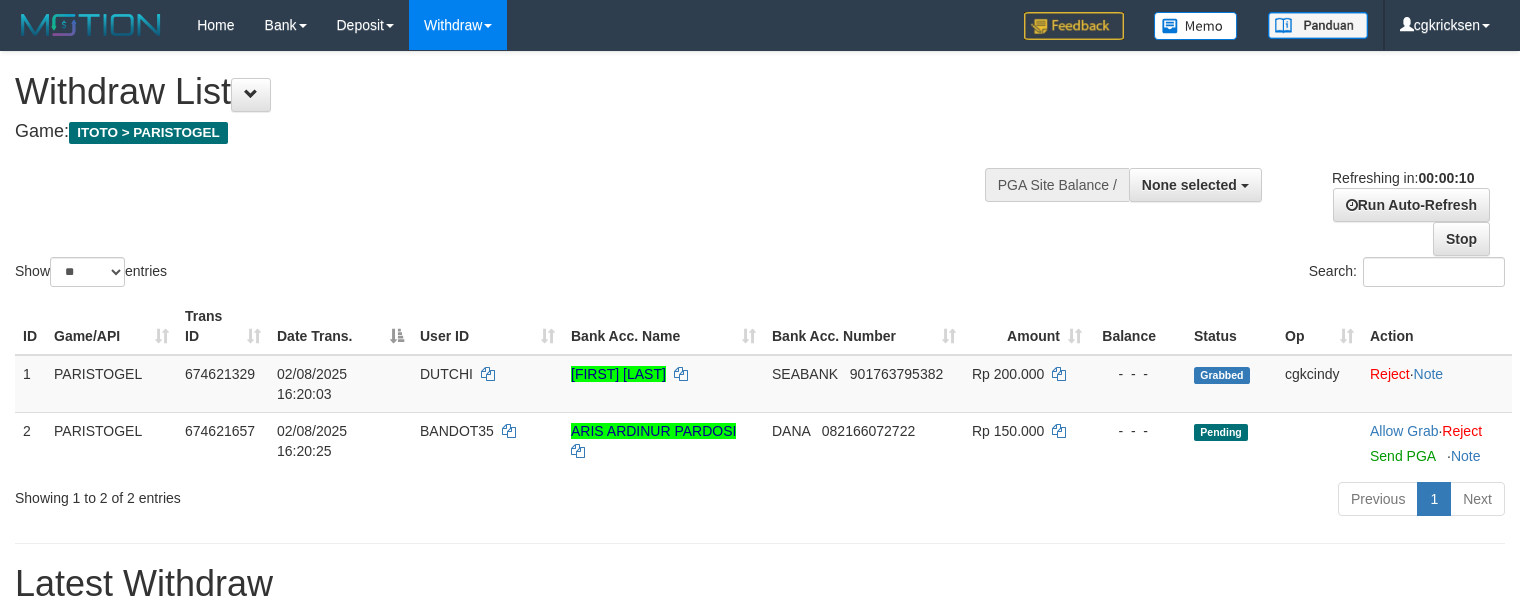 select 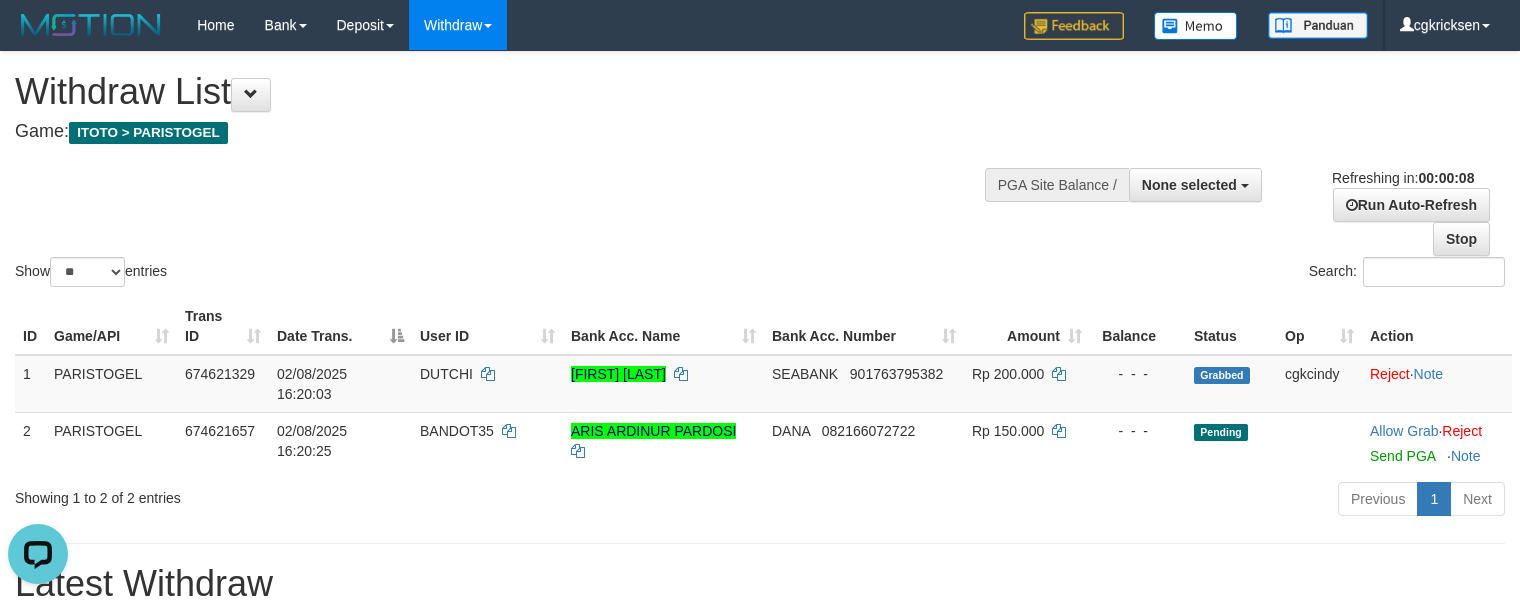 scroll, scrollTop: 0, scrollLeft: 0, axis: both 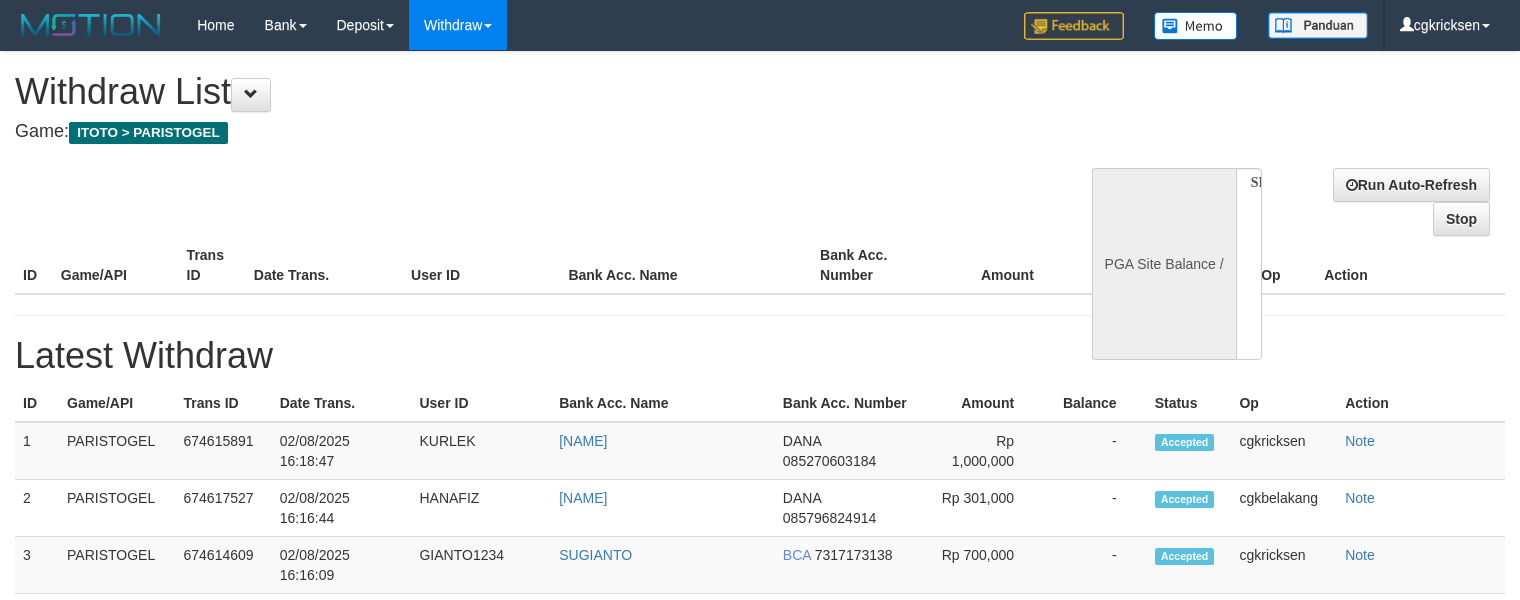 select 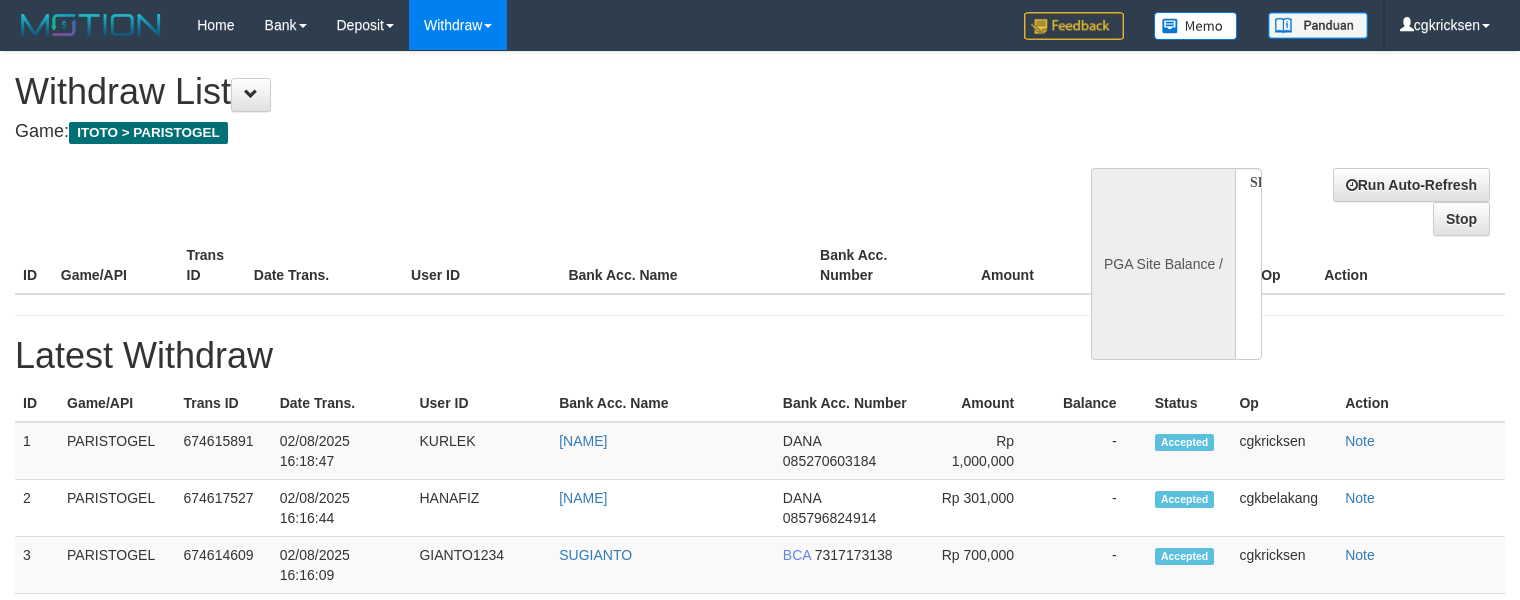 scroll, scrollTop: 0, scrollLeft: 0, axis: both 